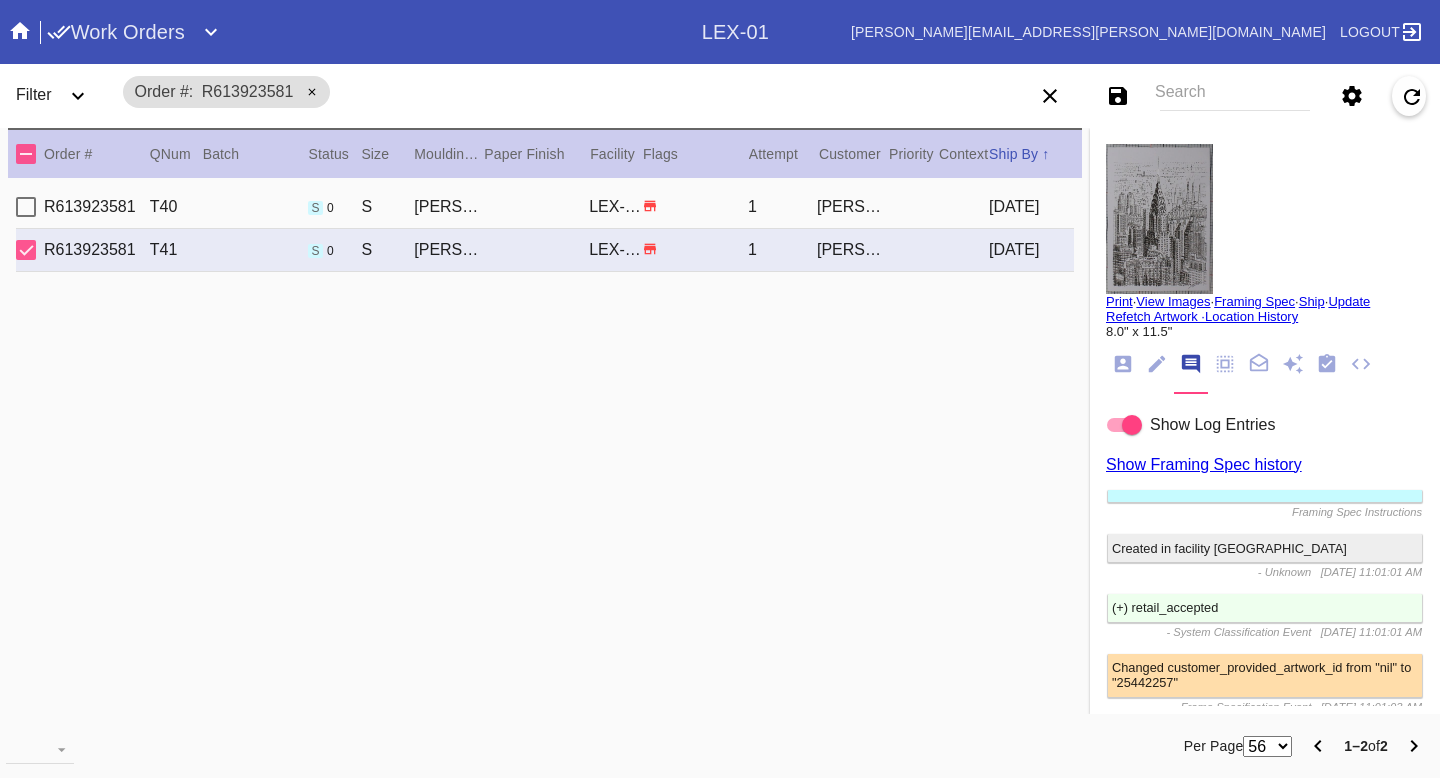scroll, scrollTop: 0, scrollLeft: 0, axis: both 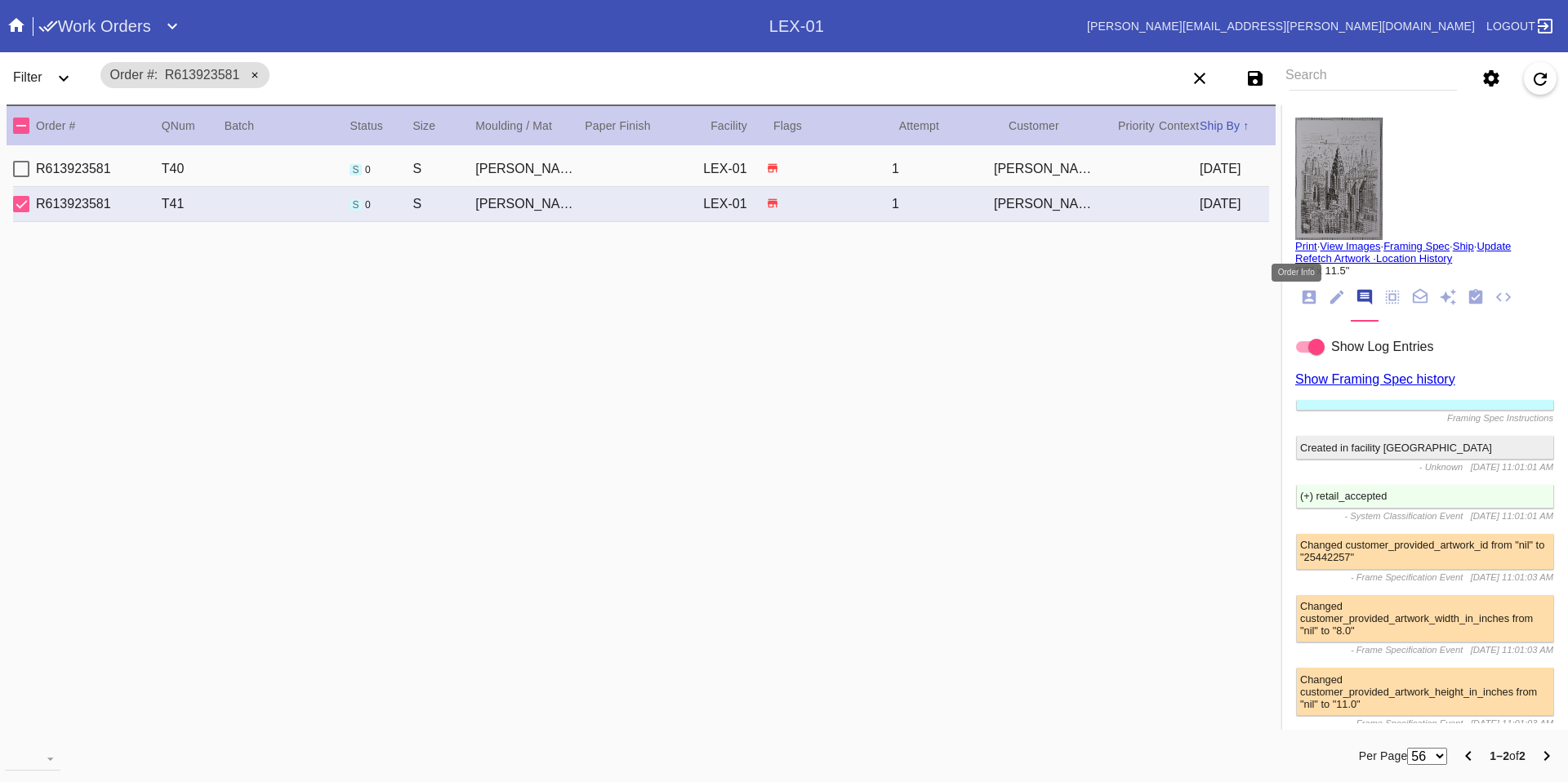 click 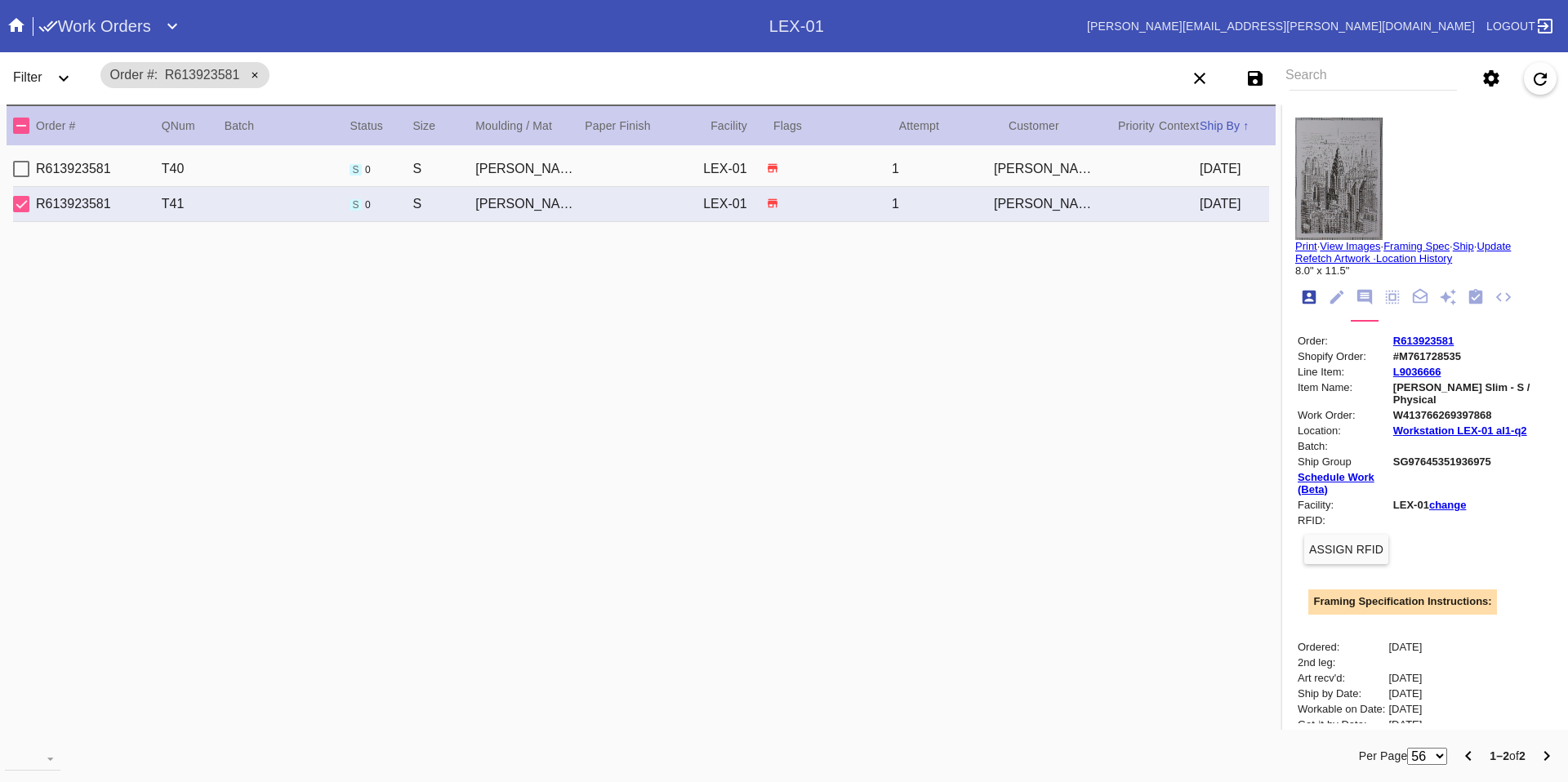 scroll, scrollTop: 20, scrollLeft: 0, axis: vertical 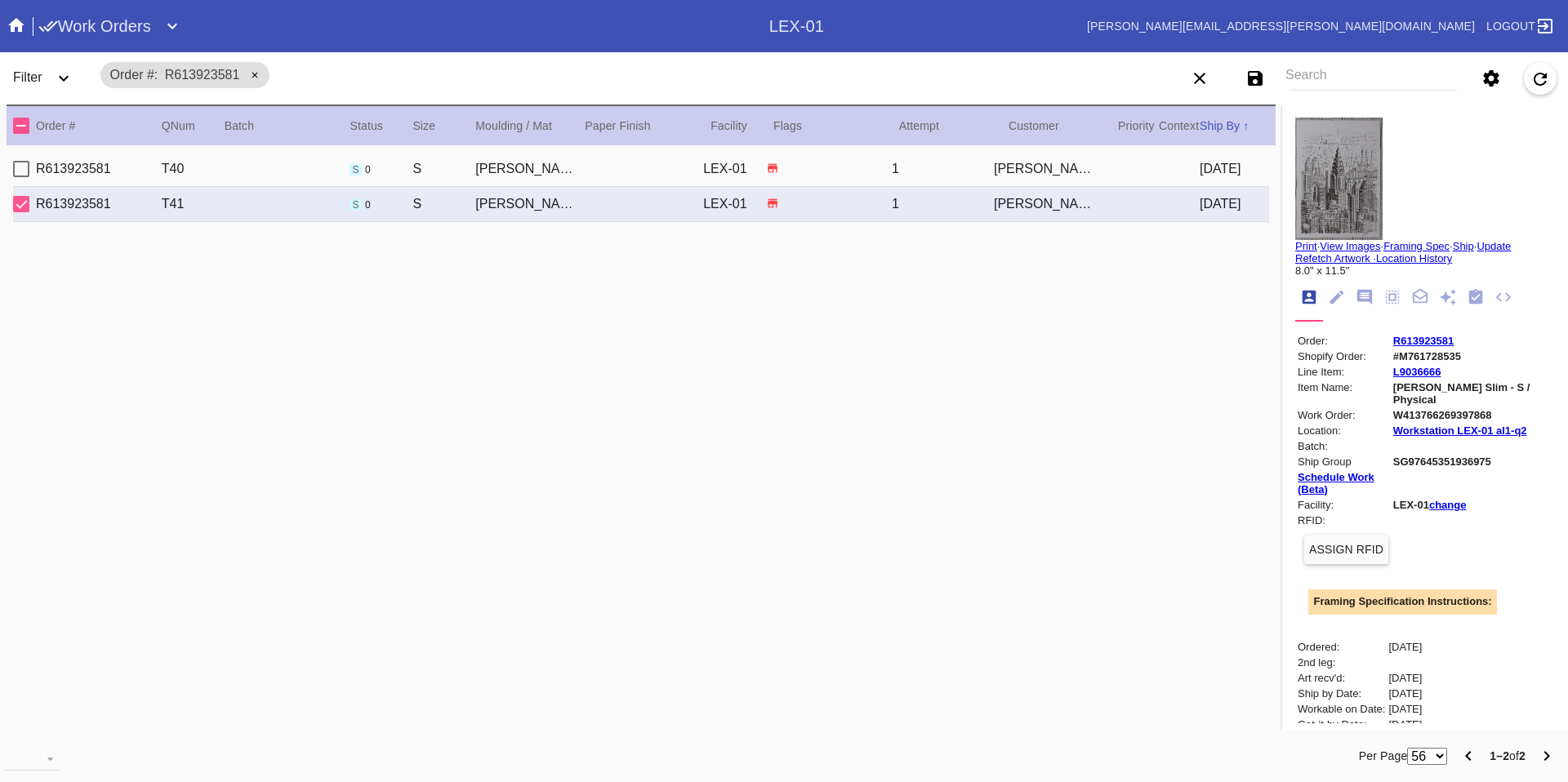 click 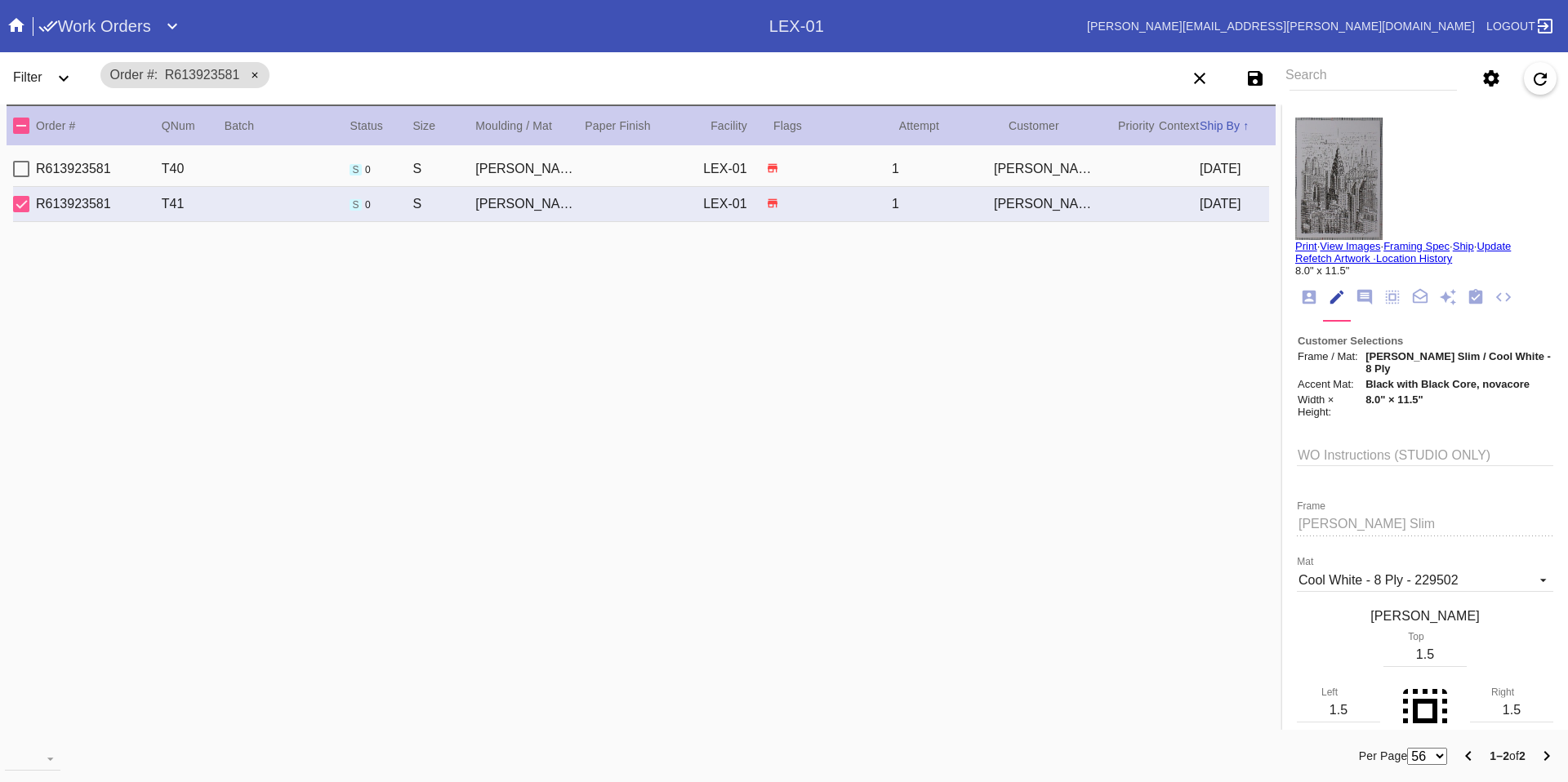 click on "R613923581 T40 s   0 S Mercer Slim / Cool White - 8 Ply LEX-01 1 Kevin Fitzpatrick
2025-07-12" at bounding box center (641, 169) 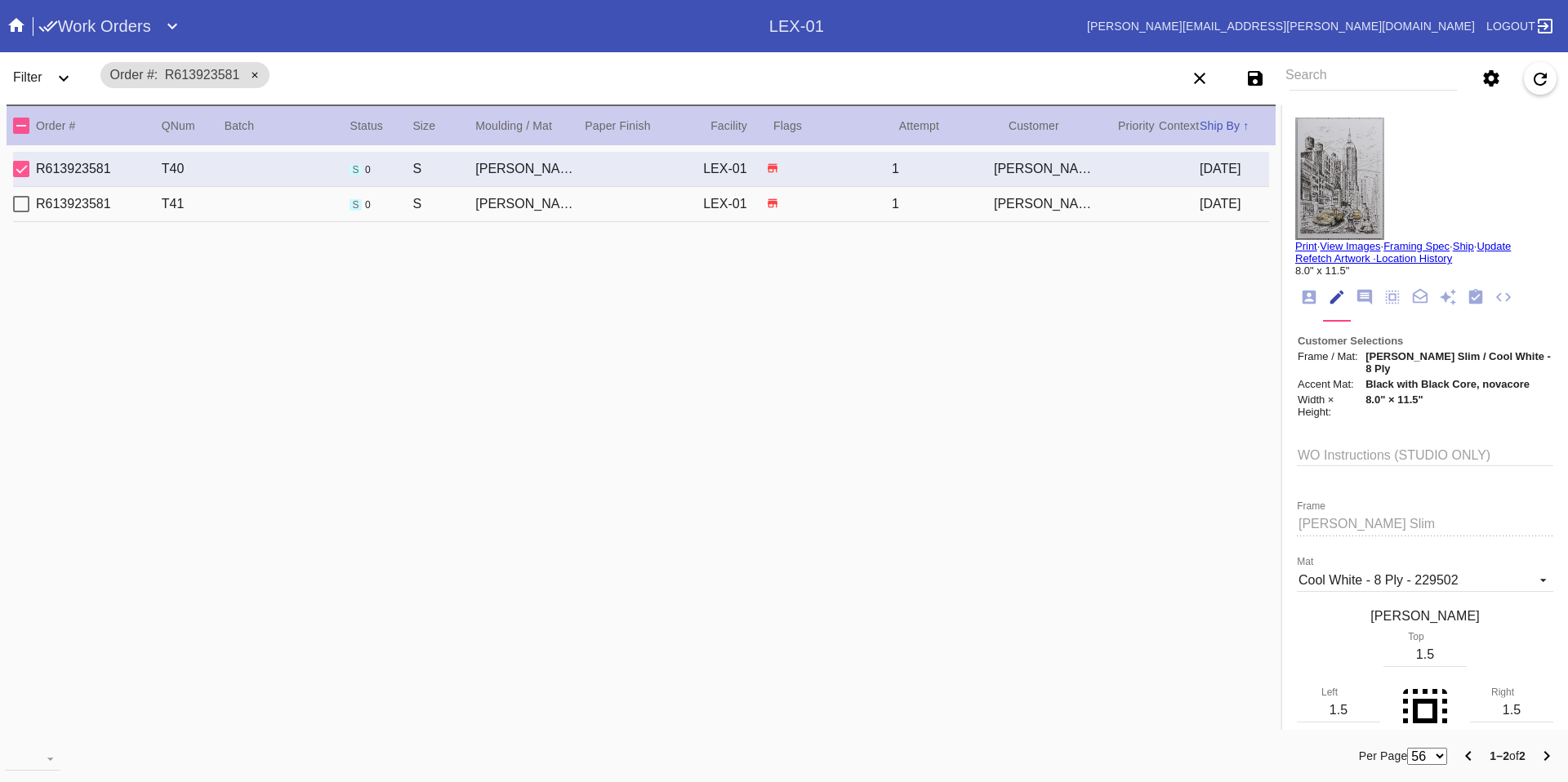 click at bounding box center [829, 203] 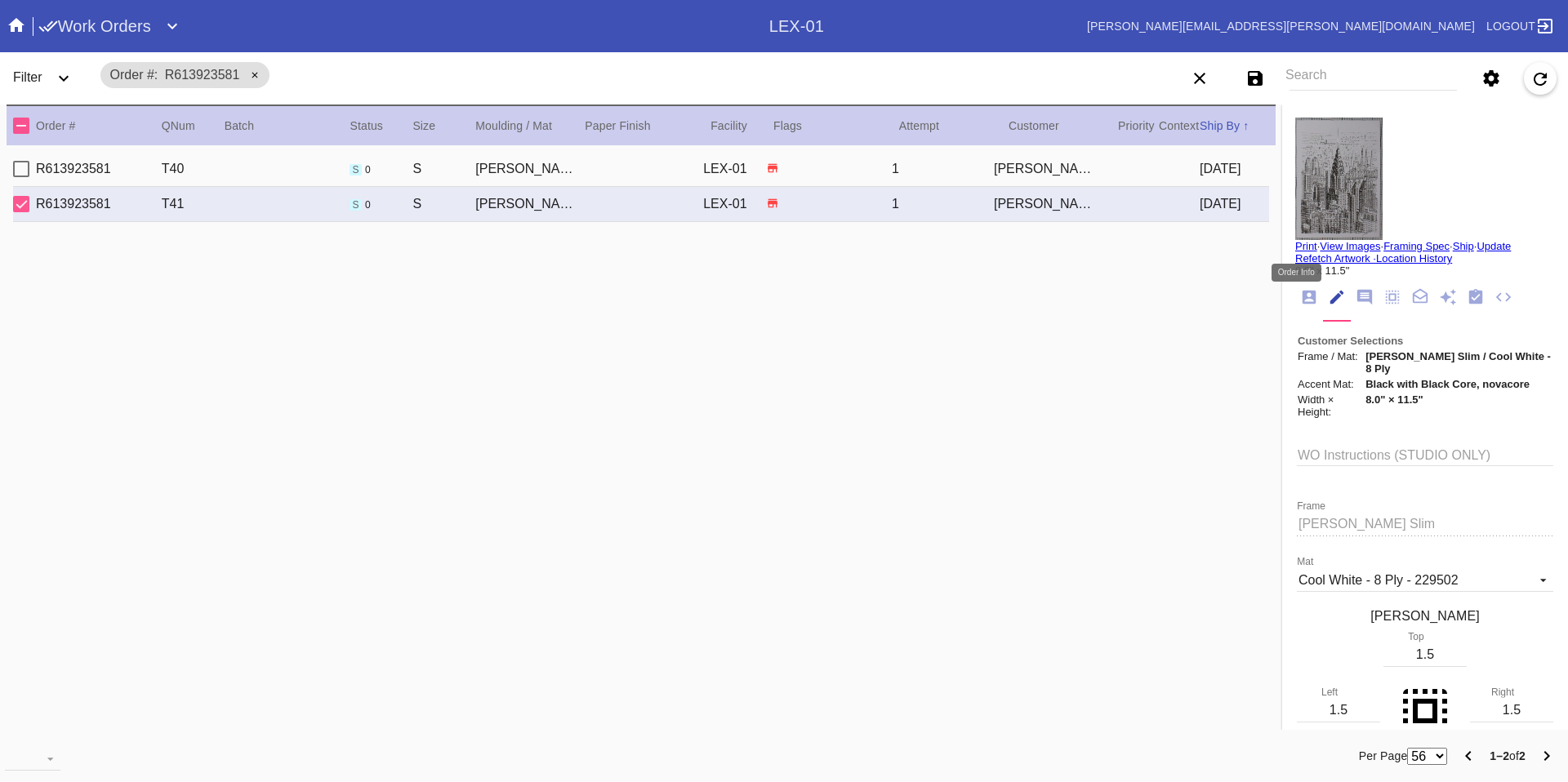 click 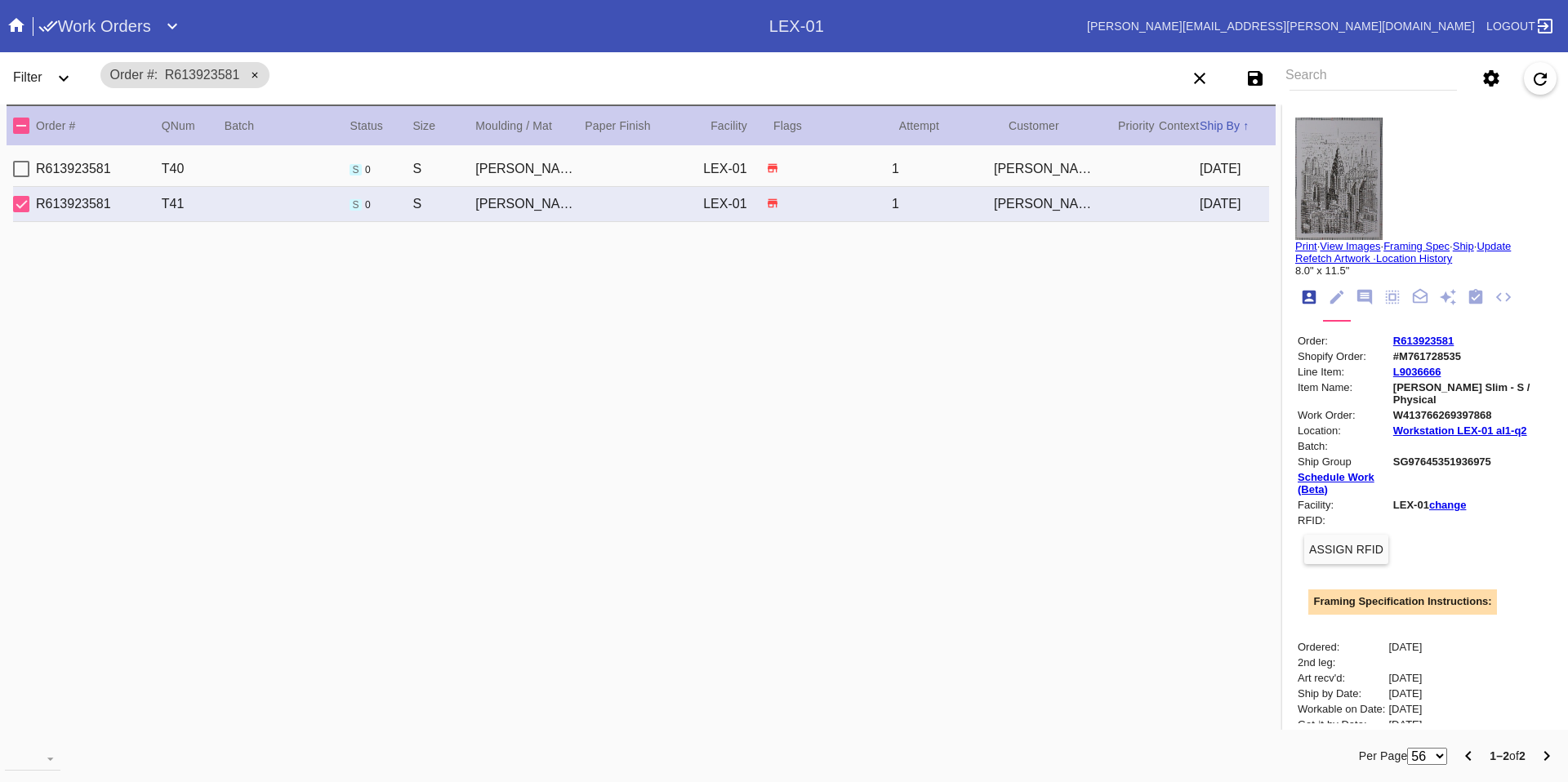scroll, scrollTop: 20, scrollLeft: 0, axis: vertical 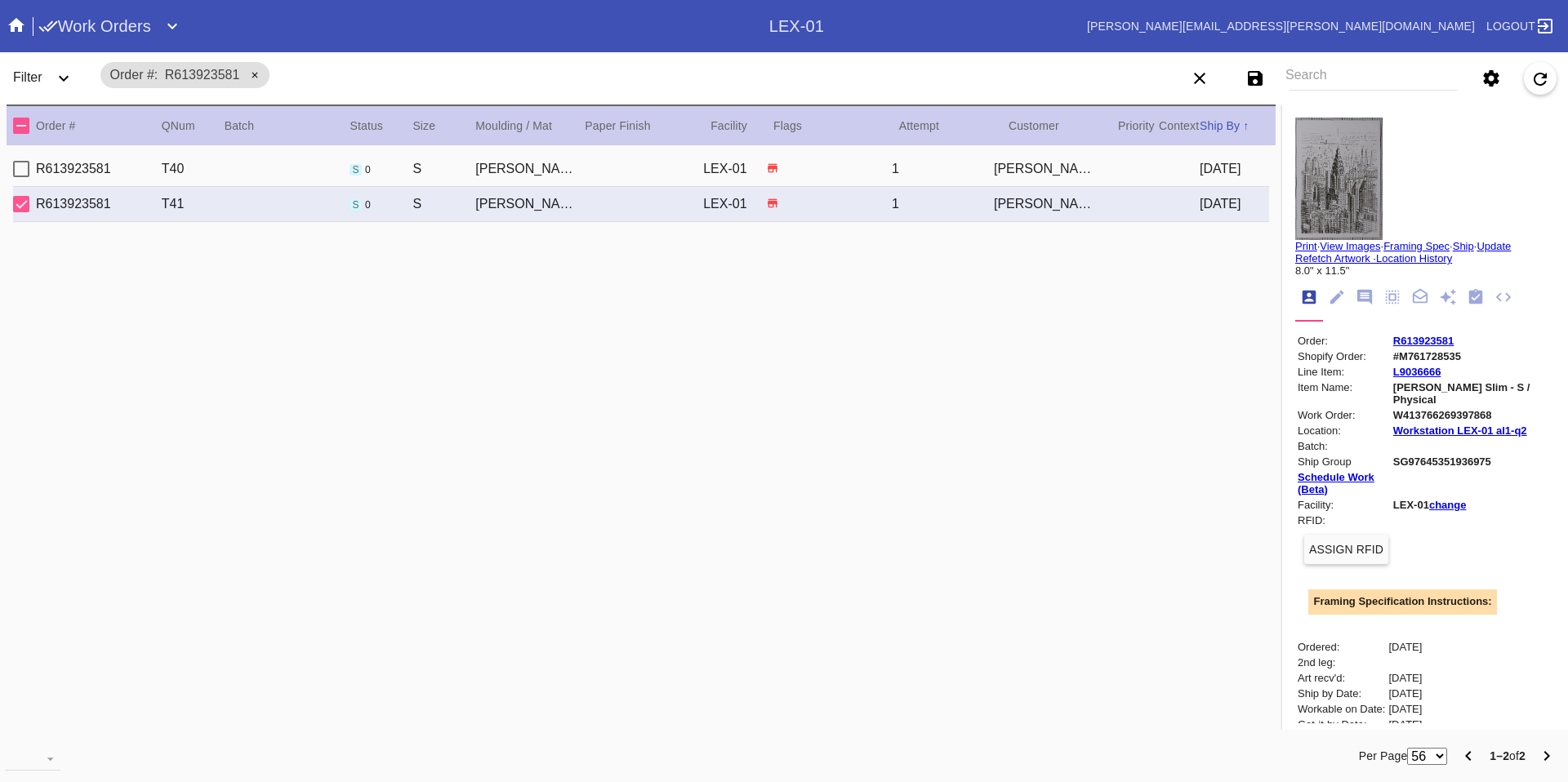 click on "R613923581" at bounding box center [1423, 340] 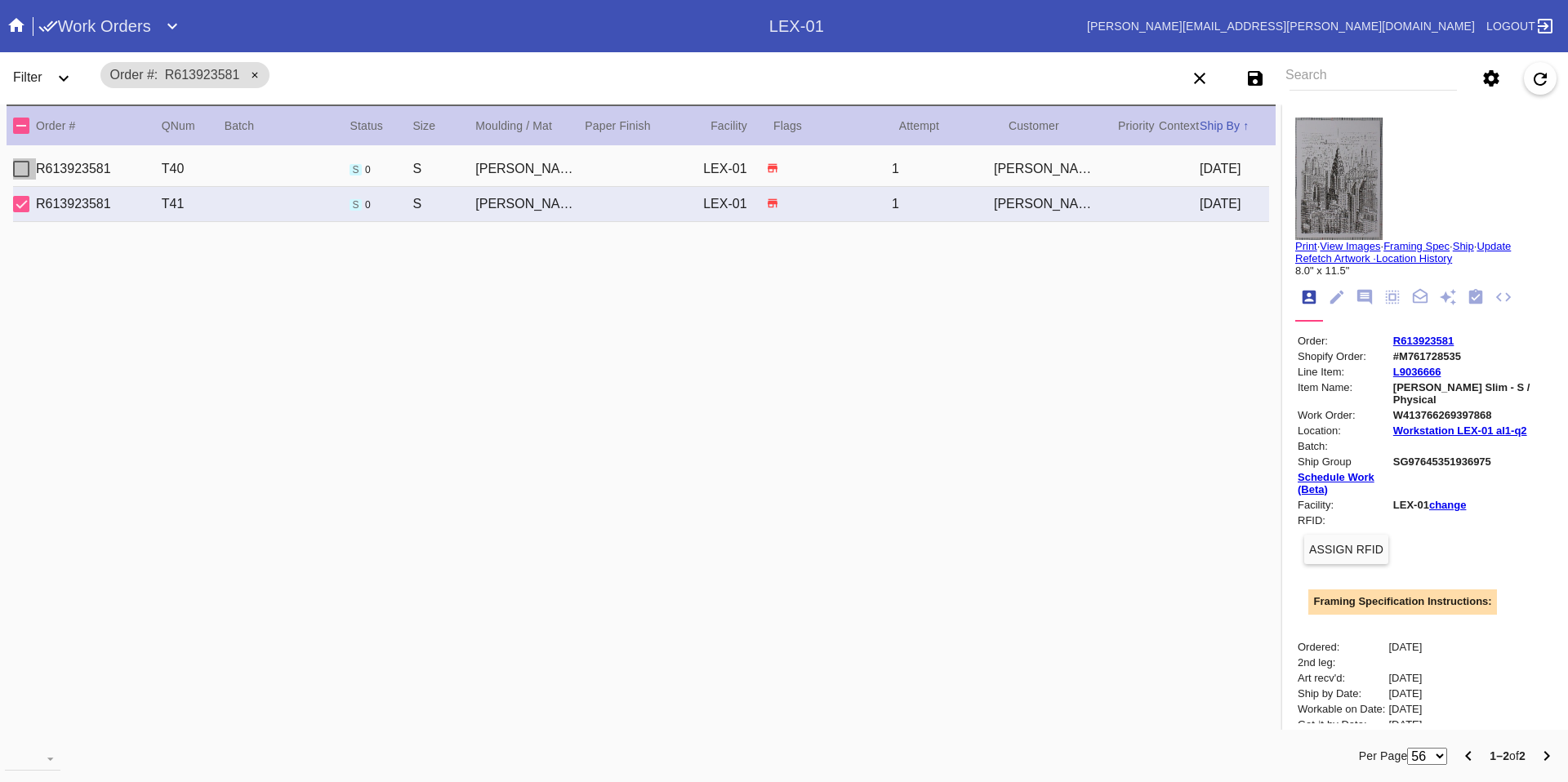 drag, startPoint x: 12, startPoint y: 163, endPoint x: 42, endPoint y: 174, distance: 31.95309 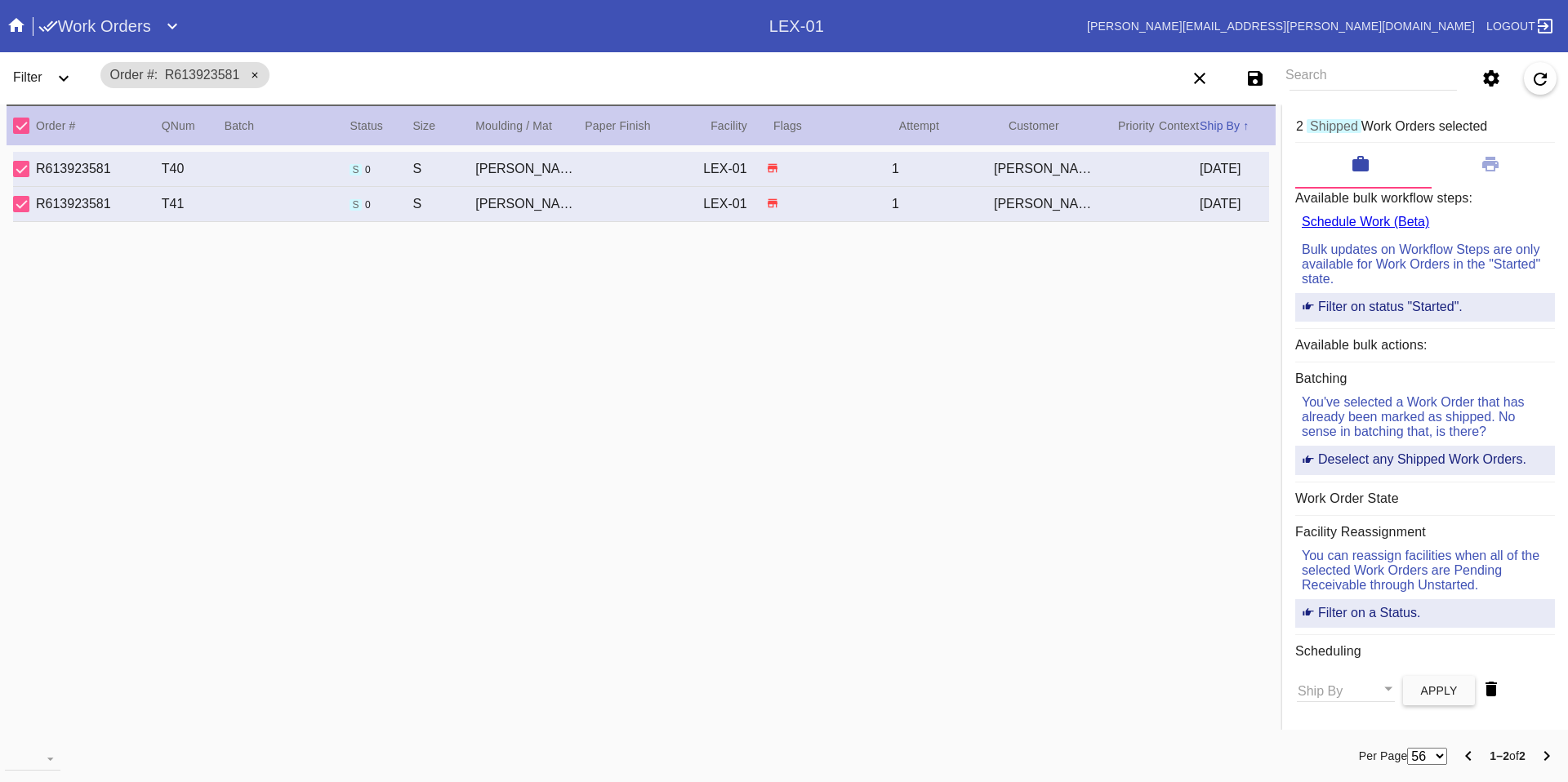 click on "R613923581 T41 s   0 S Mercer Slim / Cool White - 8 Ply LEX-01 1 Kevin Fitzpatrick
2025-07-12" at bounding box center (641, 204) 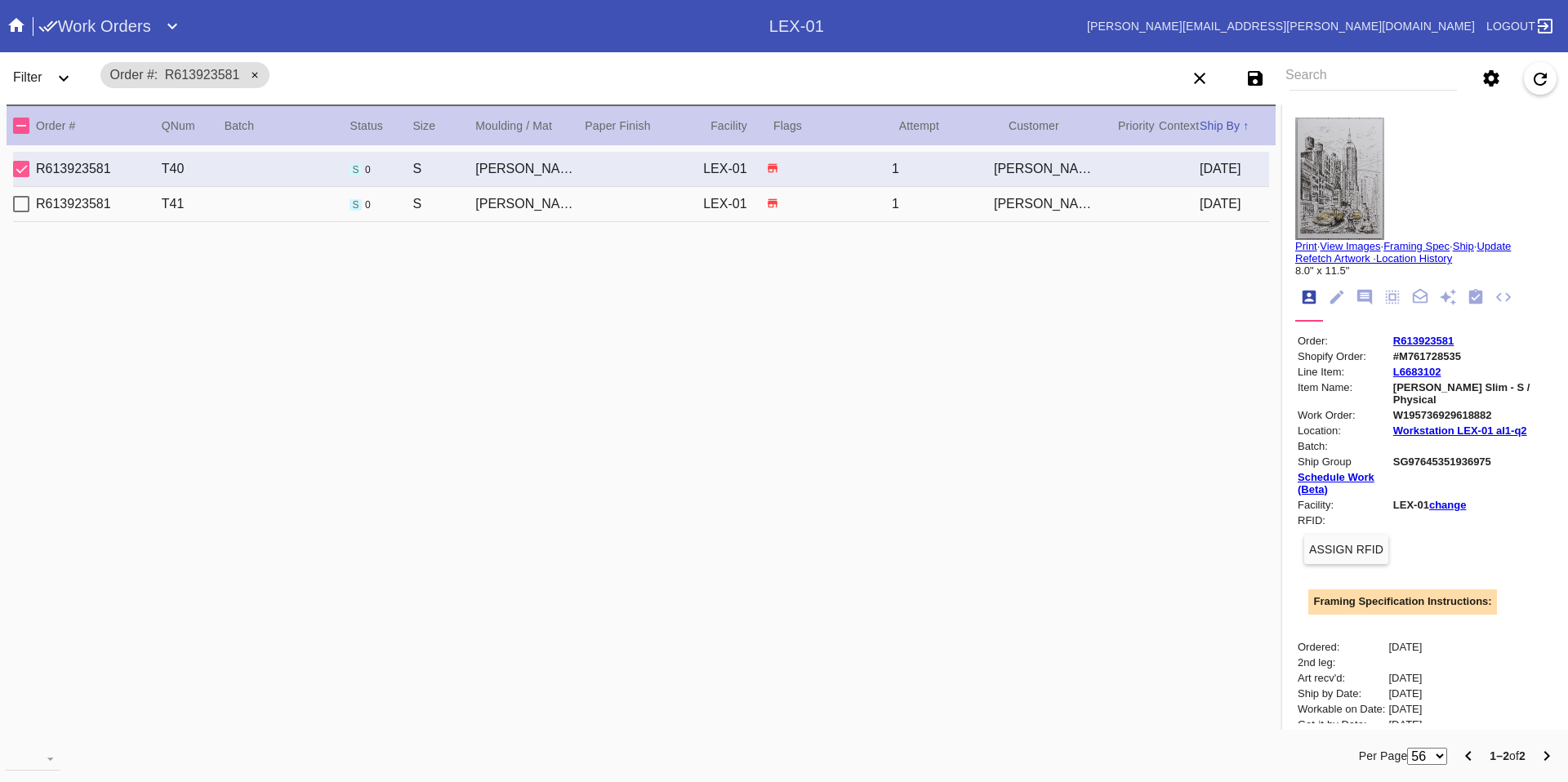 click on "2025-07-12" at bounding box center (1234, 204) 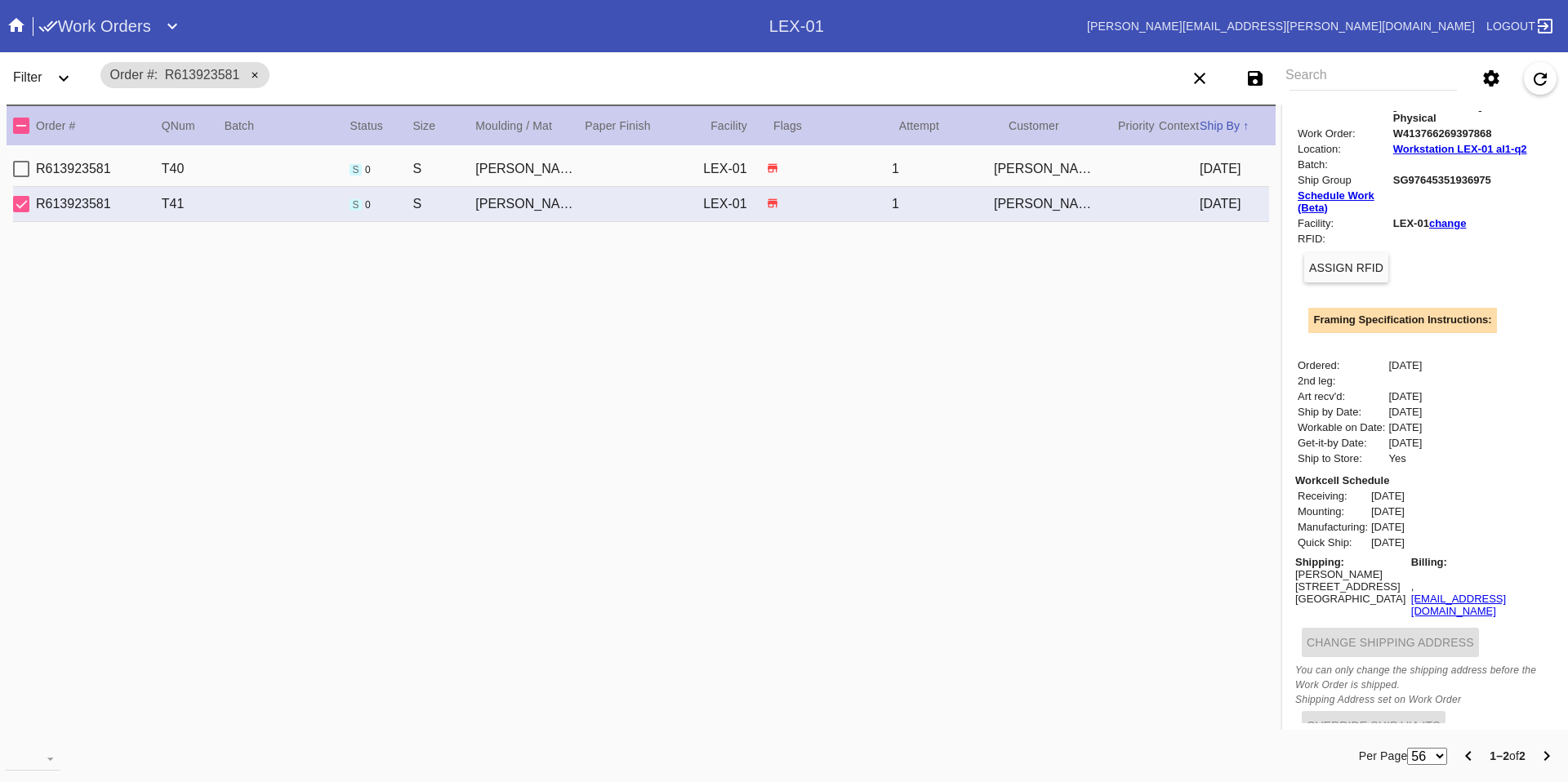 scroll, scrollTop: 309, scrollLeft: 0, axis: vertical 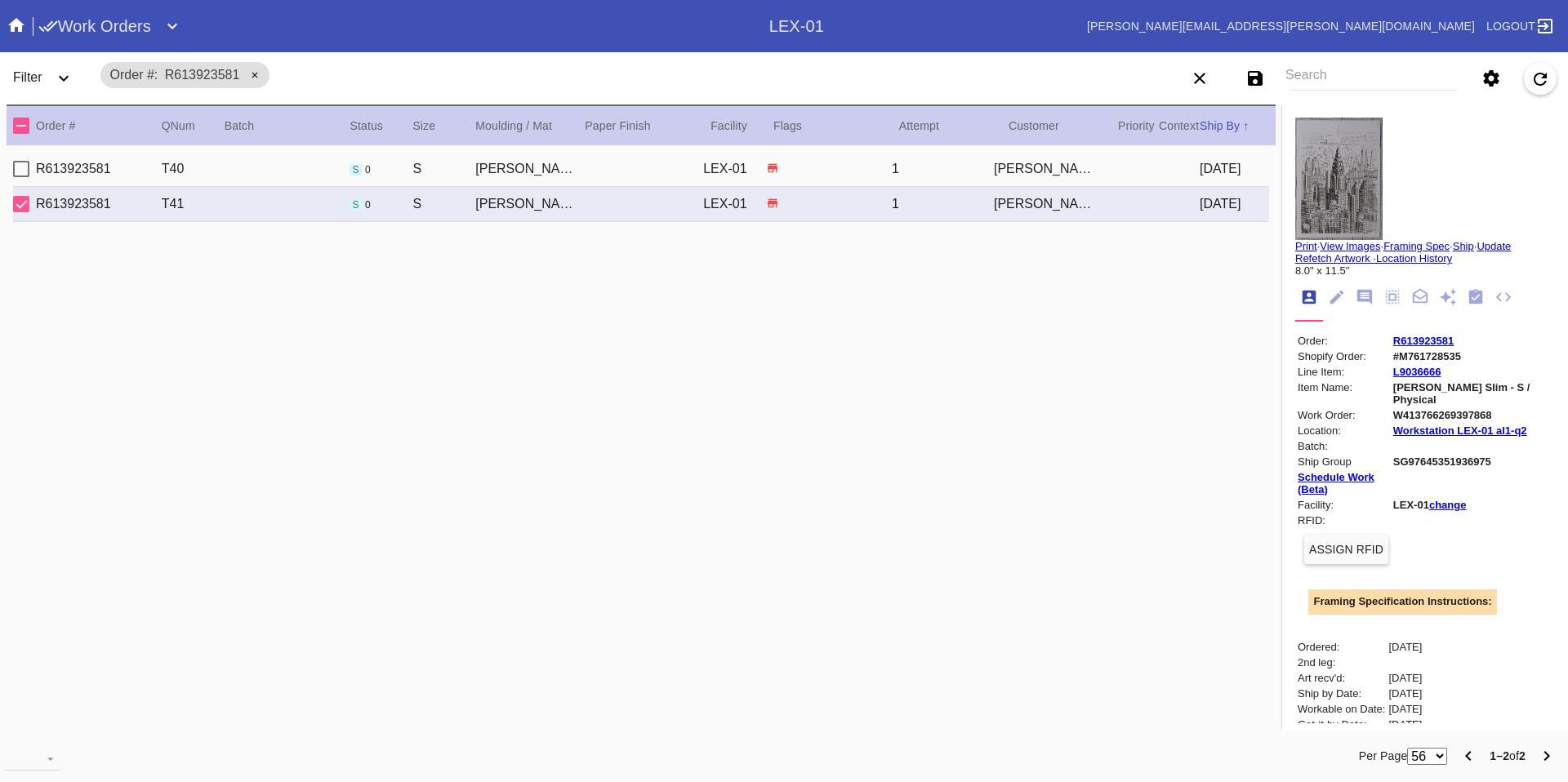 click on "#M761728535" at bounding box center (1472, 356) 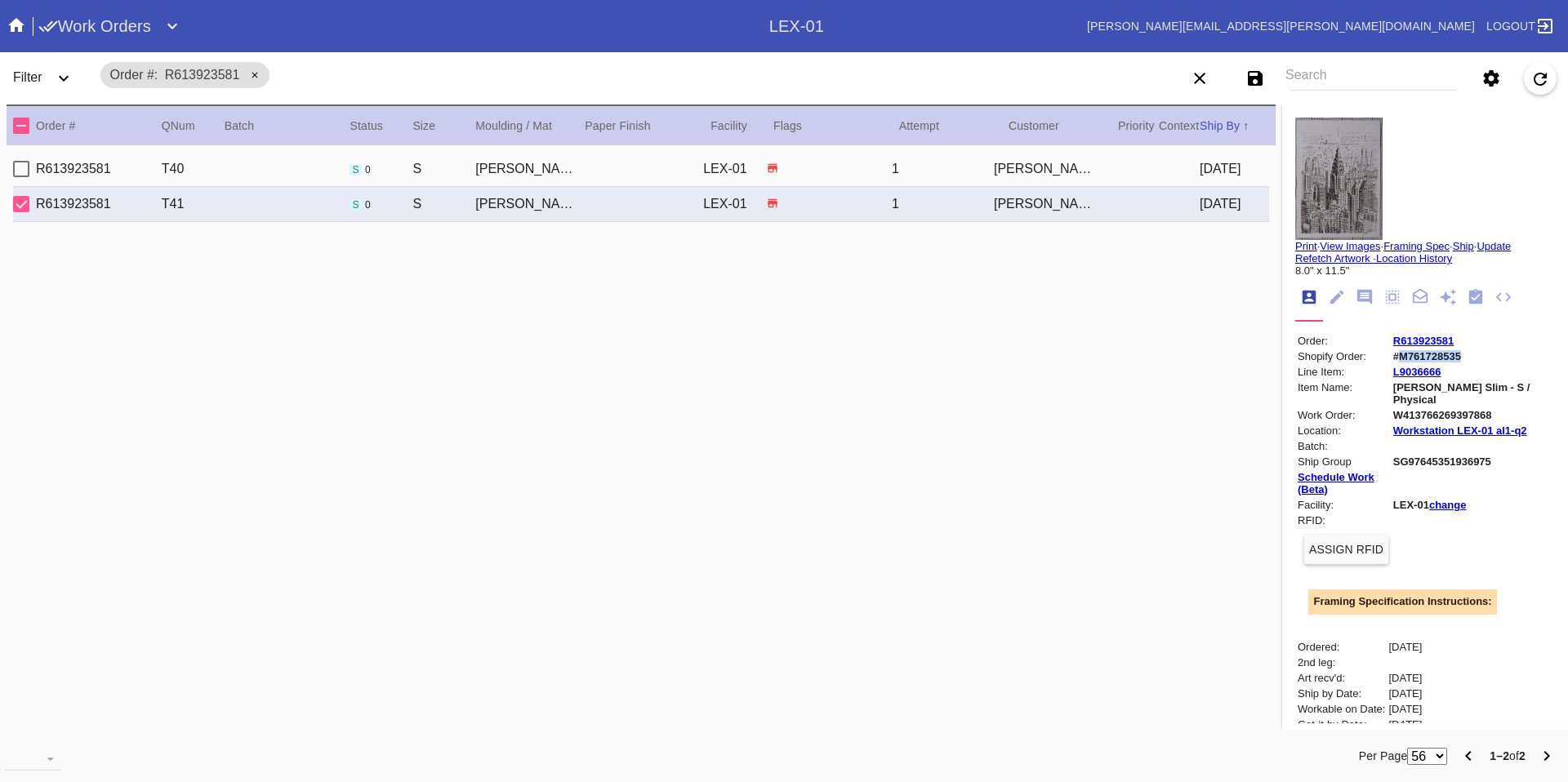 click on "#M761728535" at bounding box center (1472, 356) 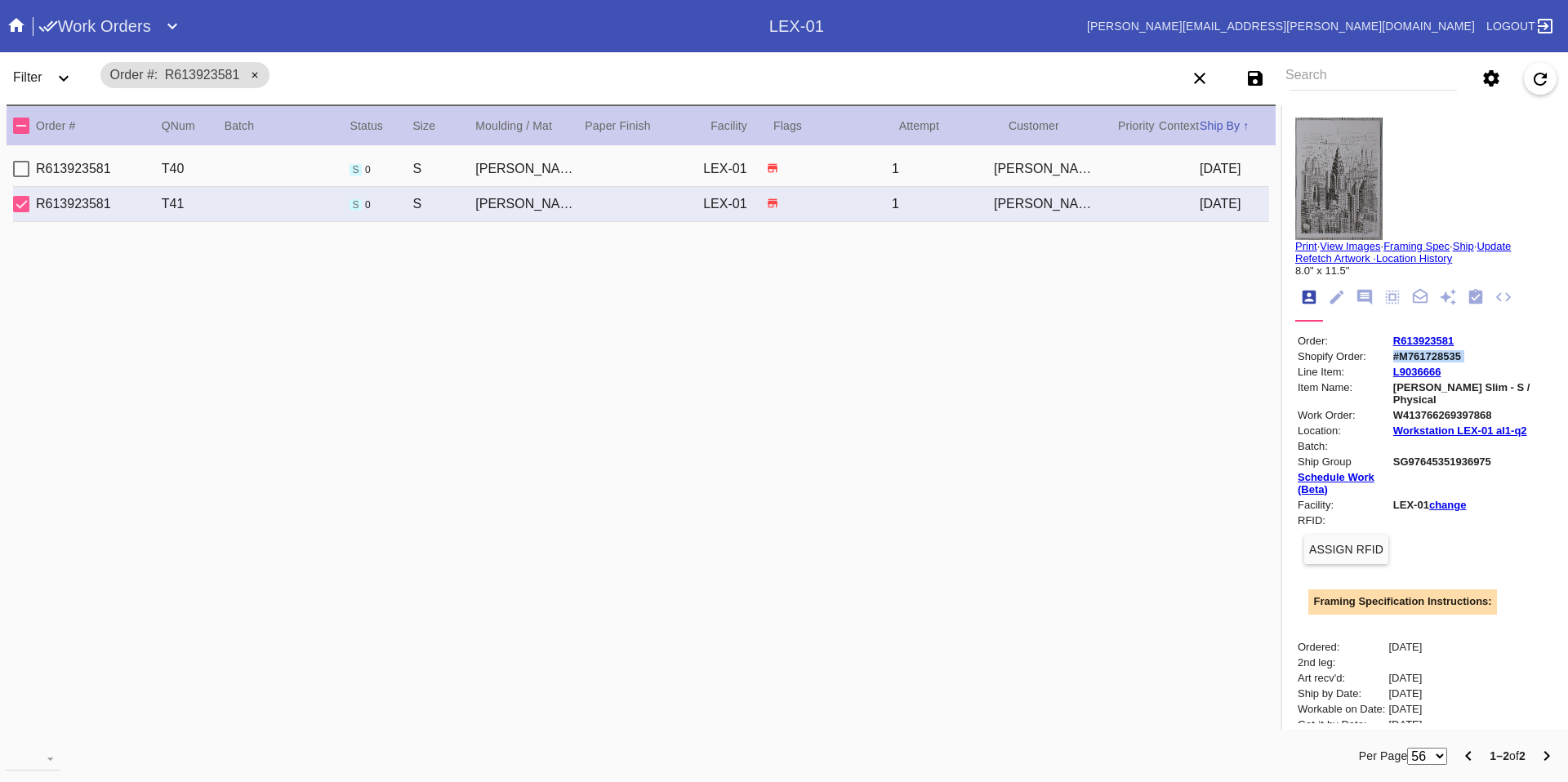 click on "#M761728535" at bounding box center (1472, 356) 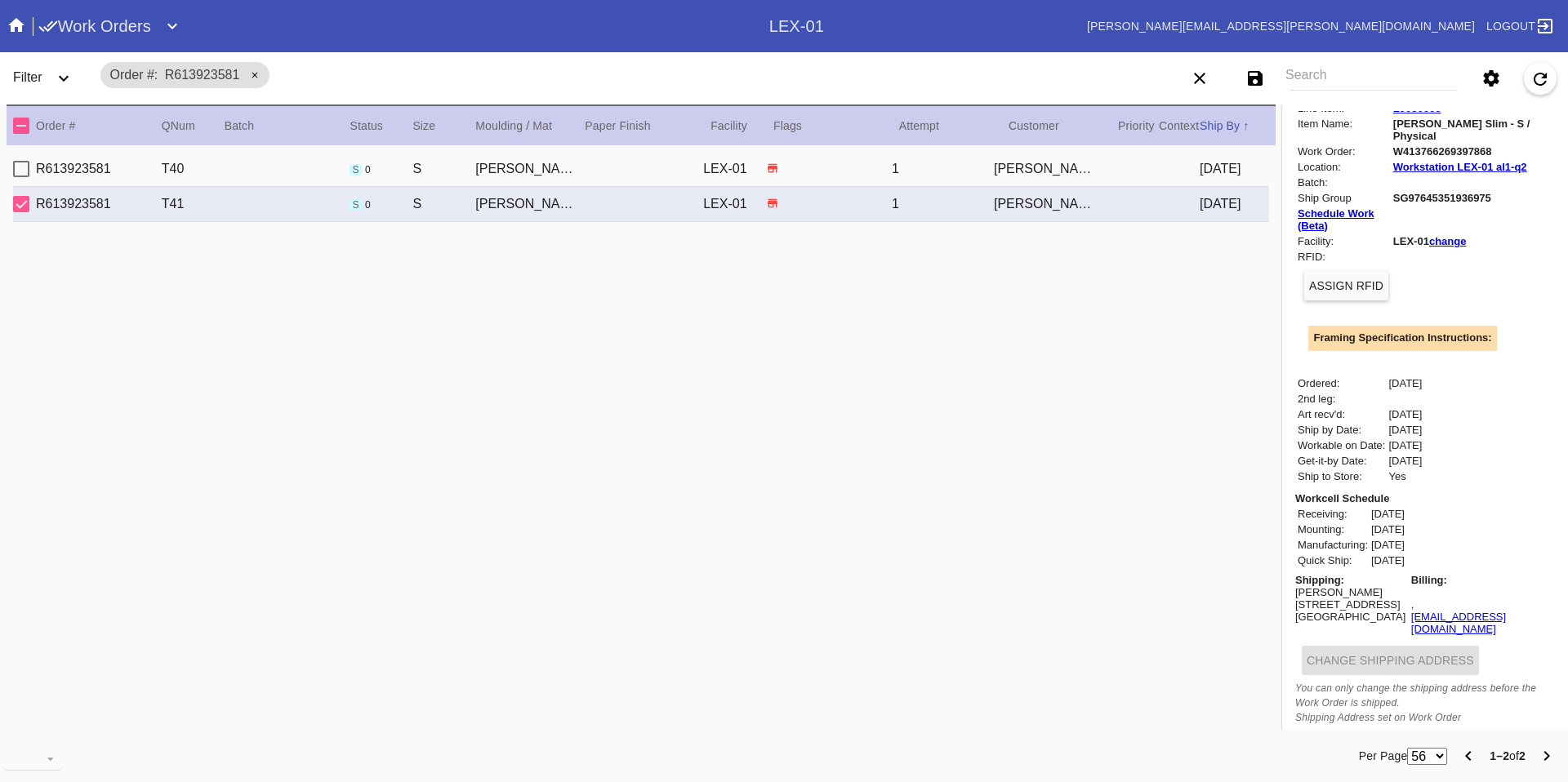 scroll, scrollTop: 309, scrollLeft: 0, axis: vertical 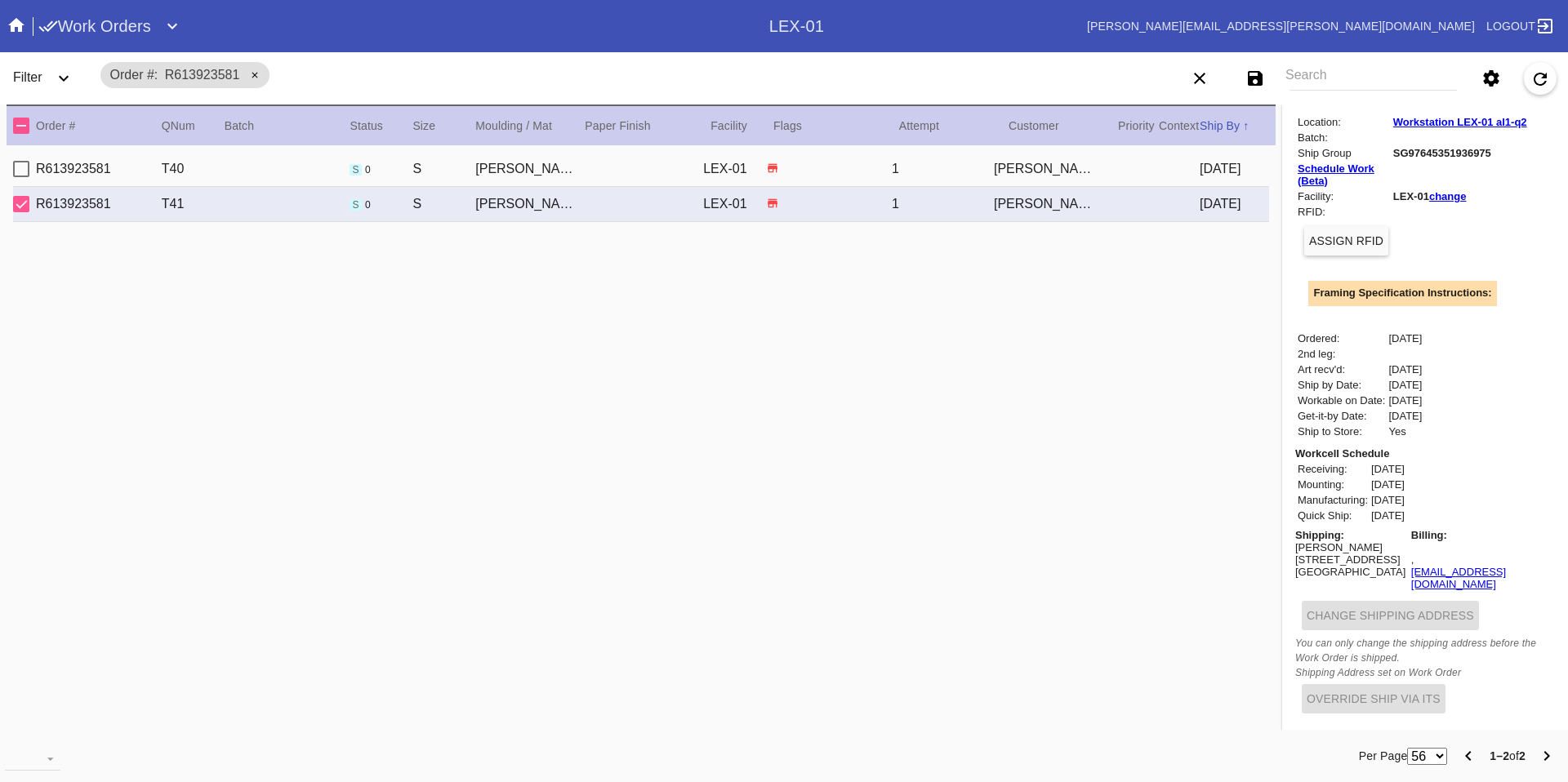 click on "Kevin Fitzpatrick" at bounding box center (1350, 547) 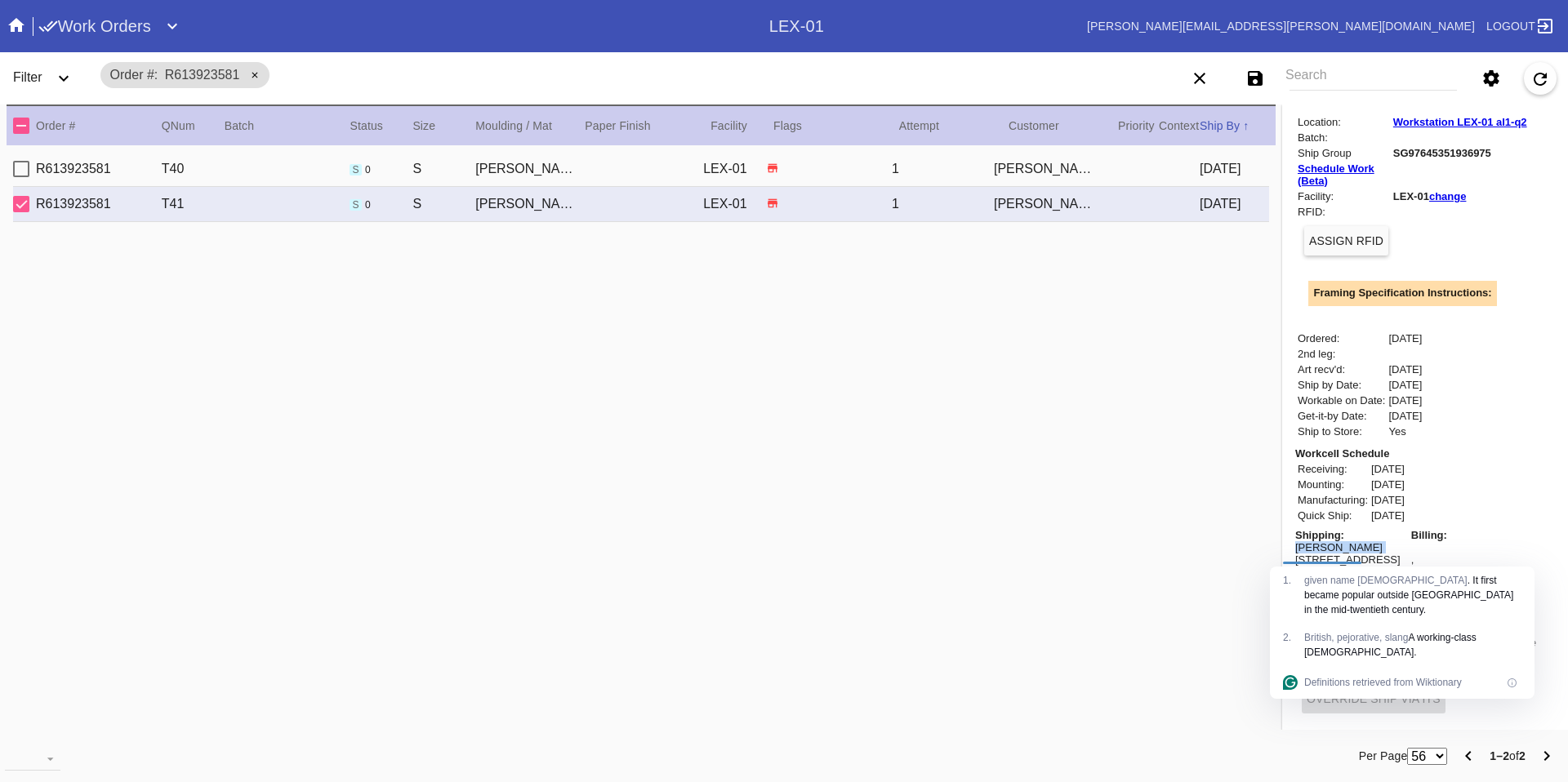copy on "Kevin Fitzpatrick" 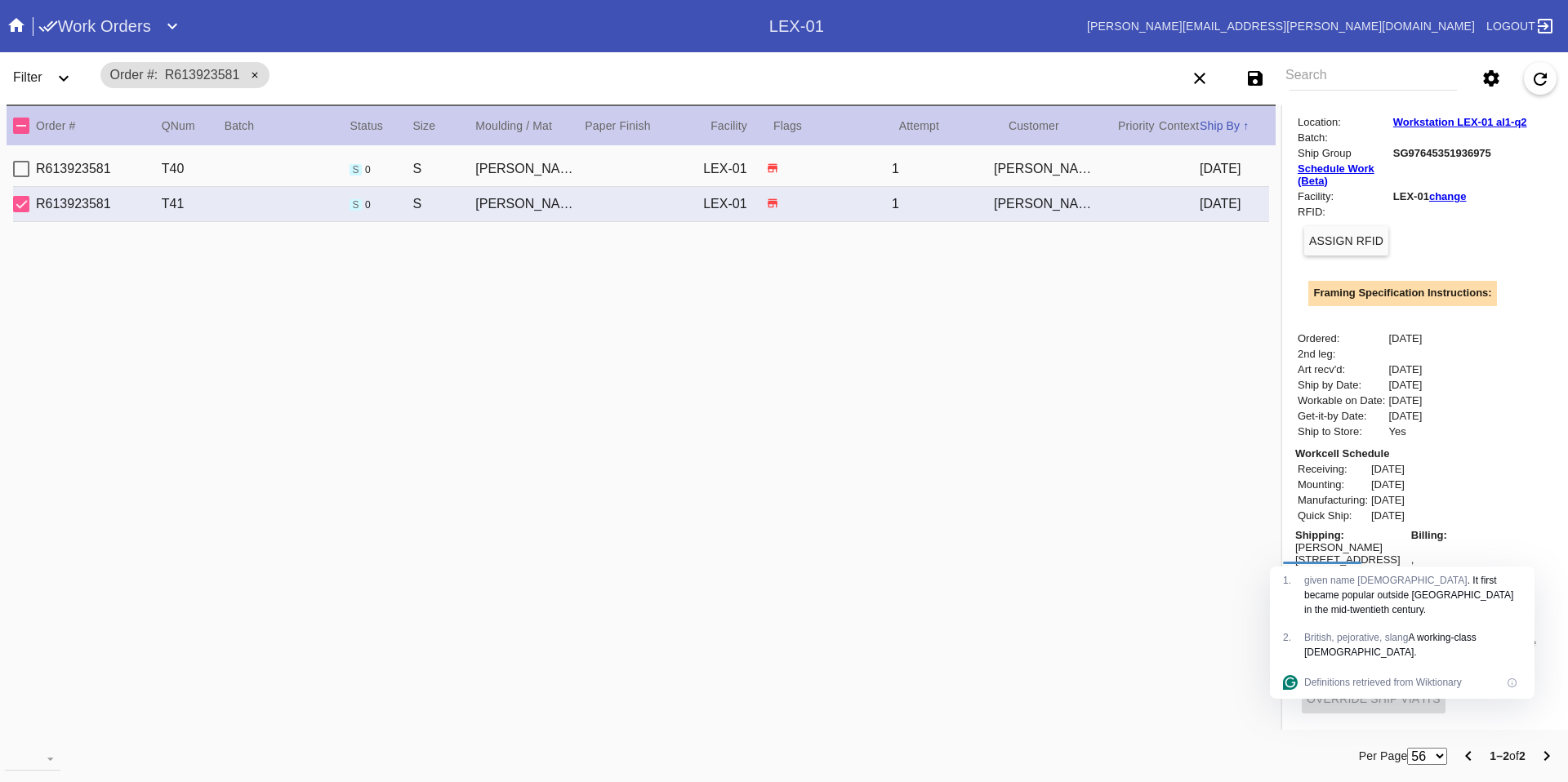 click on "Workcell Schedule Receiving: 2025-07-08 Mounting: 2025-07-10 Manufacturing: 2025-07-11 Quick Ship: 2025-07-11" at bounding box center (1425, 485) 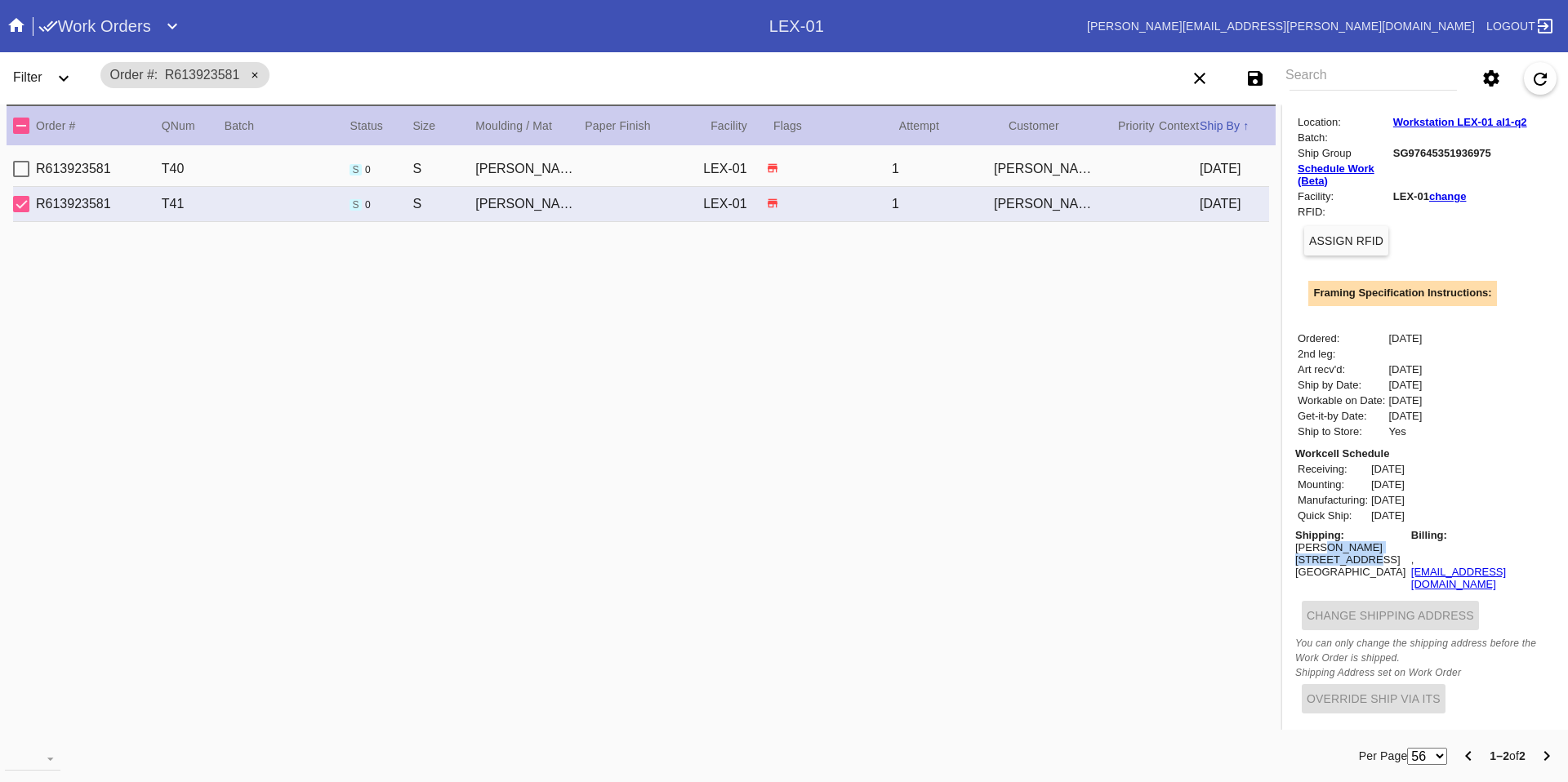 drag, startPoint x: 1357, startPoint y: 567, endPoint x: 1304, endPoint y: 560, distance: 53.46027 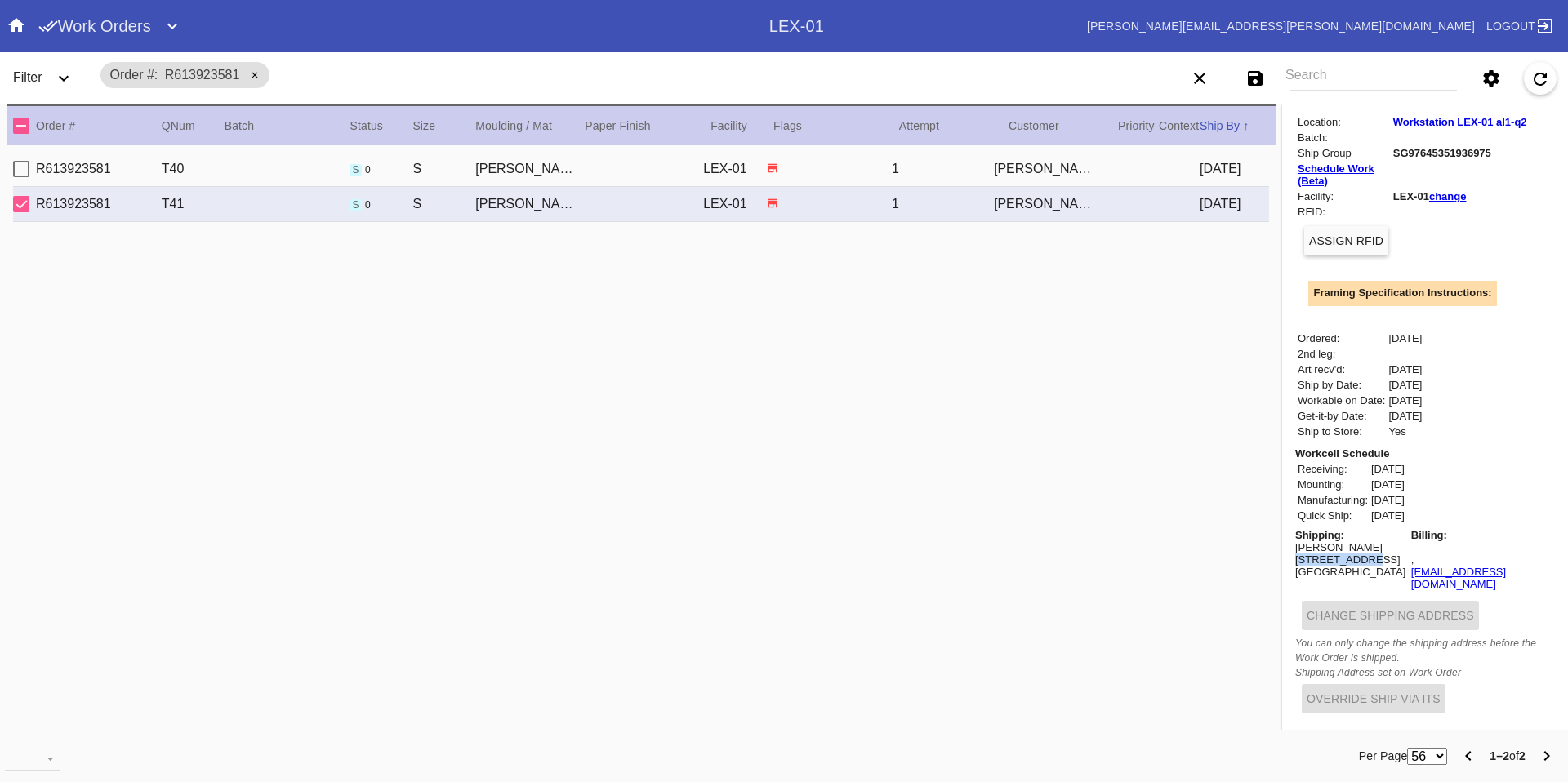 drag, startPoint x: 1282, startPoint y: 570, endPoint x: 1353, endPoint y: 567, distance: 71.0634 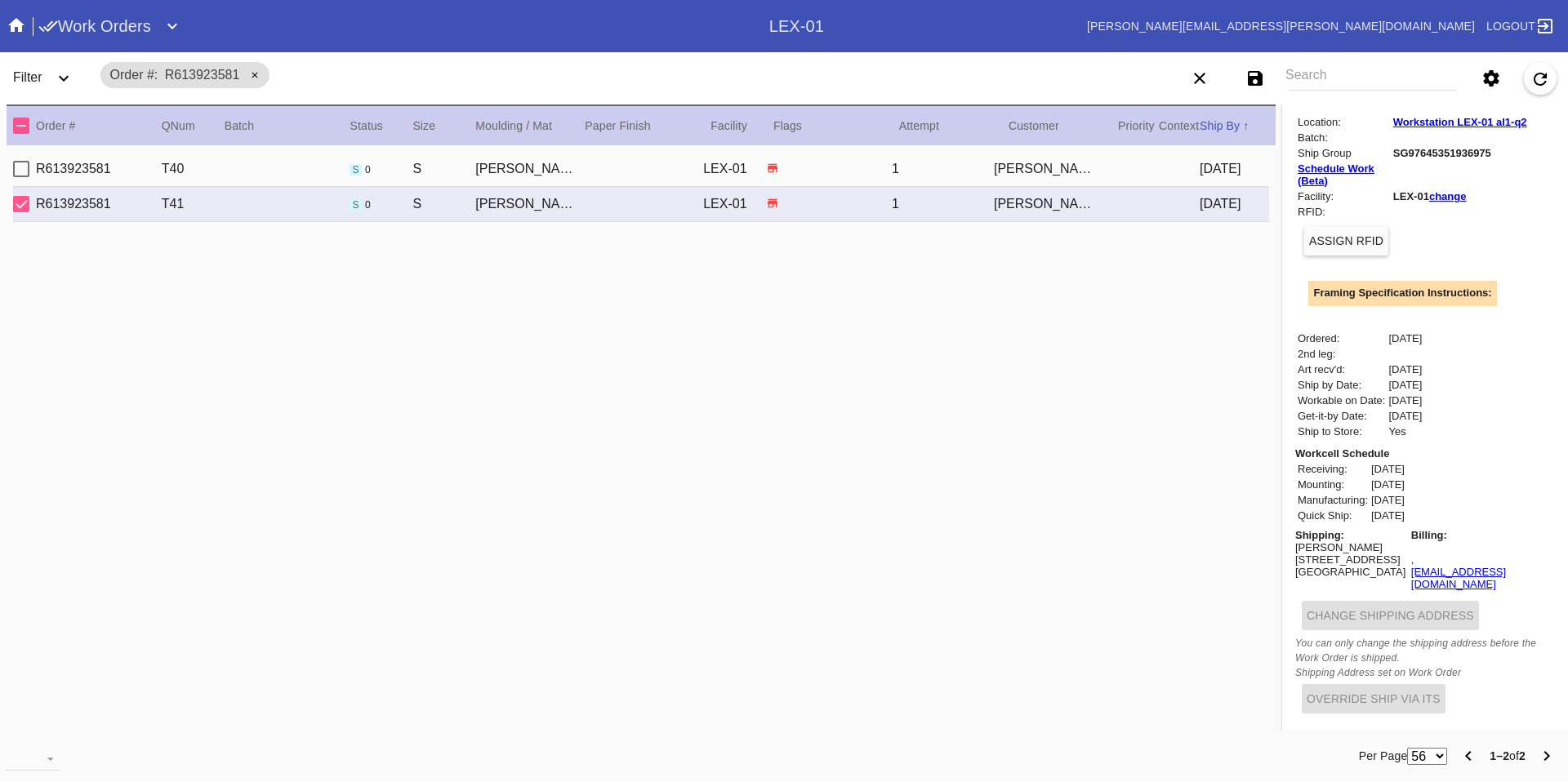 click on "Summit , NJ 07901" at bounding box center (1350, 571) 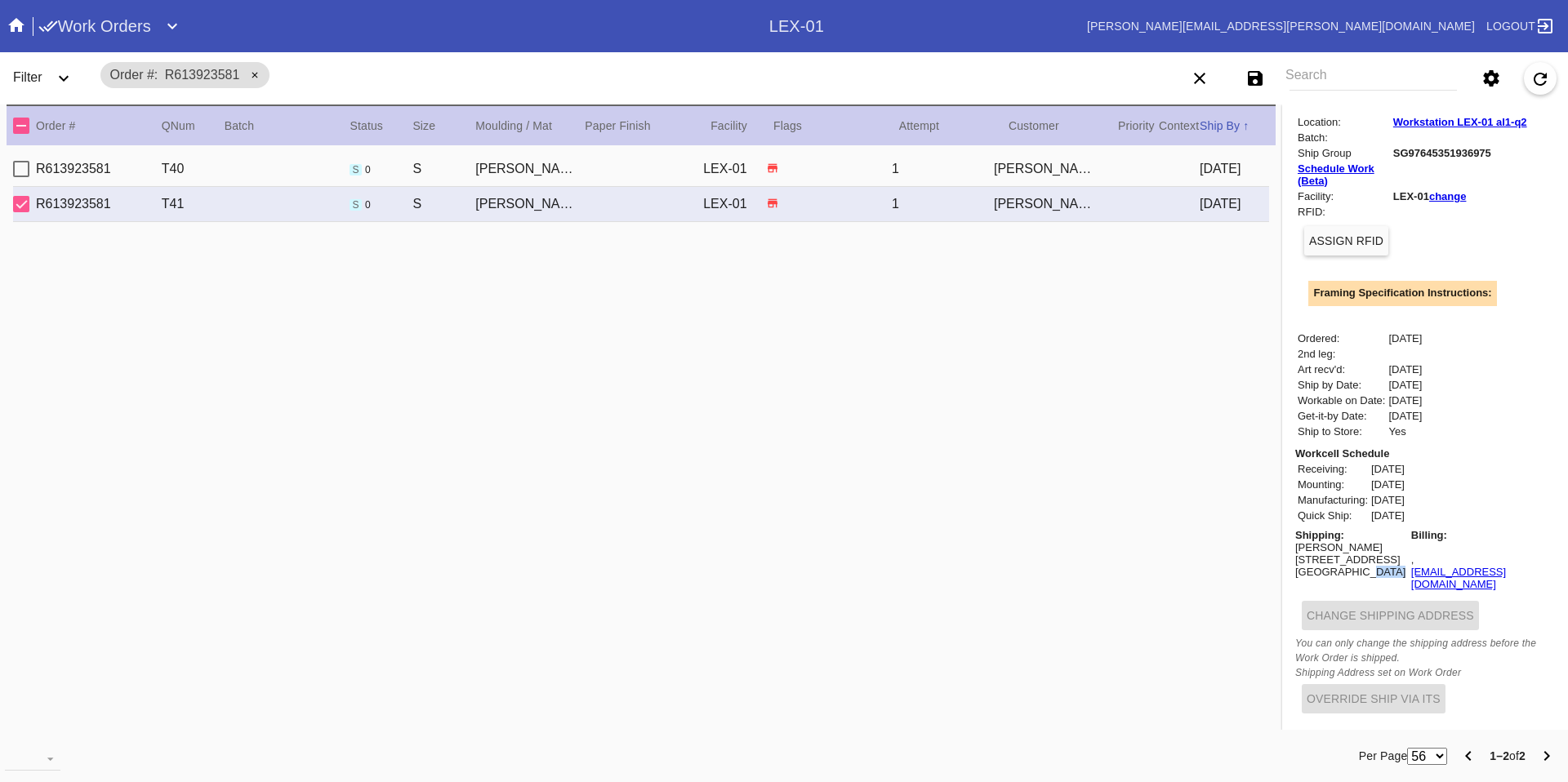 click on "Summit , NJ 07901" at bounding box center (1350, 571) 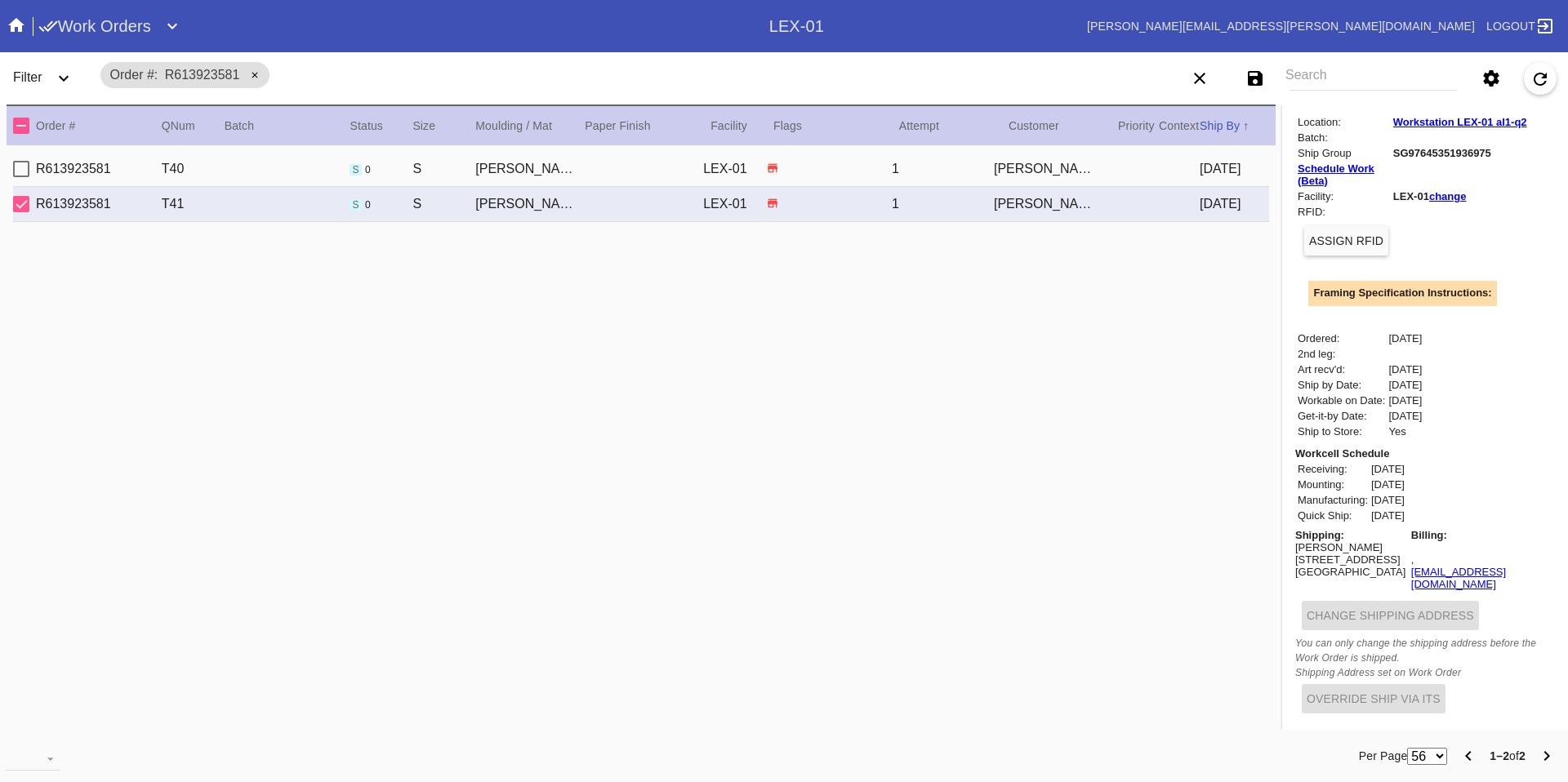 click on "Summit , NJ 07901" at bounding box center [1350, 571] 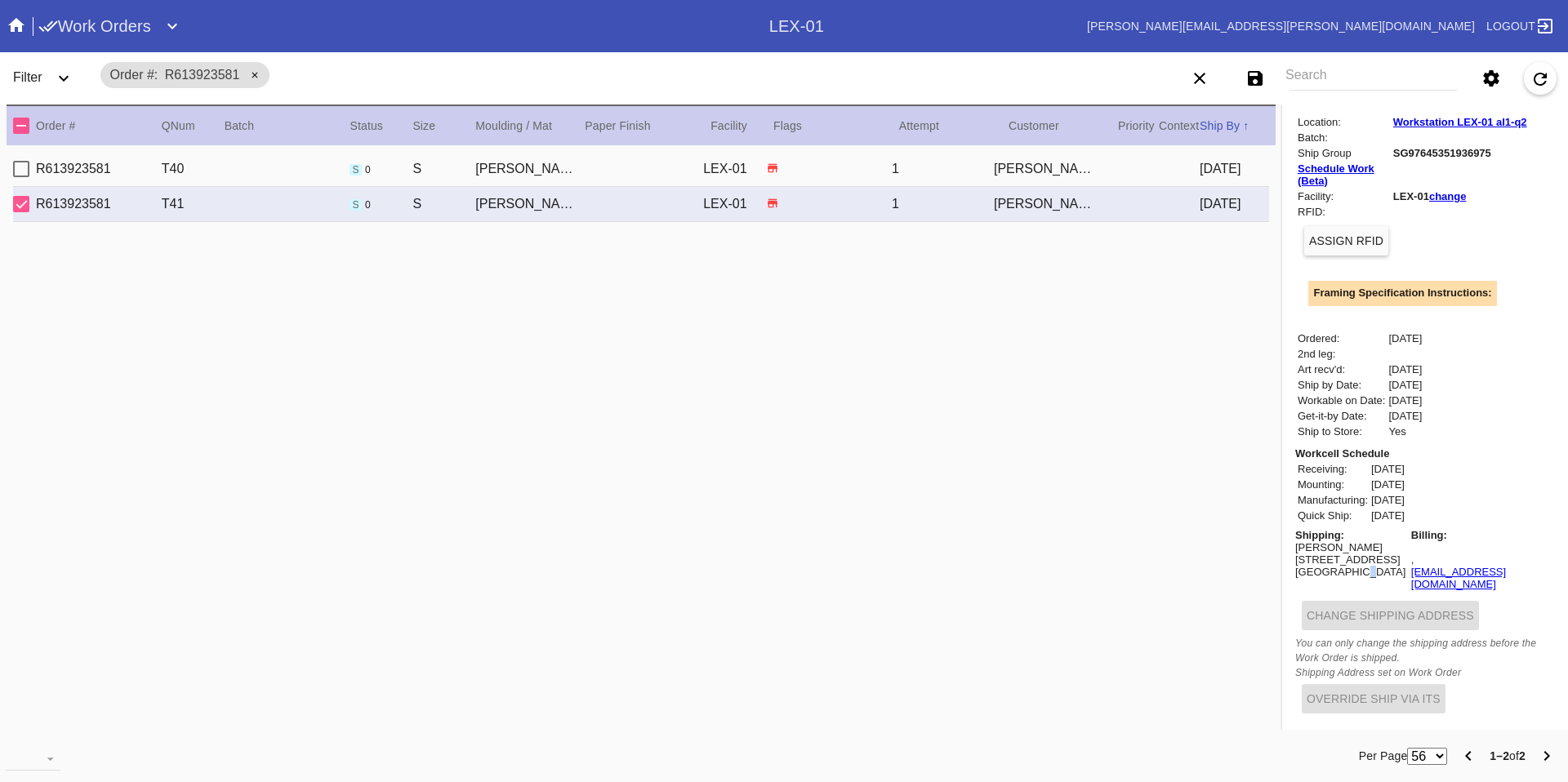 click on "Summit , NJ 07901" at bounding box center (1350, 571) 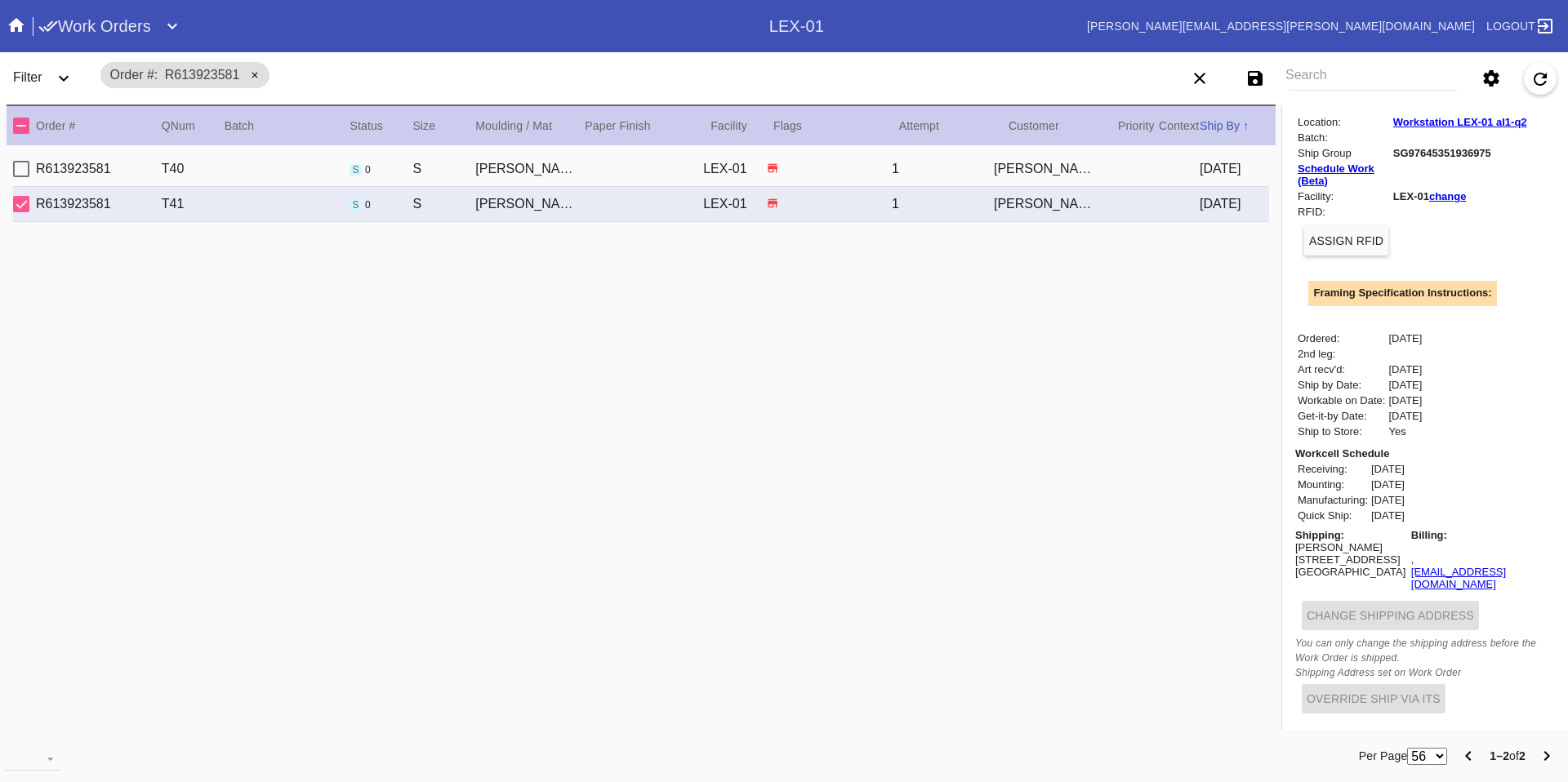 click on "Summit , NJ 07901" at bounding box center [1350, 571] 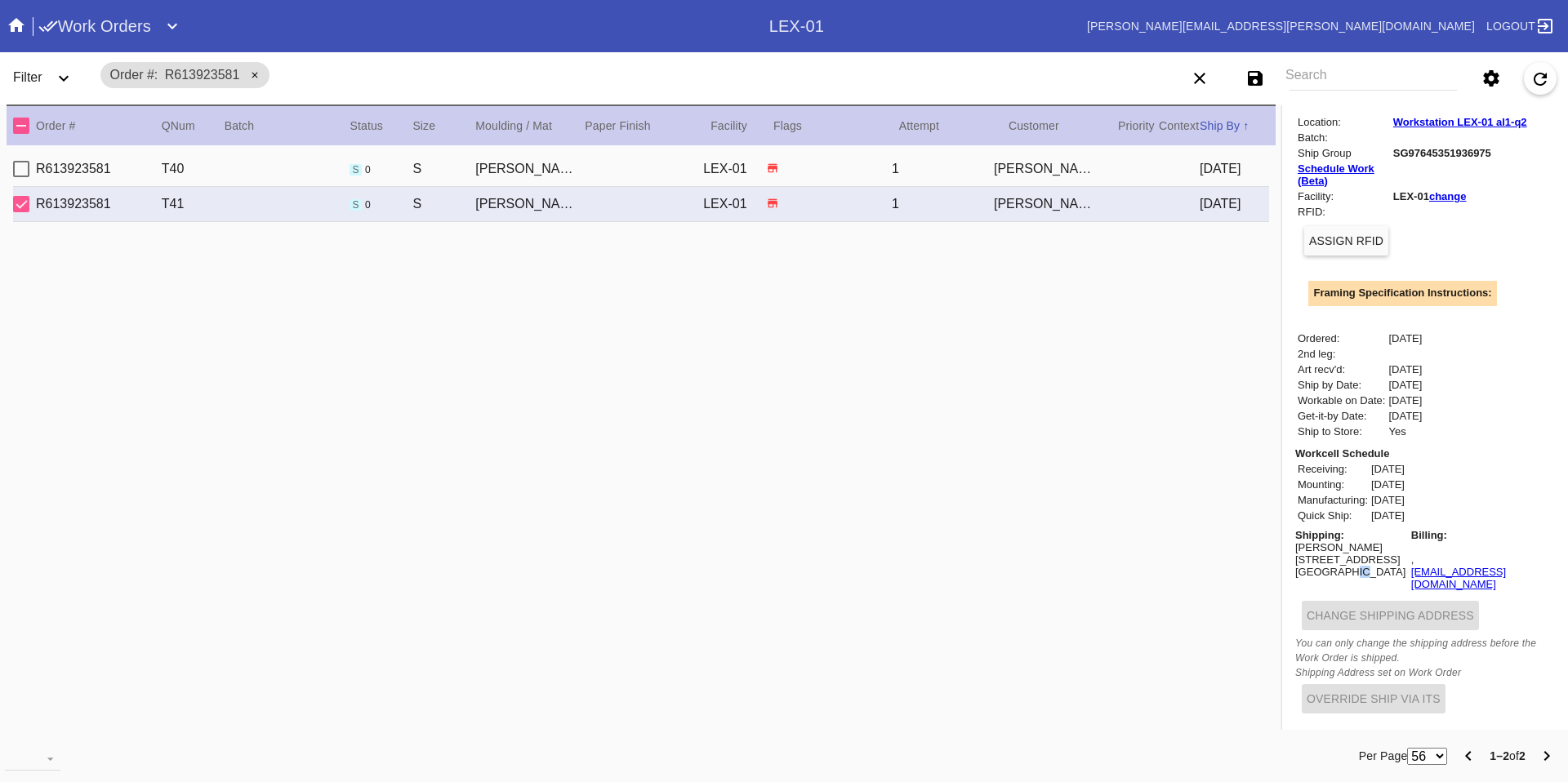 click on "Summit , NJ 07901" at bounding box center [1350, 571] 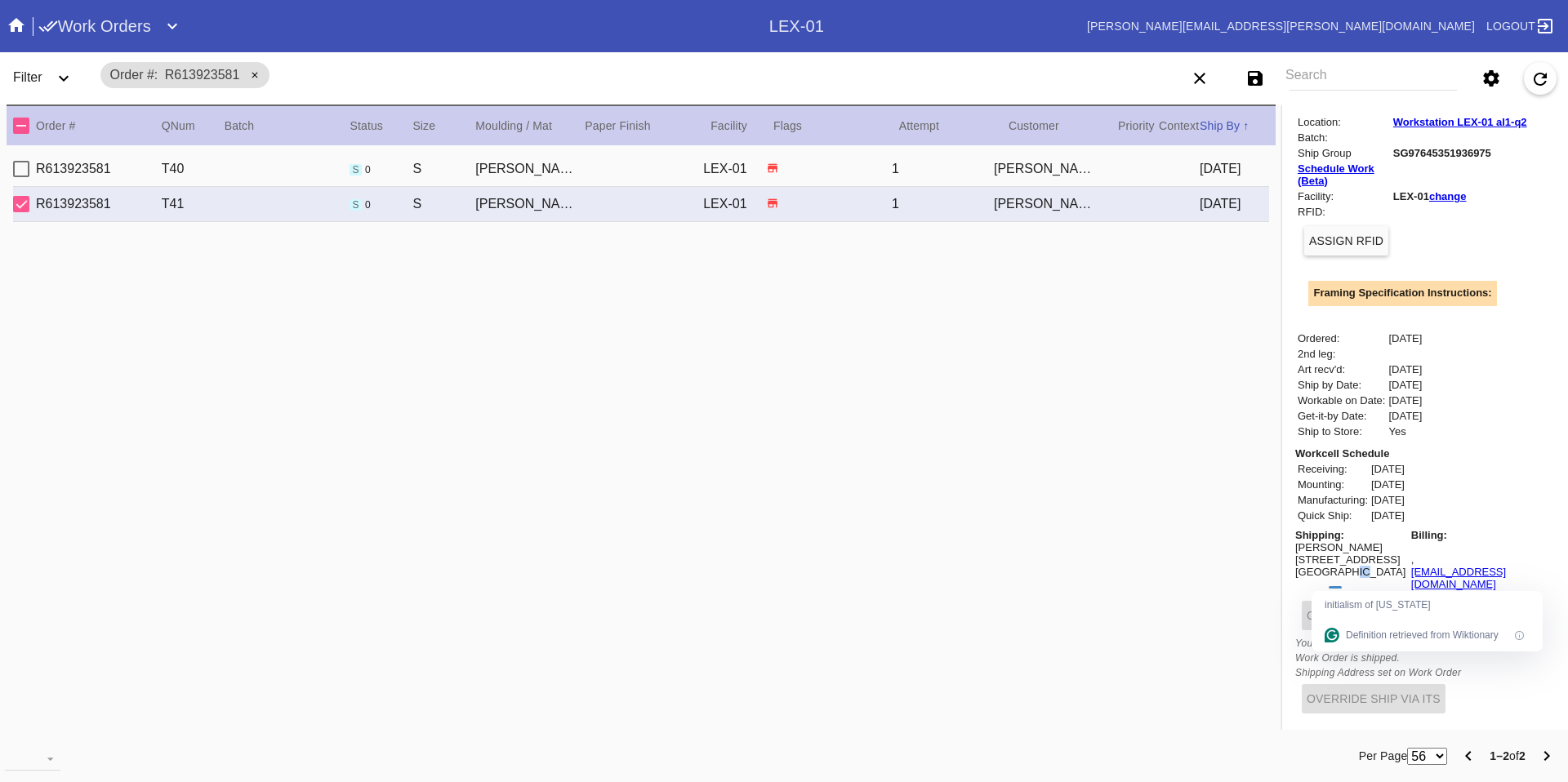 copy on "NJ" 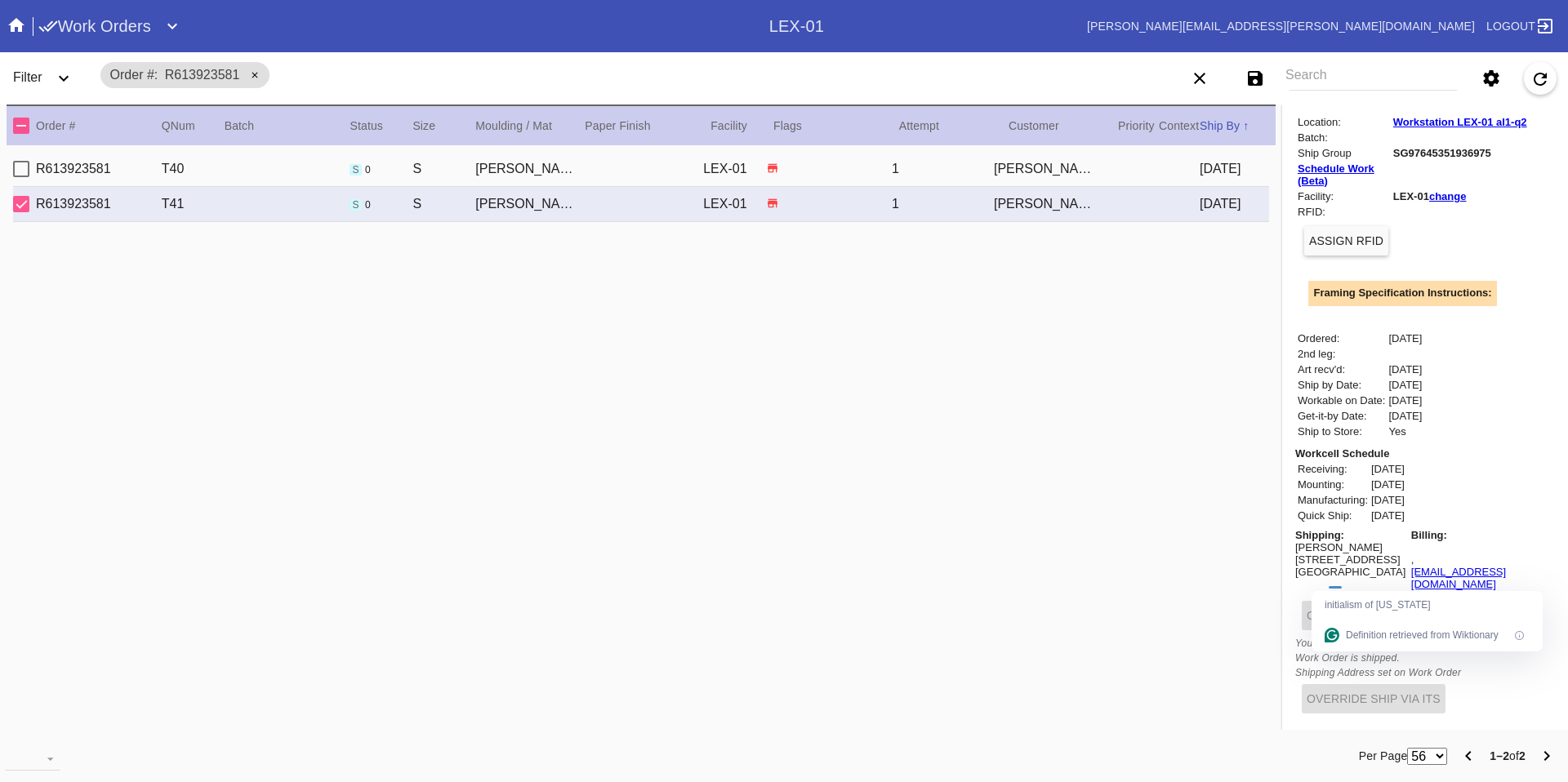 click on "Workcell Schedule Receiving: 2025-07-08 Mounting: 2025-07-10 Manufacturing: 2025-07-11 Quick Ship: 2025-07-11" at bounding box center [1425, 485] 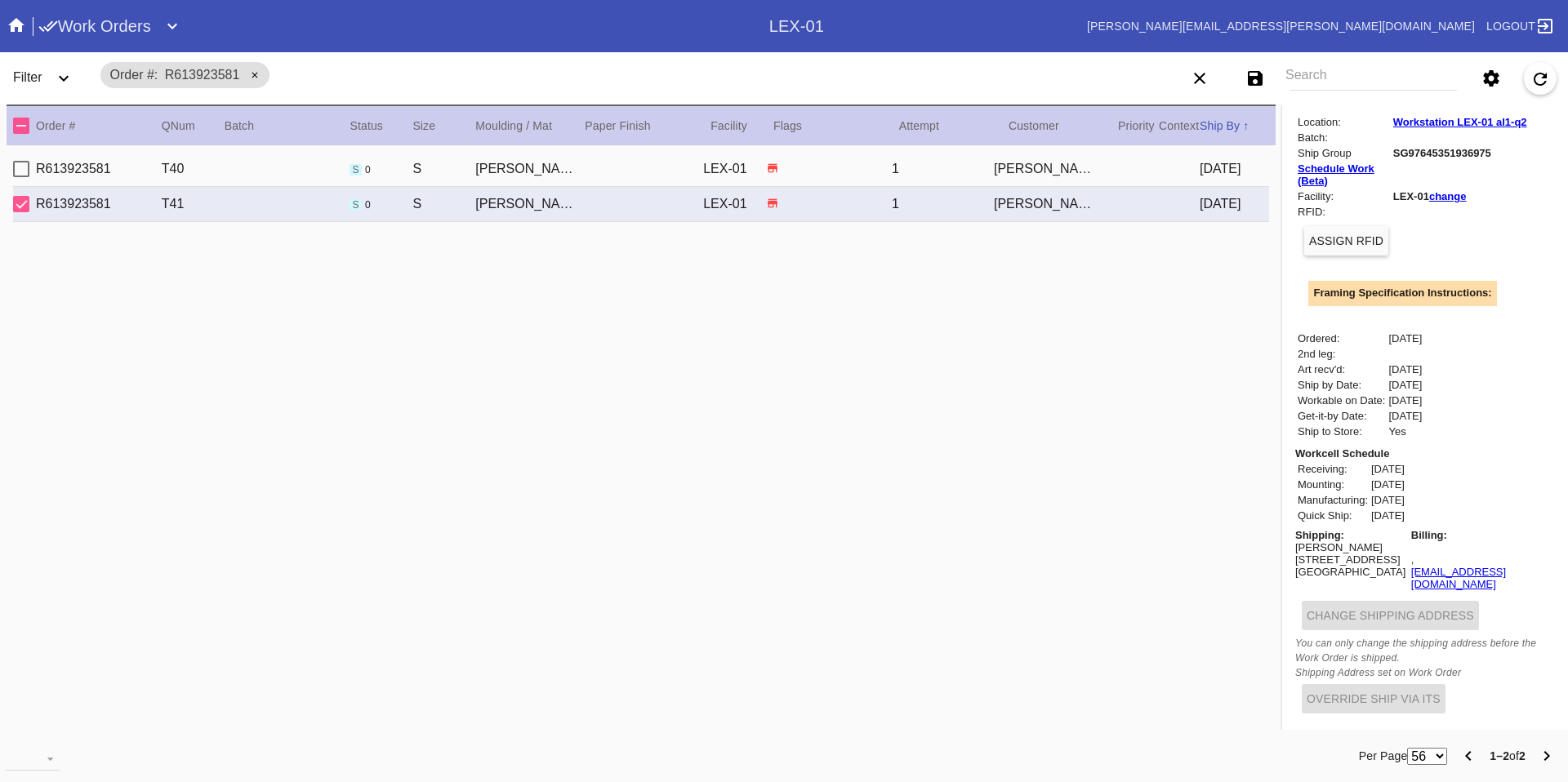 click on "Summit , NJ 07901" at bounding box center (1350, 571) 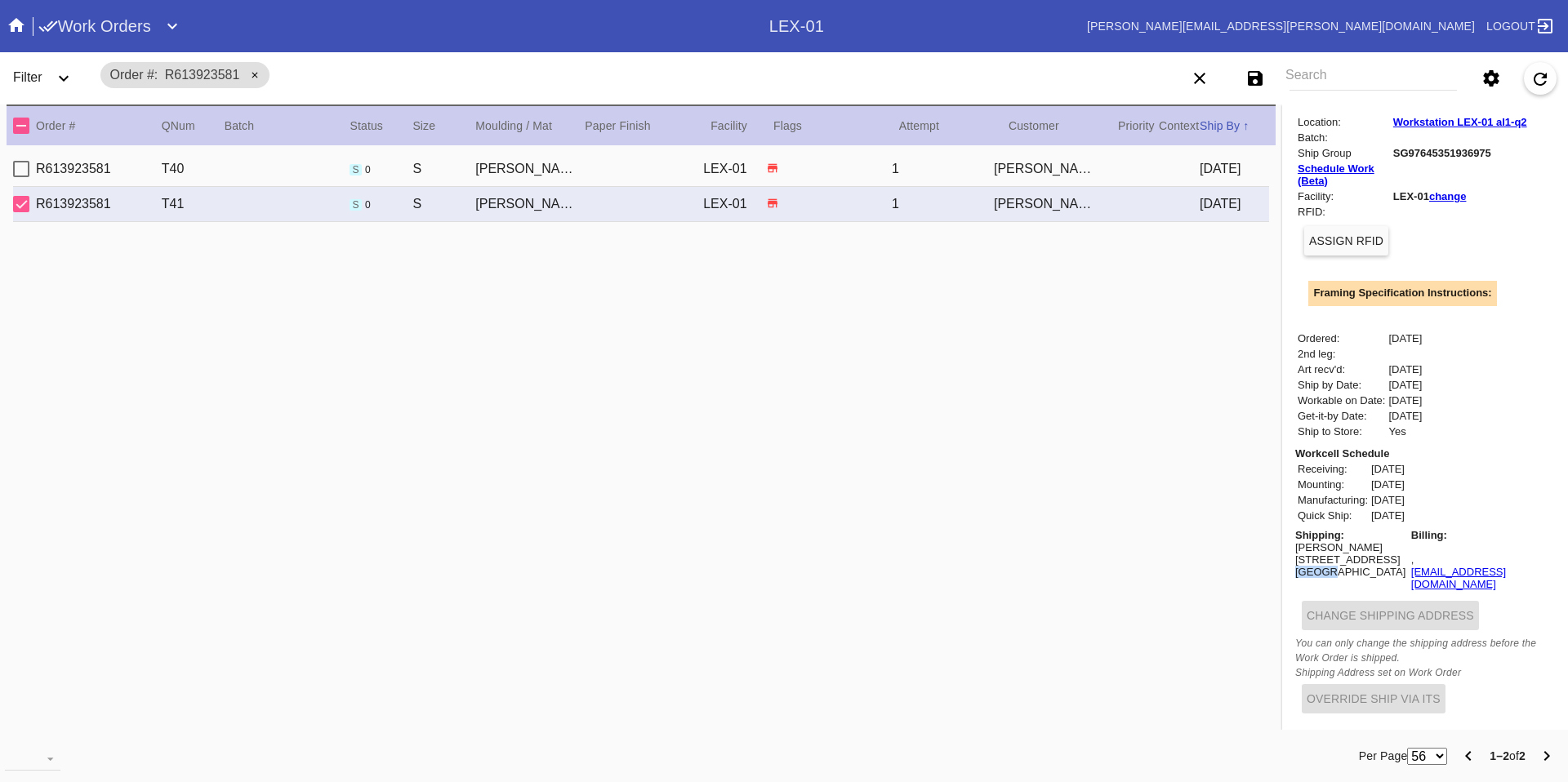 click on "Summit , NJ 07901" at bounding box center (1350, 571) 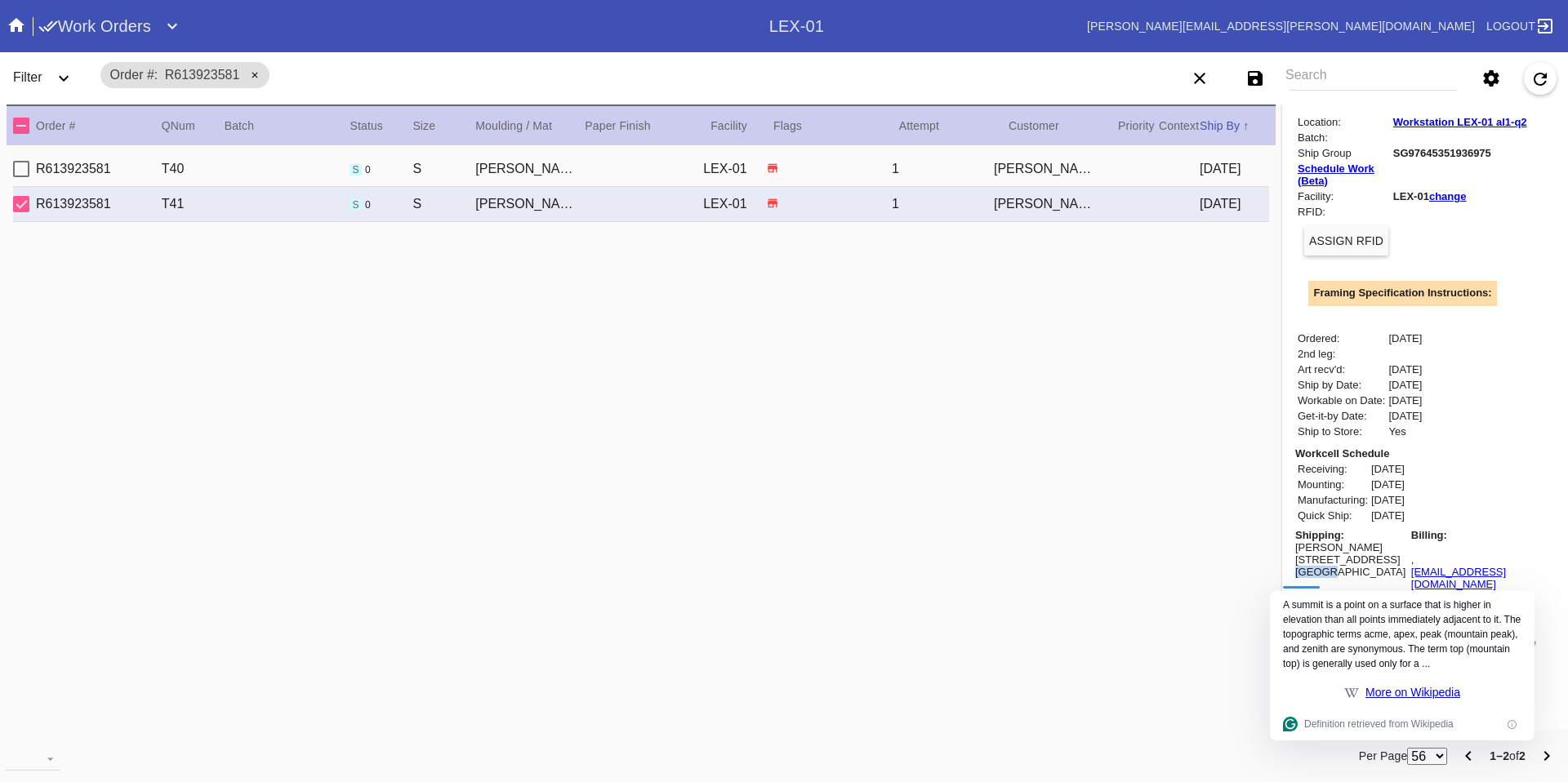 copy on "Summit" 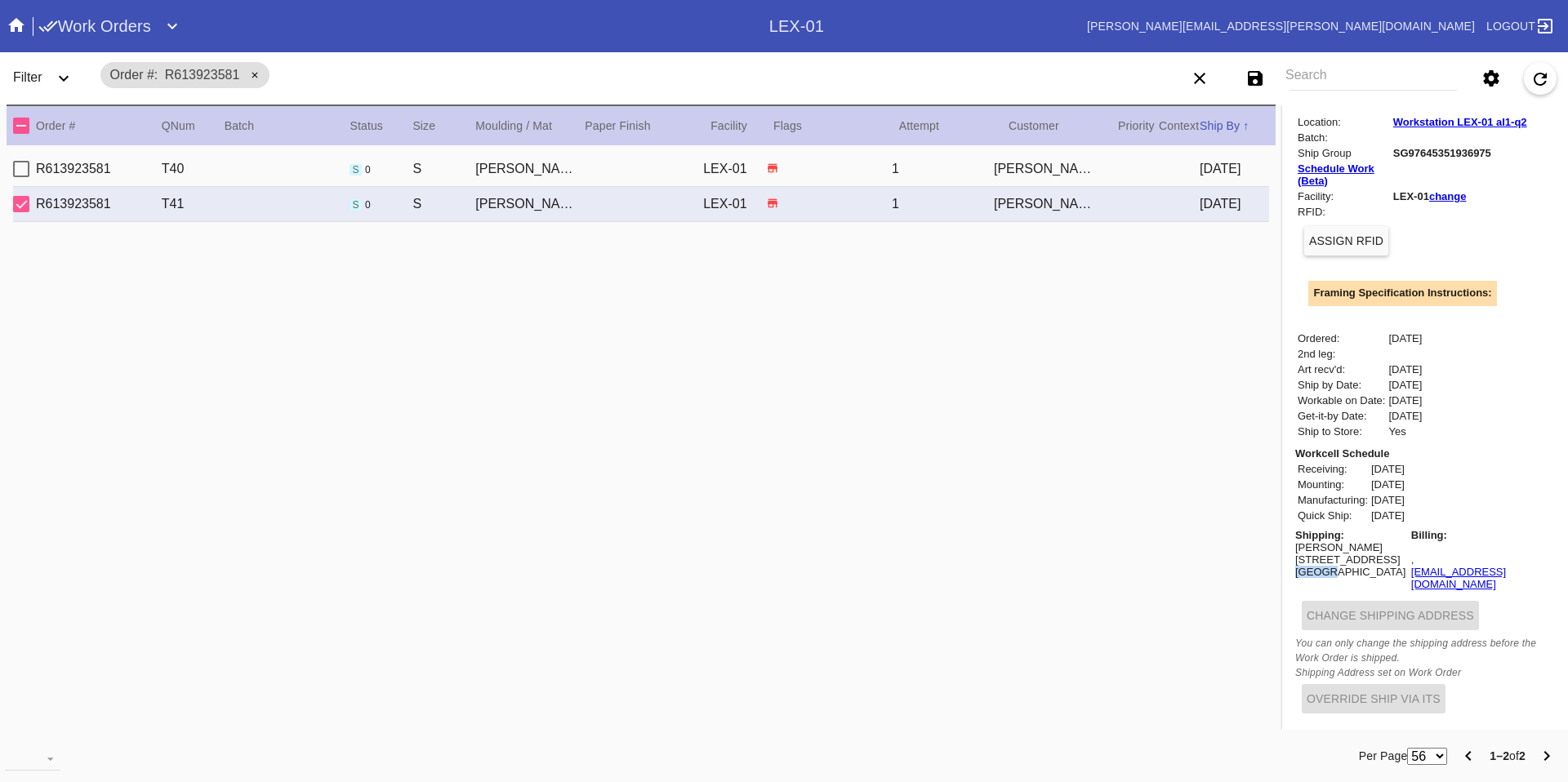 scroll, scrollTop: 0, scrollLeft: 0, axis: both 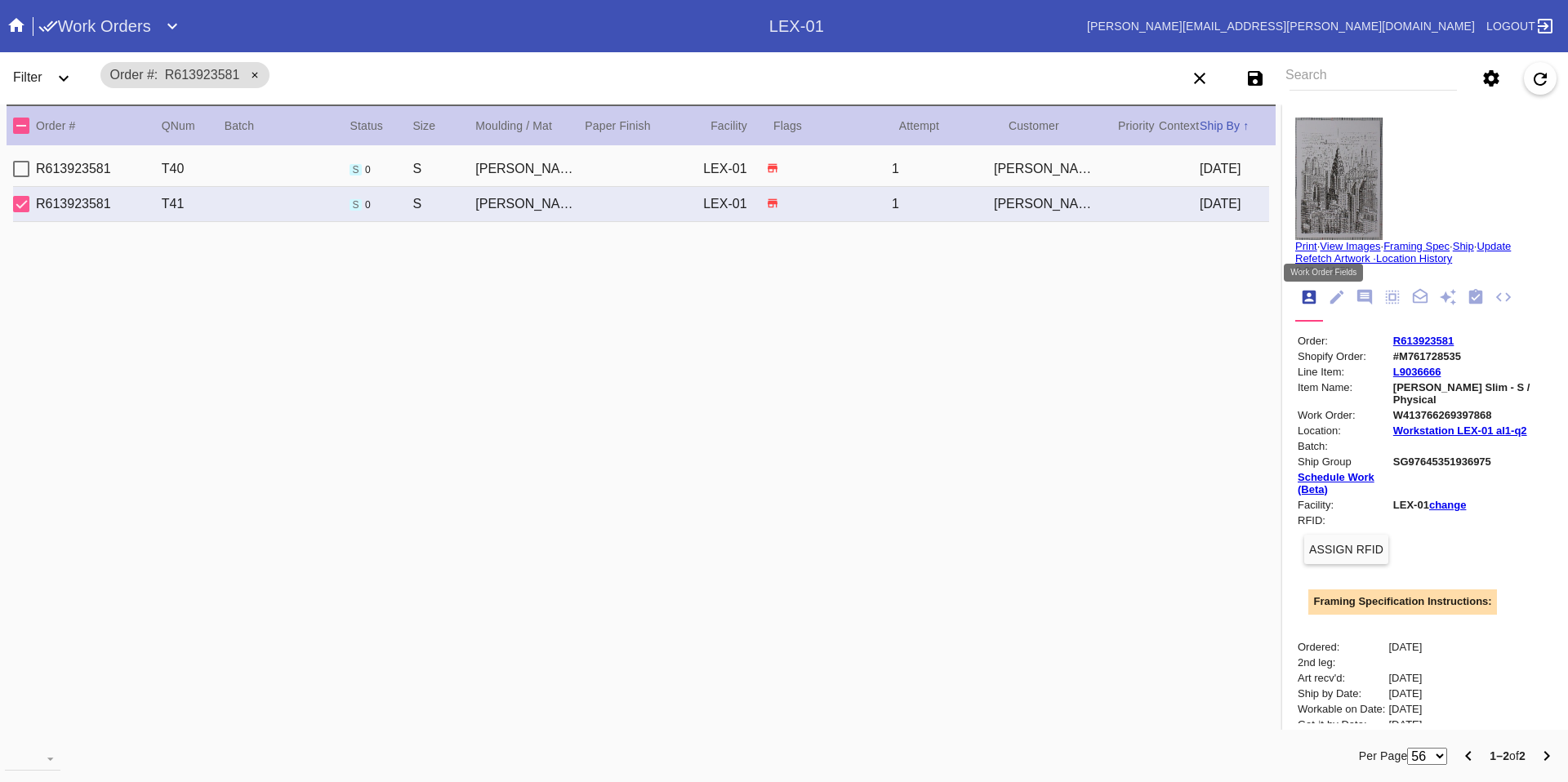 click 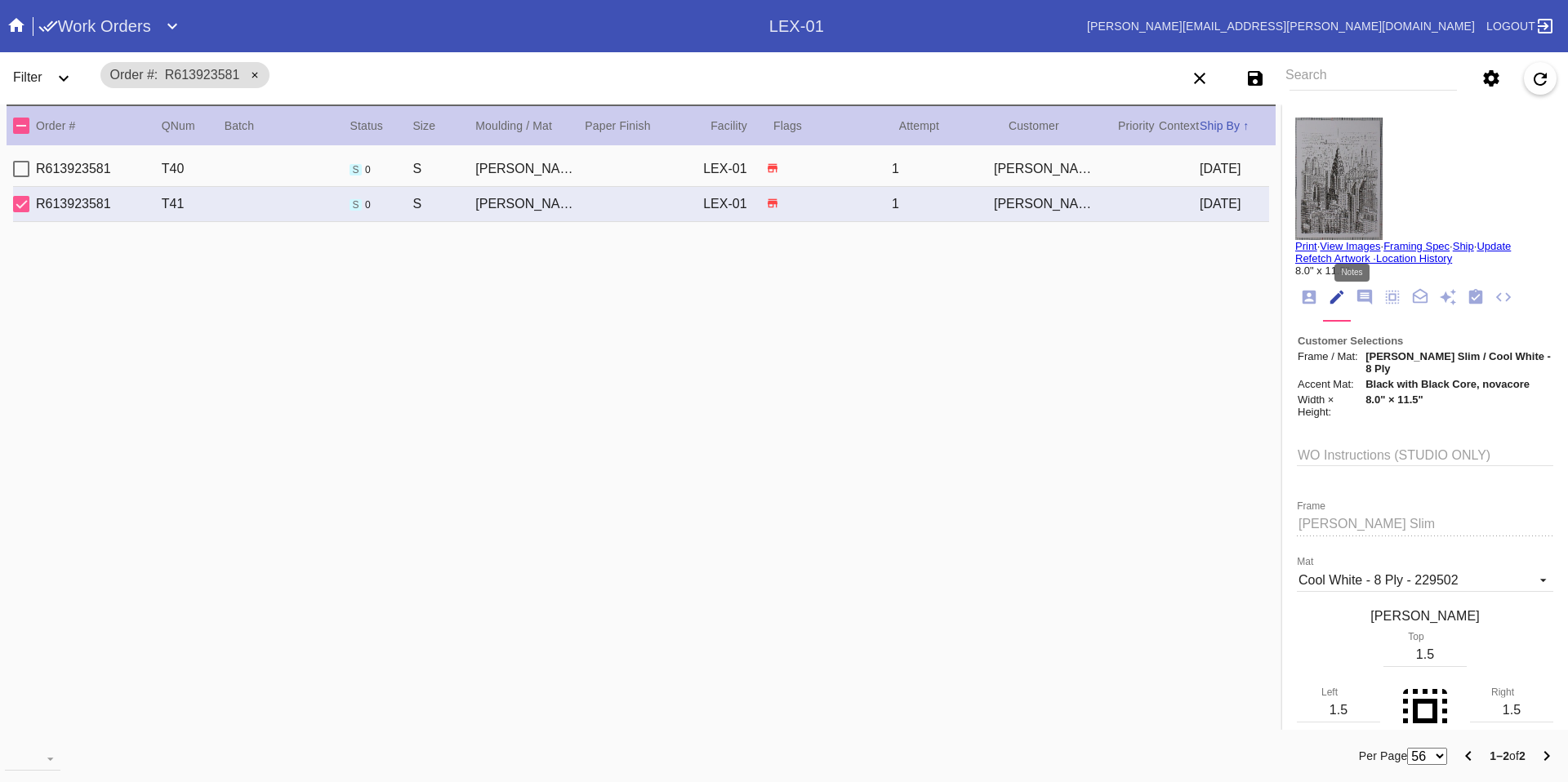 click 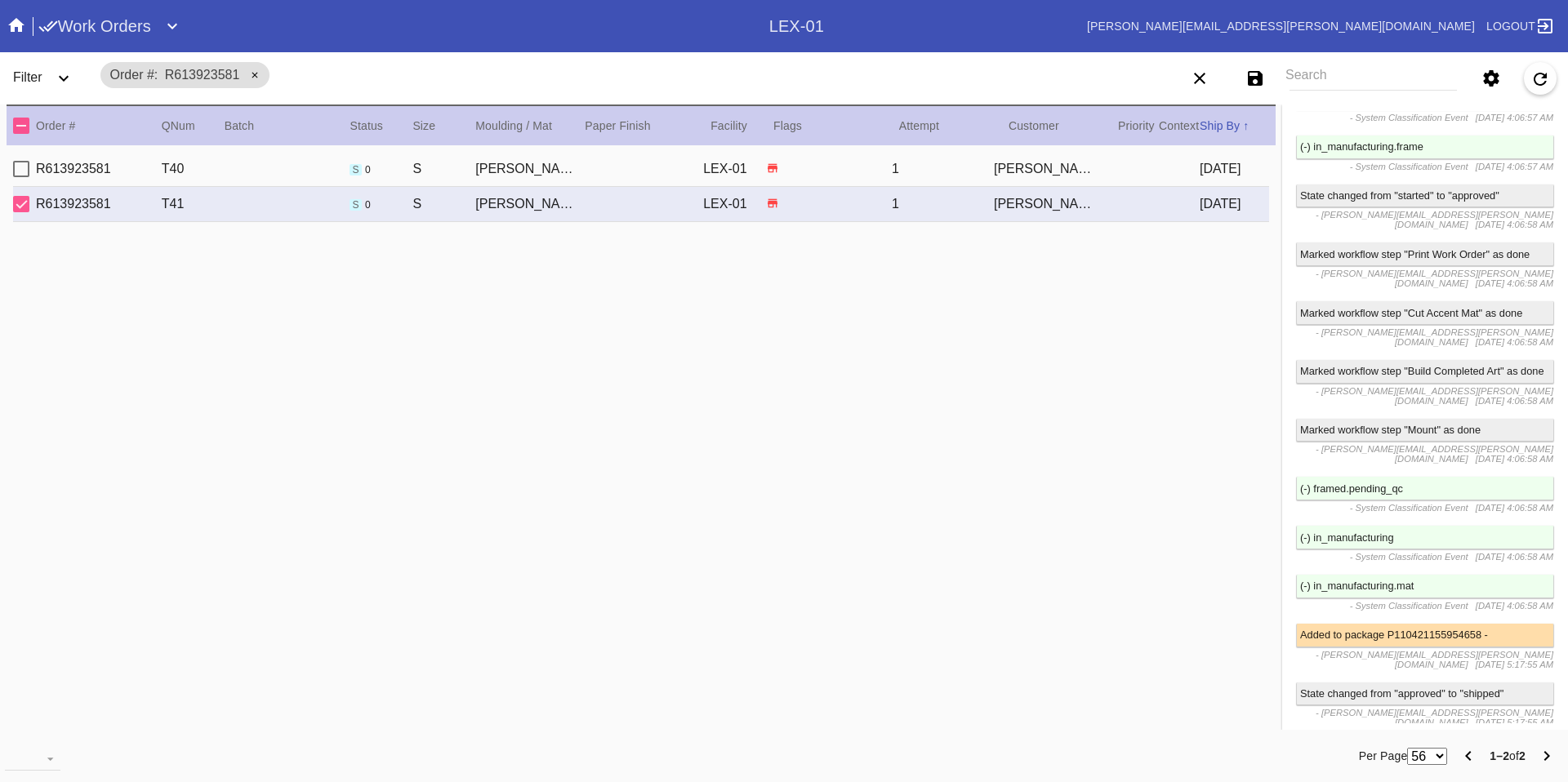 scroll, scrollTop: 3055, scrollLeft: 0, axis: vertical 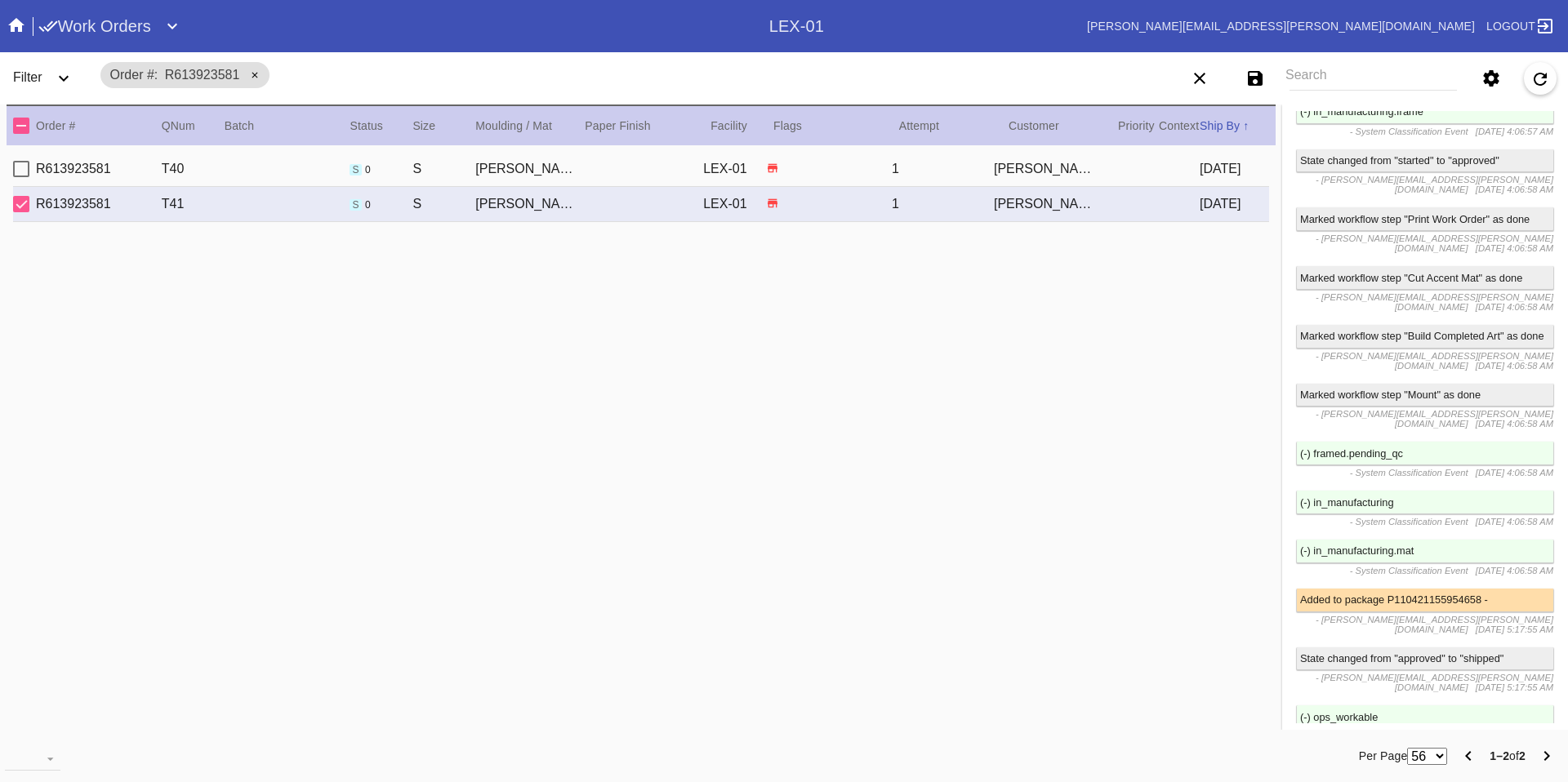 click on "Add a Note" at bounding box center (1425, 825) 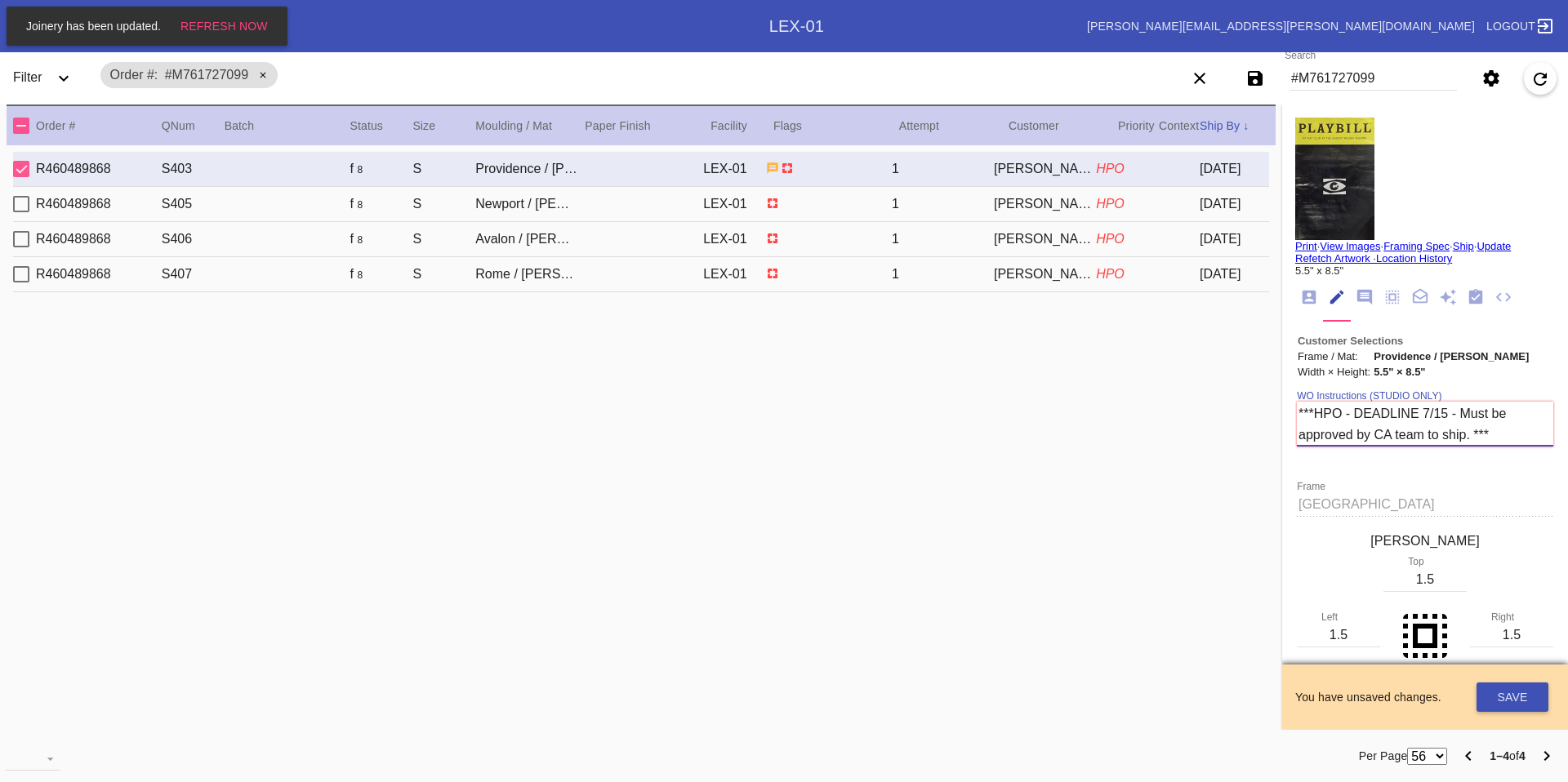 scroll, scrollTop: 0, scrollLeft: 0, axis: both 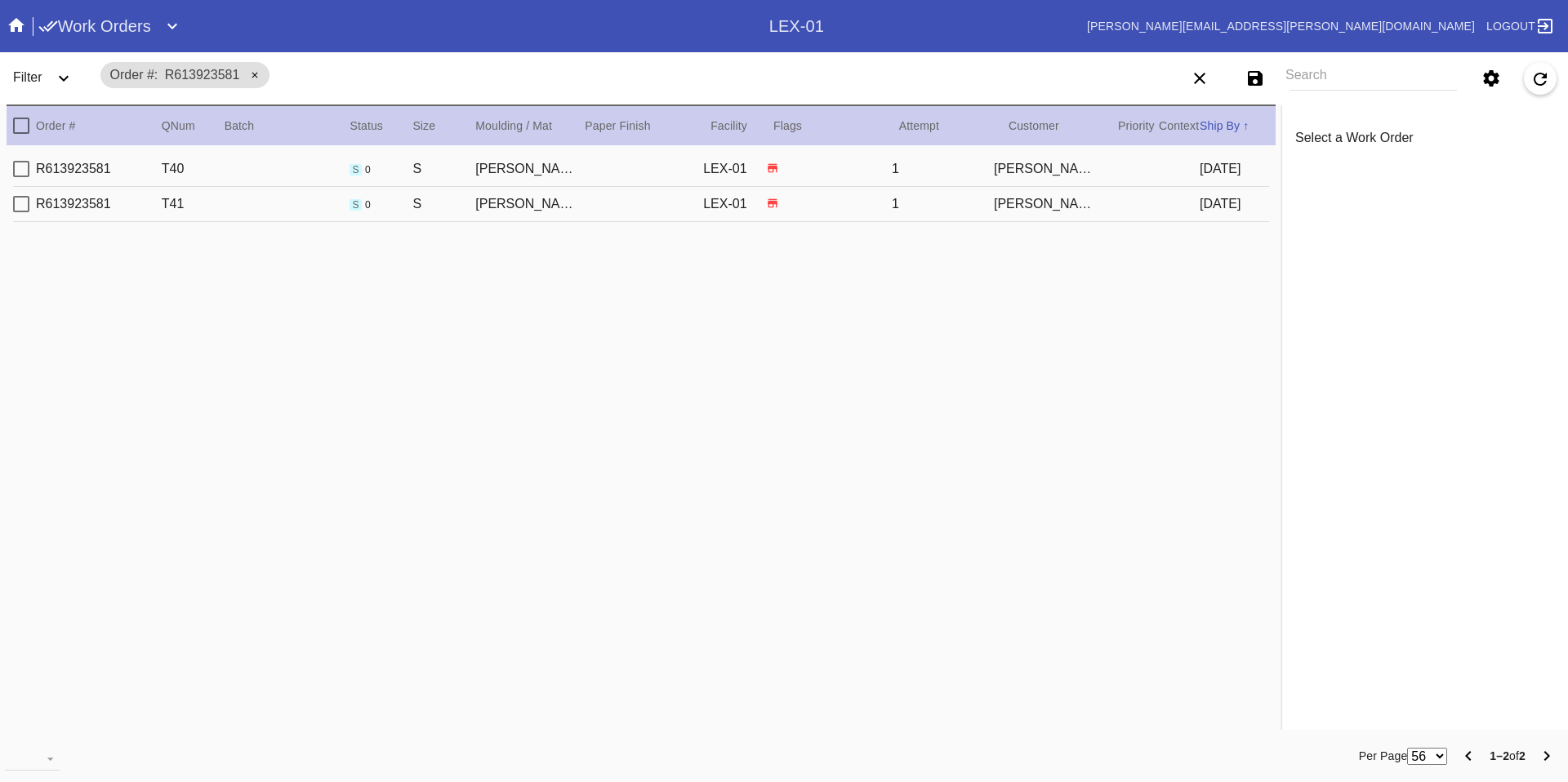 click on "R613923581 T41 s   0 S [PERSON_NAME] Slim / Cool White - 8 Ply LEX-01 1 [PERSON_NAME]
[DATE]" at bounding box center [641, 204] 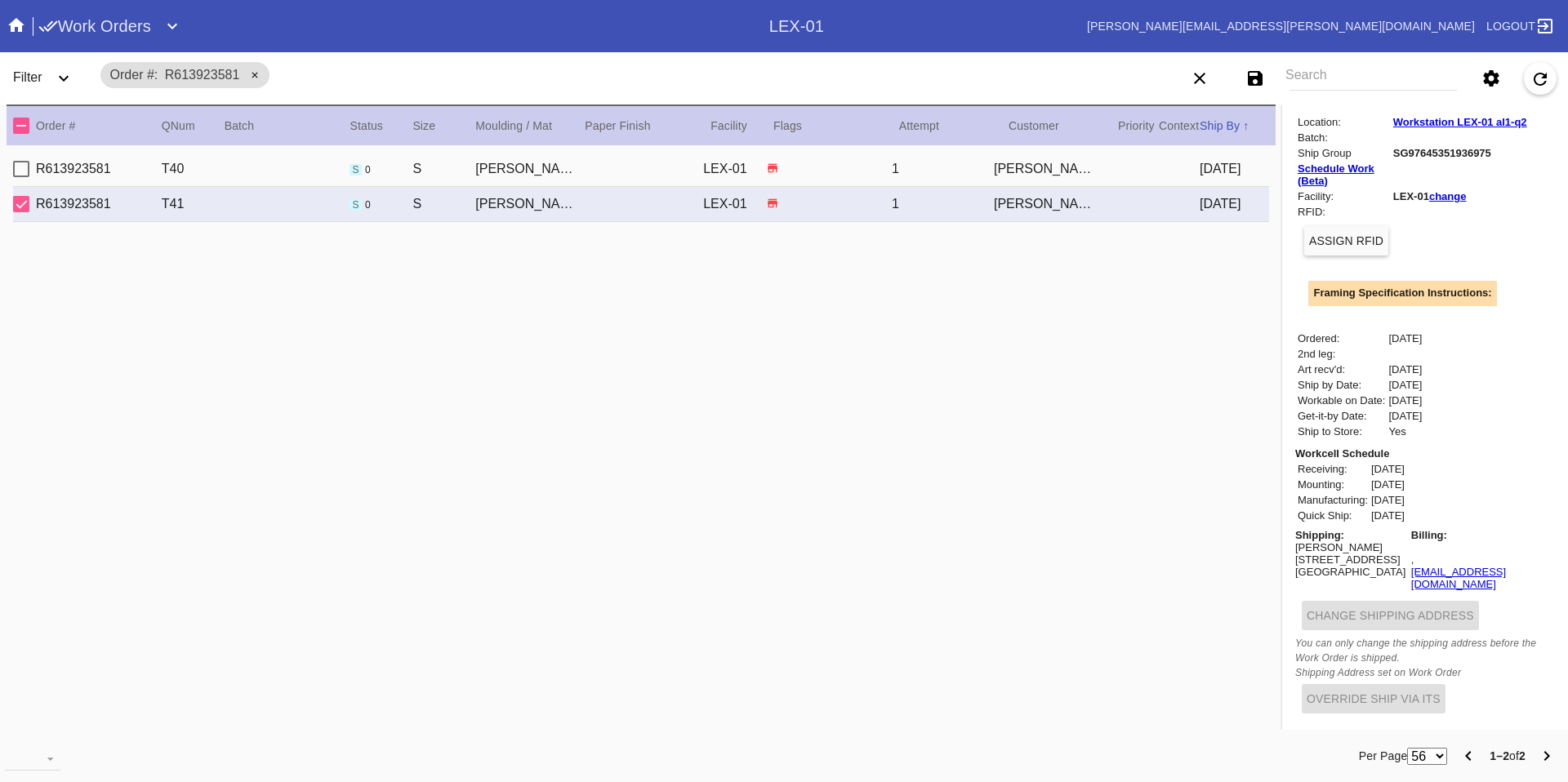 scroll, scrollTop: 0, scrollLeft: 0, axis: both 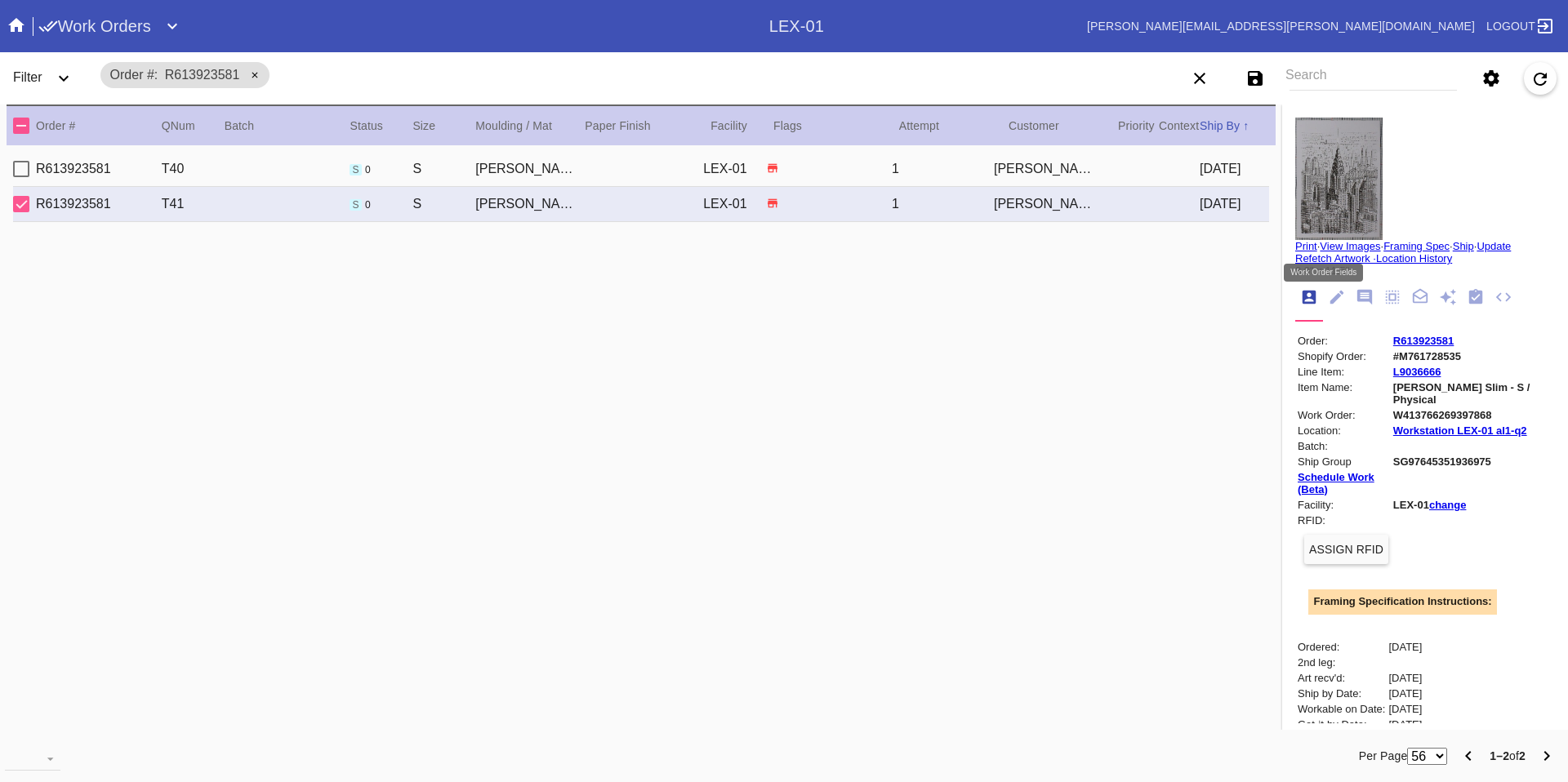 click 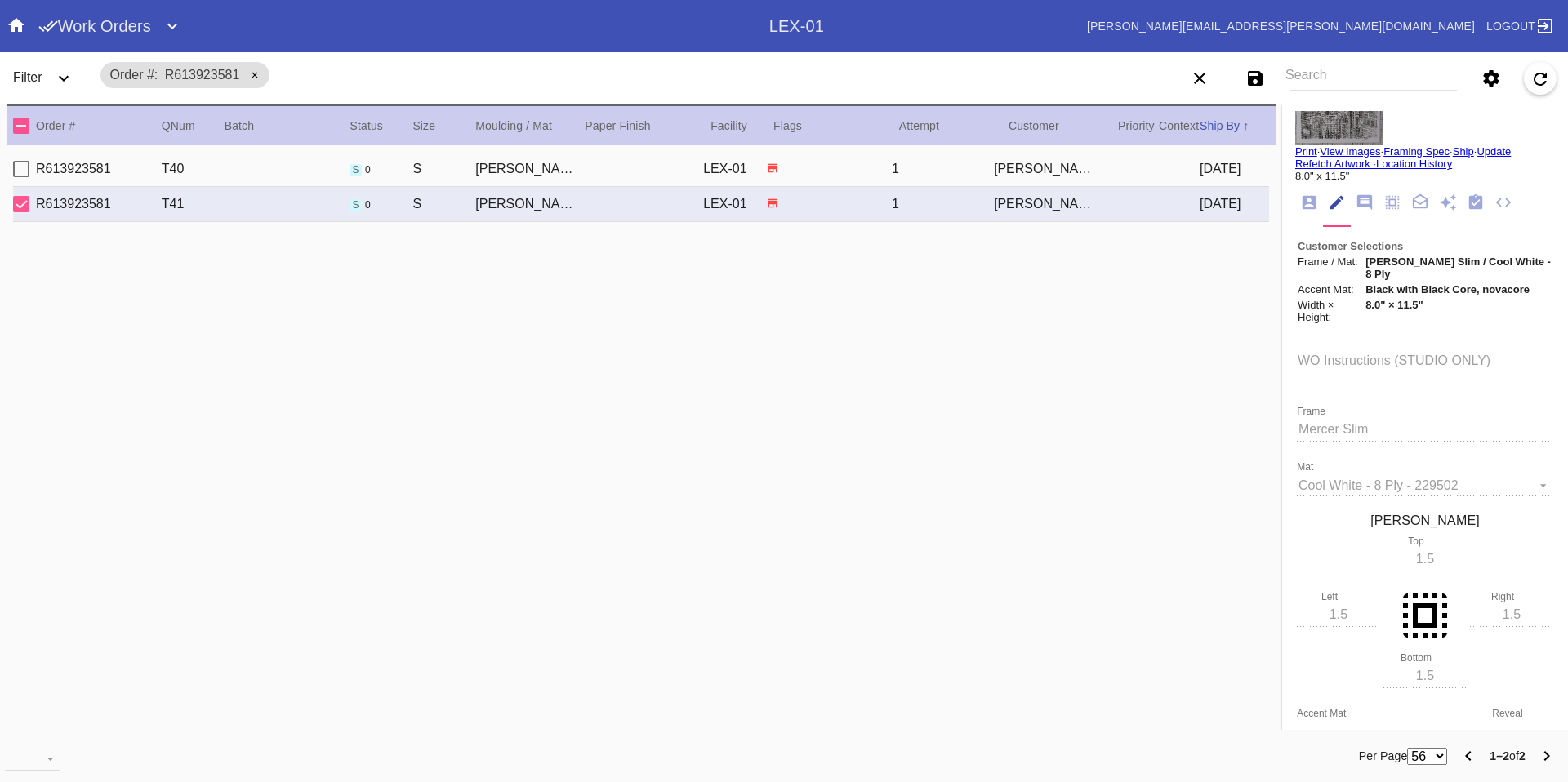 scroll, scrollTop: 34, scrollLeft: 0, axis: vertical 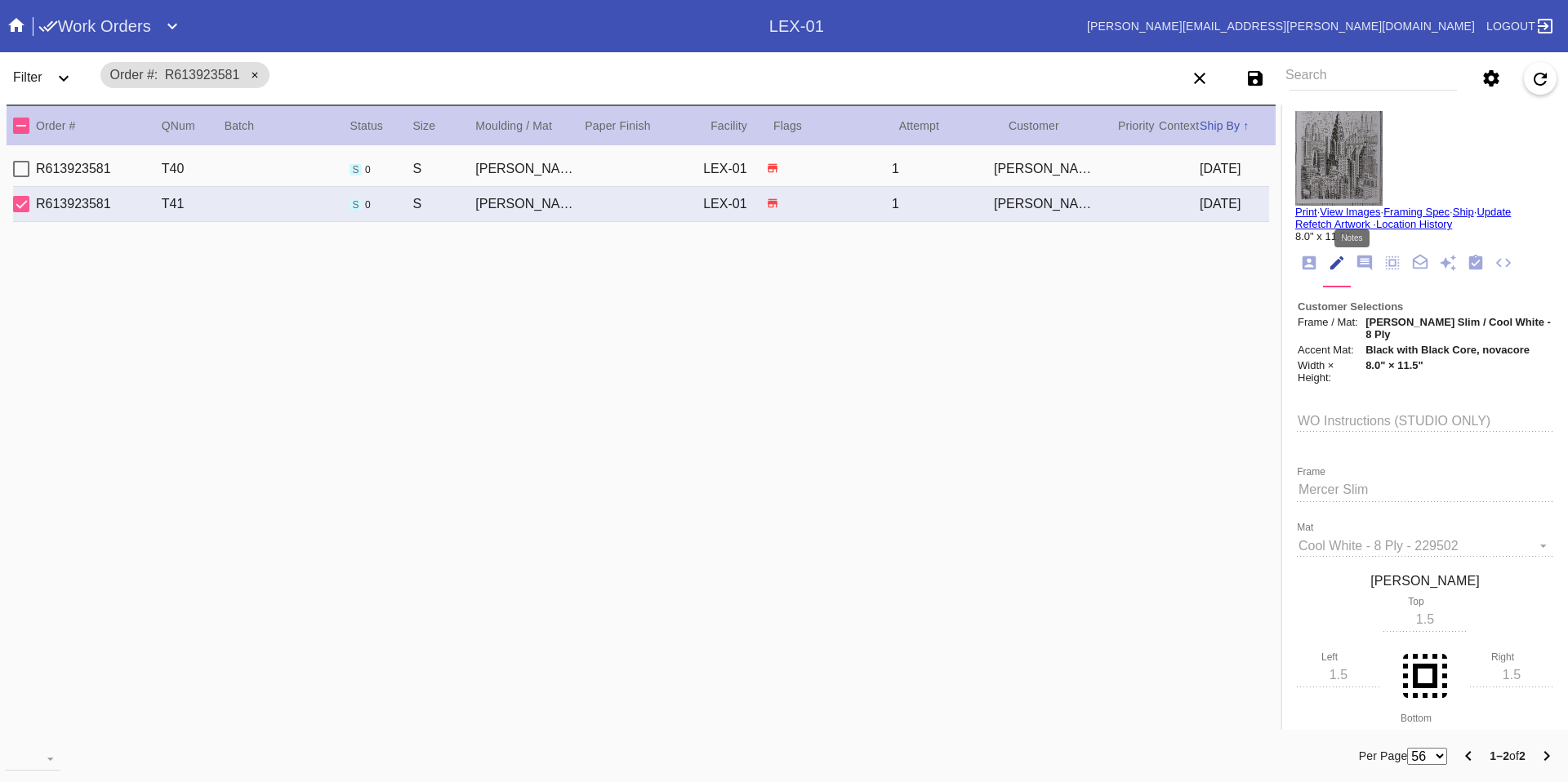click 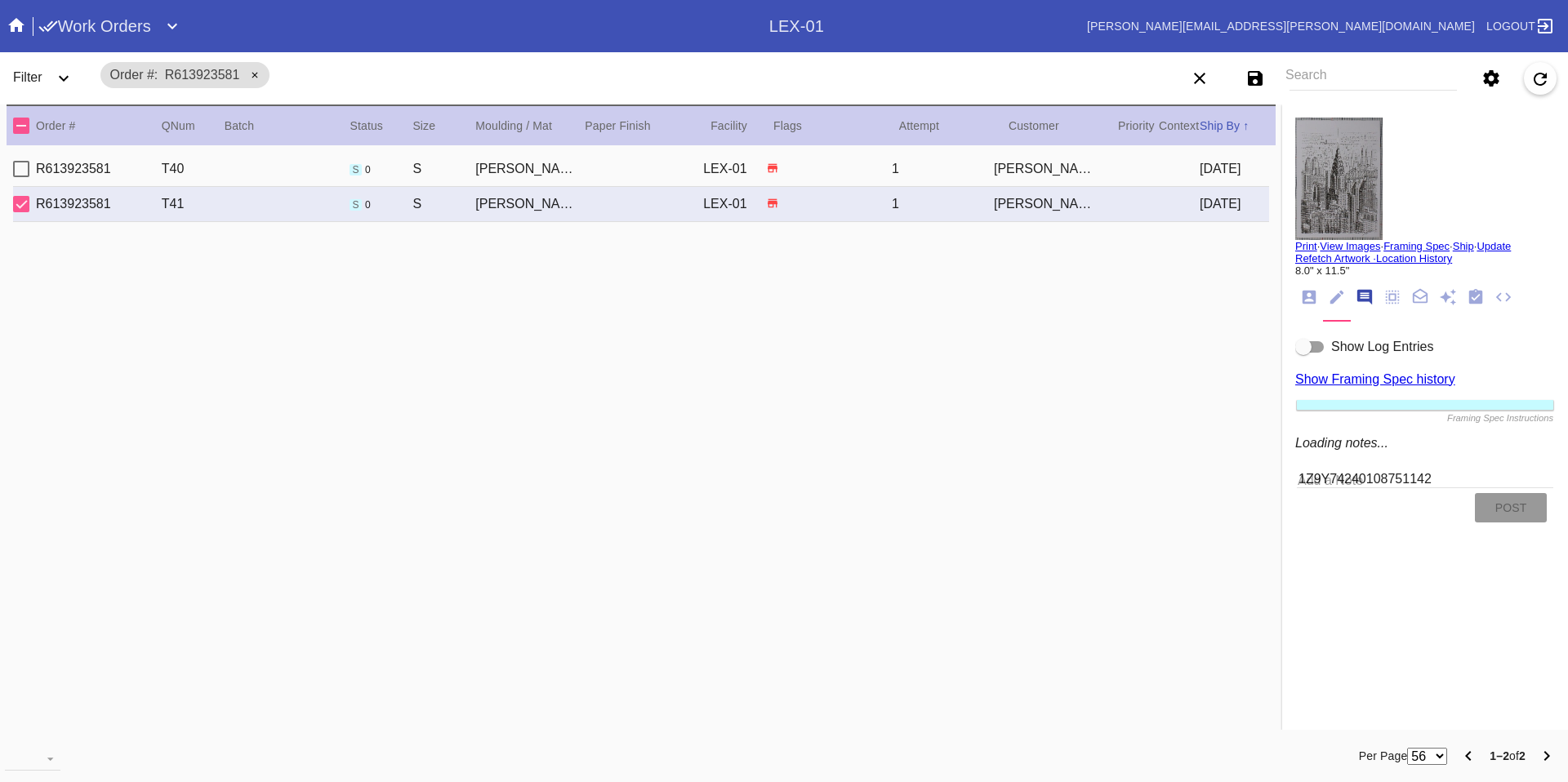 scroll, scrollTop: 100, scrollLeft: 0, axis: vertical 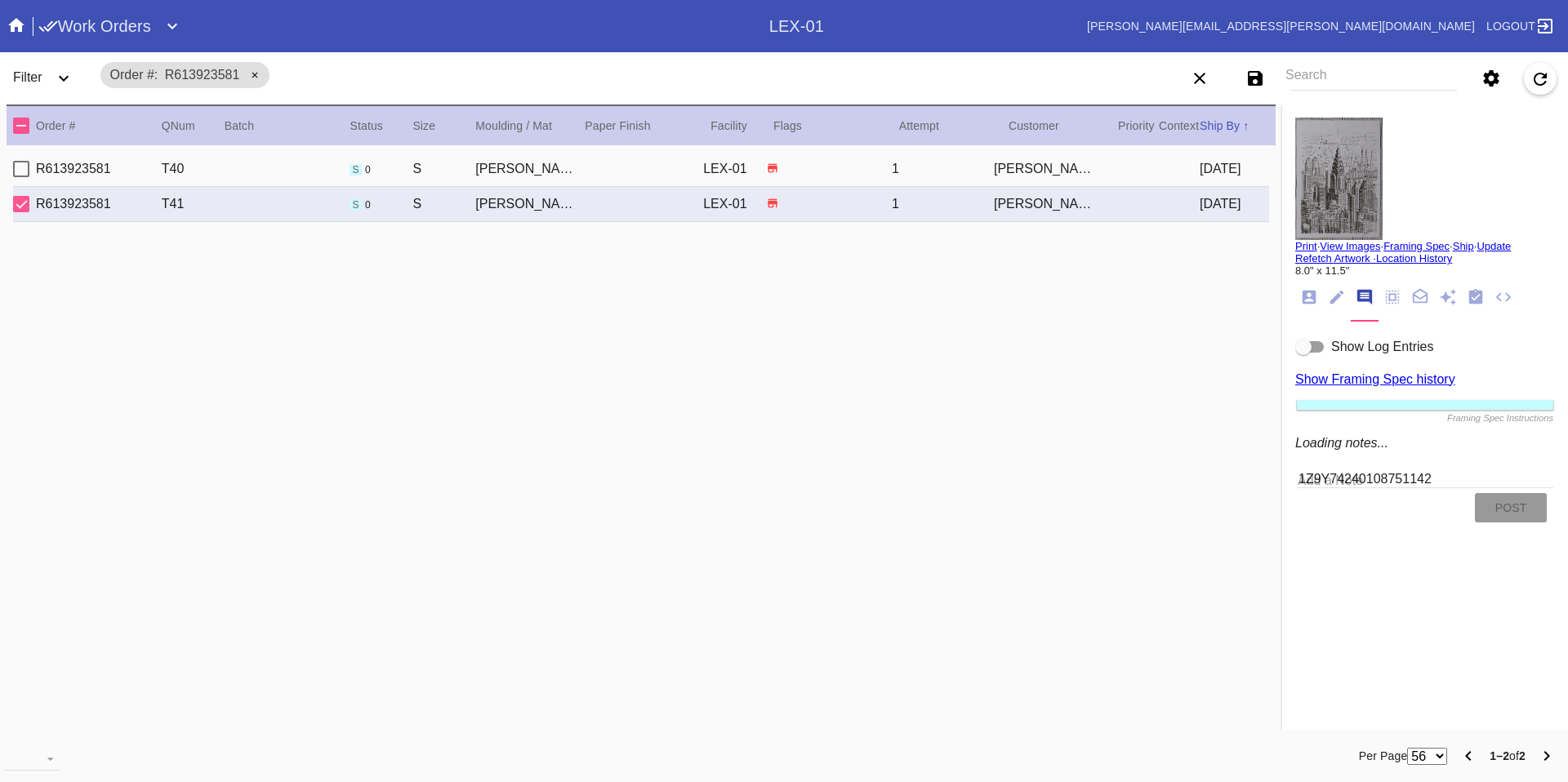 drag, startPoint x: 1472, startPoint y: 478, endPoint x: 1455, endPoint y: 478, distance: 17 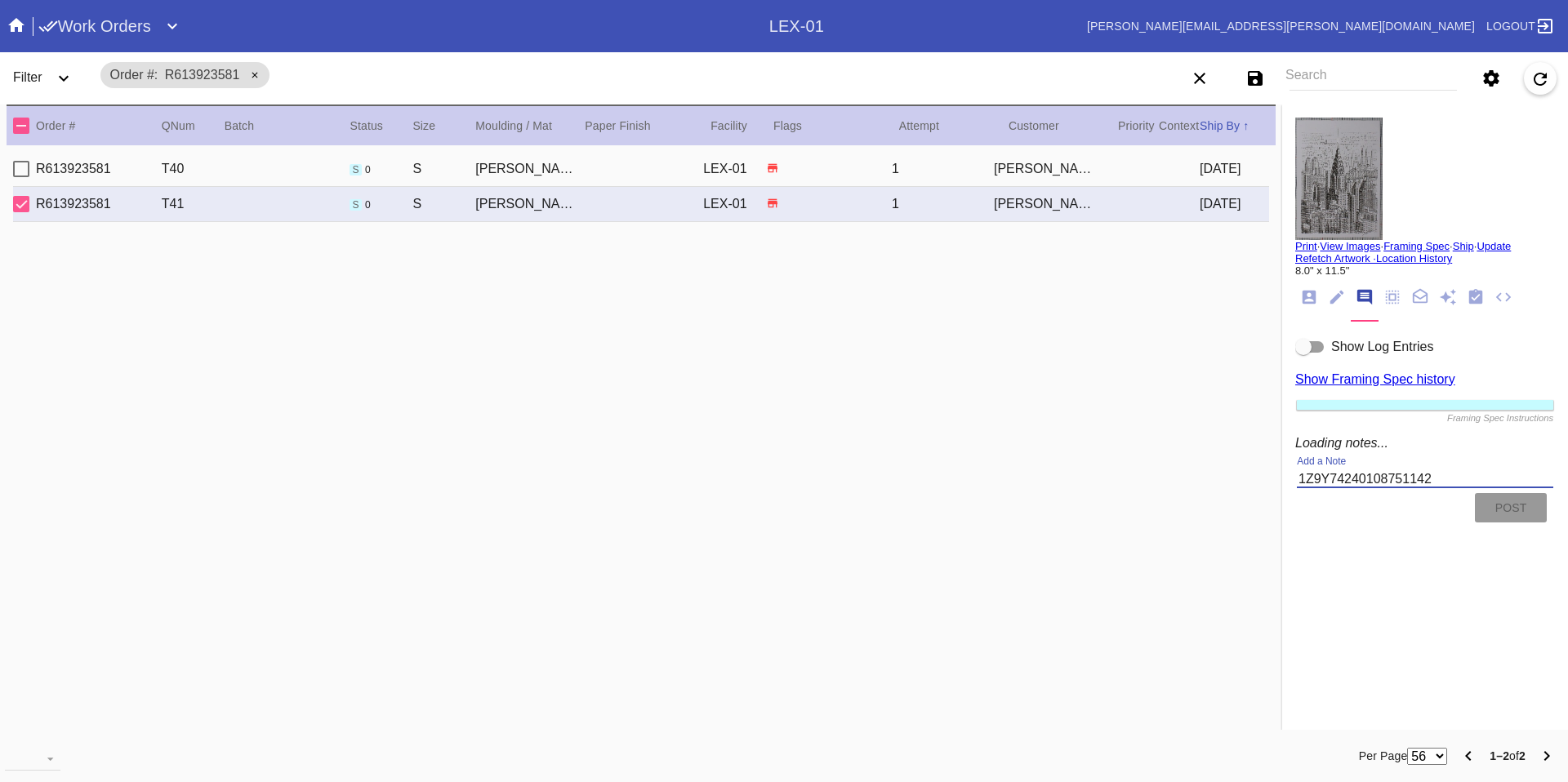 click on "1Z9Y74240108751142" at bounding box center (1425, 478) 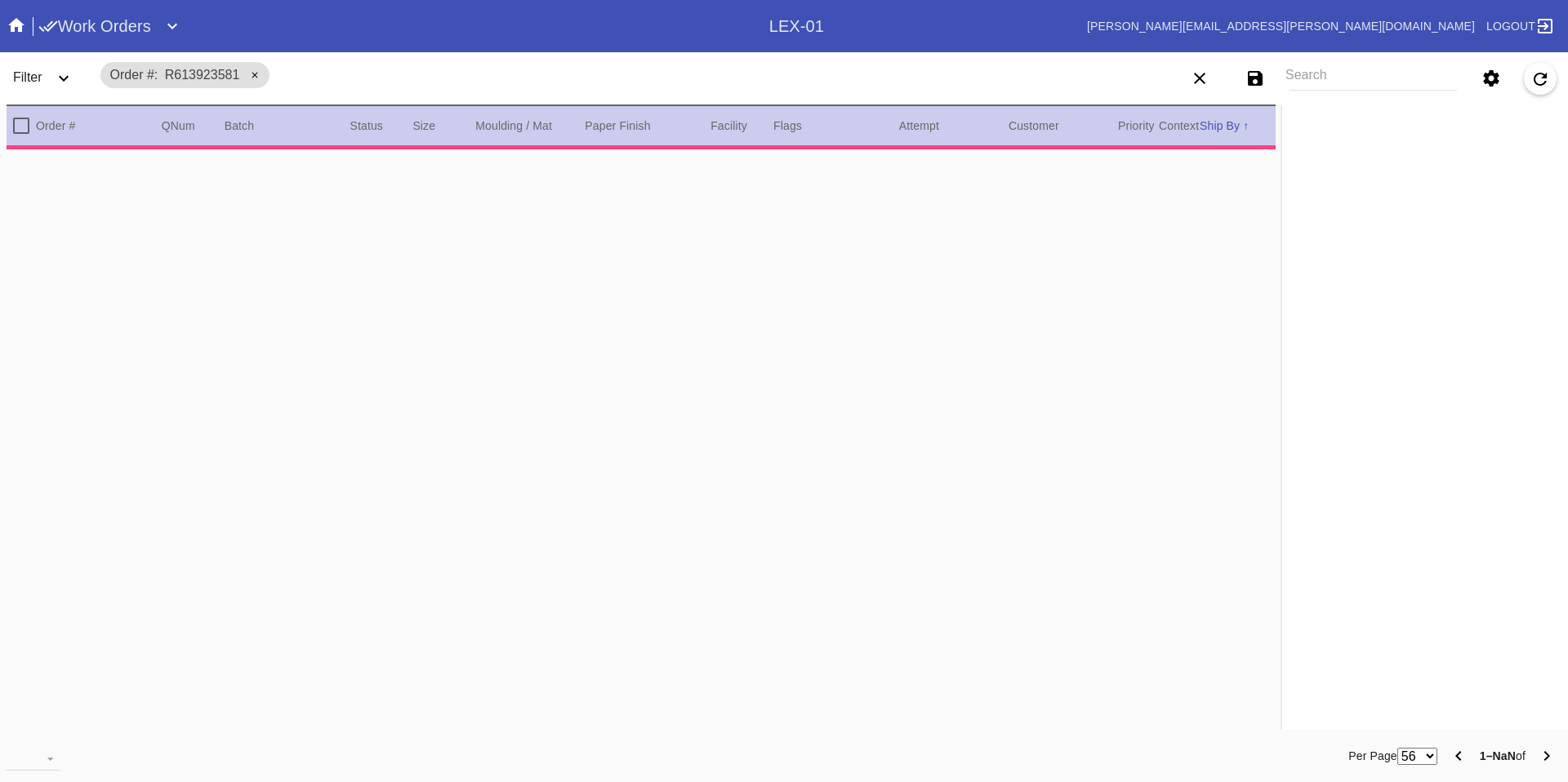 scroll, scrollTop: 0, scrollLeft: 0, axis: both 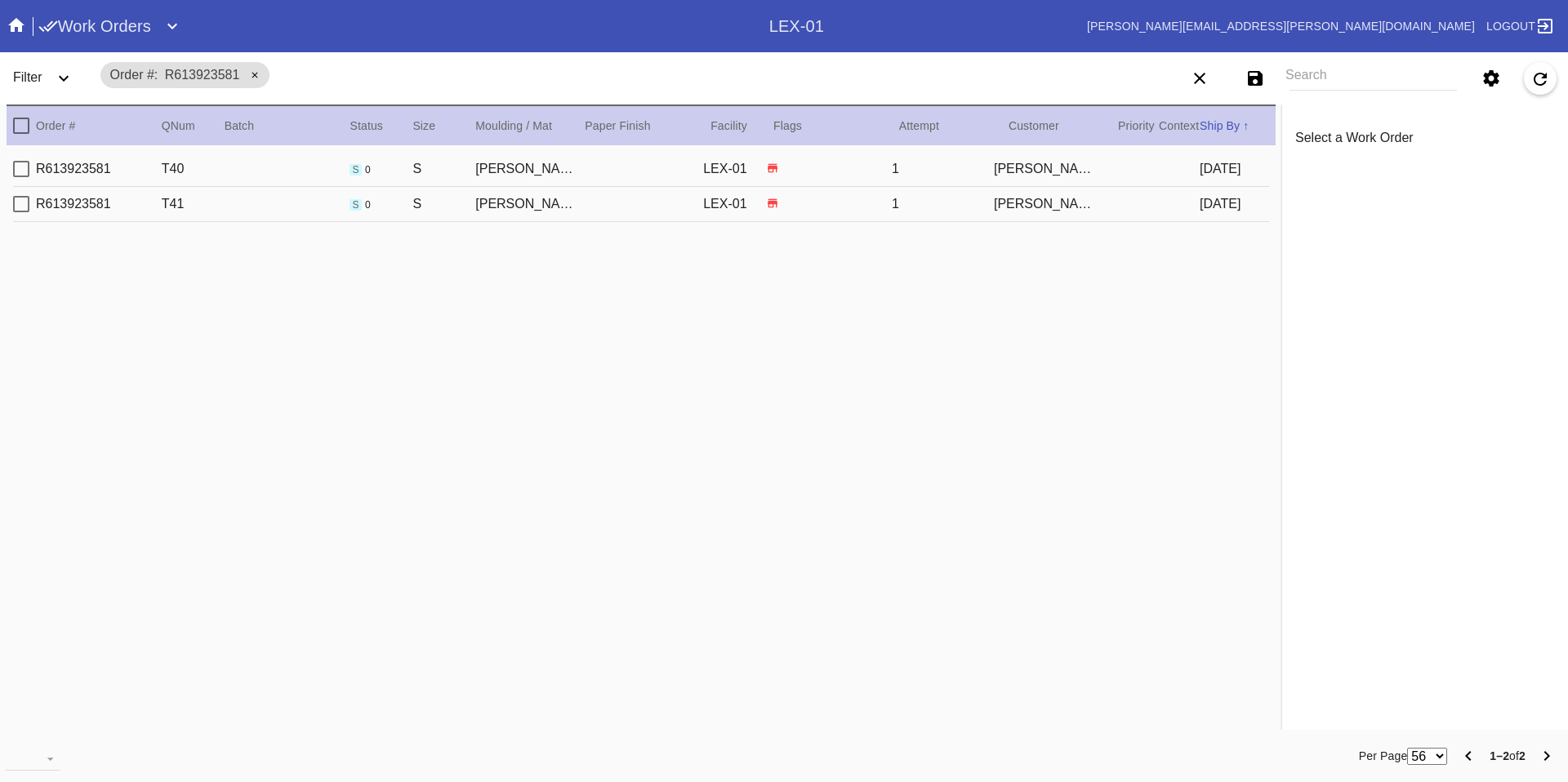 click on "R613923581 T40 s   0 S Mercer Slim / Cool White - 8 Ply LEX-01 1 Kevin Fitzpatrick
2025-07-12" at bounding box center (641, 169) 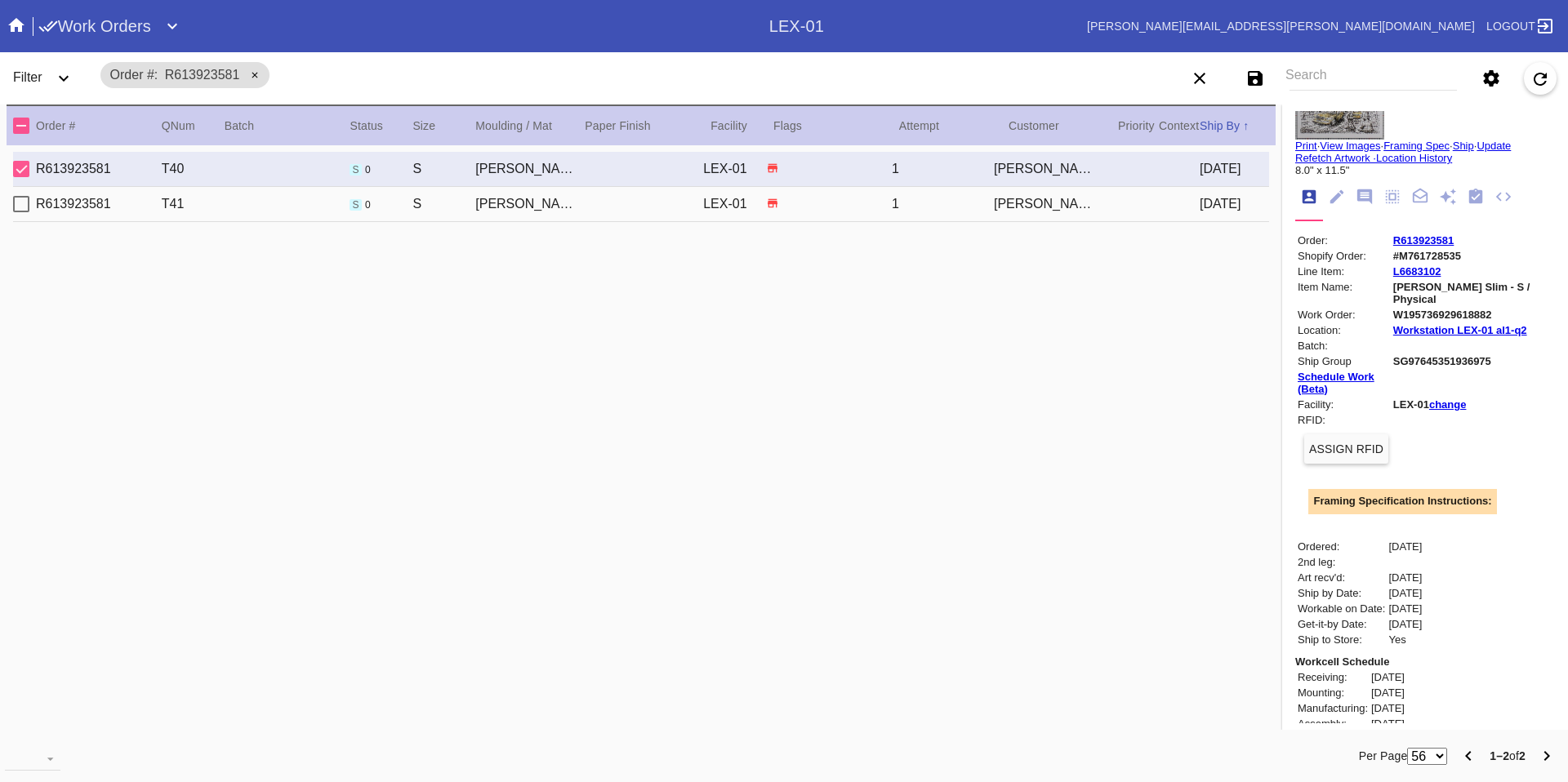 scroll, scrollTop: 0, scrollLeft: 0, axis: both 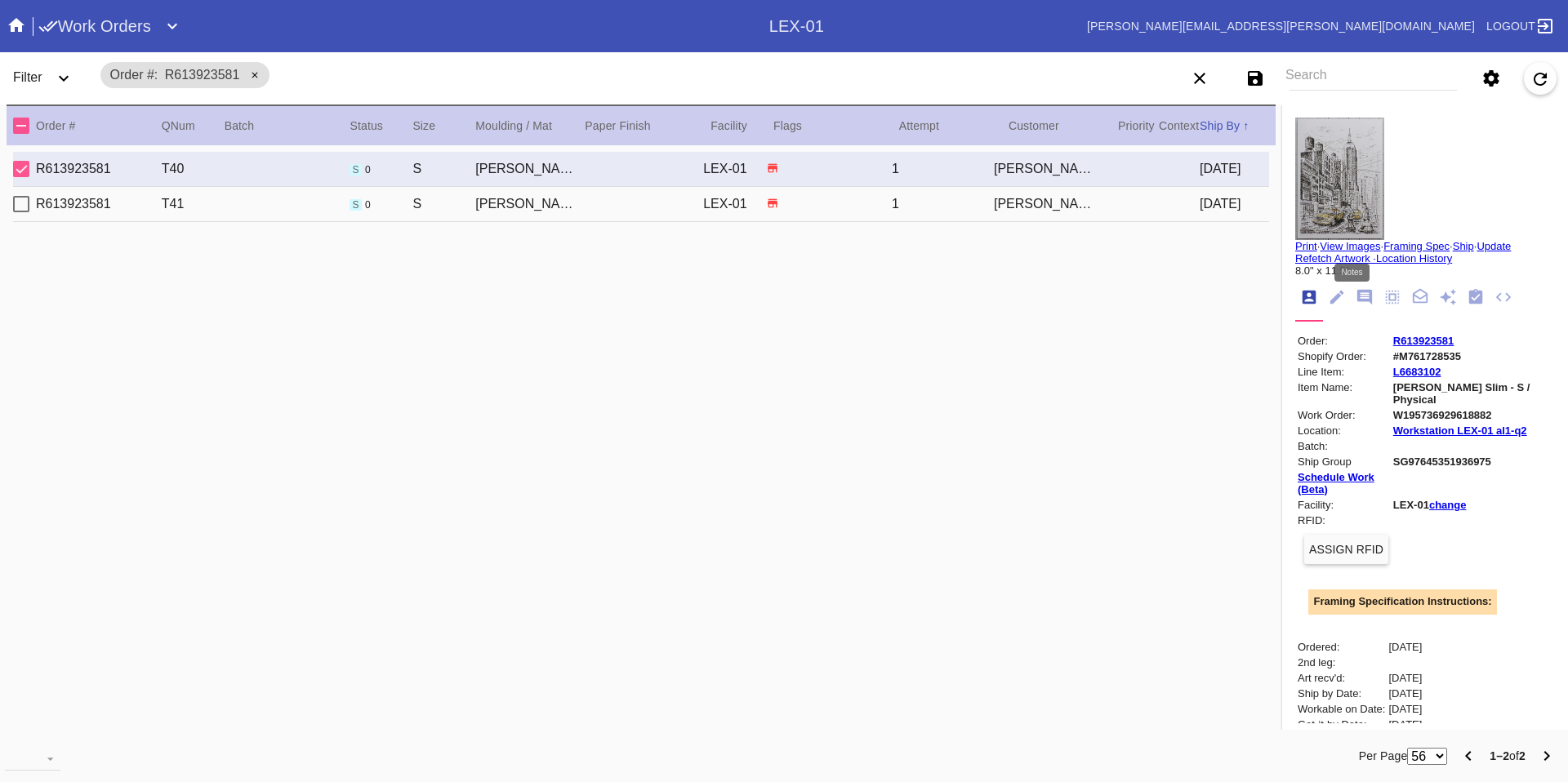 click 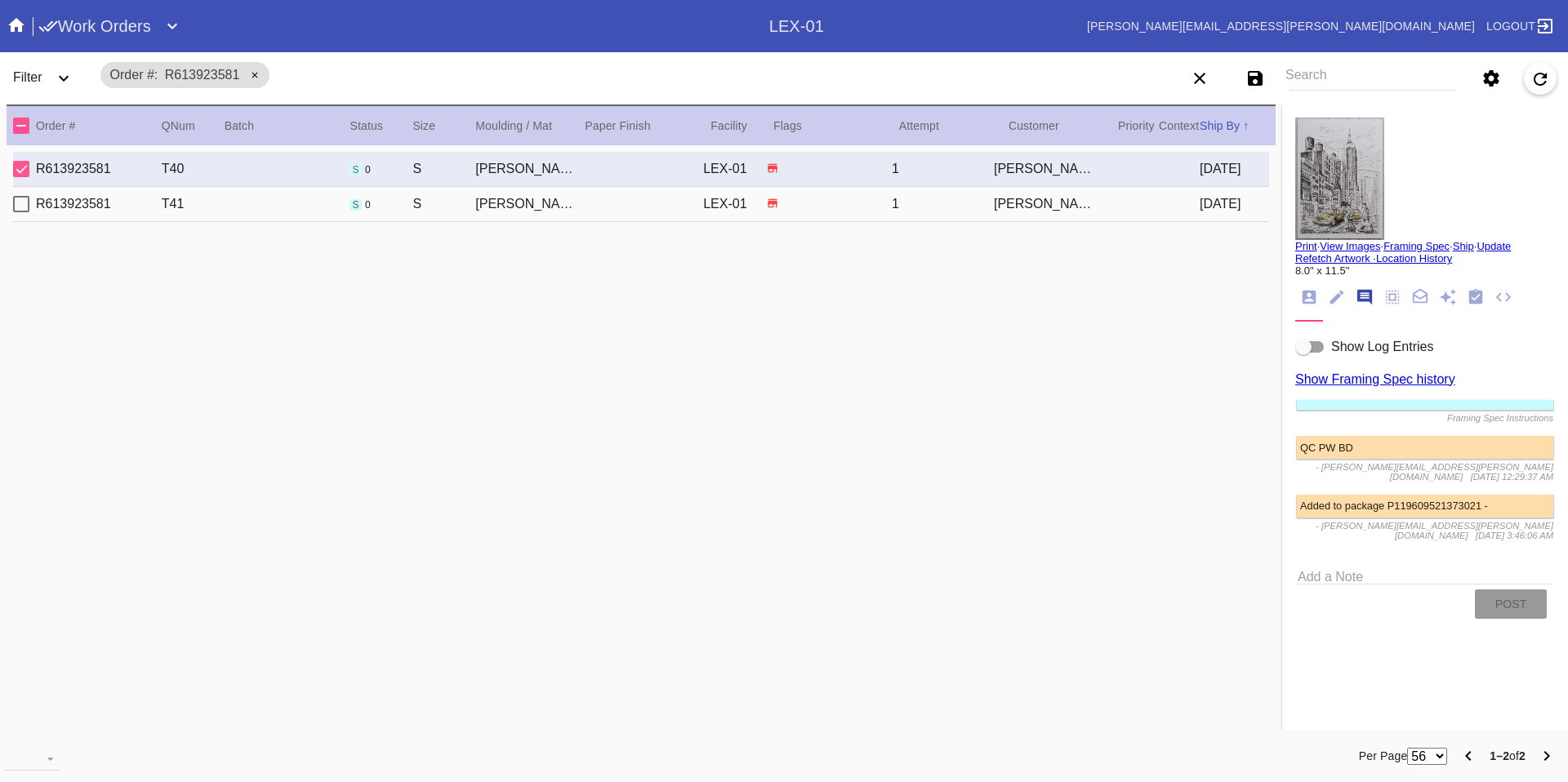 scroll, scrollTop: 100, scrollLeft: 0, axis: vertical 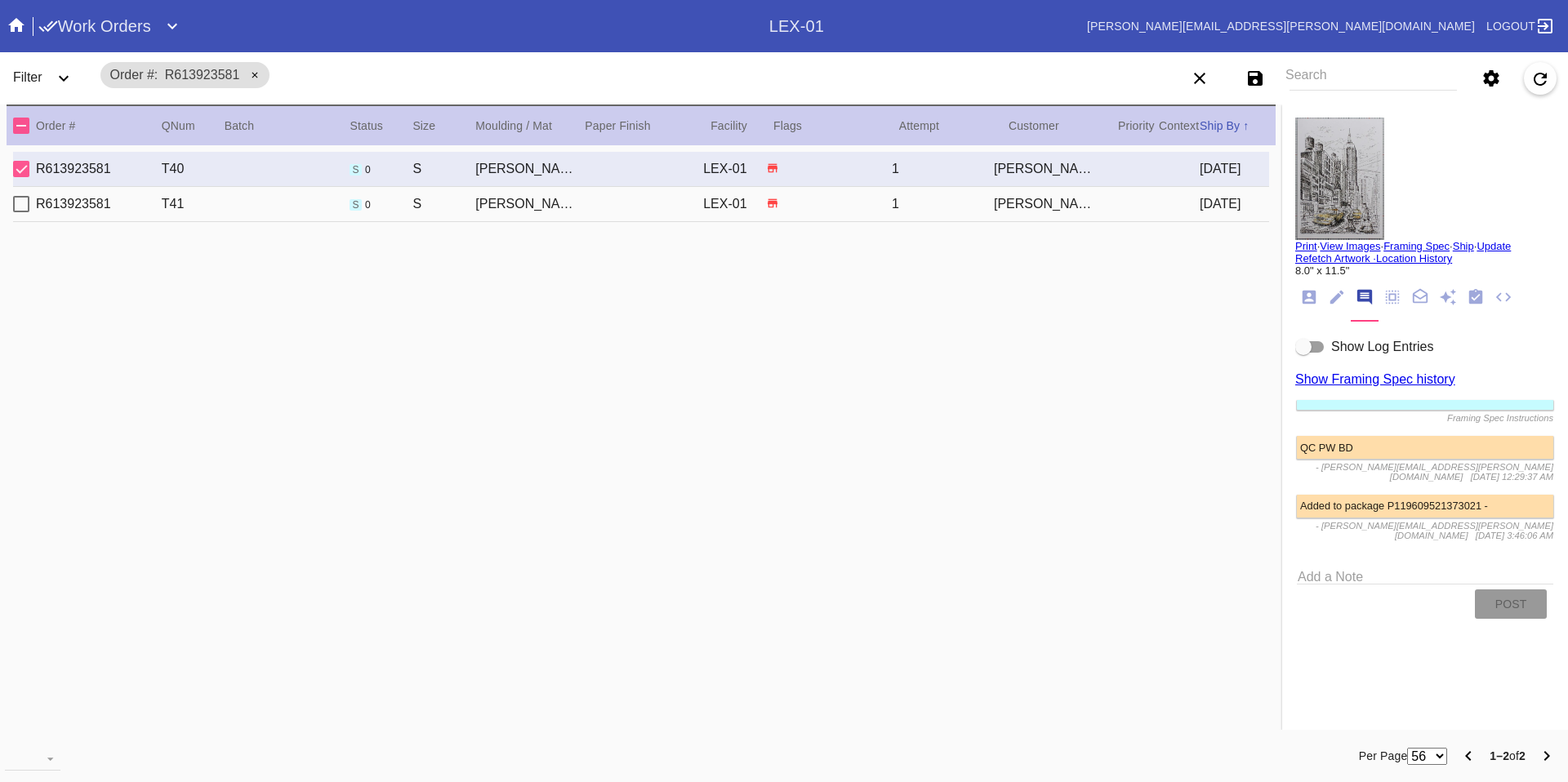 click on "Add a Note" at bounding box center [1425, 574] 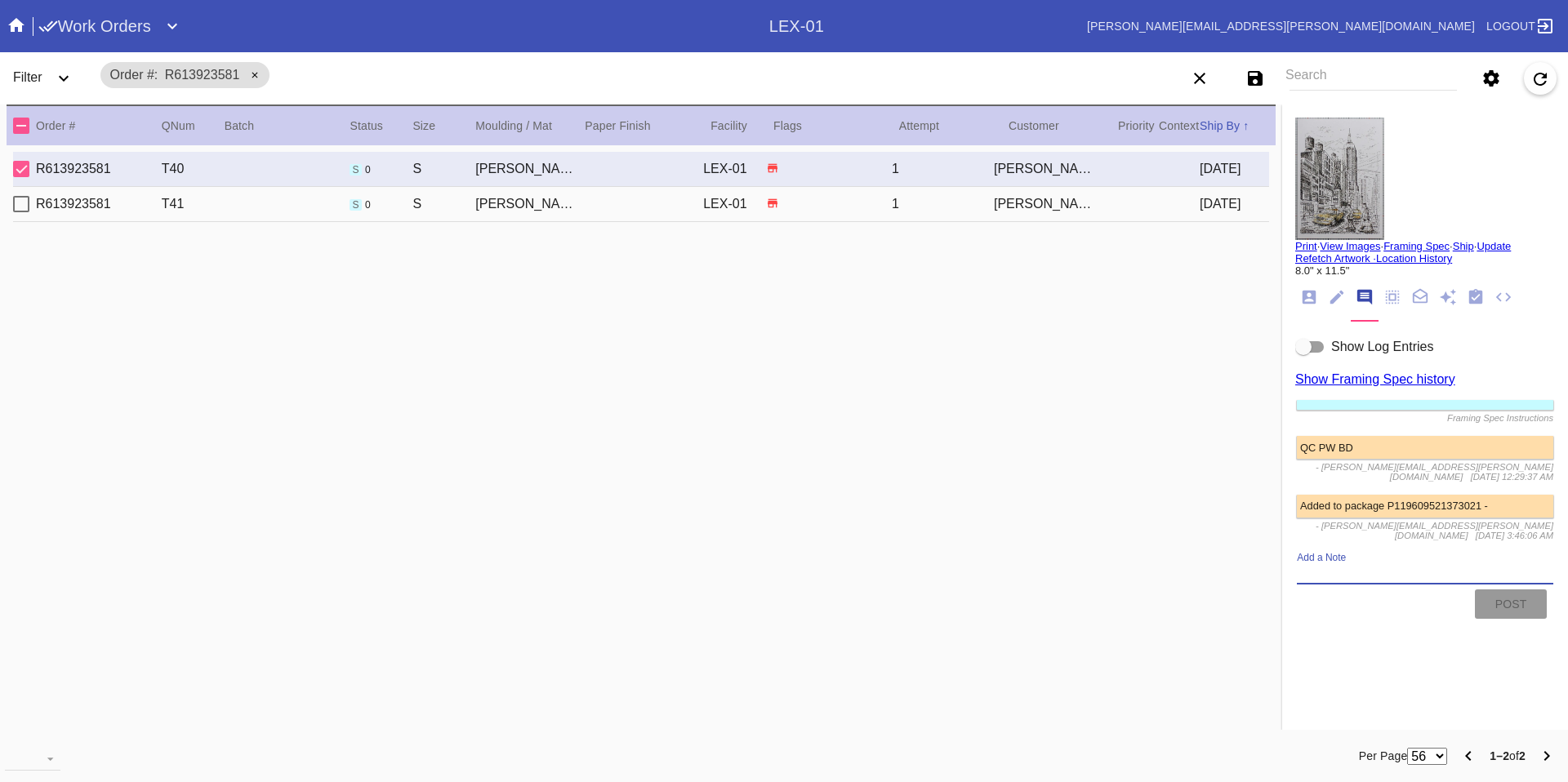 paste on "1Z9Y74240108751142" 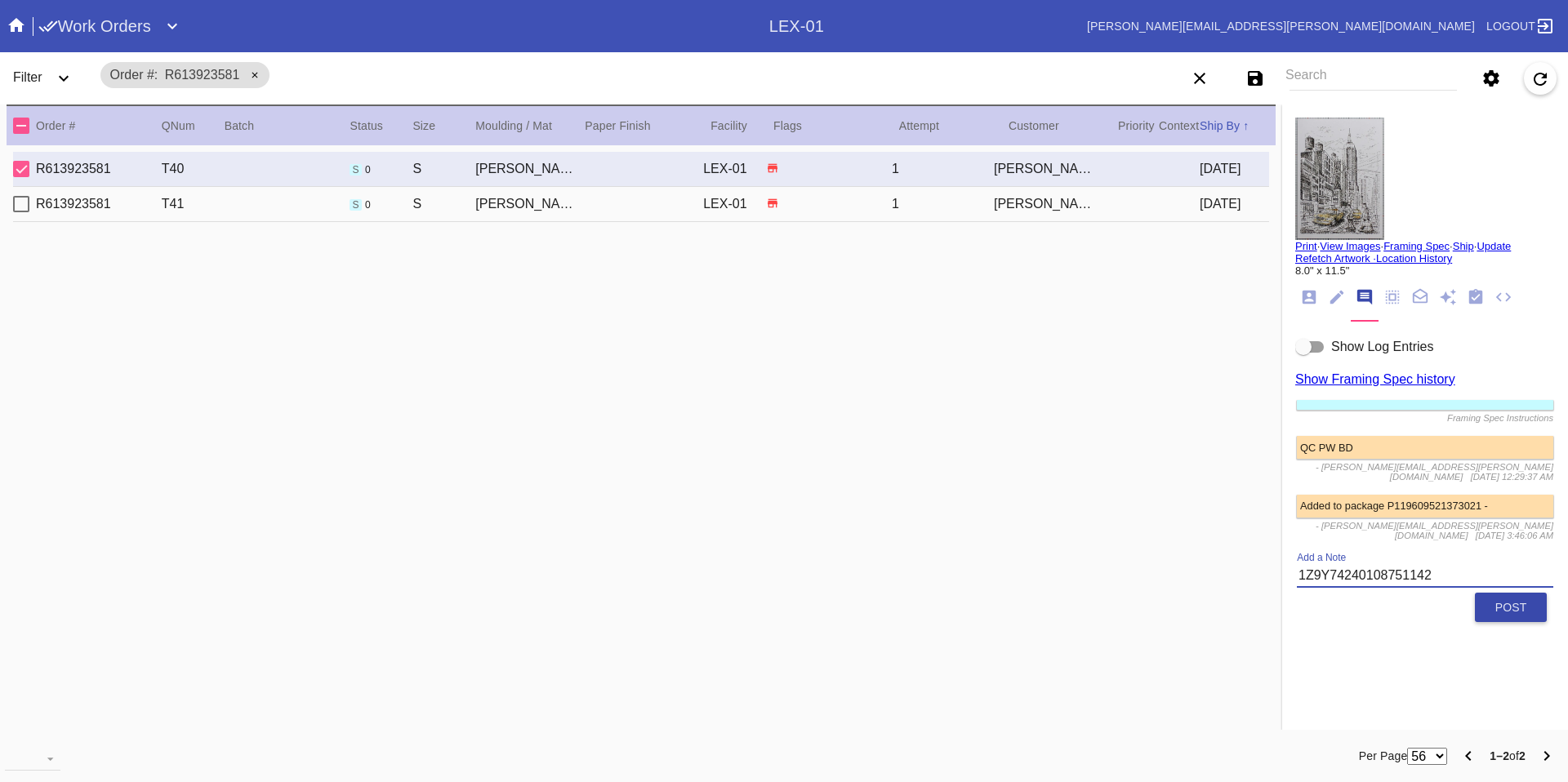 type on "1Z9Y74240108751142" 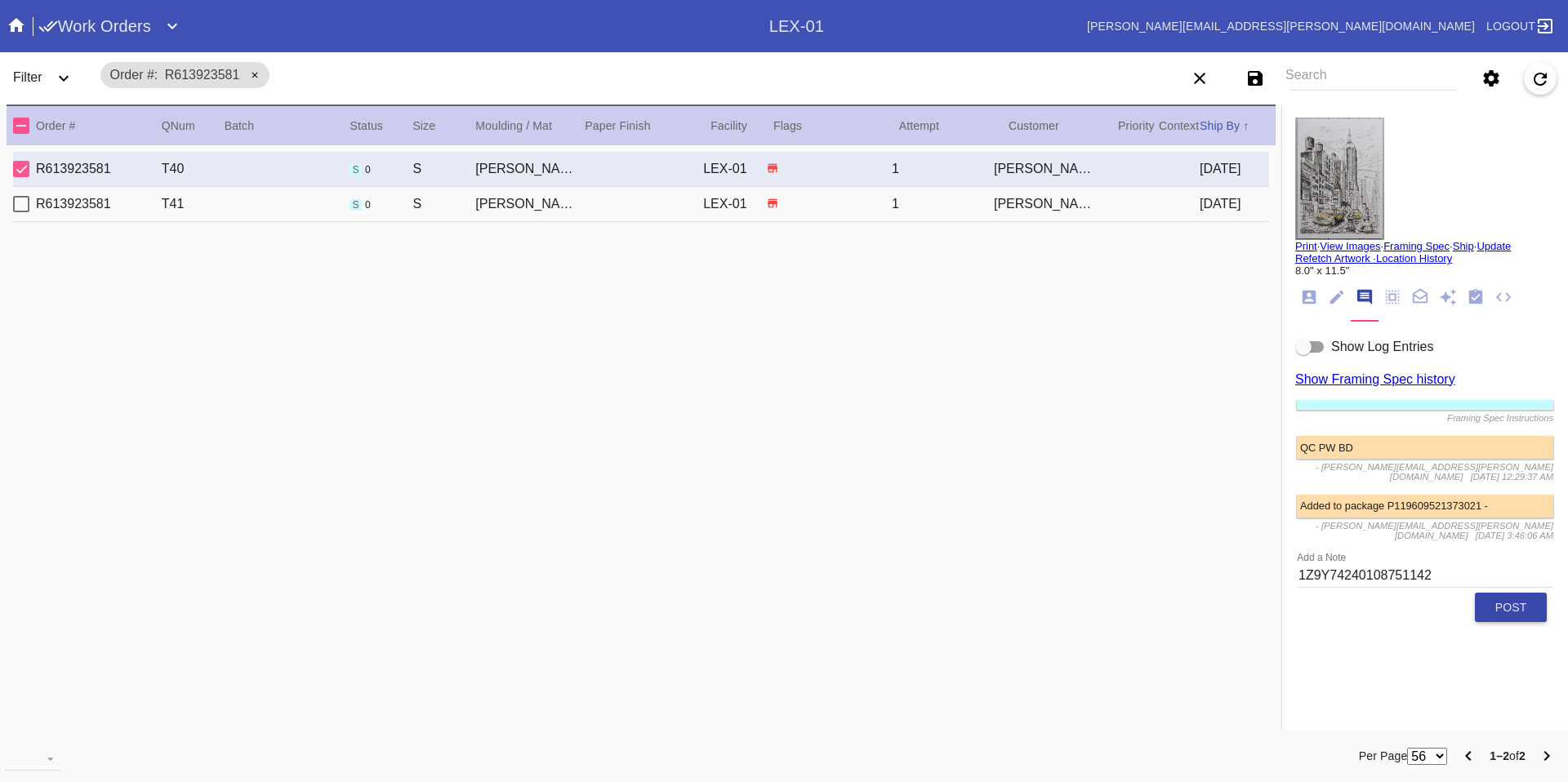 type 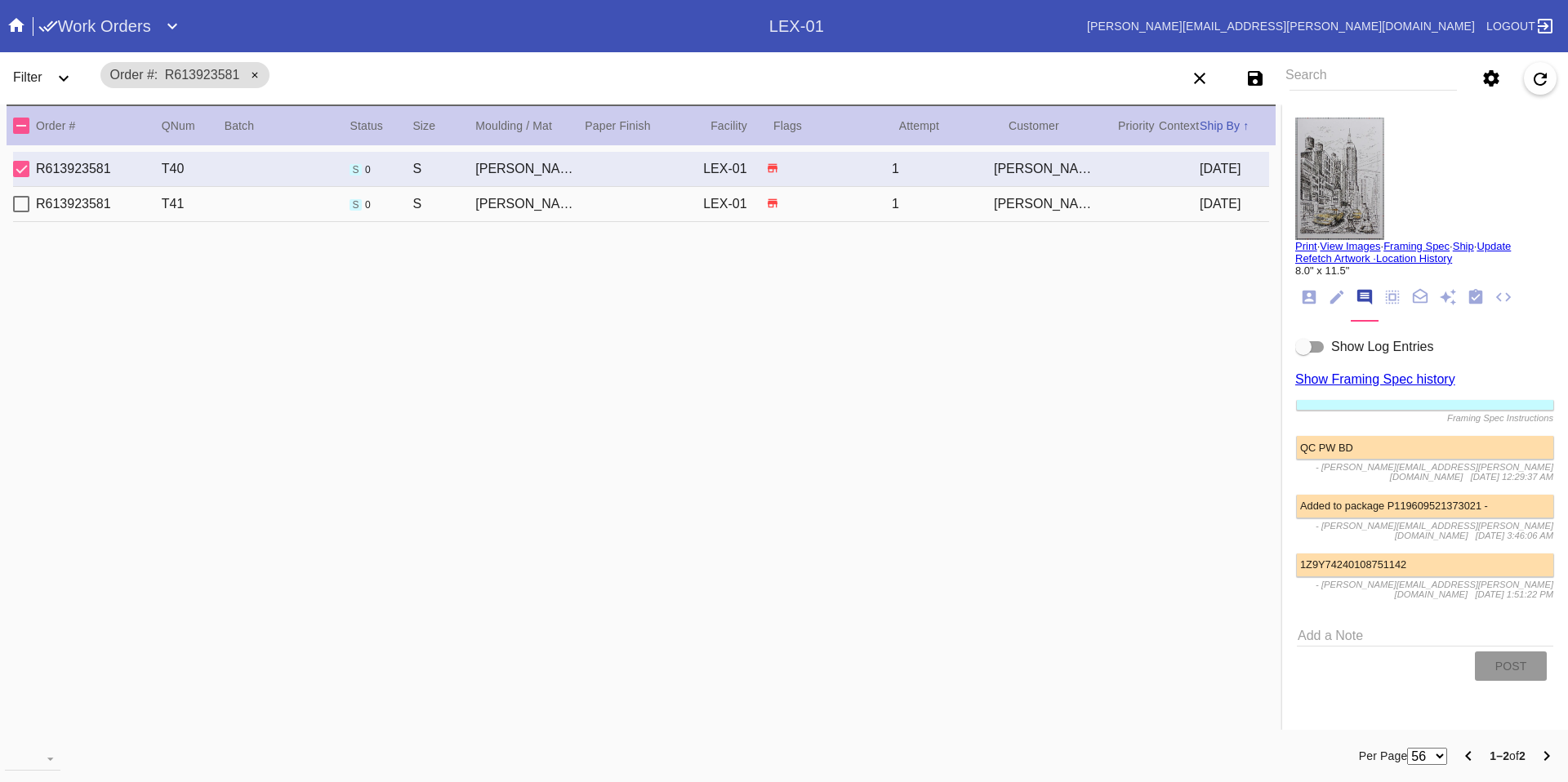 click on "R613923581 T41 s   0 S Mercer Slim / Cool White - 8 Ply LEX-01 1 Kevin Fitzpatrick
2025-07-12" at bounding box center [641, 204] 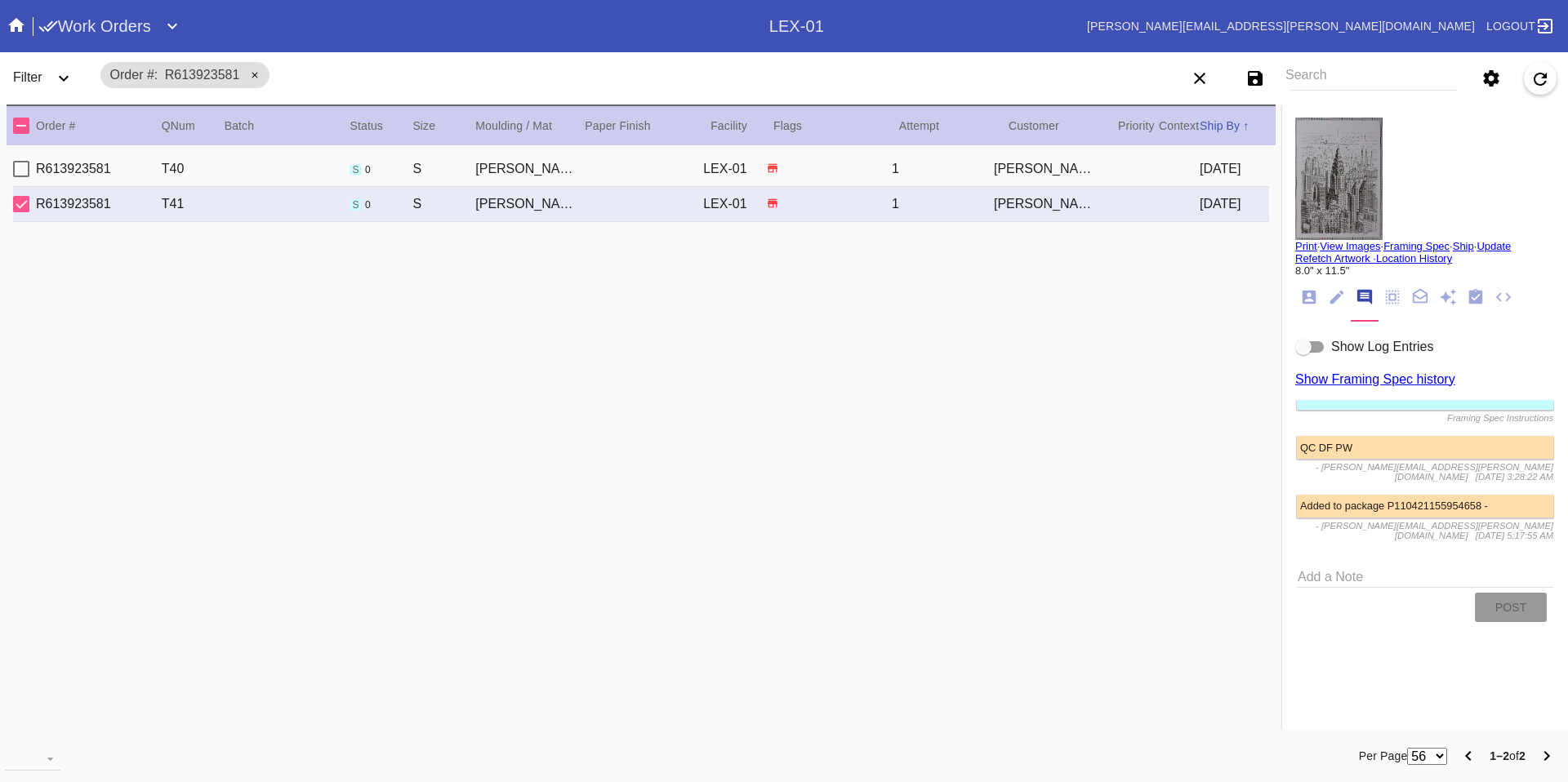 click on "Add a Note" at bounding box center [1425, 575] 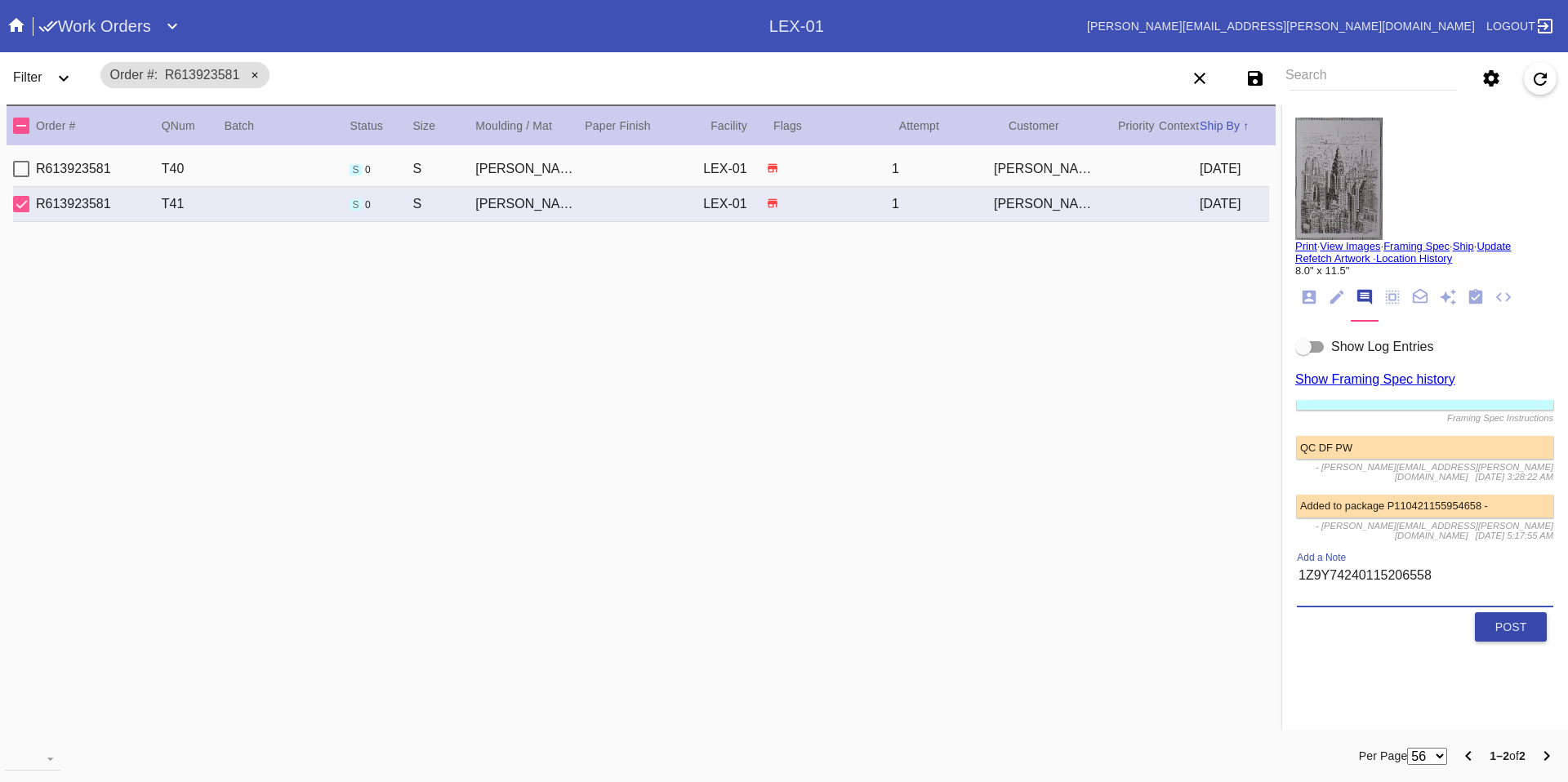 type on "1Z9Y74240115206558" 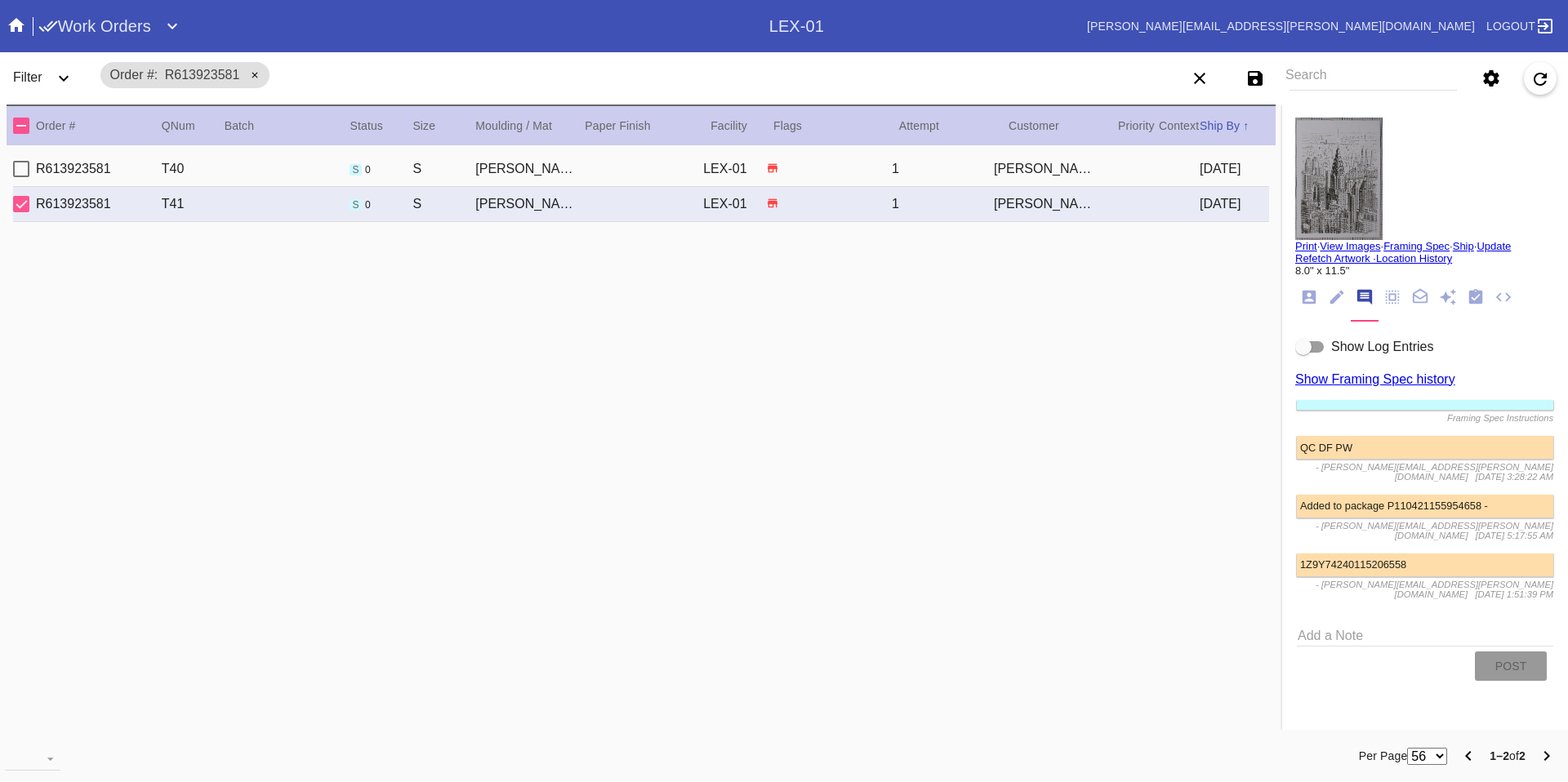 click on "R613923581 T40 s   0 S Mercer Slim / Cool White - 8 Ply LEX-01 1 Kevin Fitzpatrick
2025-07-12" at bounding box center [641, 169] 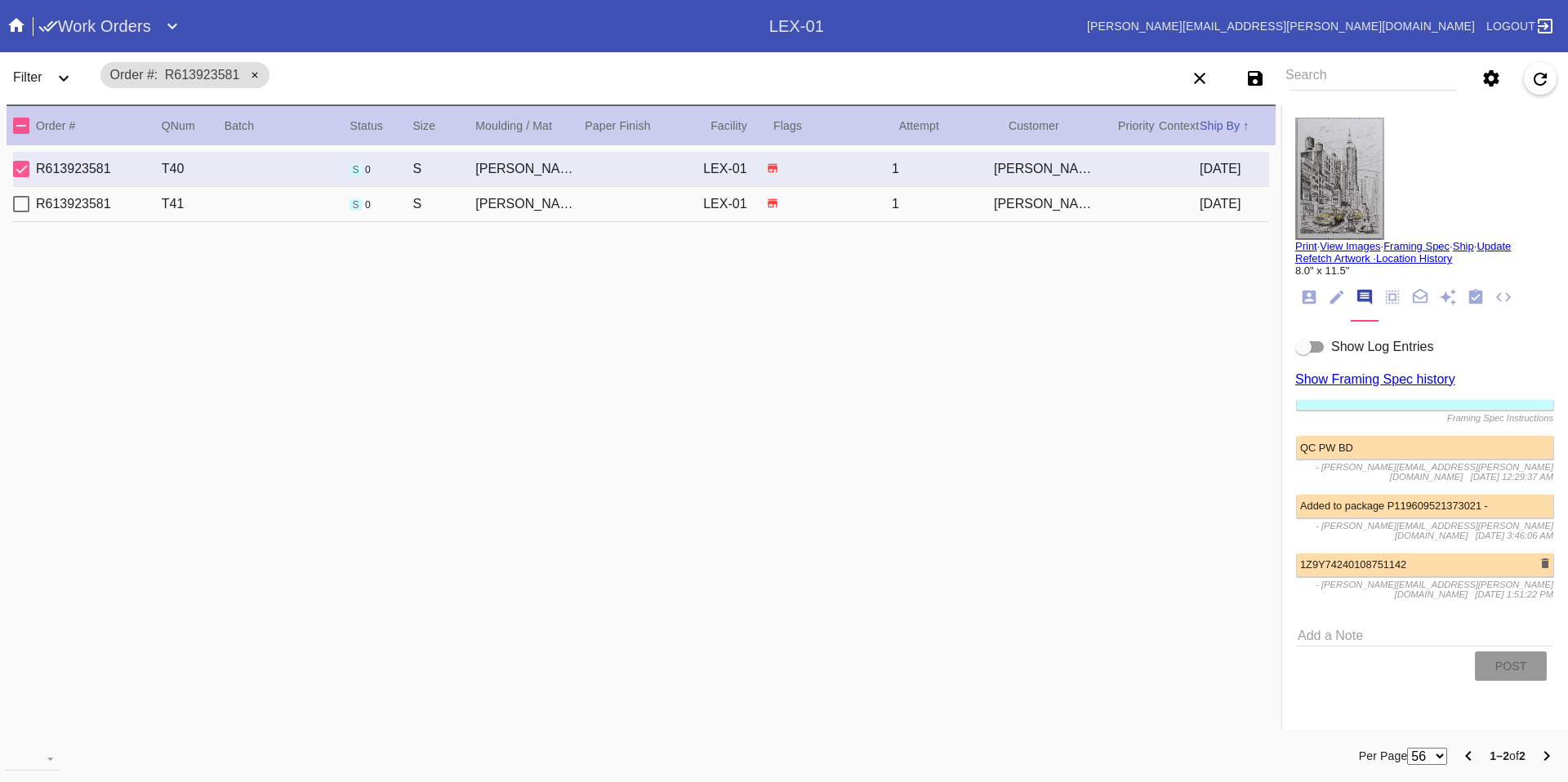 click on "1Z9Y74240108751142" at bounding box center [1425, 564] 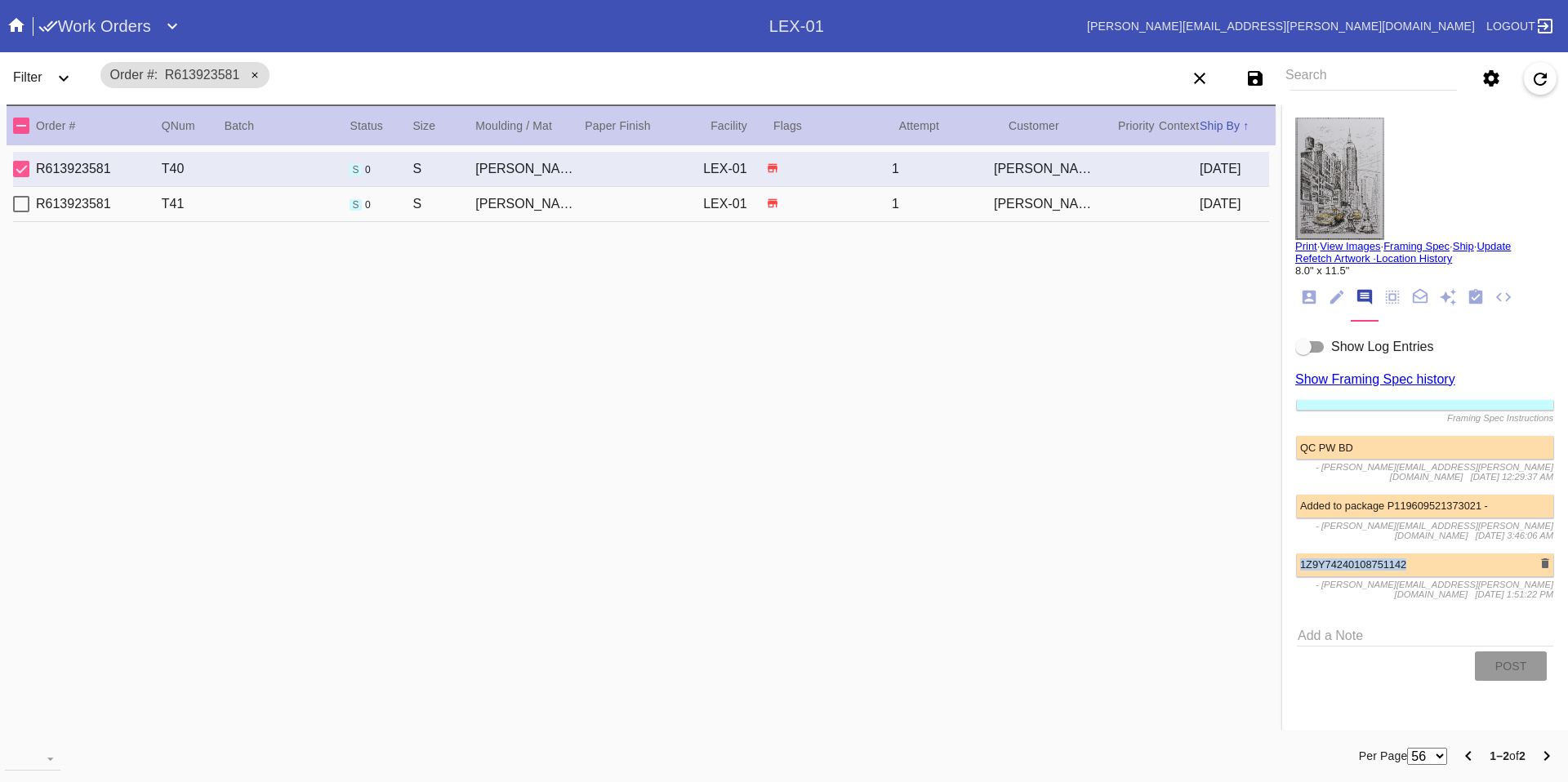 click on "1Z9Y74240108751142" at bounding box center [1425, 564] 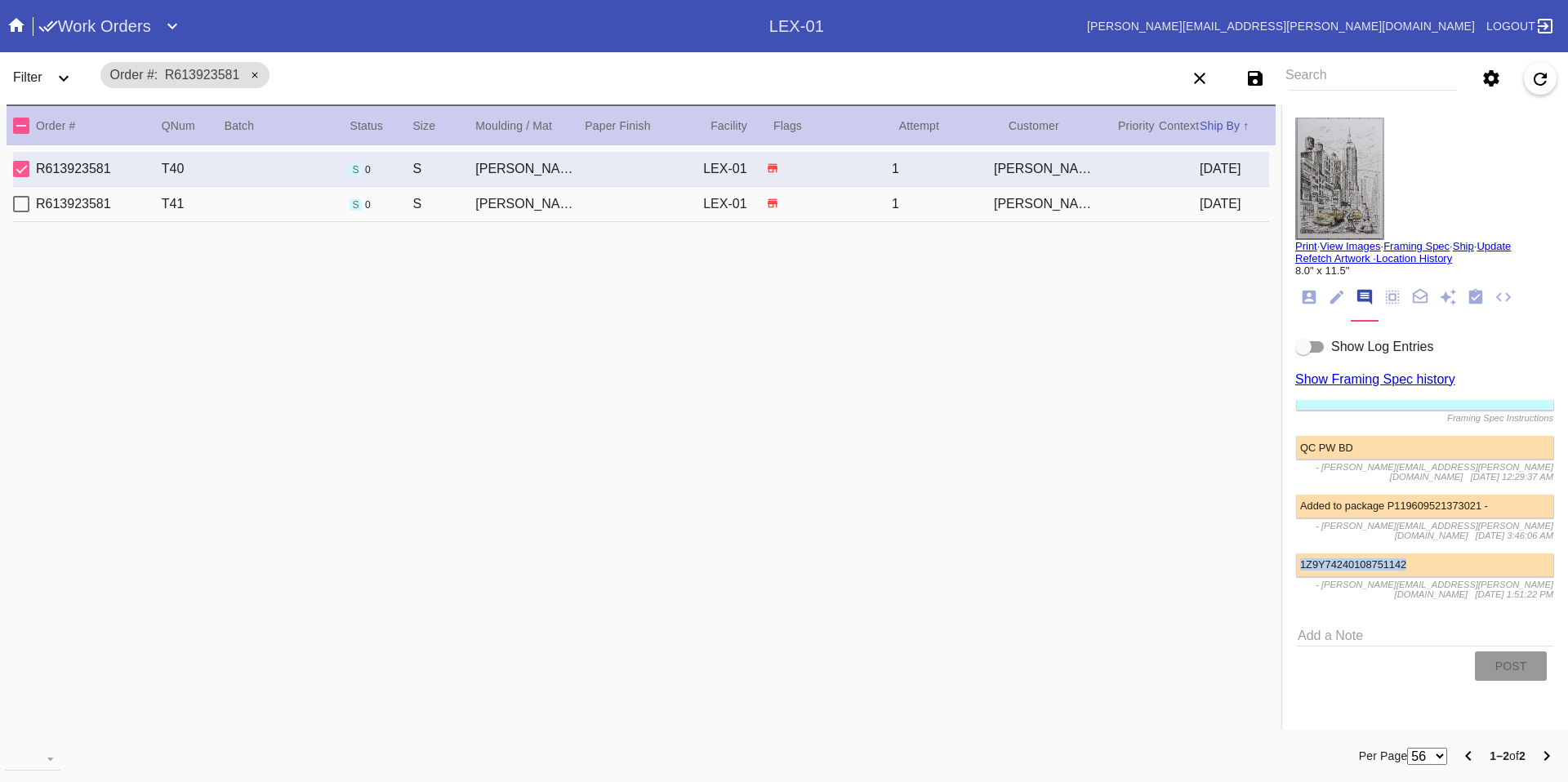 click on "1" at bounding box center [942, 204] 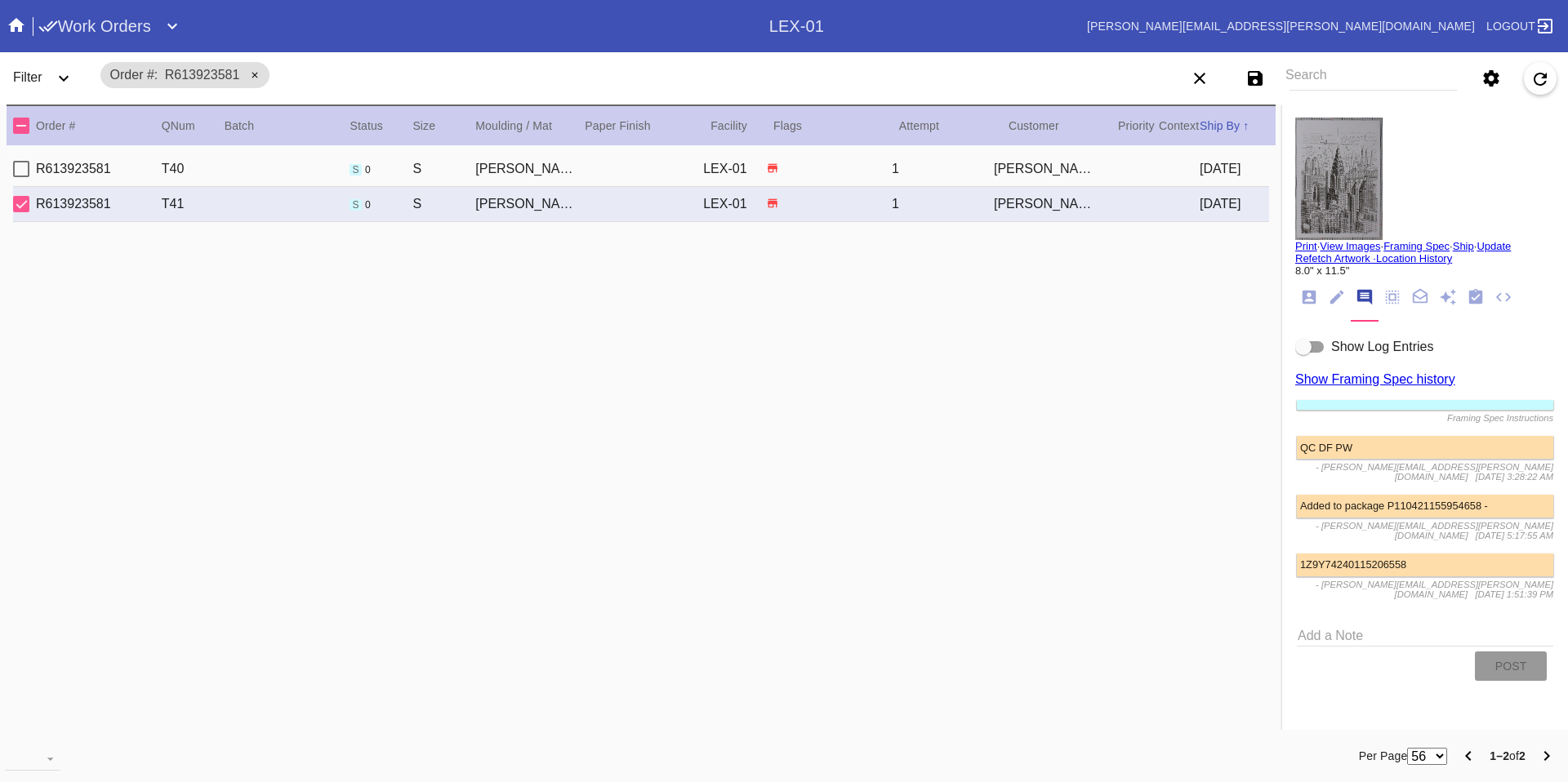 click on "Add a Note" at bounding box center [1425, 634] 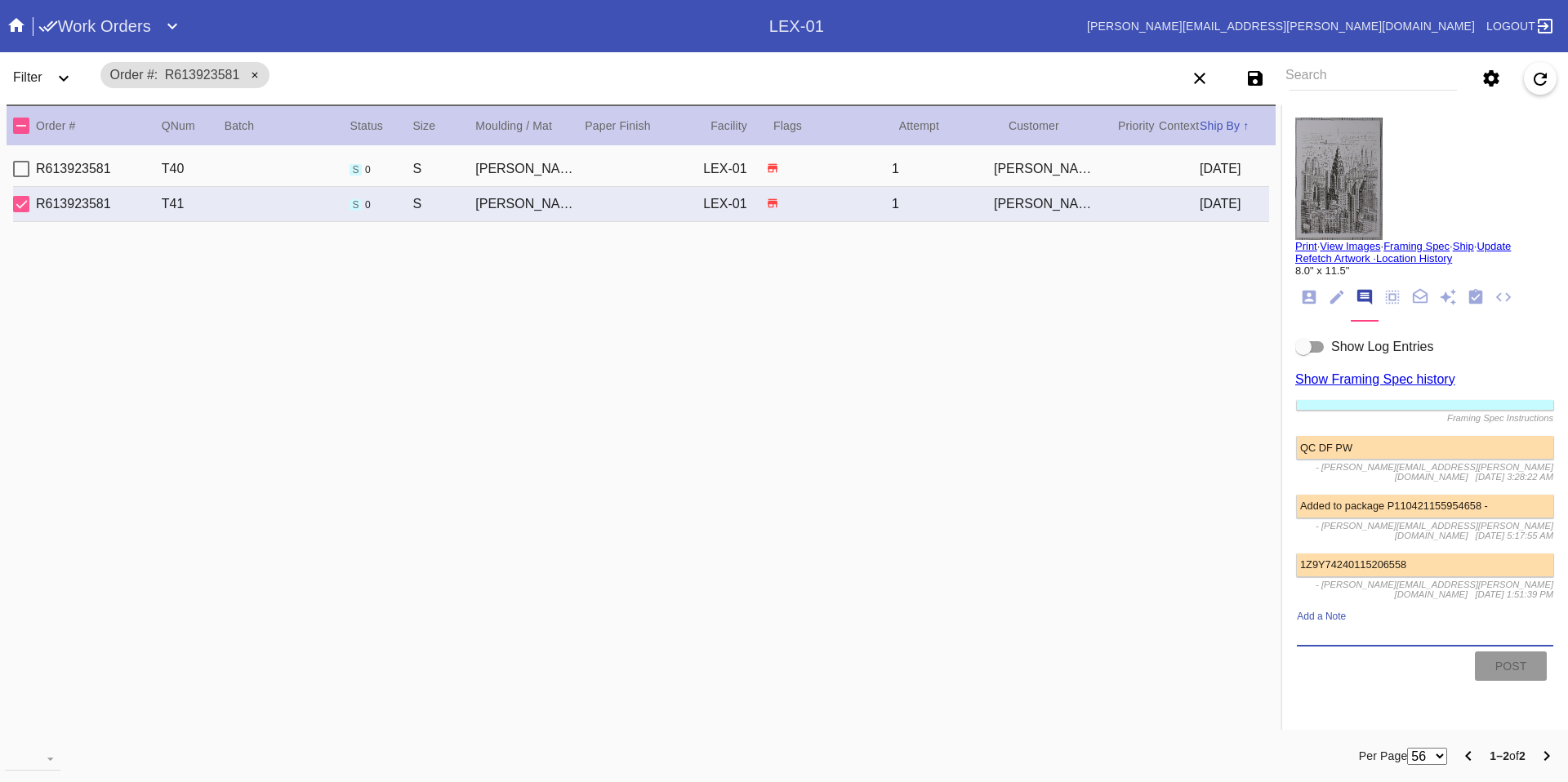 paste on "1Z9Y74240108751142" 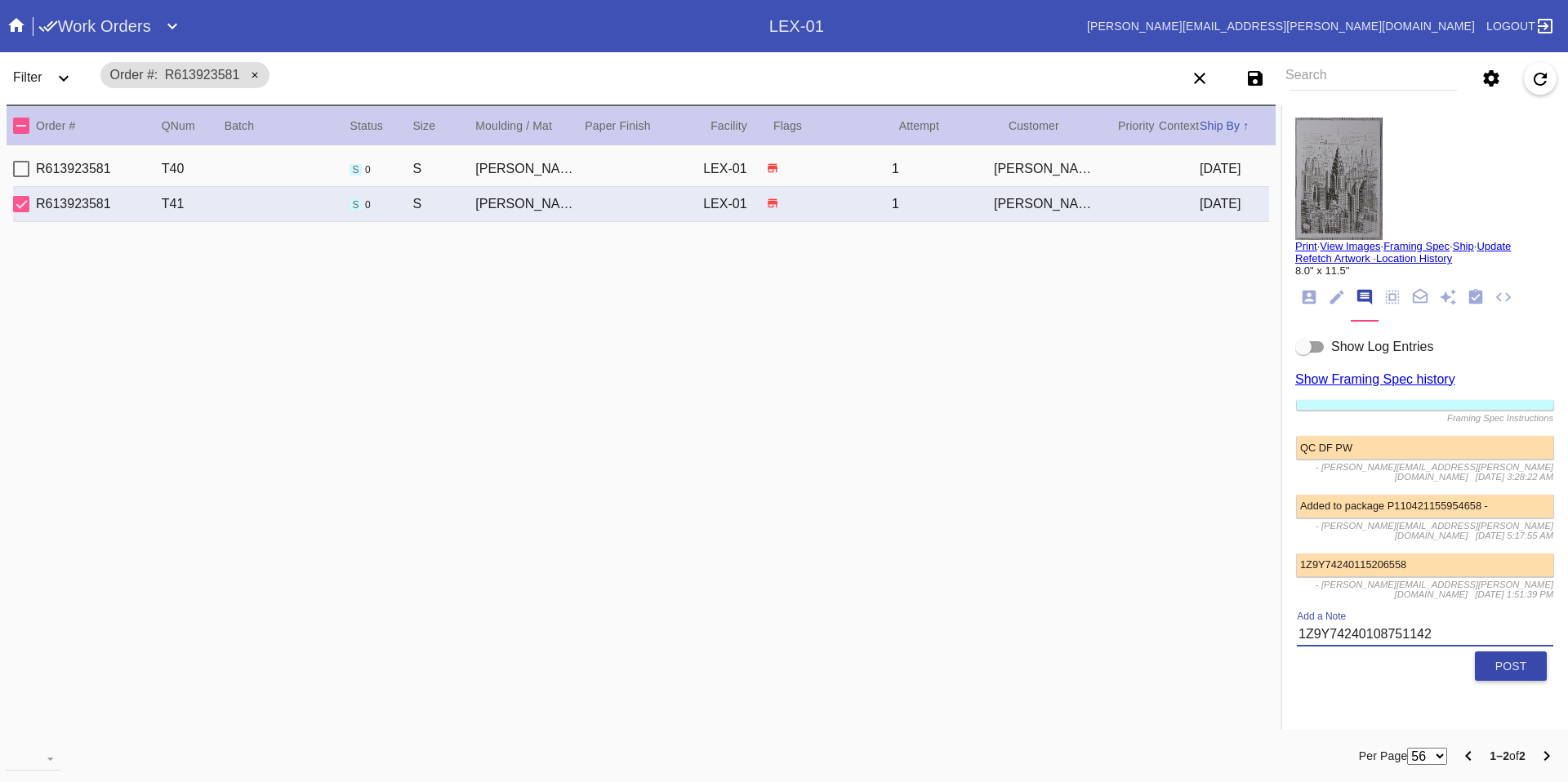 type on "1Z9Y74240108751142" 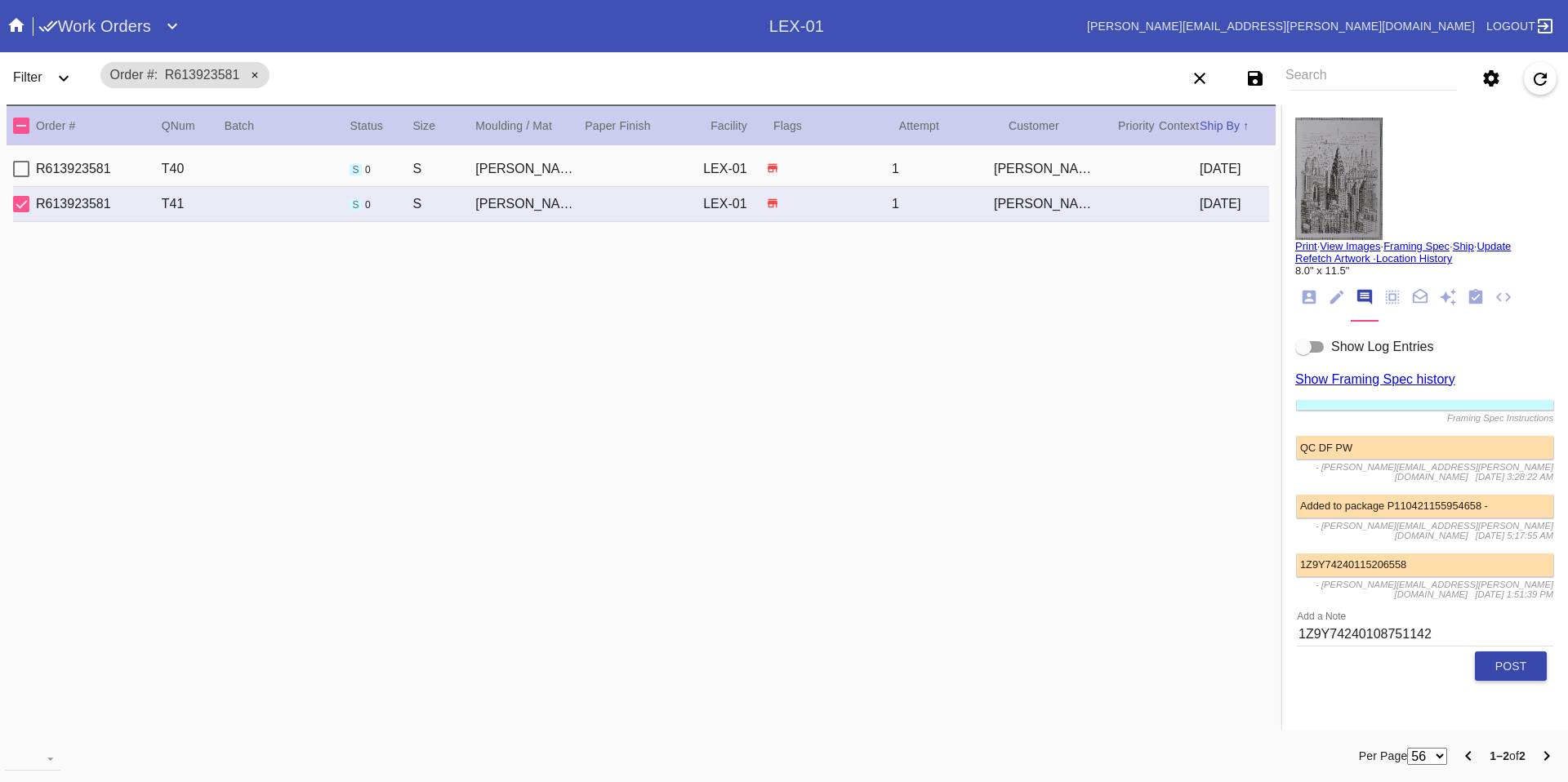 type 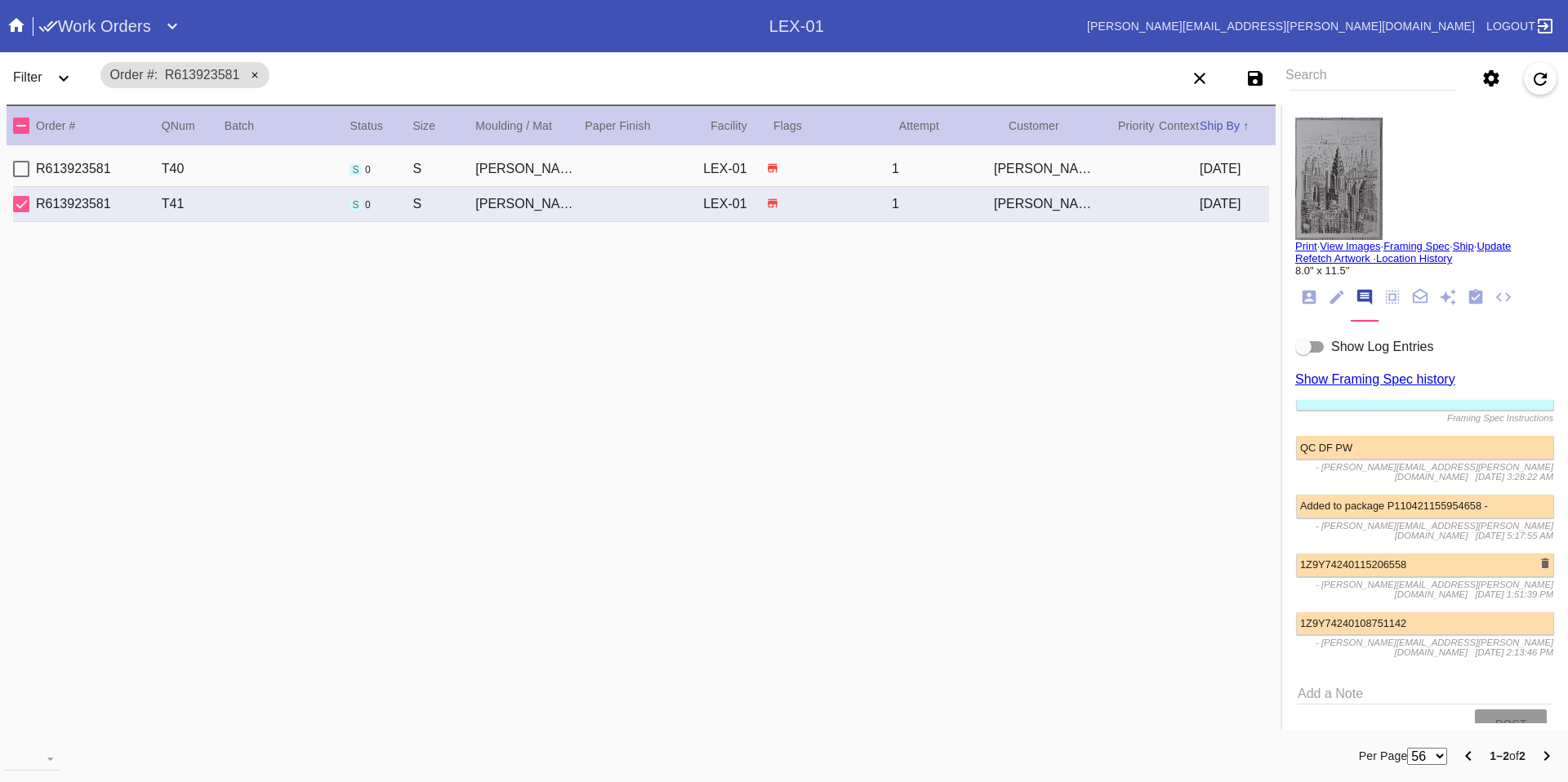 click on "1Z9Y74240115206558" at bounding box center [1425, 564] 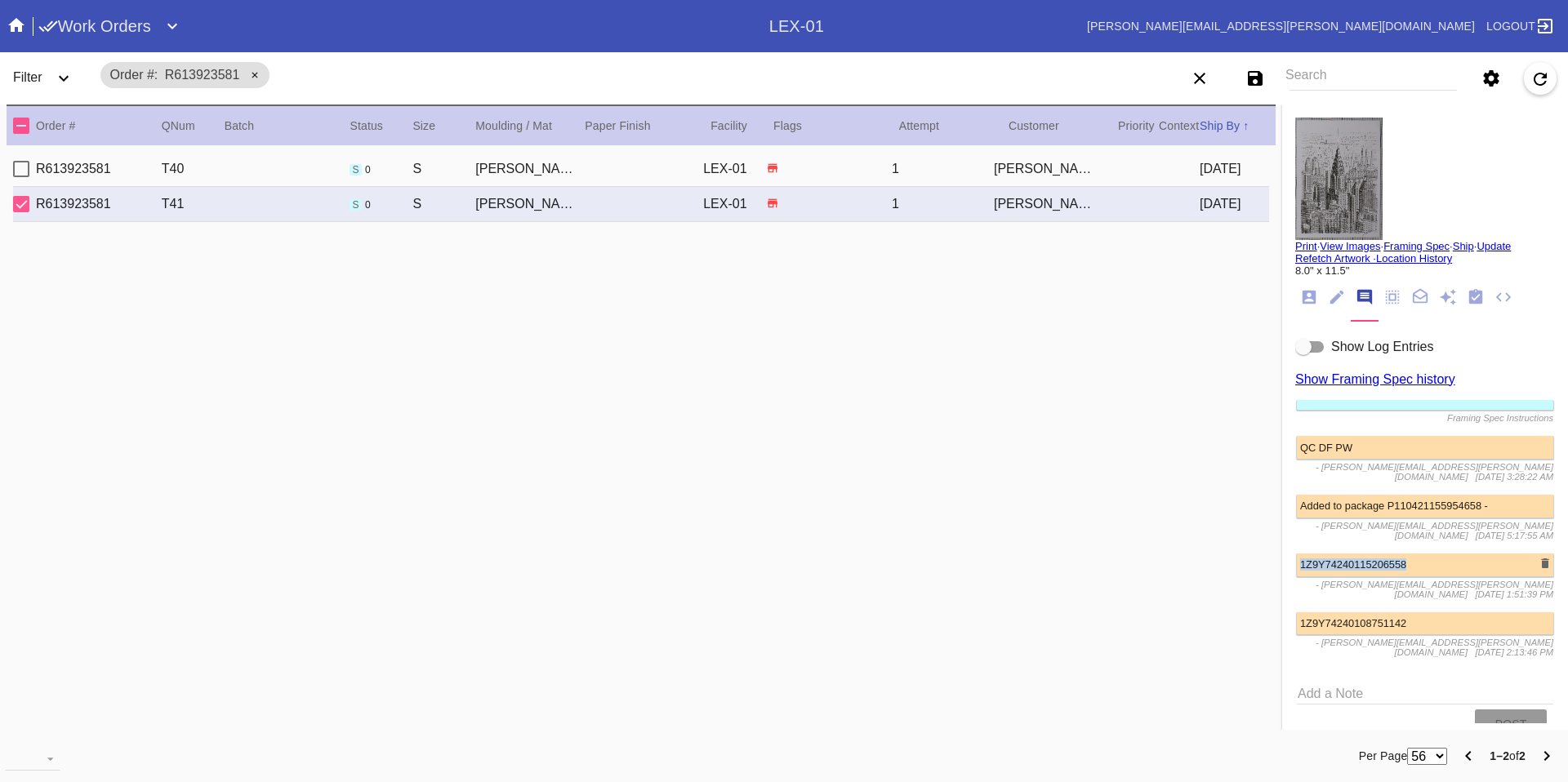 click on "1Z9Y74240115206558" at bounding box center (1425, 564) 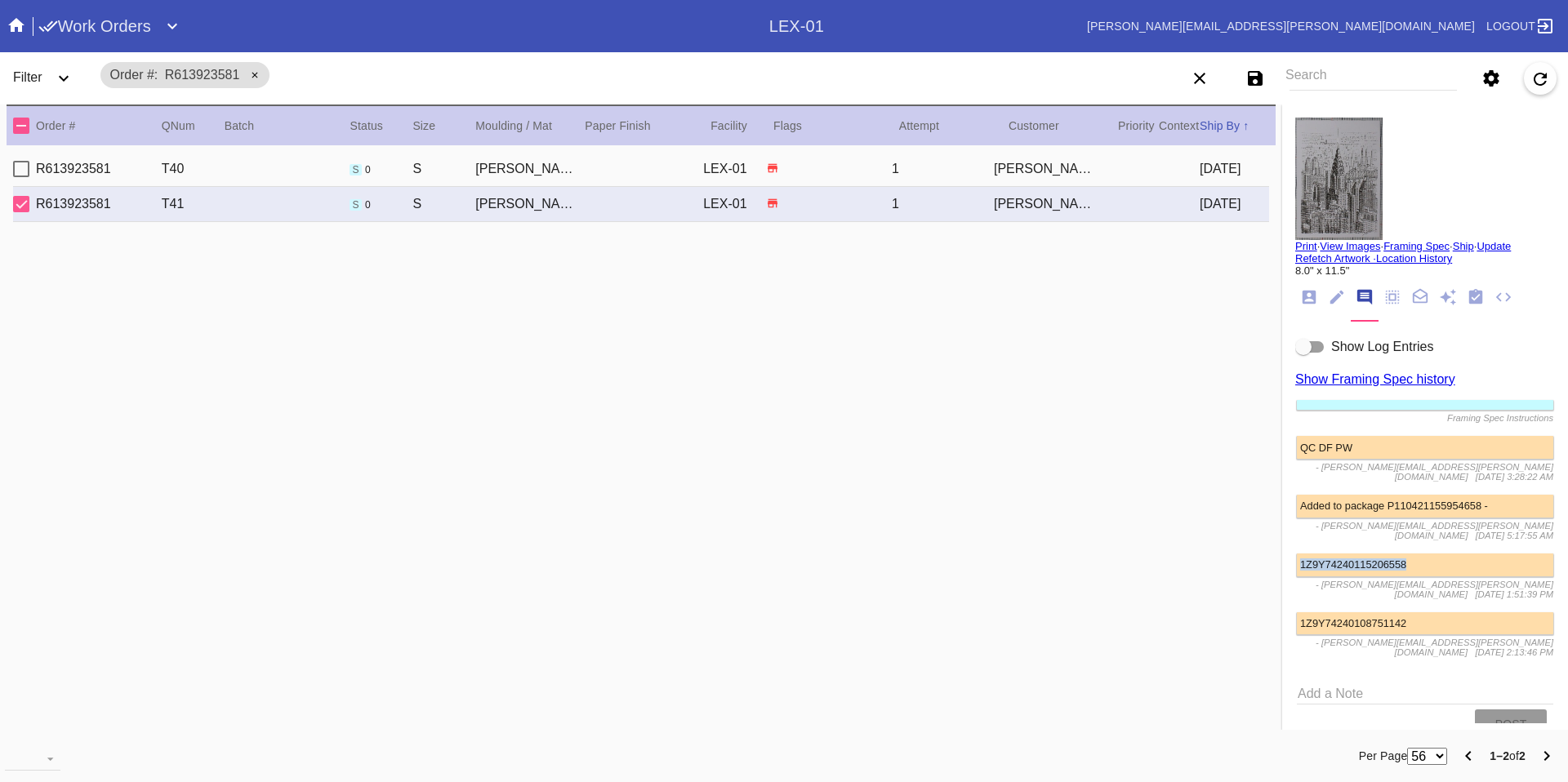 click on "Kevin Fitzpatrick" at bounding box center (1045, 169) 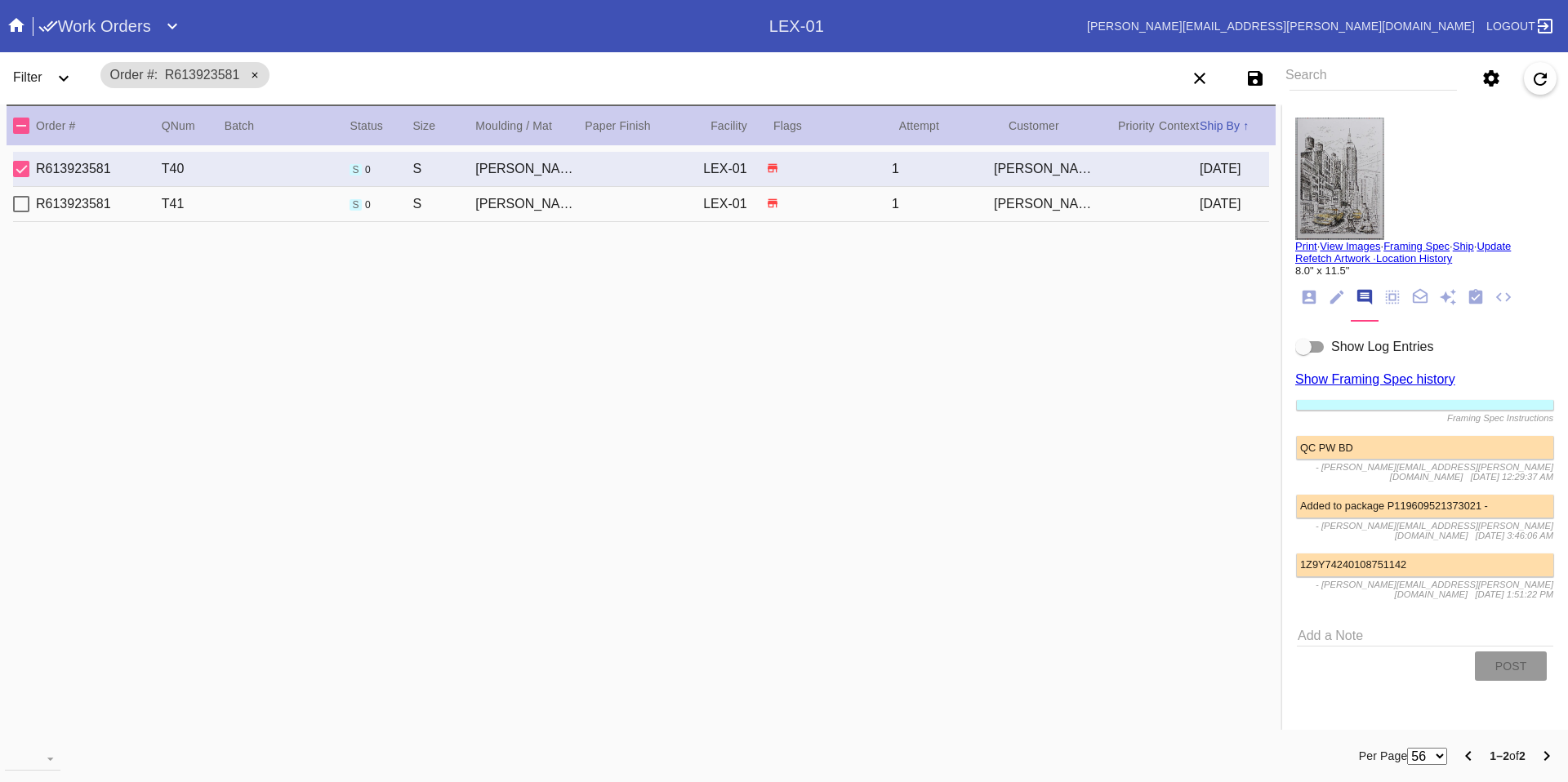 click on "Add a Note" at bounding box center (1425, 634) 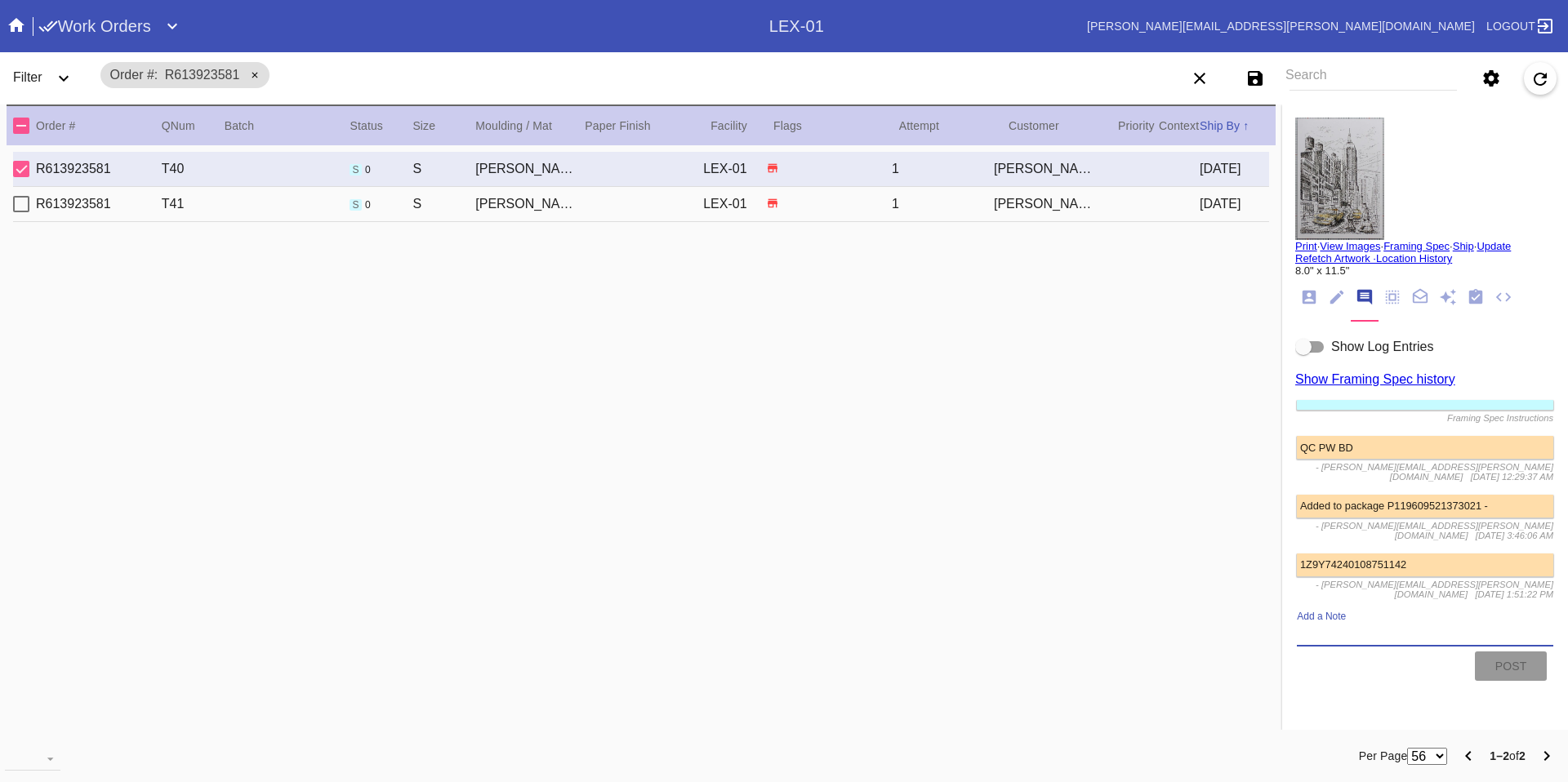 paste on "1Z9Y74240115206558" 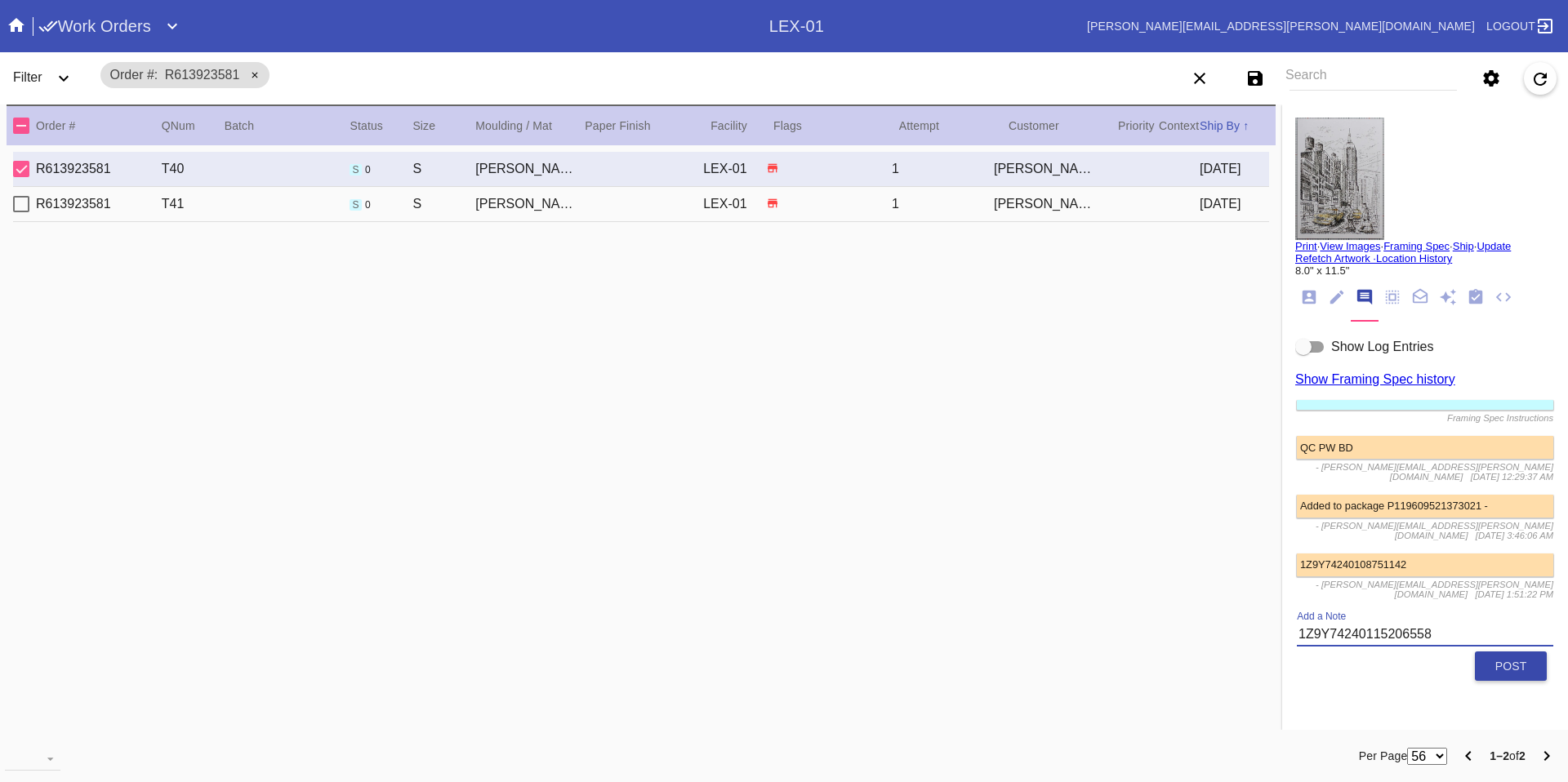 type on "1Z9Y74240115206558" 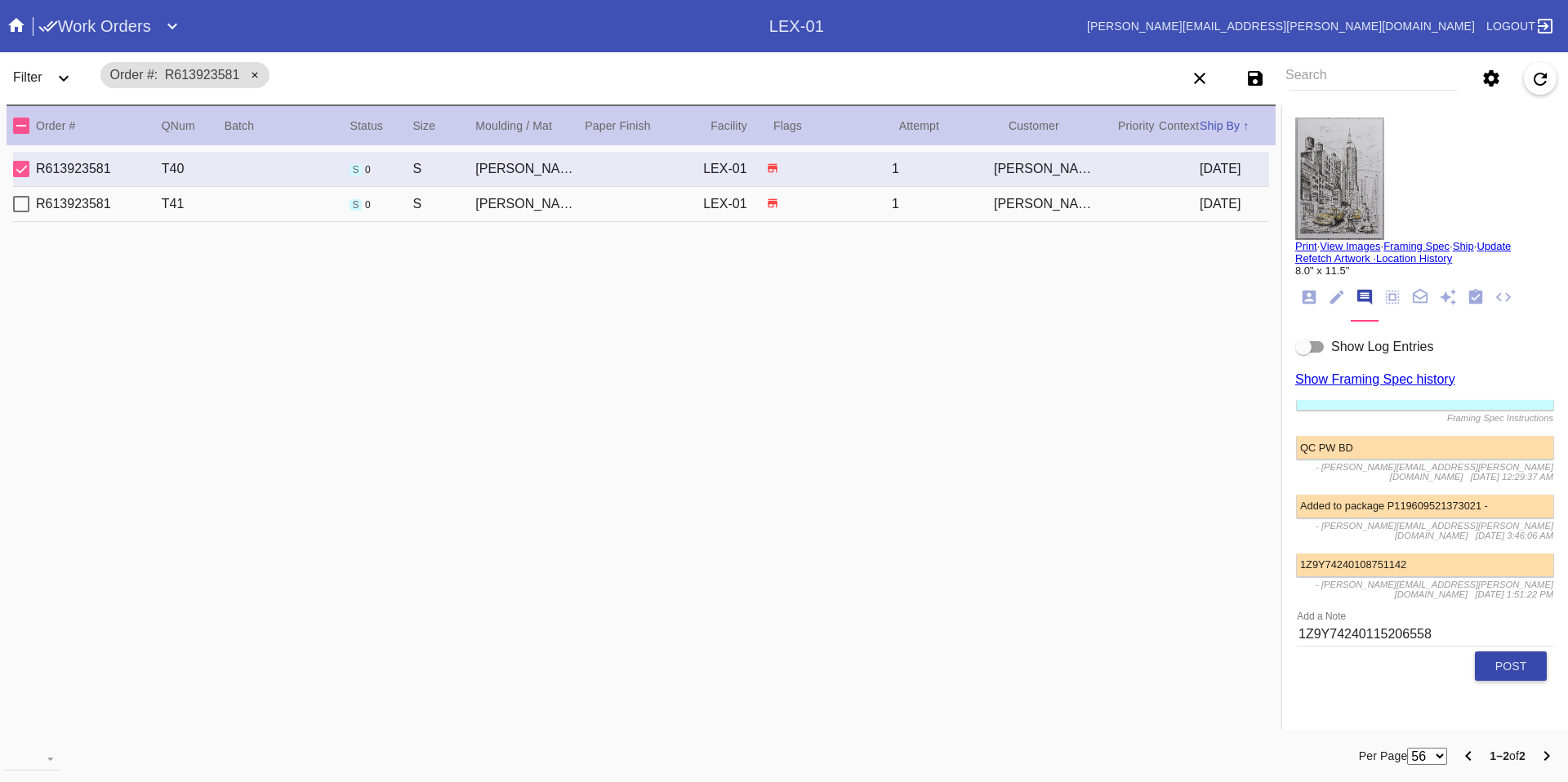 click on "Post" 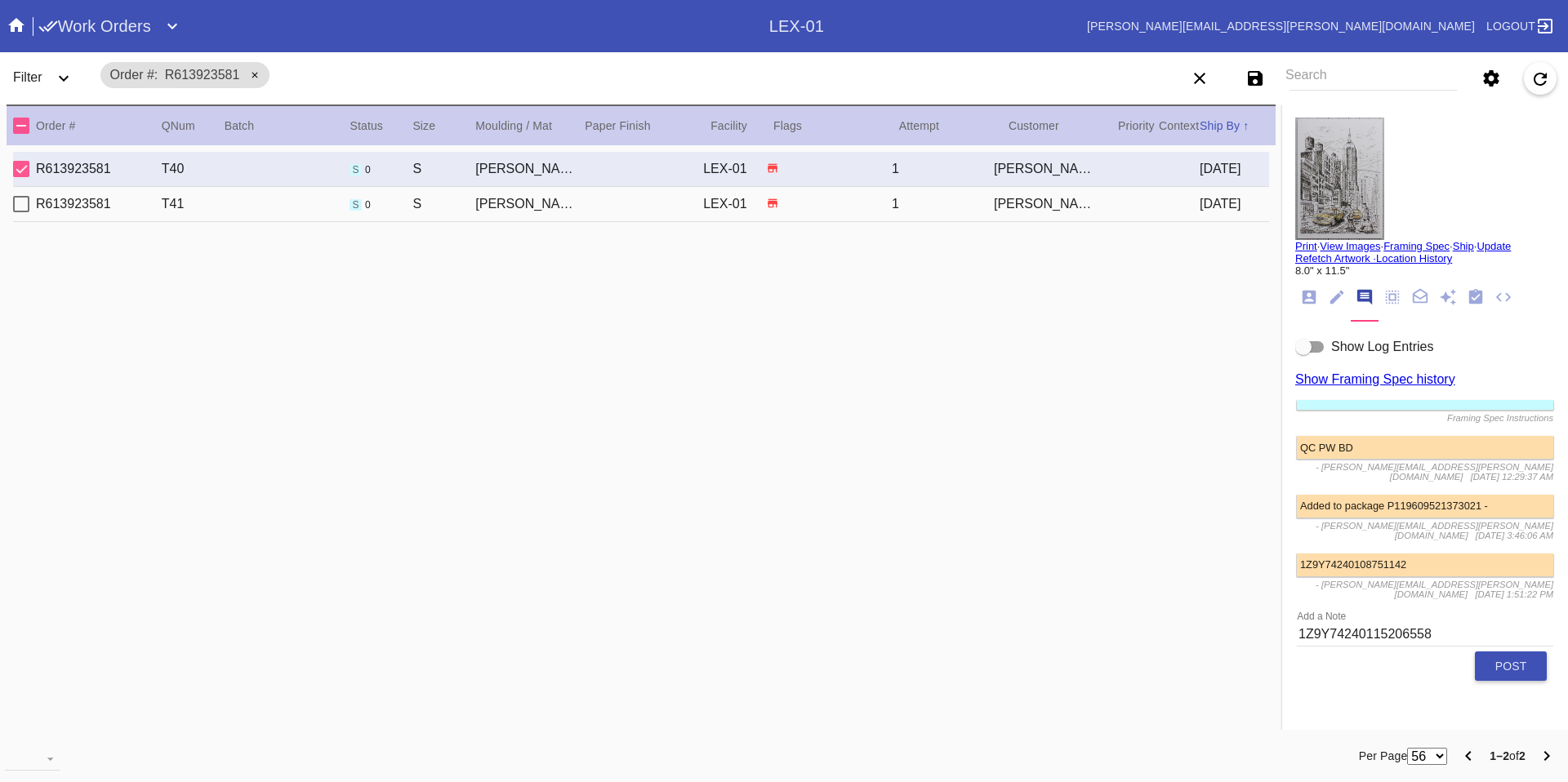 type 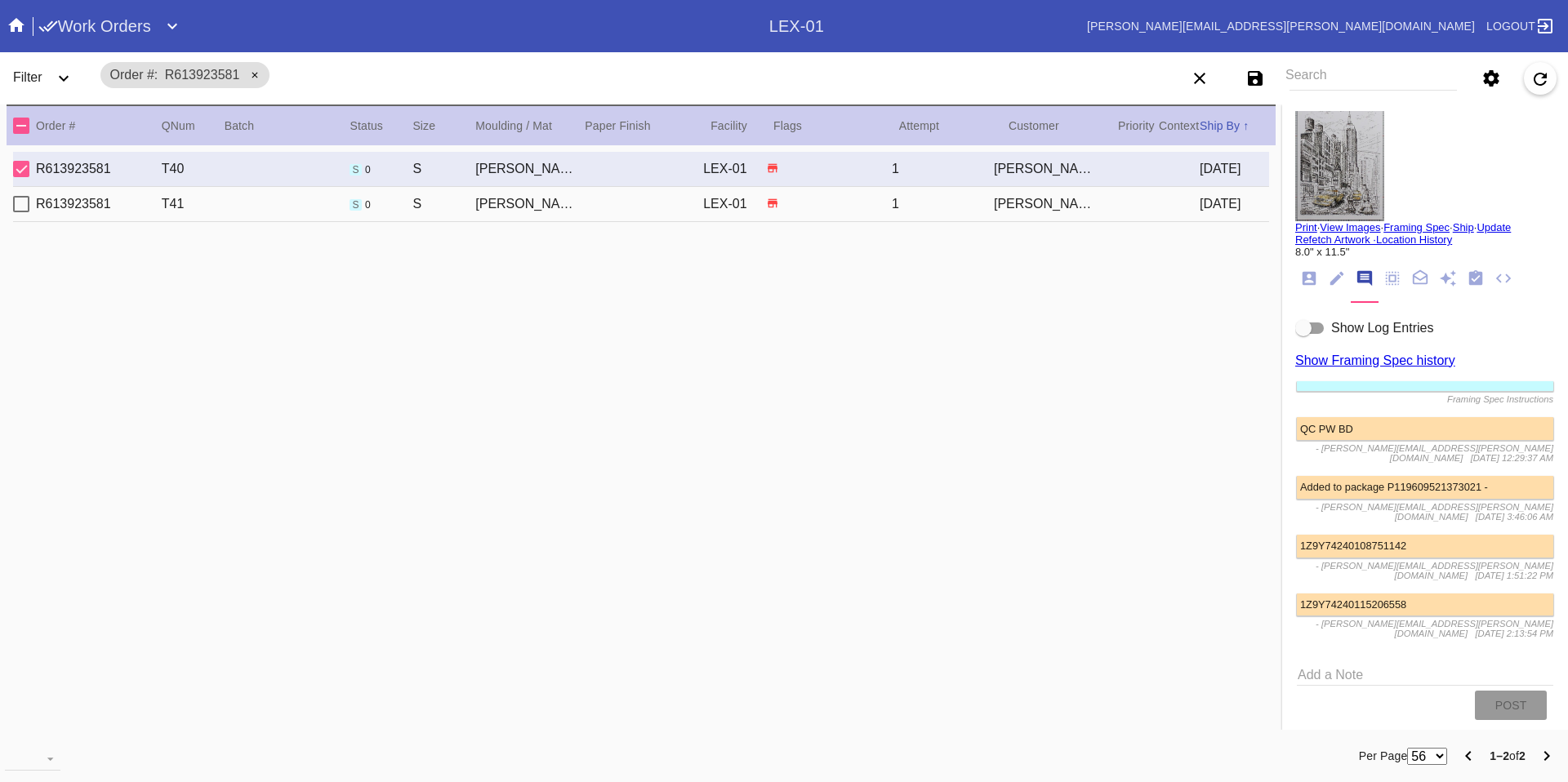 scroll, scrollTop: 28, scrollLeft: 0, axis: vertical 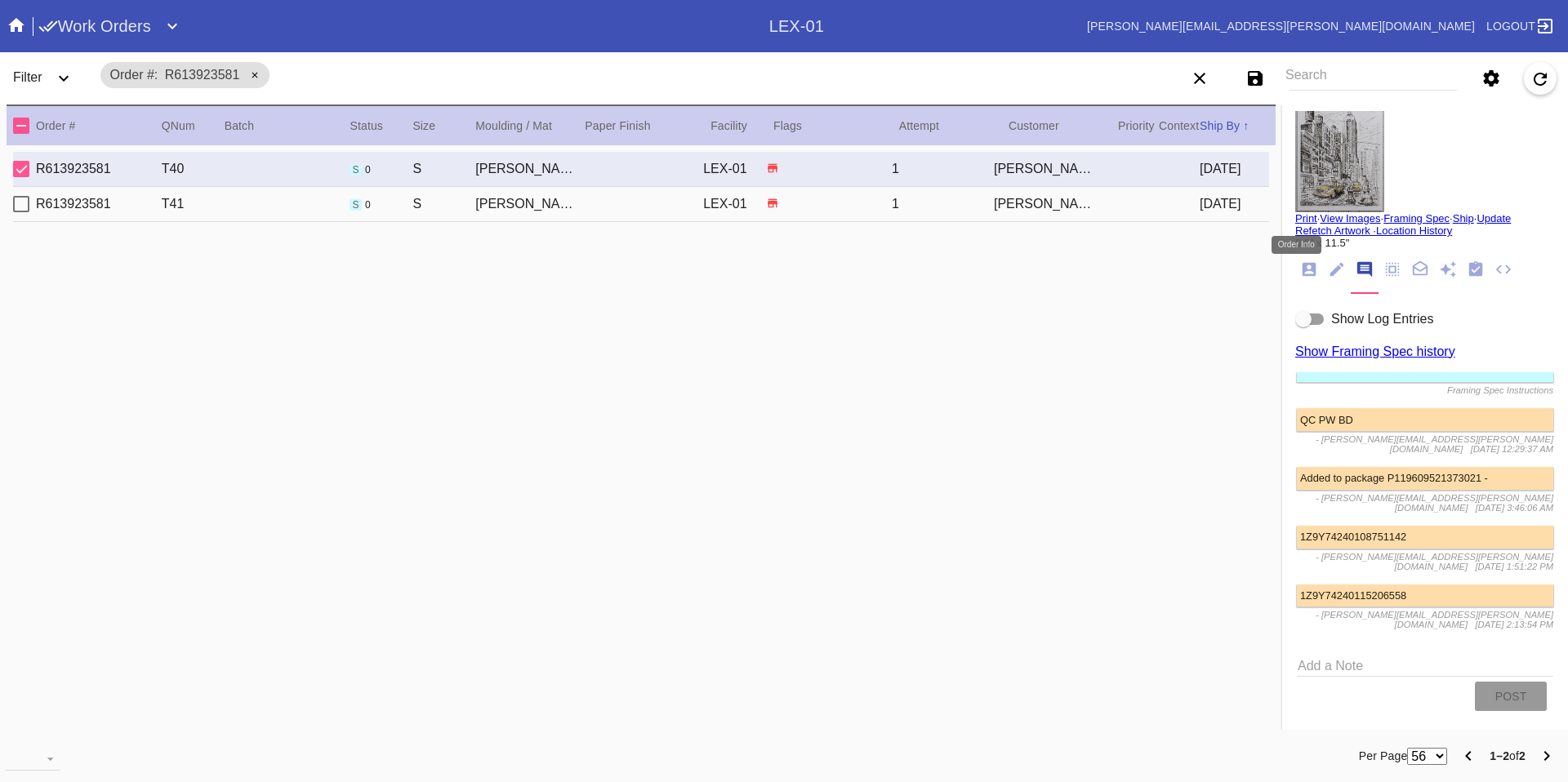 click 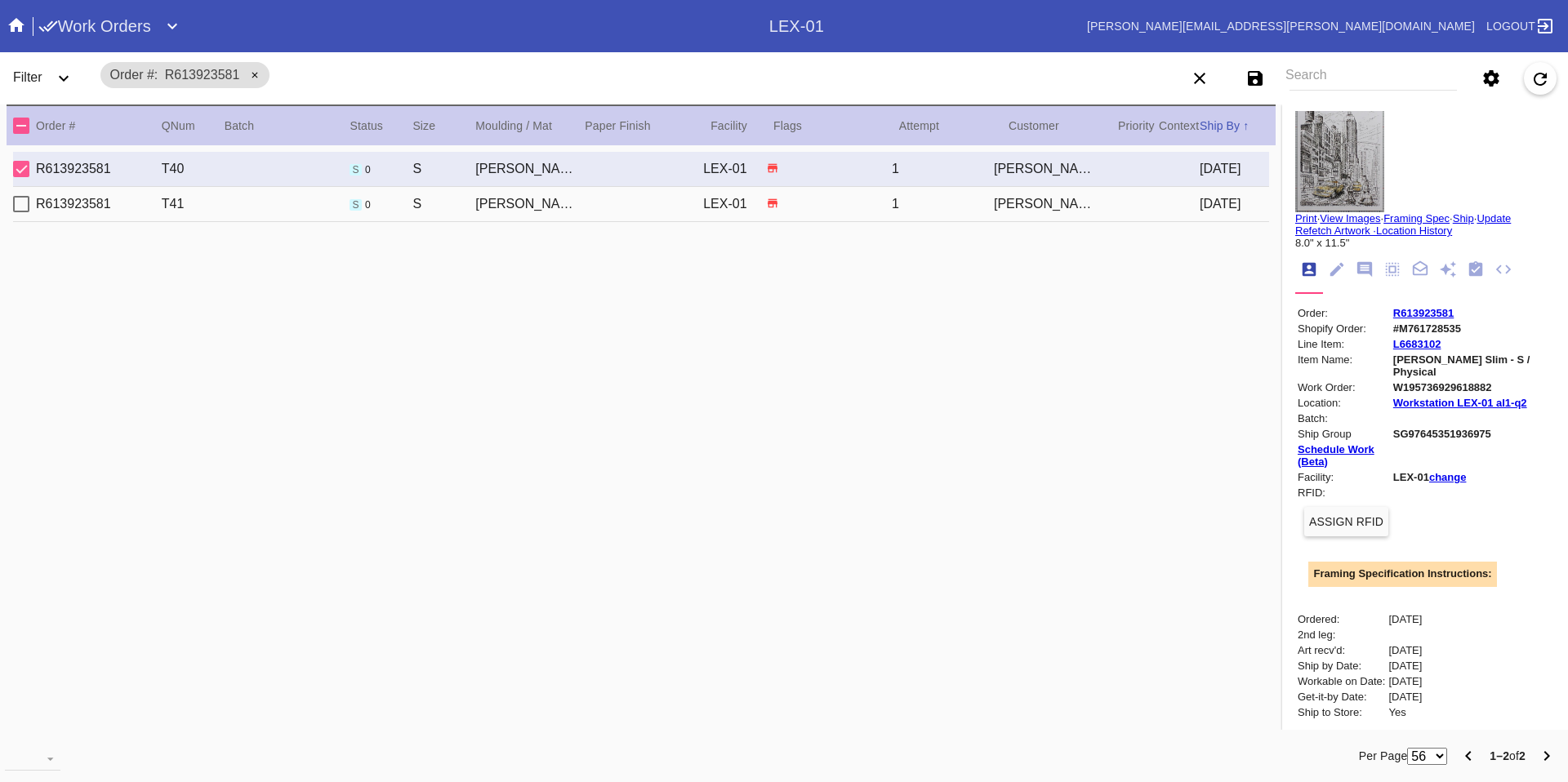 scroll, scrollTop: 20, scrollLeft: 0, axis: vertical 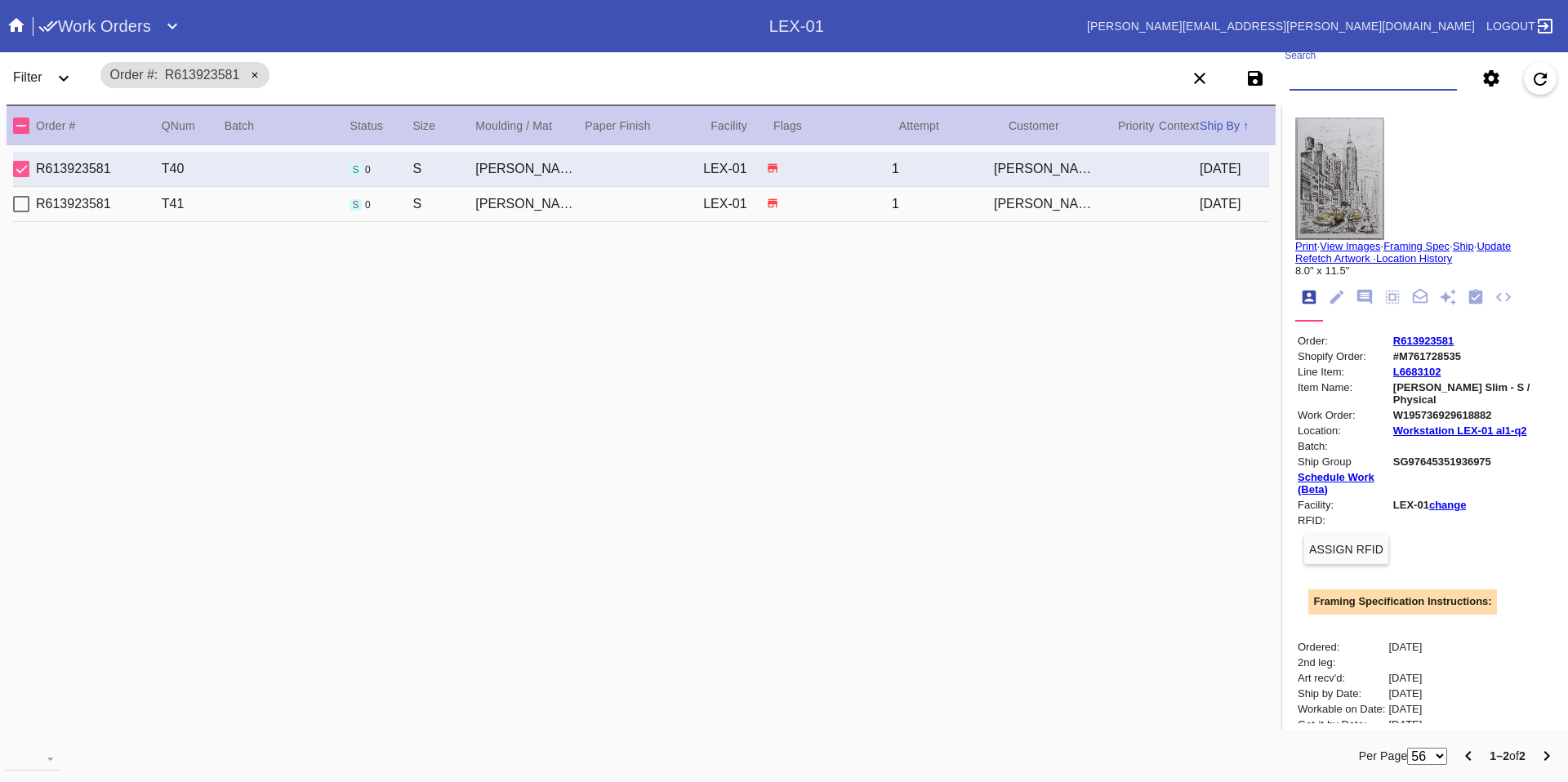 click on "Search" at bounding box center (1373, 78) 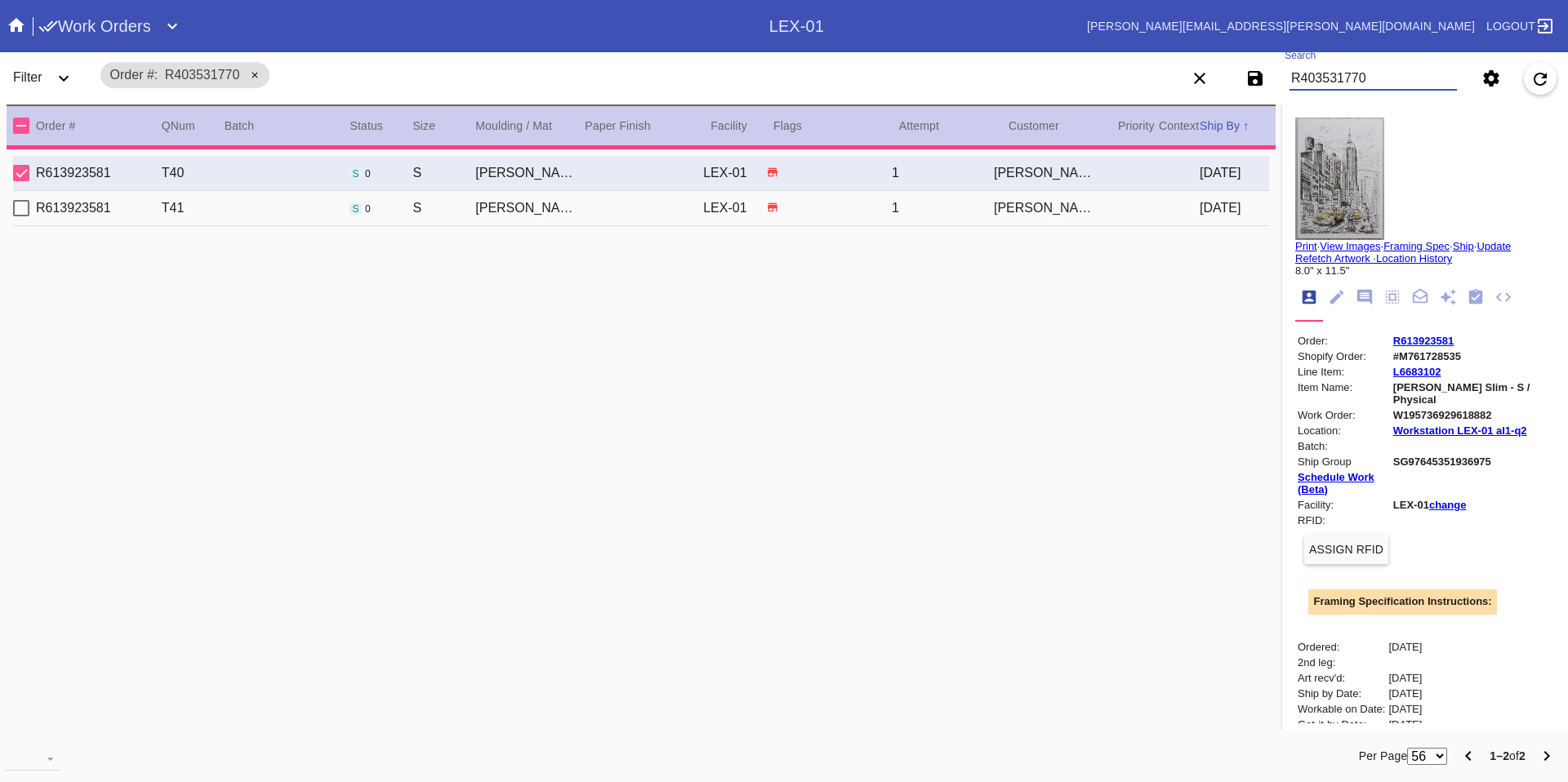 type 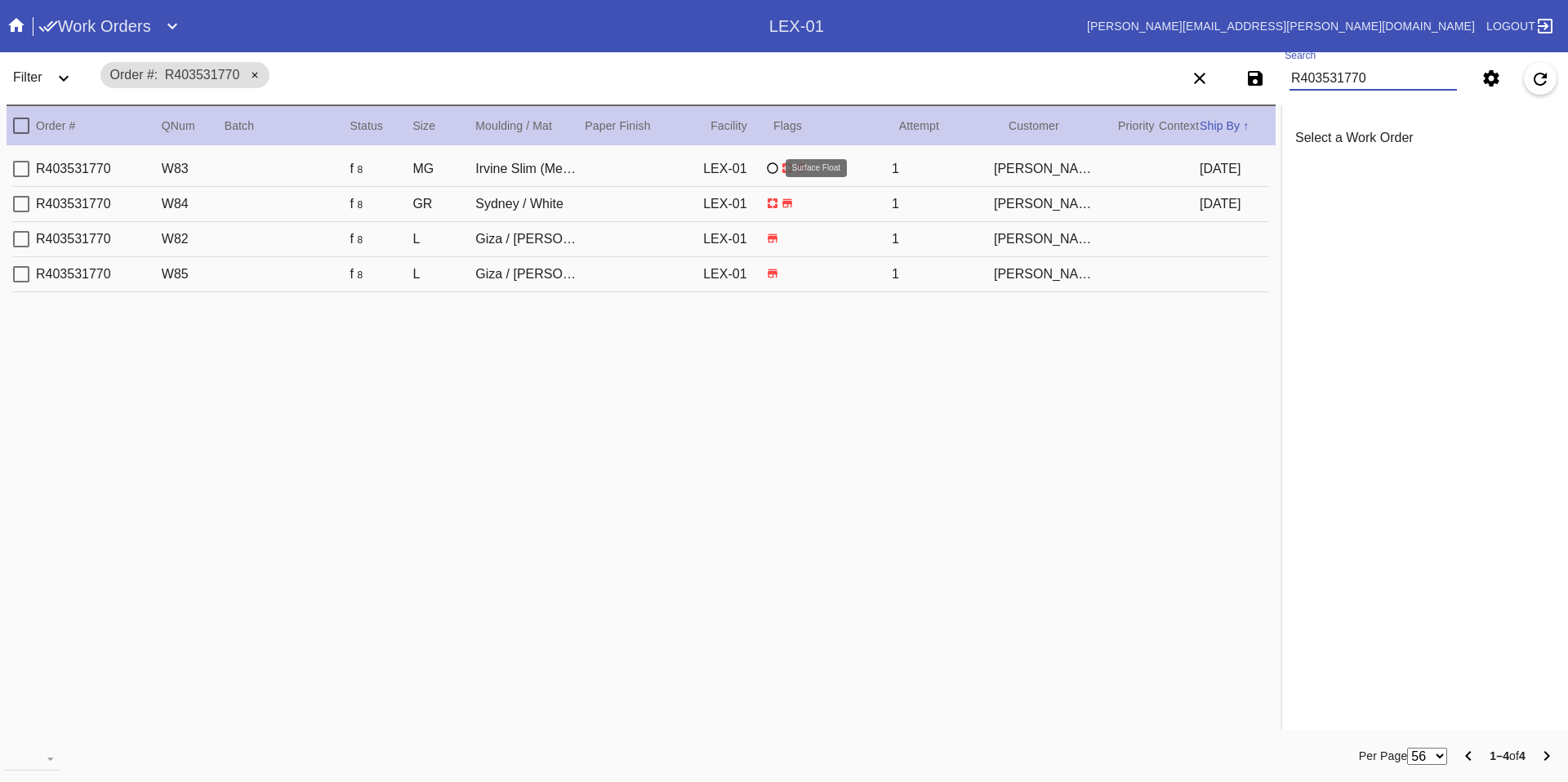 type on "R403531770" 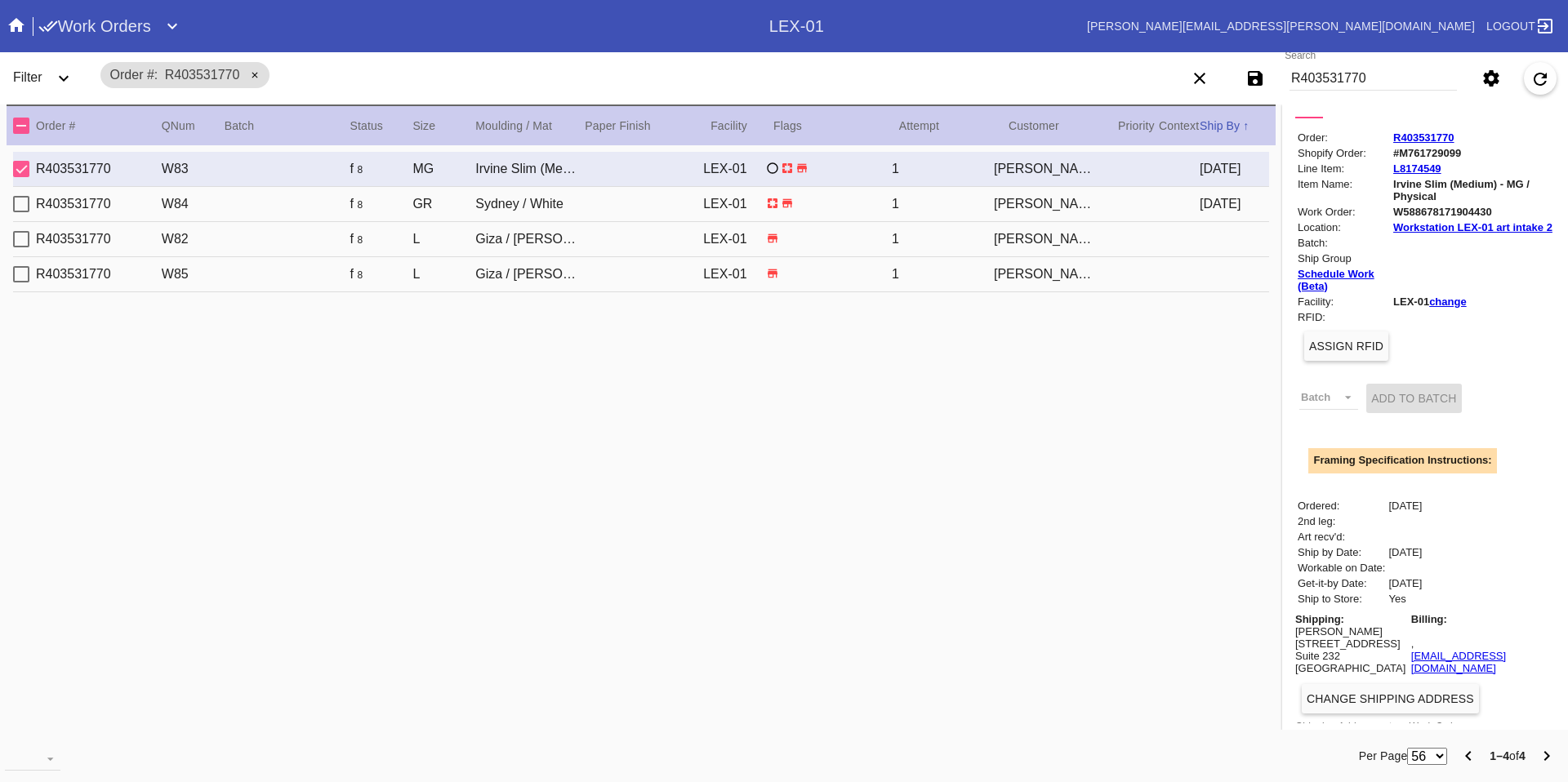 scroll, scrollTop: 0, scrollLeft: 0, axis: both 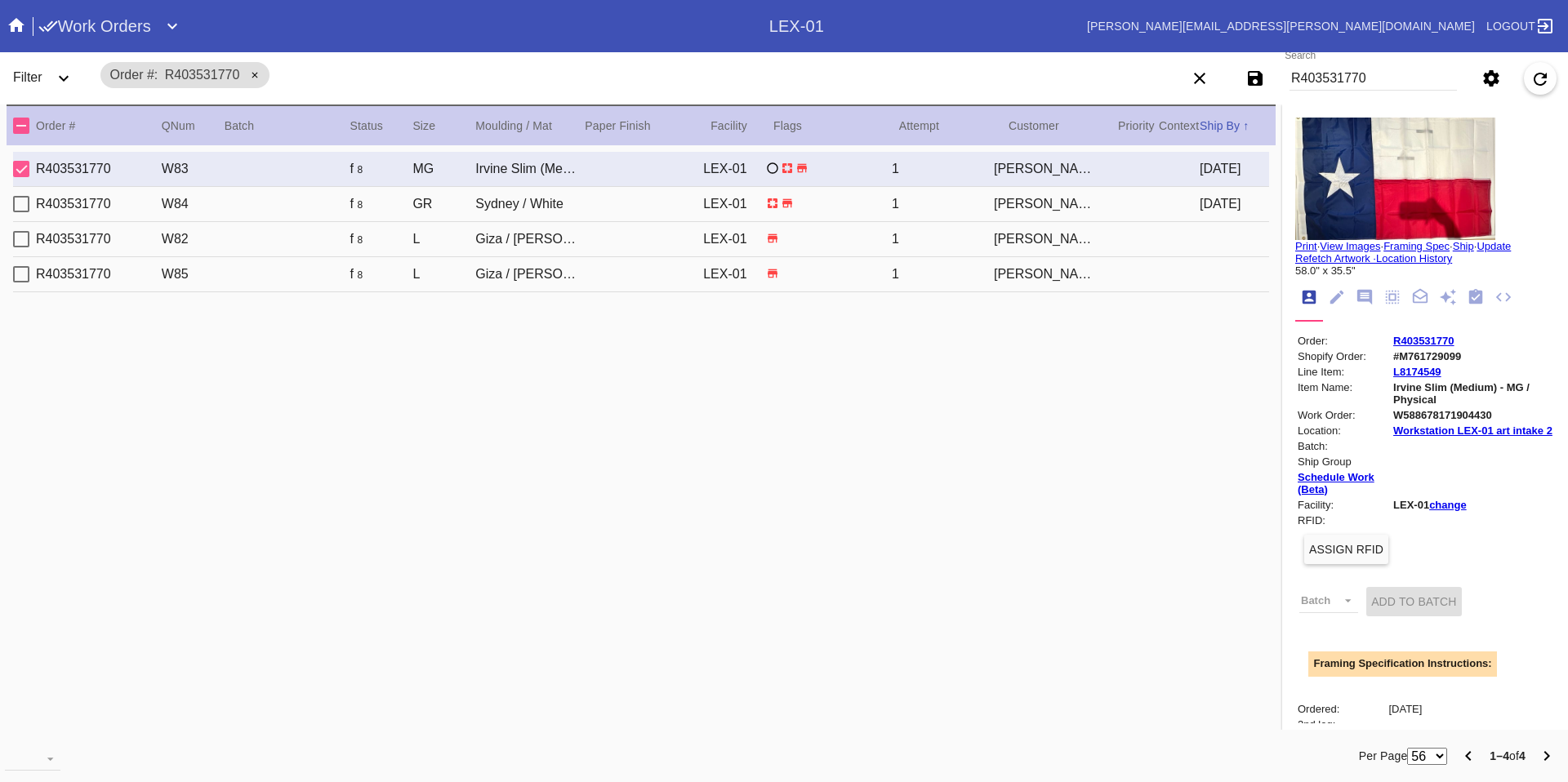 click at bounding box center (1395, 179) 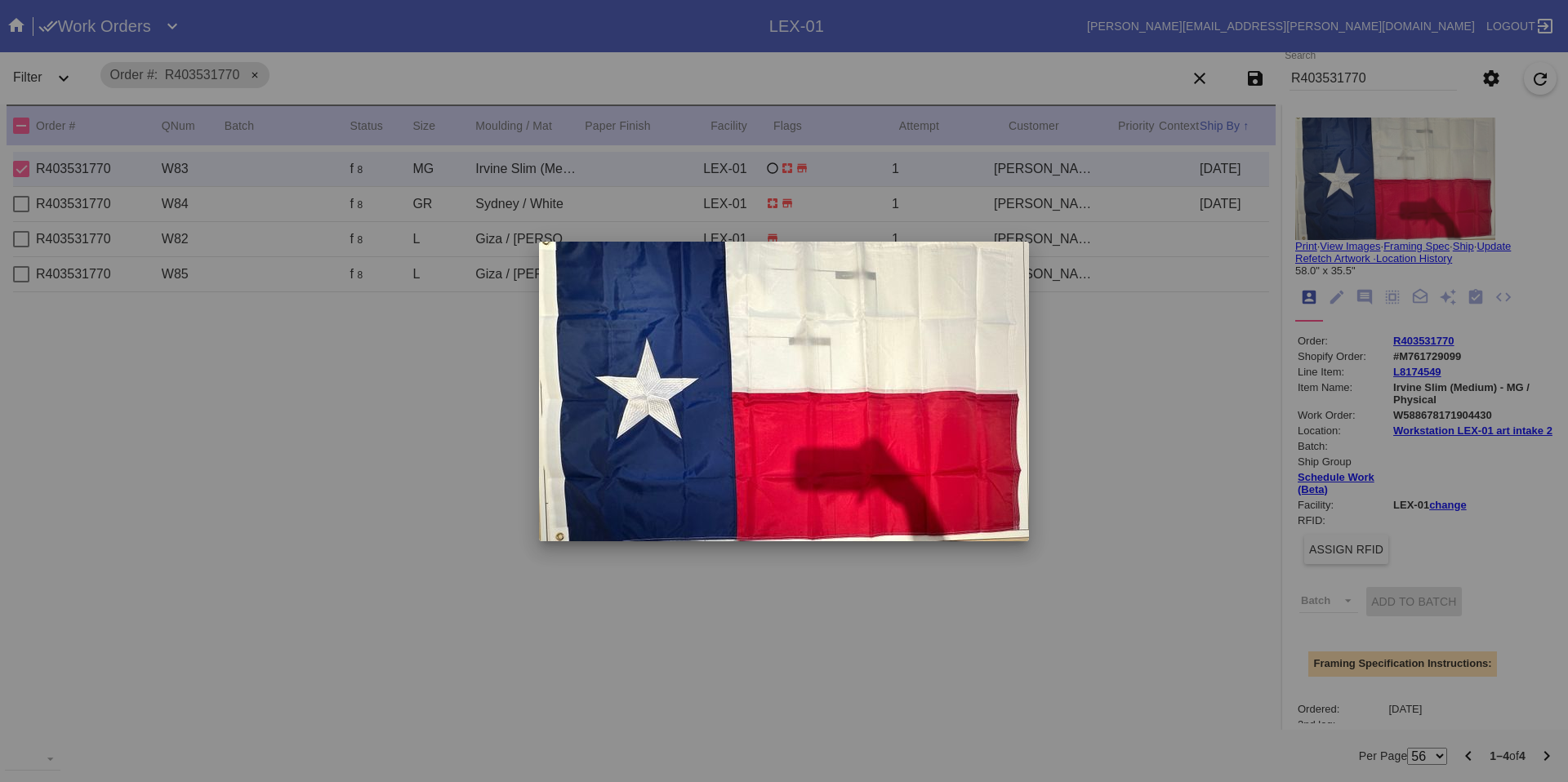 click at bounding box center (784, 391) 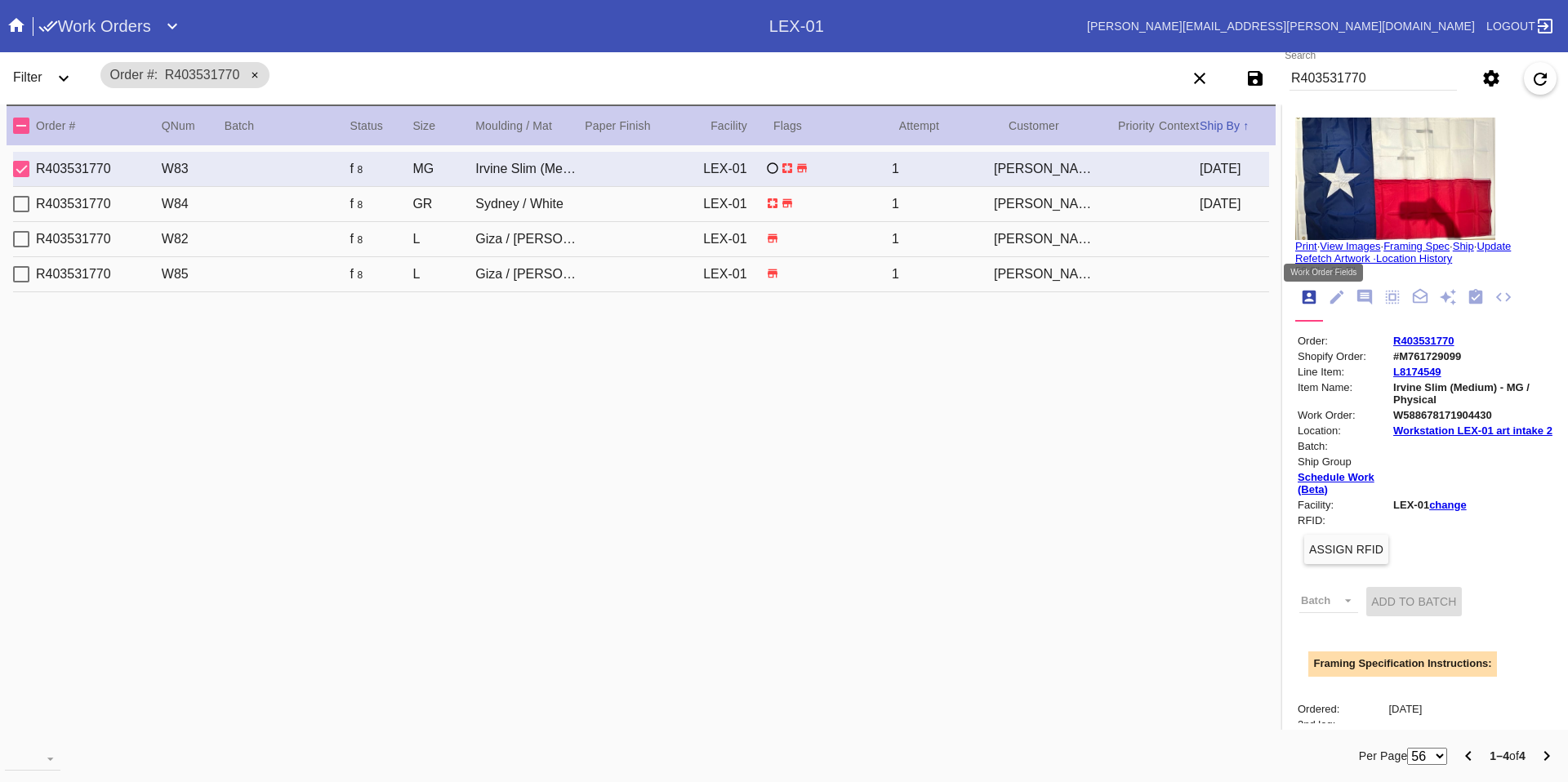 click 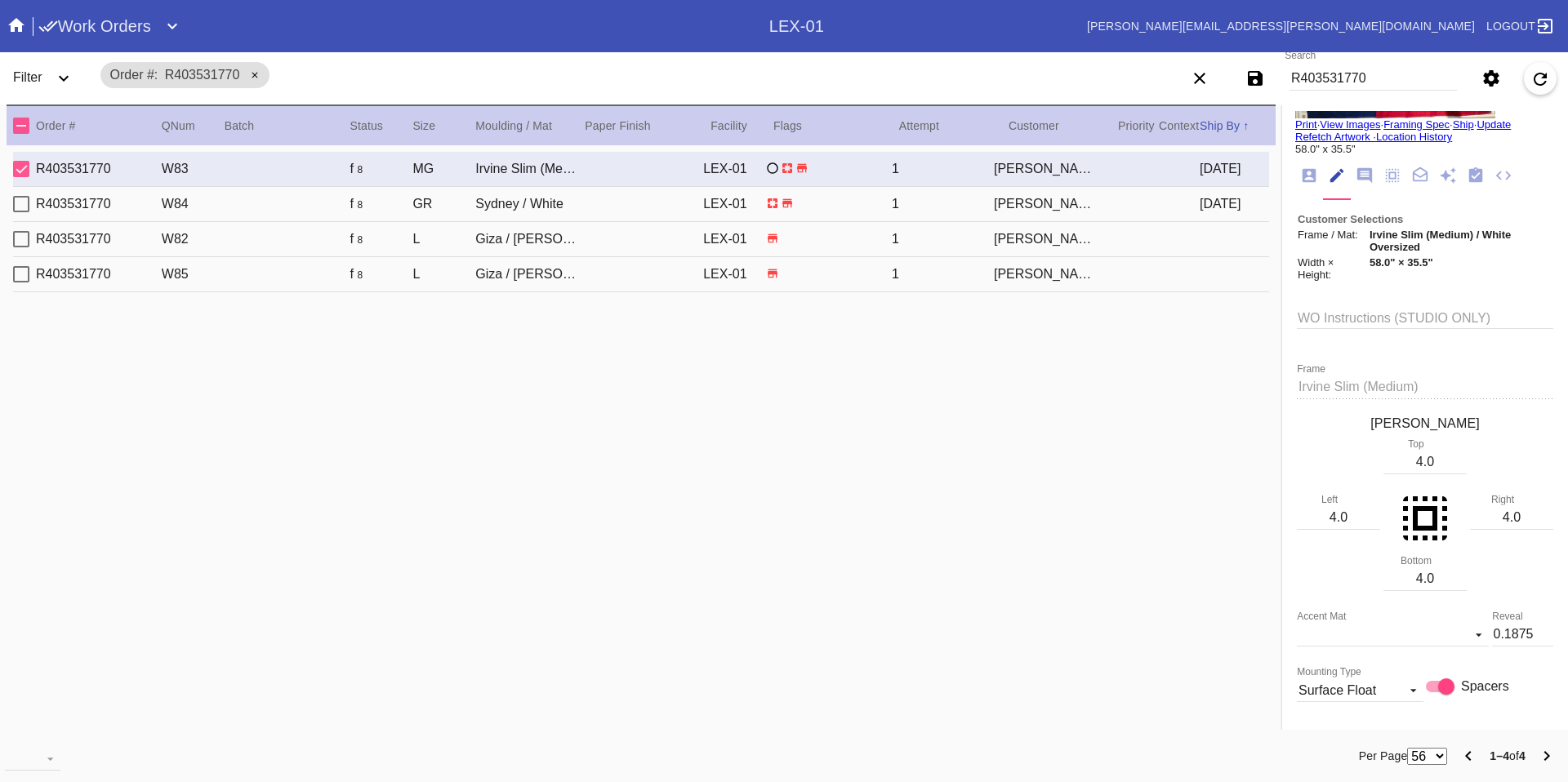 scroll, scrollTop: 0, scrollLeft: 0, axis: both 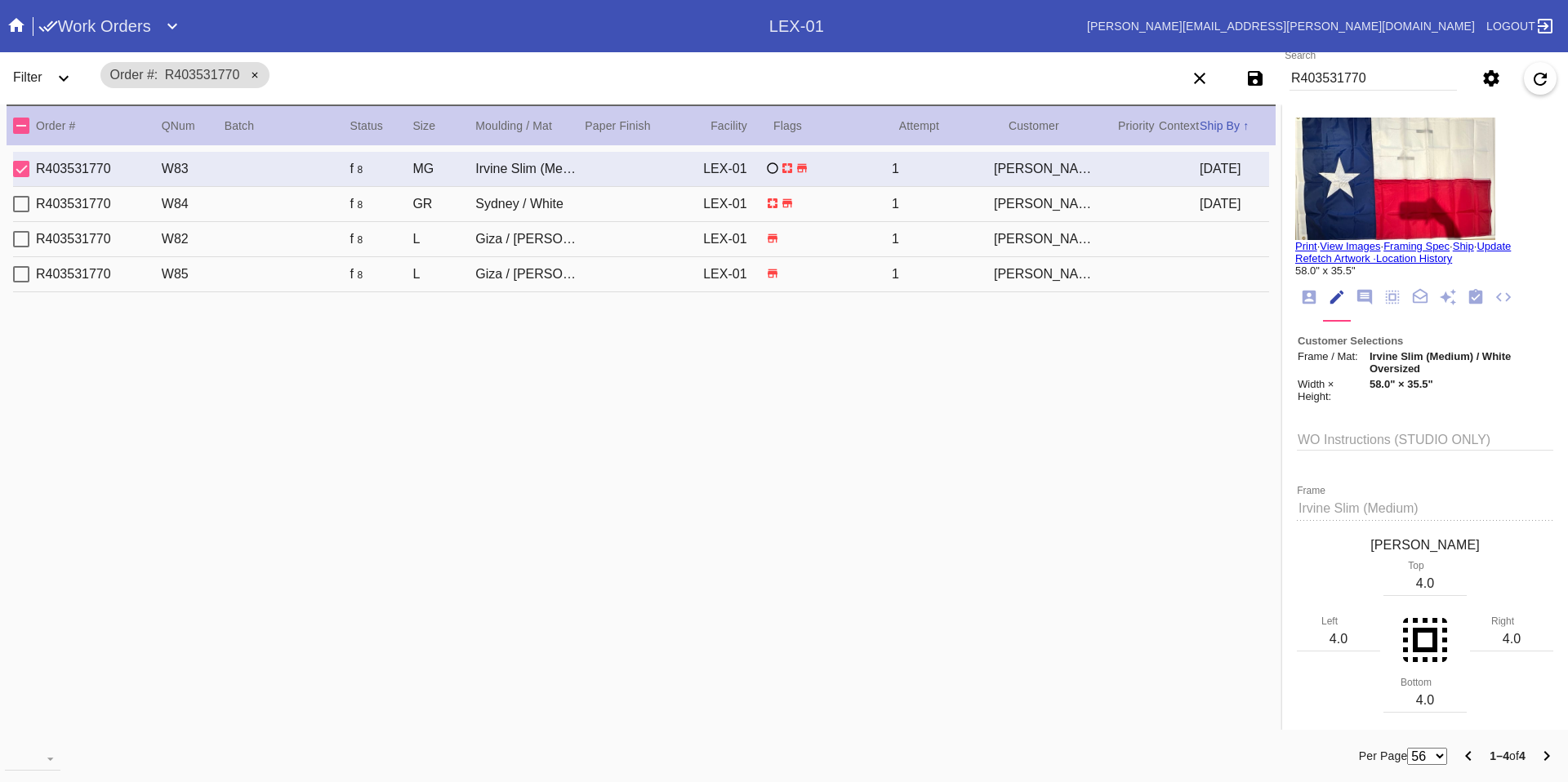click on "Print  ·  View Images  ·  Framing Spec  ·  Ship  ·  Update   Refetch Artwork ·  Location History 58.0" x 35.5"                                 Order: R403531770 Shopify Order: #M761729099 Line Item: L8174549 Item Name: Irvine Slim (Medium) - MG / Physical Work Order: W588678171904430 Location: Workstation LEX-01 art intake 2 Batch: Ship Group Schedule Work (Beta) Facility: LEX-01  change RFID:
Assign RFID
Batch Batch New Batch LEX01-250606-006 () LEX01-250531-009 () LEX01-250327-001 () LEX01-250325-001 () LEX01-250319-006 () LEX01-250306-004 () LEX01-250220-010 () LEX01-250219-008 () LEX01-250211-016 () LEX01-250211-012 () LEX01-250121-012 () LEX01-241224-002 () LEX01-241119-022 () LEX01-241119-014 () LEX01-241021-002 () LEX01-241017-003 () LEX01-241014-006 () LEX01-241003-002 () LEX01-210426-026 () LEX01-210412-039 () LEX01-210313-028 () LEX01-210228-001 () LEX01-210124-003 () LEX01-201218-082 () 200616-38 () Ordered:" at bounding box center [1425, 1023] 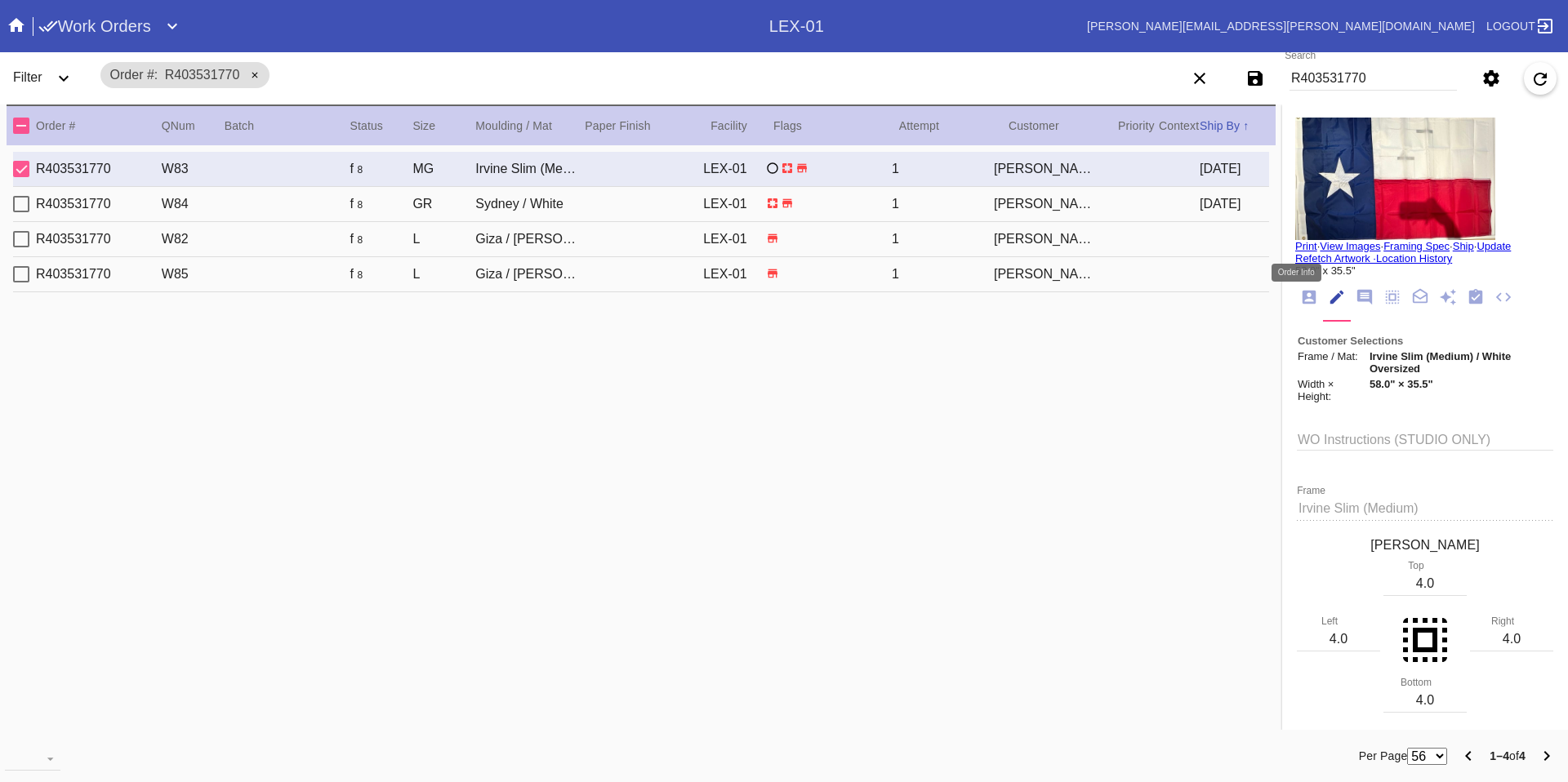click 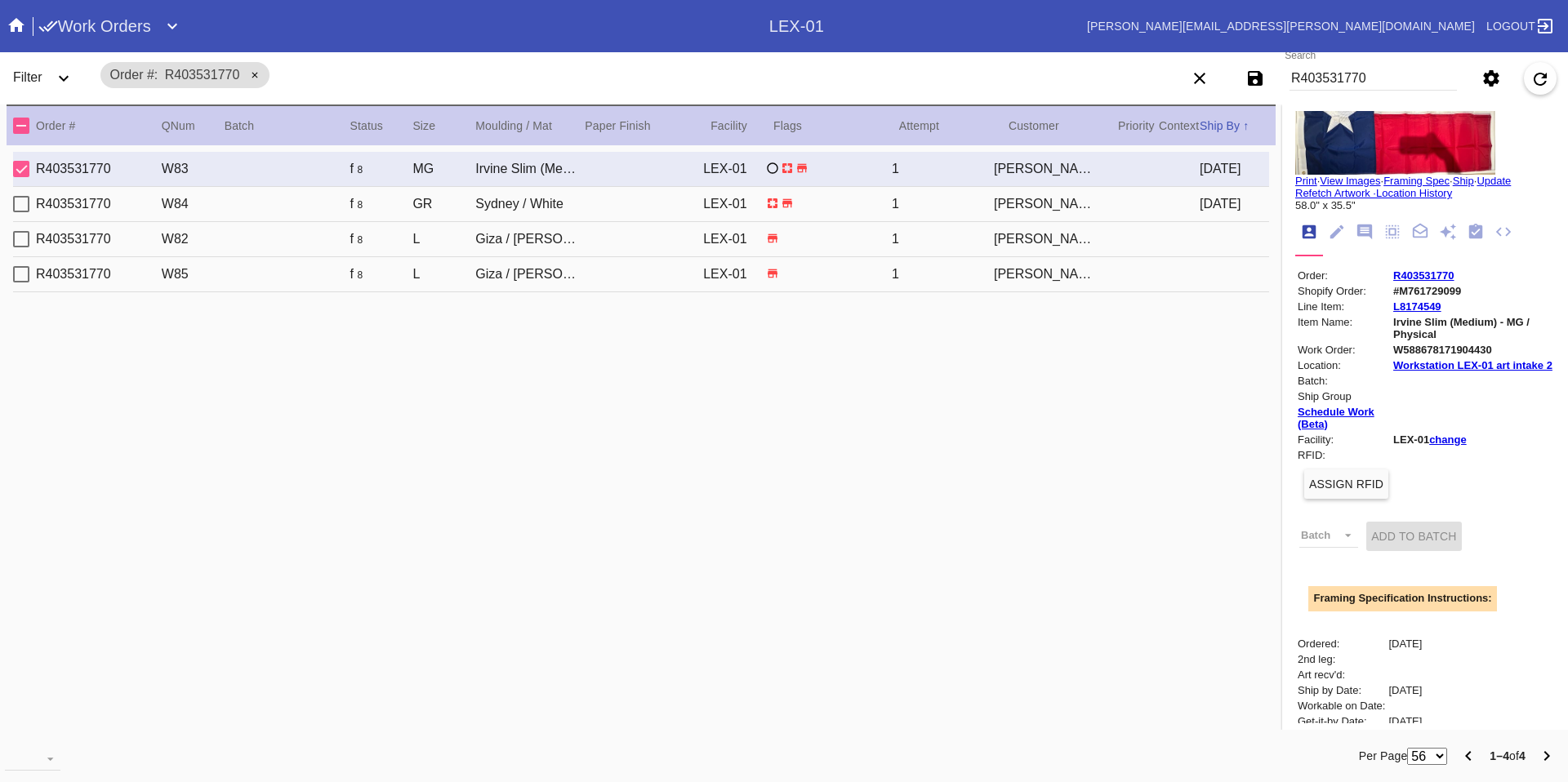 scroll, scrollTop: 0, scrollLeft: 0, axis: both 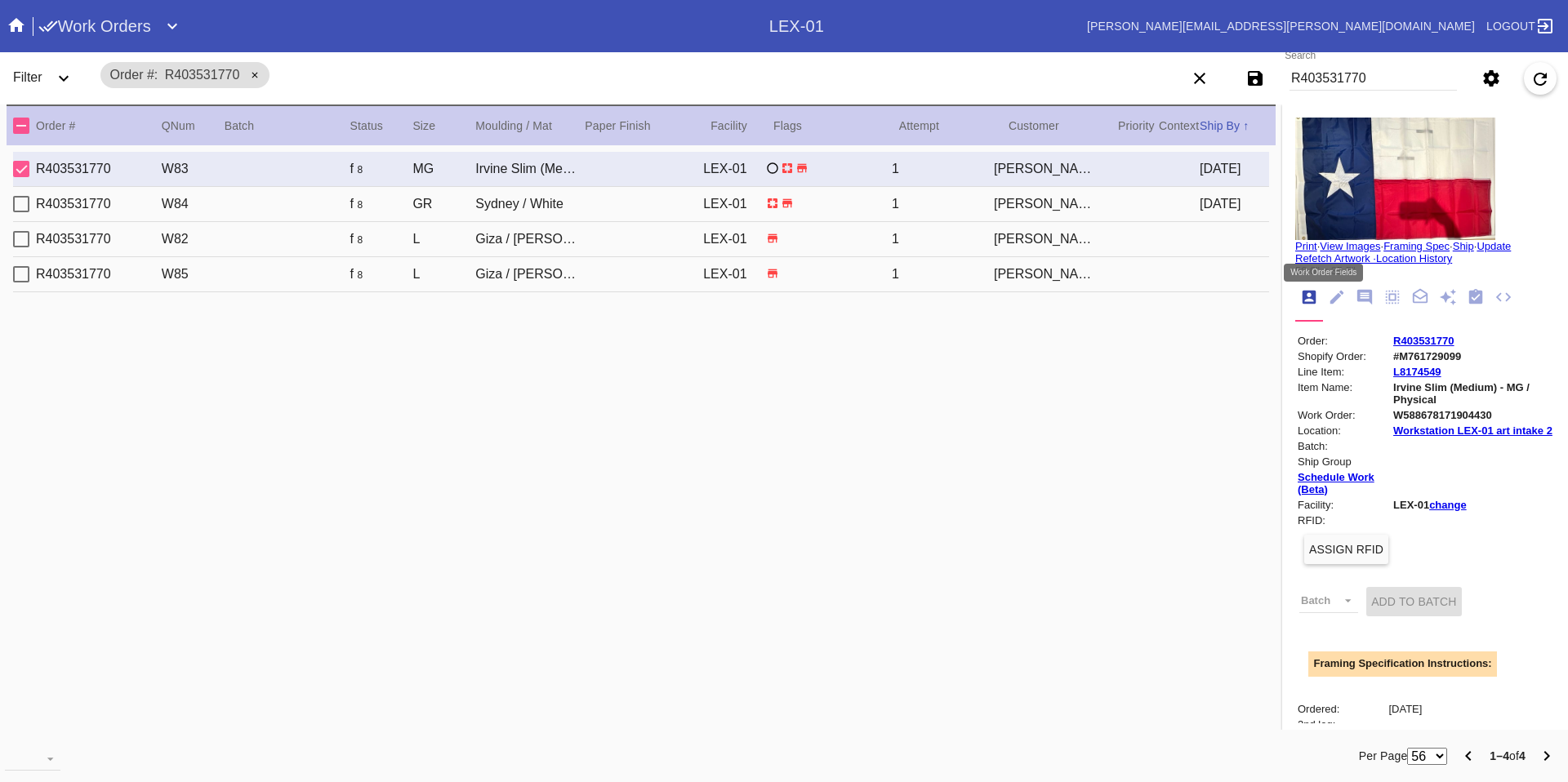 click 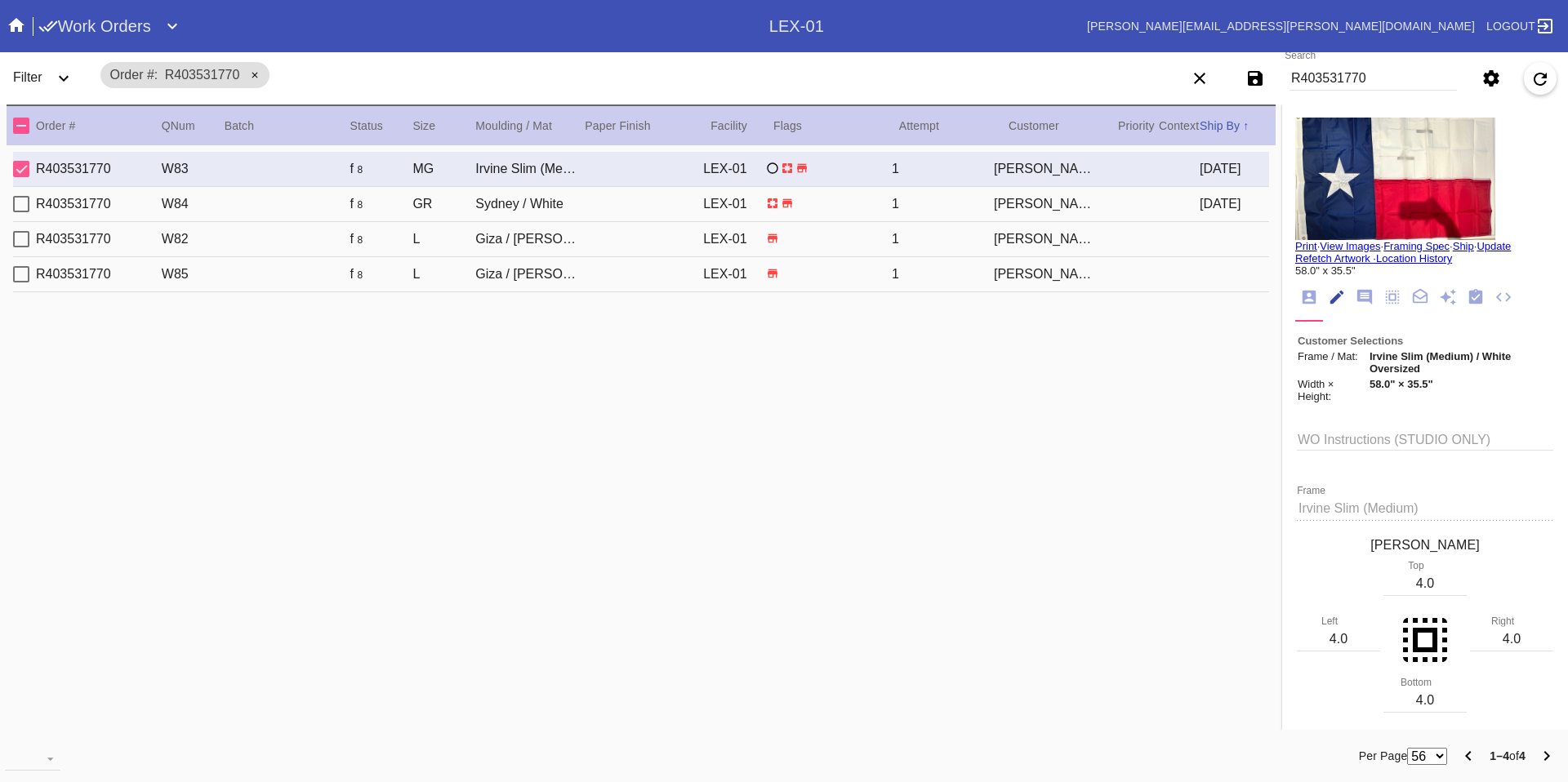 scroll, scrollTop: 60, scrollLeft: 0, axis: vertical 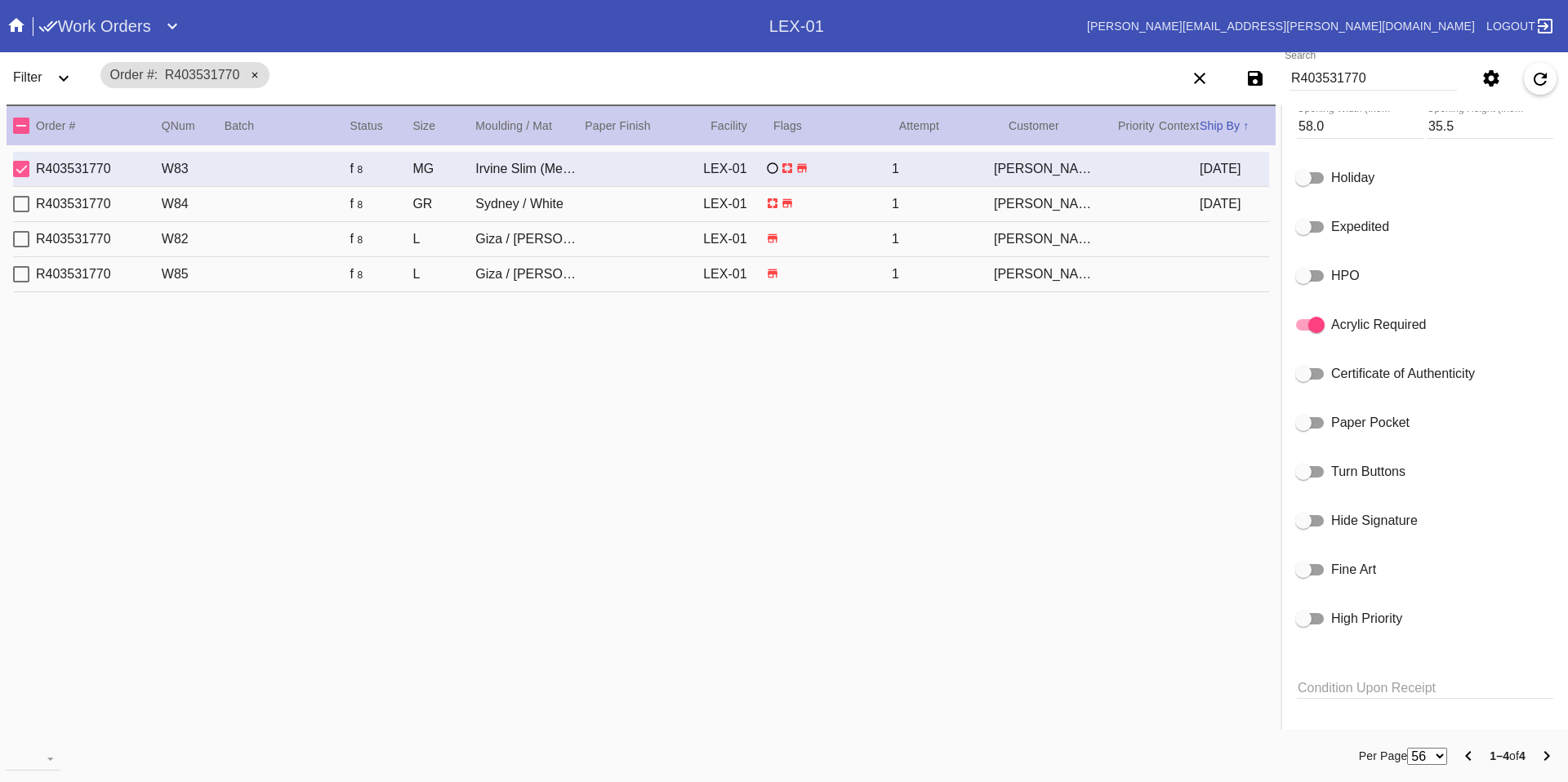 click 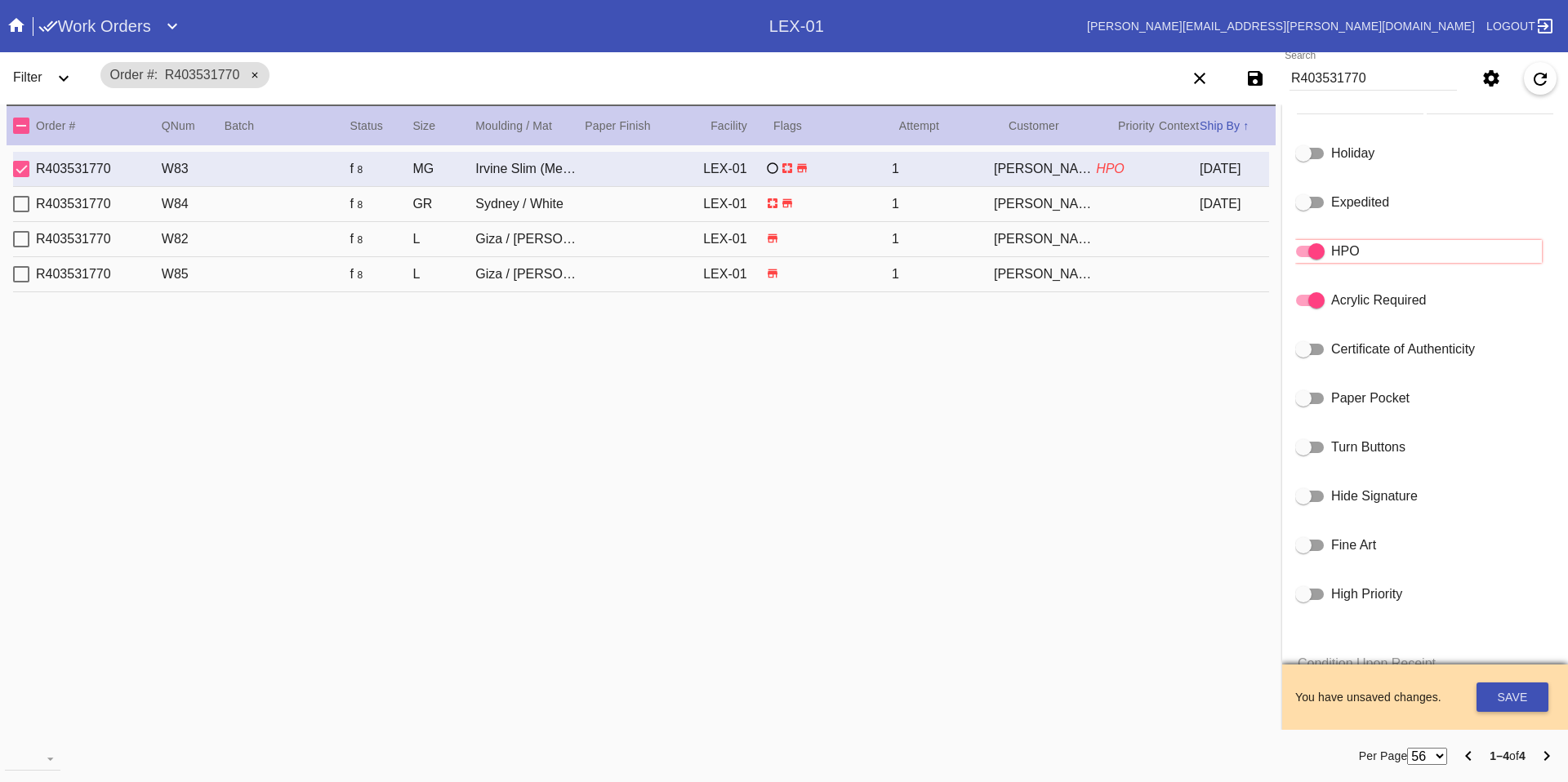 scroll, scrollTop: 811, scrollLeft: 0, axis: vertical 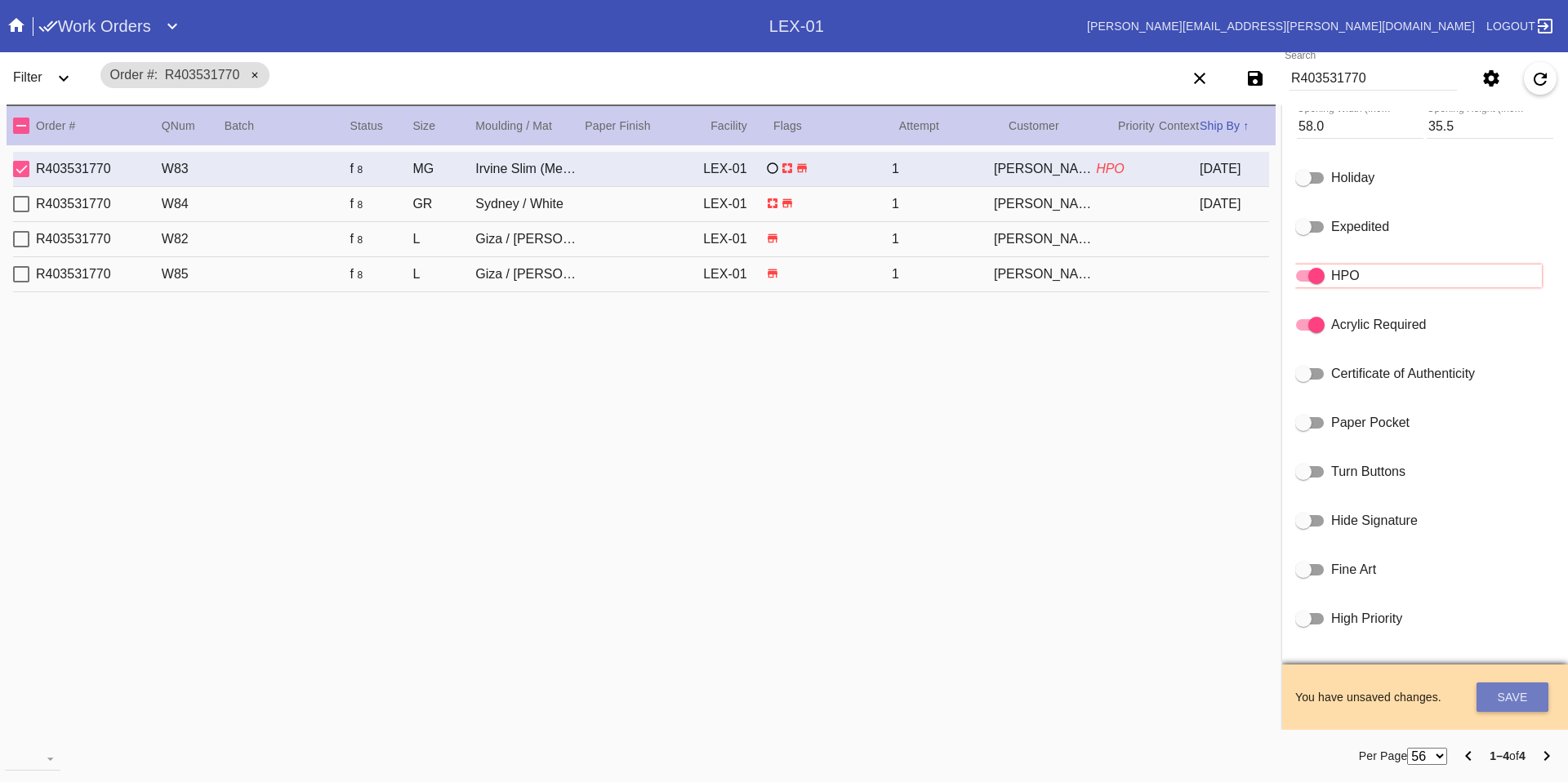 click on "Save" at bounding box center [1512, 697] 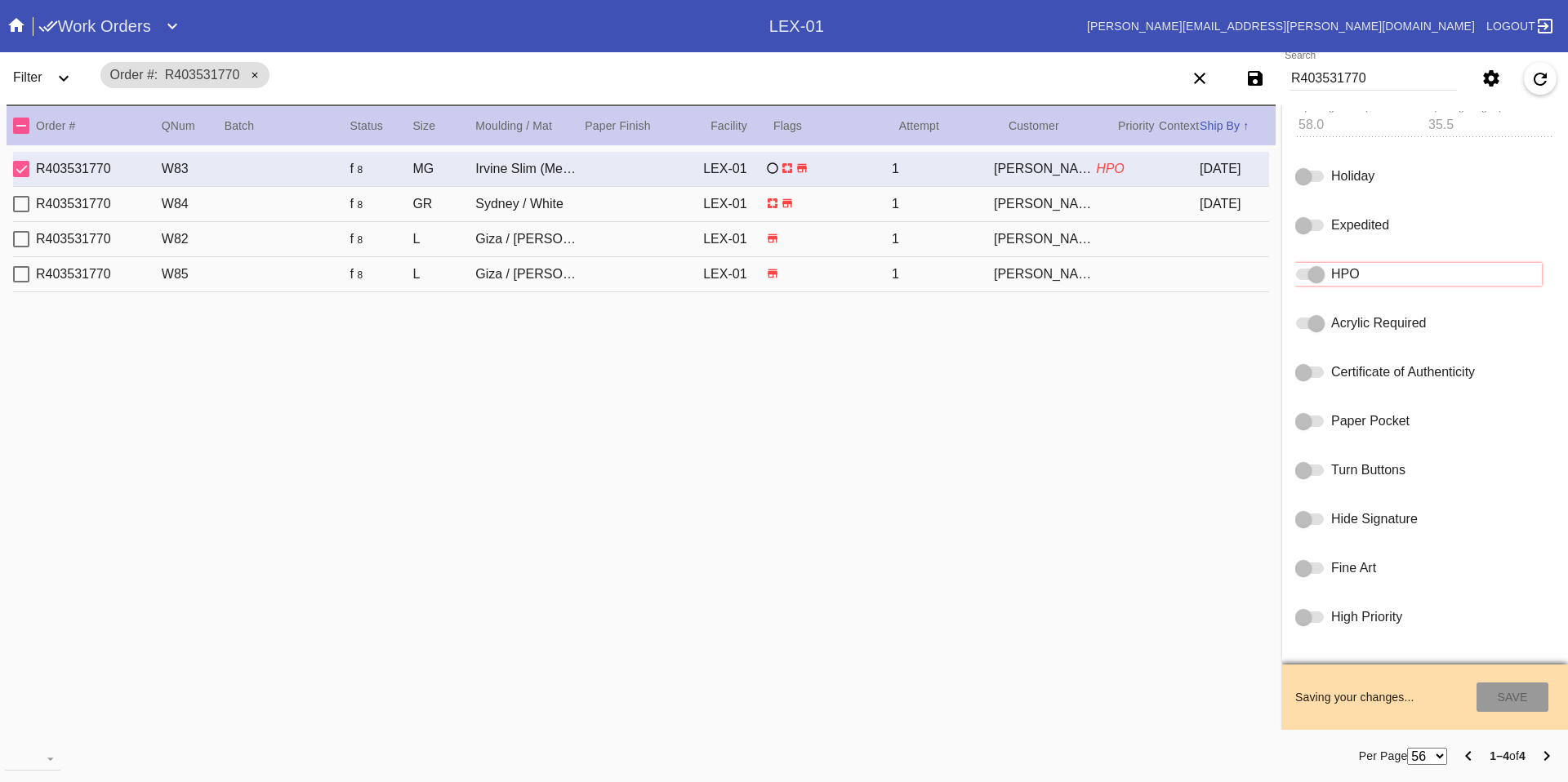type on "7/23/2025" 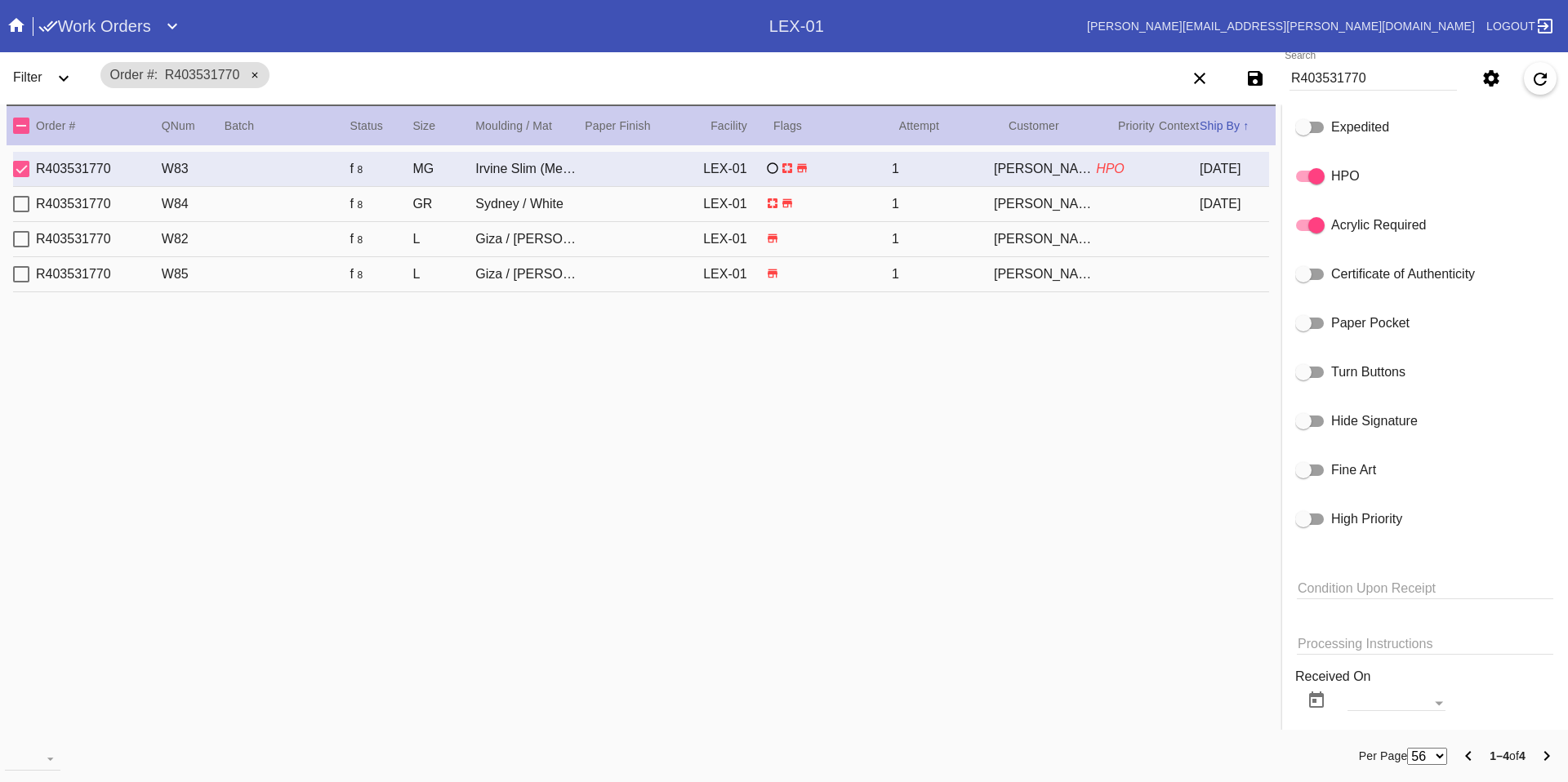 scroll, scrollTop: 0, scrollLeft: 0, axis: both 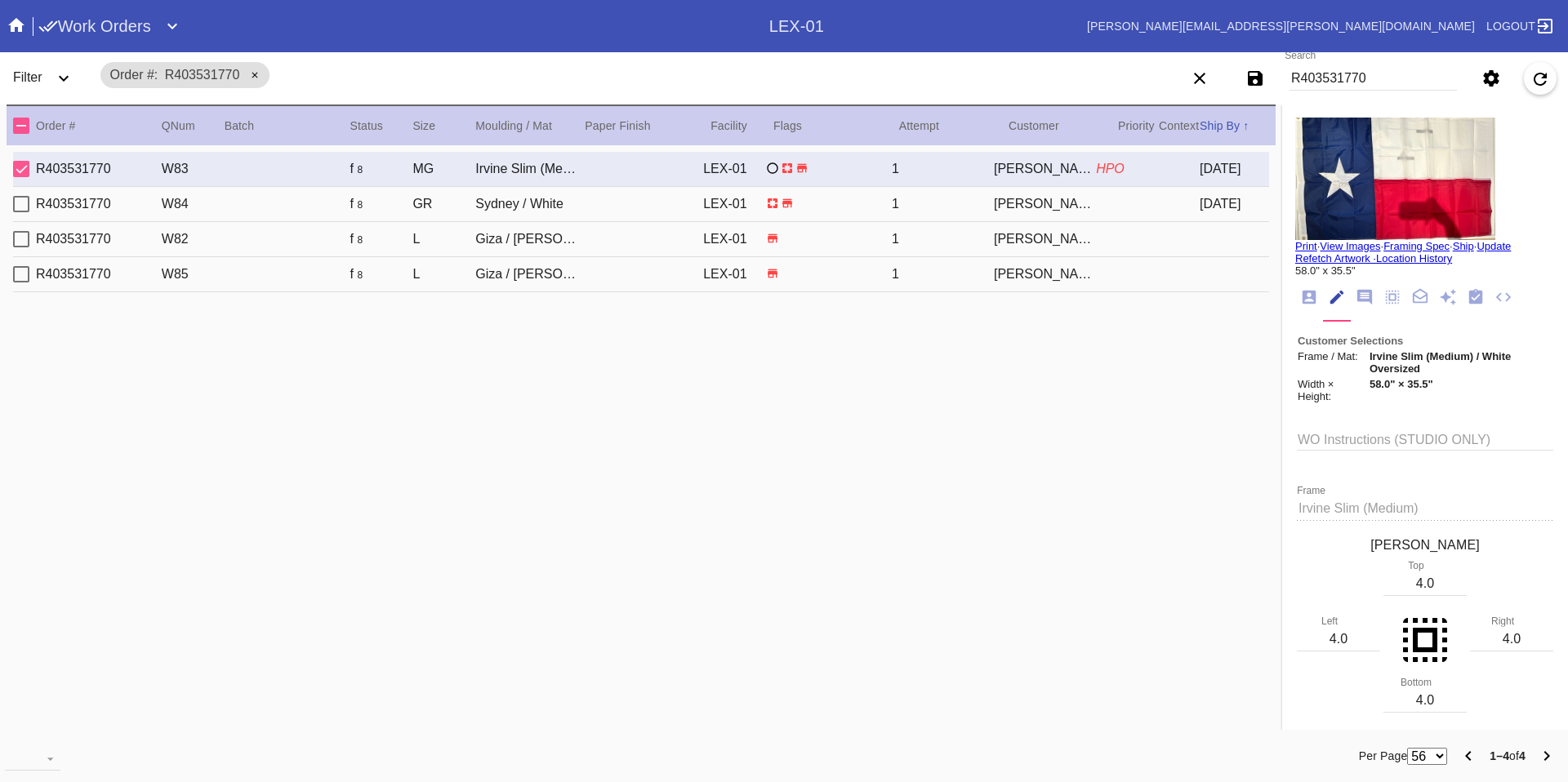 click on "Melanie Feigenbaum" at bounding box center [1045, 204] 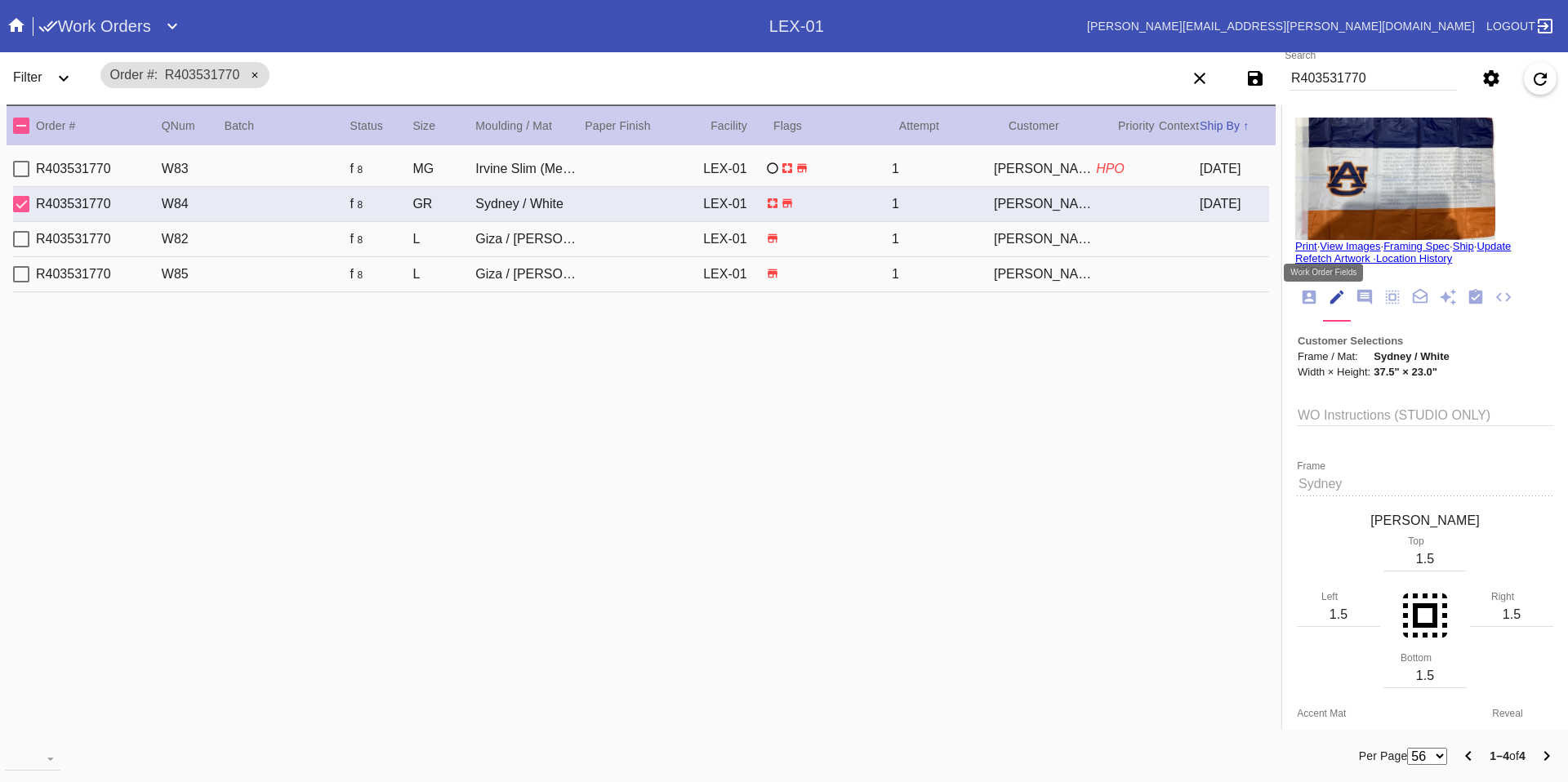 click 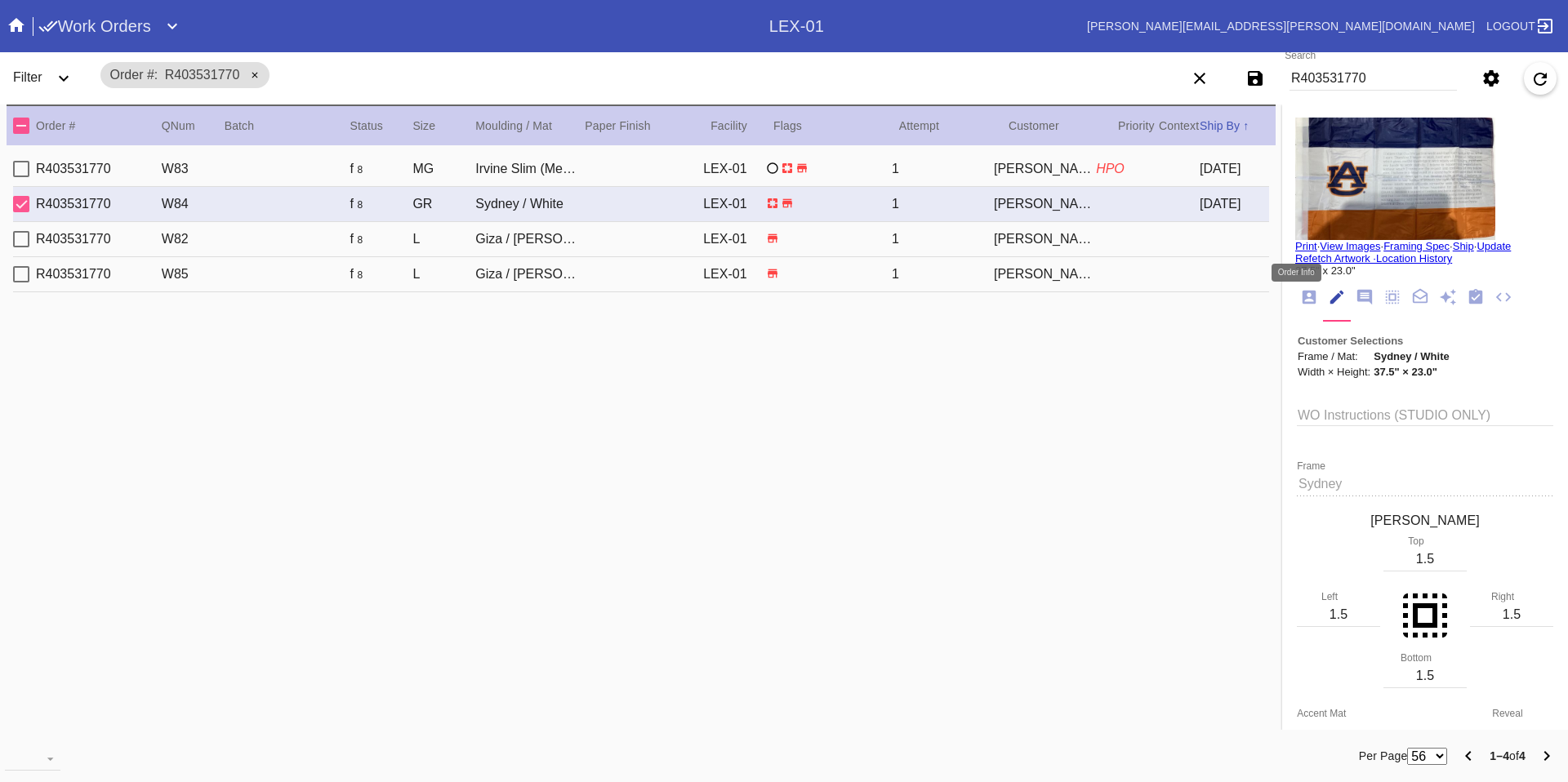 click 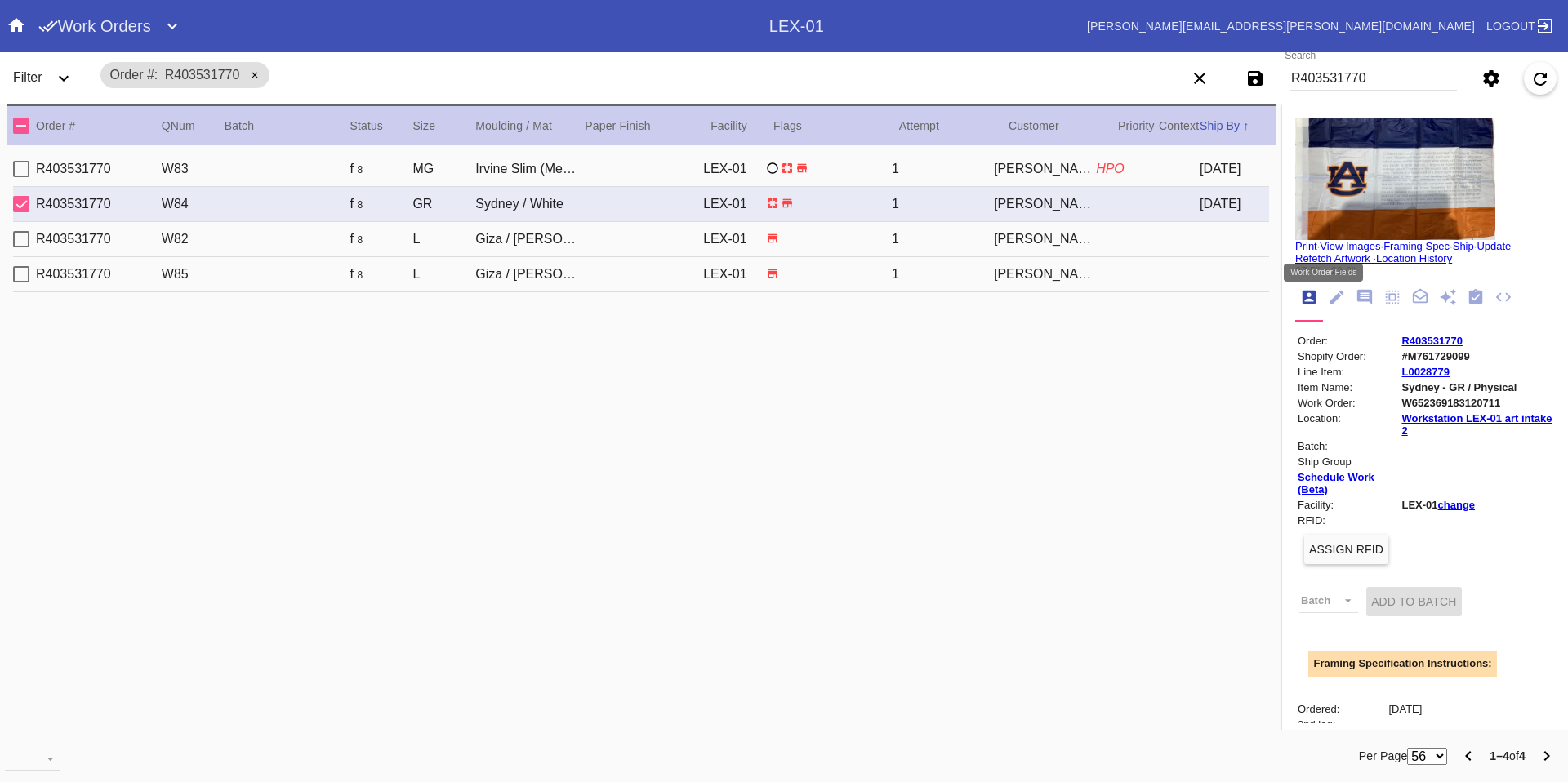 click 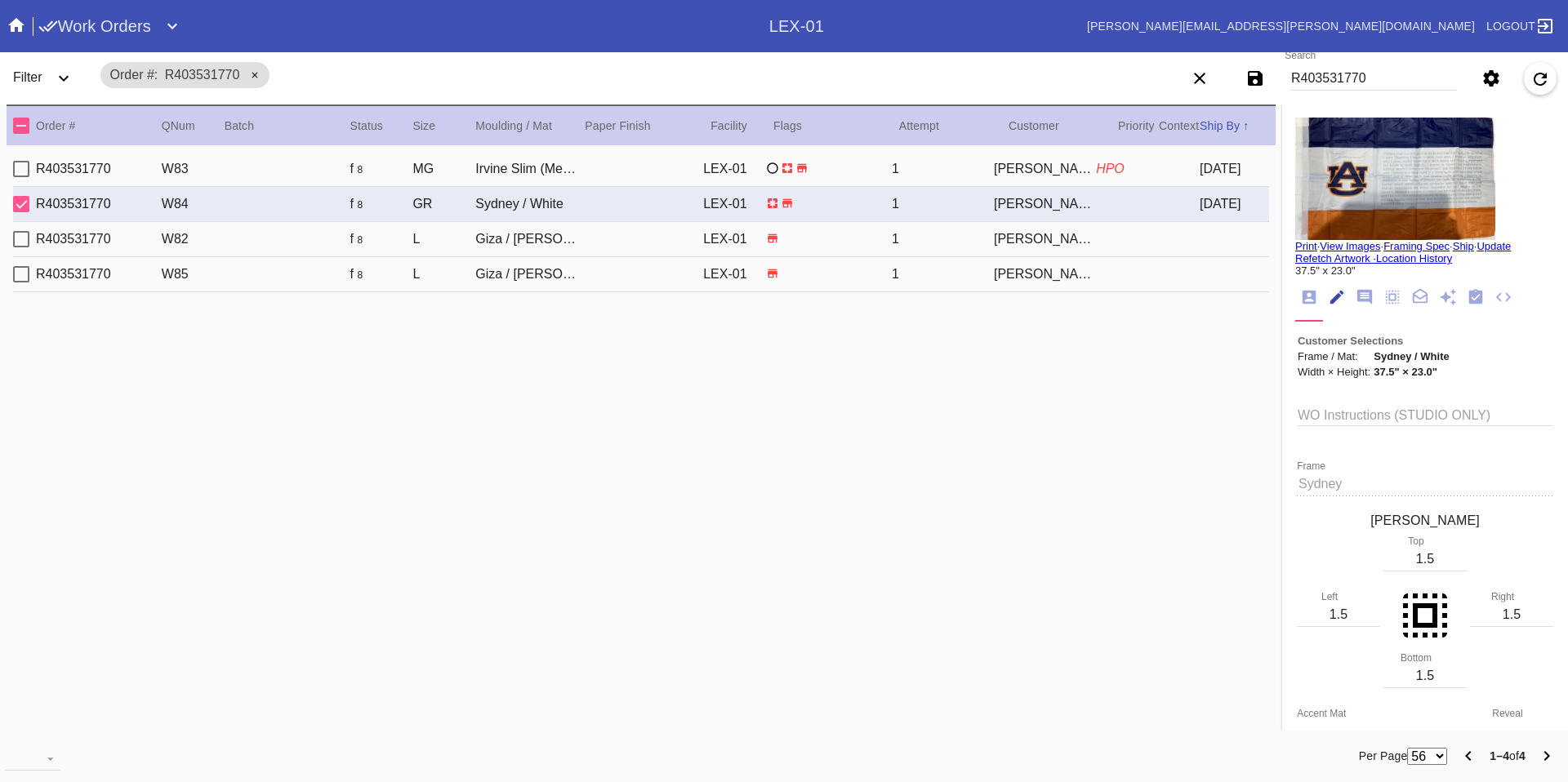 scroll, scrollTop: 60, scrollLeft: 0, axis: vertical 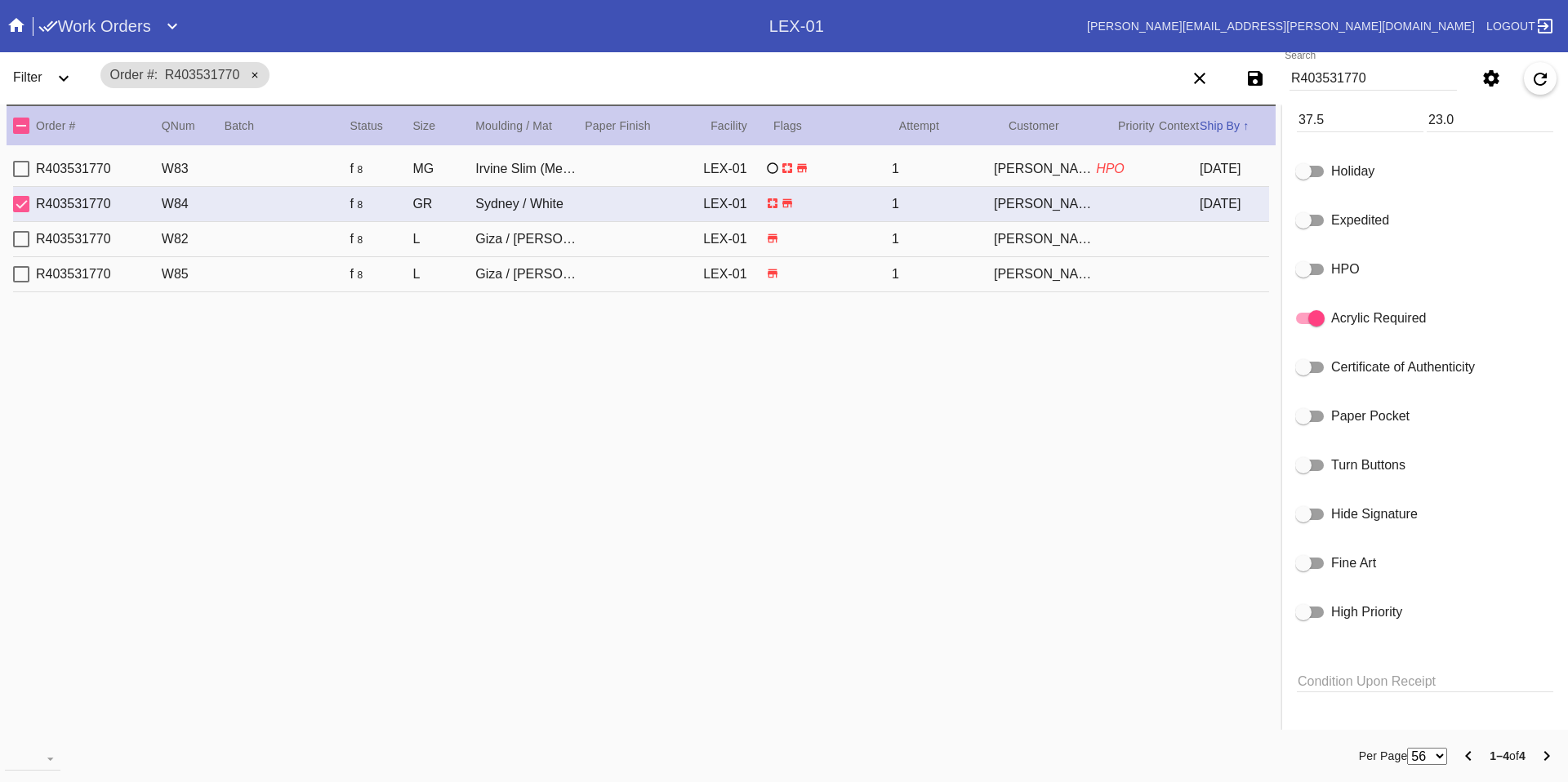 click 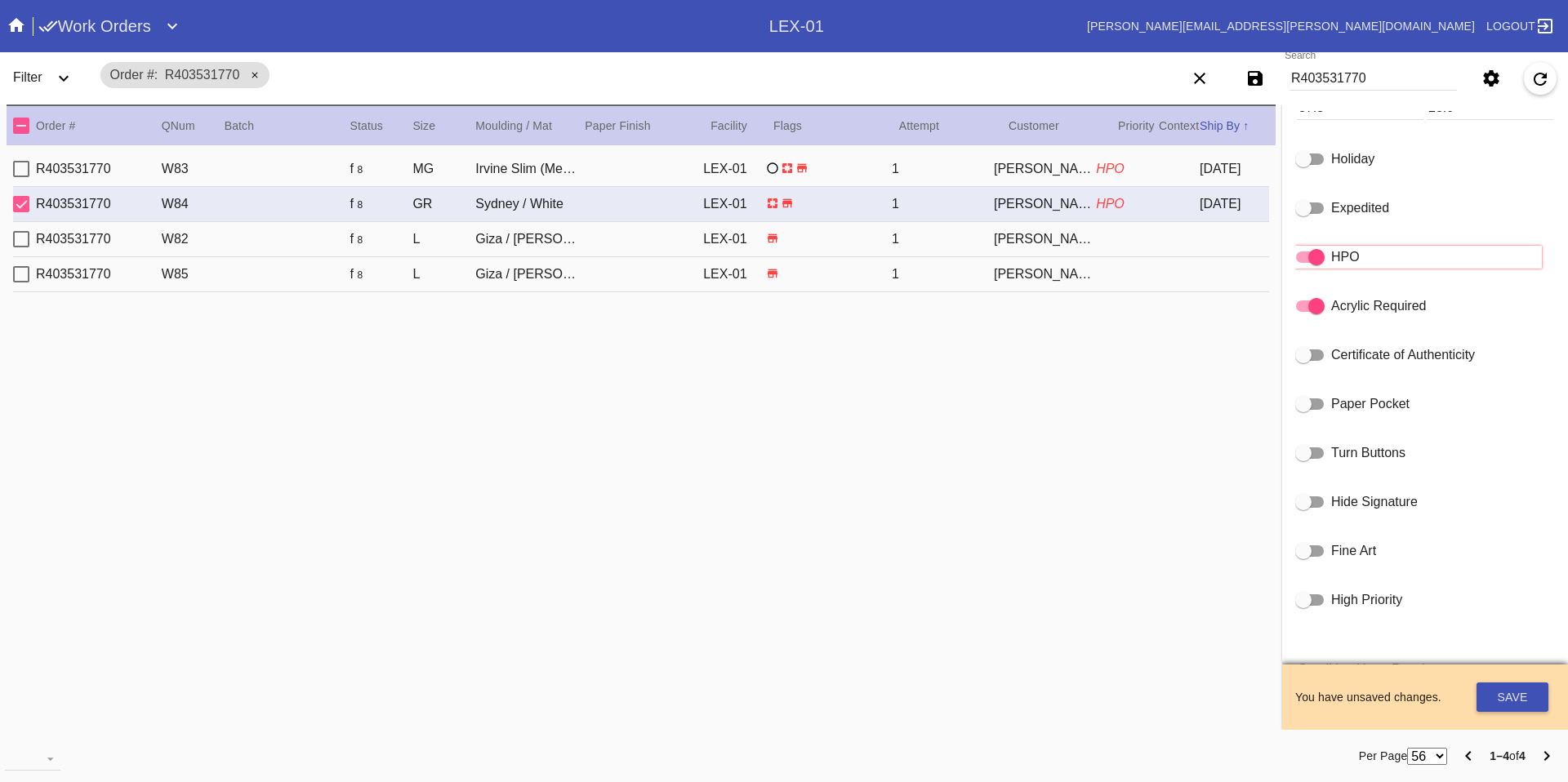 scroll, scrollTop: 793, scrollLeft: 0, axis: vertical 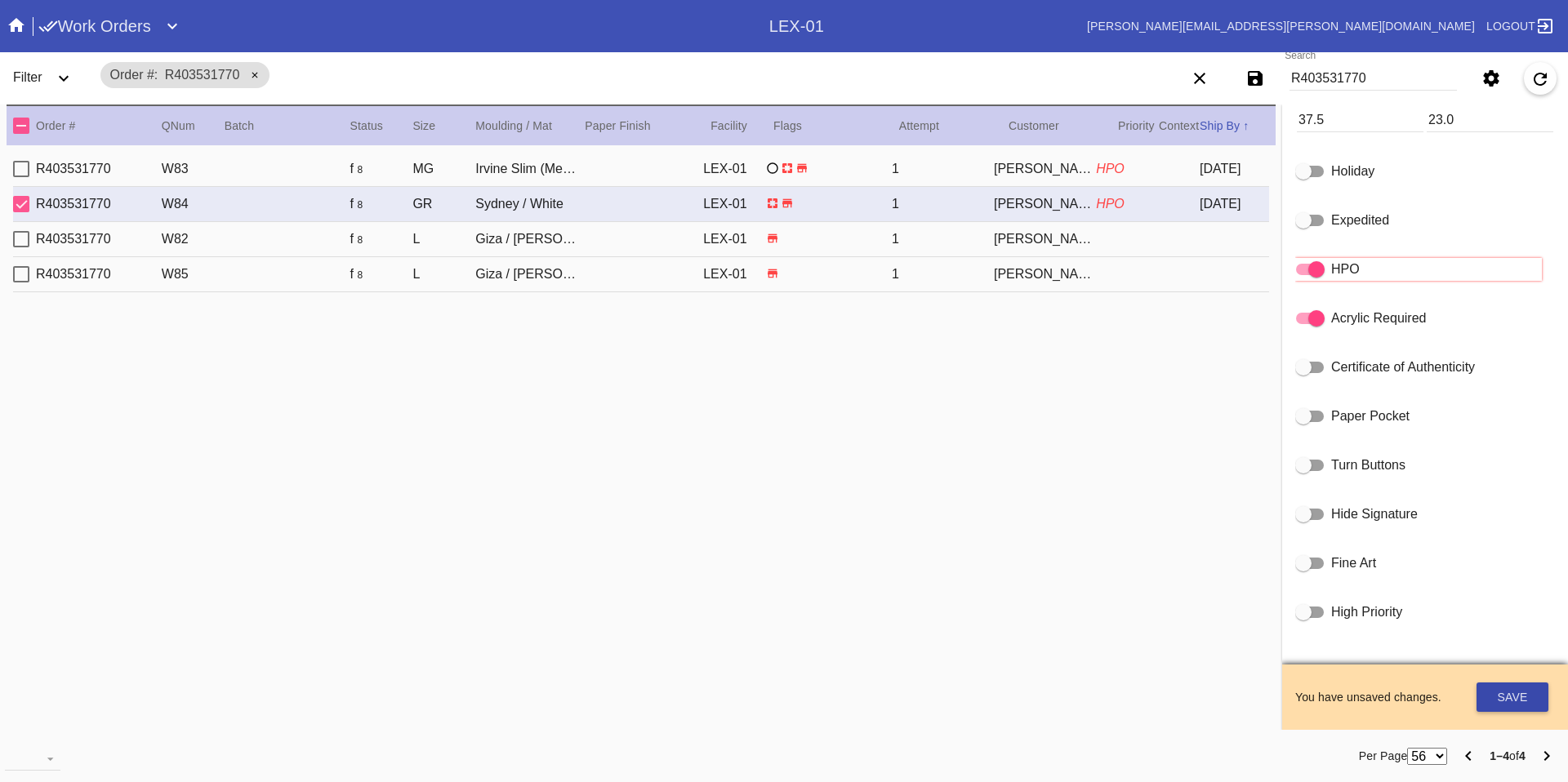 click on "Save" at bounding box center [1512, 697] 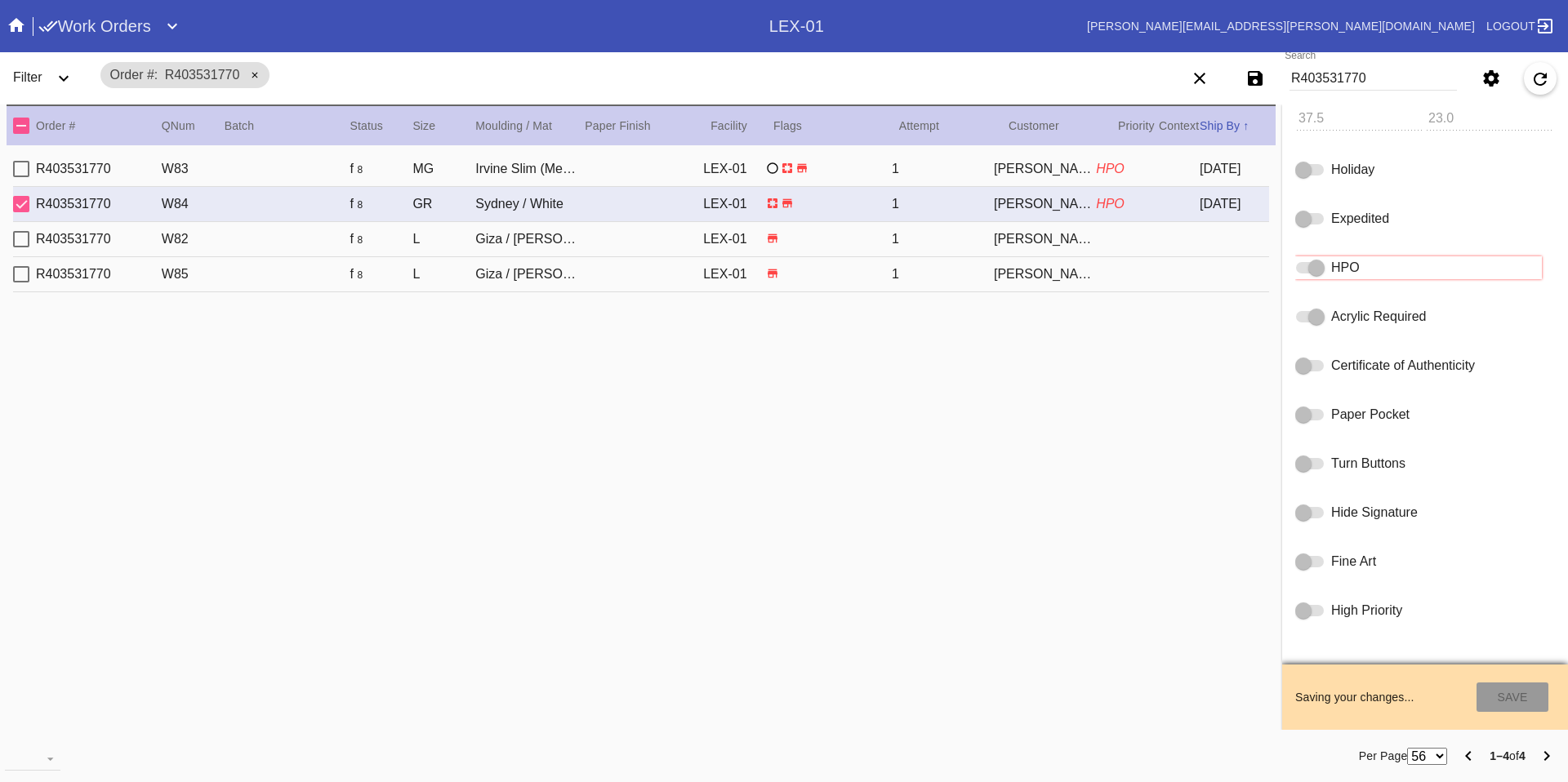 type on "7/23/2025" 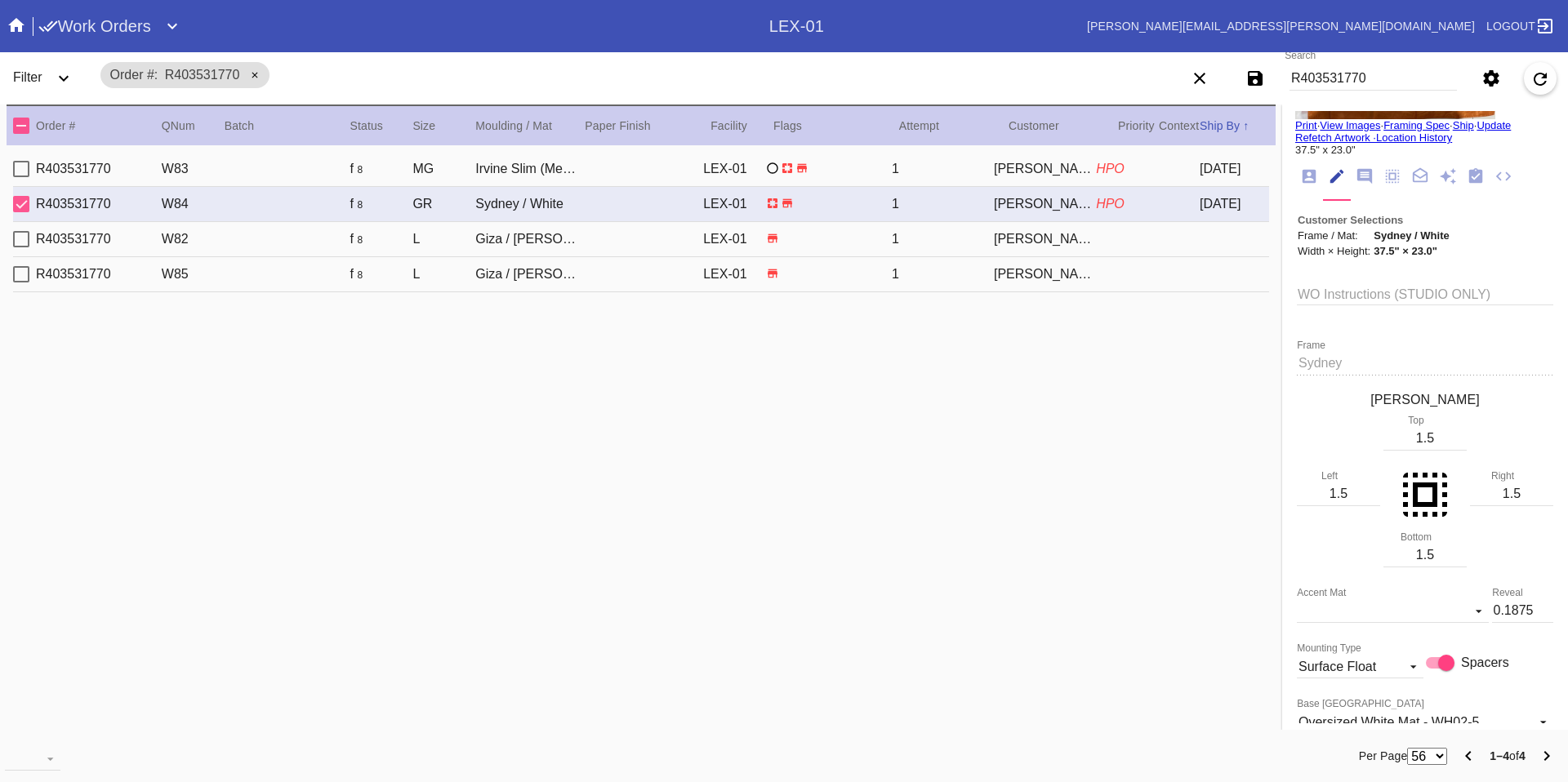 scroll, scrollTop: 0, scrollLeft: 0, axis: both 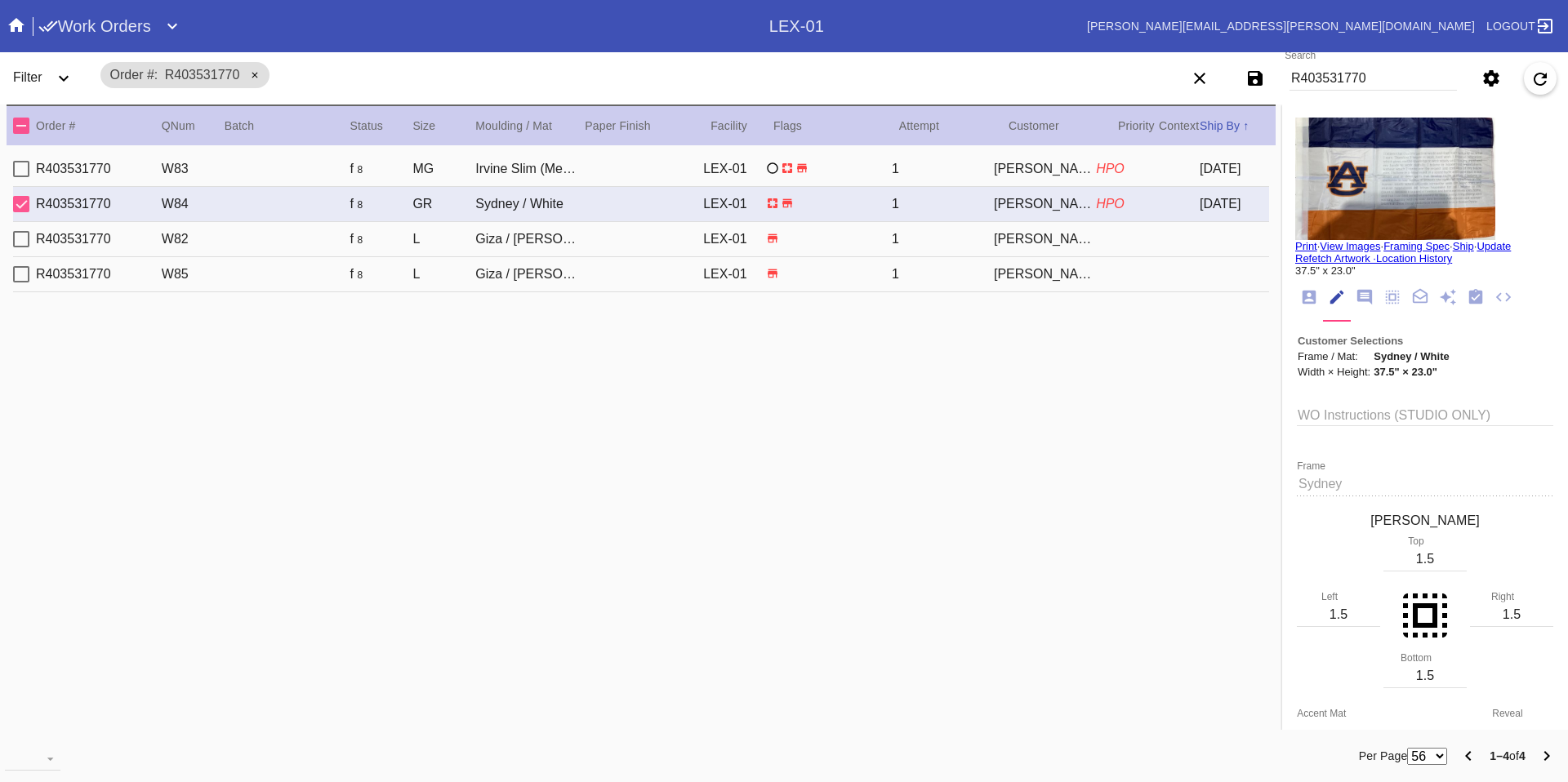 click on "WO Instructions (STUDIO ONLY)" at bounding box center (1425, 414) 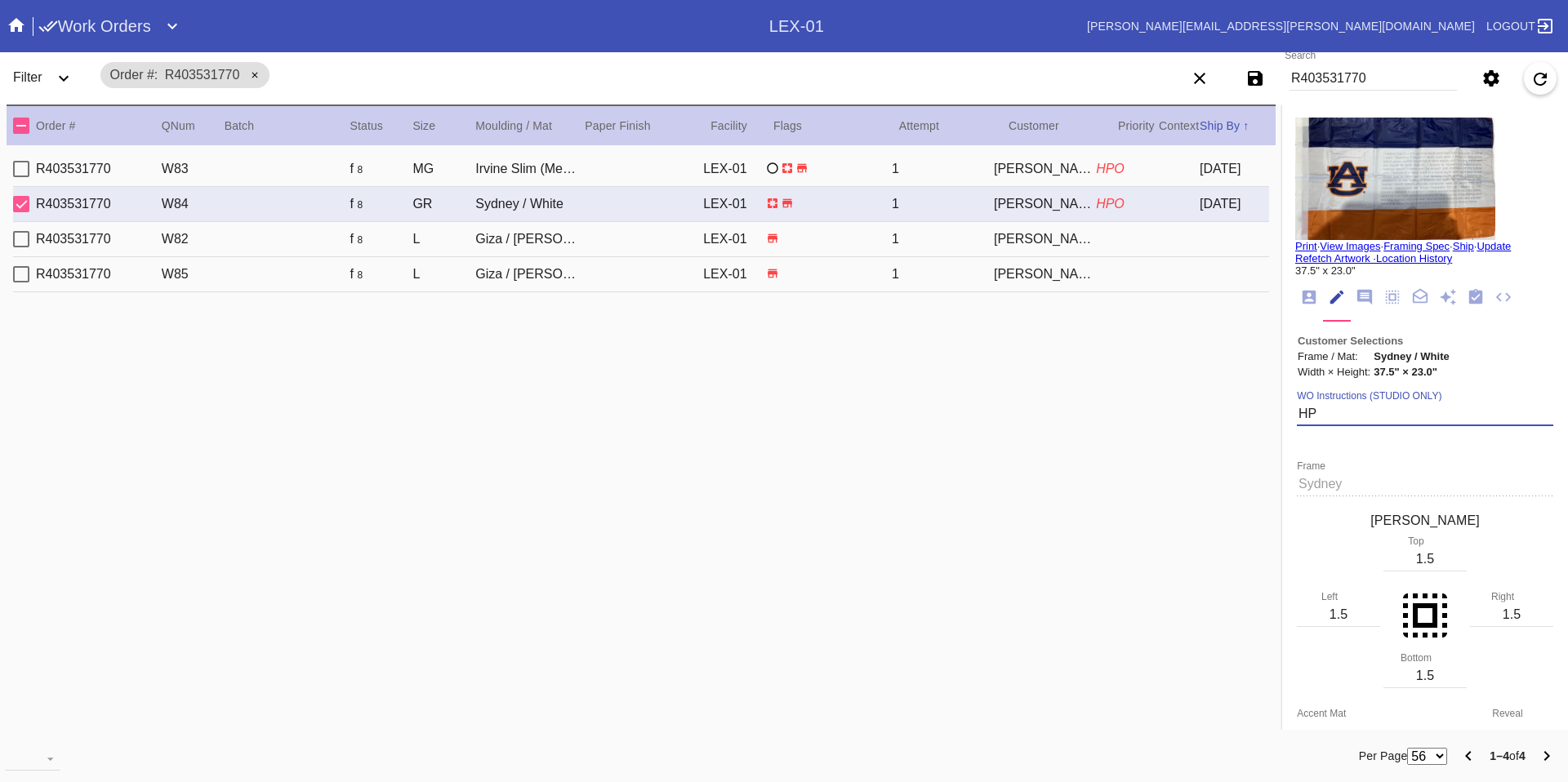 type on "H" 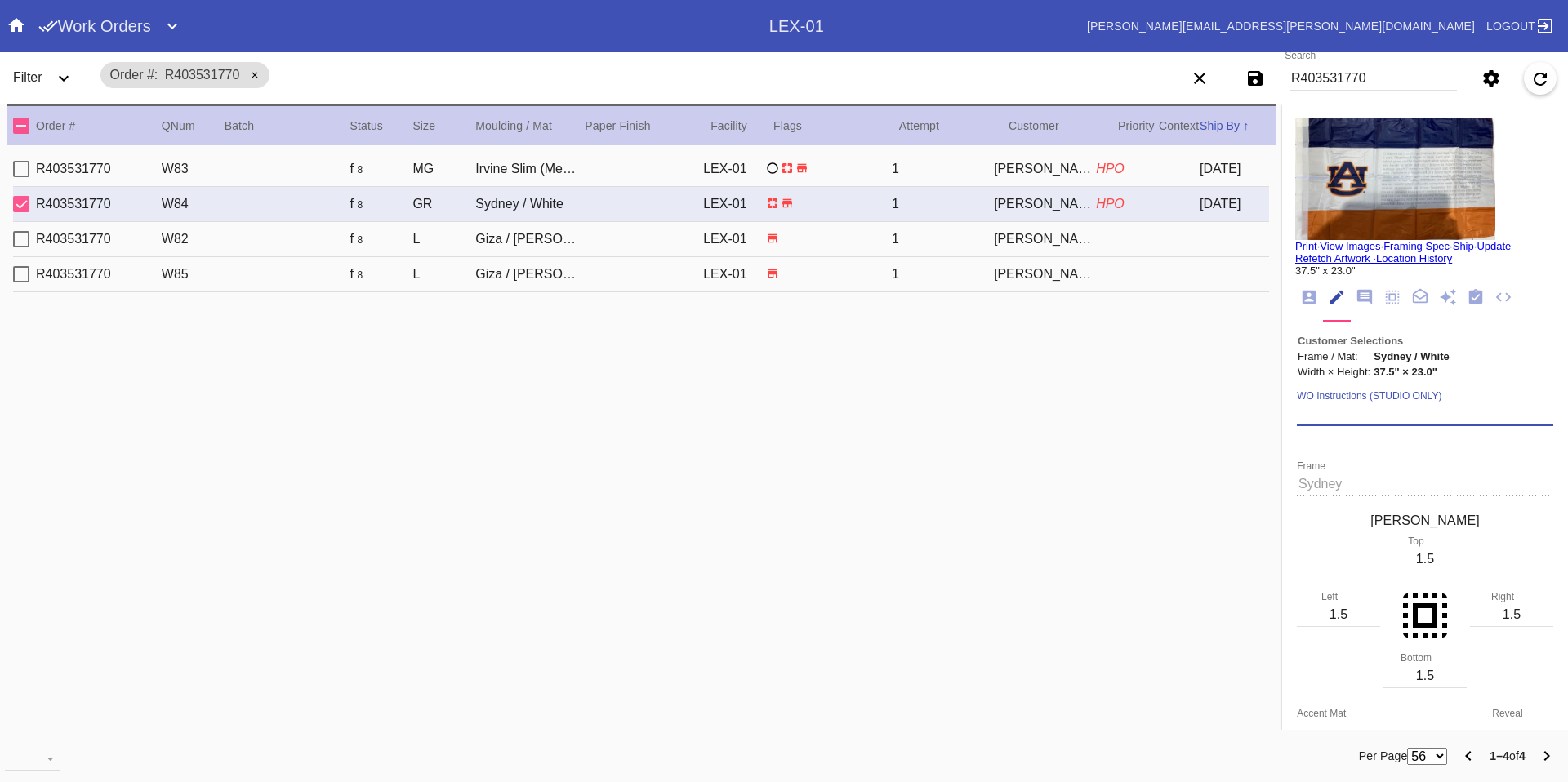 paste on "***HPO - [SPECIFICS ABOUT THE ORDER] - Must be approved by CA team to ship. ***" 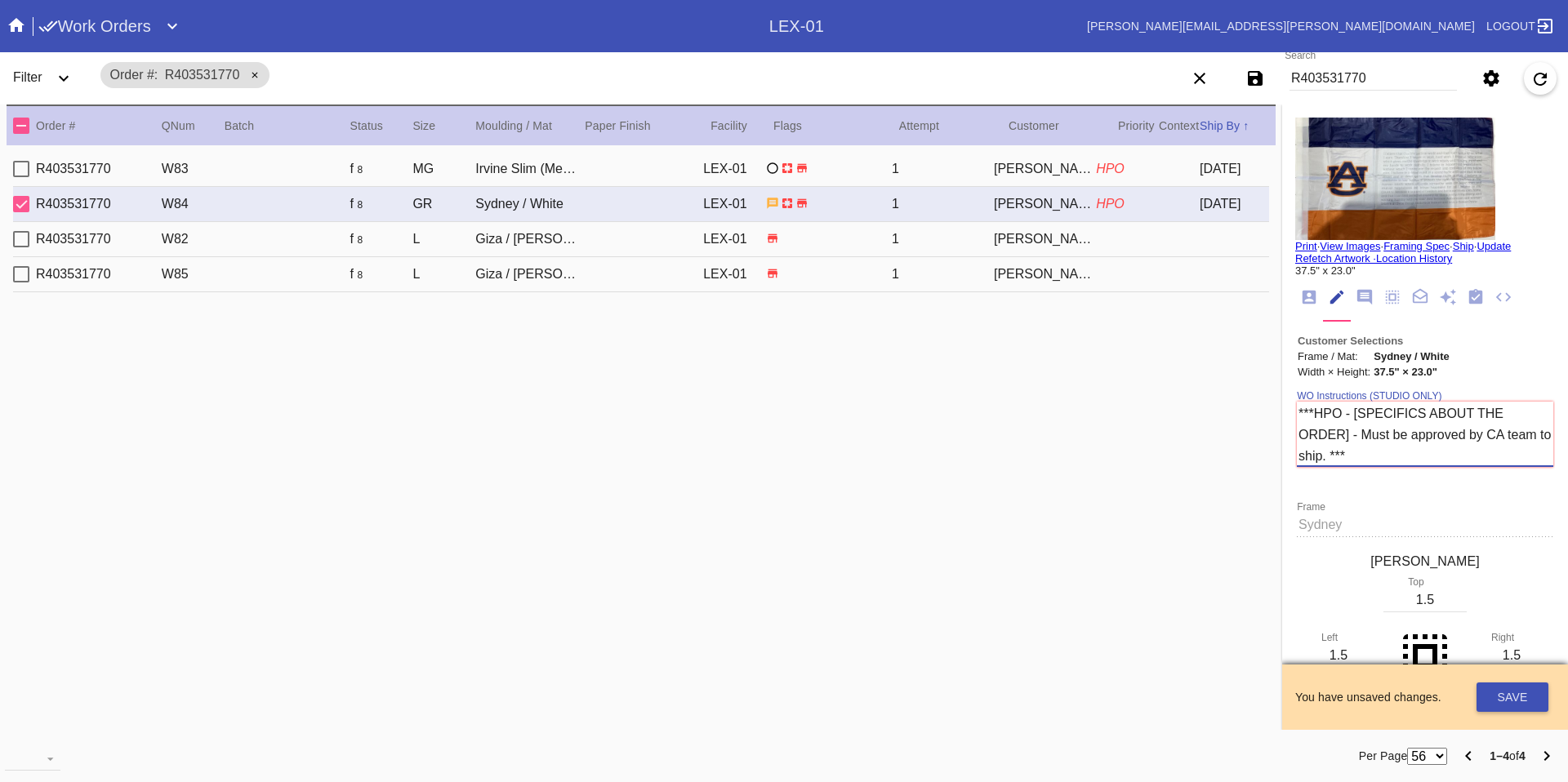 drag, startPoint x: 1339, startPoint y: 411, endPoint x: 1337, endPoint y: 440, distance: 29.068884 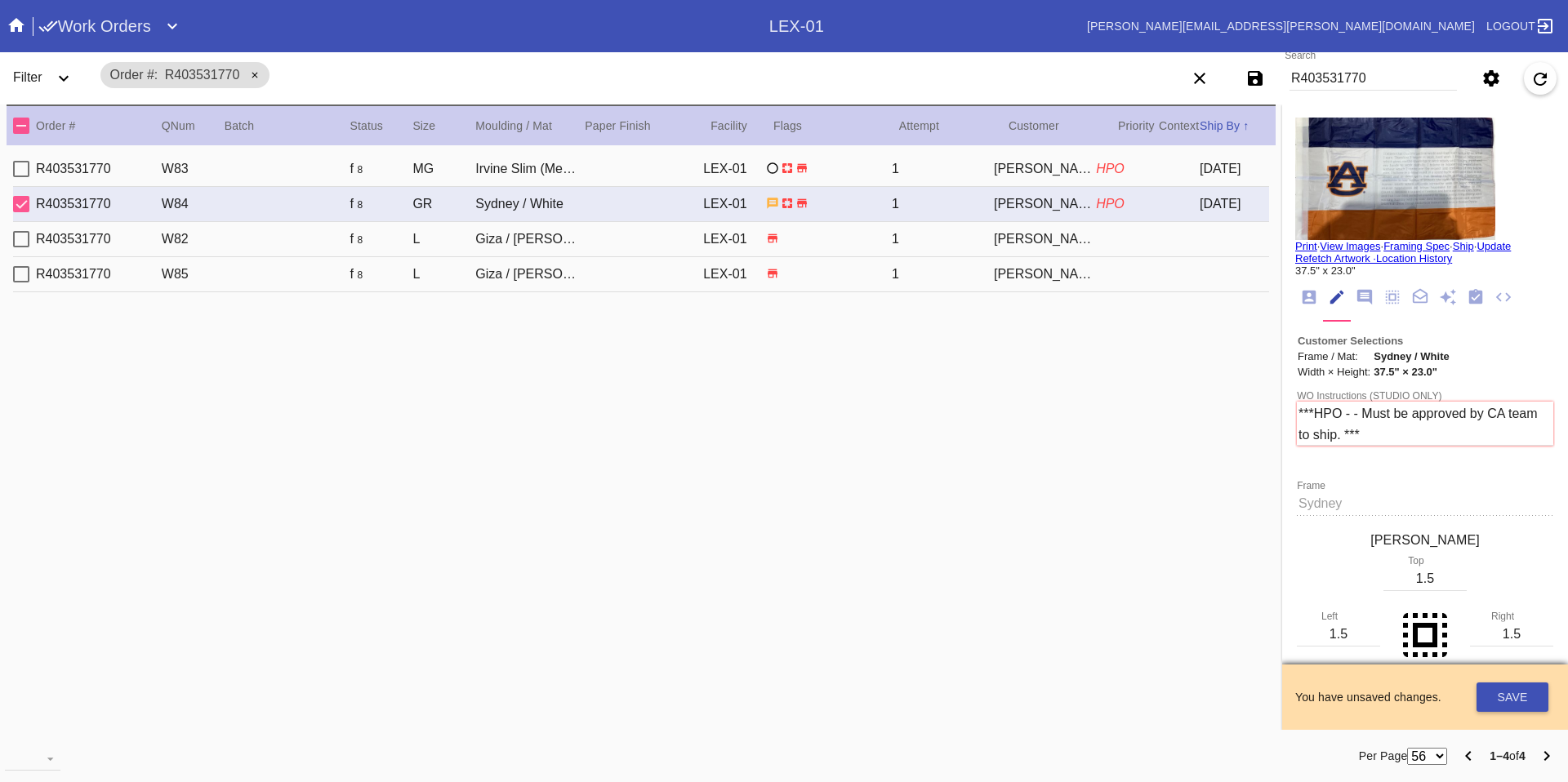 click on "***HPO - - Must be approved by CA team to ship. ***" at bounding box center [1425, 424] 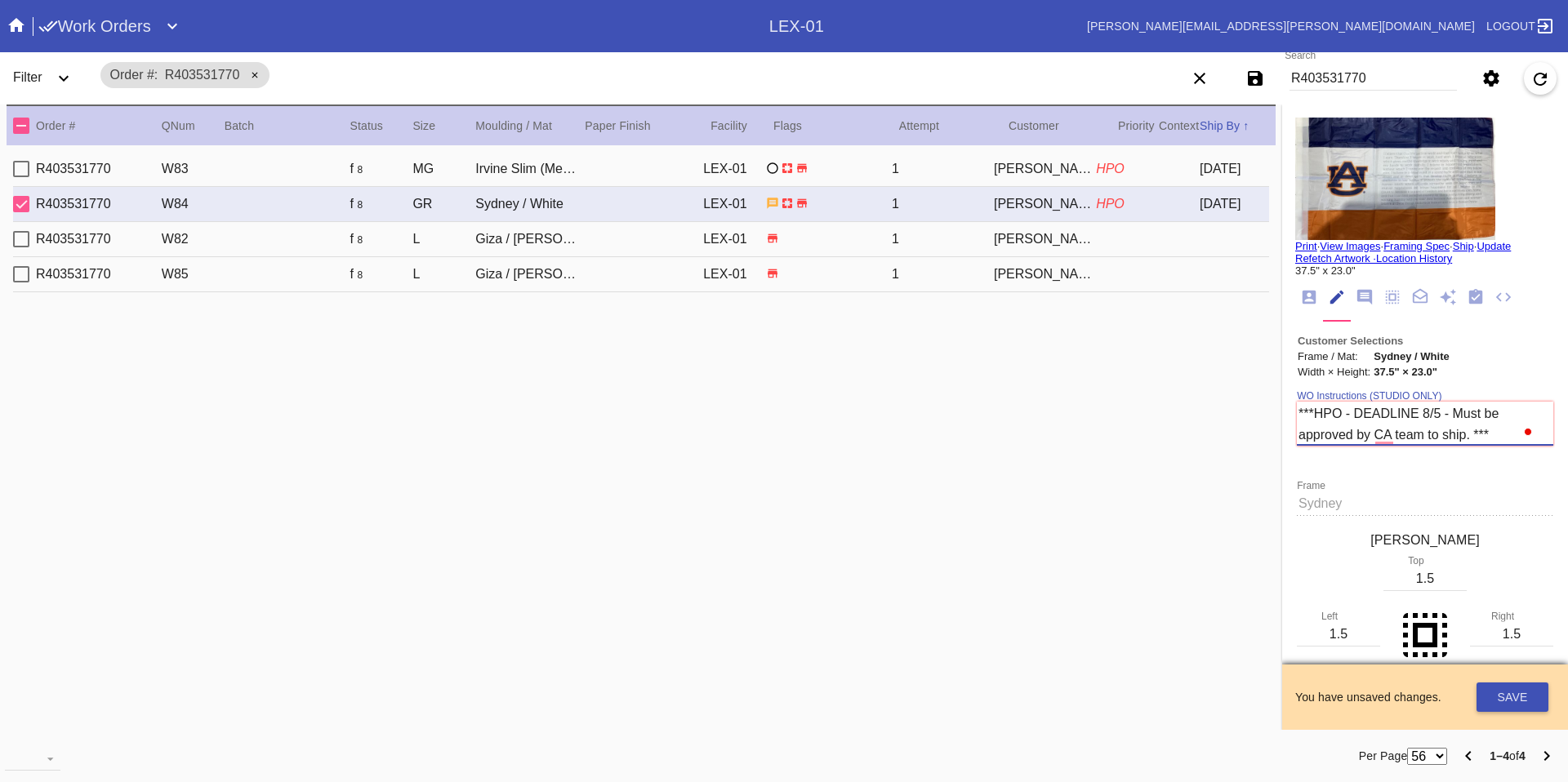 click on "***HPO - DEADLINE 8/5 - Must be approved by CA team to ship. ***" at bounding box center [1425, 424] 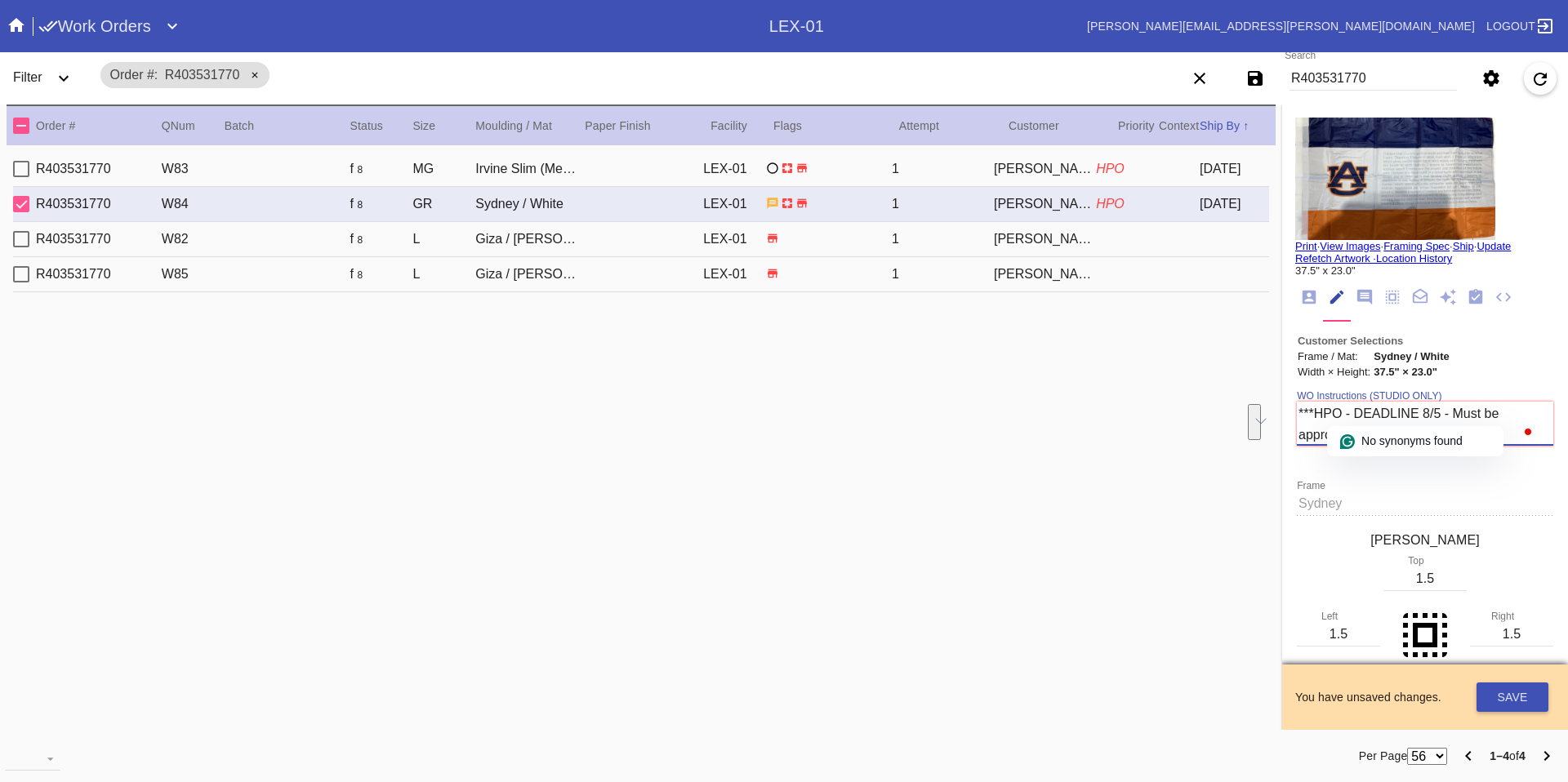 type on "***HPO - DEADLINE 8/5 - Must be approved by CA team to ship. ***" 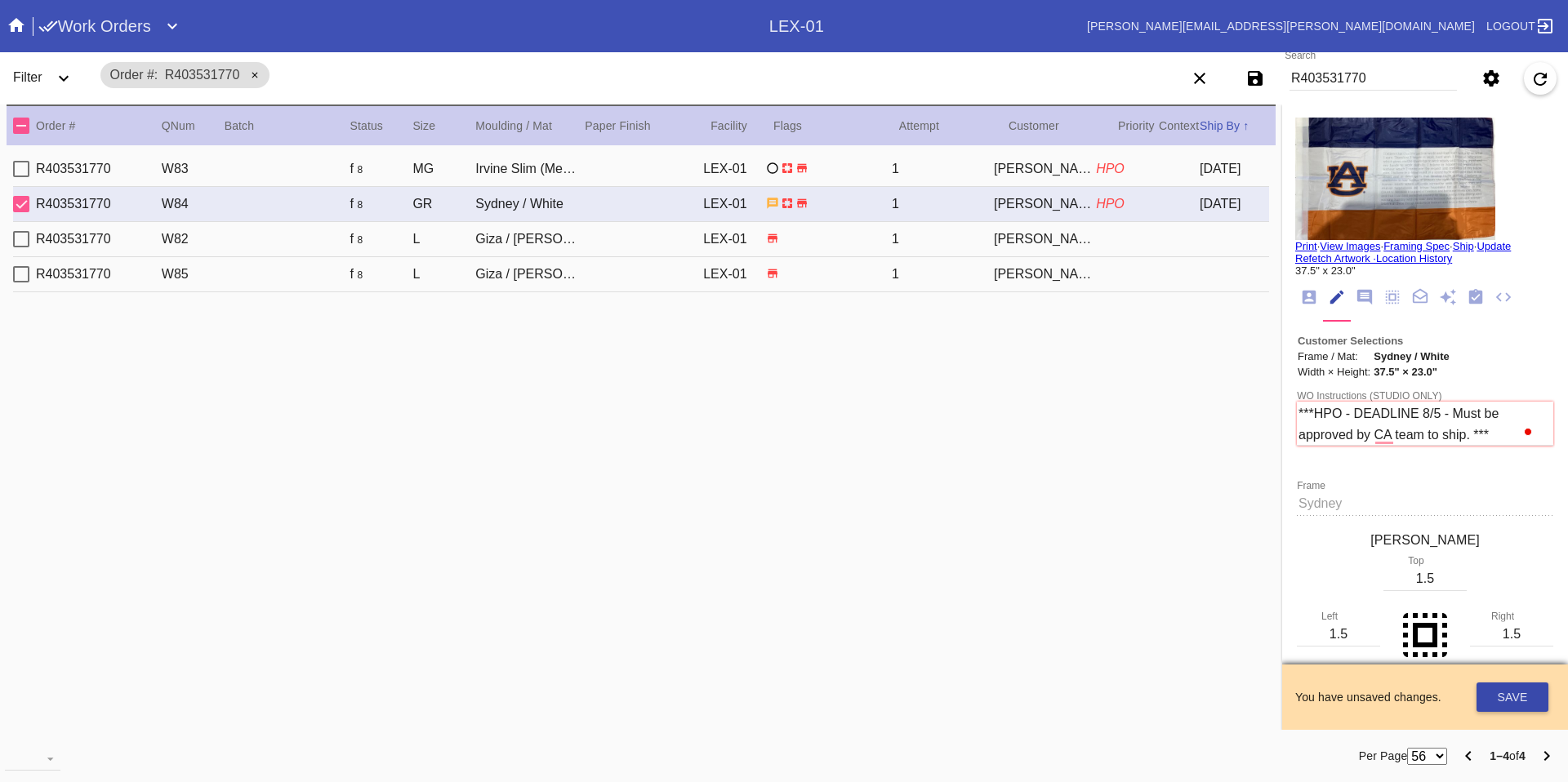 click on "Save" at bounding box center [1512, 697] 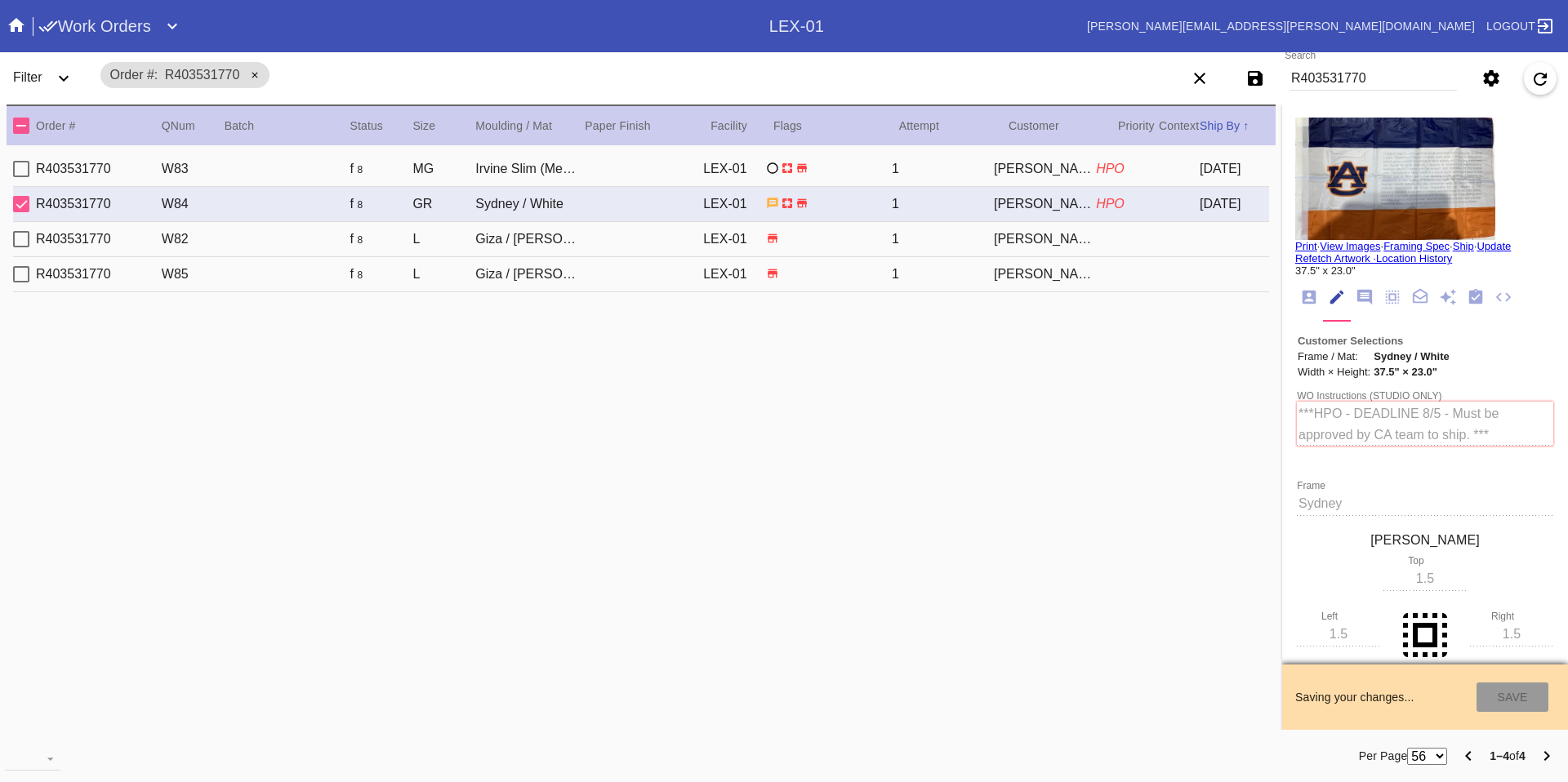 type on "7/23/2025" 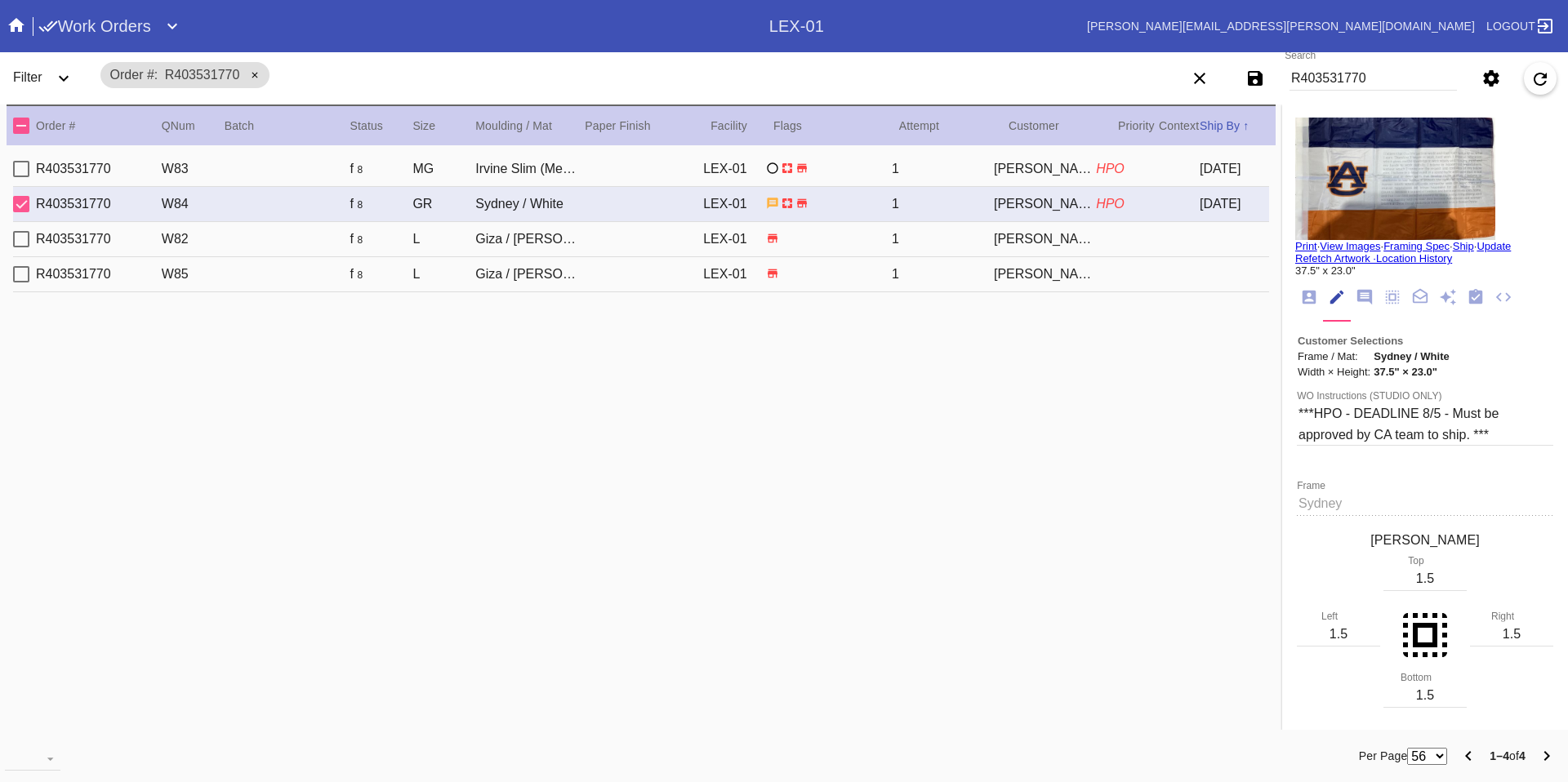 click on "1" at bounding box center [942, 169] 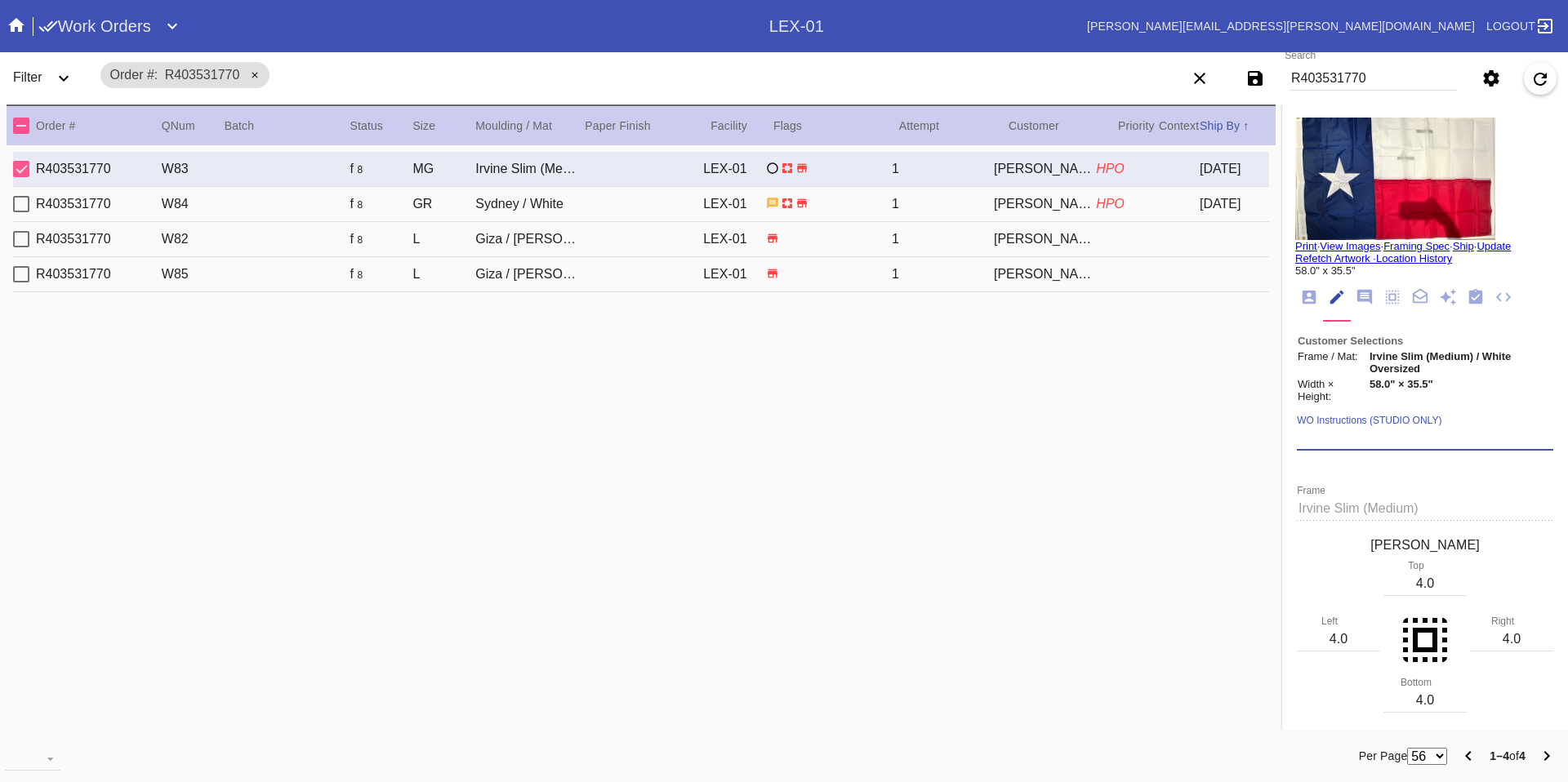 click on "WO Instructions (STUDIO ONLY)" at bounding box center (1425, 438) 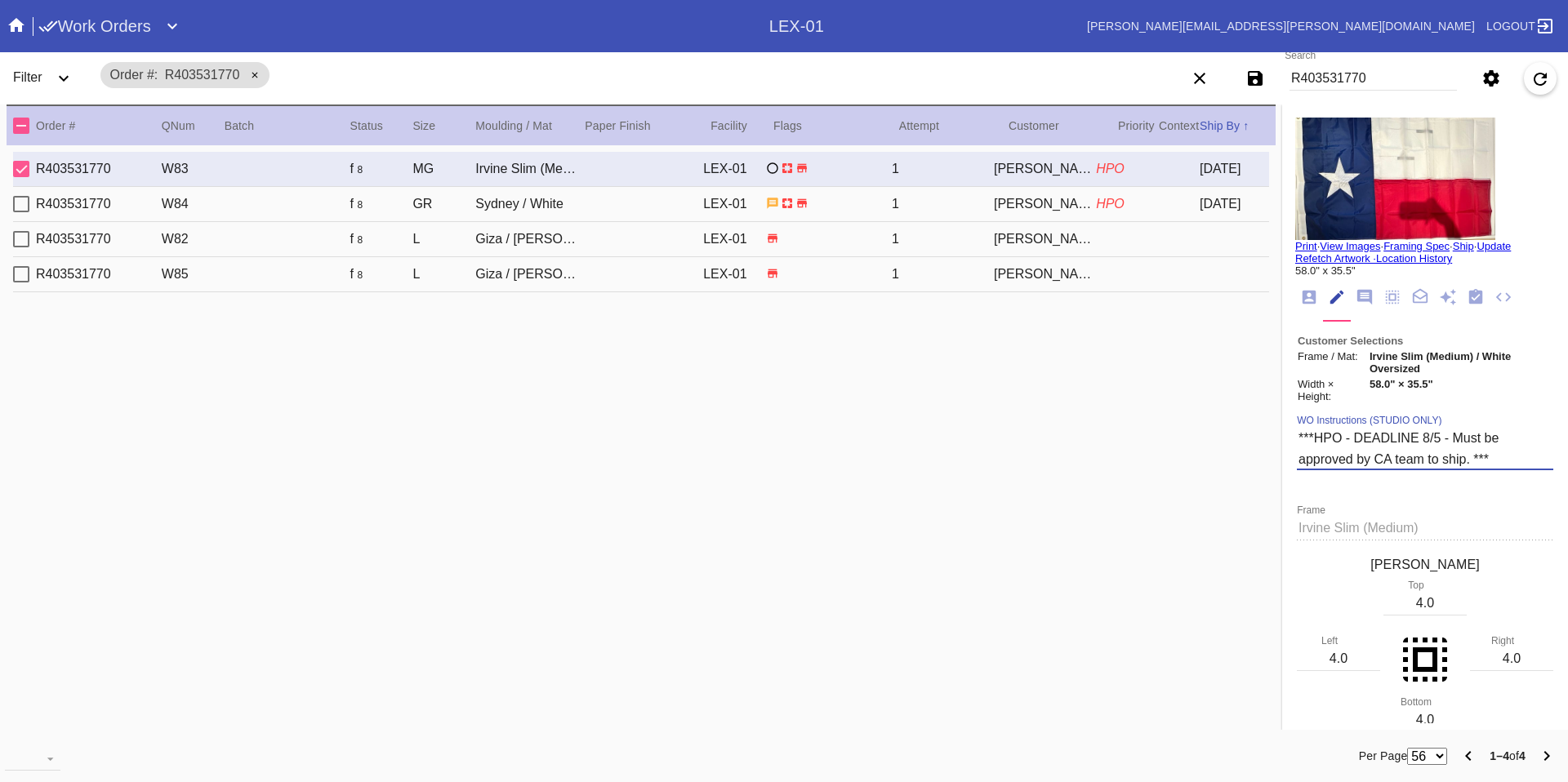 type on "***HPO - DEADLINE 8/5 - Must be approved by CA team to ship. ***" 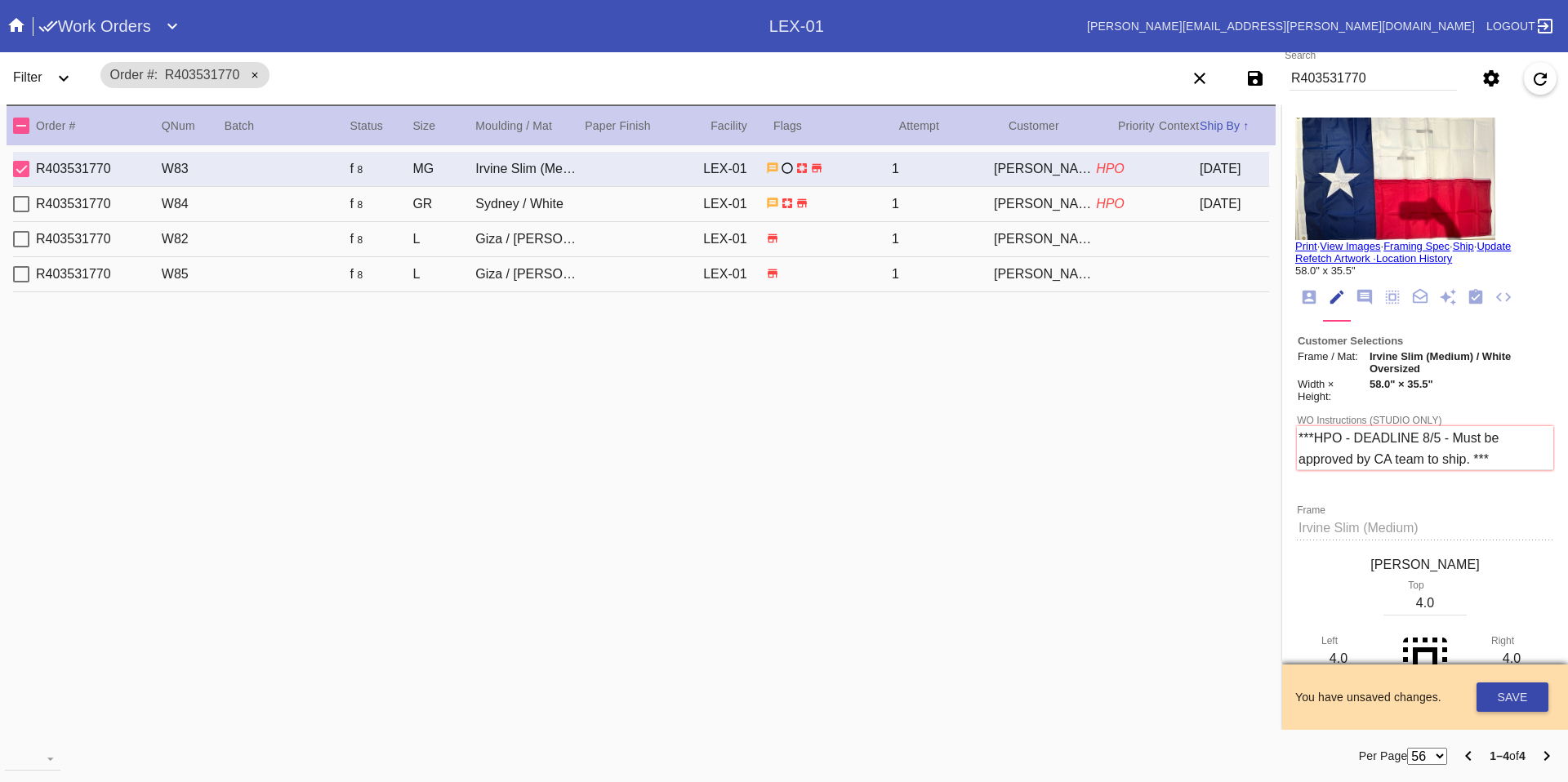 click on "Save" at bounding box center (1512, 697) 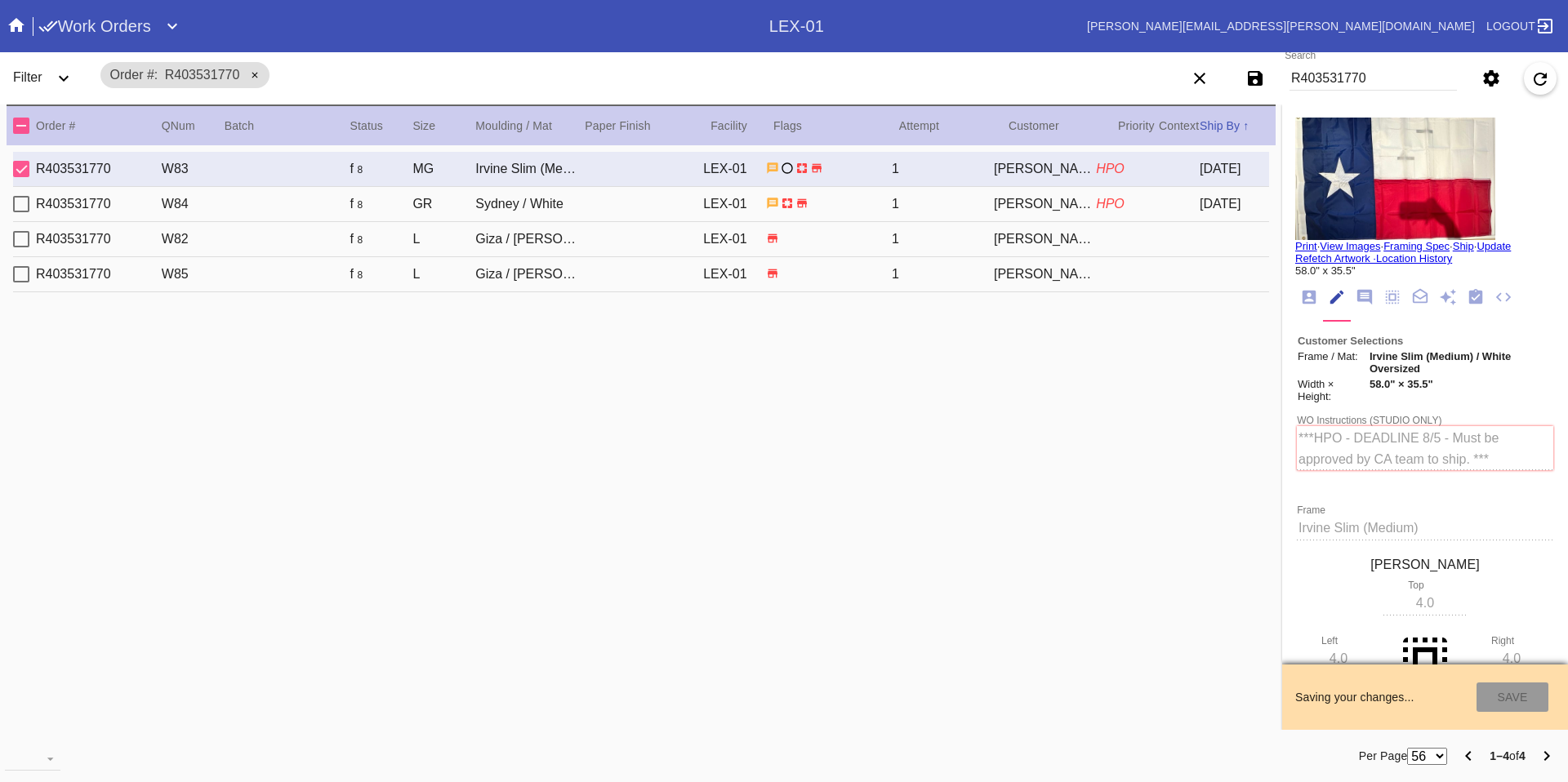 type on "7/23/2025" 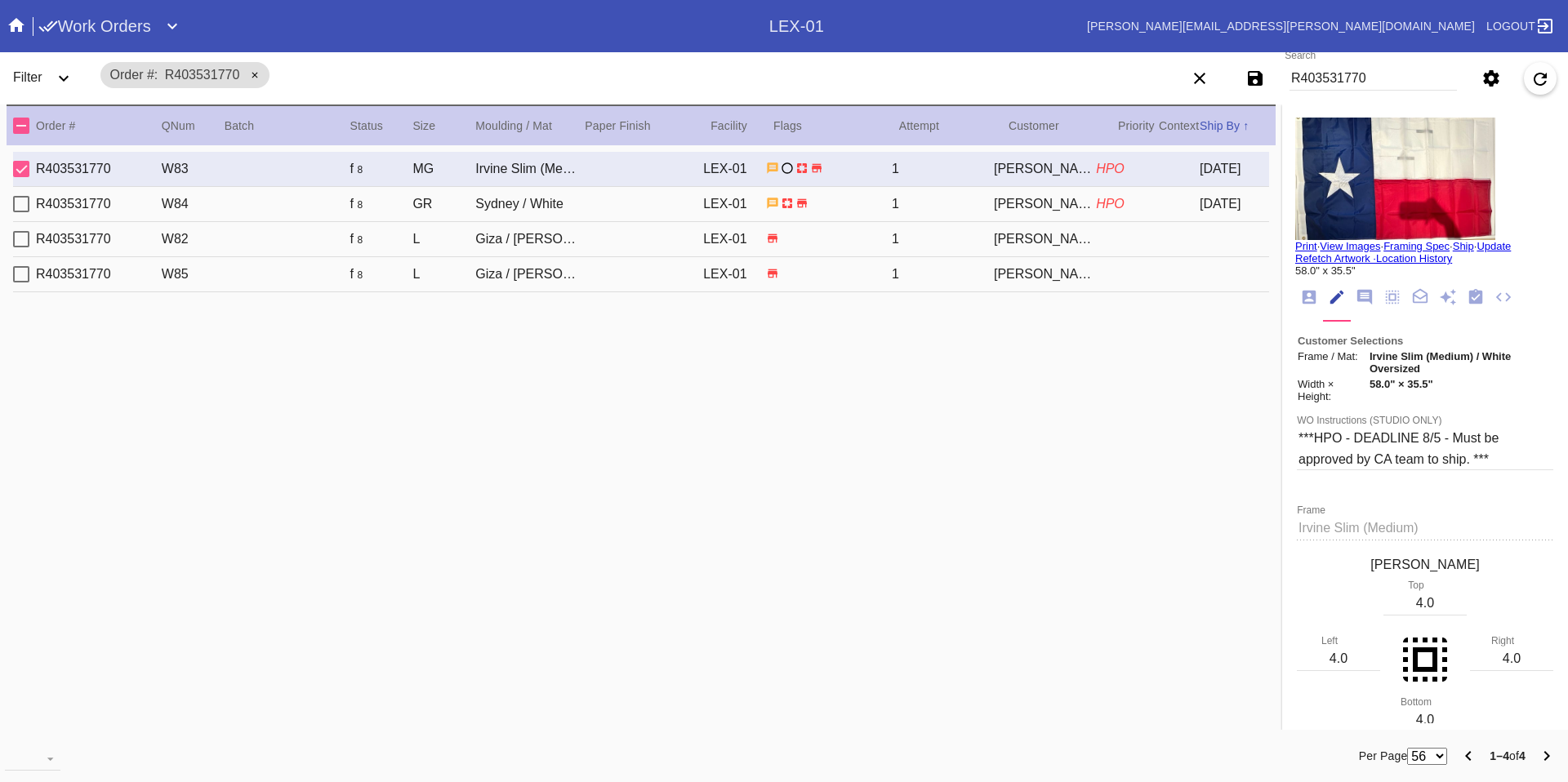 click on "Select a Work Order Print  ·  View Images  ·  Framing Spec  ·  Ship  ·  Update   Refetch Artwork ·  Location History 58.0" x 35.5"                                 Order: R403531770 Shopify Order: #M761729099 Line Item: L8174549 Item Name: Irvine Slim (Medium) - MG / Physical Work Order: W588678171904430 Location: Workstation LEX-01 art intake 2 Batch: Ship Group Schedule Work (Beta) Facility: LEX-01  change RFID:
Assign RFID
Batch Batch New Batch LEX01-250606-006 () LEX01-250531-009 () LEX01-250327-001 () LEX01-250325-001 () LEX01-250319-006 () LEX01-250306-004 () LEX01-250220-010 () LEX01-250219-008 () LEX01-250211-016 () LEX01-250211-012 () LEX01-250121-012 () LEX01-241224-002 () LEX01-241119-022 () LEX01-241119-014 () LEX01-241021-002 () LEX01-241017-003 () LEX01-241014-006 () LEX01-241003-002 () LEX01-210426-026 () LEX01-210412-039 () LEX01-210313-028 () LEX01-210228-001 () LEX01-210124-003 () LEX01-201218-082 () Yes" at bounding box center (1425, 417) 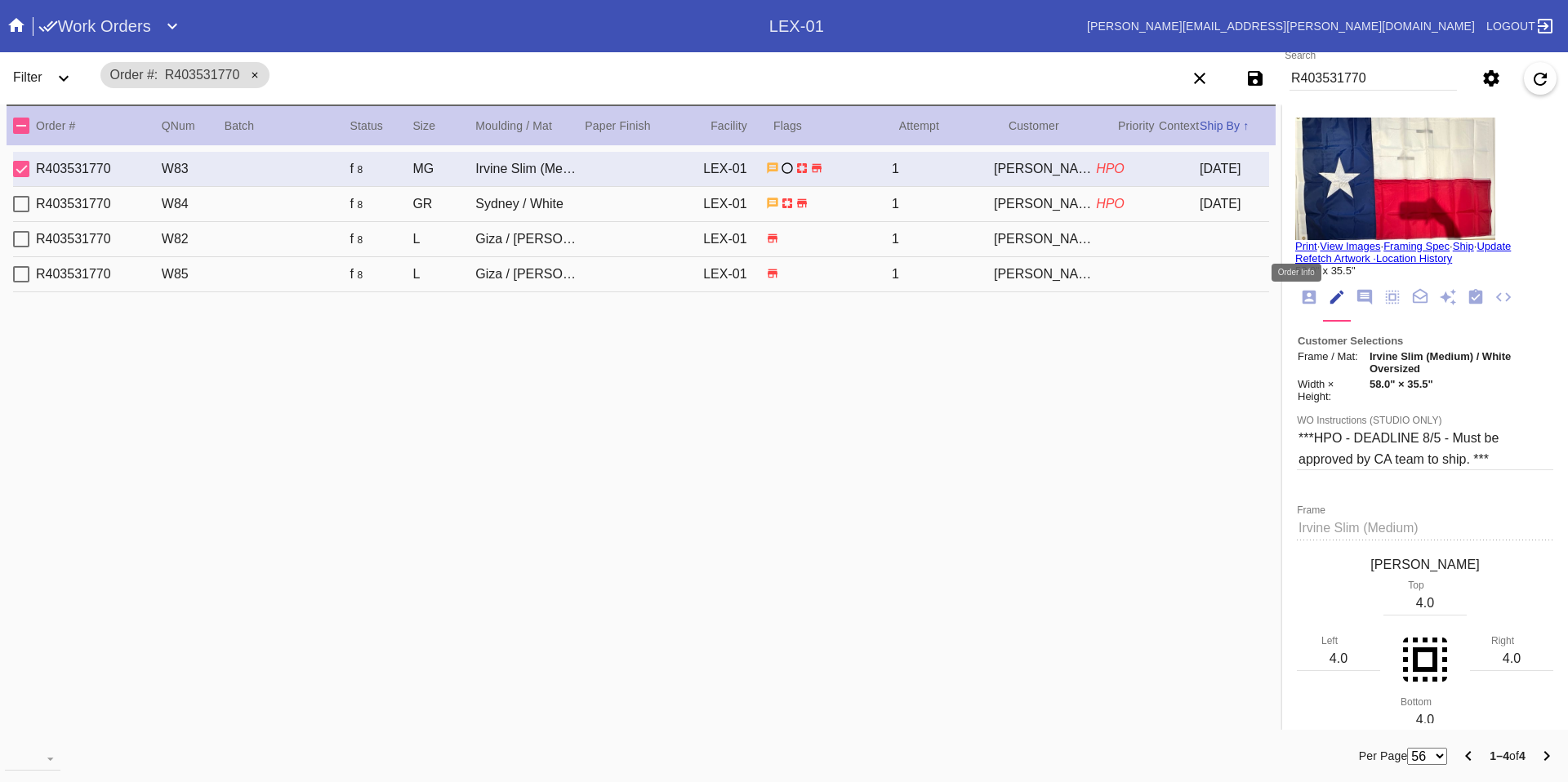 click 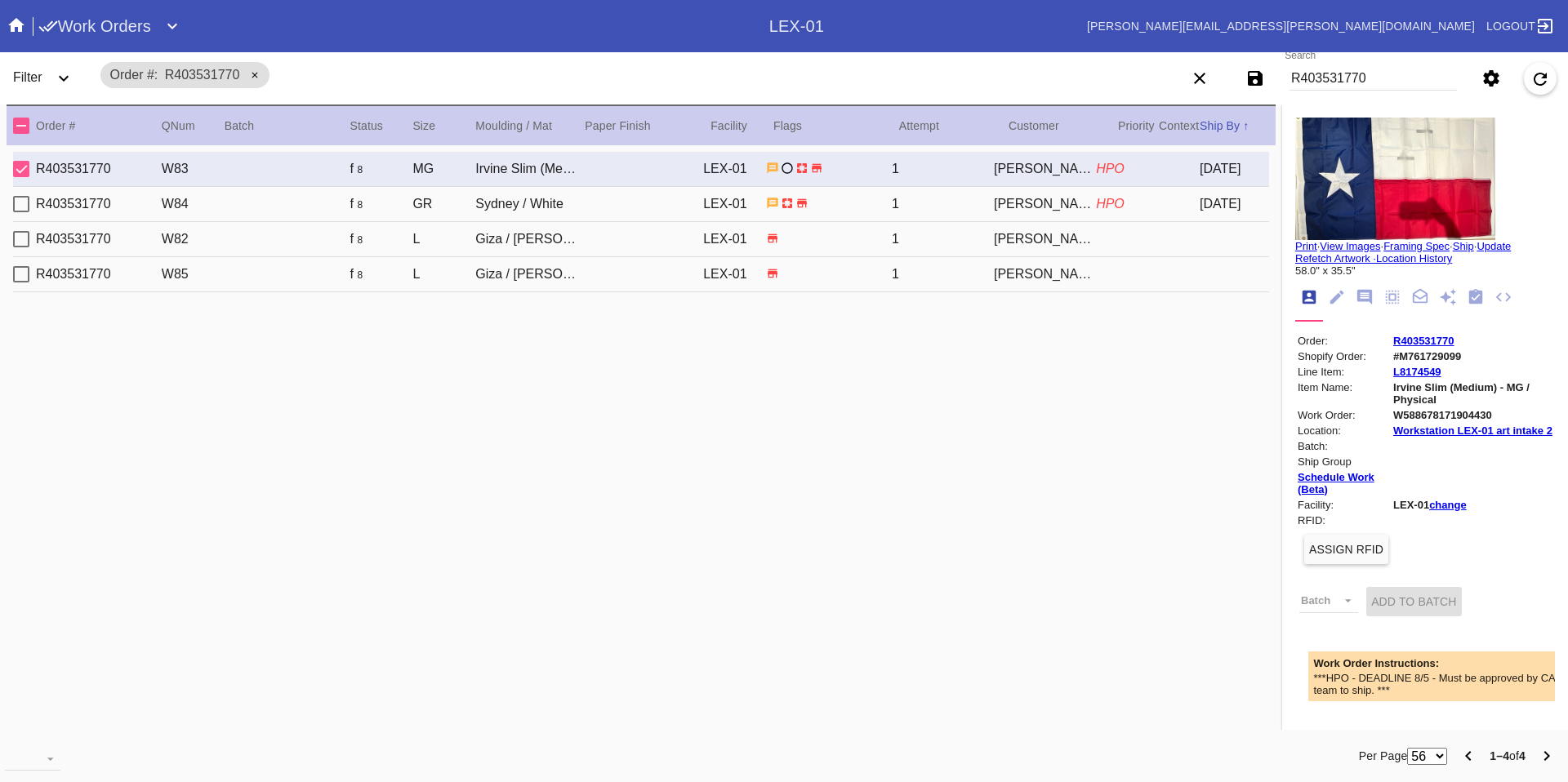 scroll, scrollTop: 454, scrollLeft: 0, axis: vertical 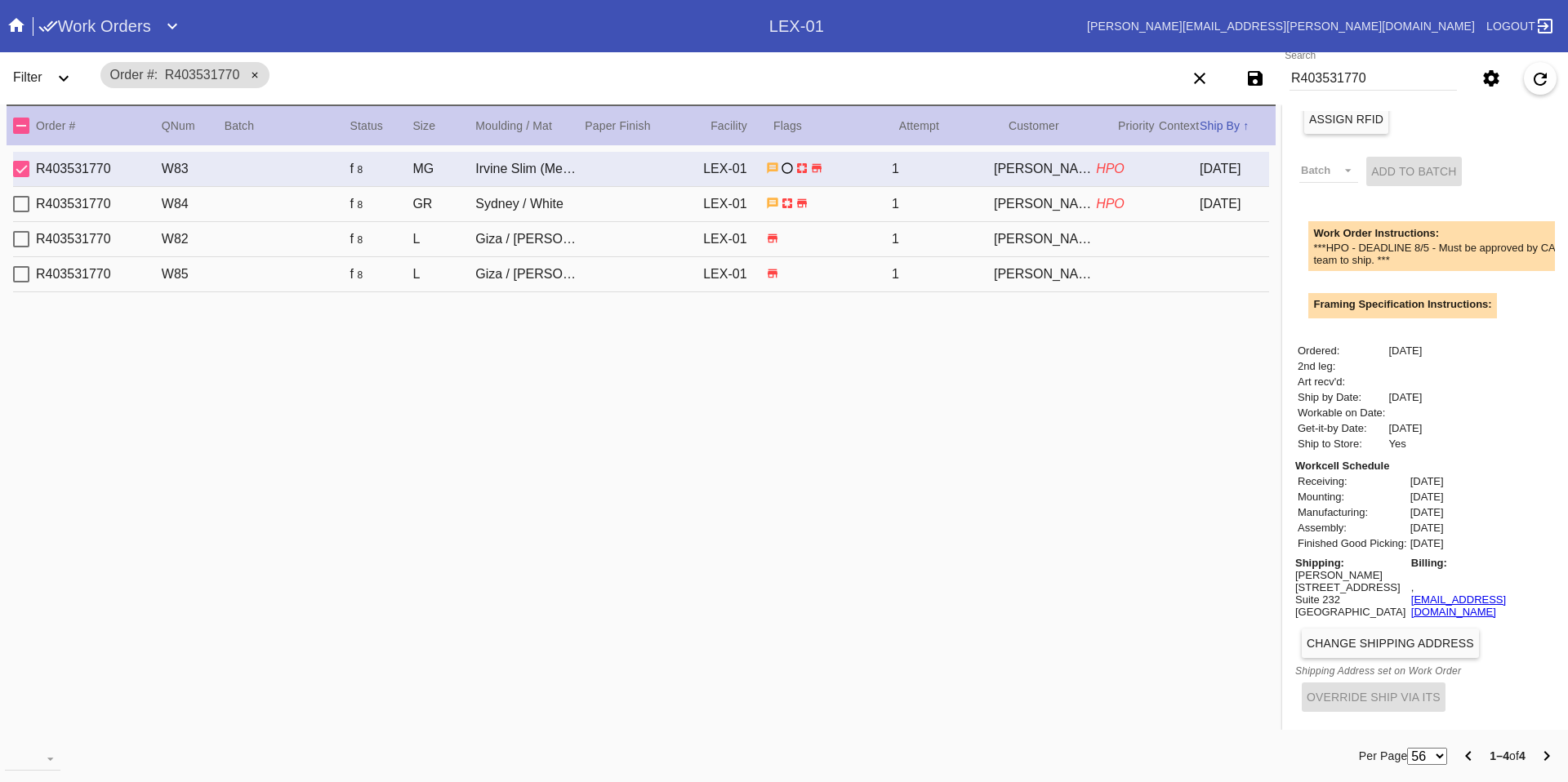 click on "Change Shipping Address" at bounding box center (1390, 643) 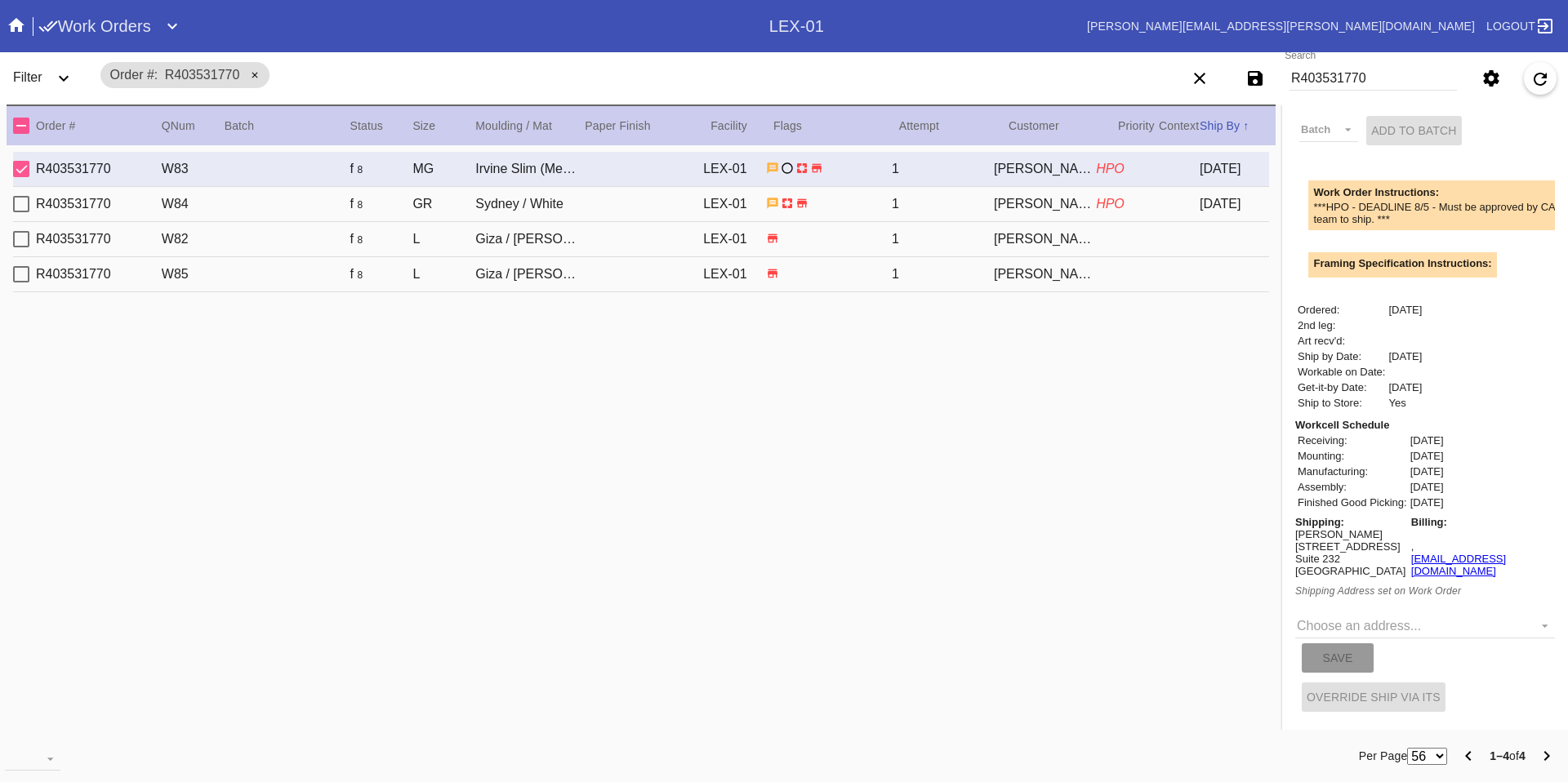 scroll, scrollTop: 495, scrollLeft: 0, axis: vertical 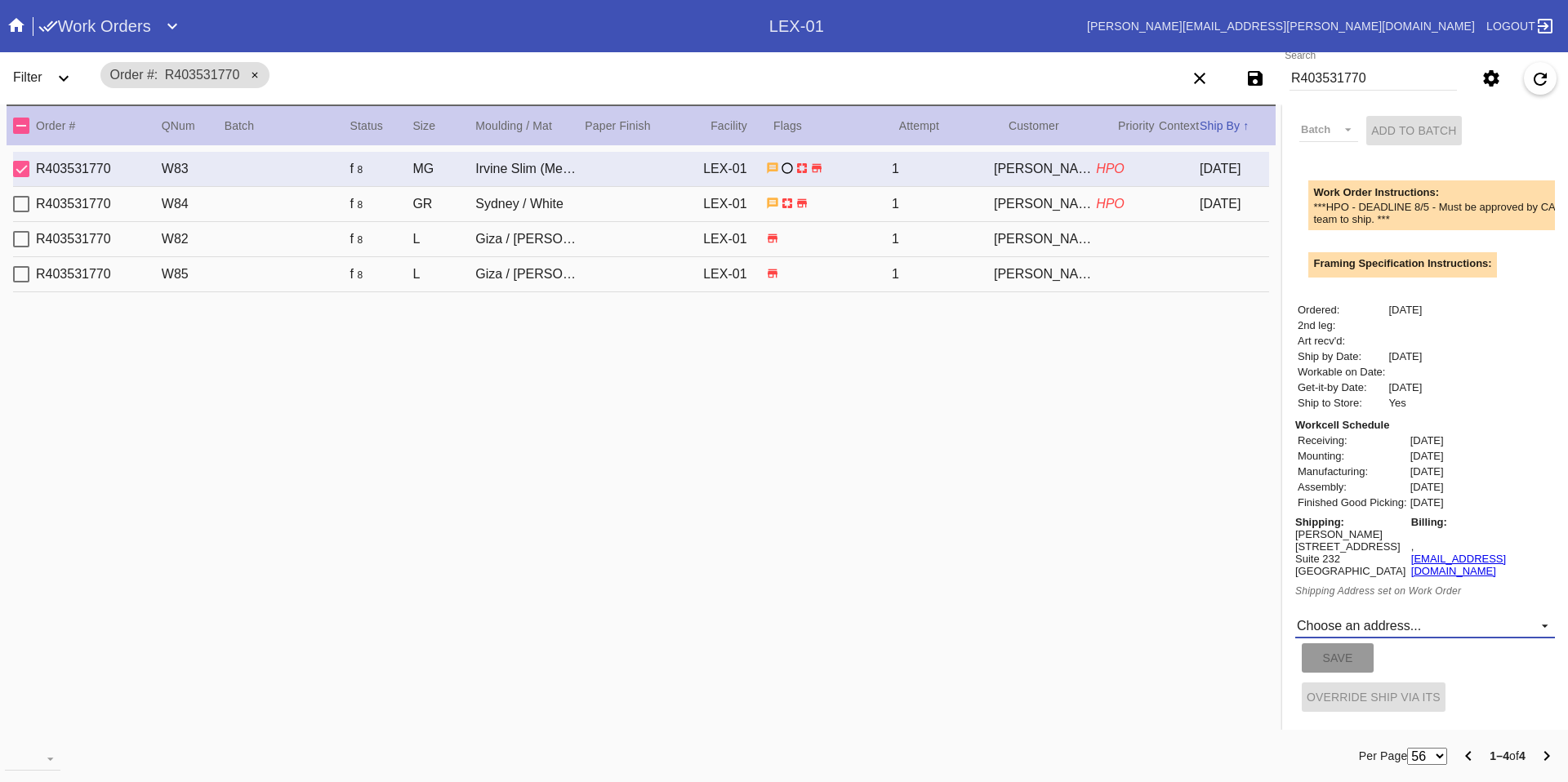 click on "Choose an address... New address..." at bounding box center [1425, 626] 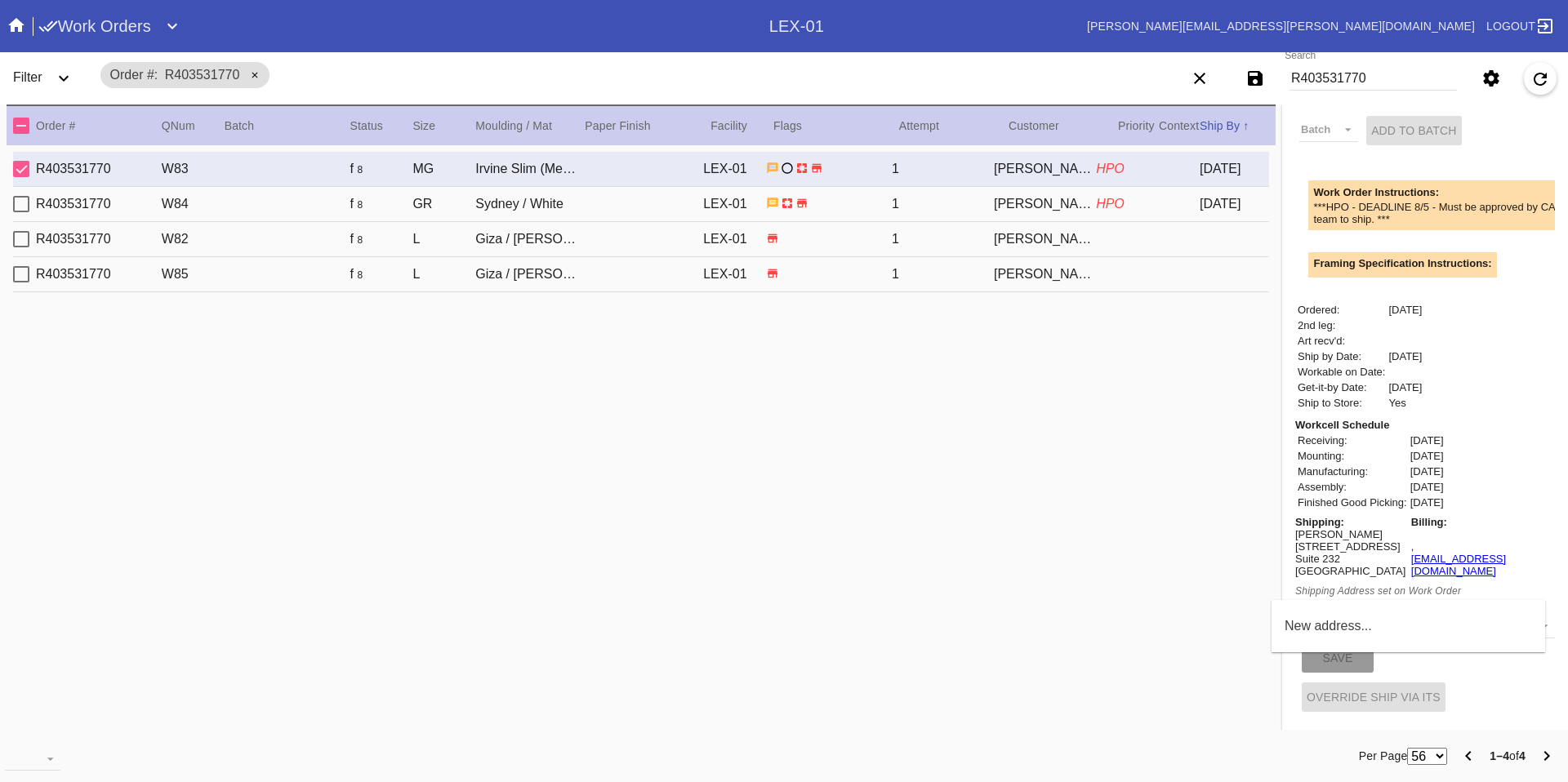 click on "New address..." at bounding box center [1408, 626] 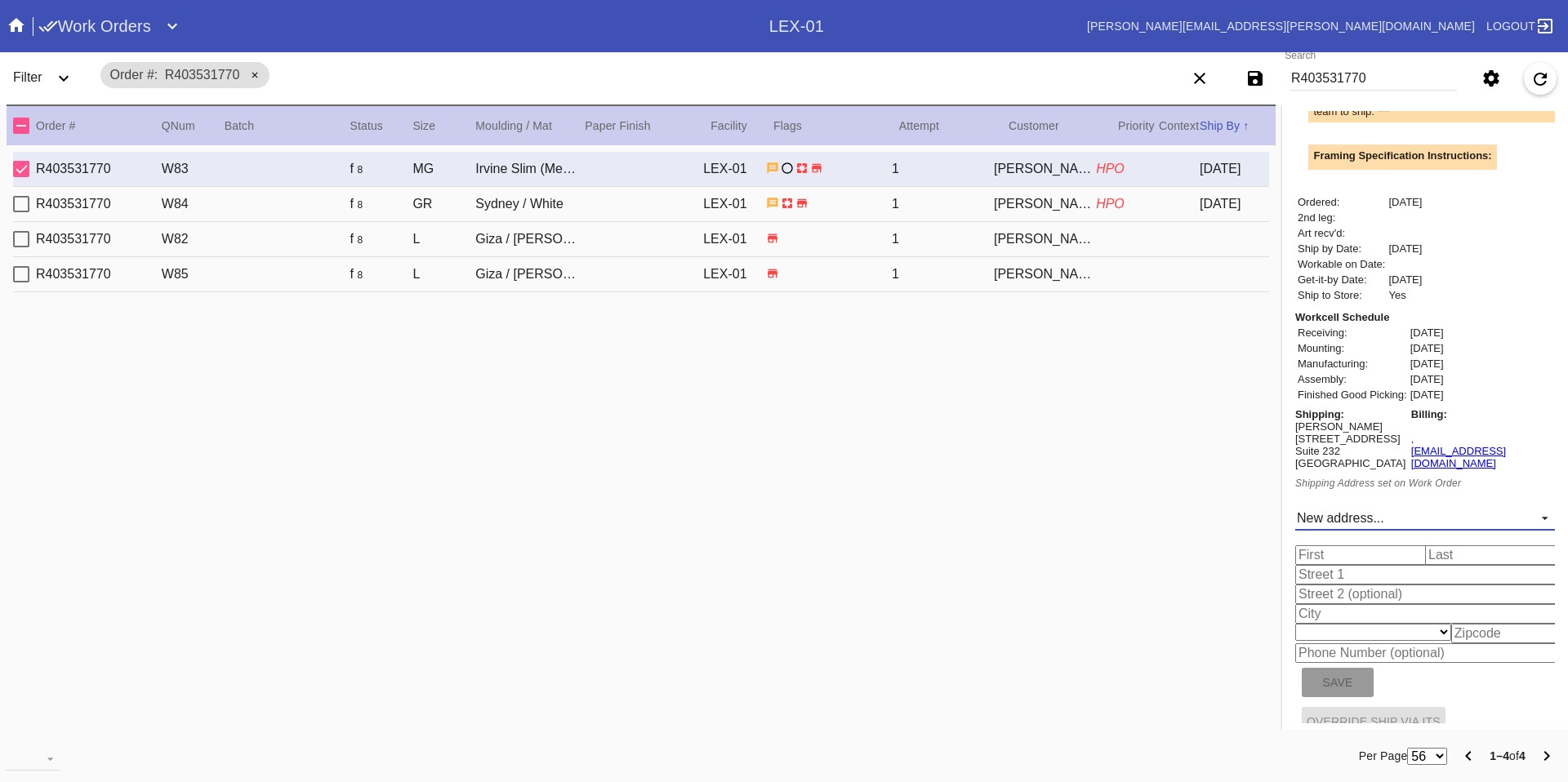 scroll, scrollTop: 627, scrollLeft: 0, axis: vertical 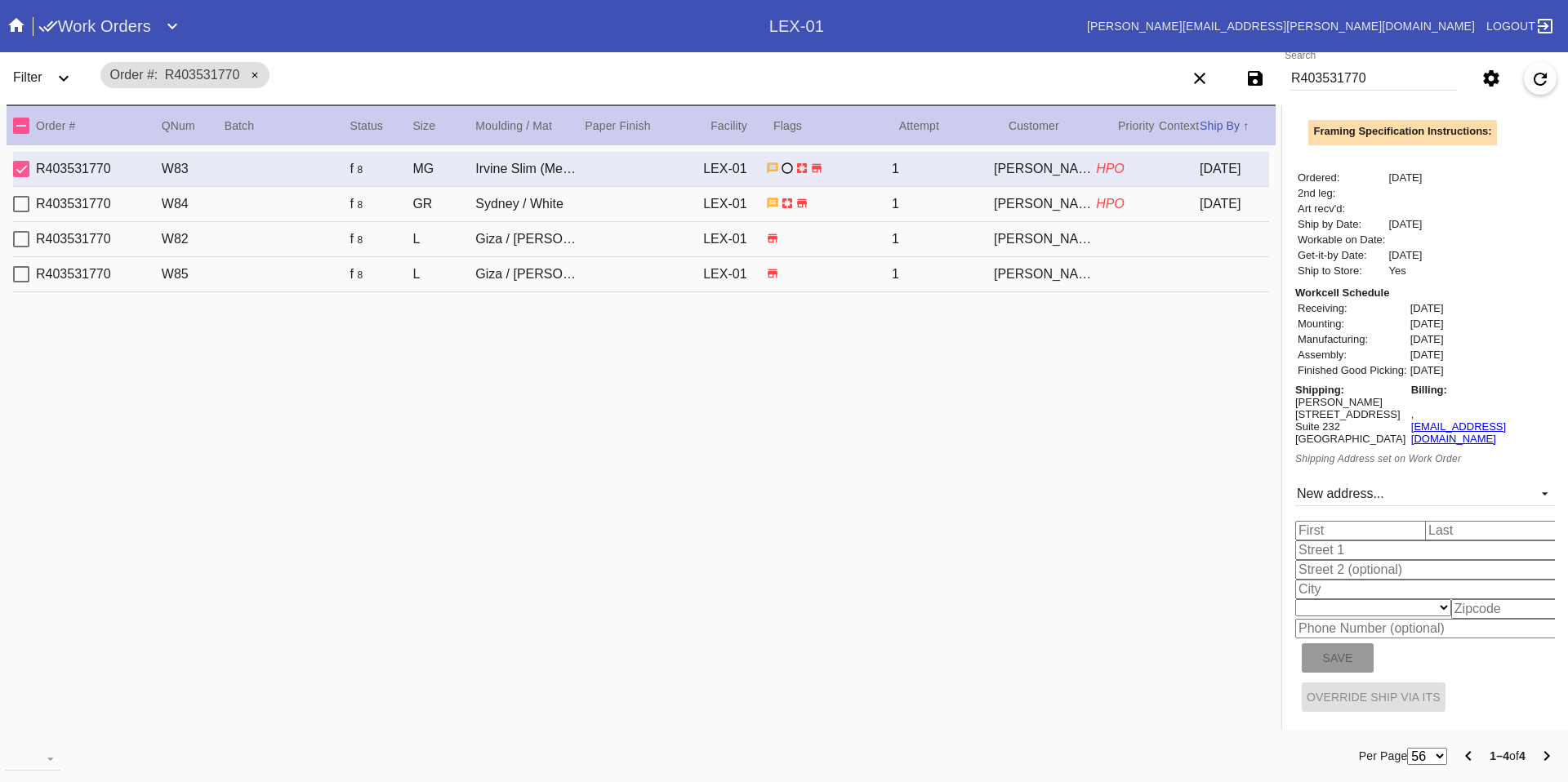 click at bounding box center (1363, 531) 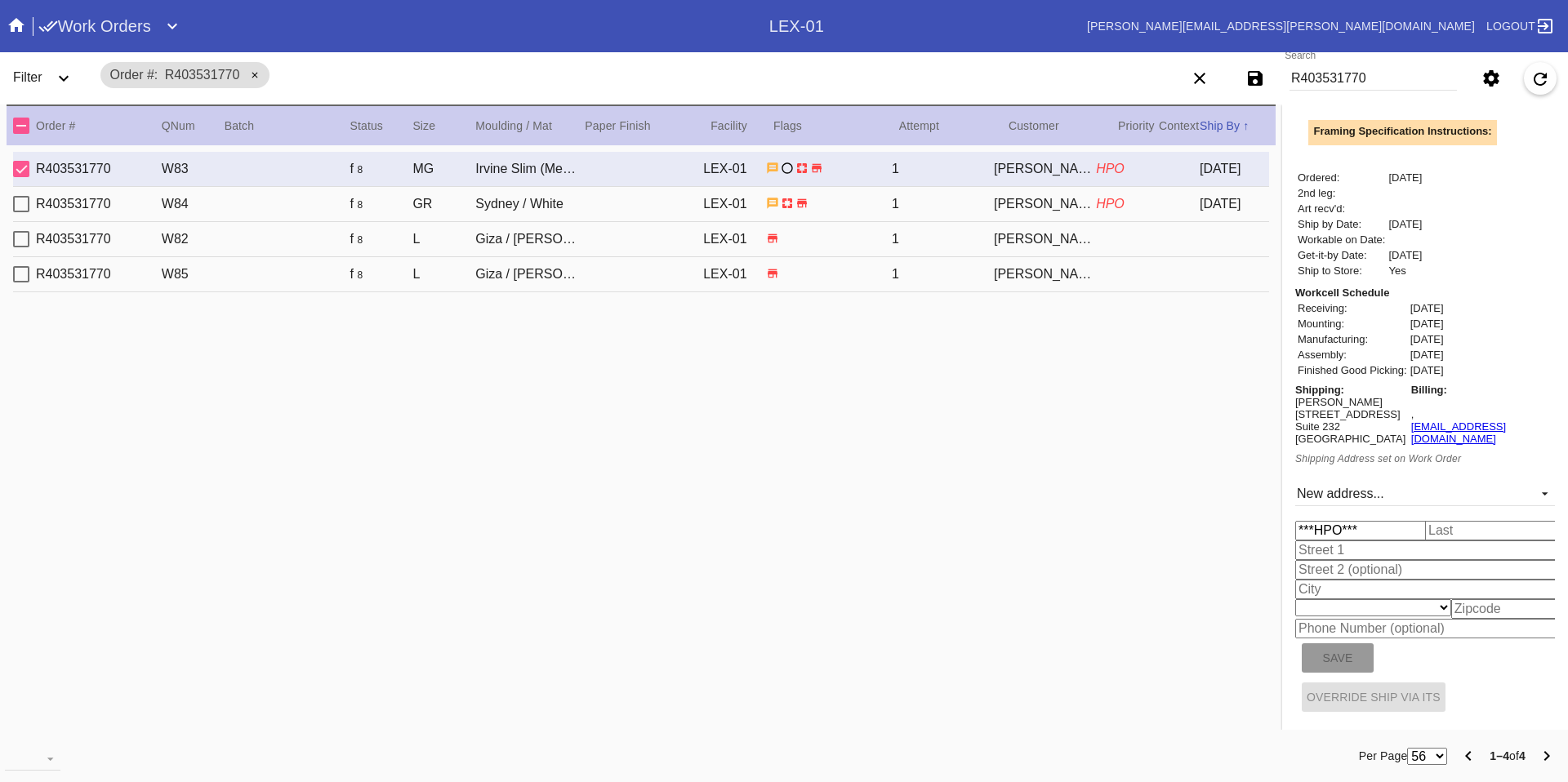 type on "DO NOT SHIP" 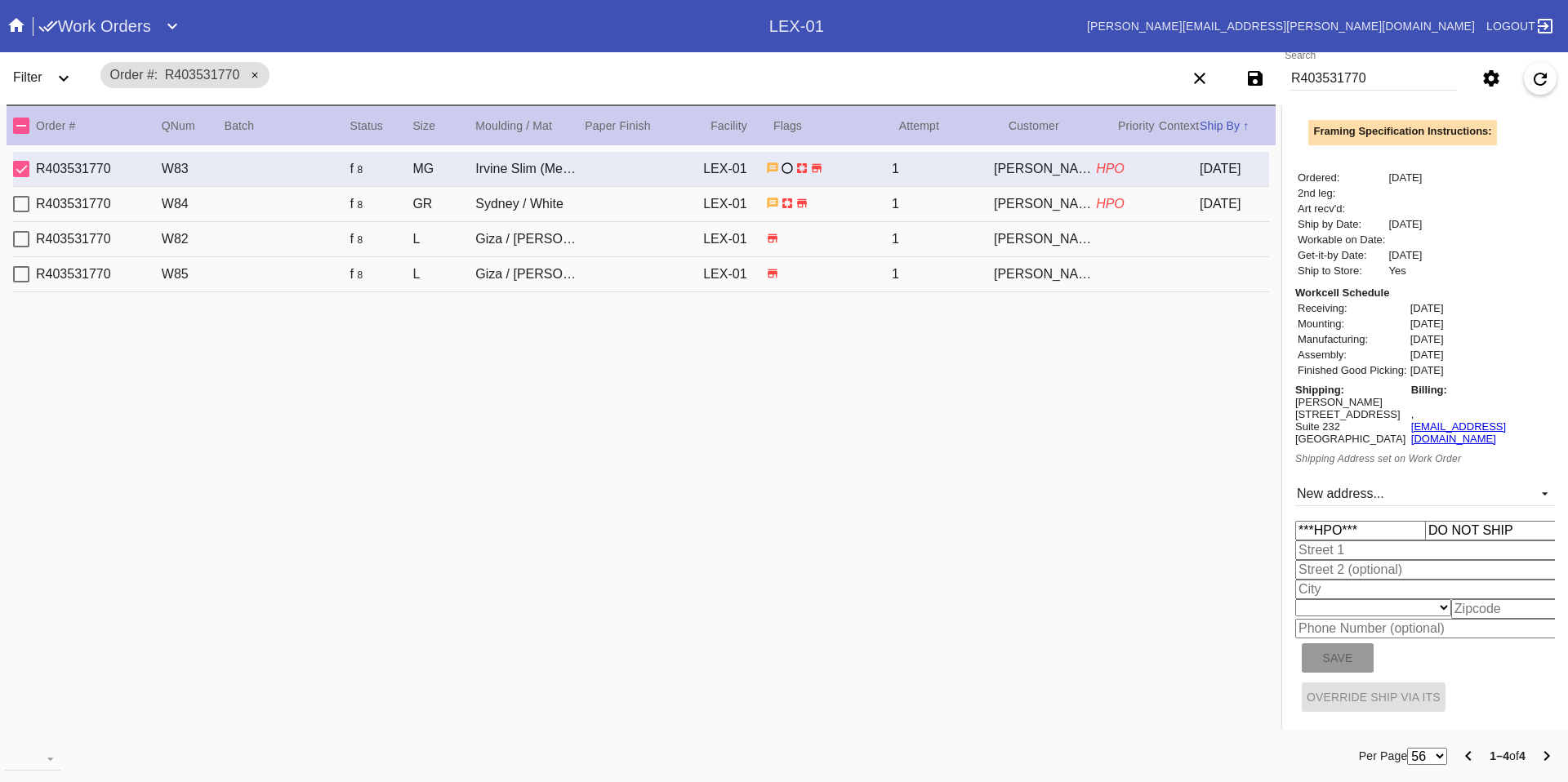 type on "DO NOT SHIP" 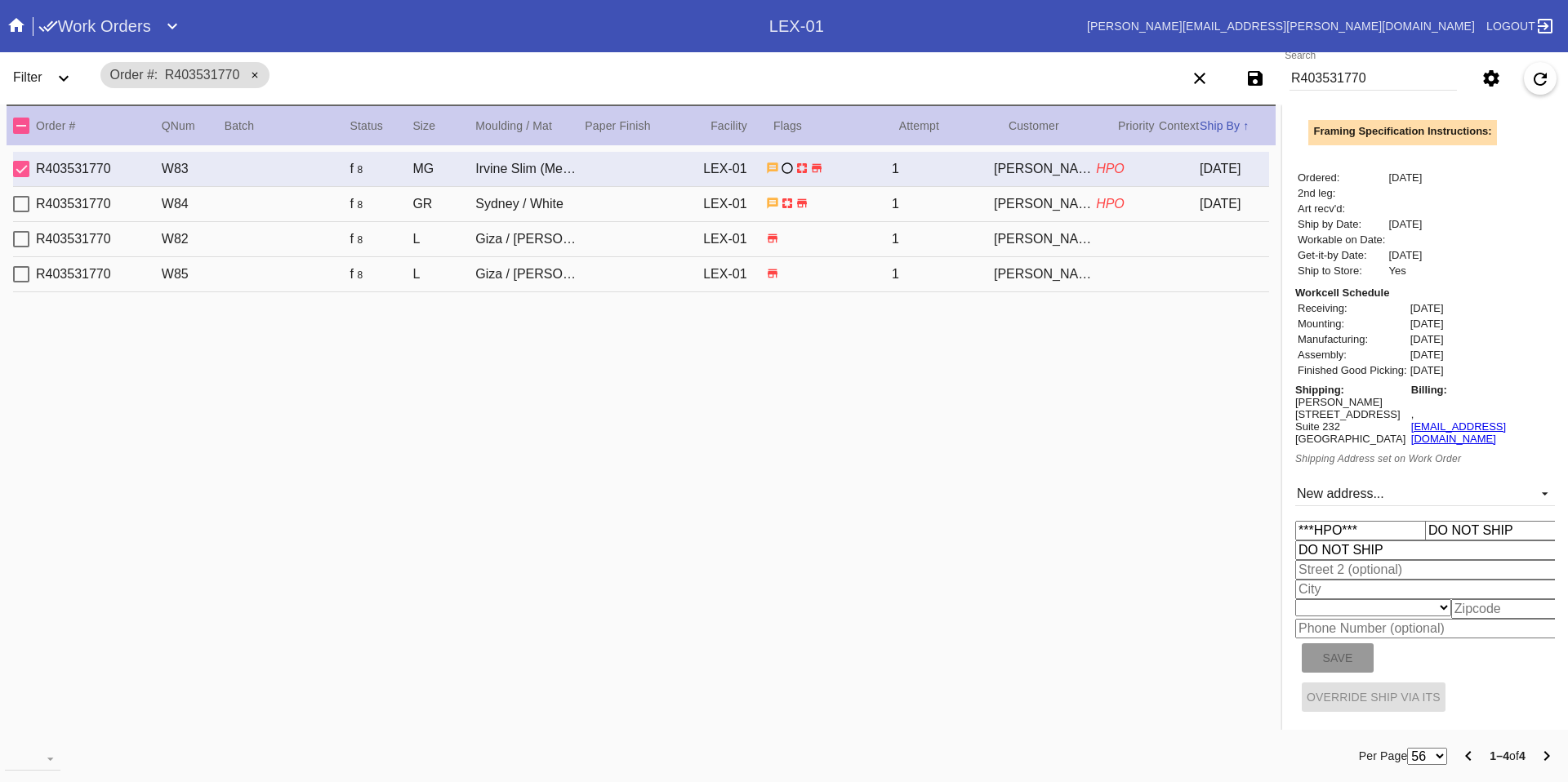 type on "RICHMOND" 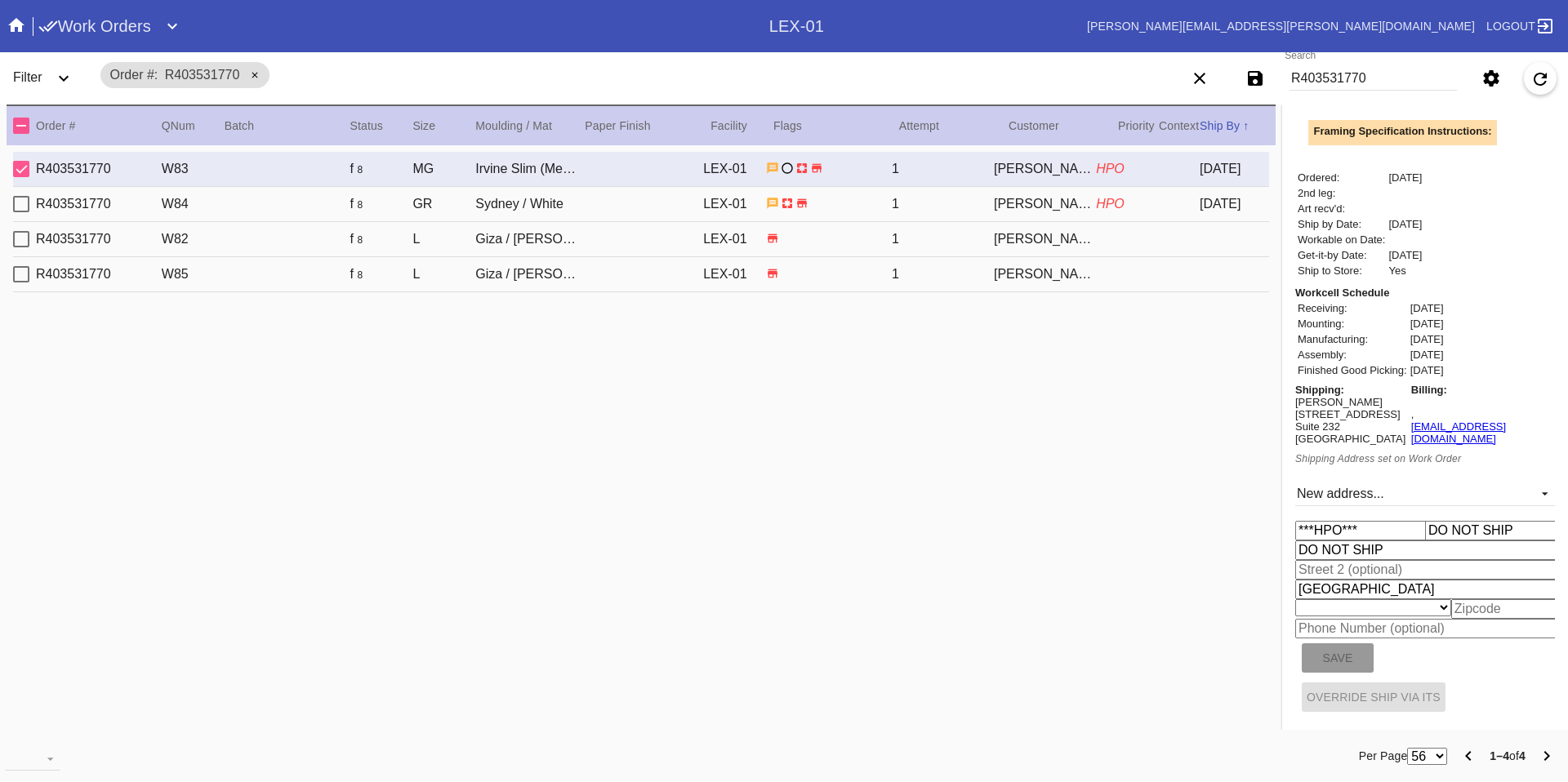 select on "number:42" 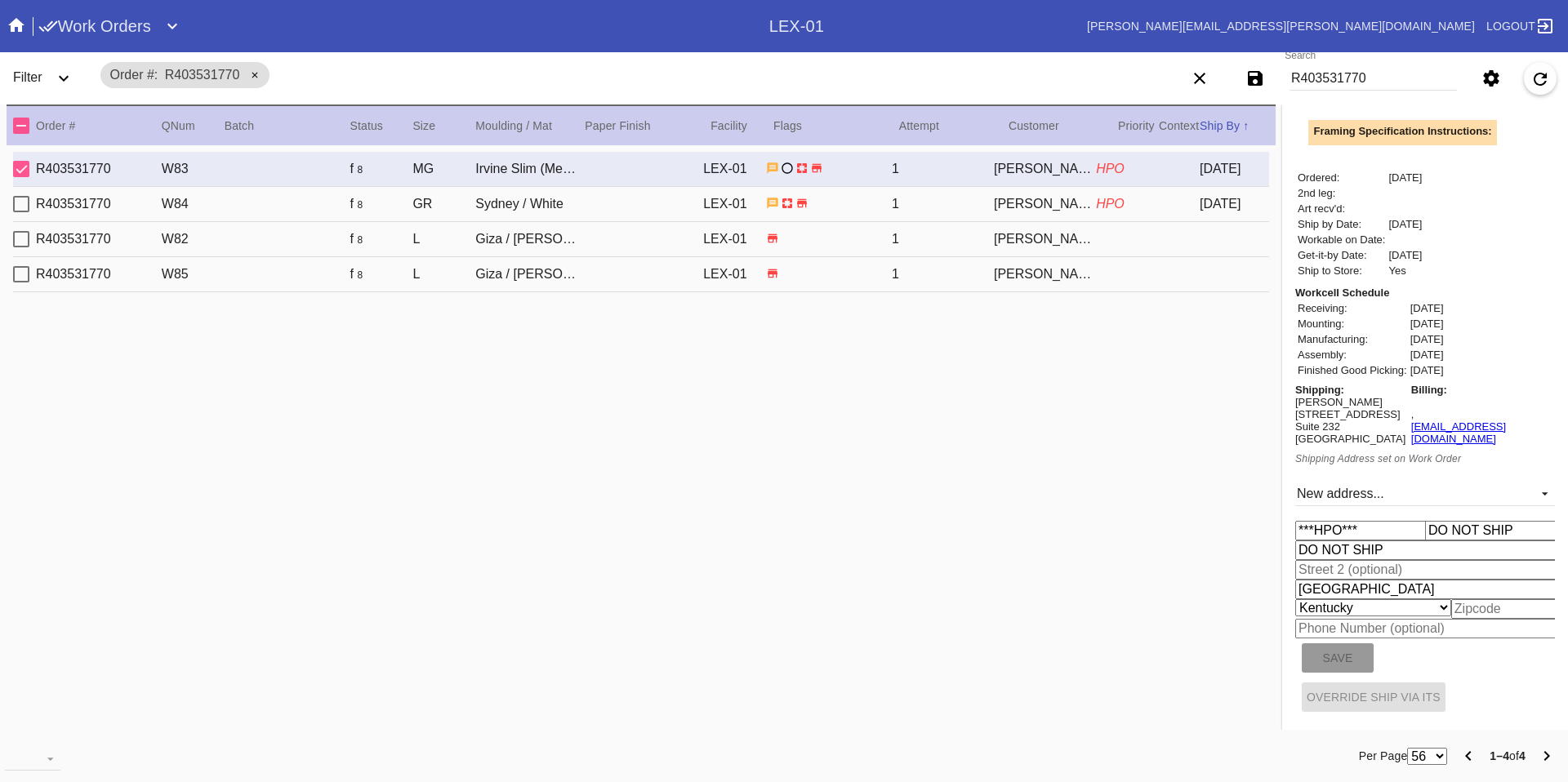 type on "00000" 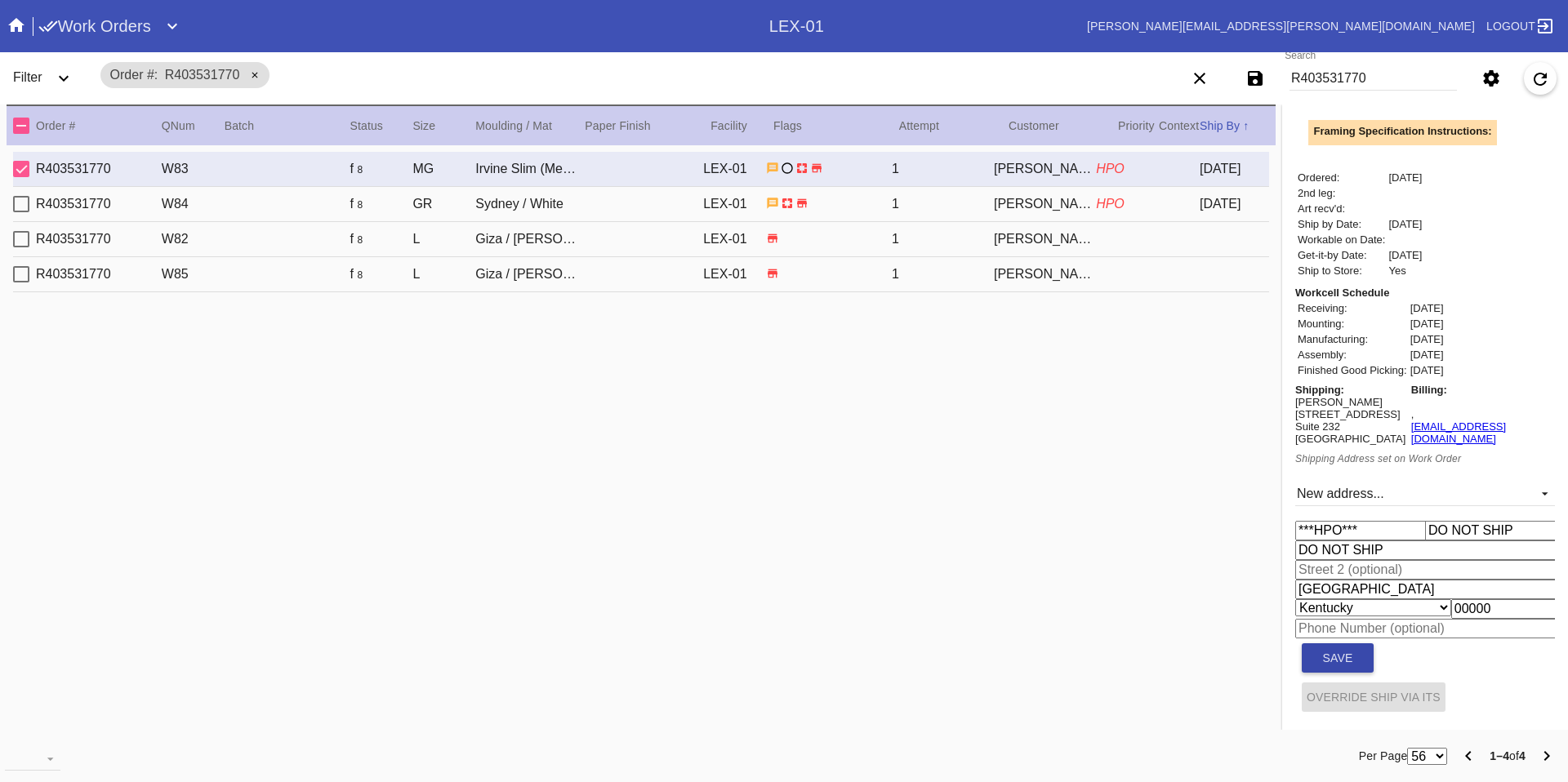 click on "Save" at bounding box center [1338, 658] 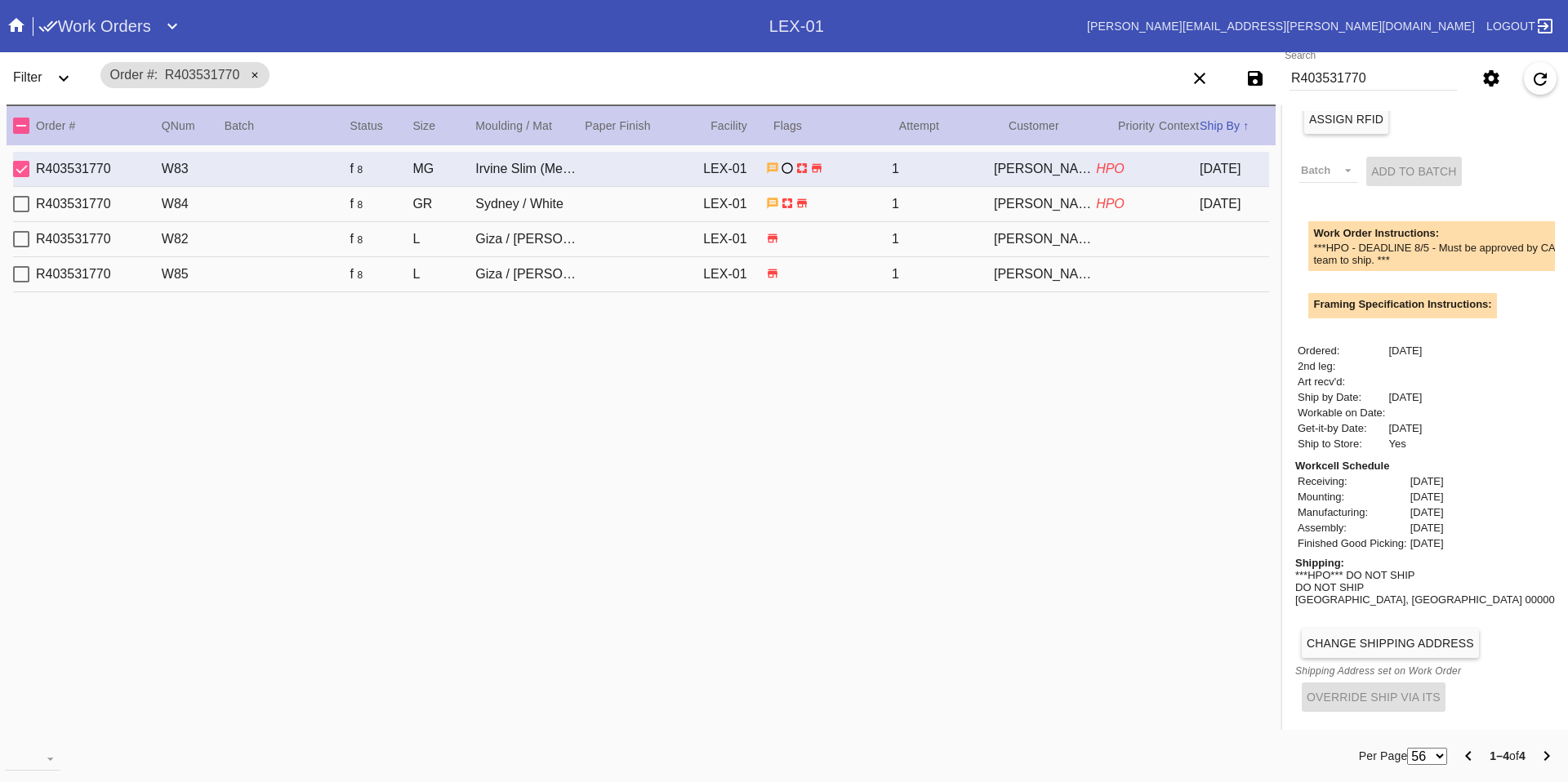 scroll, scrollTop: 442, scrollLeft: 0, axis: vertical 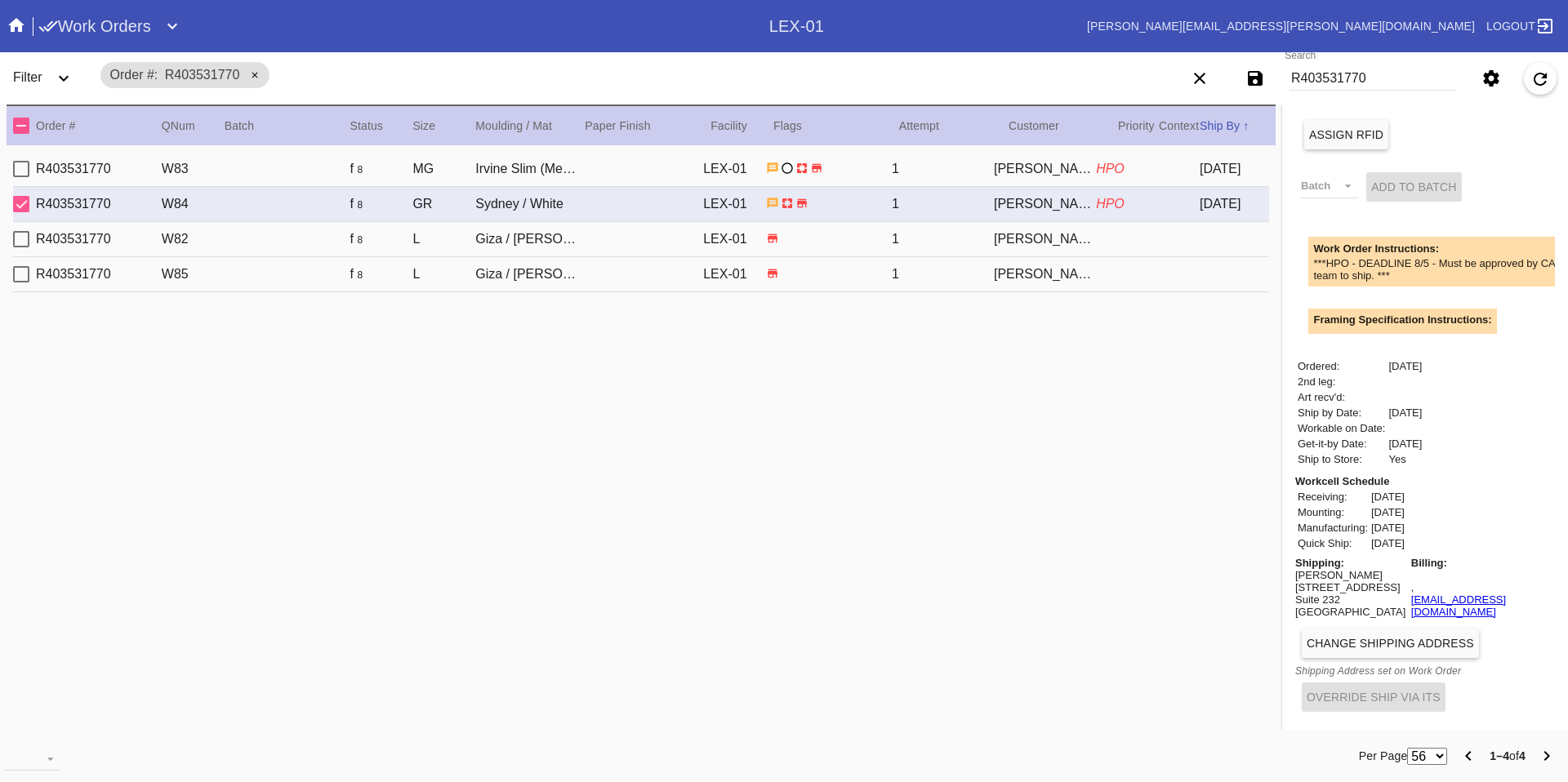 click on "Change Shipping Address" at bounding box center (1390, 643) 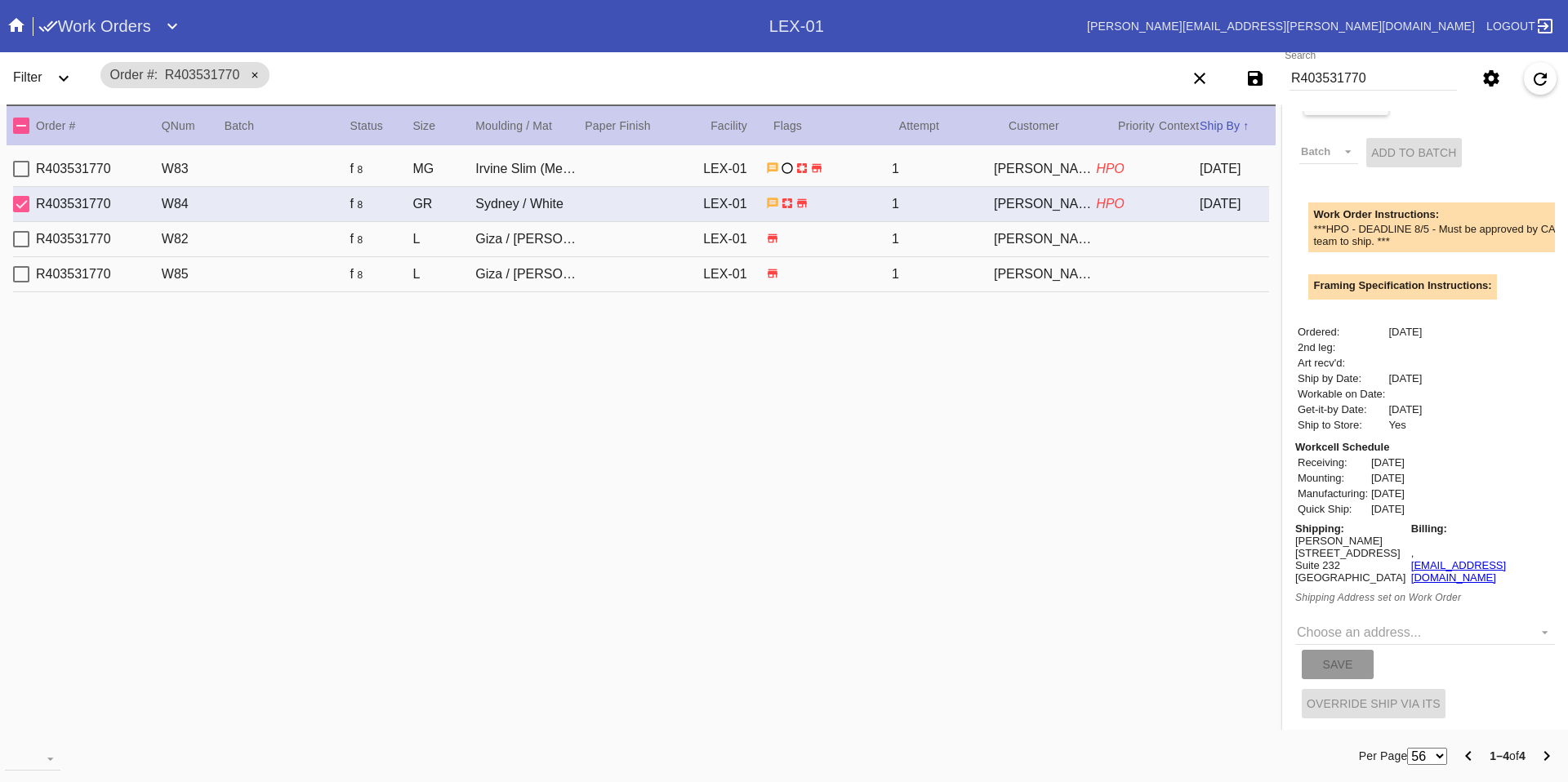 scroll, scrollTop: 466, scrollLeft: 0, axis: vertical 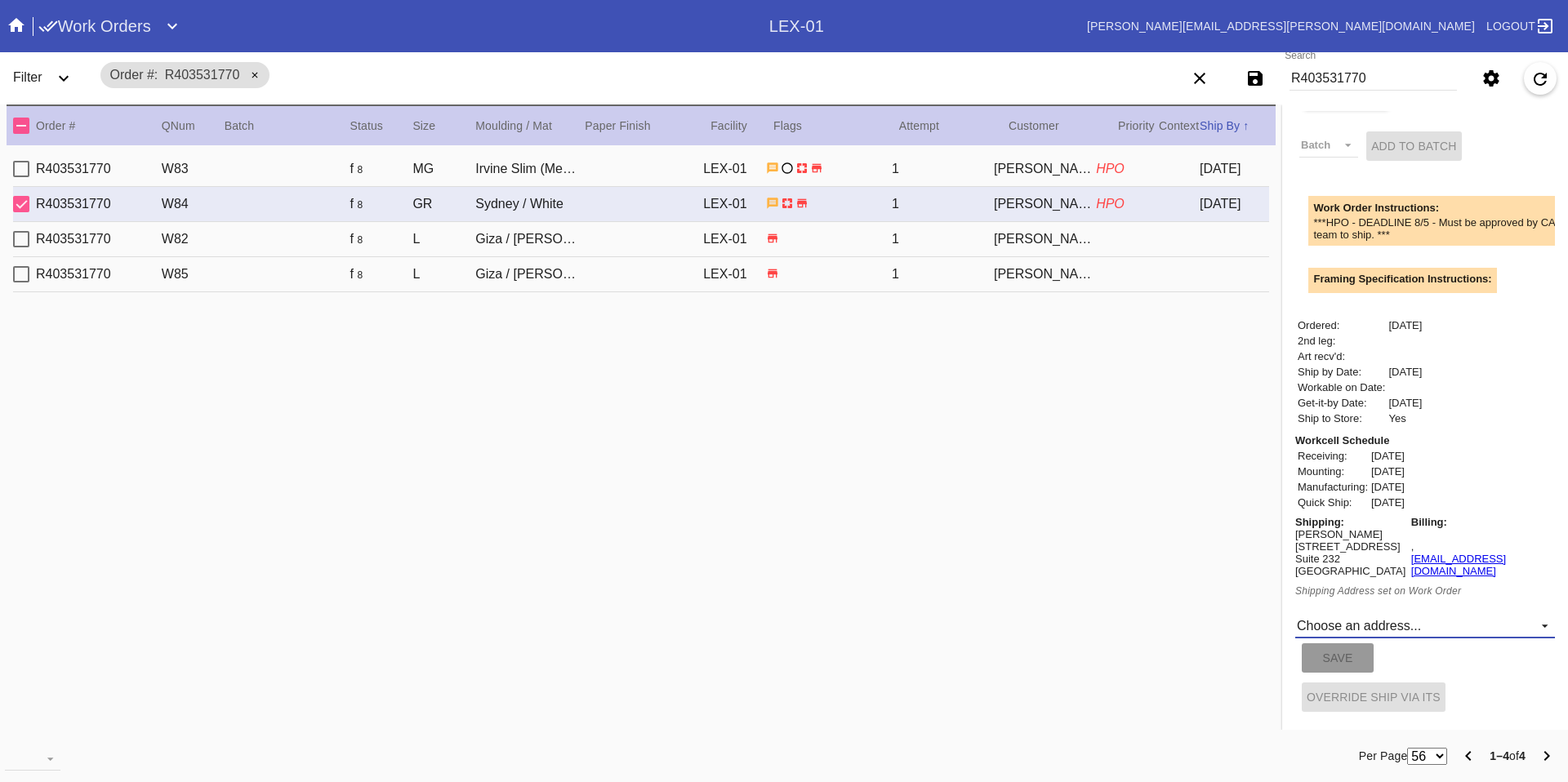 click on "Choose an address... DO NOT SHIP, RICHMOND KY Loading... New address..." at bounding box center [1425, 626] 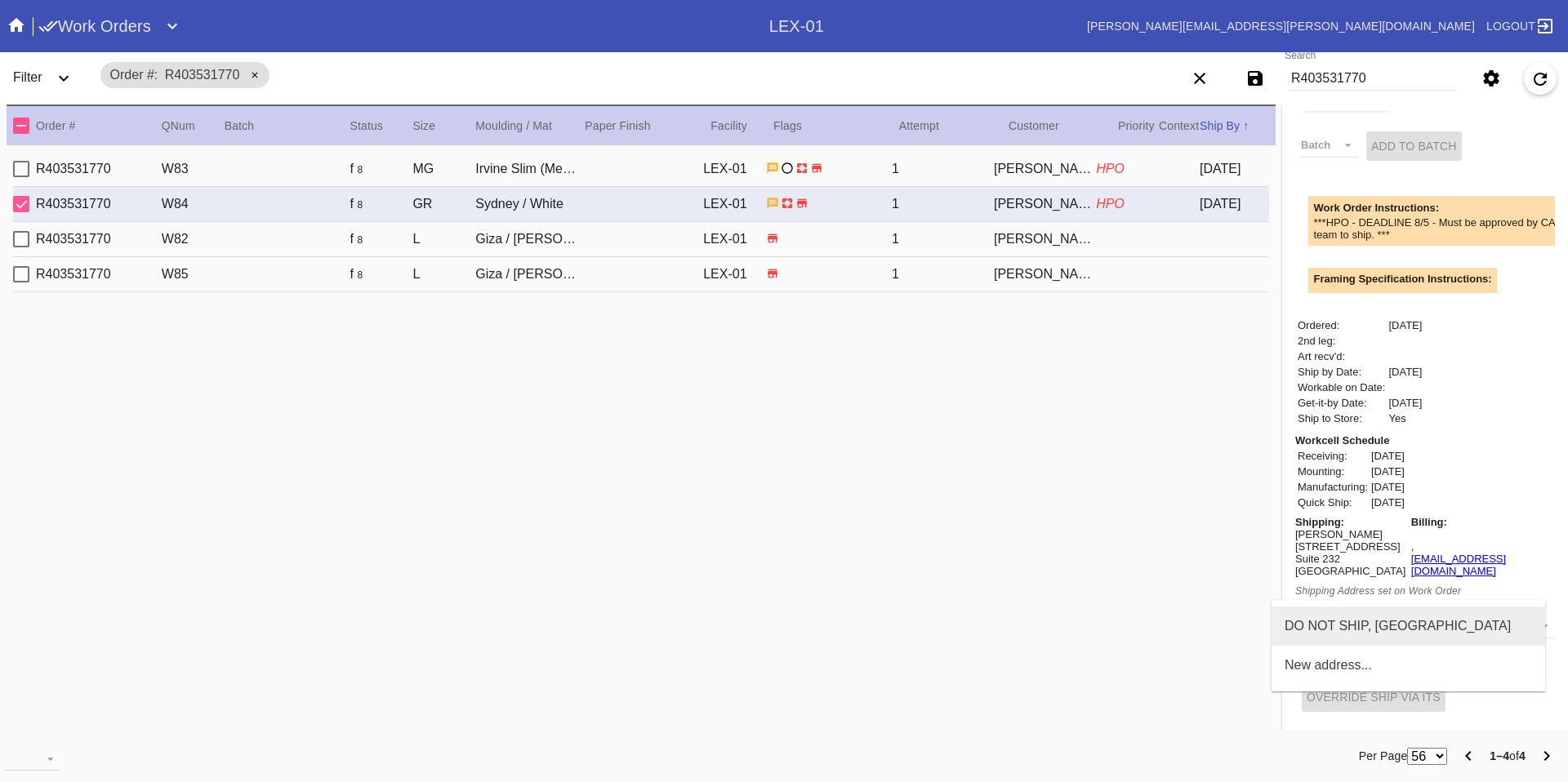 click on "DO NOT SHIP, RICHMOND KY" at bounding box center [1397, 626] 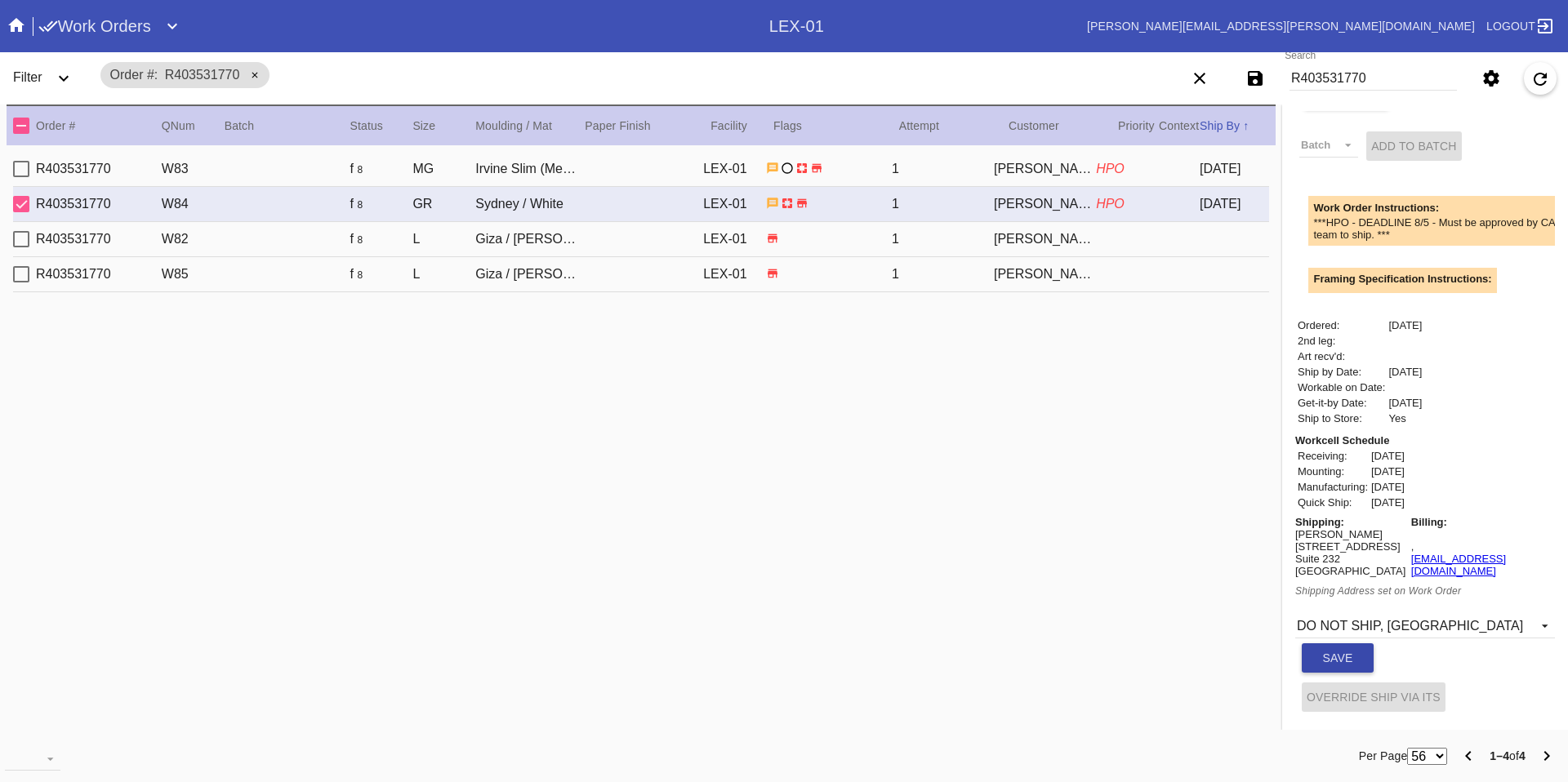 click on "Save" at bounding box center [1338, 658] 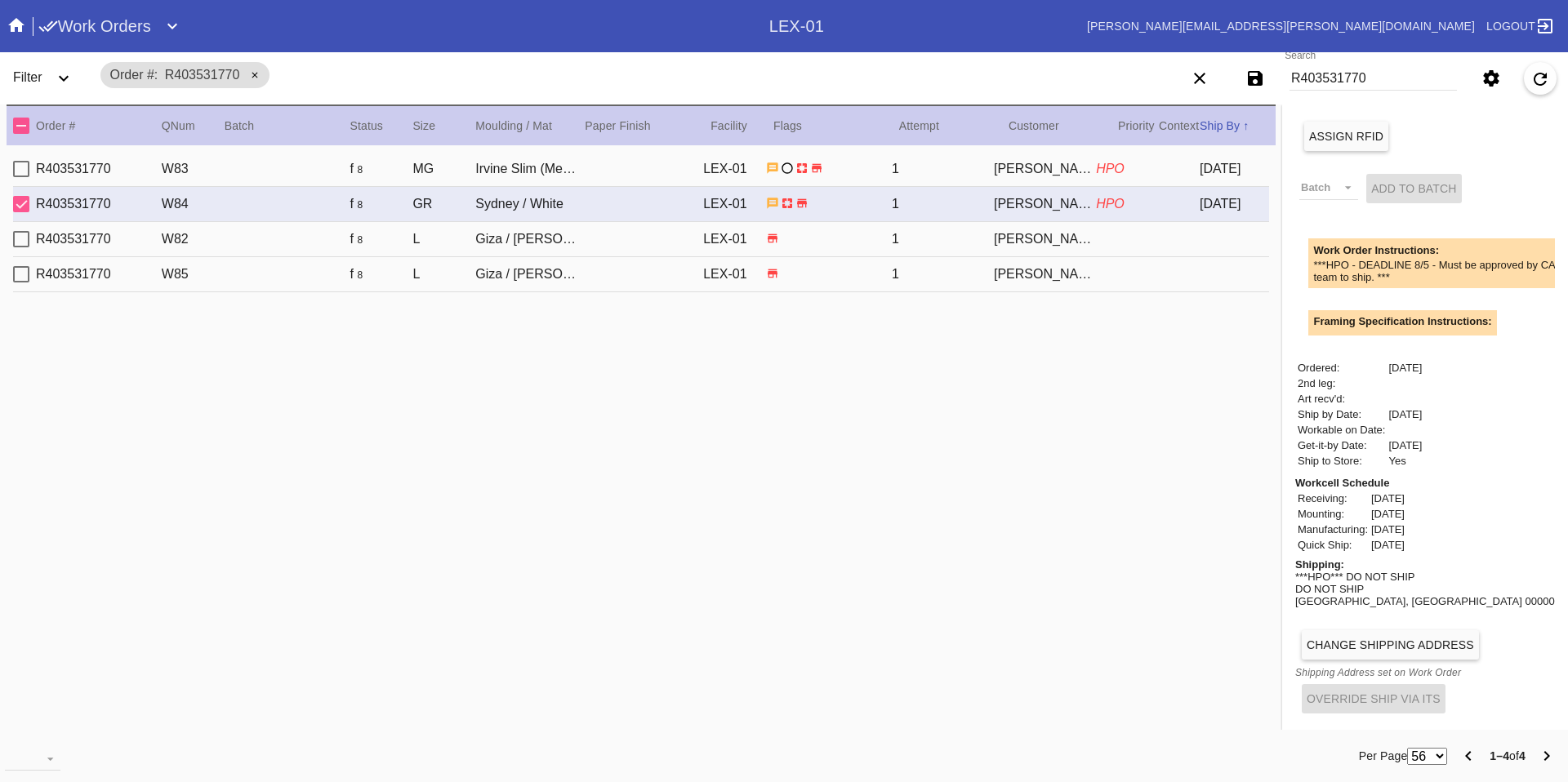 scroll, scrollTop: 0, scrollLeft: 0, axis: both 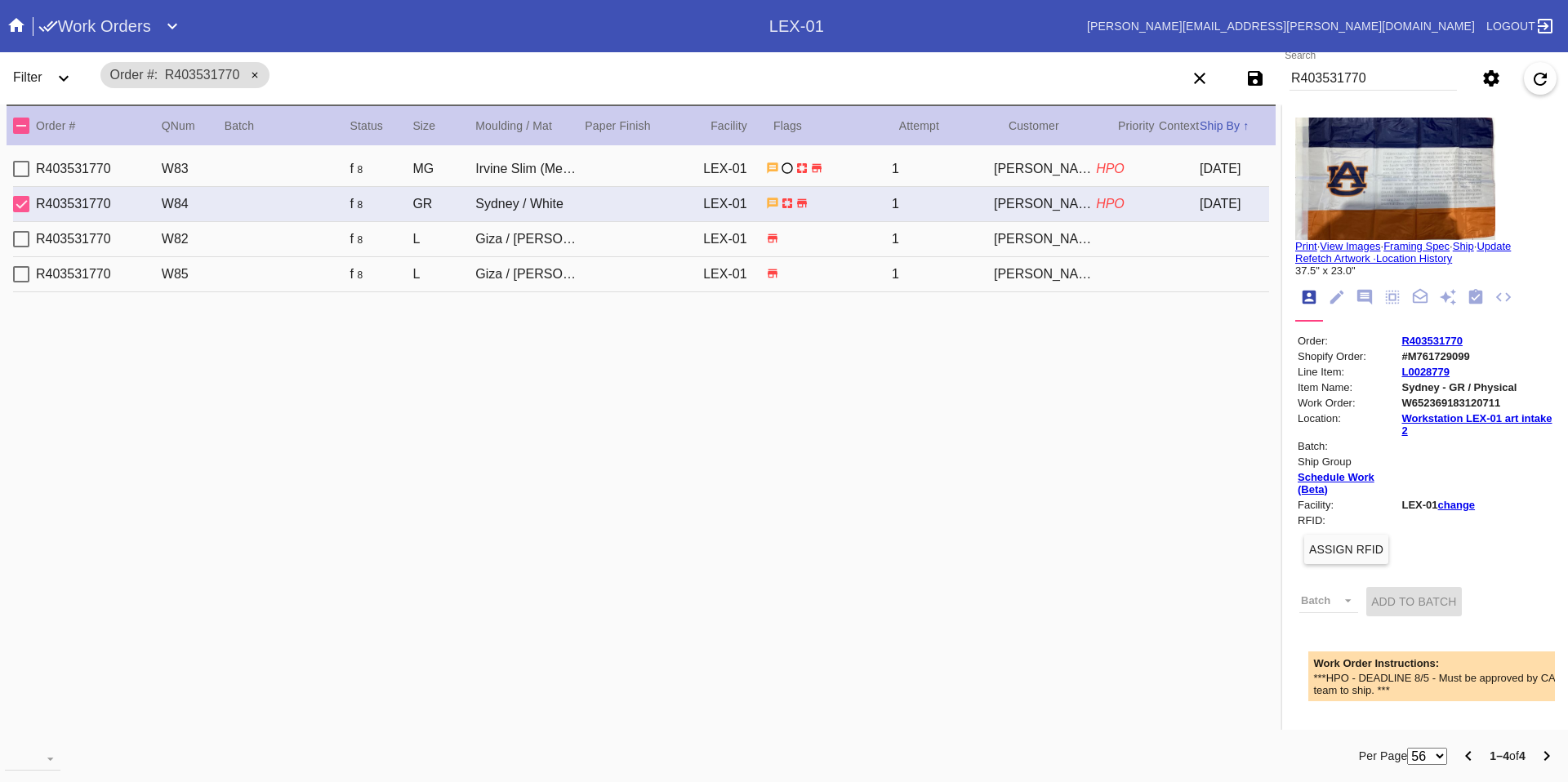 click 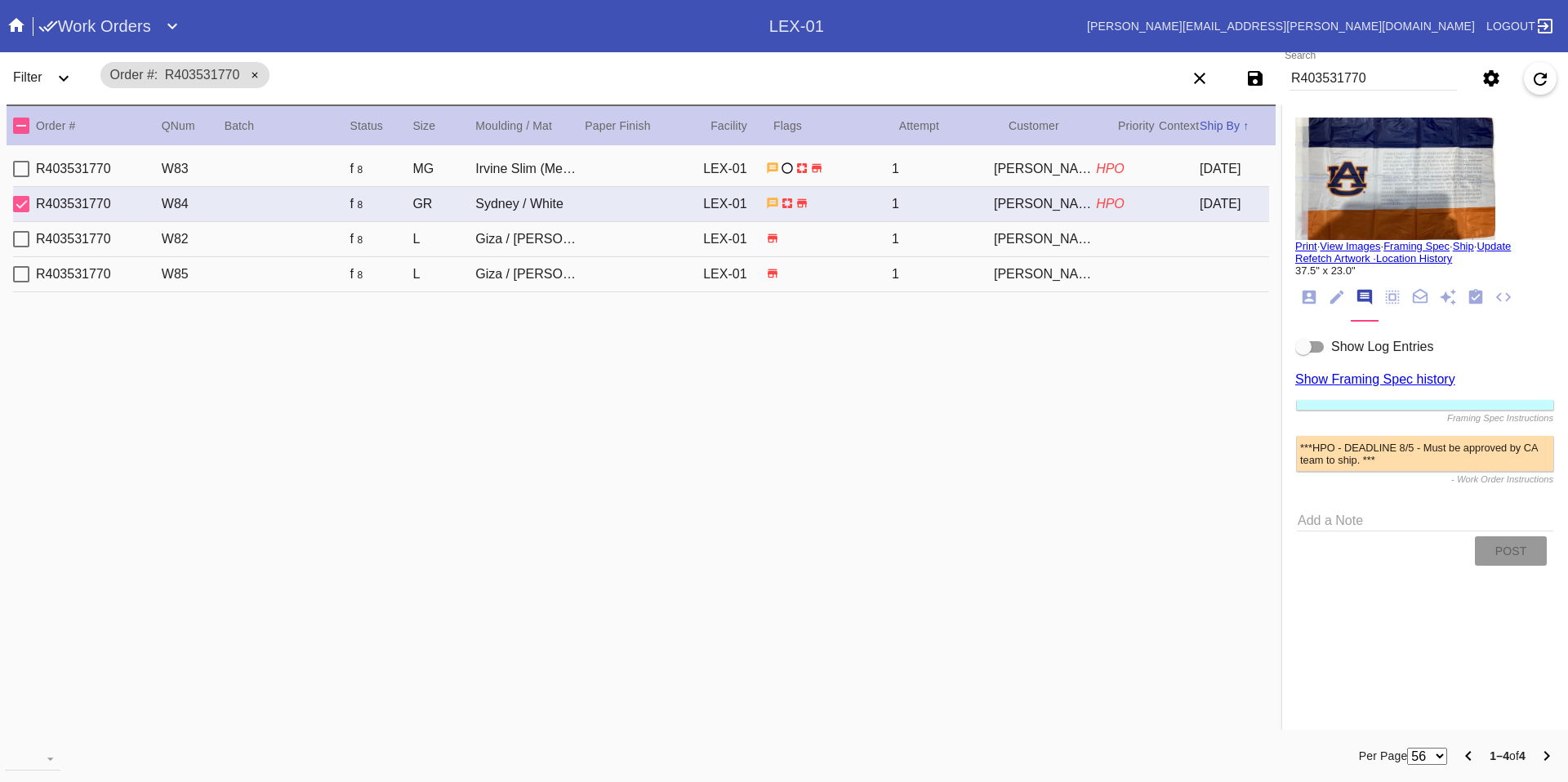 click on "Melanie Feigenbaum" at bounding box center (1045, 169) 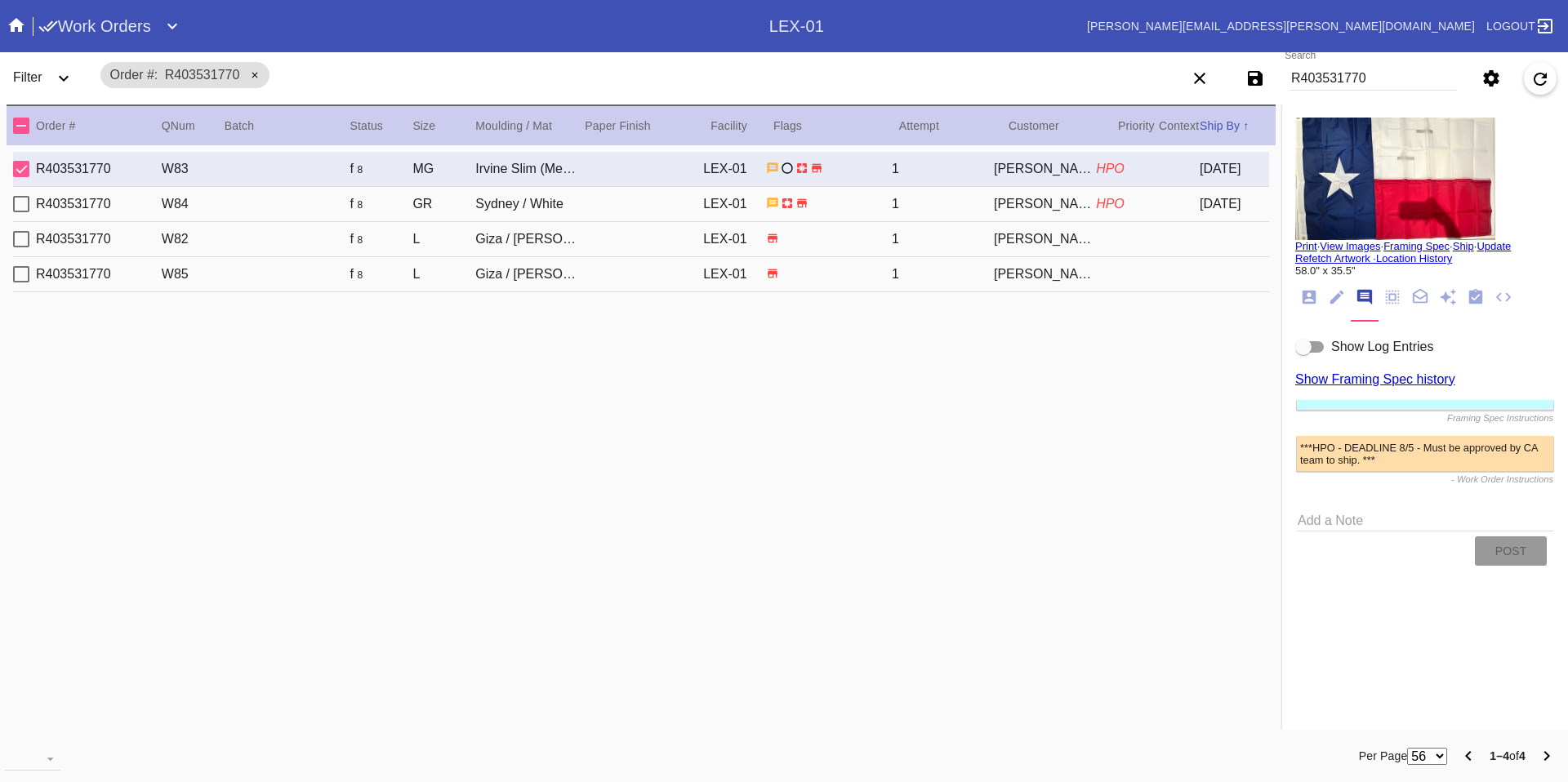 click on "R403531770" at bounding box center [1373, 78] 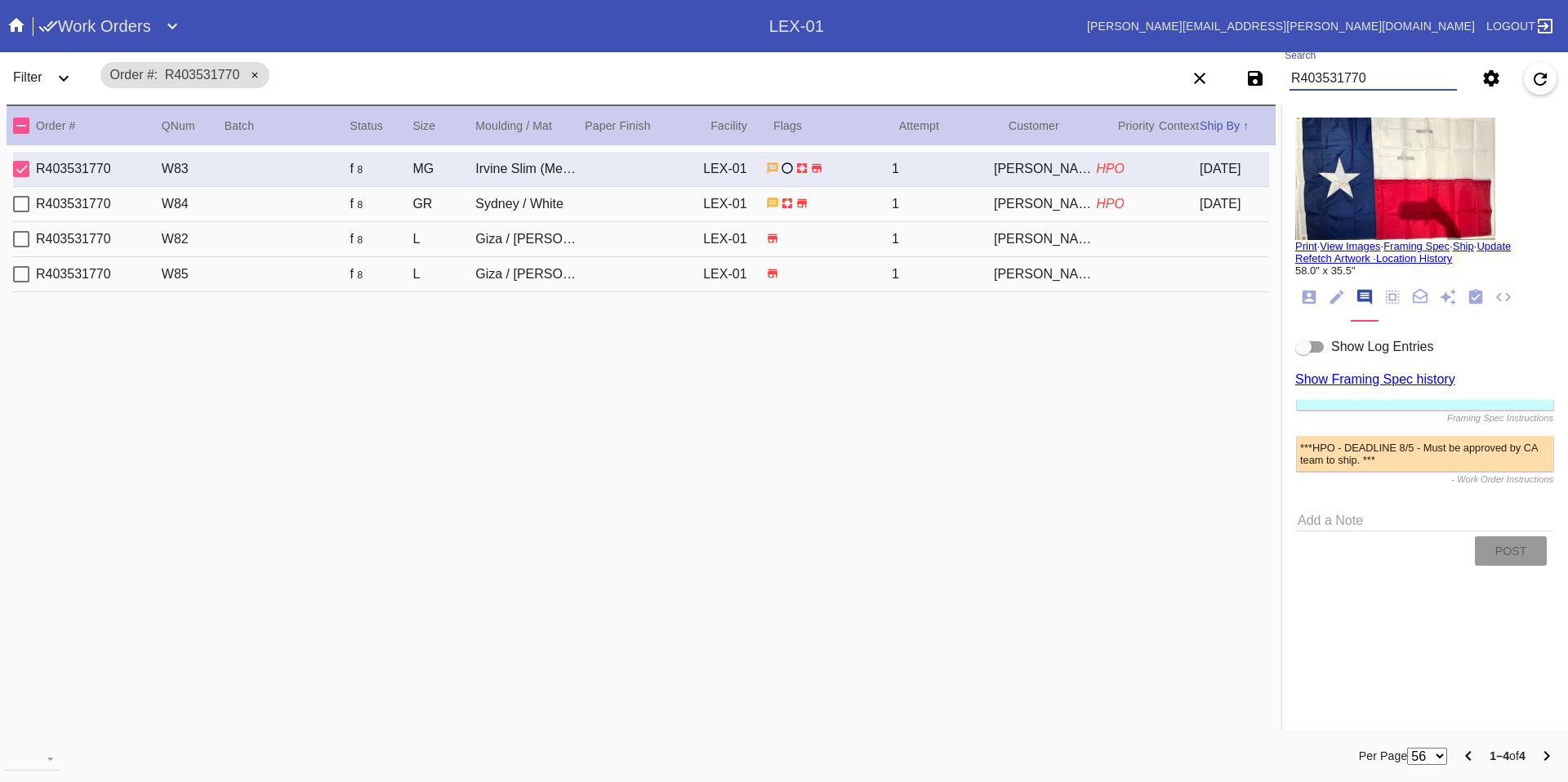 click on "R403531770" at bounding box center (1373, 78) 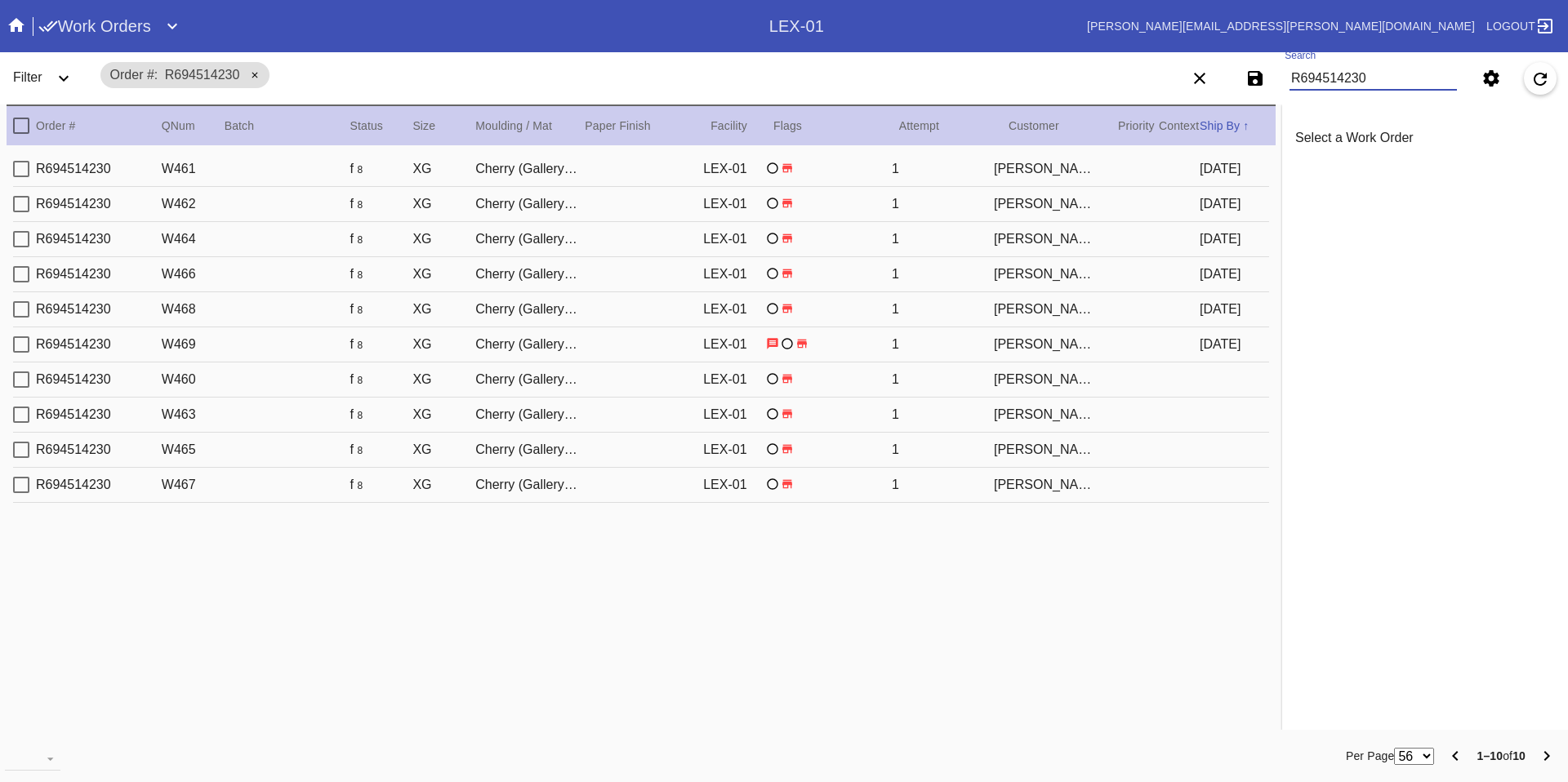 type on "R694514230" 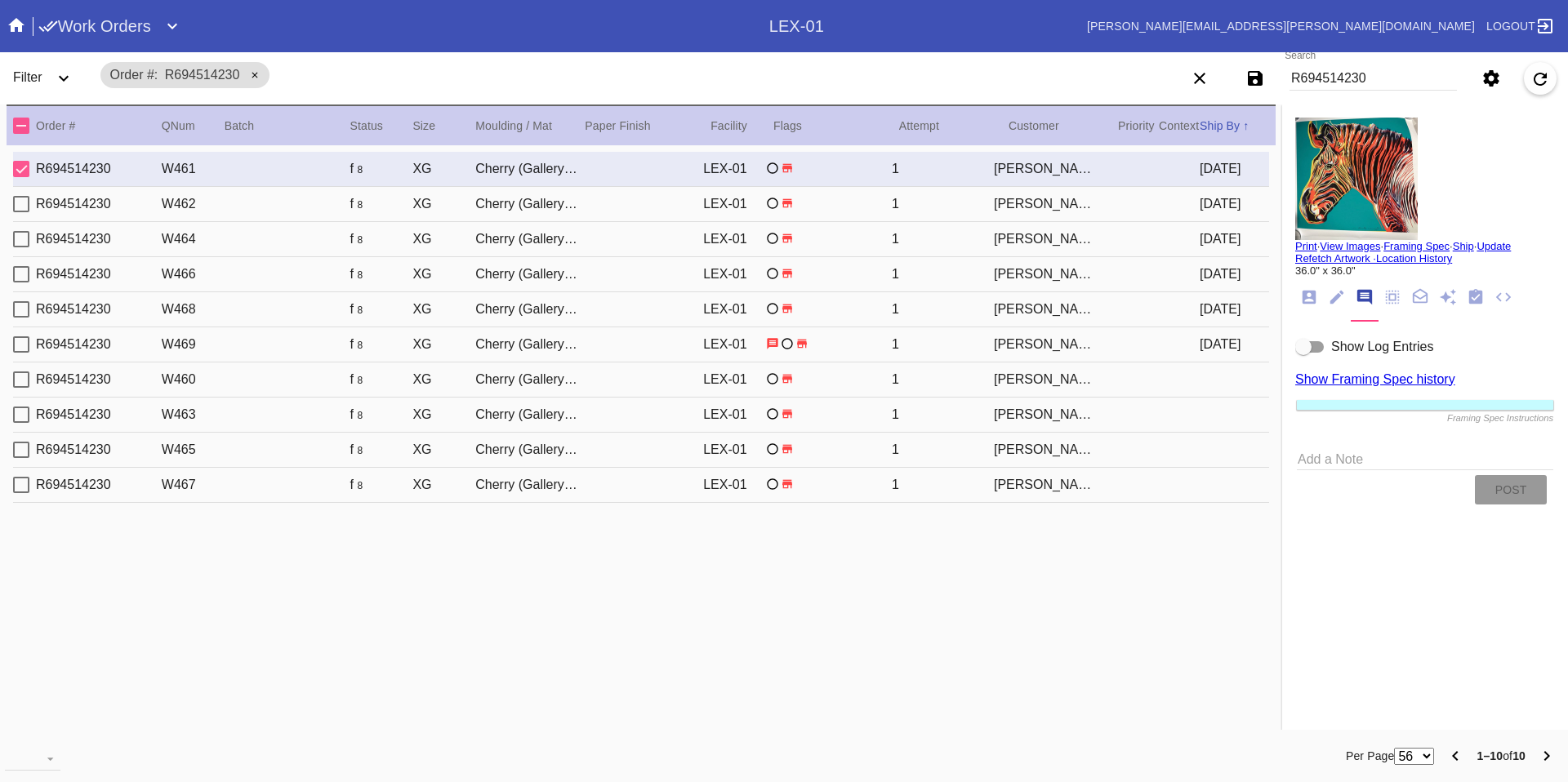 click at bounding box center (1356, 179) 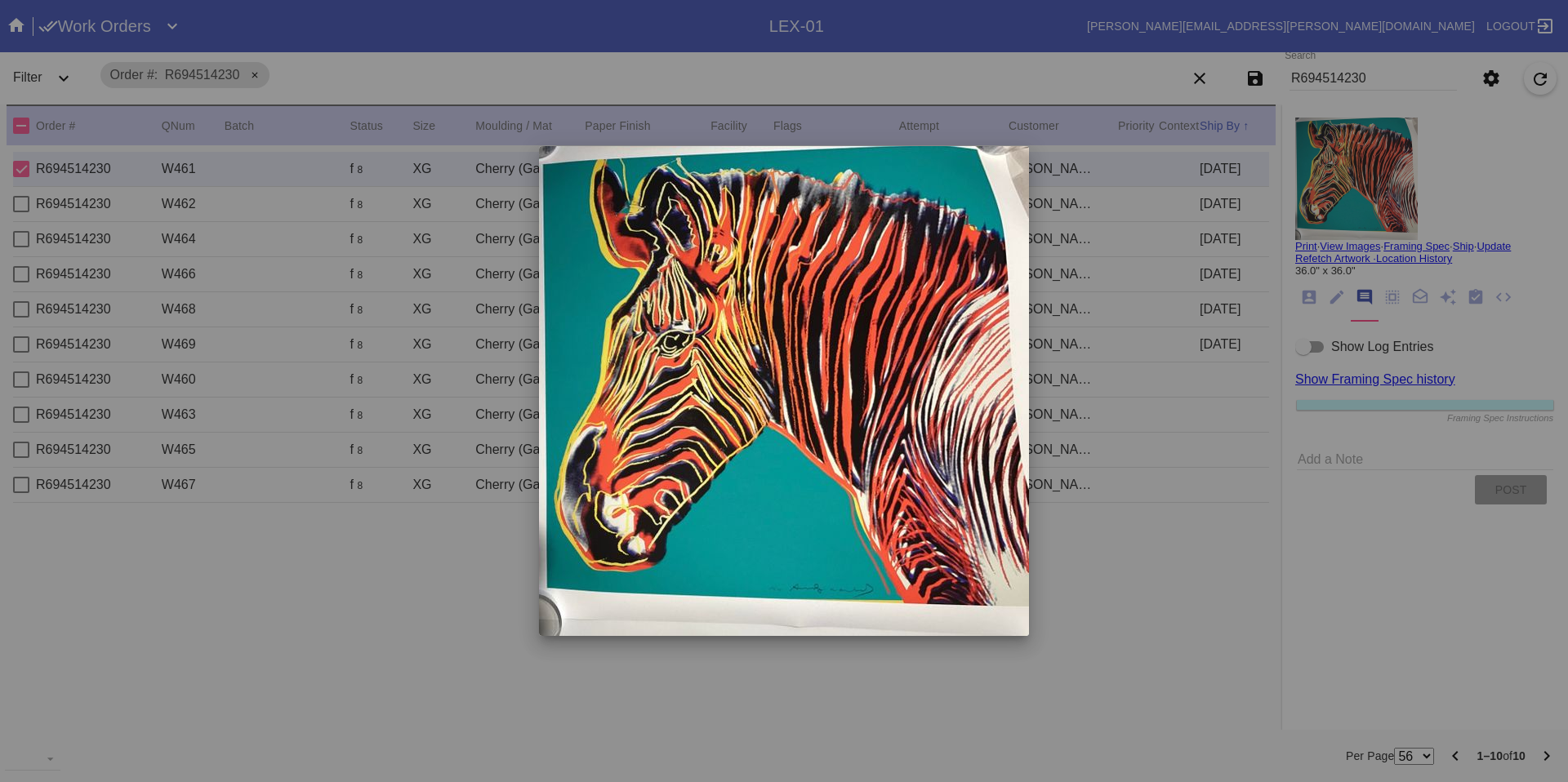 click at bounding box center (784, 391) 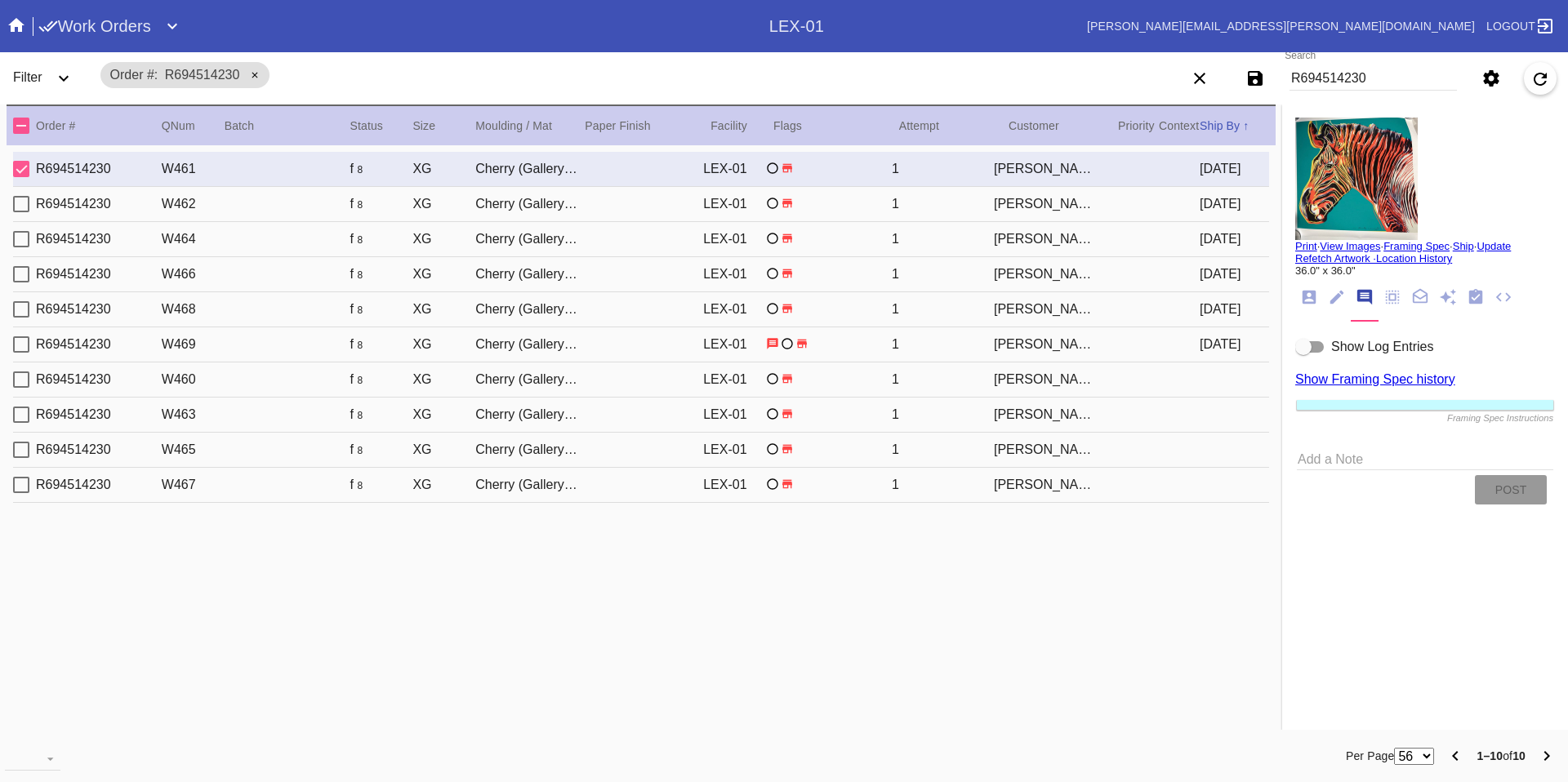 click on "R694514230 W461 f   8 XG Cherry (Gallery) / No Mat LEX-01 1 Linda Mowl
2025-07-13" at bounding box center (641, 169) 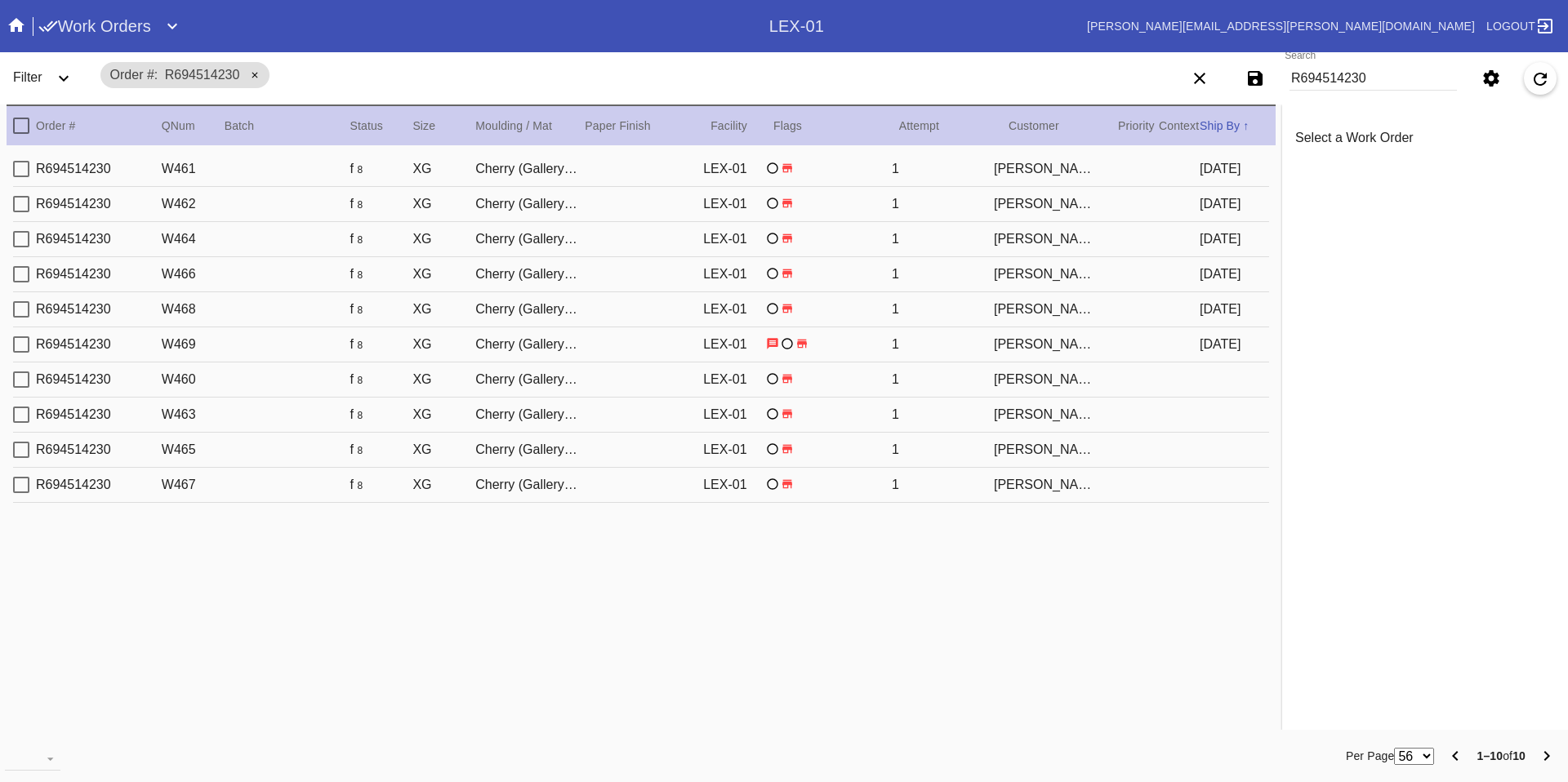click on "Cherry (Gallery) / No Mat" at bounding box center (526, 204) 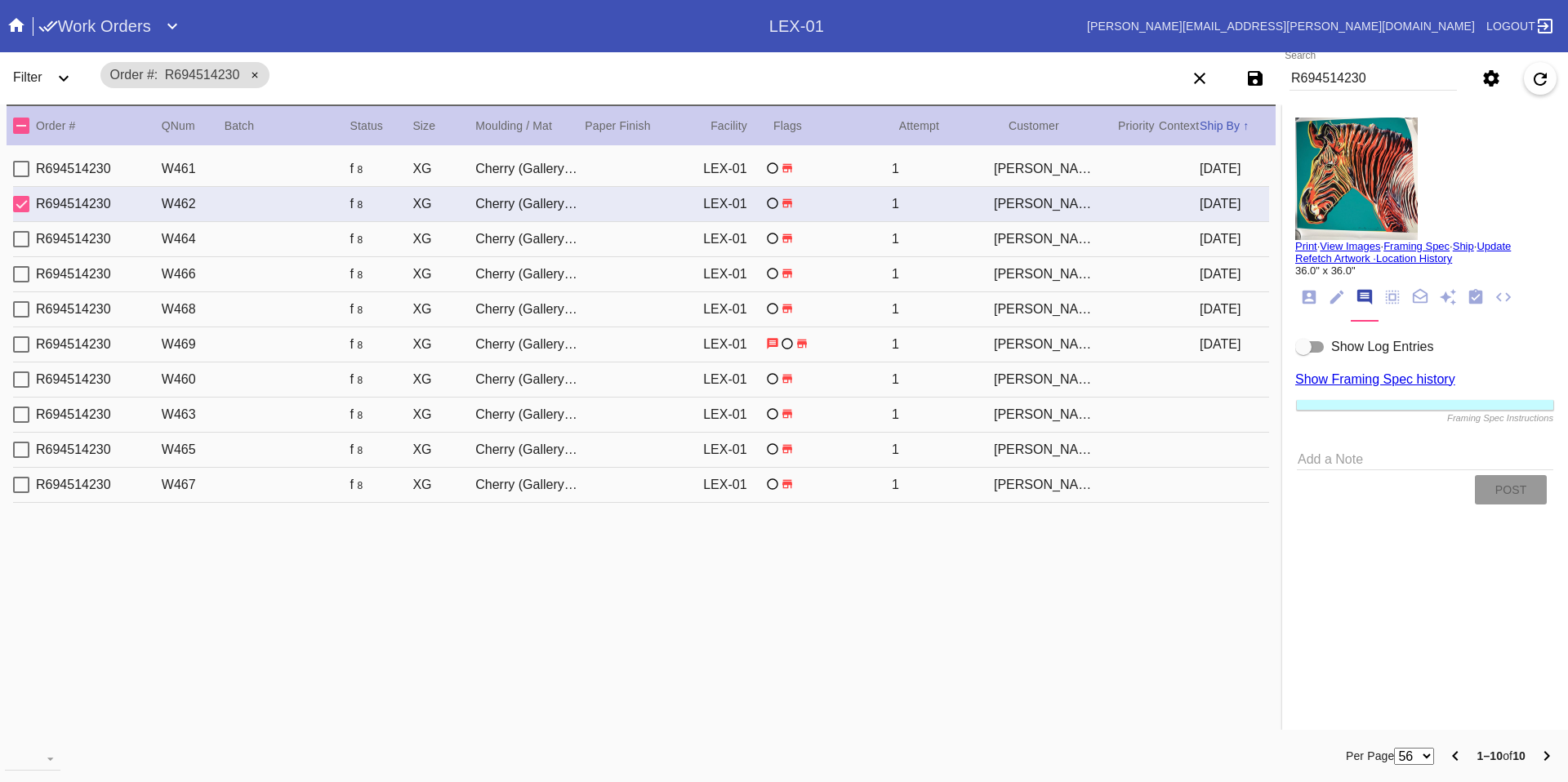 drag, startPoint x: 1091, startPoint y: 175, endPoint x: 1103, endPoint y: 174, distance: 12.041595 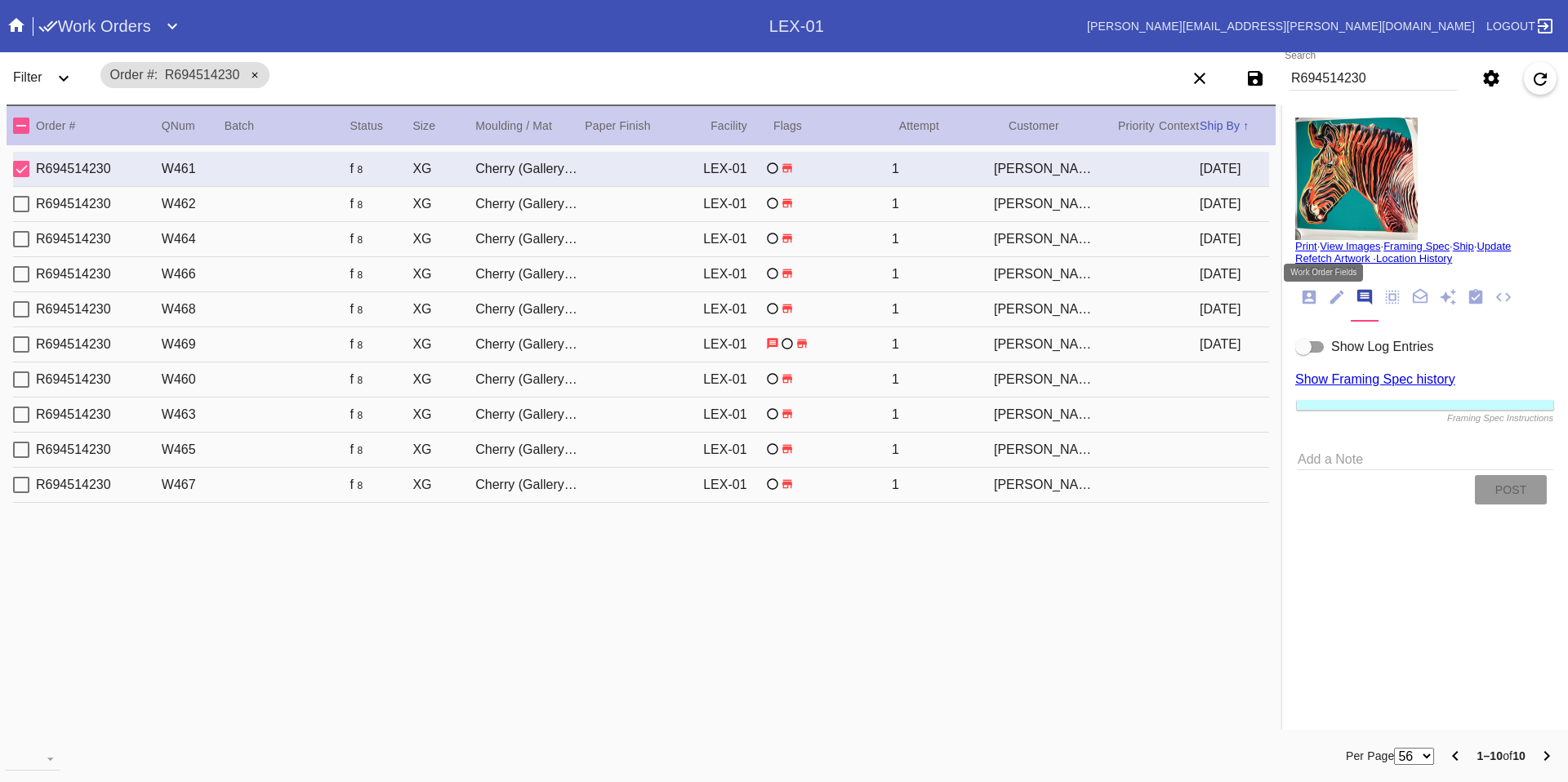 click 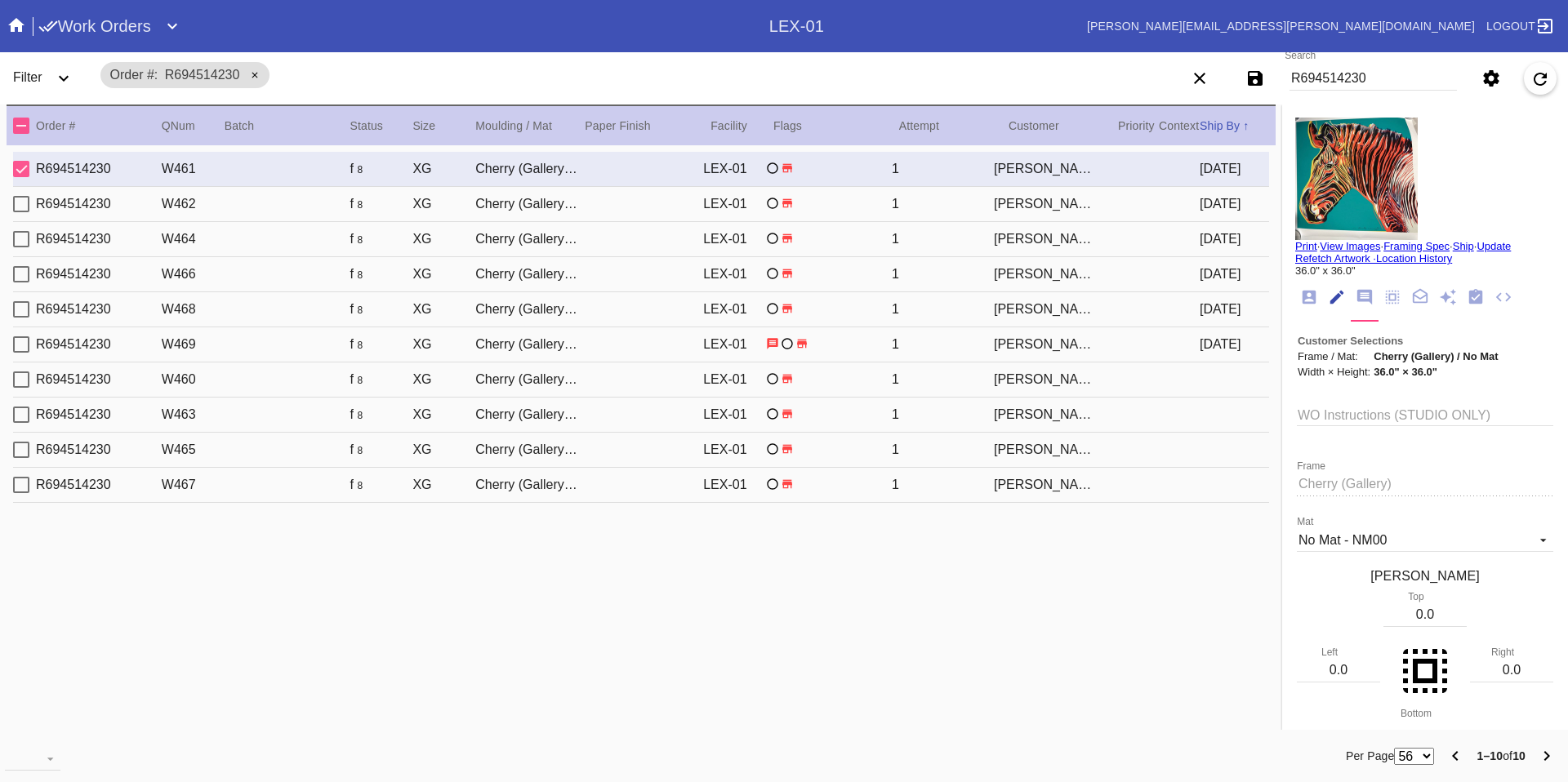 scroll, scrollTop: 60, scrollLeft: 0, axis: vertical 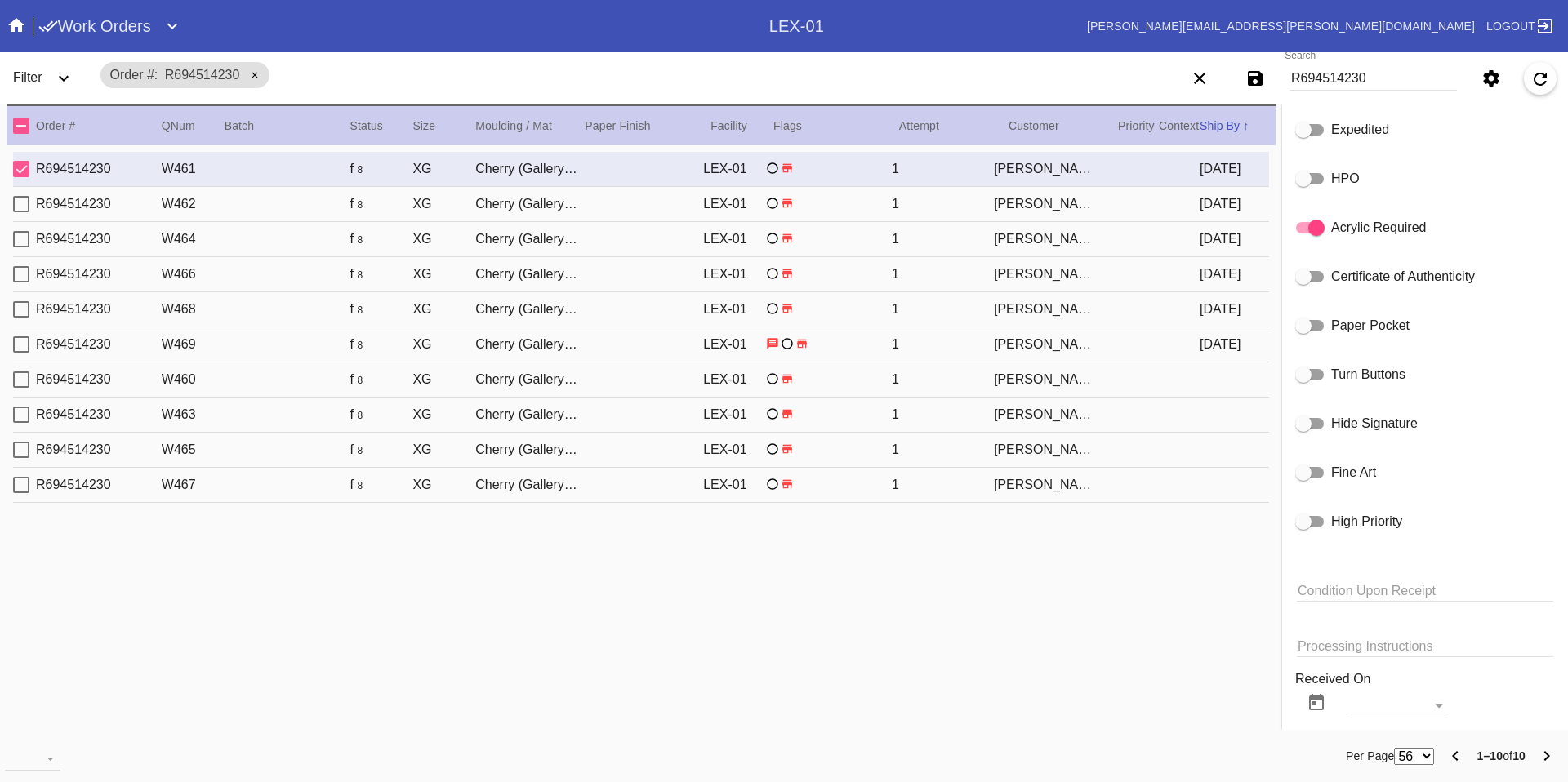 click 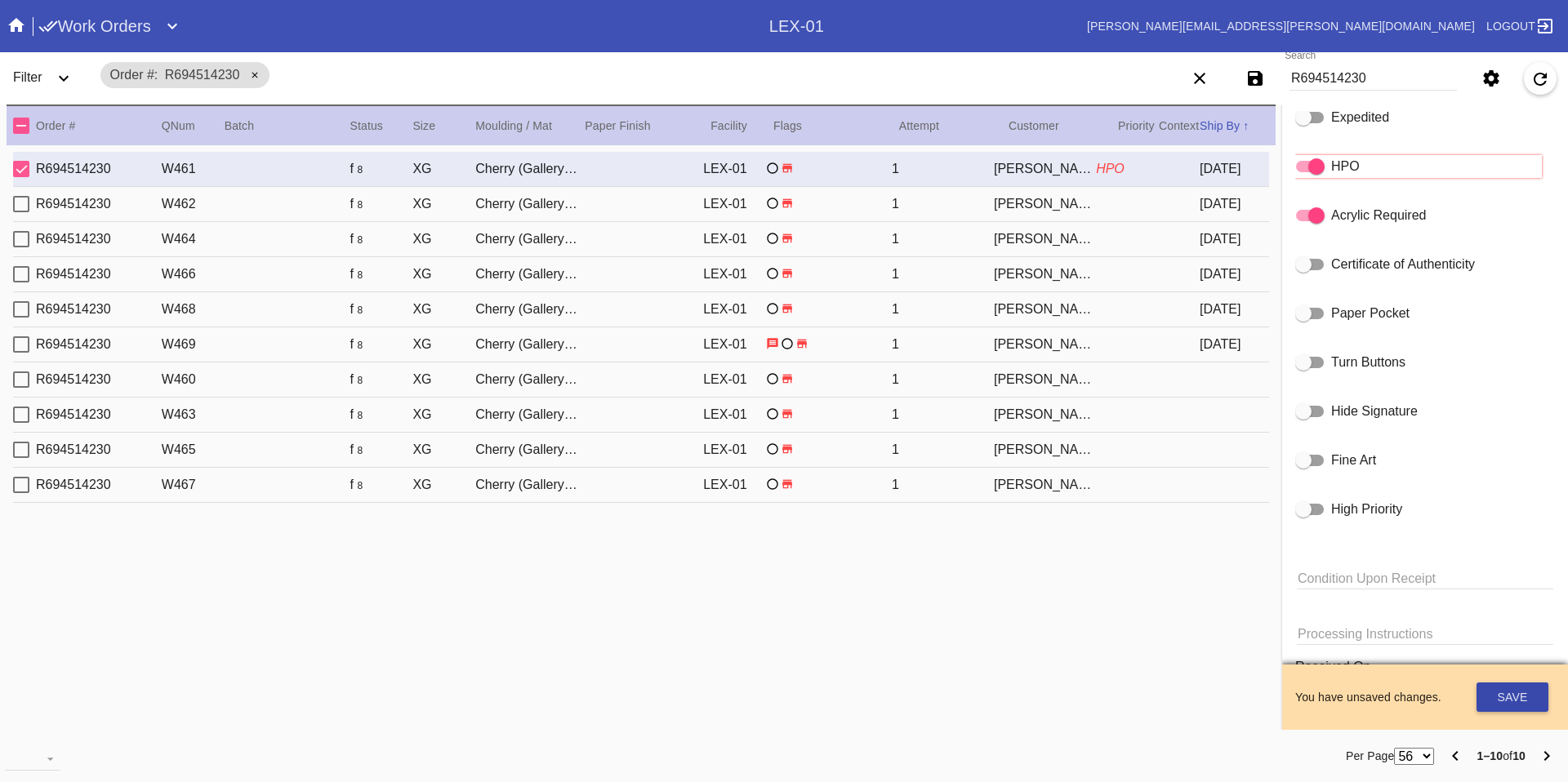 scroll, scrollTop: 883, scrollLeft: 0, axis: vertical 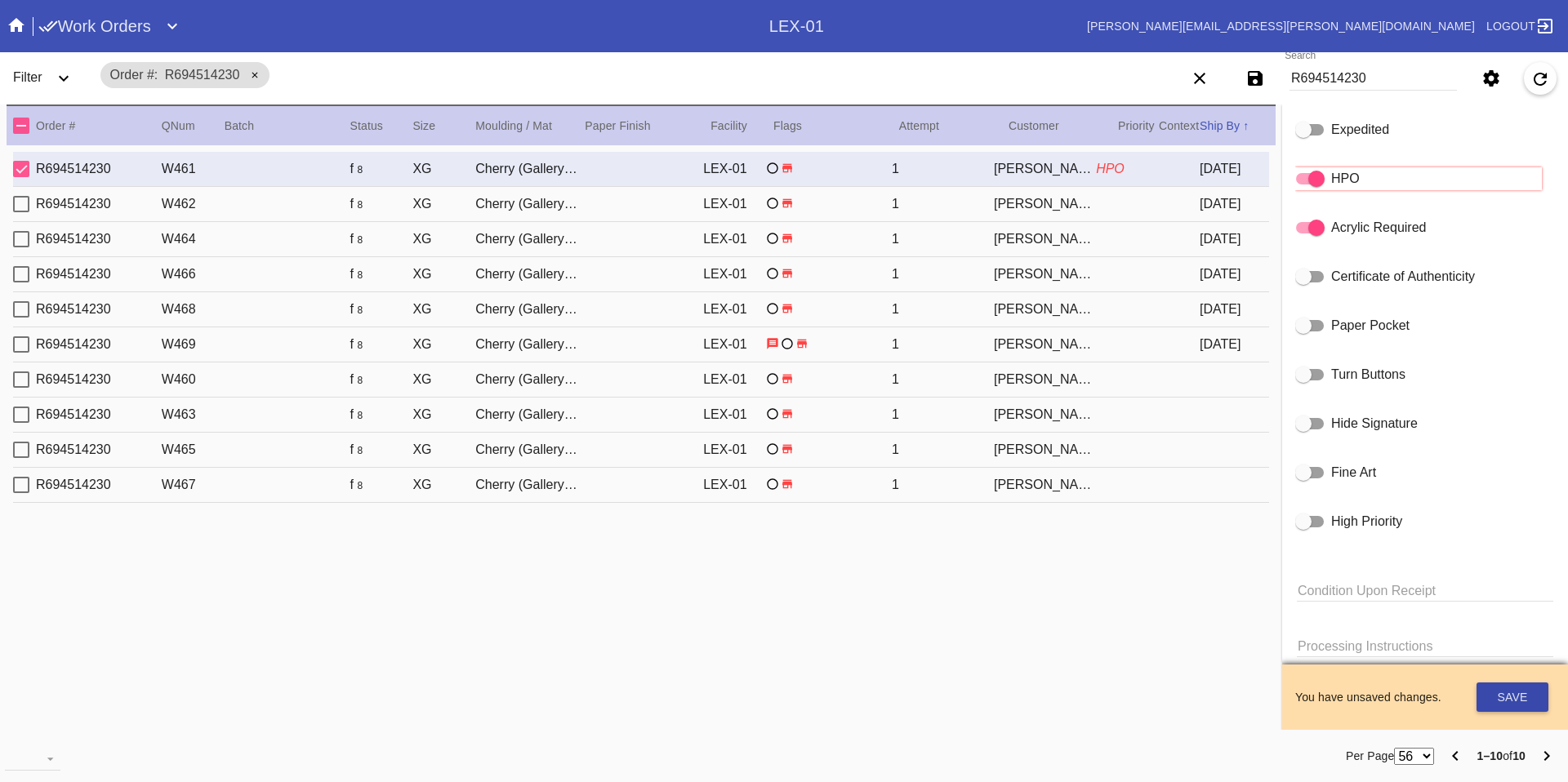 click on "Save" at bounding box center (1512, 697) 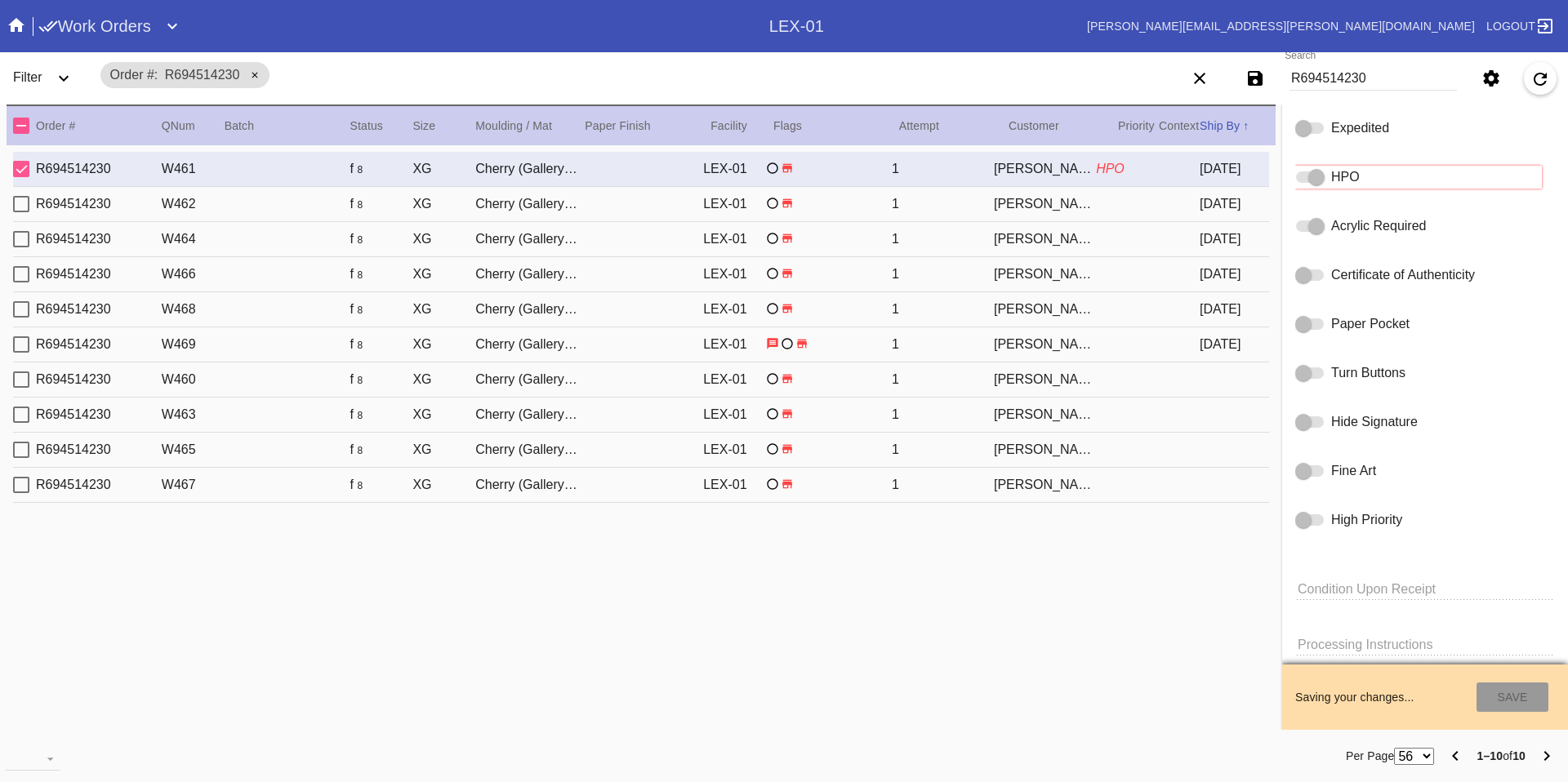 type on "7/23/2025" 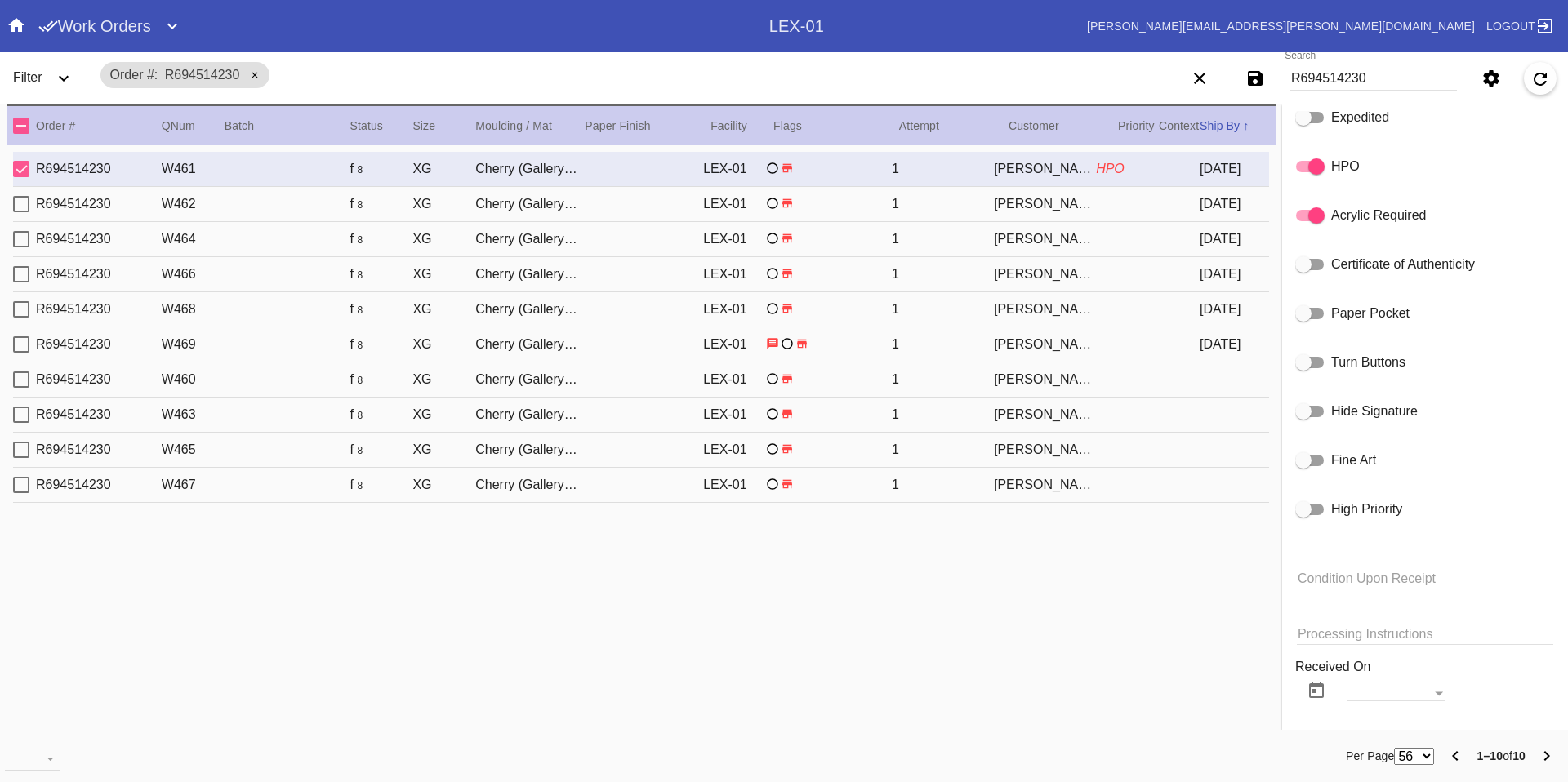 scroll, scrollTop: 883, scrollLeft: 0, axis: vertical 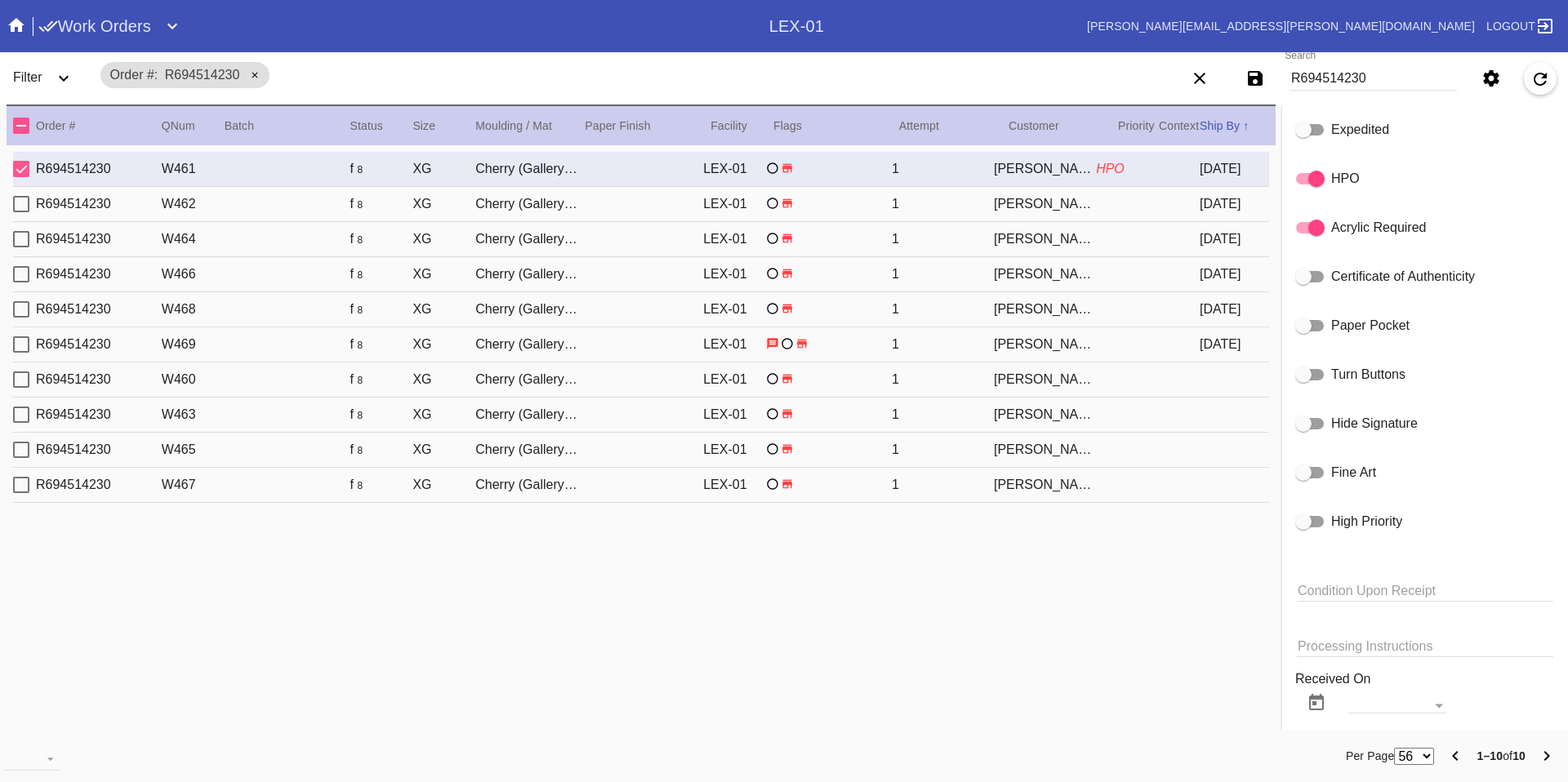 click on "R694514230 W462 f   8 XG Cherry (Gallery) / No Mat LEX-01 1 Linda Mowl
2025-07-13" at bounding box center (641, 204) 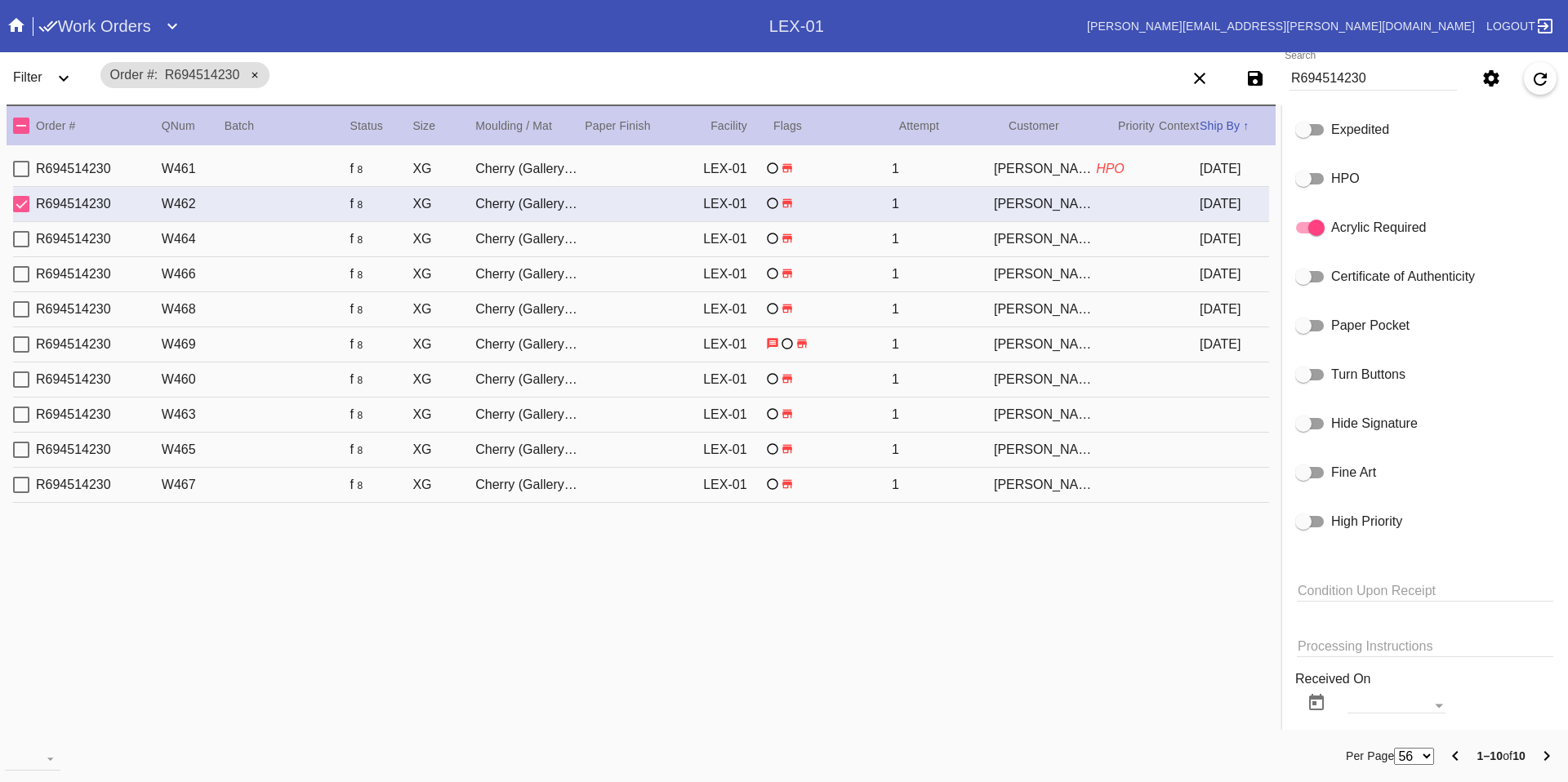 click on "HPO" 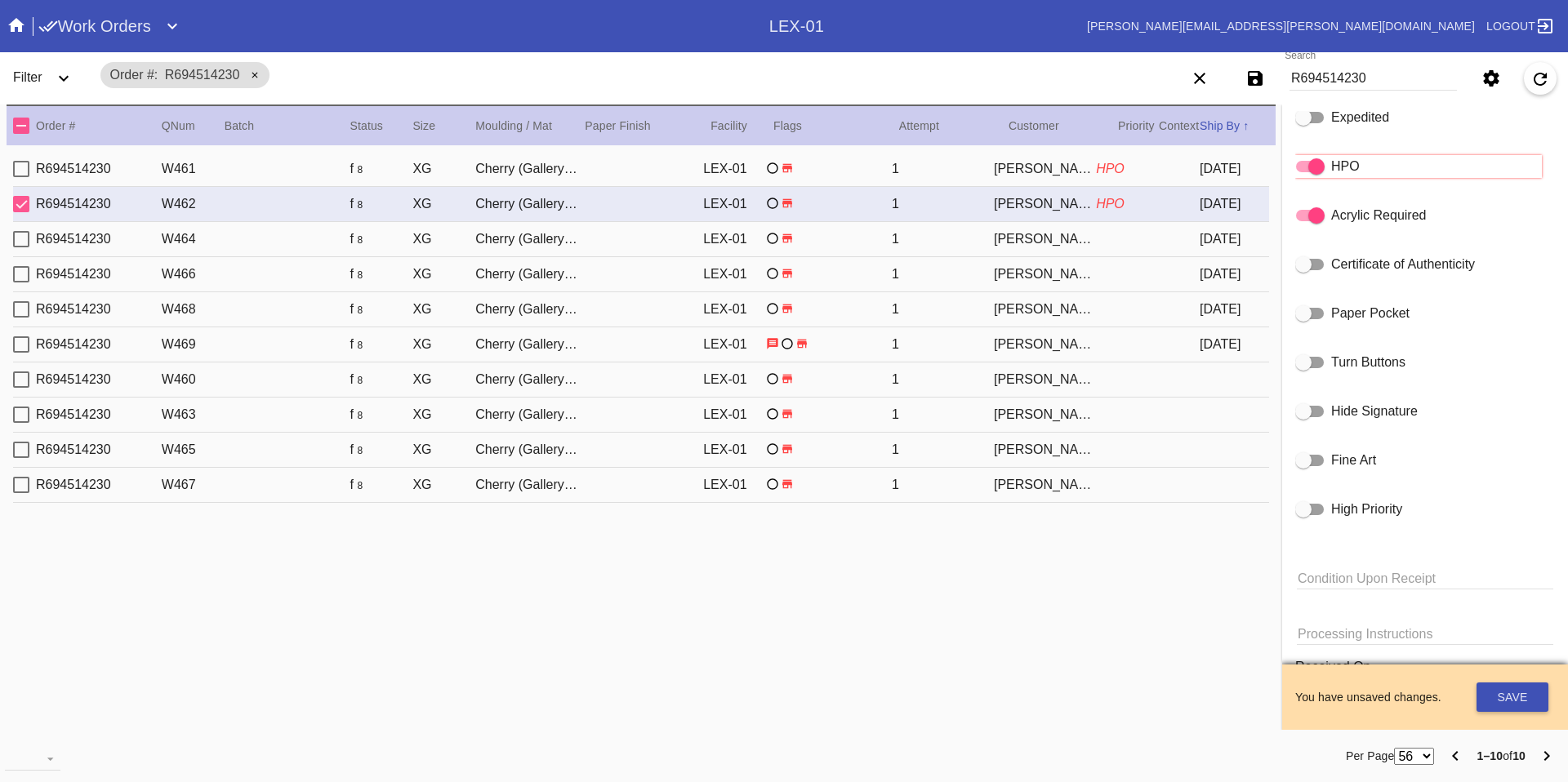 scroll, scrollTop: 883, scrollLeft: 0, axis: vertical 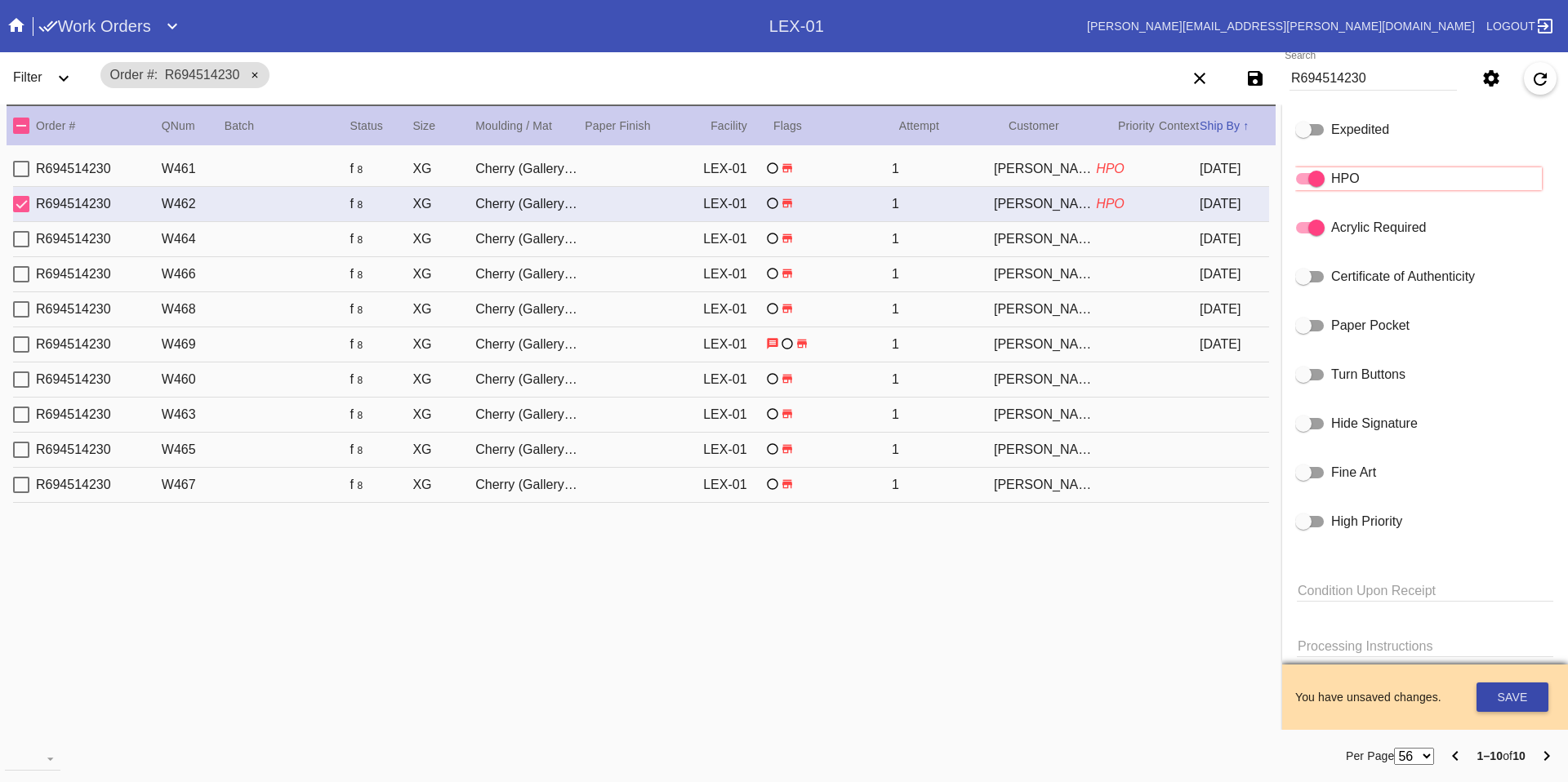 click on "Save" at bounding box center (1512, 697) 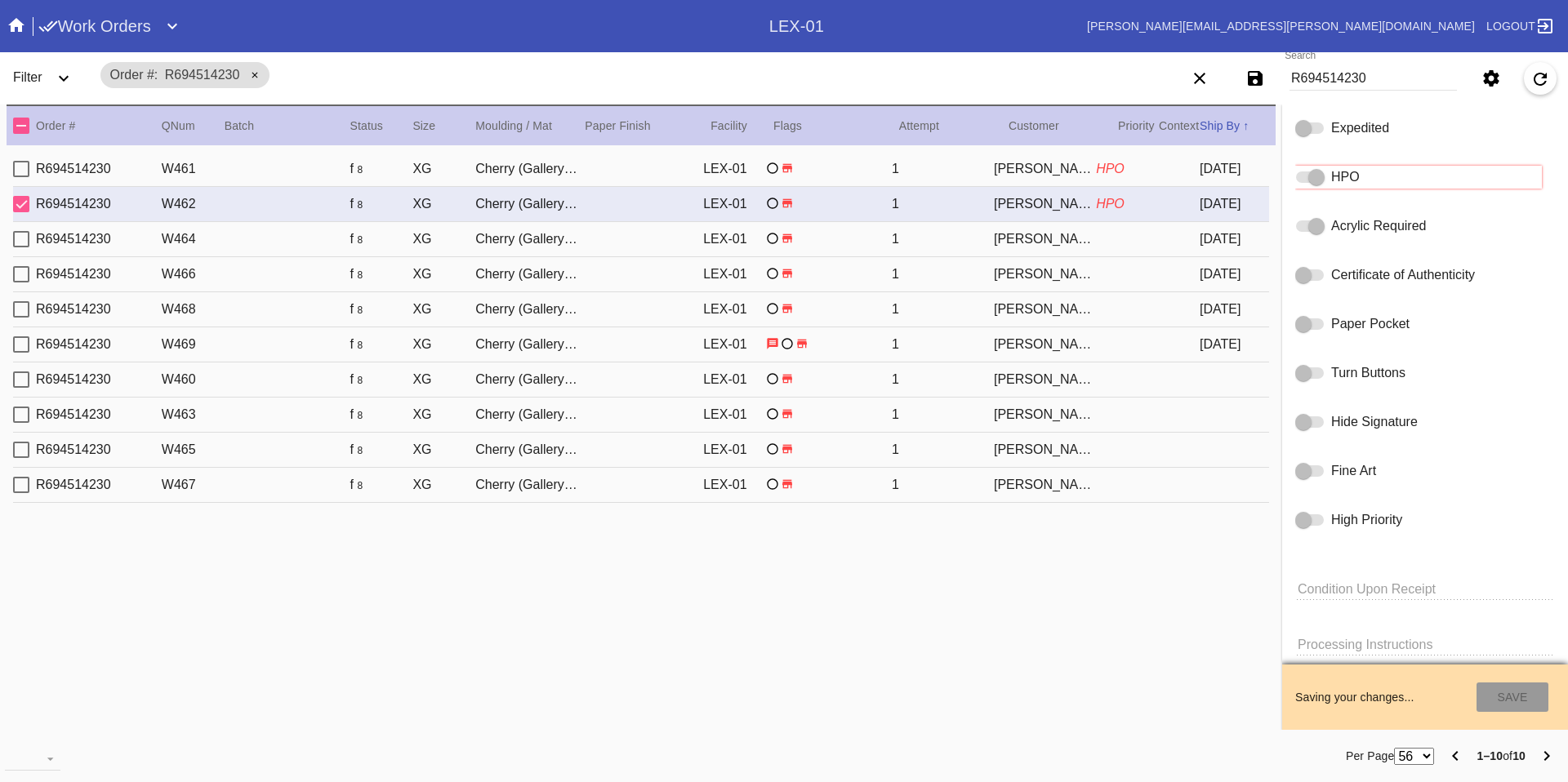 type on "7/23/2025" 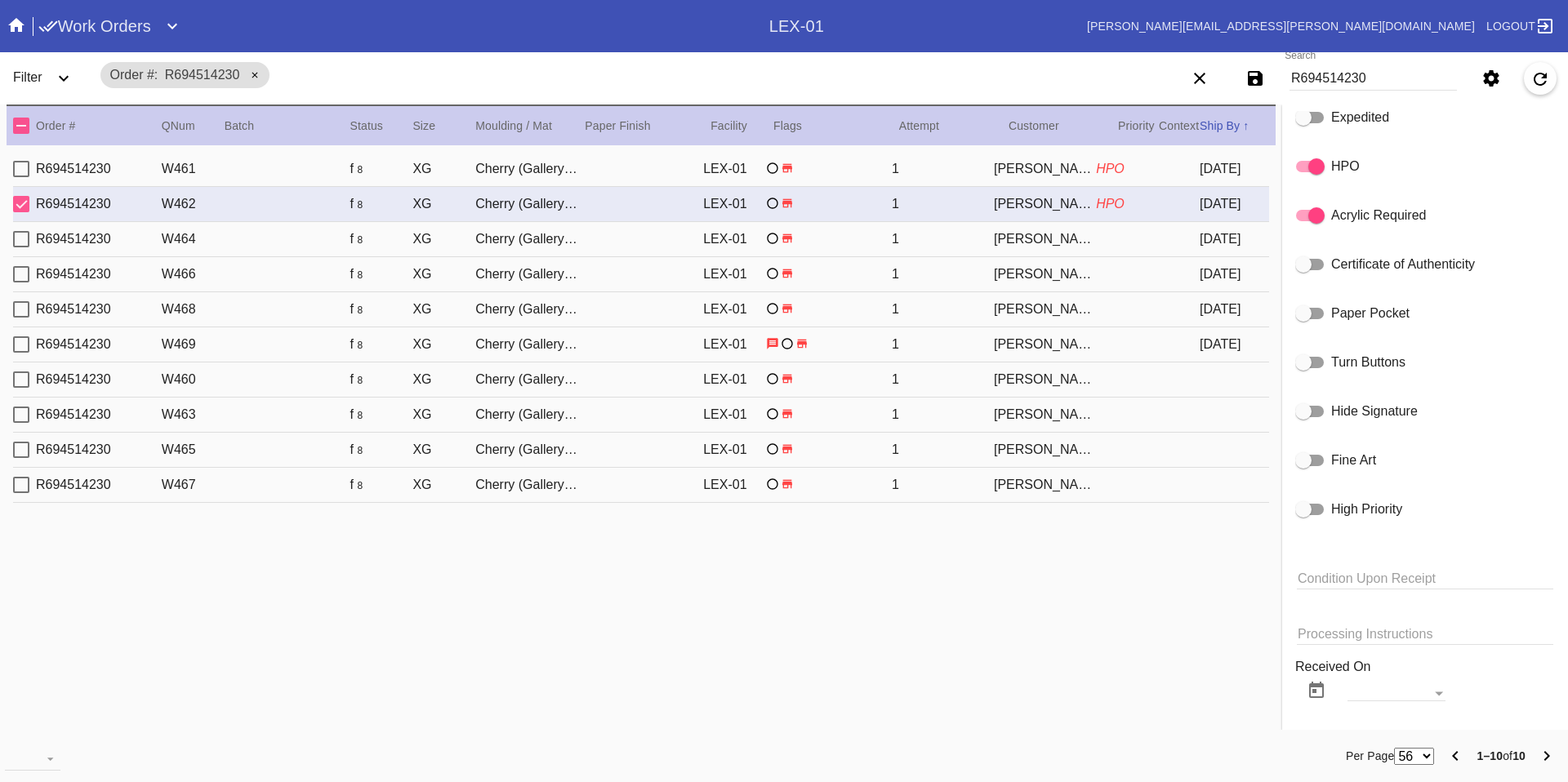 scroll, scrollTop: 883, scrollLeft: 0, axis: vertical 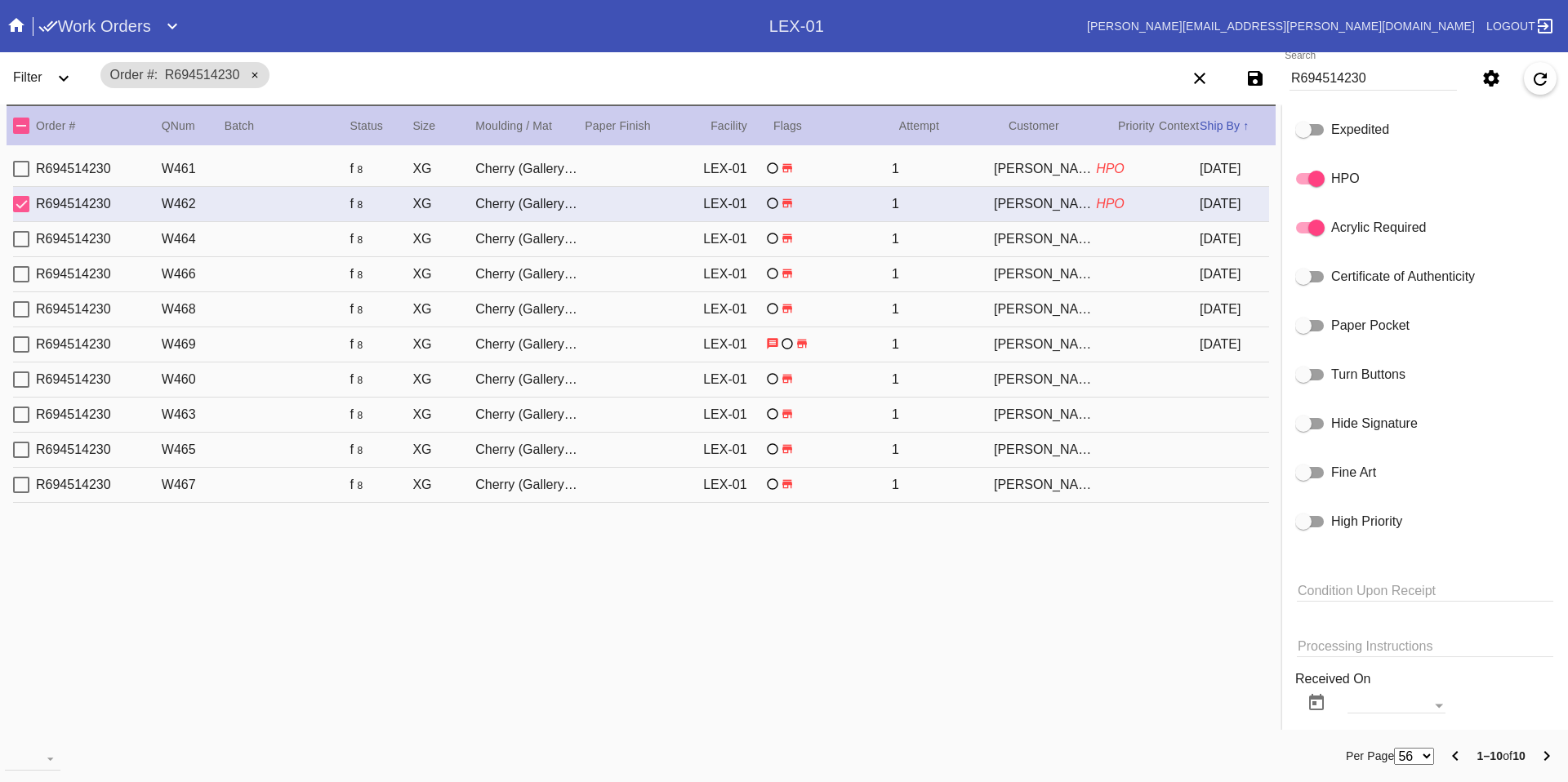 click on "R694514230 W464 f   8 XG Cherry (Gallery) / No Mat LEX-01 1 Linda Mowl
2025-07-13" at bounding box center (641, 239) 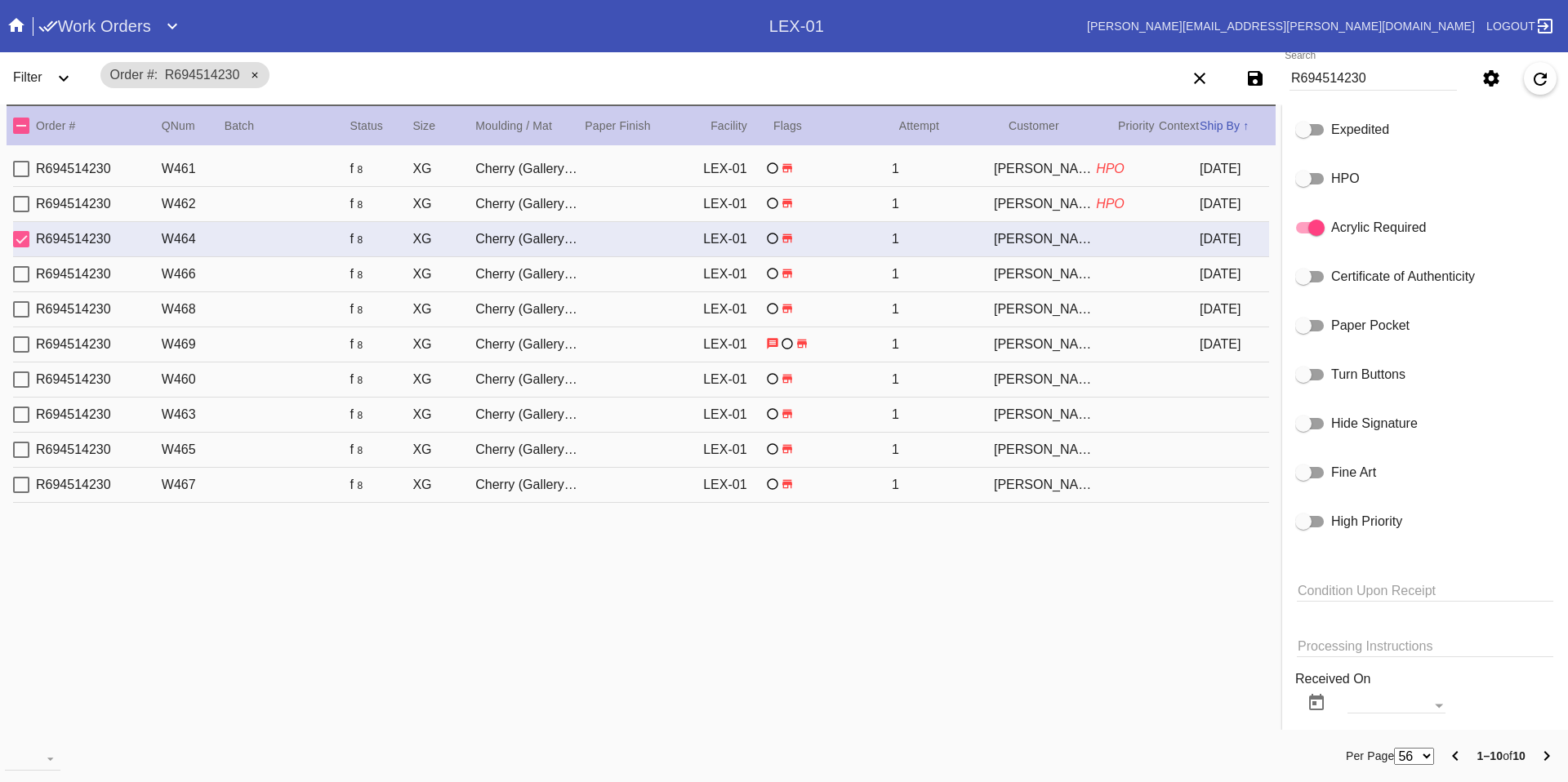 click 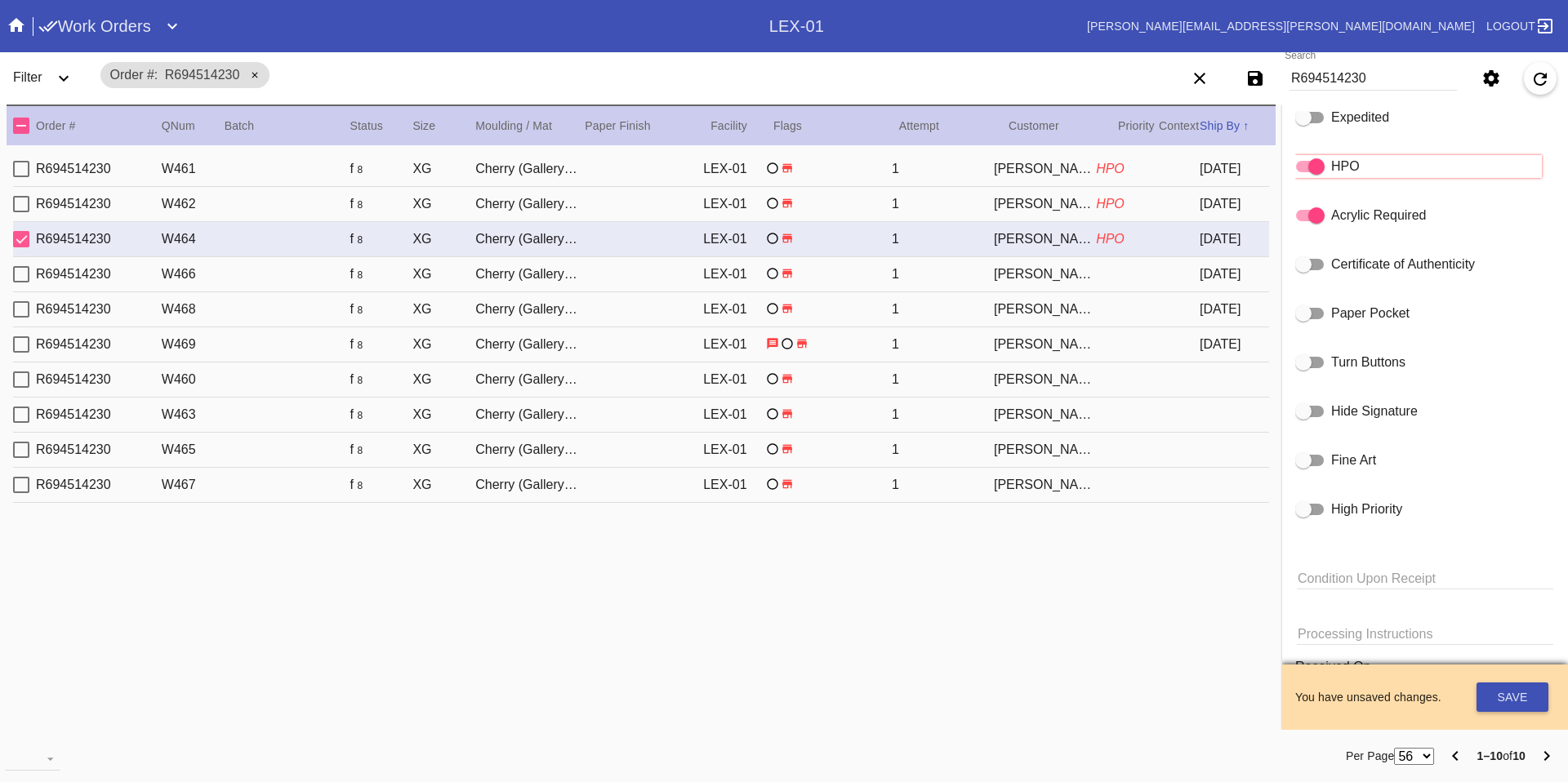 scroll, scrollTop: 883, scrollLeft: 0, axis: vertical 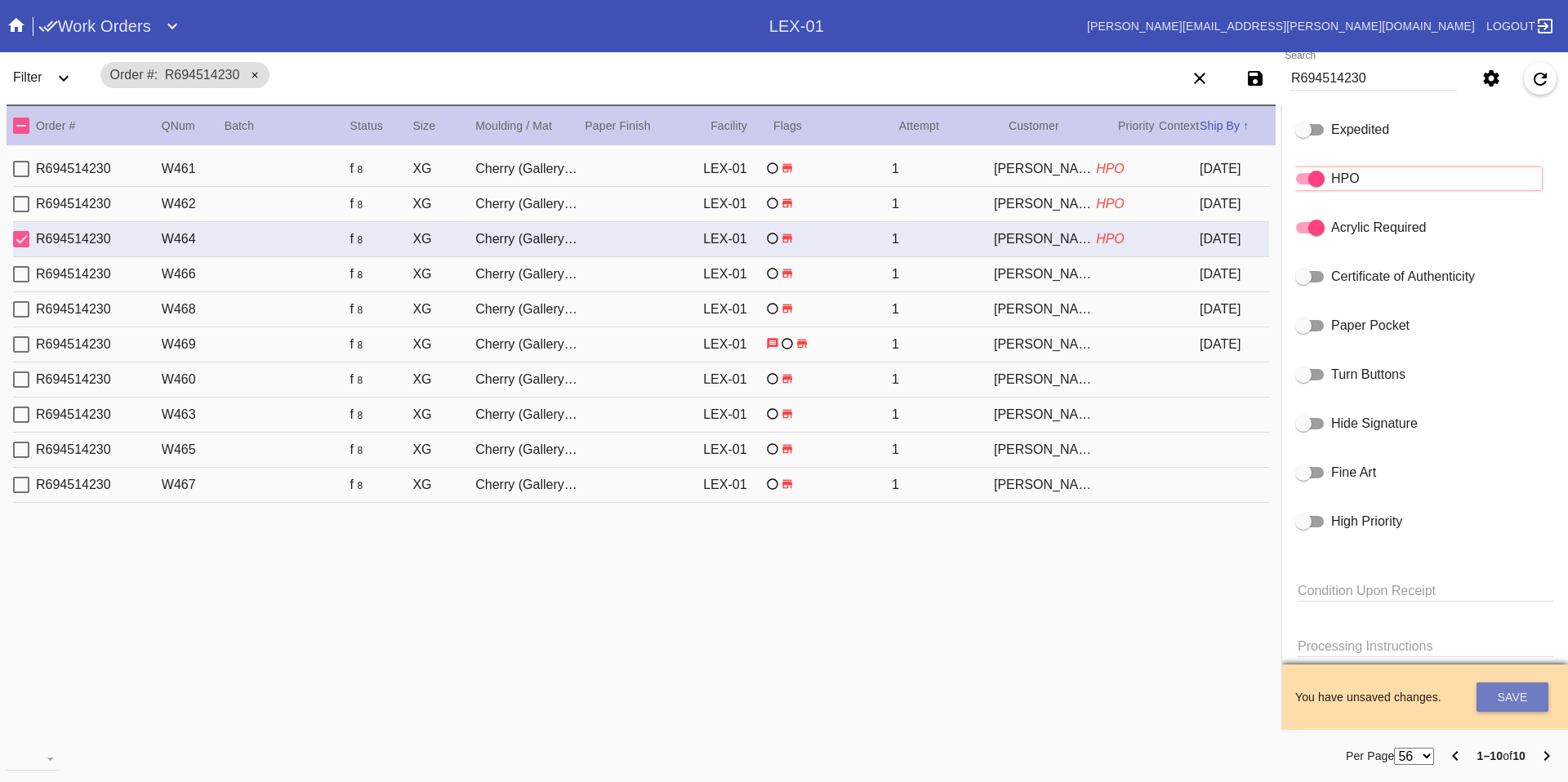 click on "Save" at bounding box center [1512, 697] 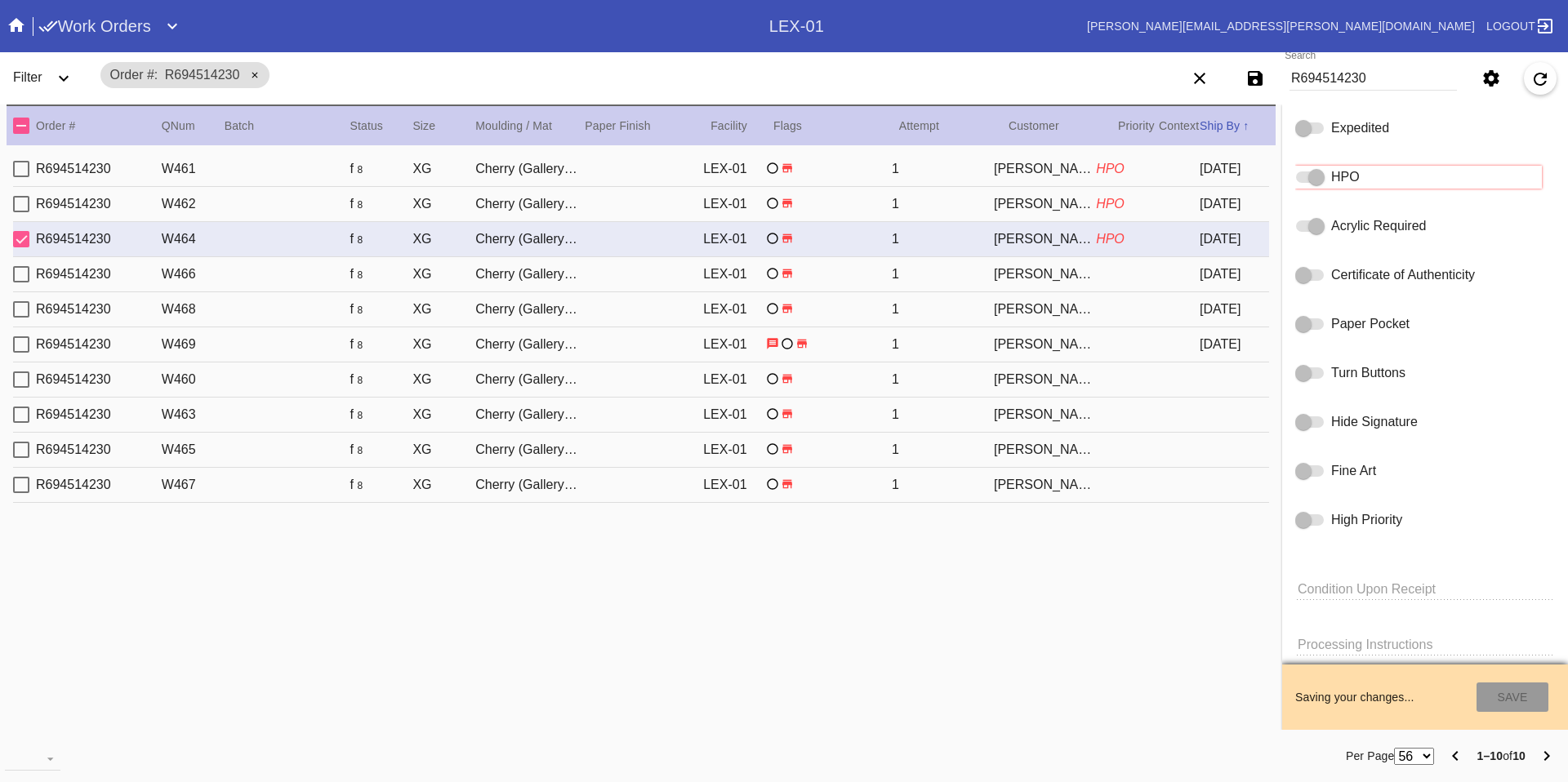 type on "7/23/2025" 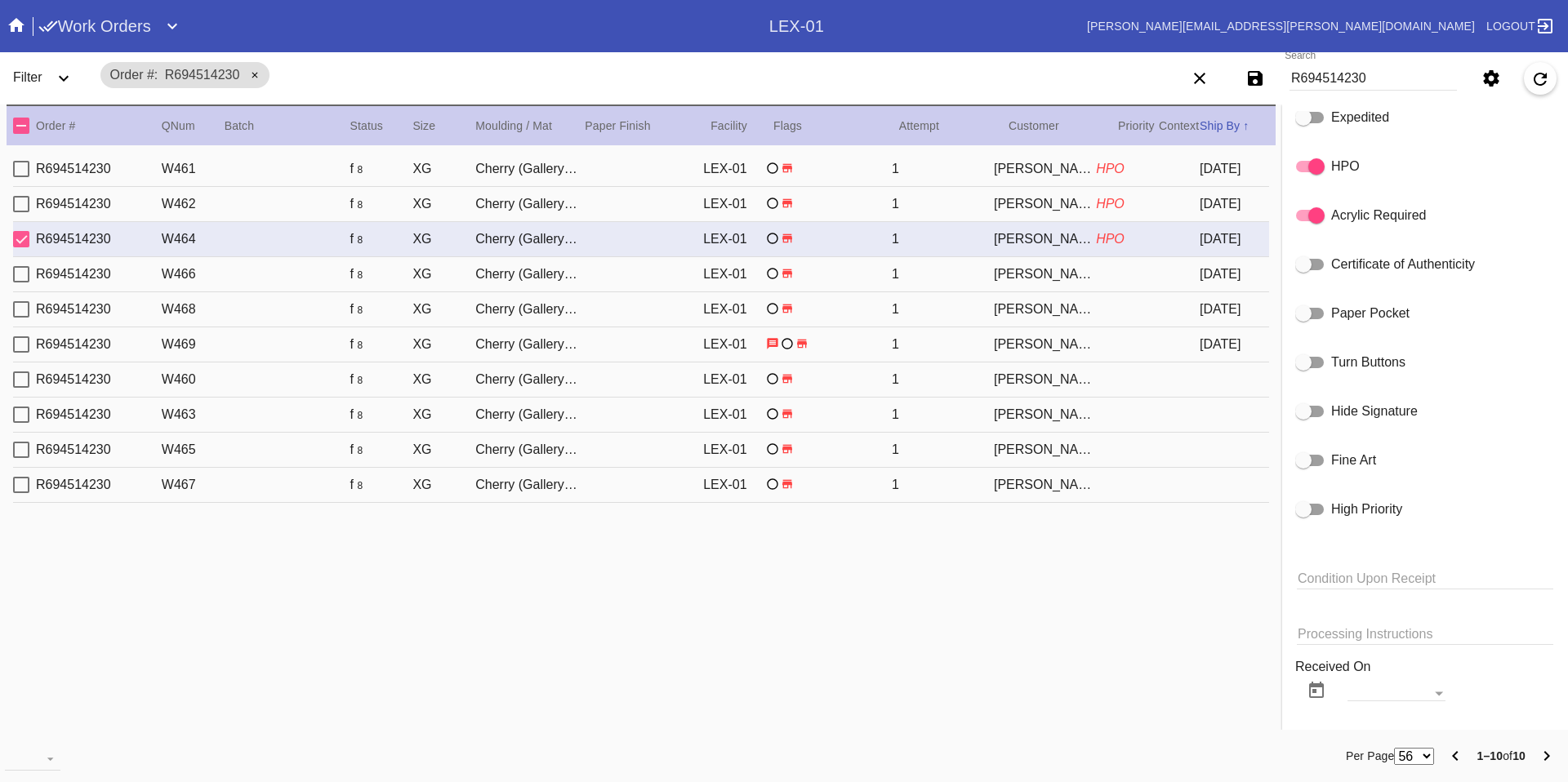 scroll, scrollTop: 883, scrollLeft: 0, axis: vertical 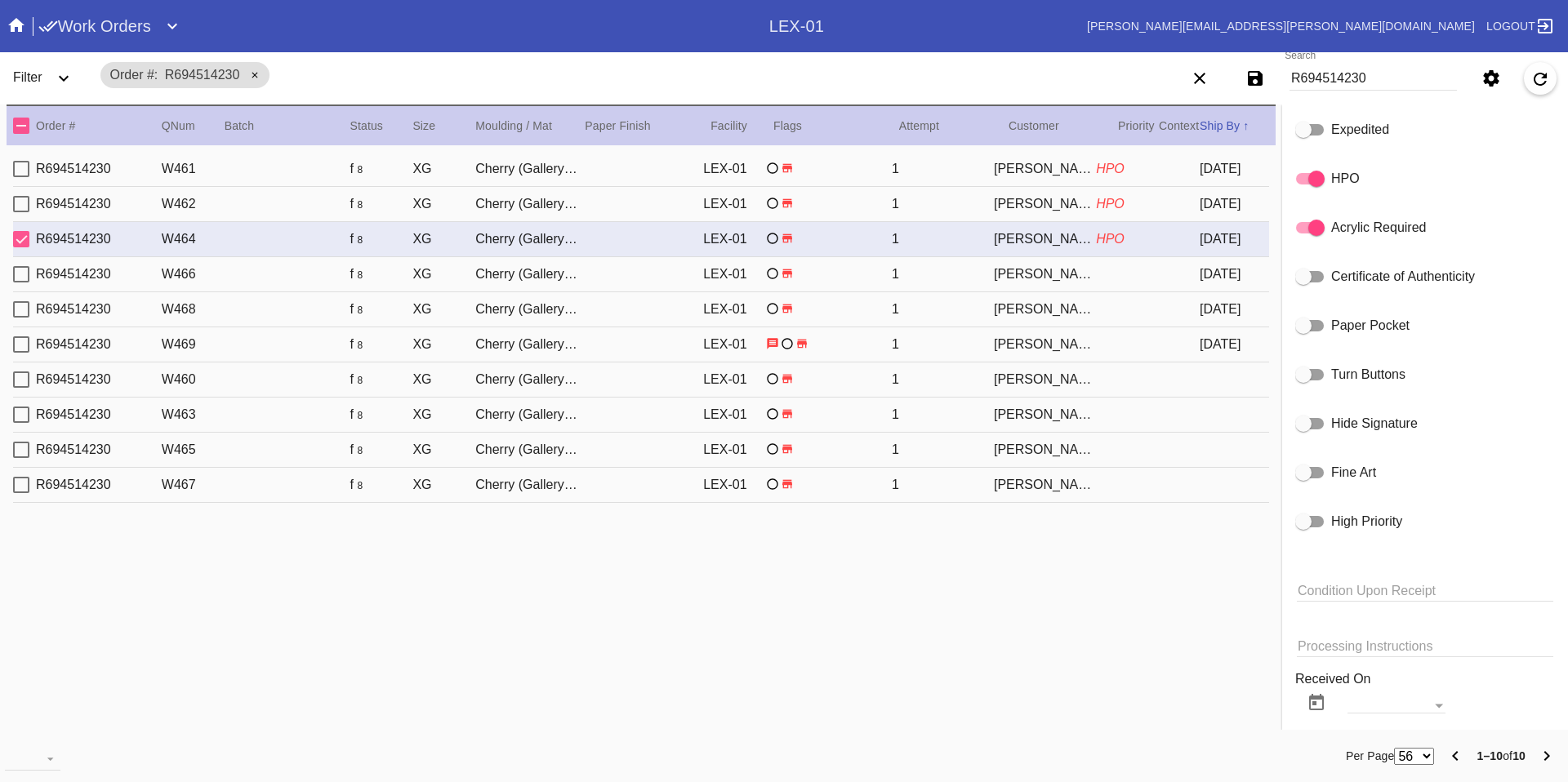 click on "R694514230 W466 f   8 XG Cherry (Gallery) / No Mat LEX-01 1 Linda Mowl
2025-07-13" at bounding box center (641, 274) 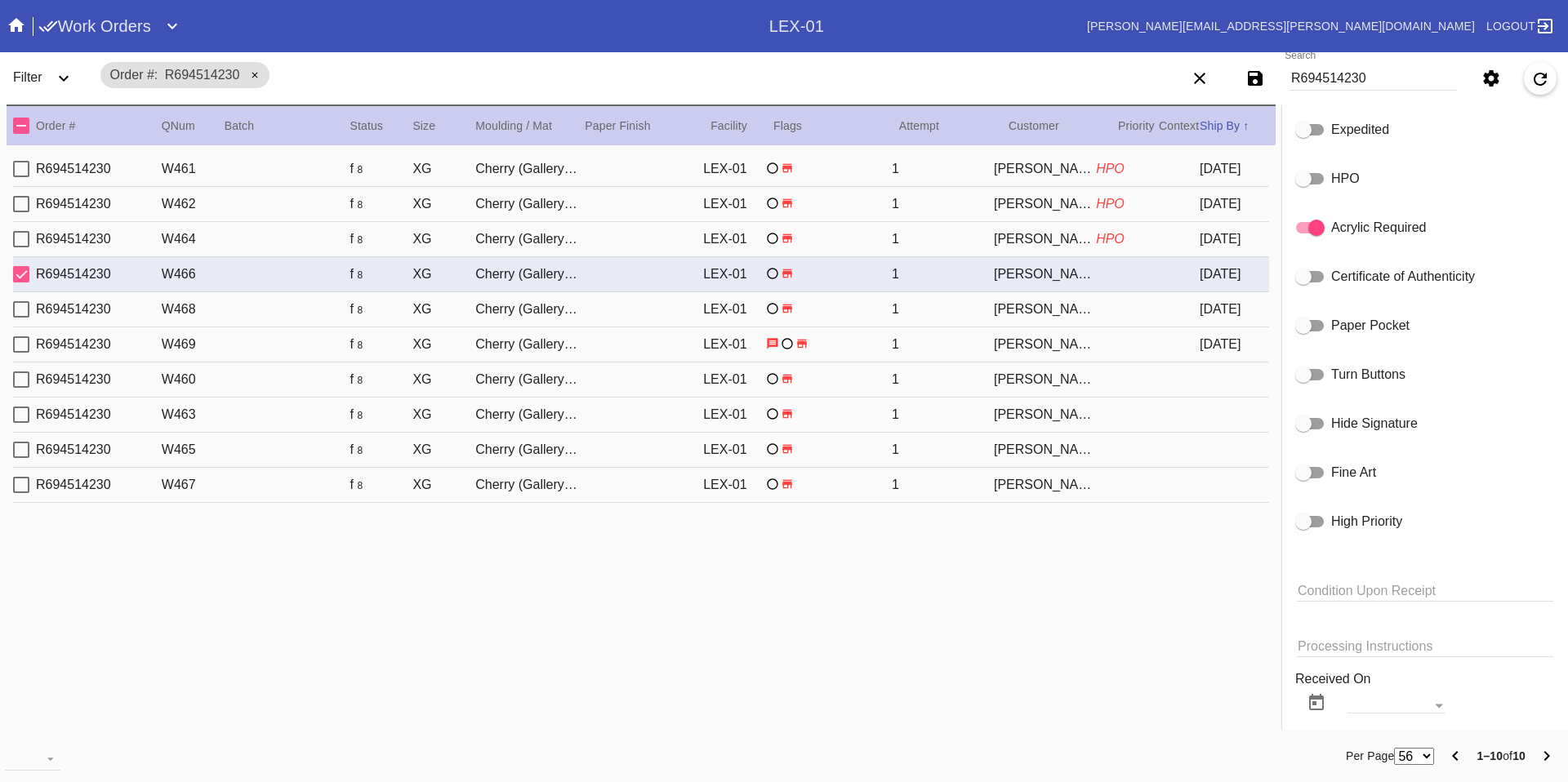 click 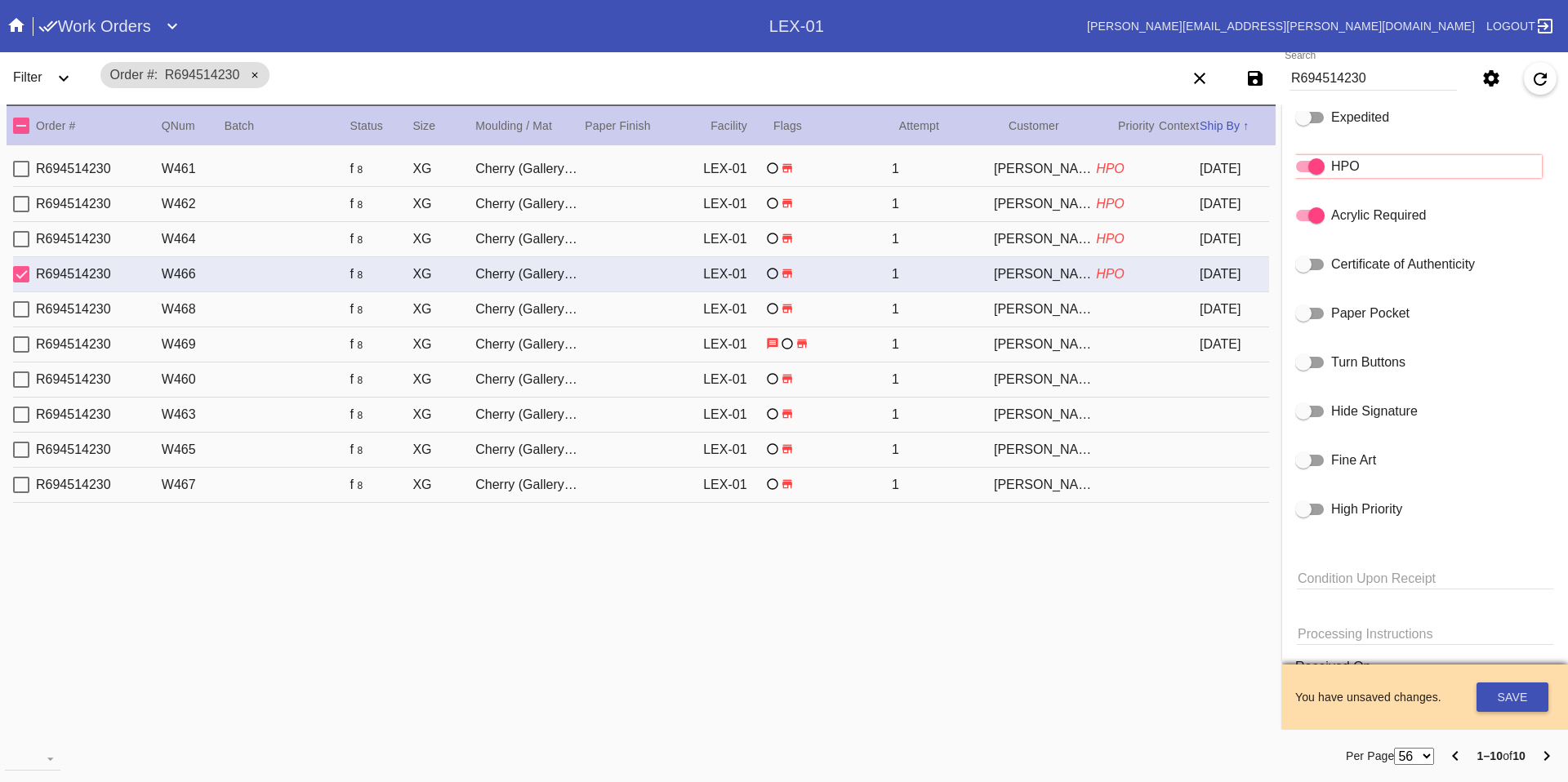 scroll, scrollTop: 883, scrollLeft: 0, axis: vertical 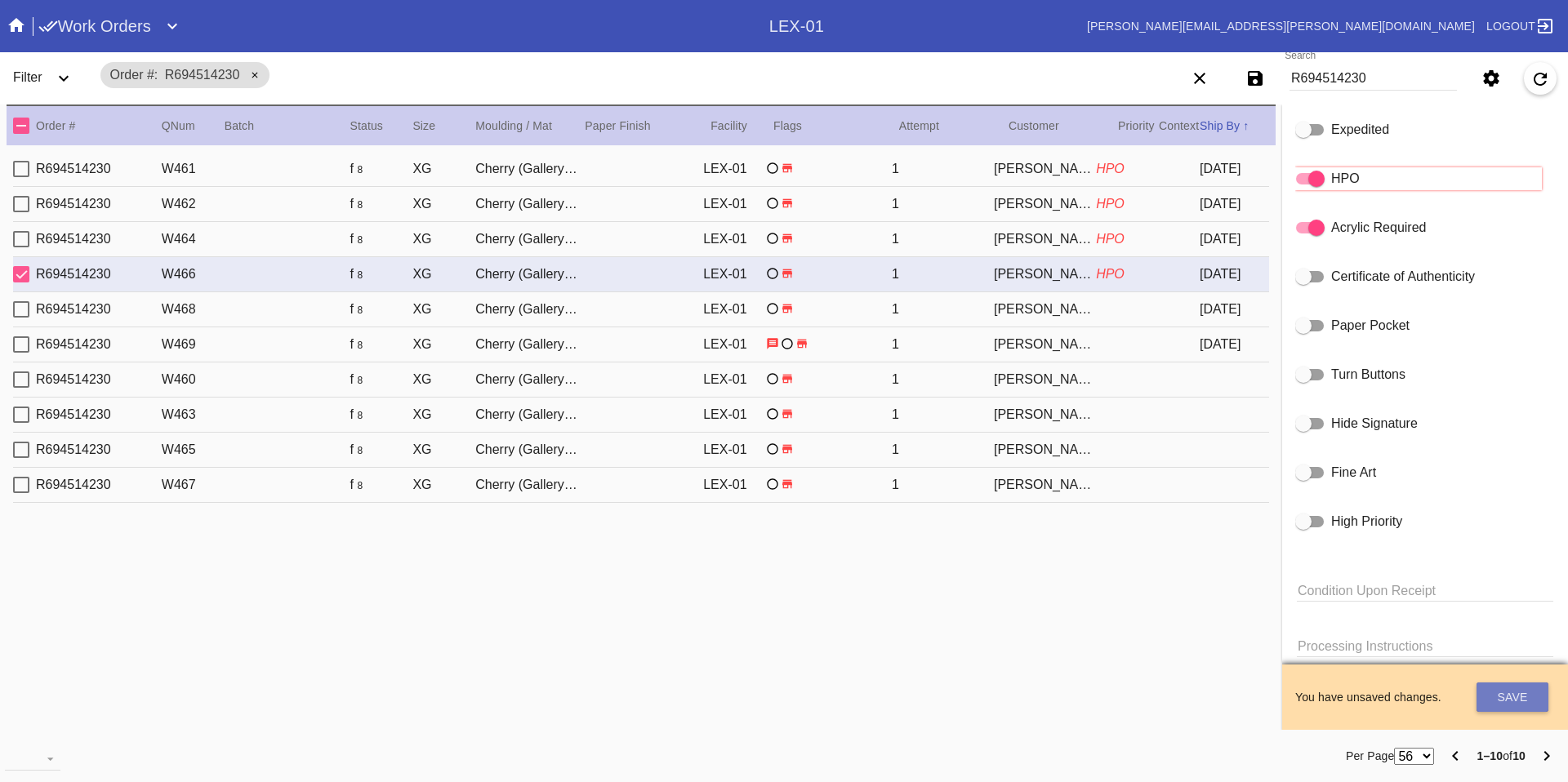 click on "Save" at bounding box center [1512, 697] 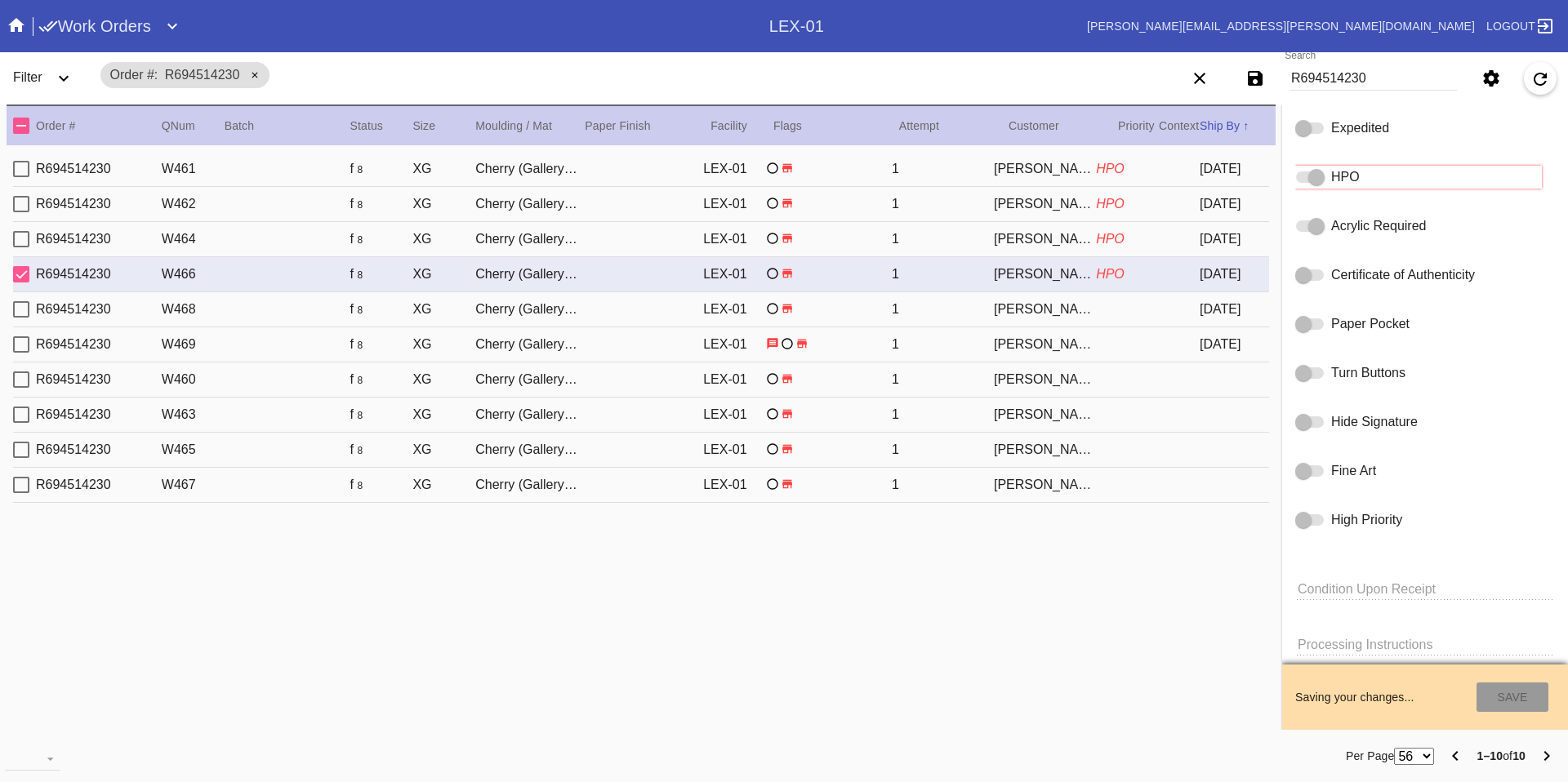 type on "7/23/2025" 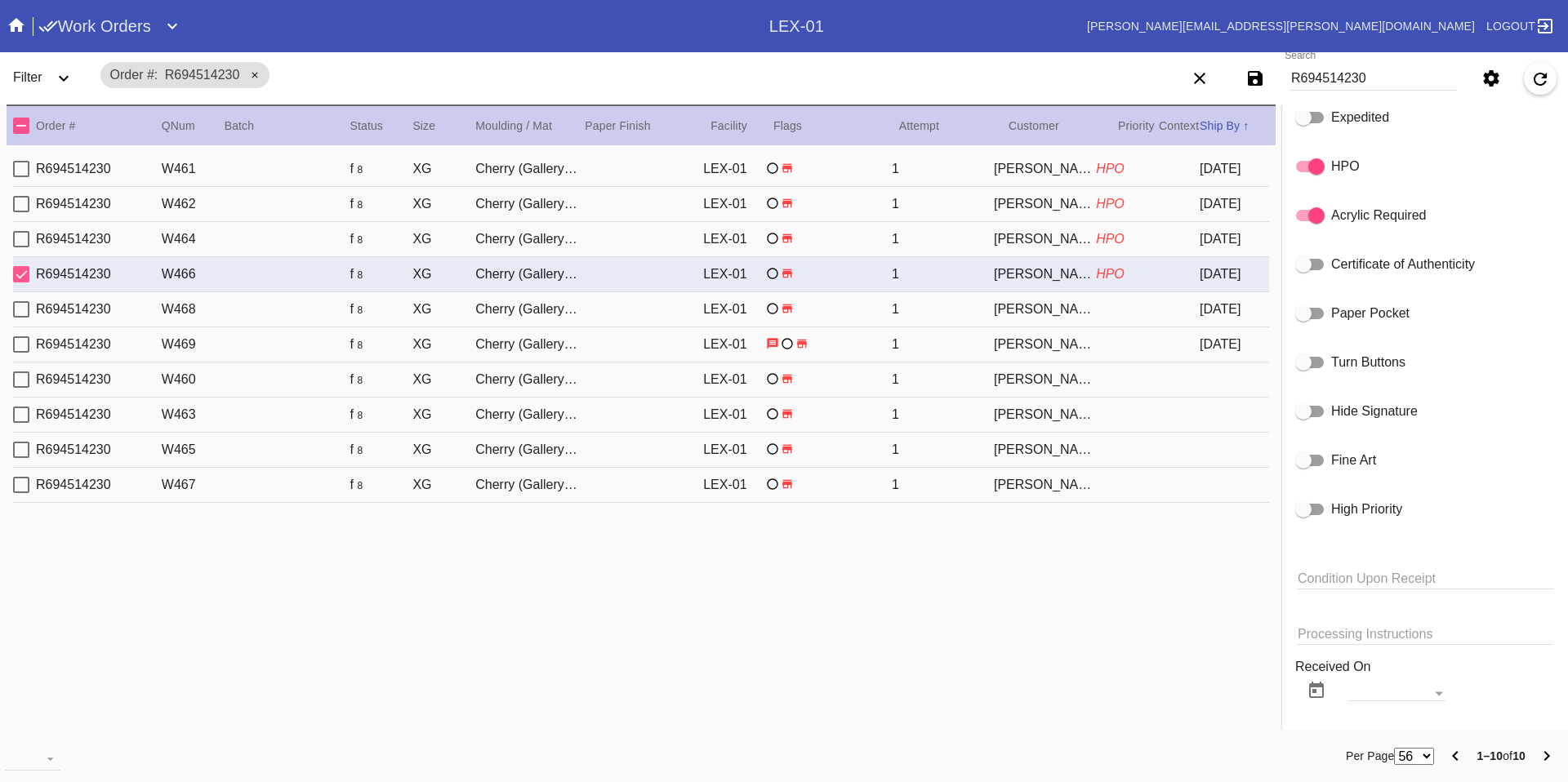 scroll, scrollTop: 883, scrollLeft: 0, axis: vertical 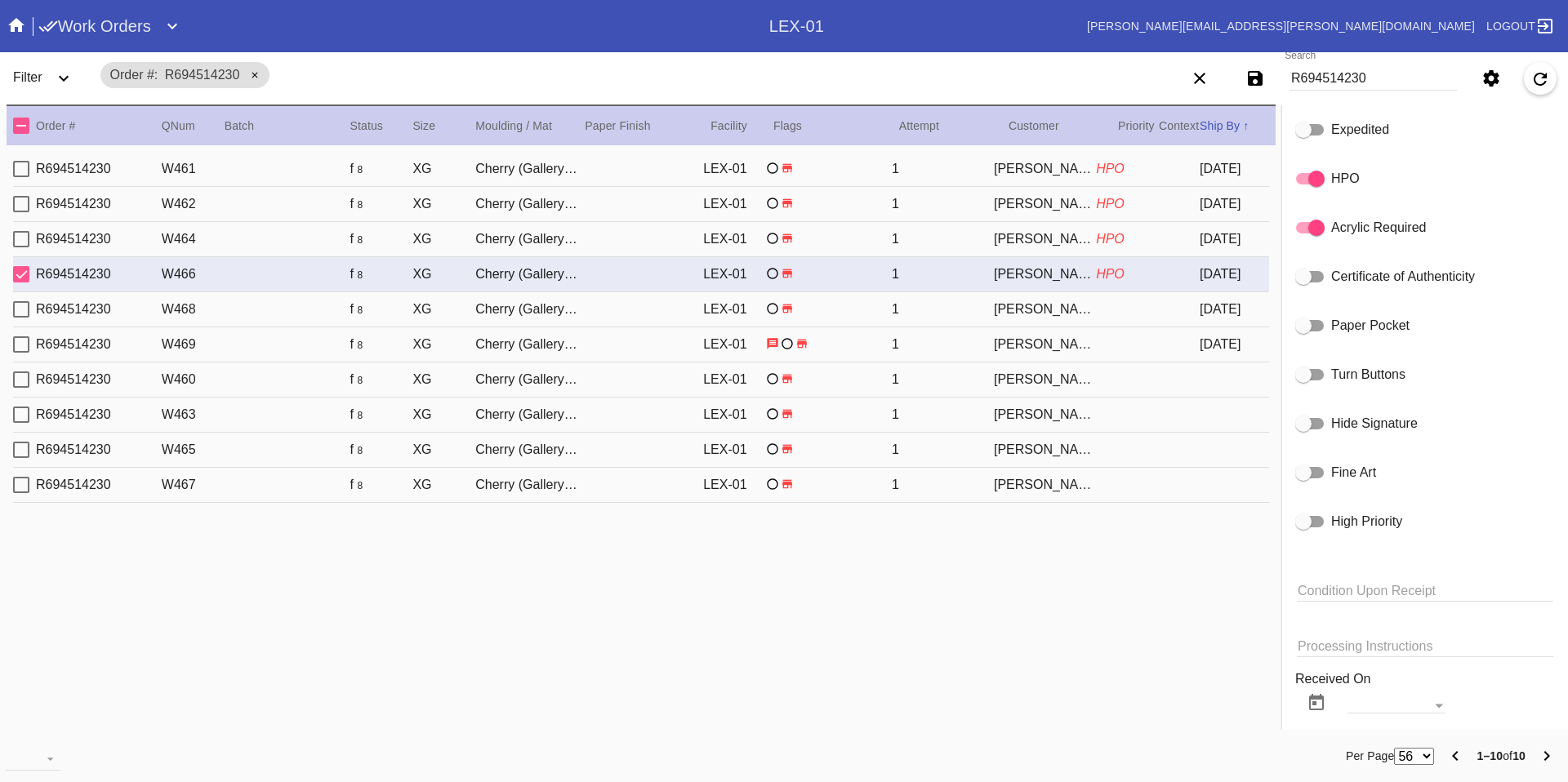 click on "R694514230 W468 f   8 XG Cherry (Gallery) / No Mat LEX-01 1 Linda Mowl
2025-07-13" at bounding box center [641, 309] 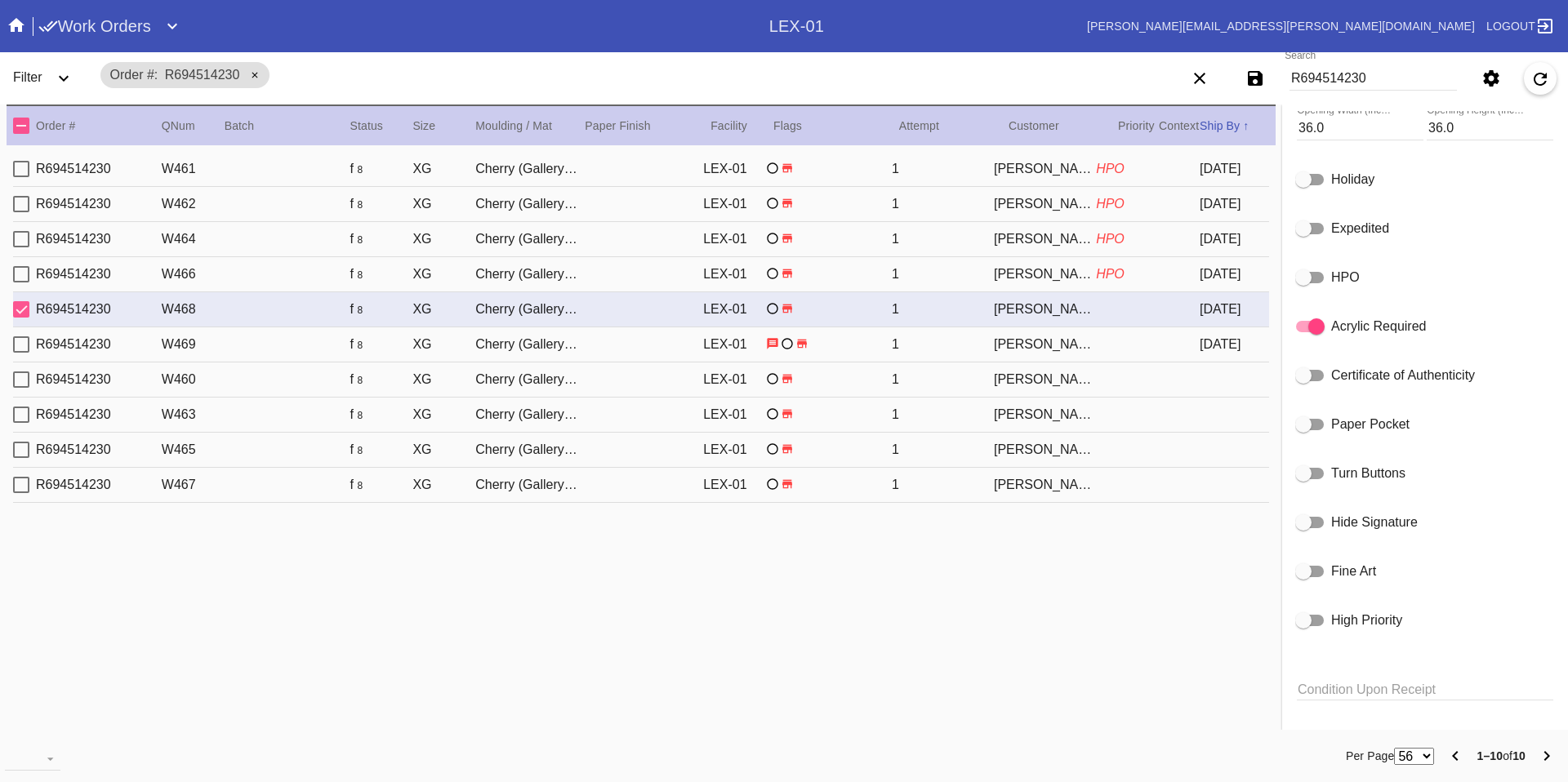 click on "HPO" 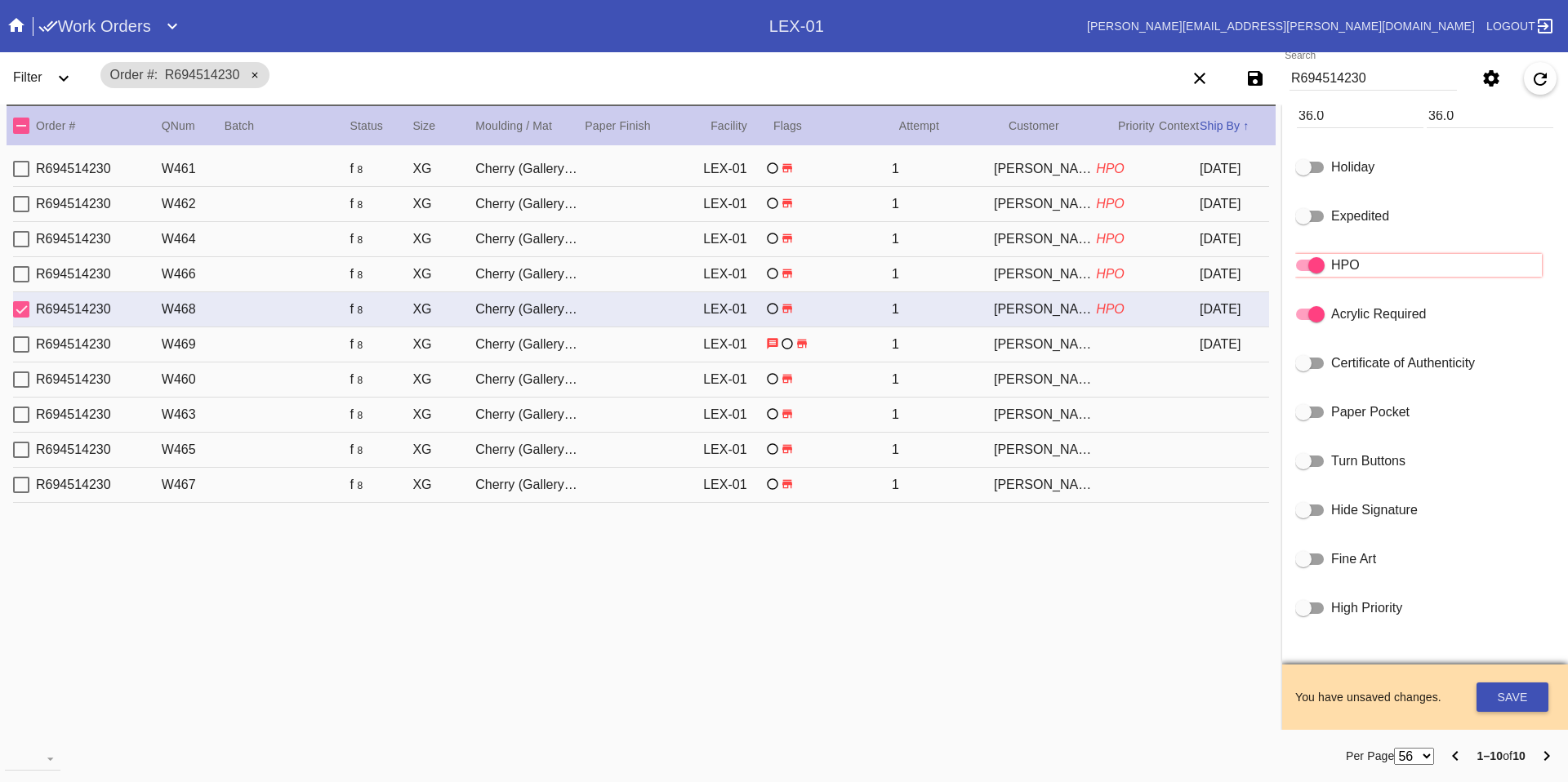 scroll, scrollTop: 784, scrollLeft: 0, axis: vertical 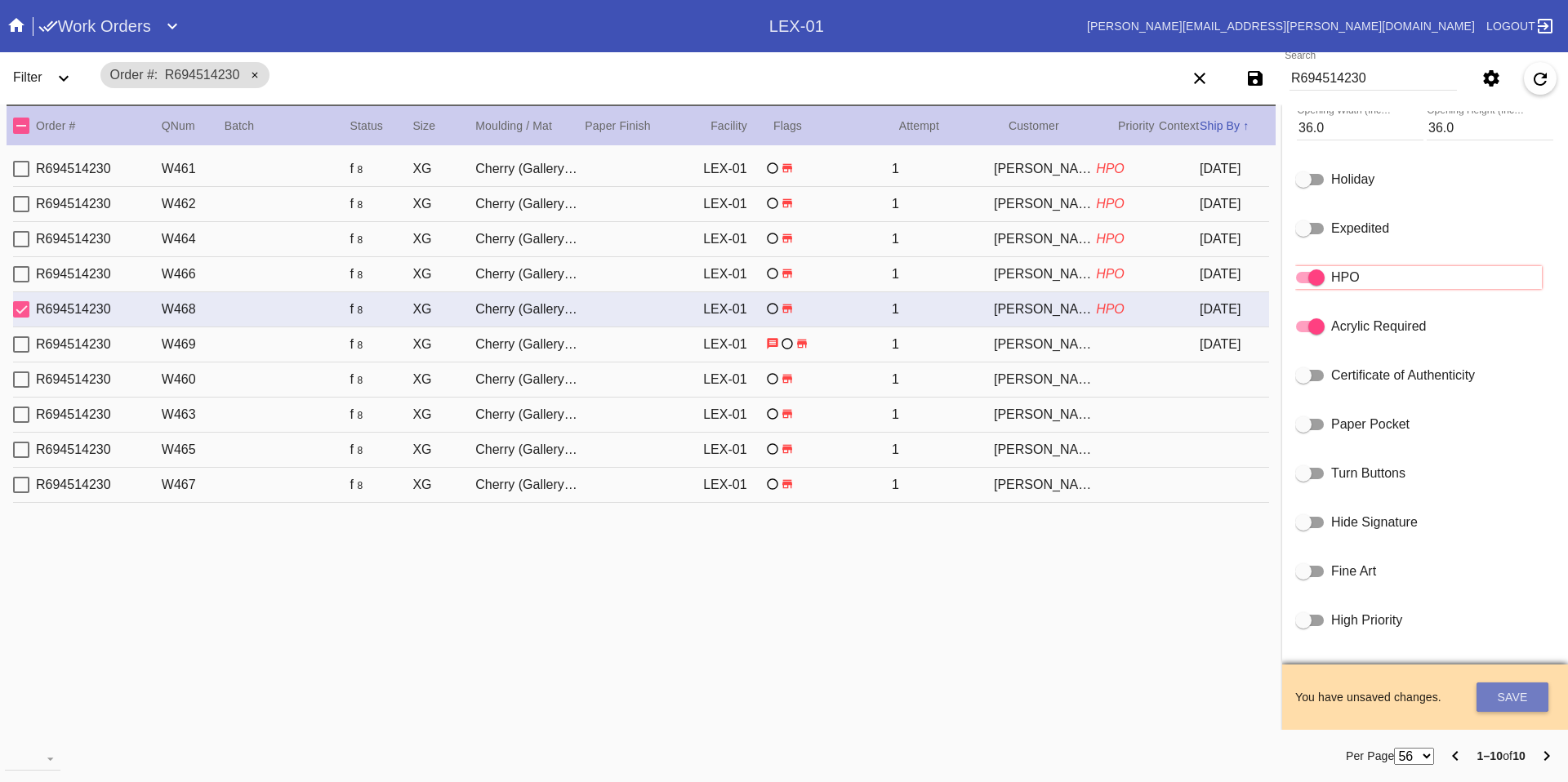 click on "Save" at bounding box center [1512, 697] 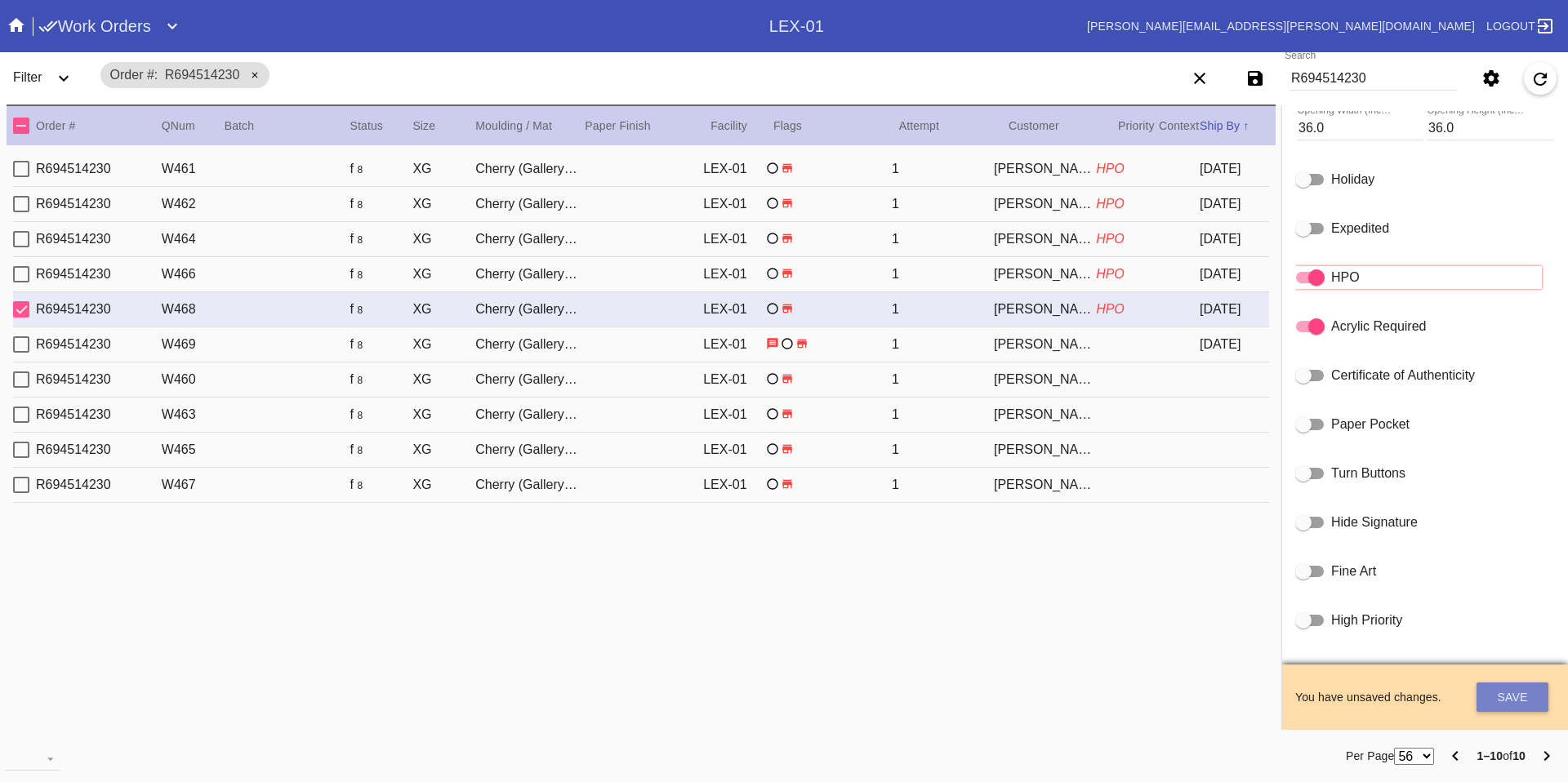 type 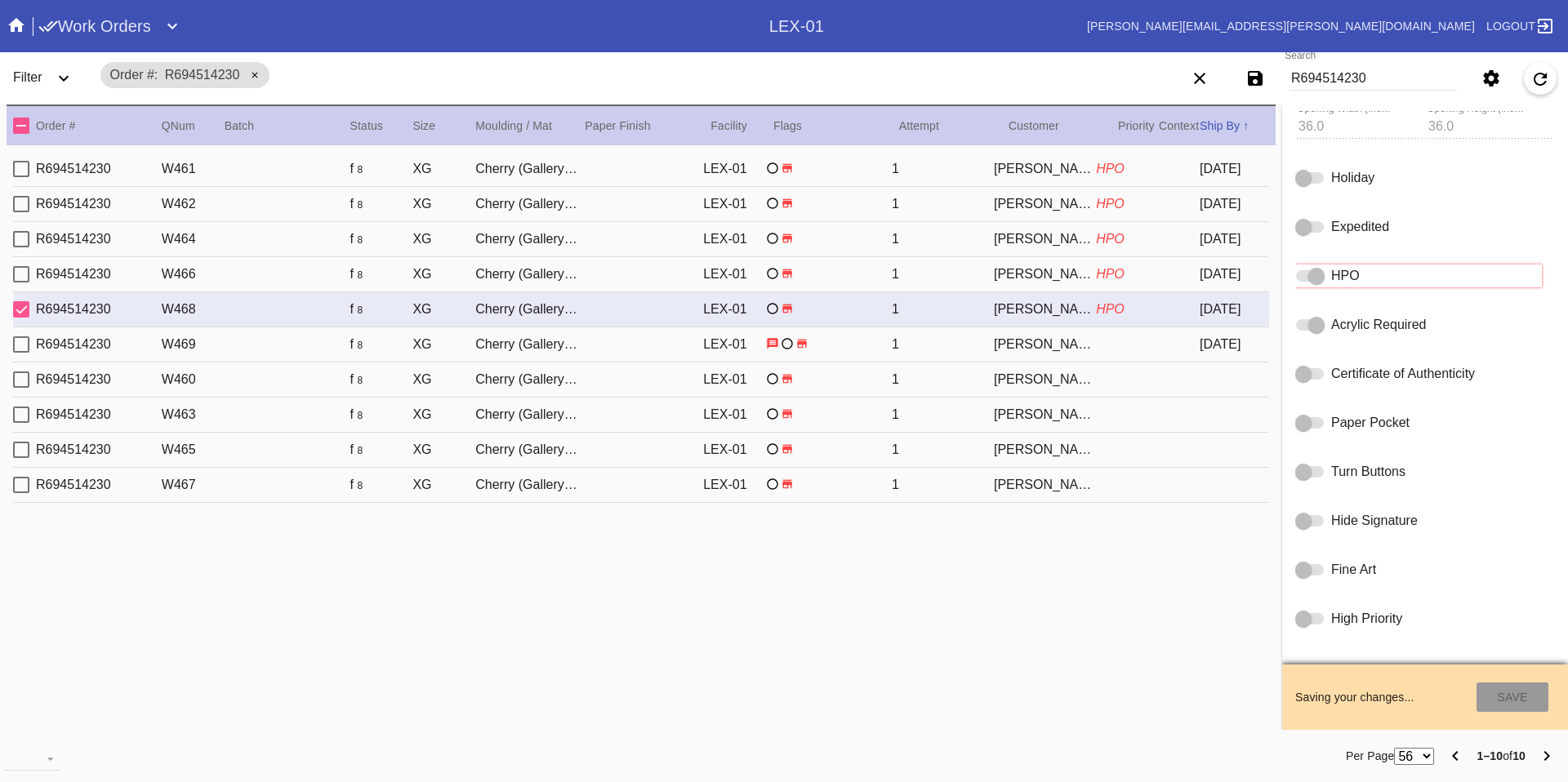 type on "7/23/2025" 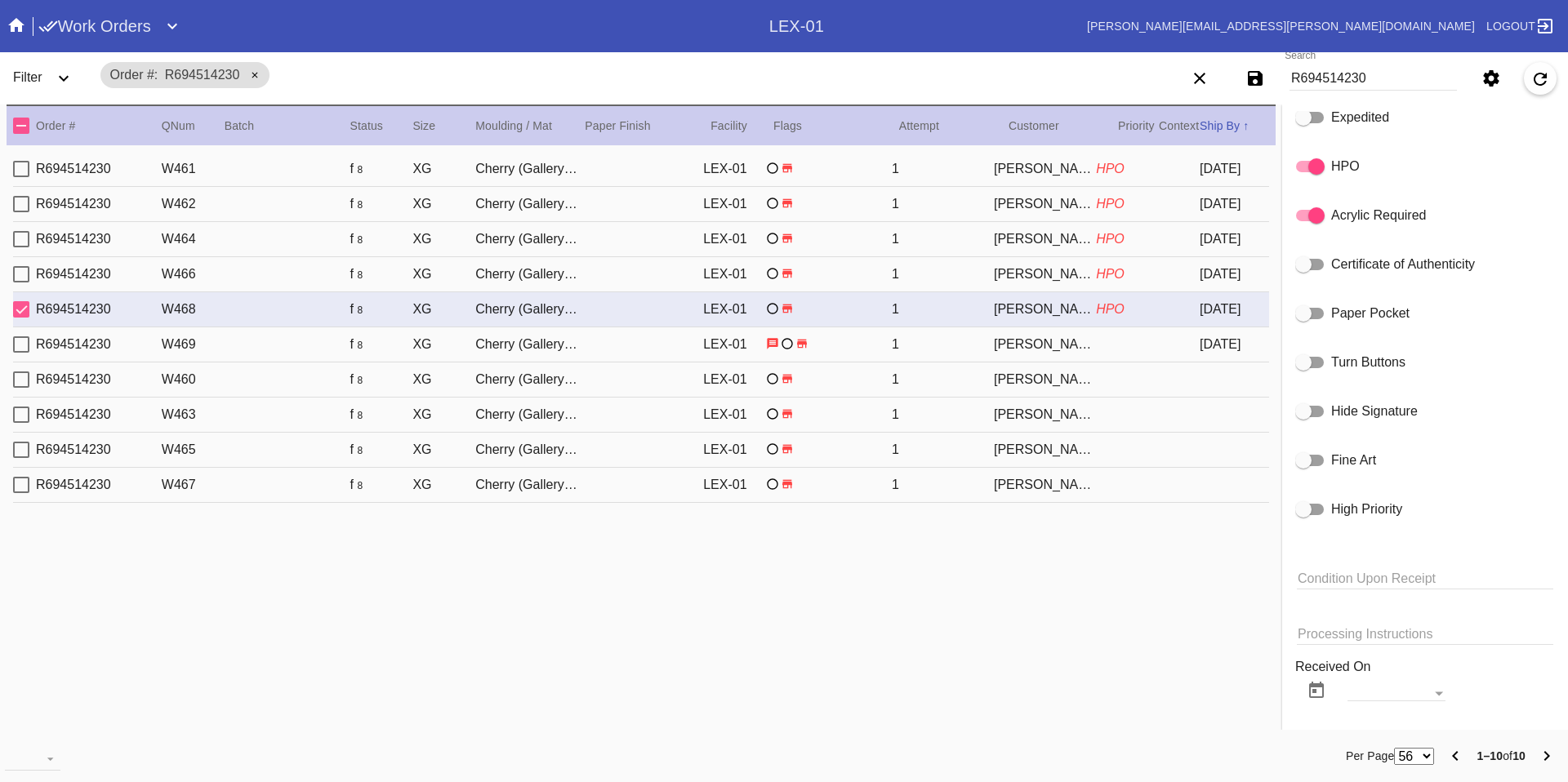 scroll, scrollTop: 883, scrollLeft: 0, axis: vertical 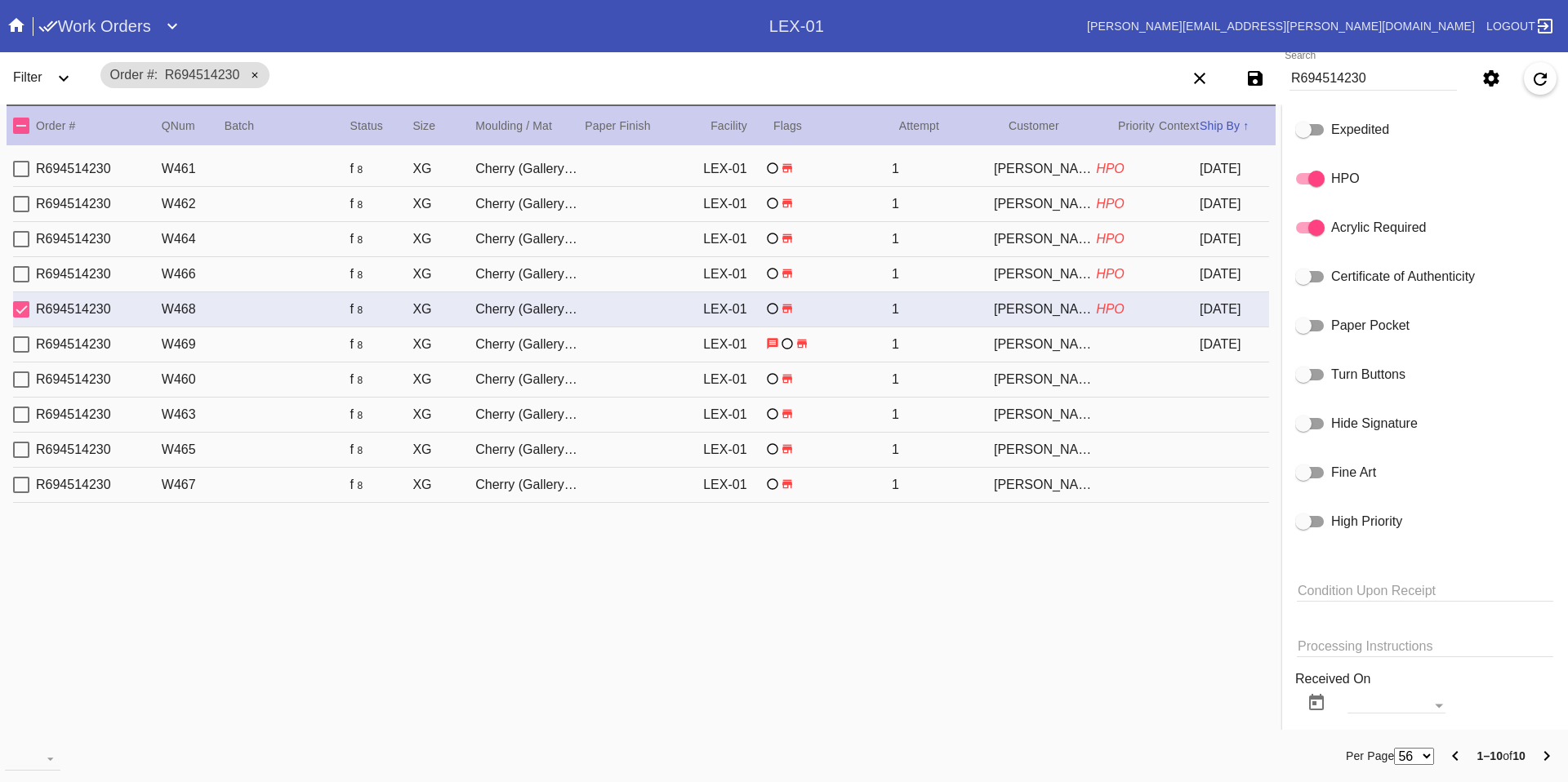 click on "R694514230 W469 f   8 XG Cherry (Gallery) / No Mat LEX-01 1 Linda Mowl
2025-07-13" at bounding box center [641, 344] 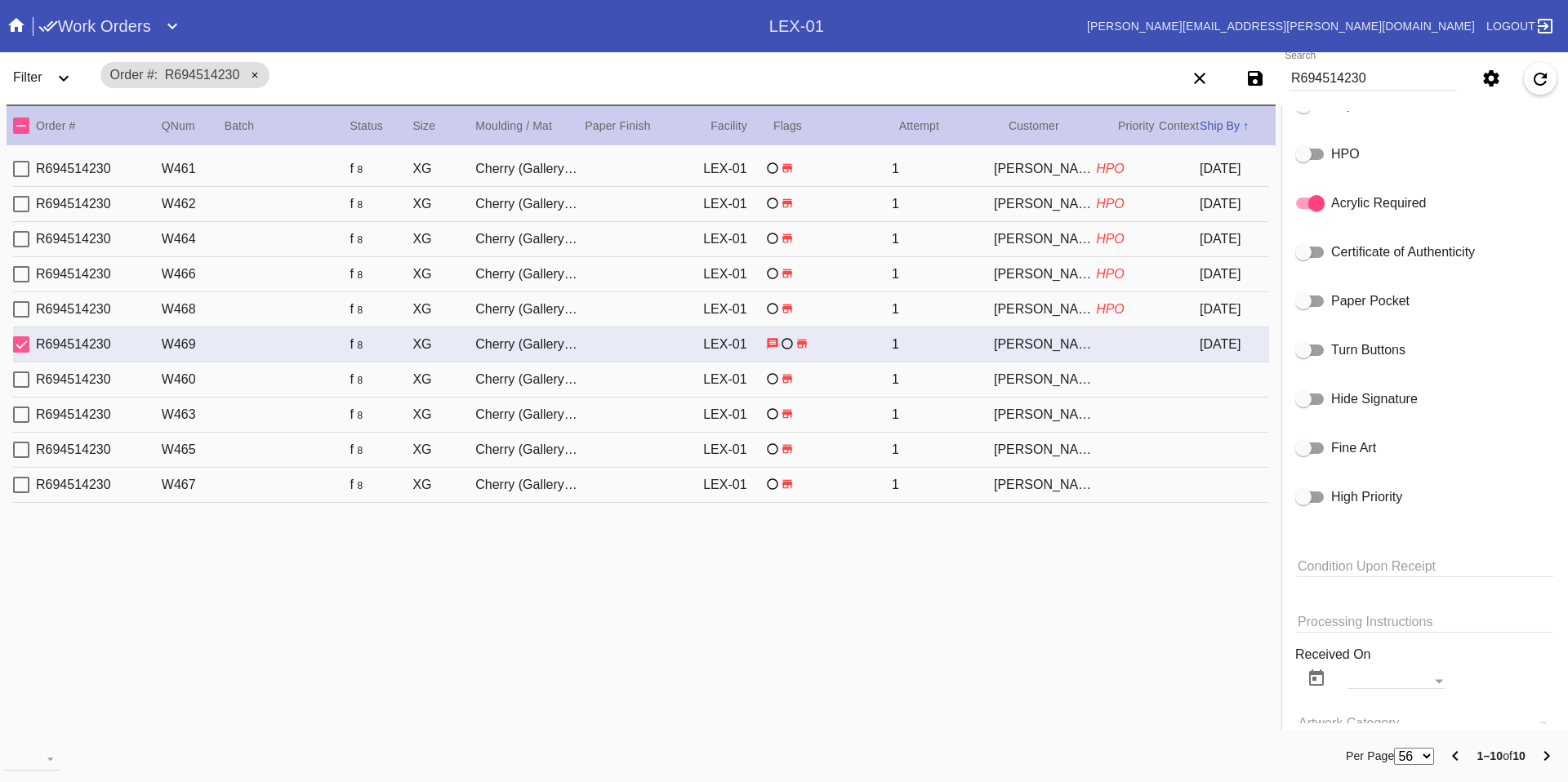 click on "HPO" 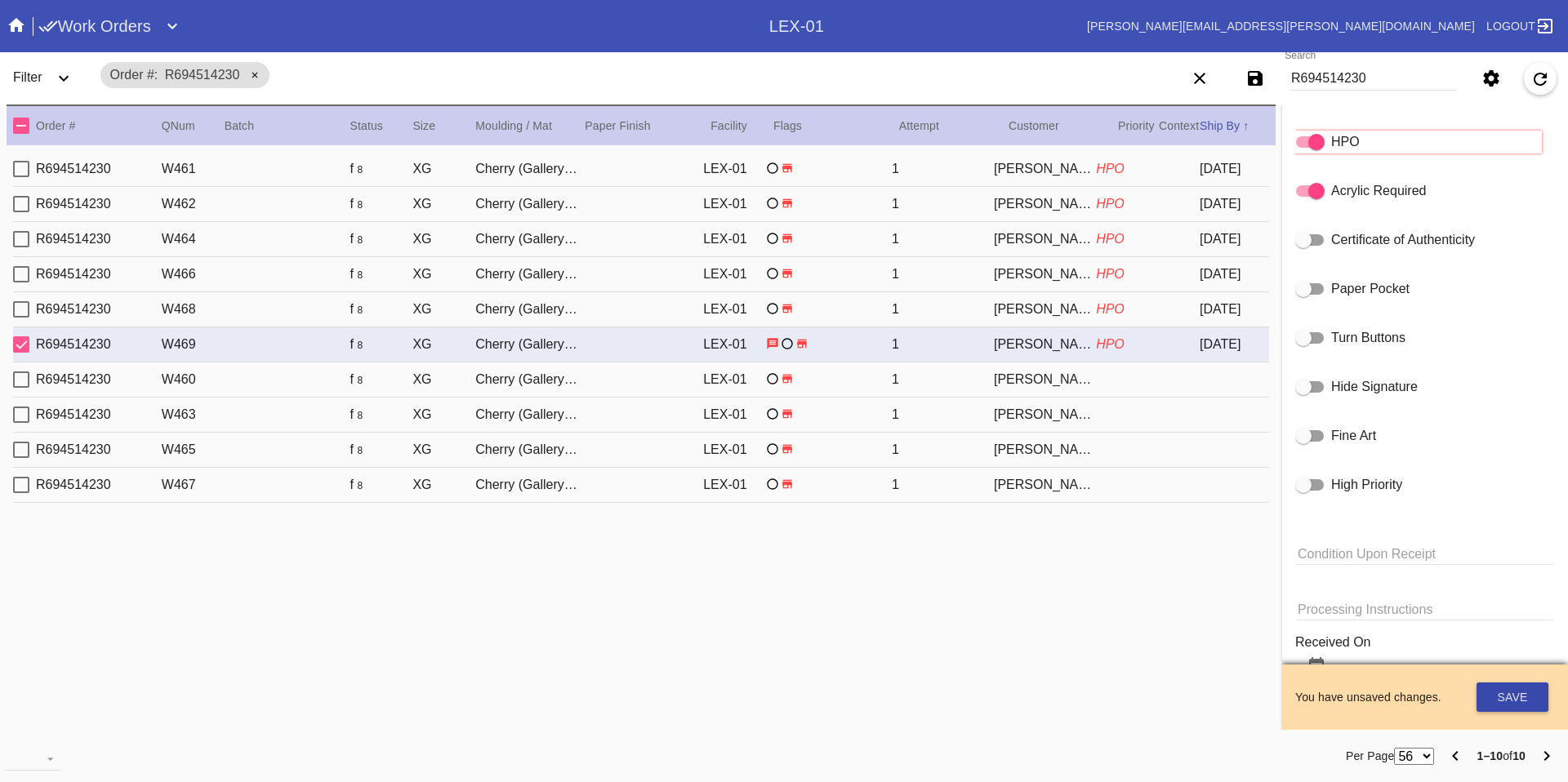 scroll, scrollTop: 908, scrollLeft: 0, axis: vertical 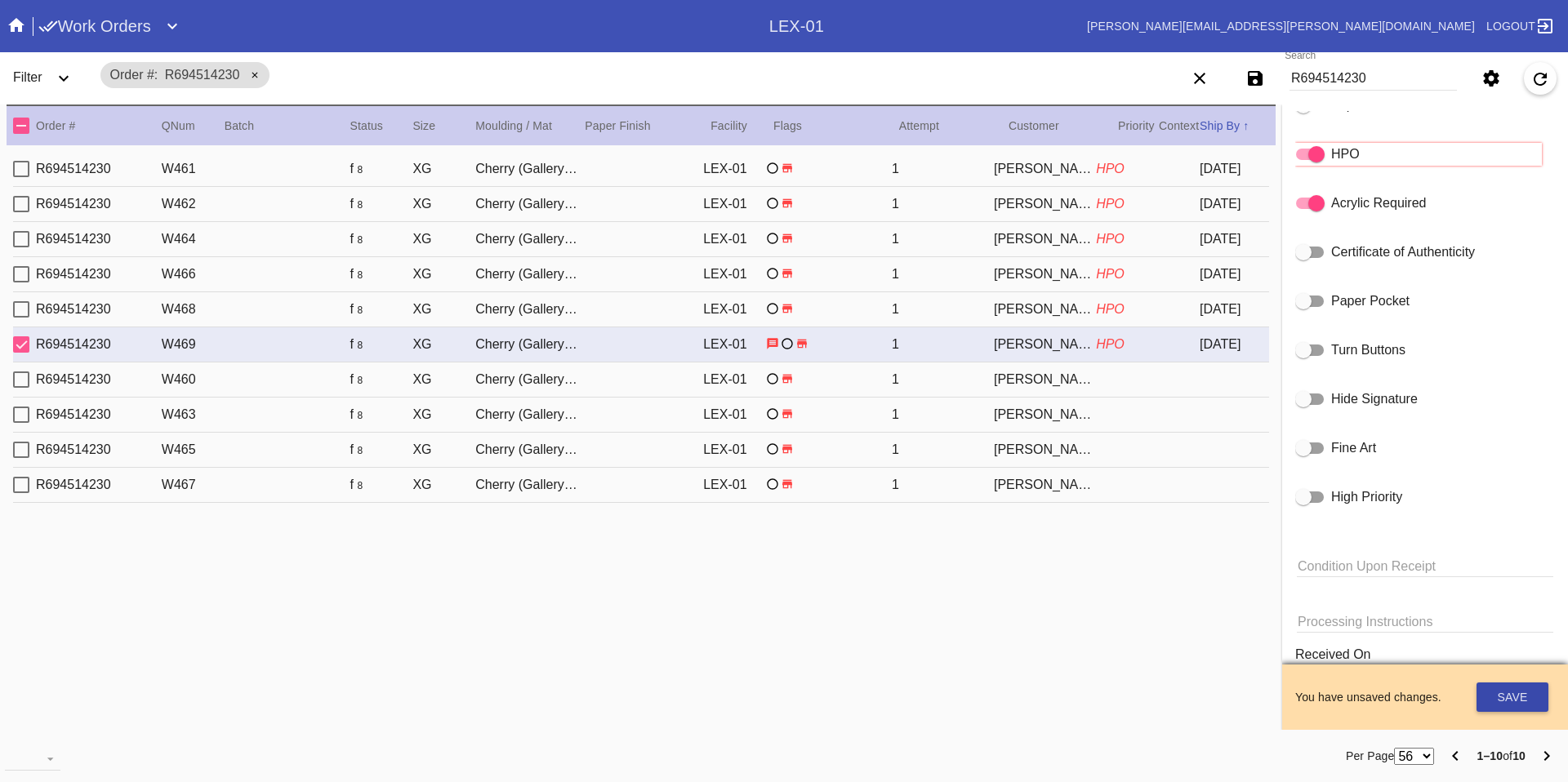 click on "Save" at bounding box center [1512, 697] 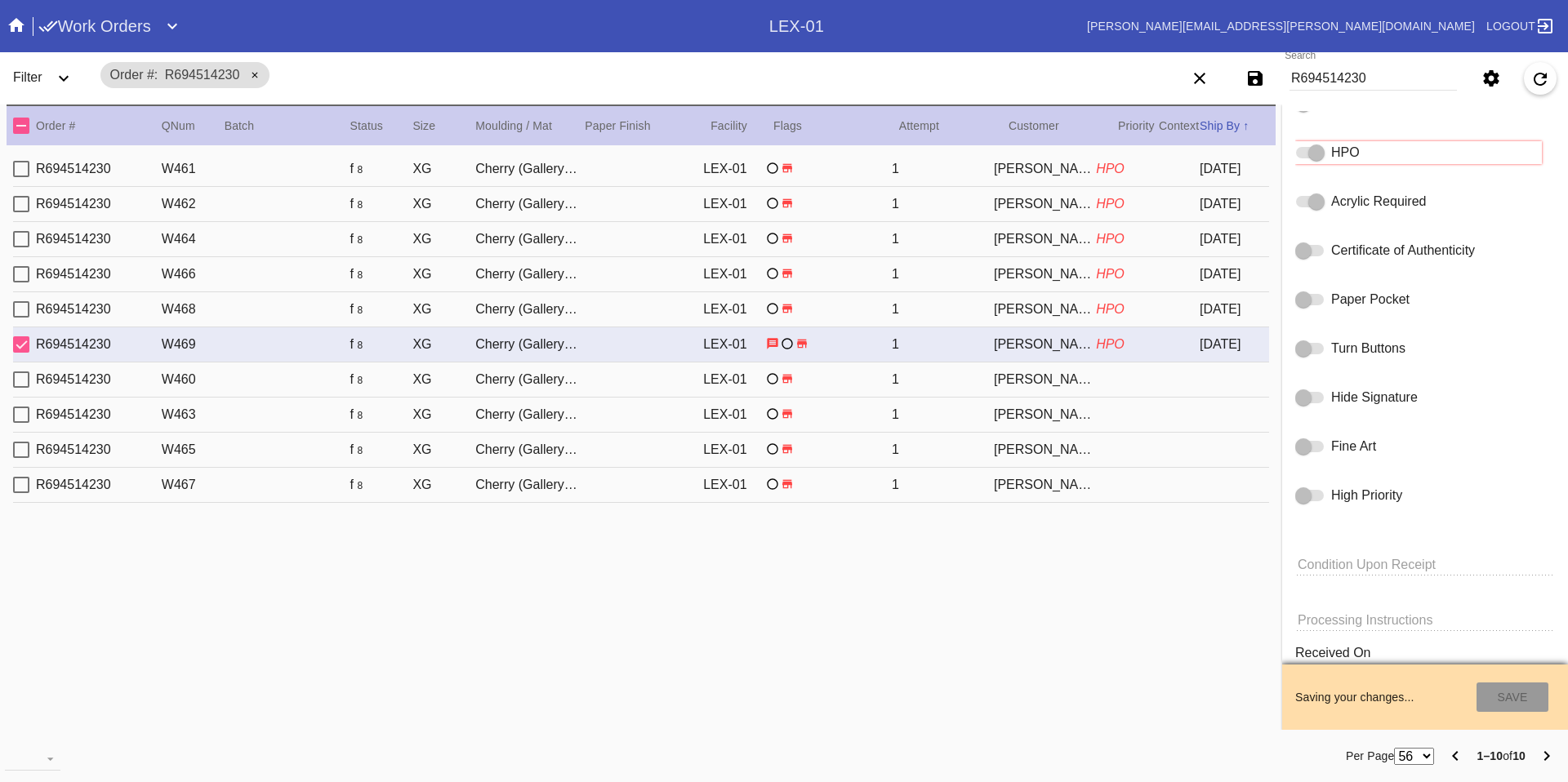 type on "7/23/2025" 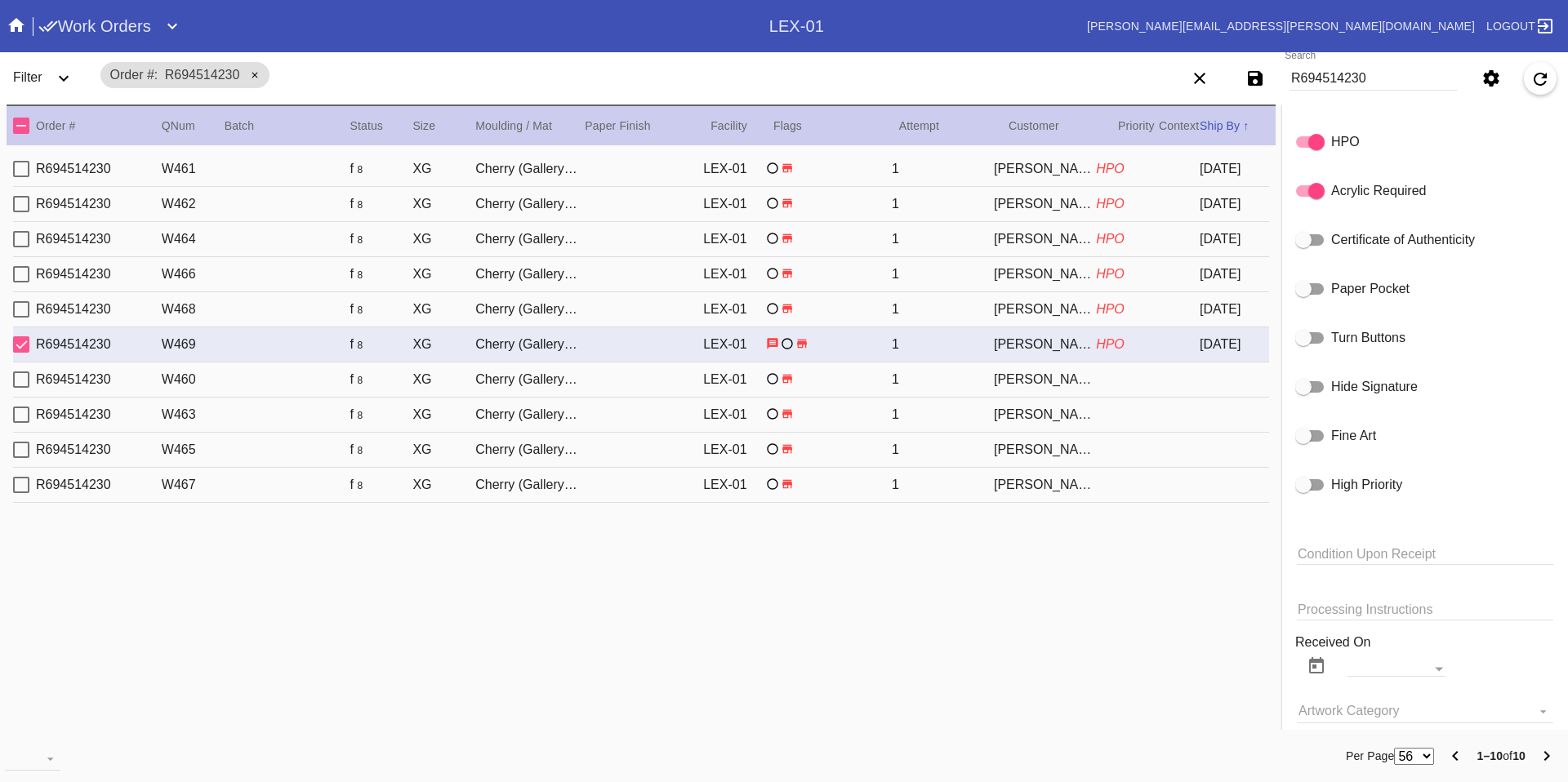 scroll, scrollTop: 908, scrollLeft: 0, axis: vertical 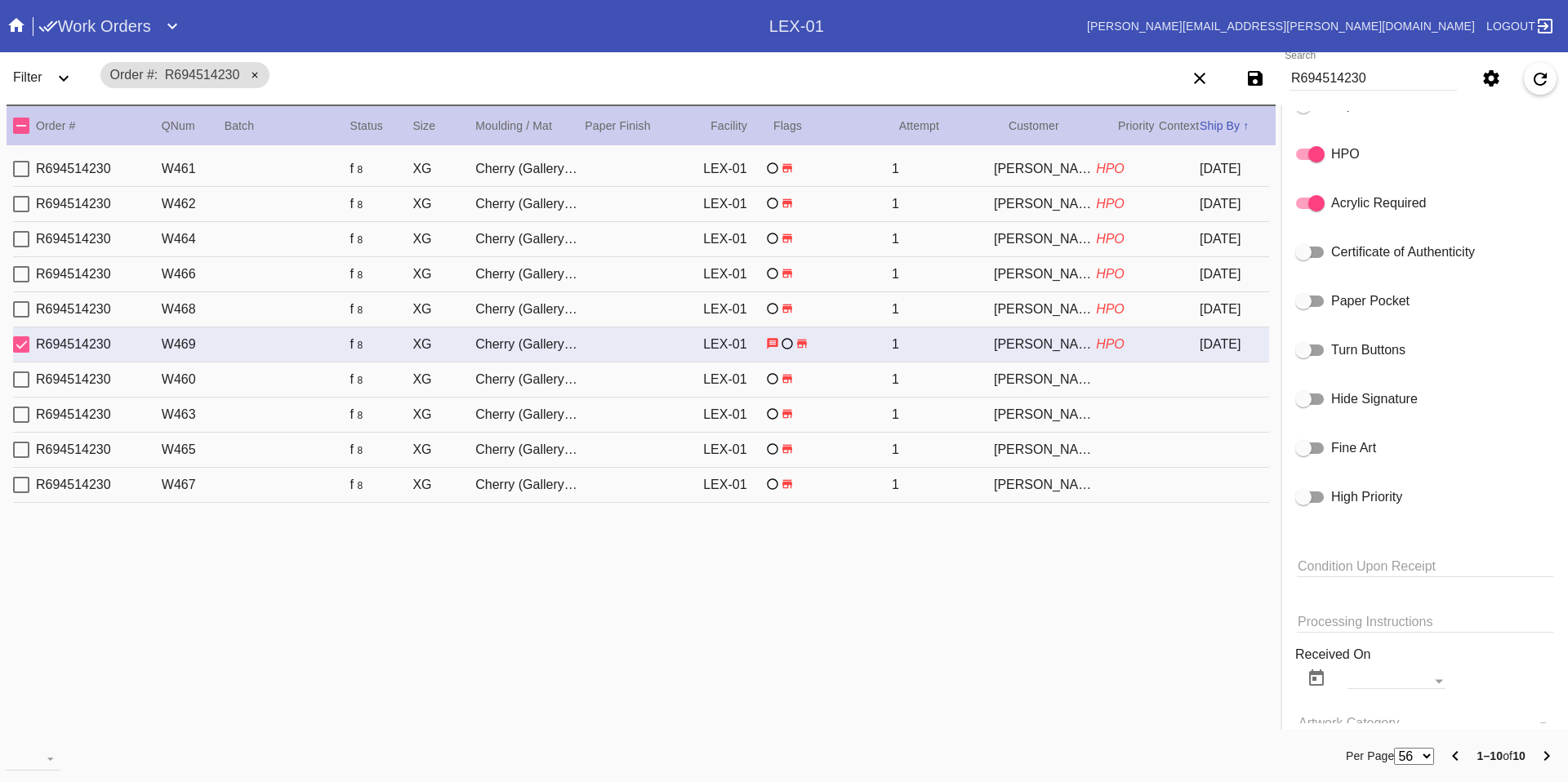click on "Linda Mowl" at bounding box center (1045, 380) 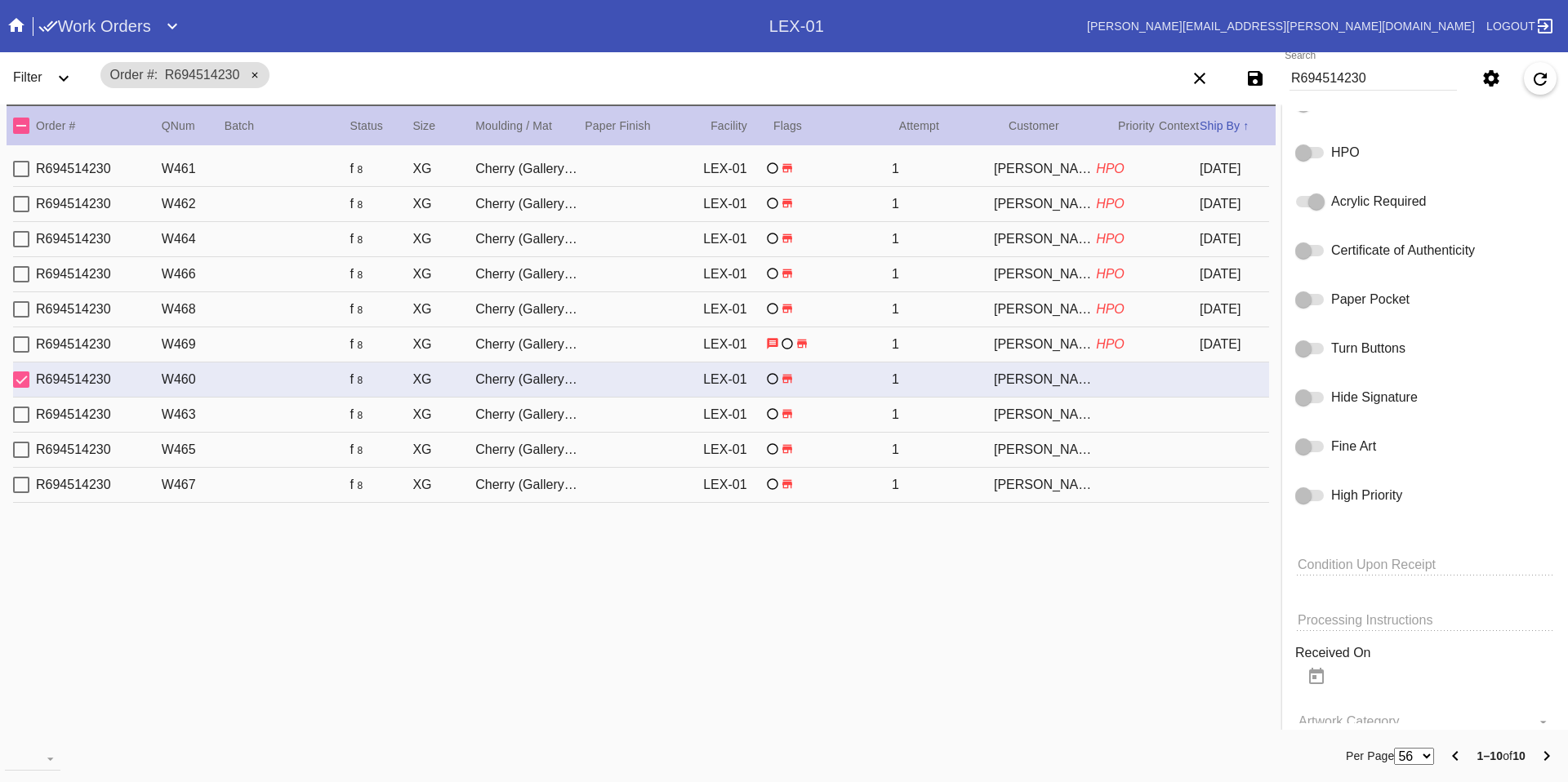 scroll, scrollTop: 755, scrollLeft: 0, axis: vertical 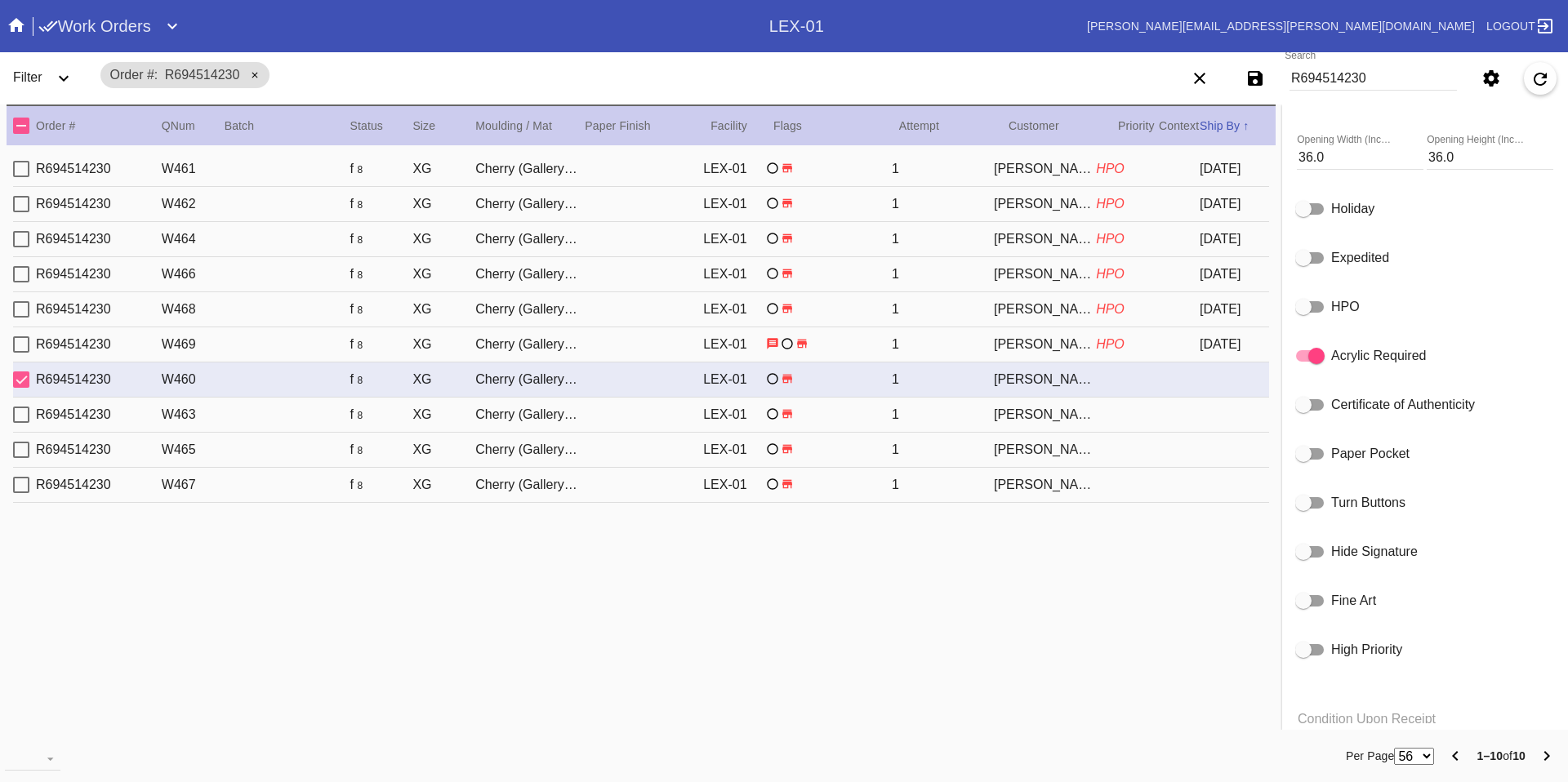 click on "HPO" 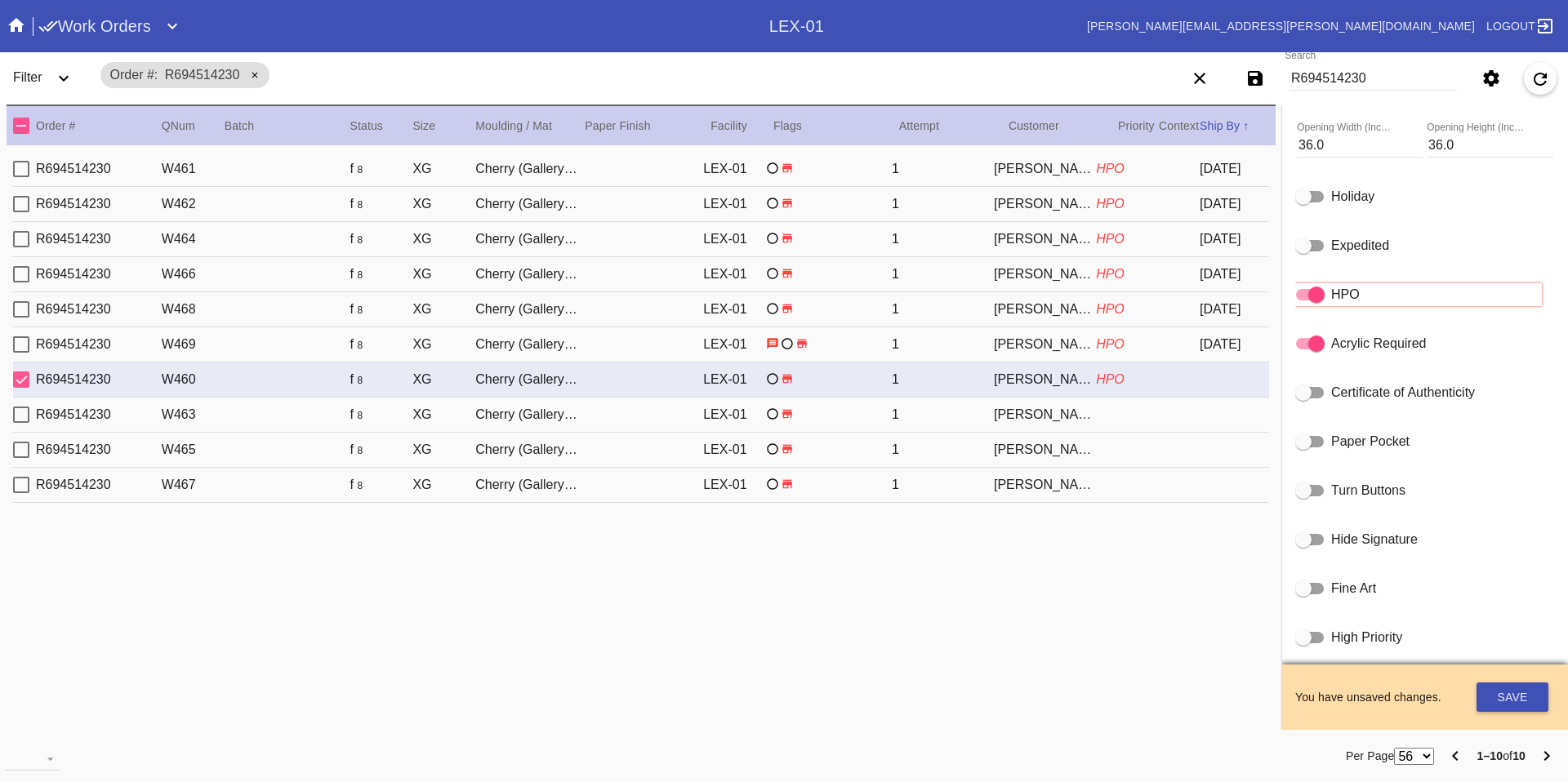 scroll, scrollTop: 755, scrollLeft: 0, axis: vertical 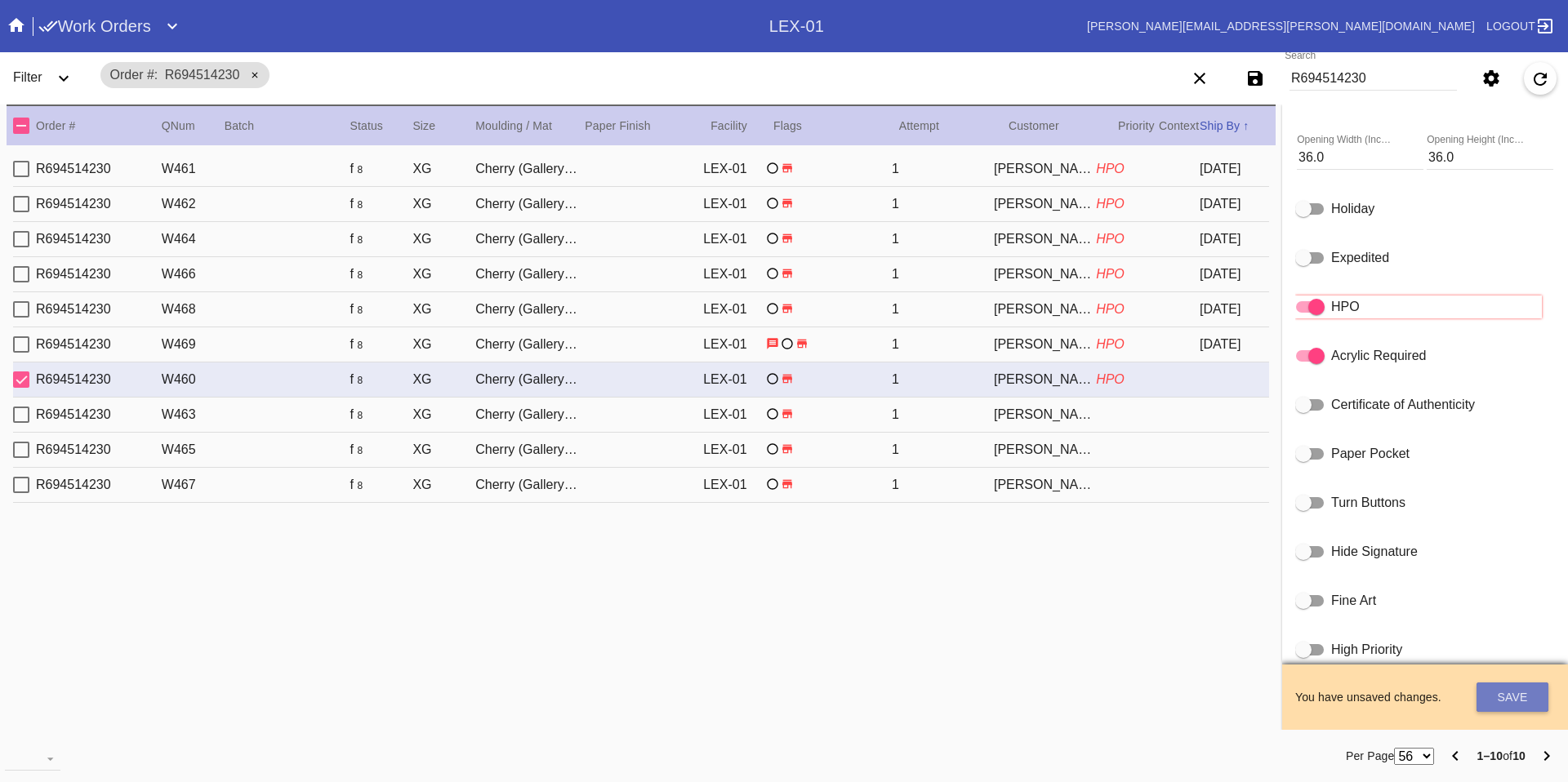 click on "Save" at bounding box center [1512, 697] 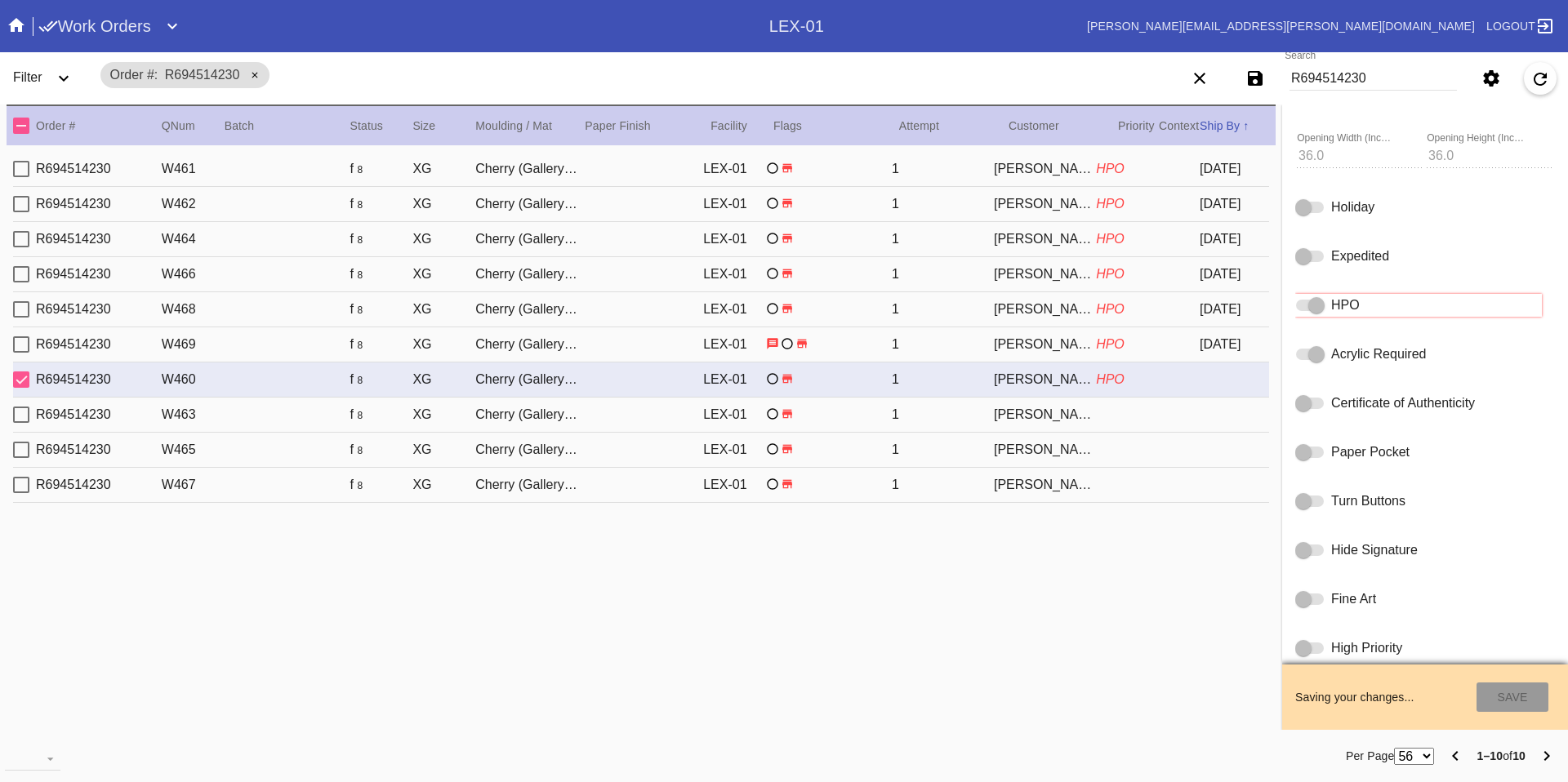 type on "7/23/2025" 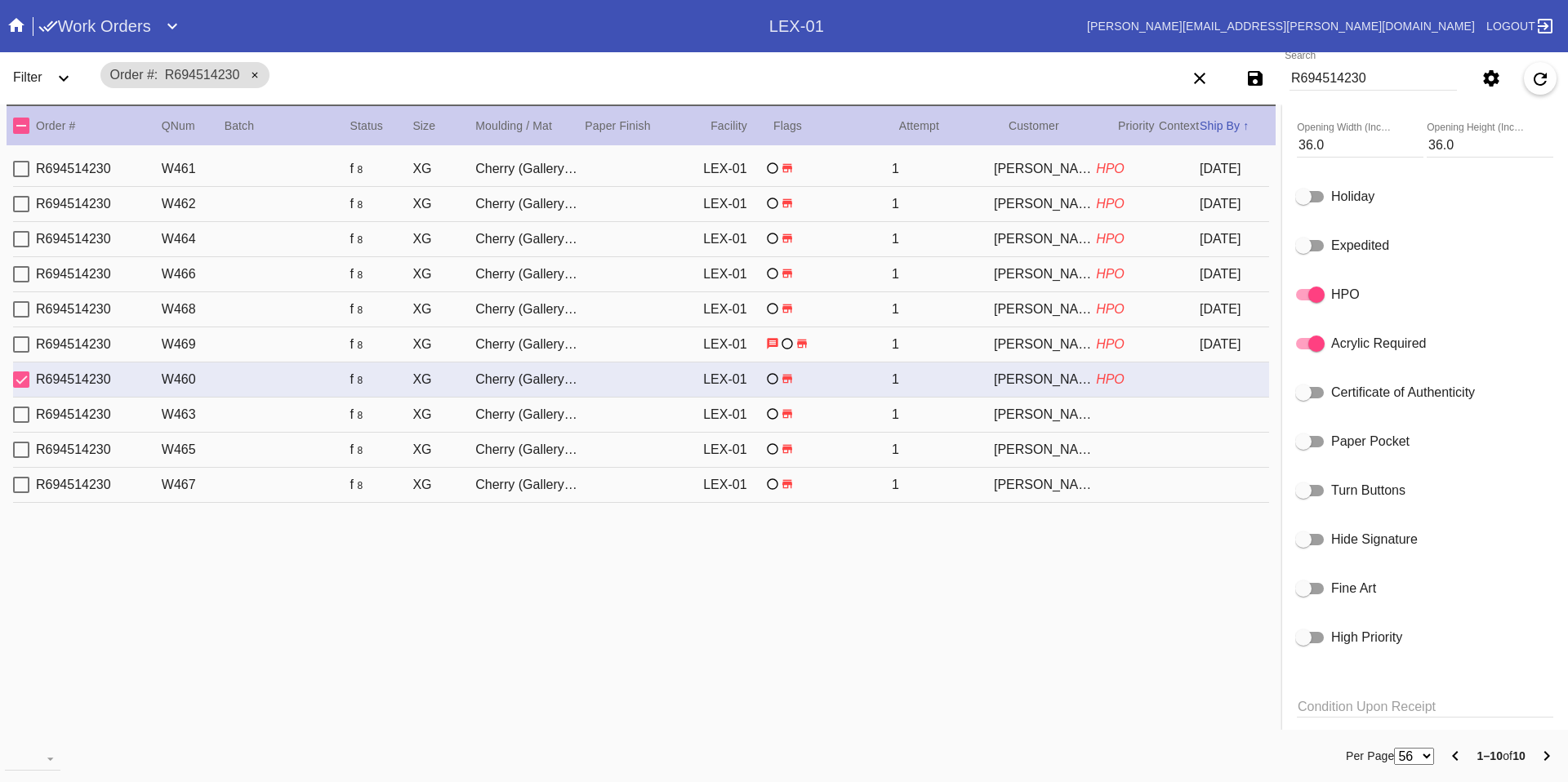 scroll, scrollTop: 755, scrollLeft: 0, axis: vertical 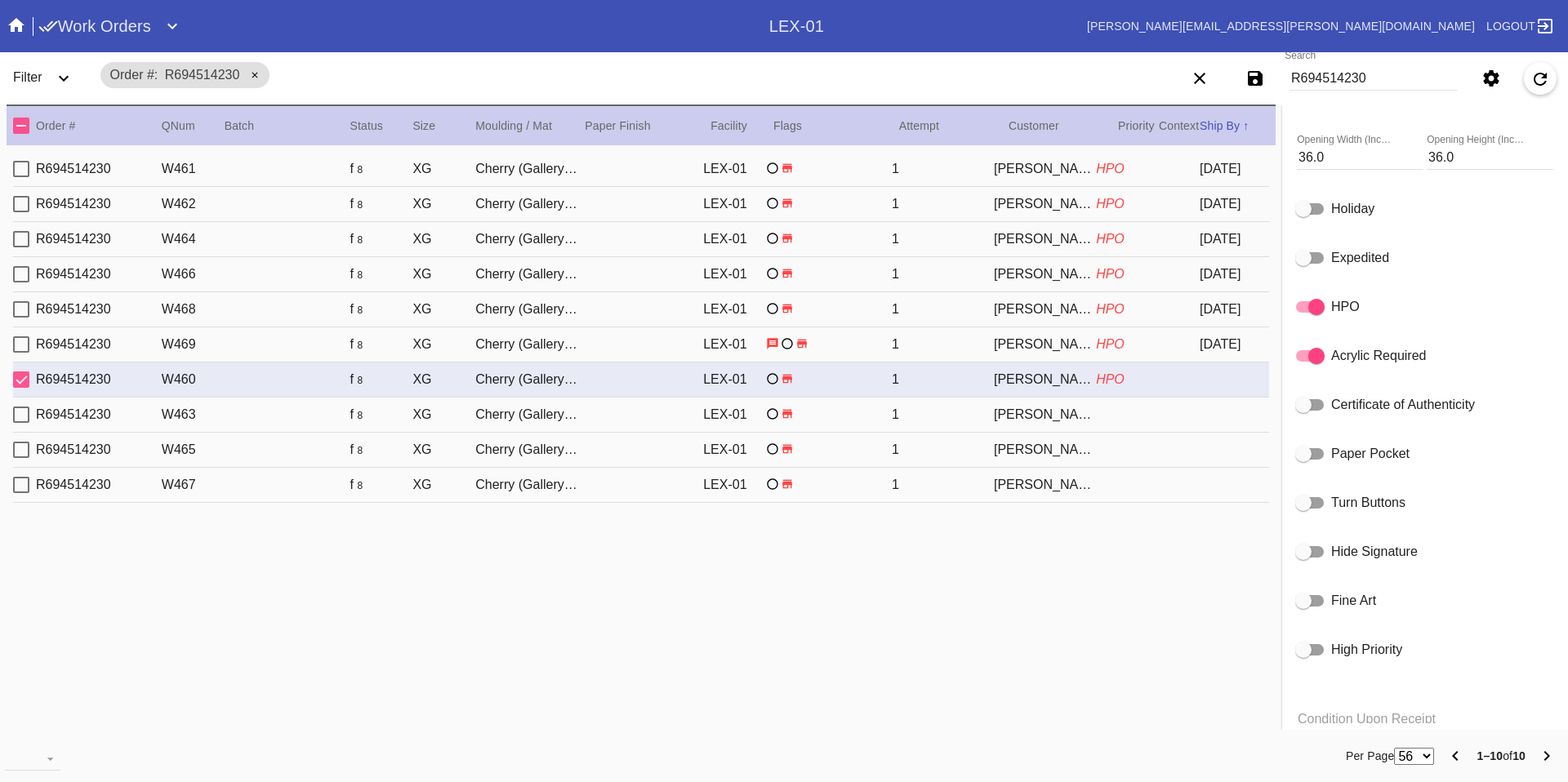 click on "R694514230 W463 f   8 XG Cherry (Gallery) / No Mat LEX-01 1 Linda Mowl" at bounding box center [641, 415] 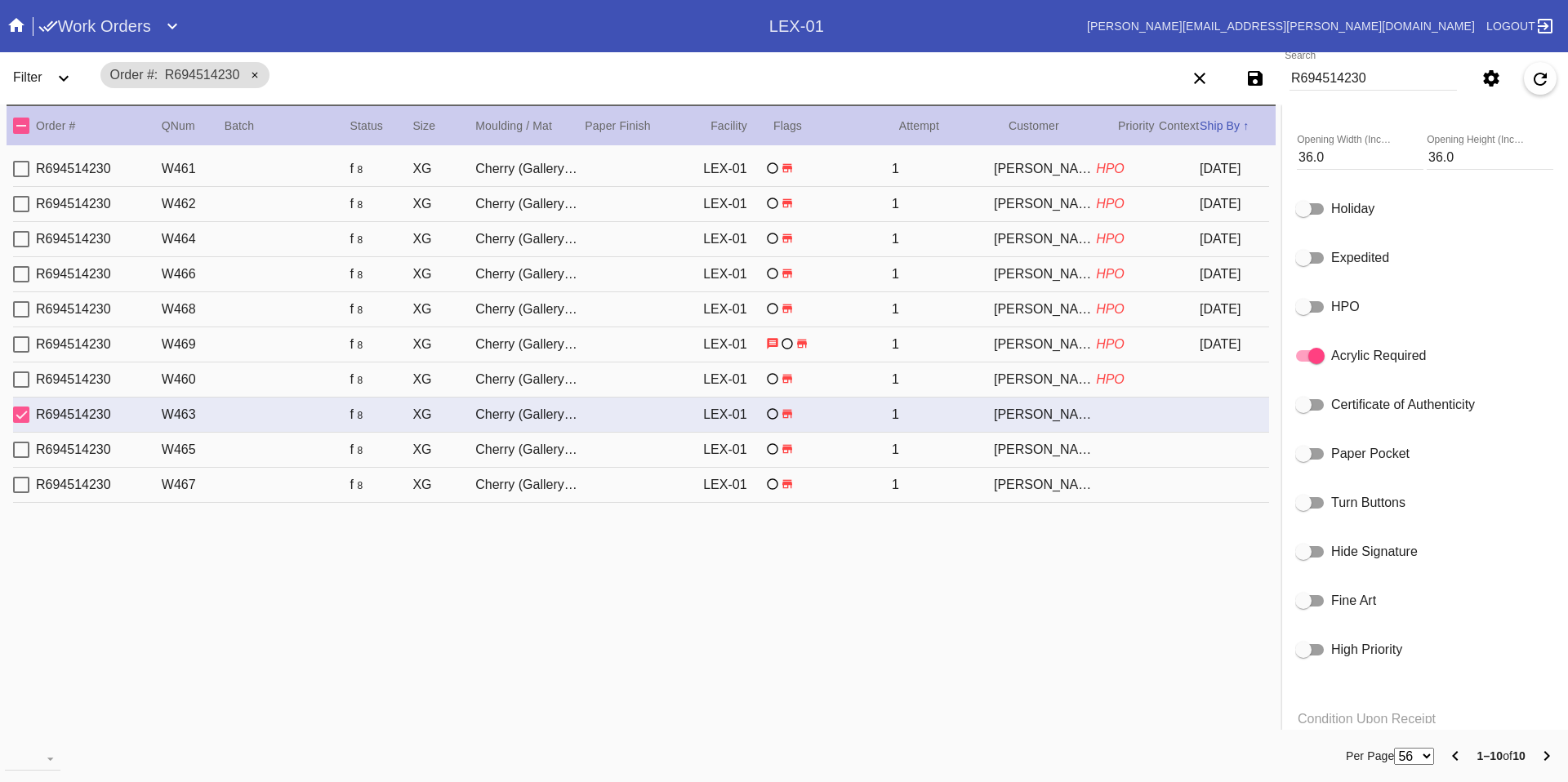 click on "HPO" 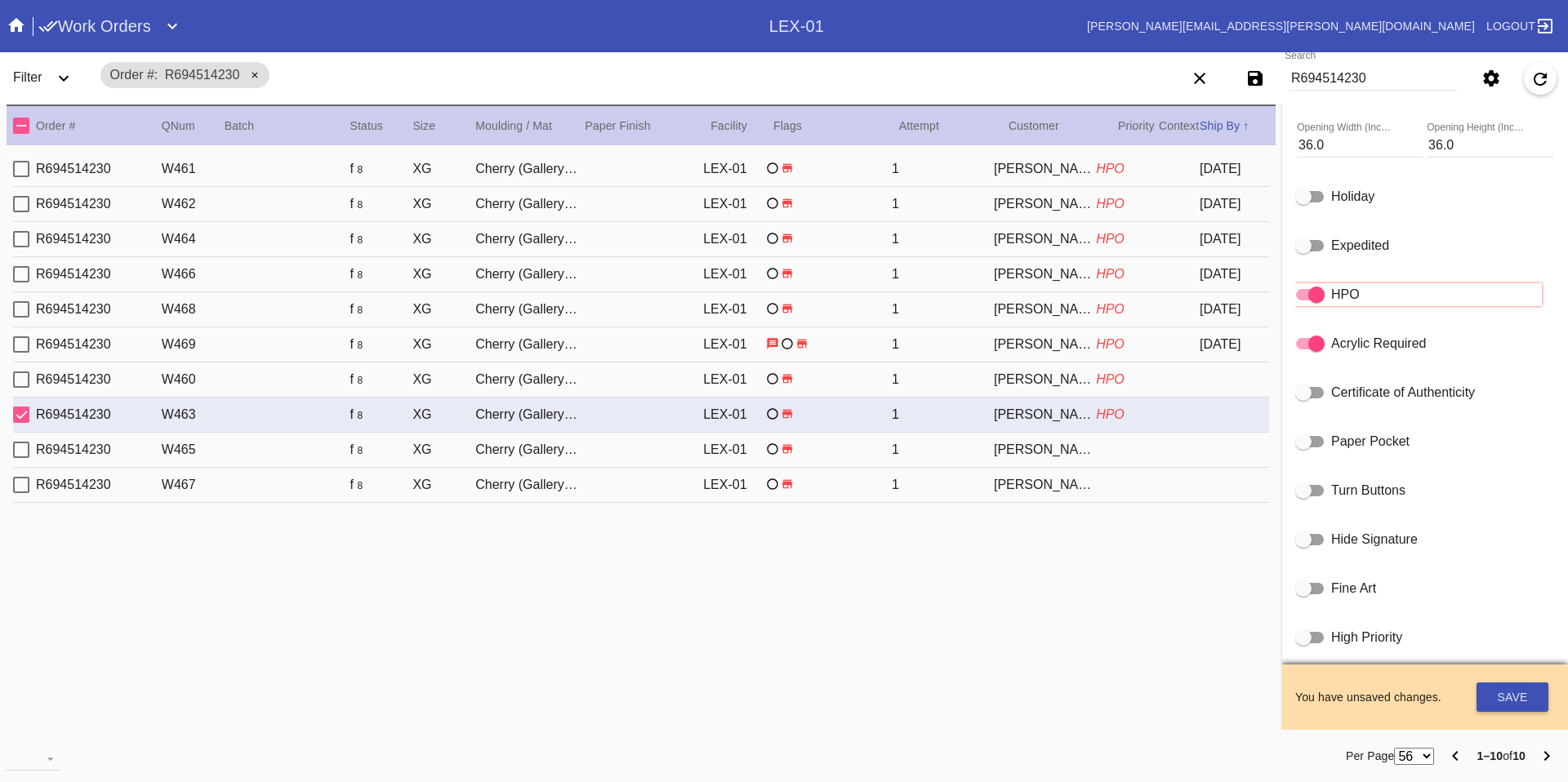 scroll, scrollTop: 755, scrollLeft: 0, axis: vertical 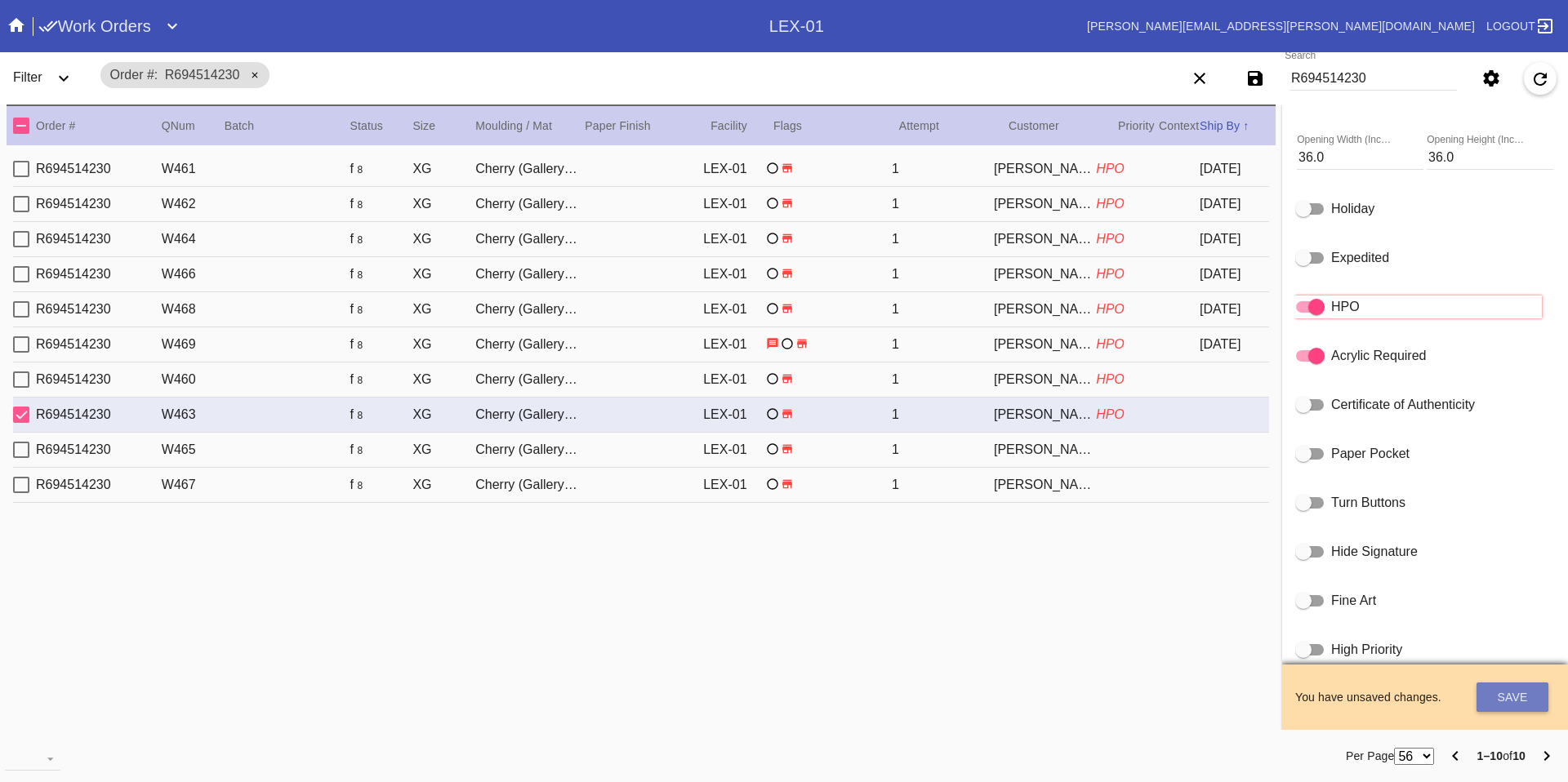 click on "Save" at bounding box center (1512, 697) 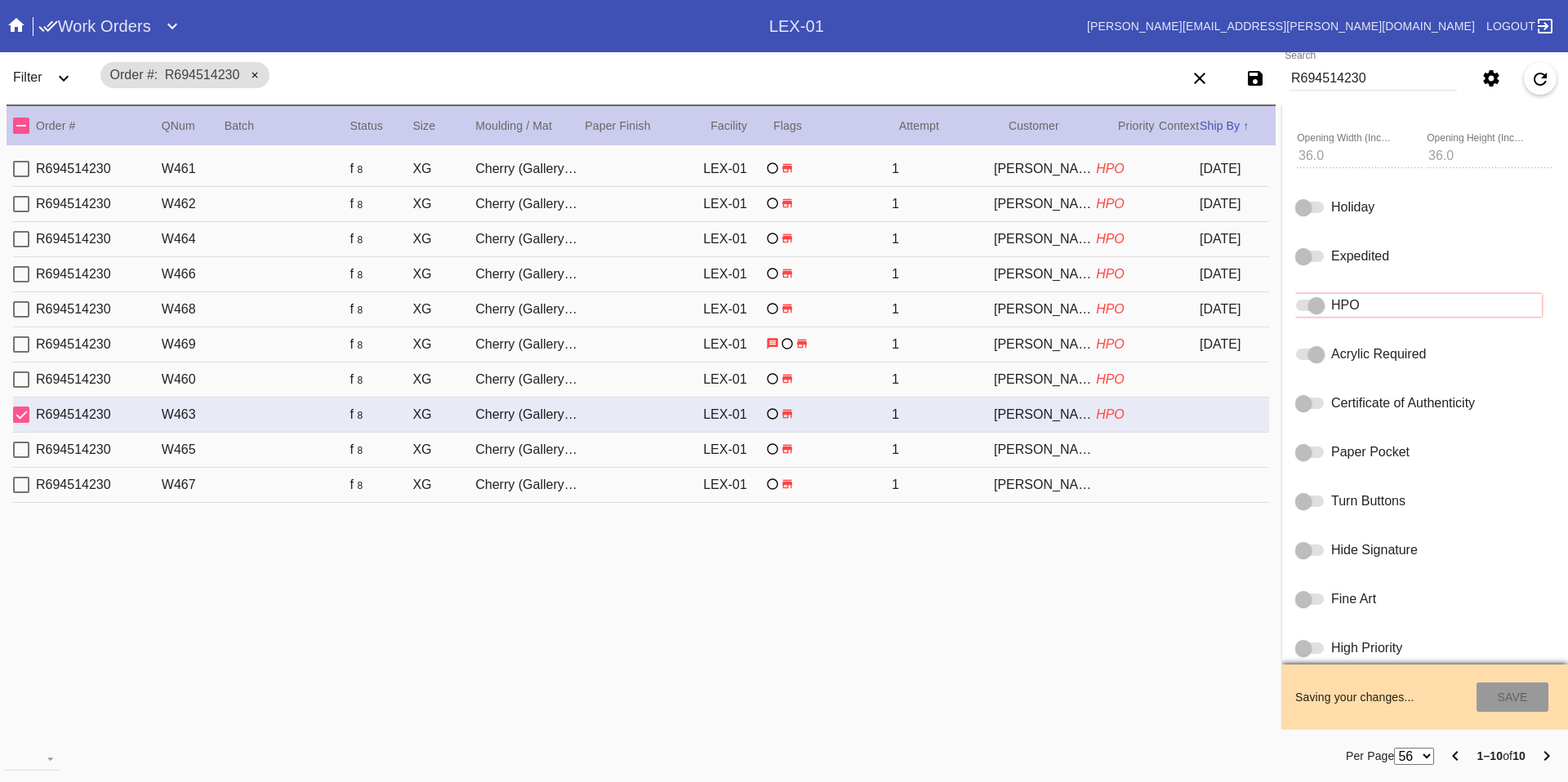type on "7/23/2025" 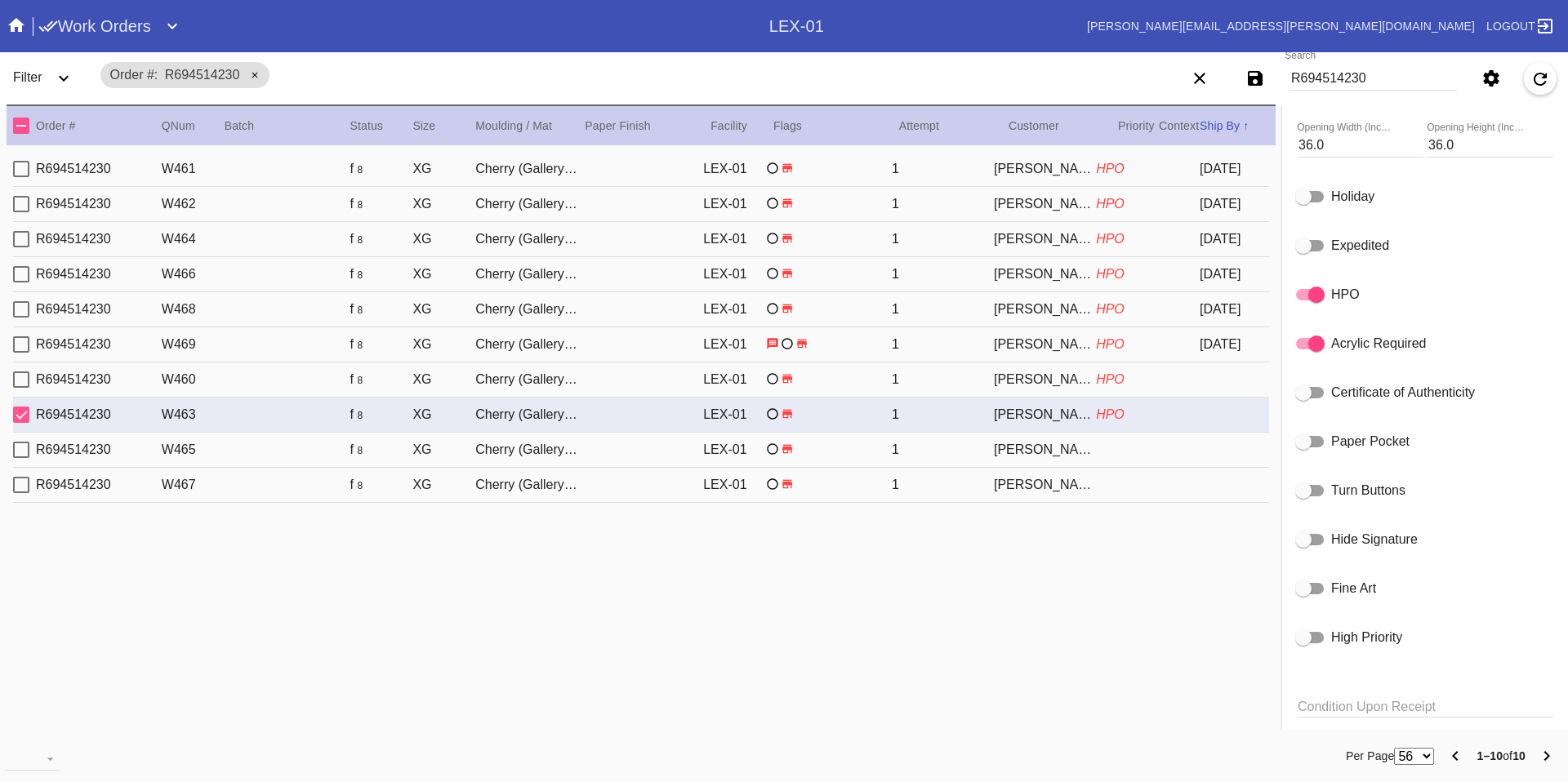 scroll, scrollTop: 755, scrollLeft: 0, axis: vertical 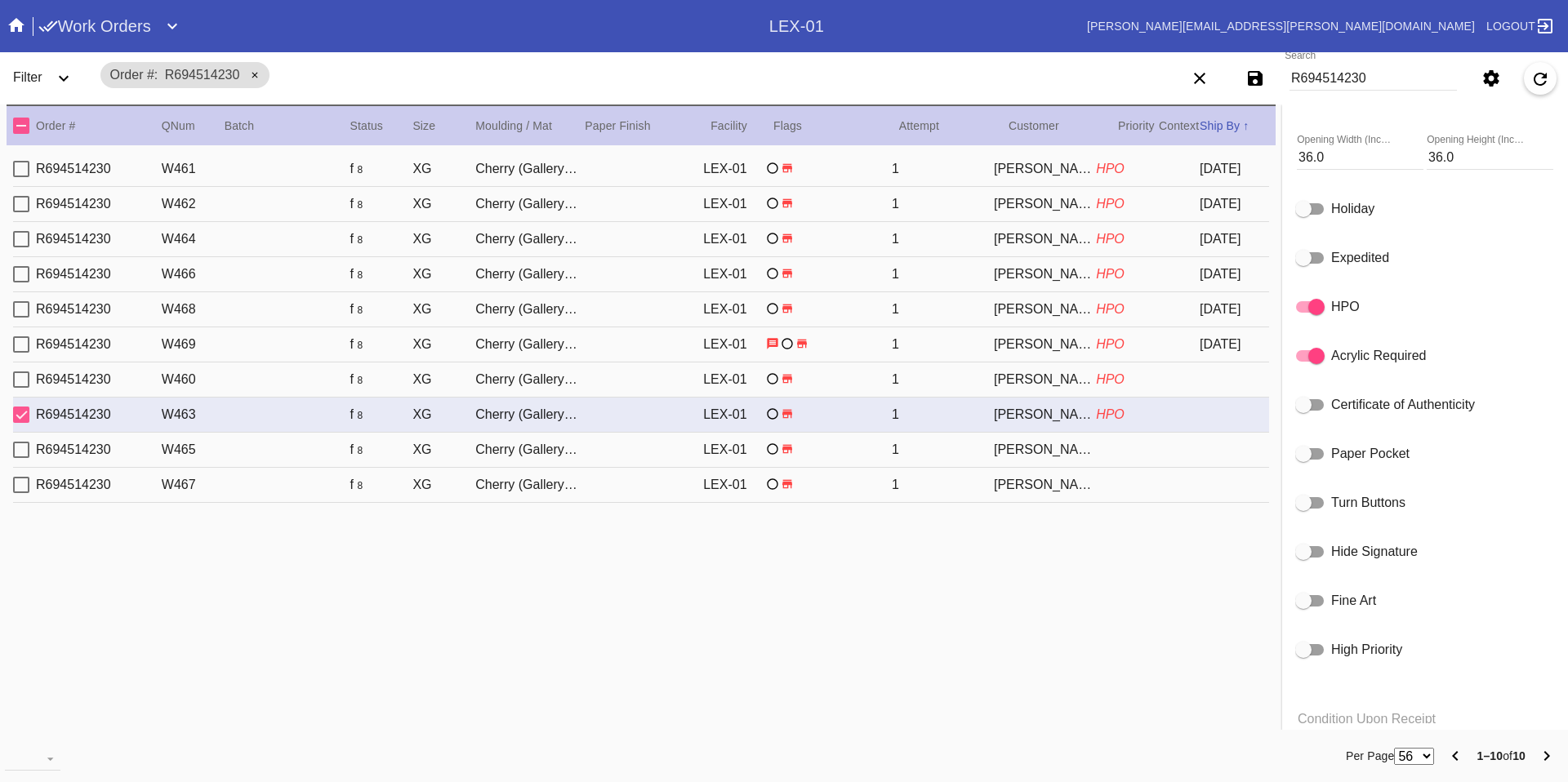click on "R694514230 W465 f   8 XG Cherry (Gallery) / No Mat LEX-01 1 Linda Mowl" at bounding box center [641, 450] 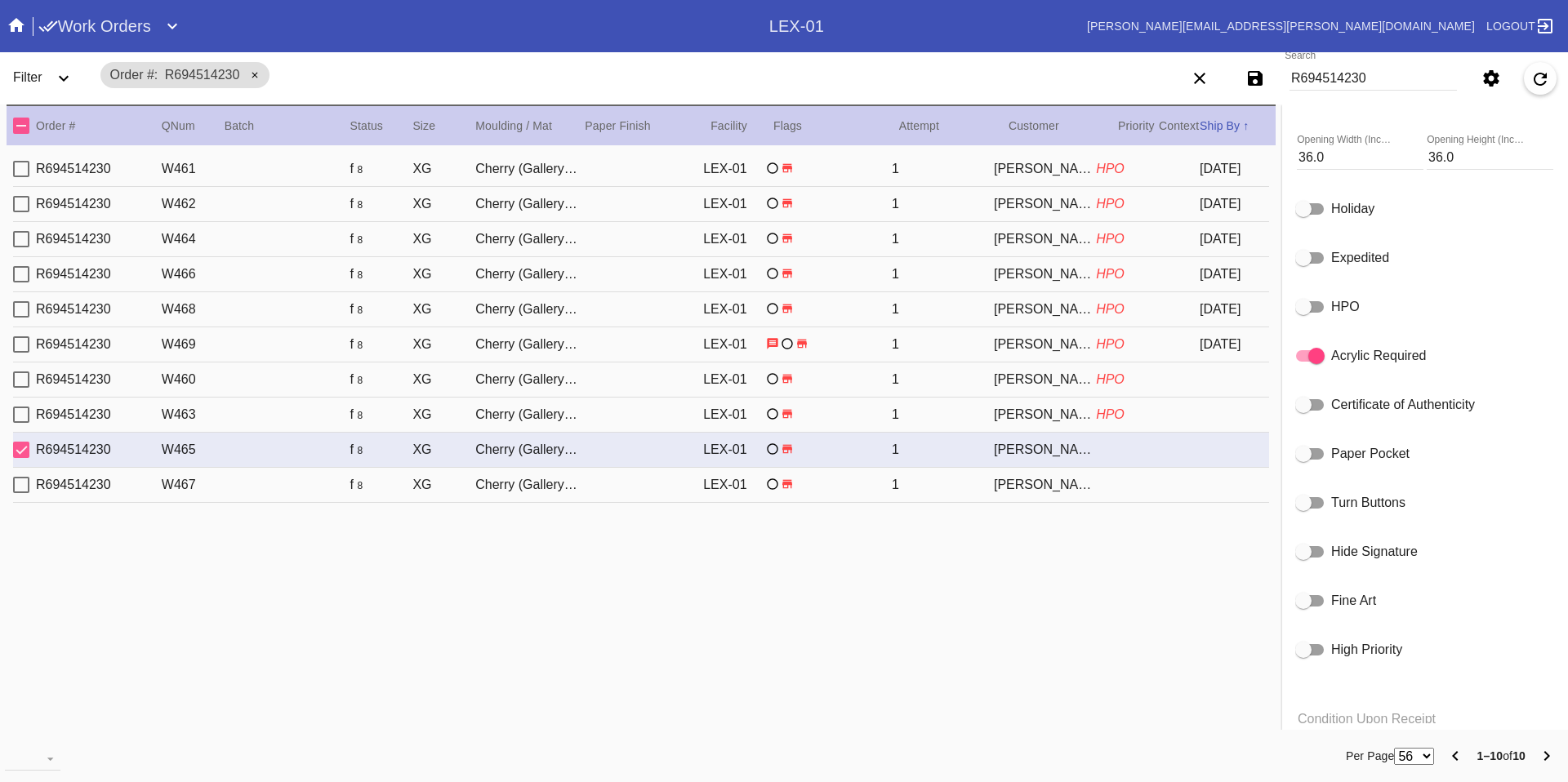 click 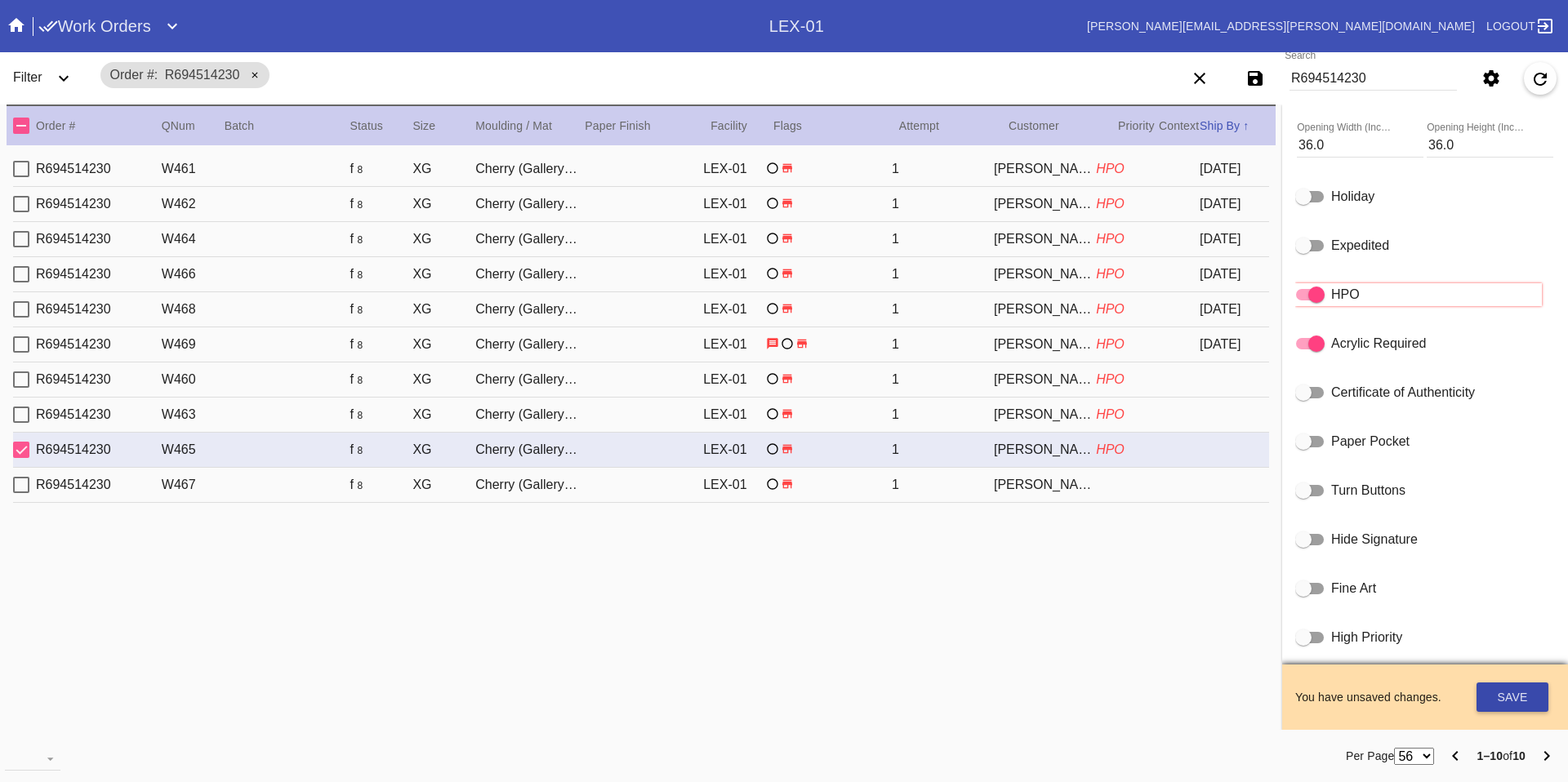 scroll, scrollTop: 755, scrollLeft: 0, axis: vertical 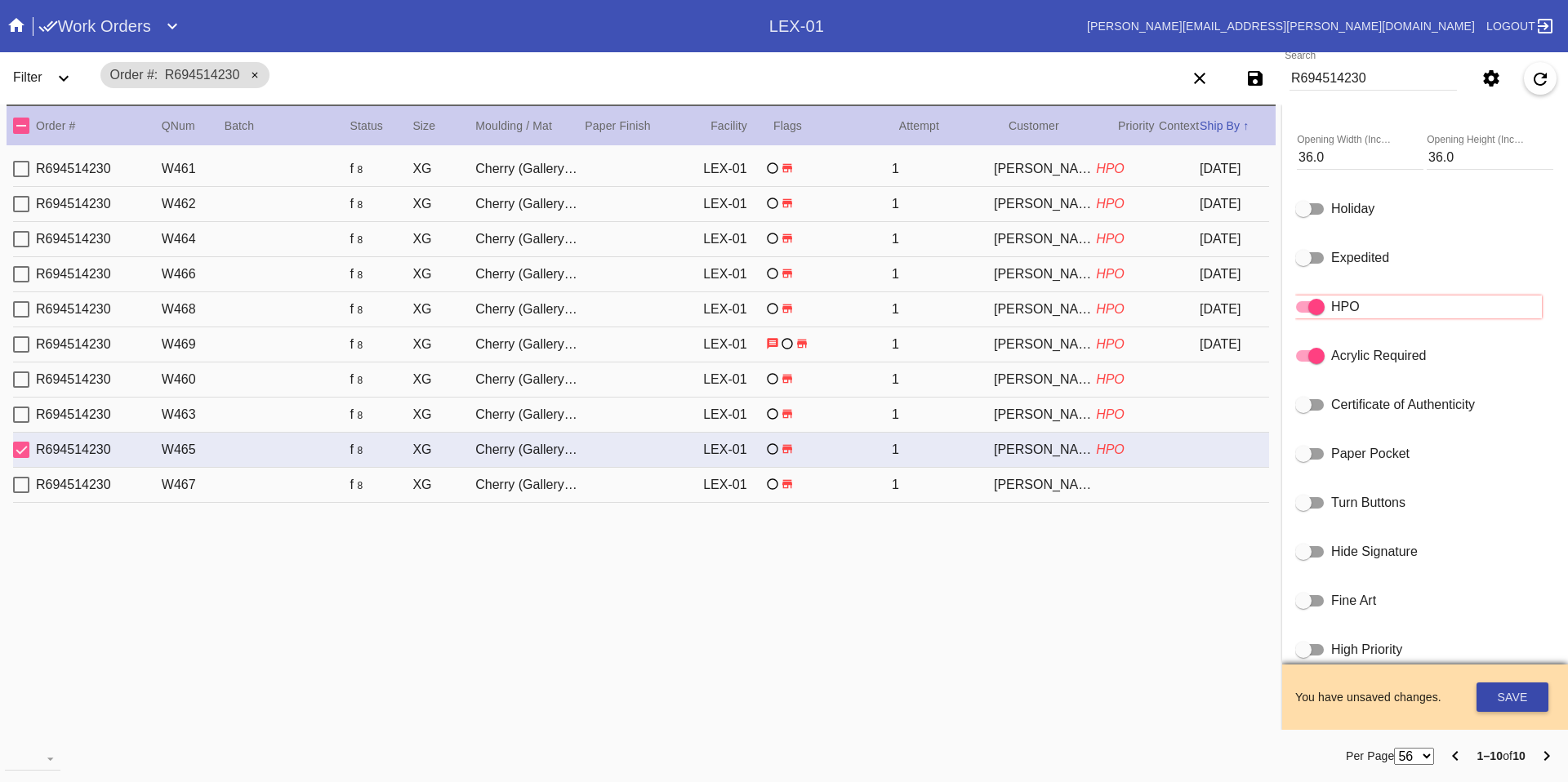 click on "Save" at bounding box center [1512, 697] 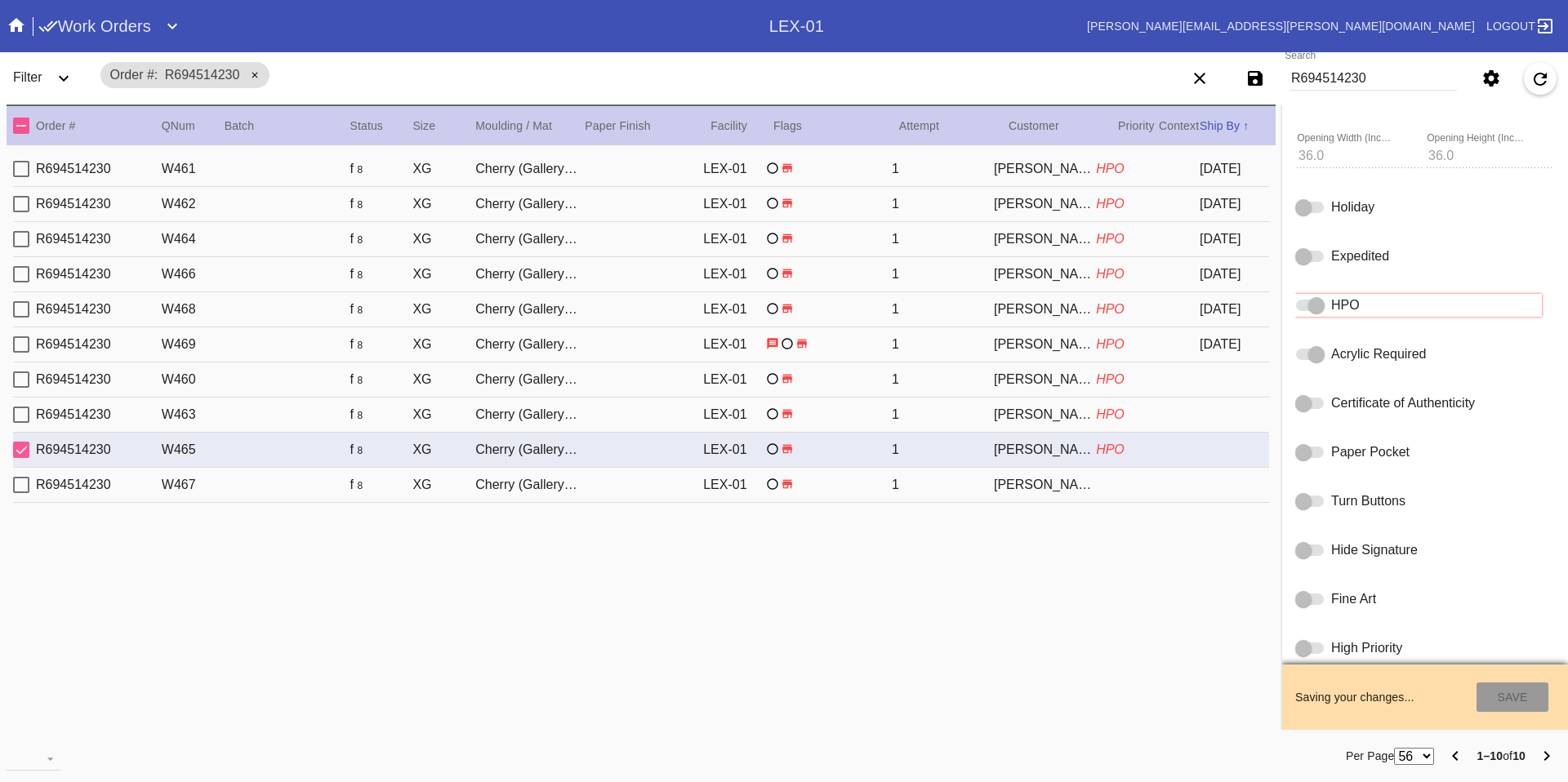 type on "7/23/2025" 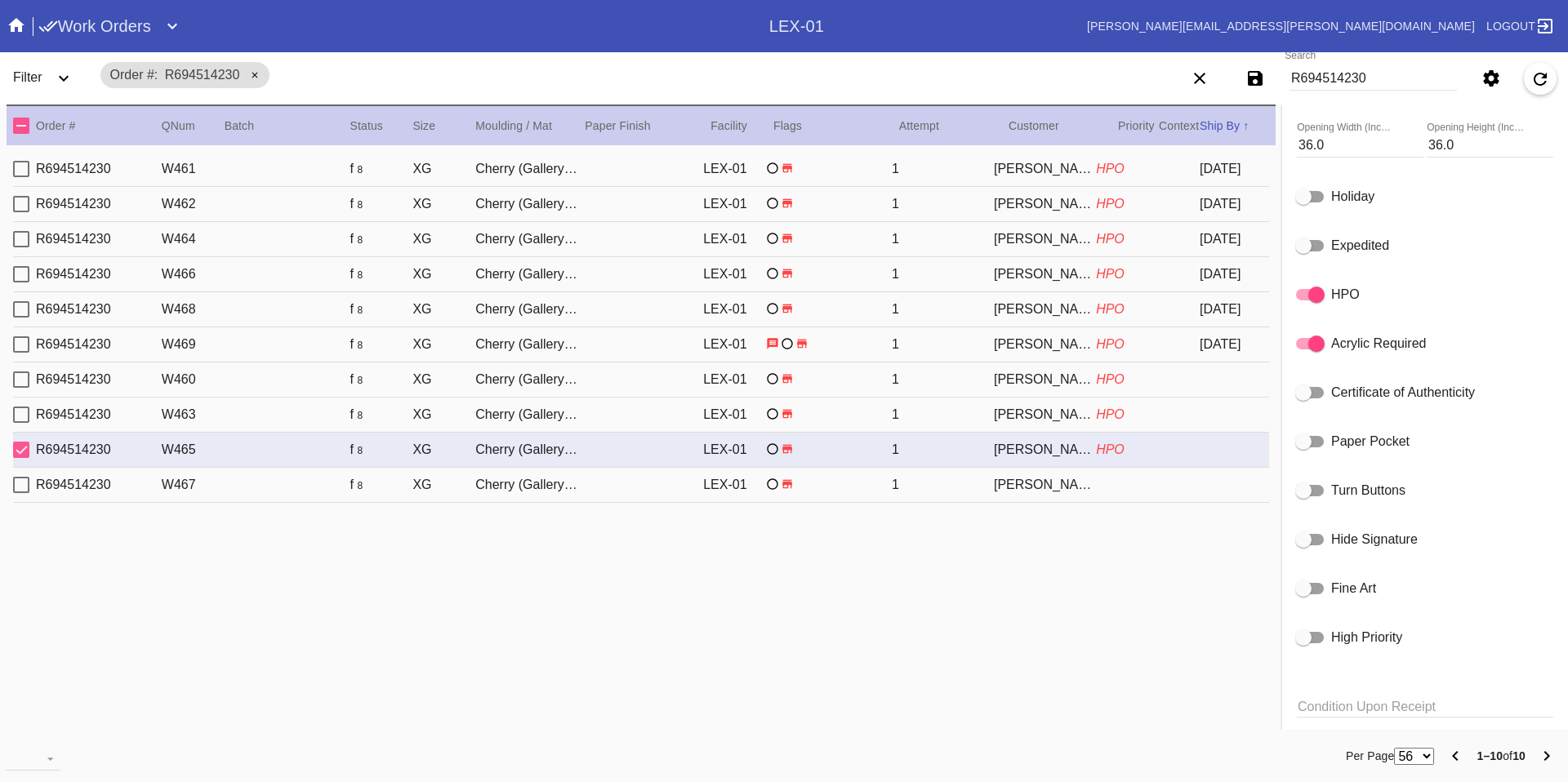 scroll, scrollTop: 755, scrollLeft: 0, axis: vertical 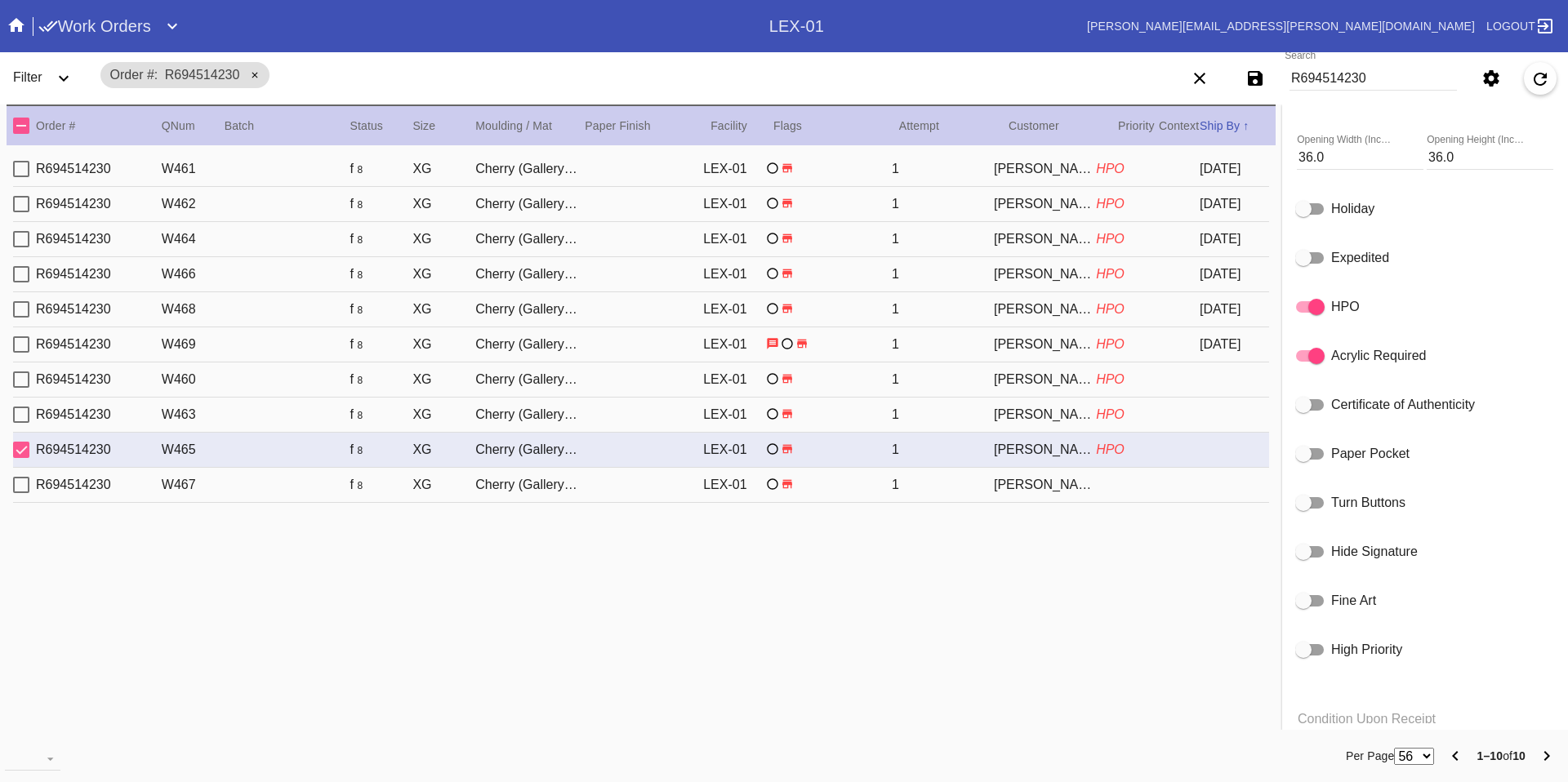 click on "R694514230 W467 f   8 XG Cherry (Gallery) / No Mat LEX-01 1 Linda Mowl" at bounding box center [641, 485] 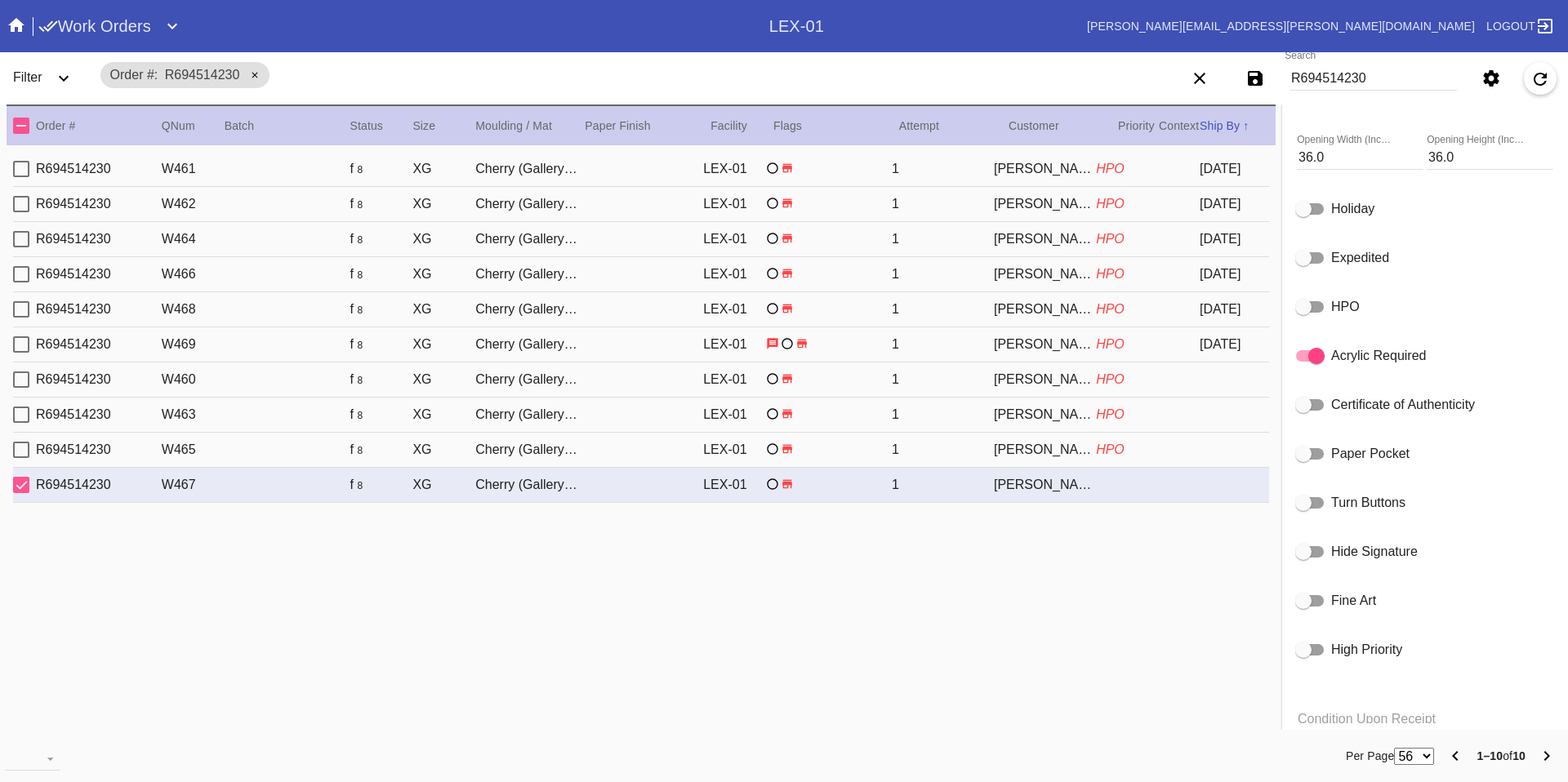 click 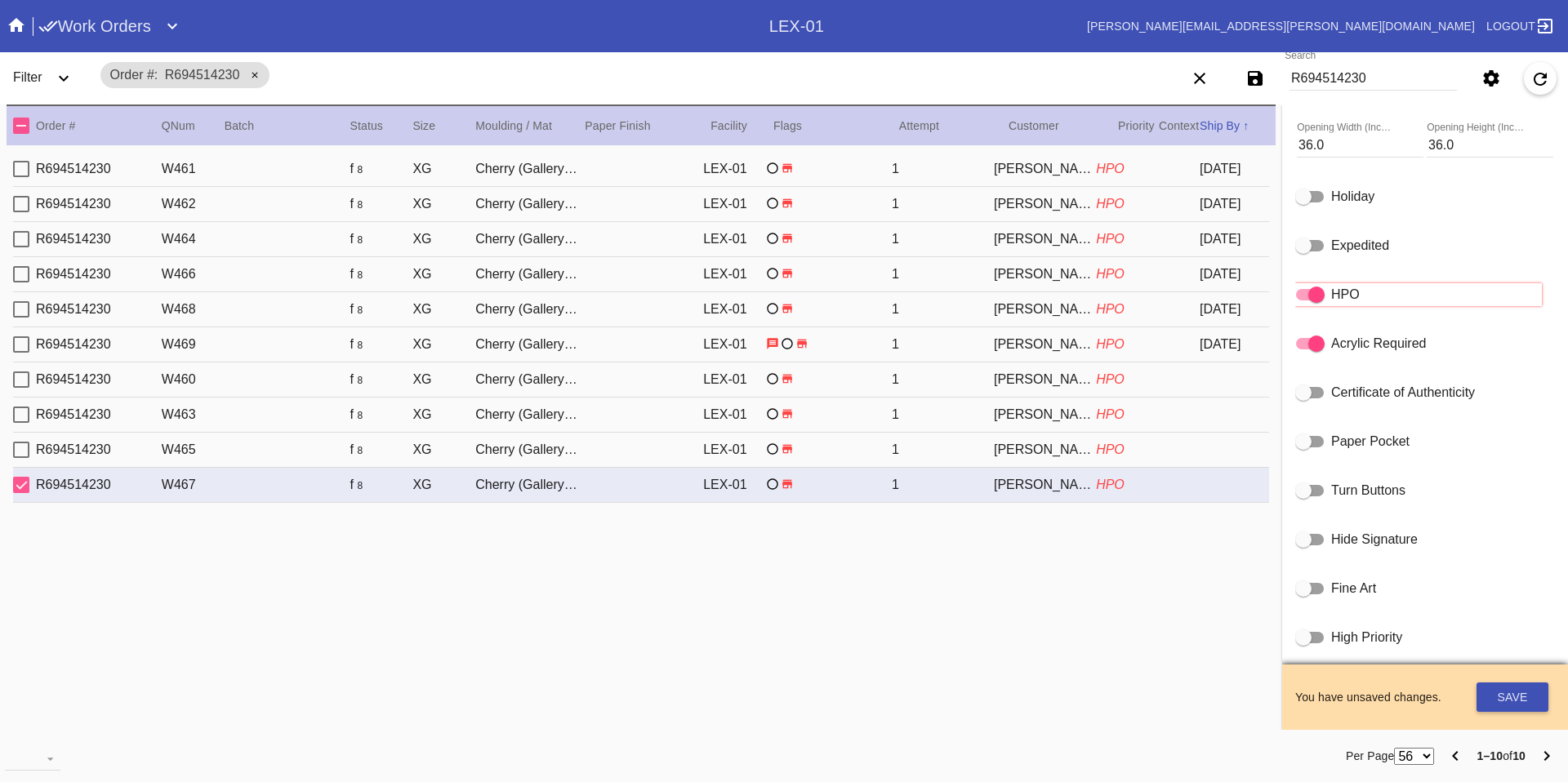 scroll, scrollTop: 755, scrollLeft: 0, axis: vertical 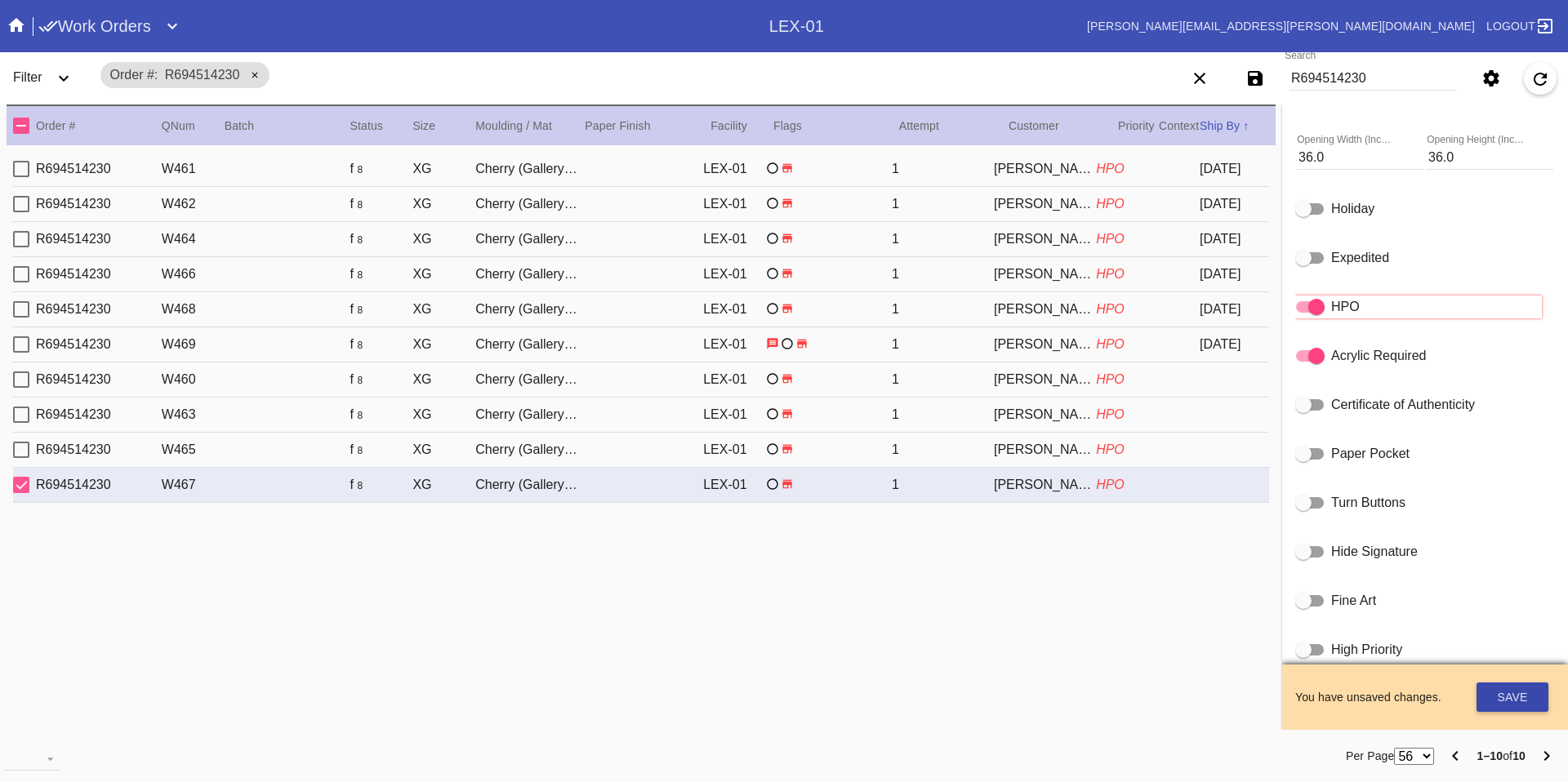 click on "Save" at bounding box center [1512, 697] 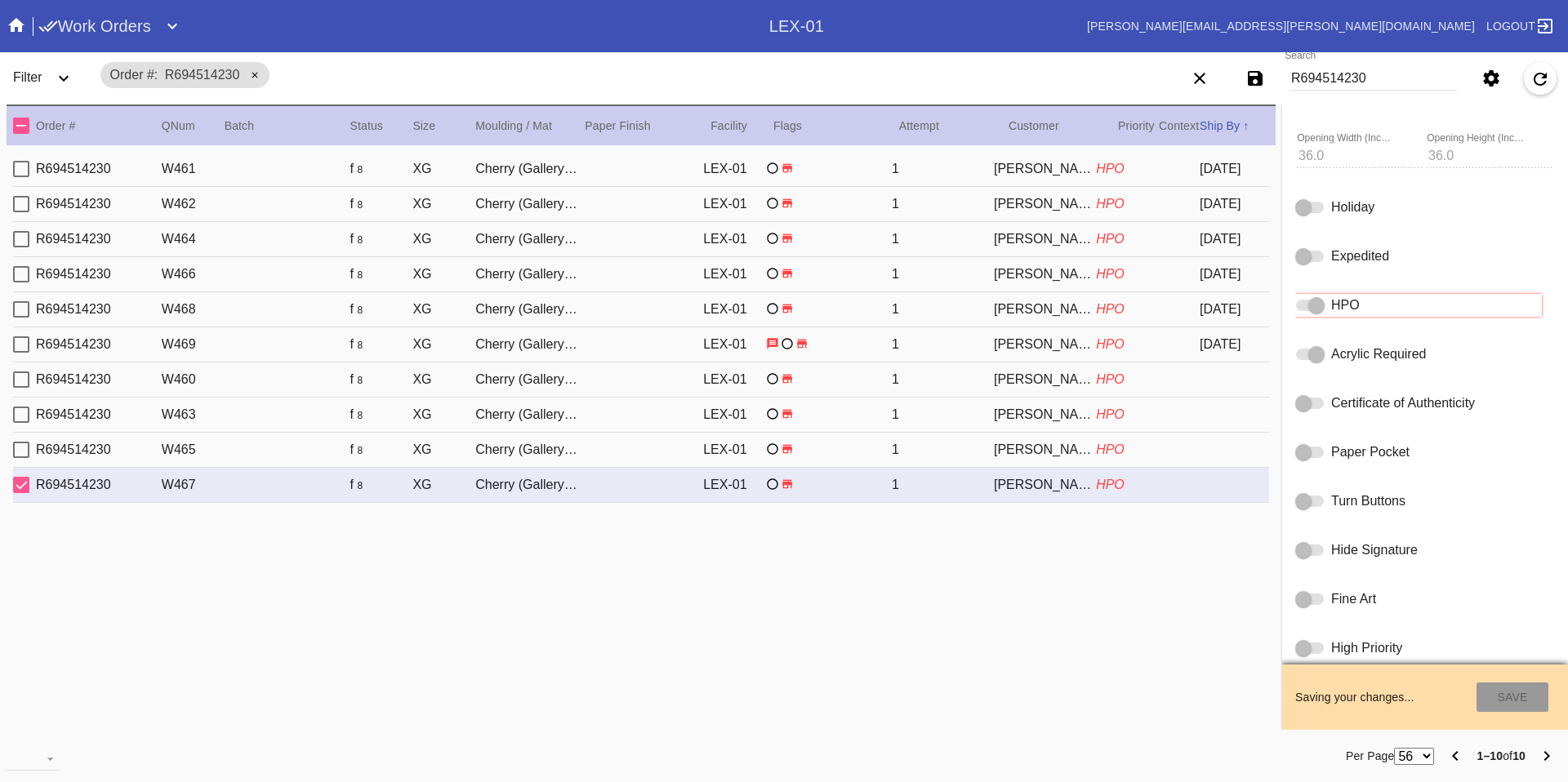 type on "7/23/2025" 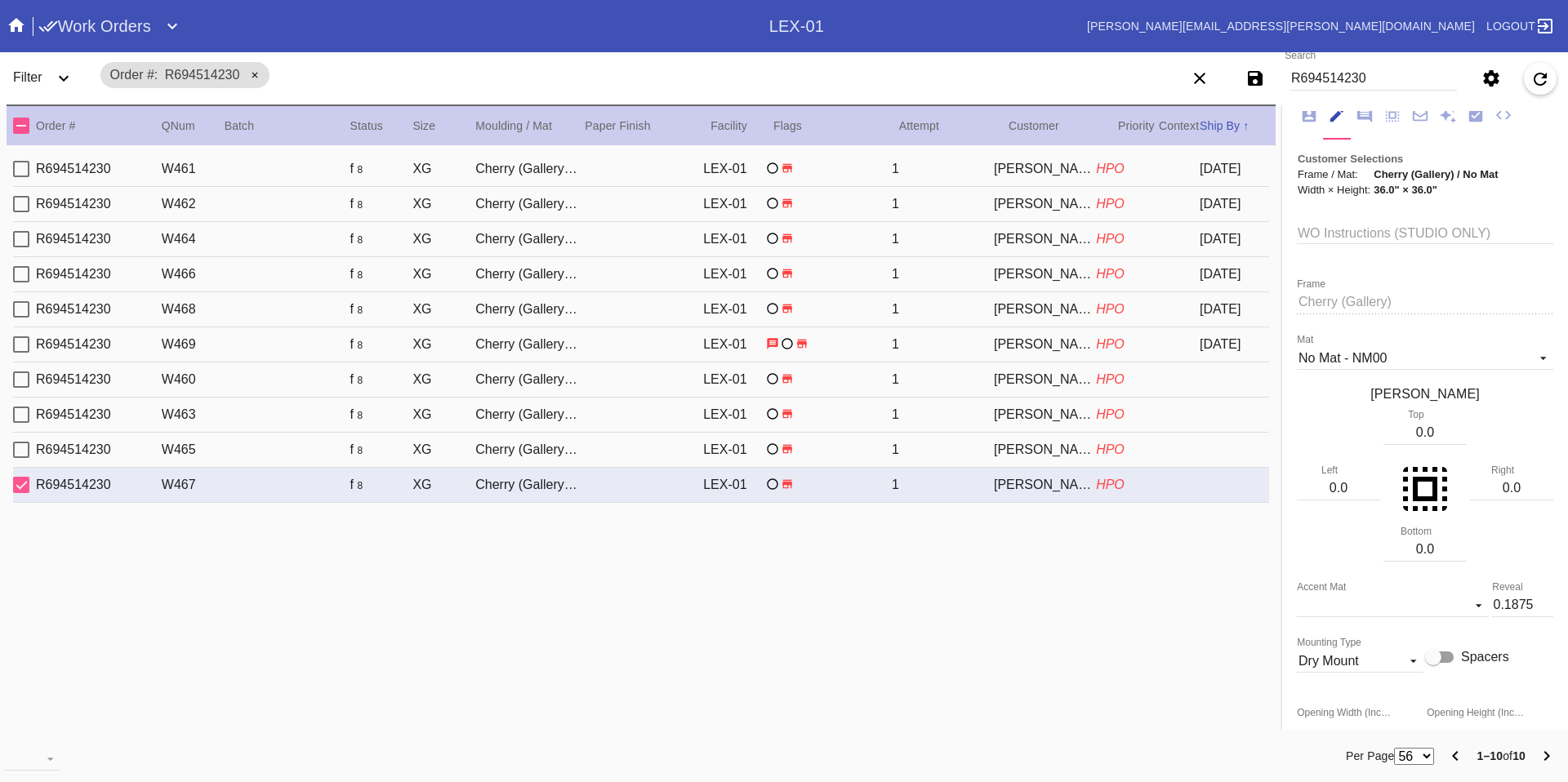scroll, scrollTop: 0, scrollLeft: 0, axis: both 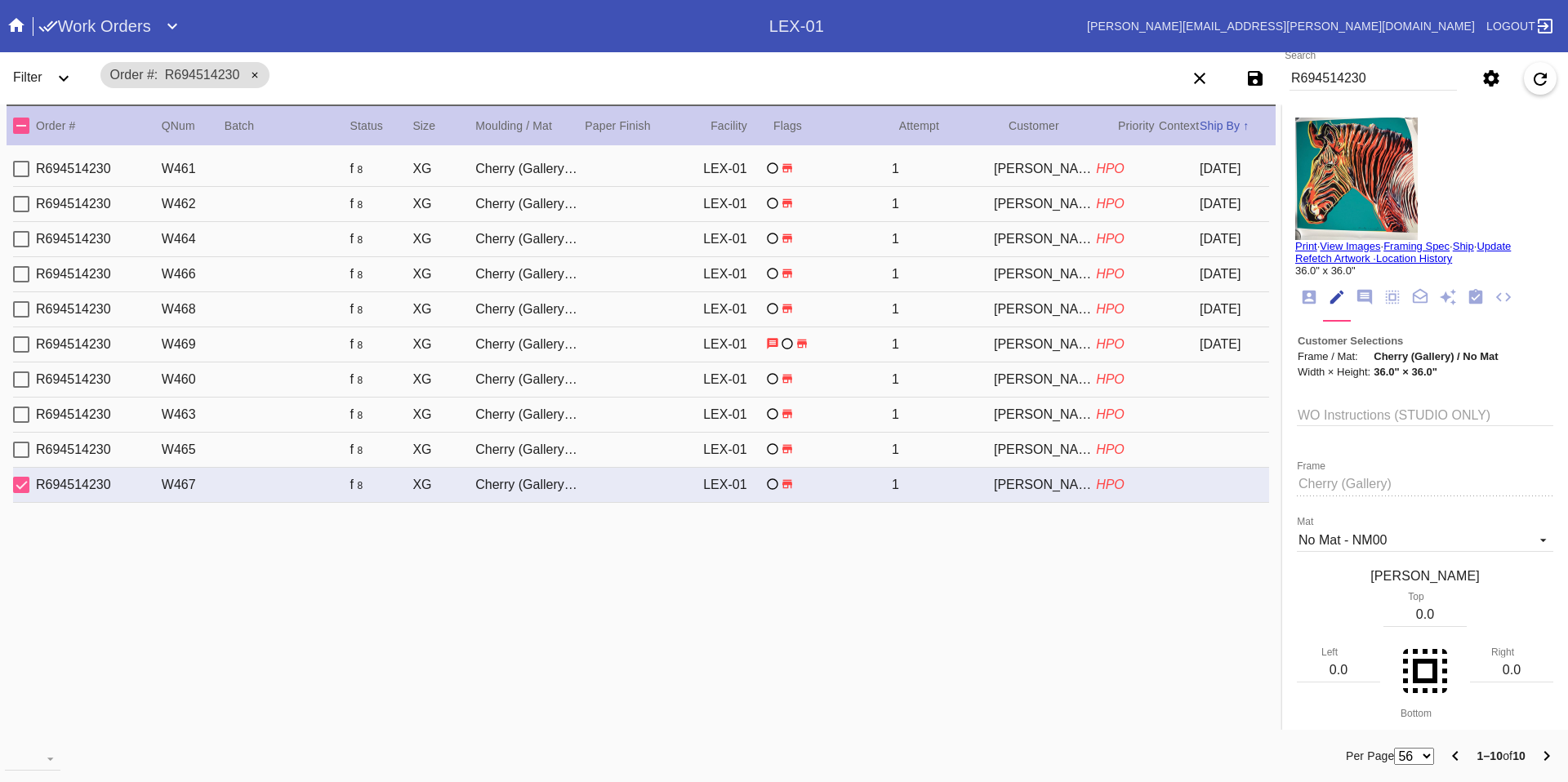 click on "Linda Mowl" at bounding box center (1045, 169) 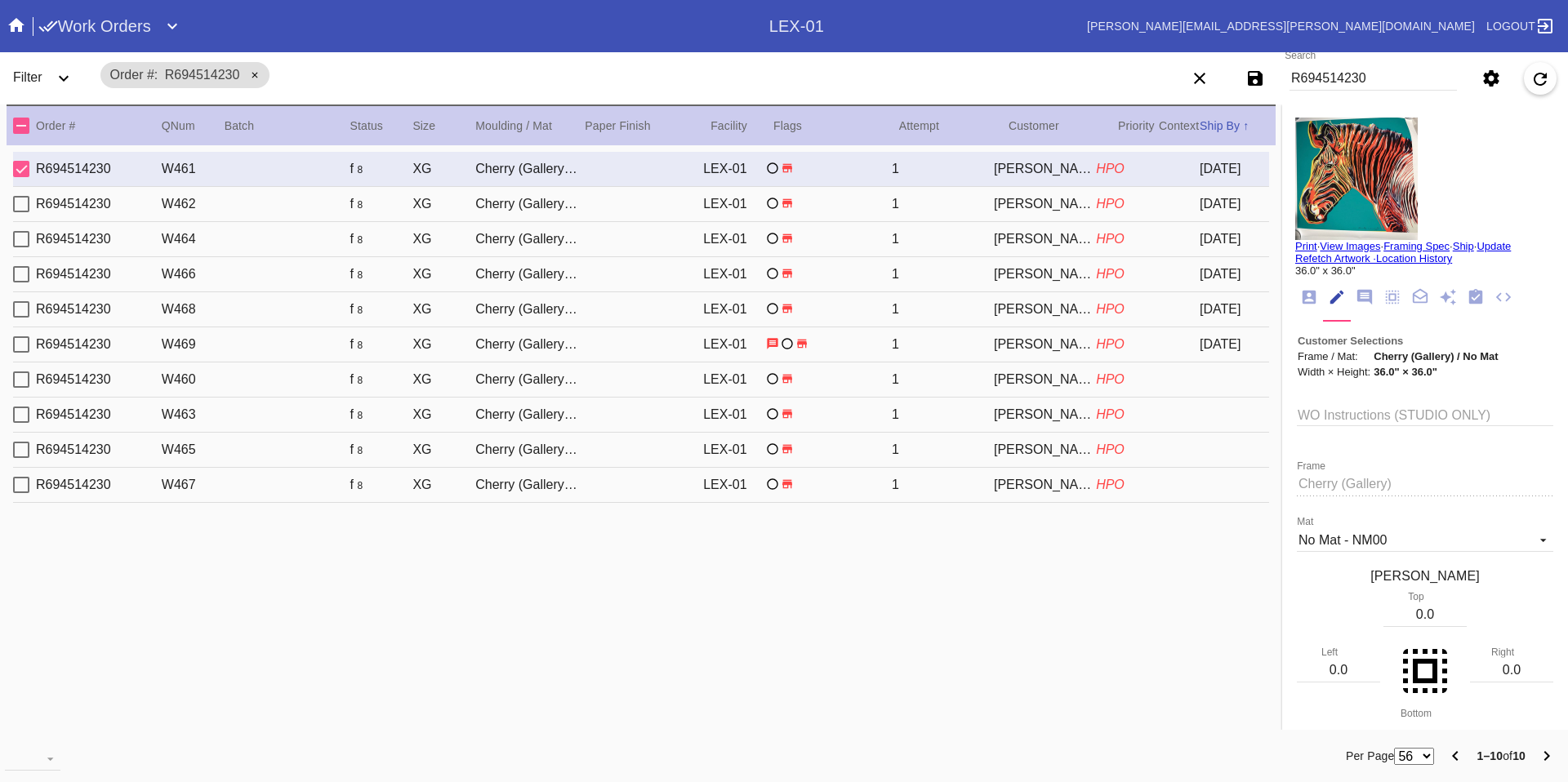 click on "WO Instructions (STUDIO ONLY)" at bounding box center (1425, 414) 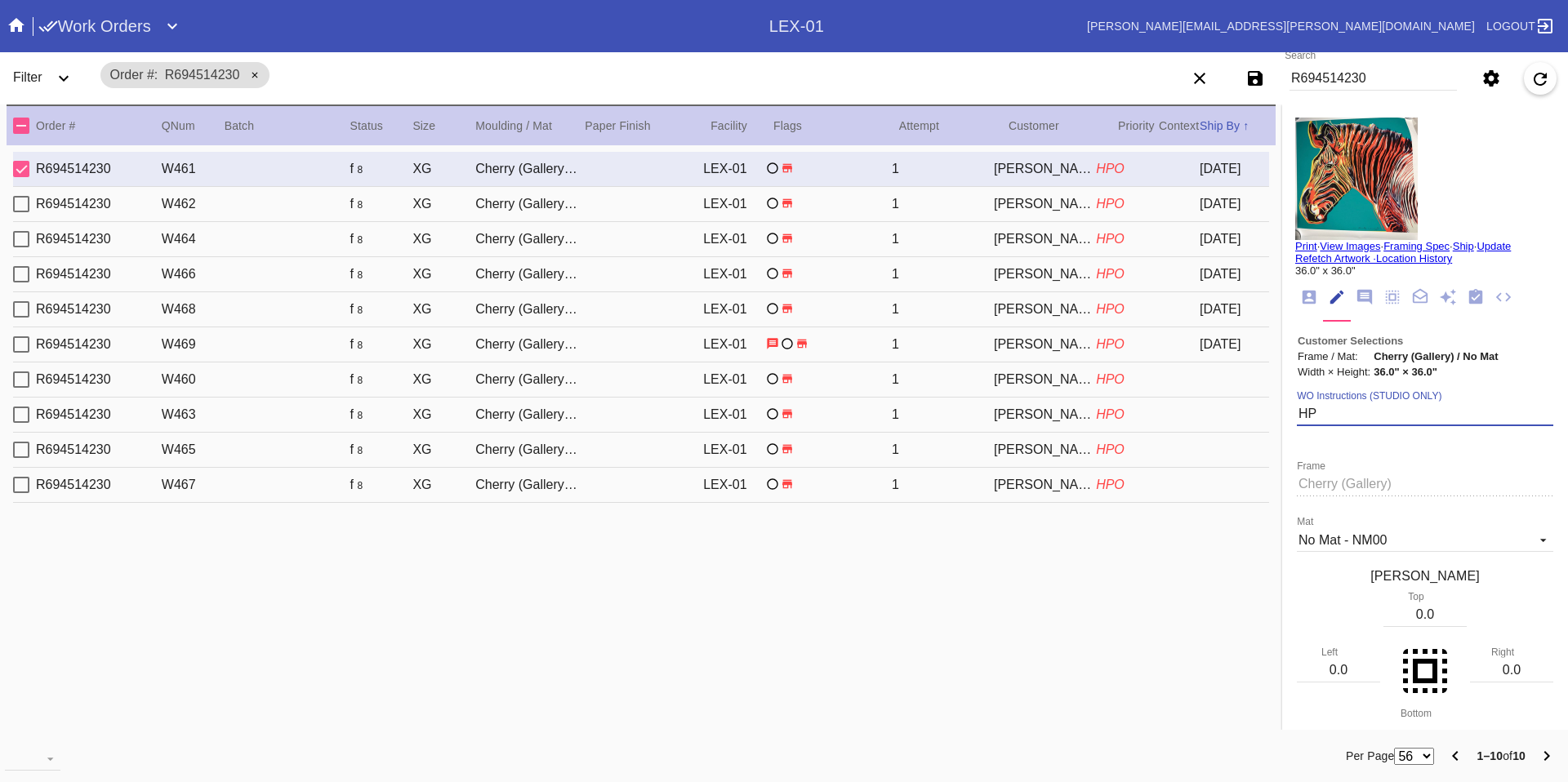 type on "H" 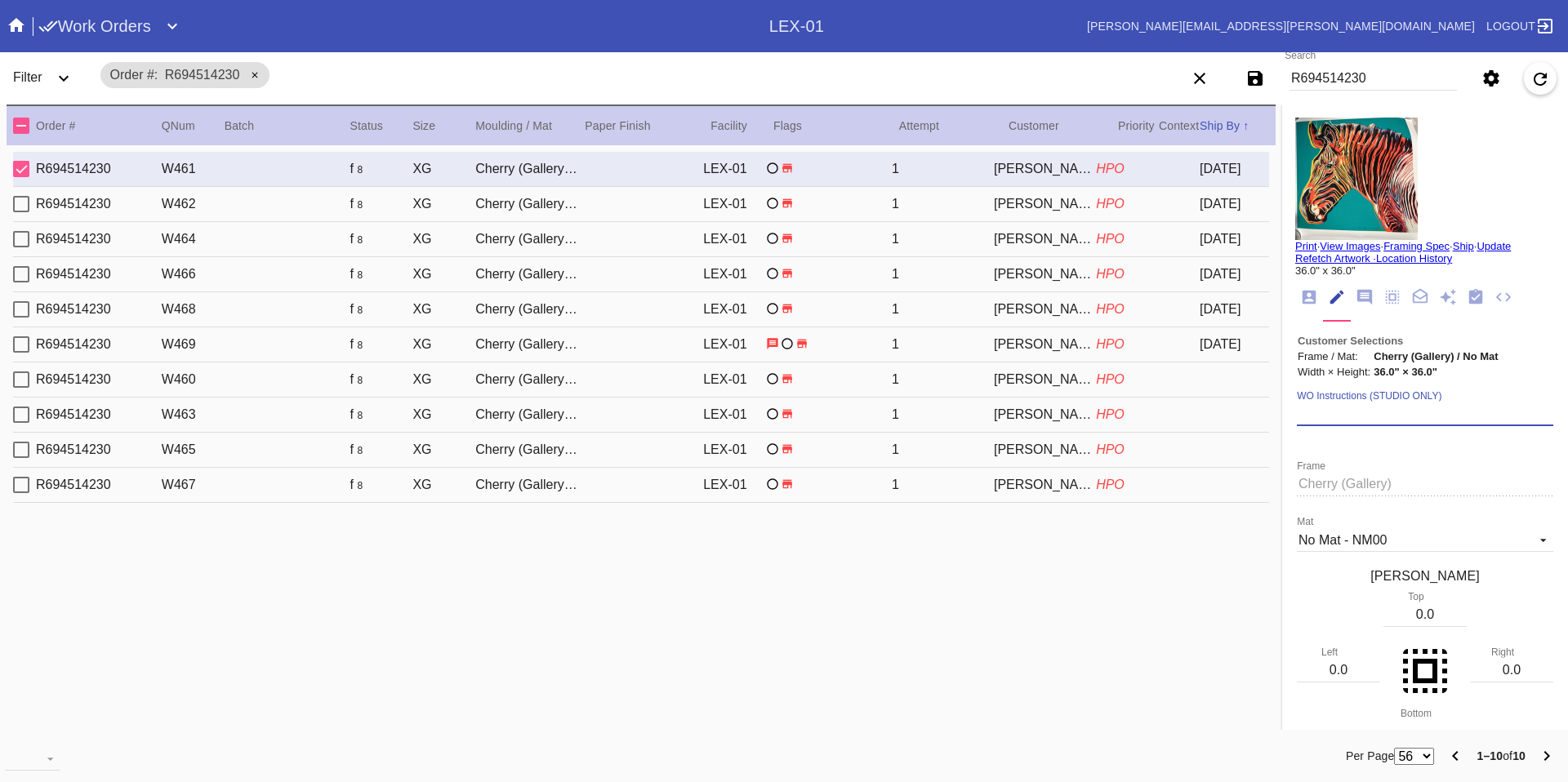 paste on "***HPO - [SPECIFICS ABOUT THE ORDER] - Must be approved by CA team to ship. ***" 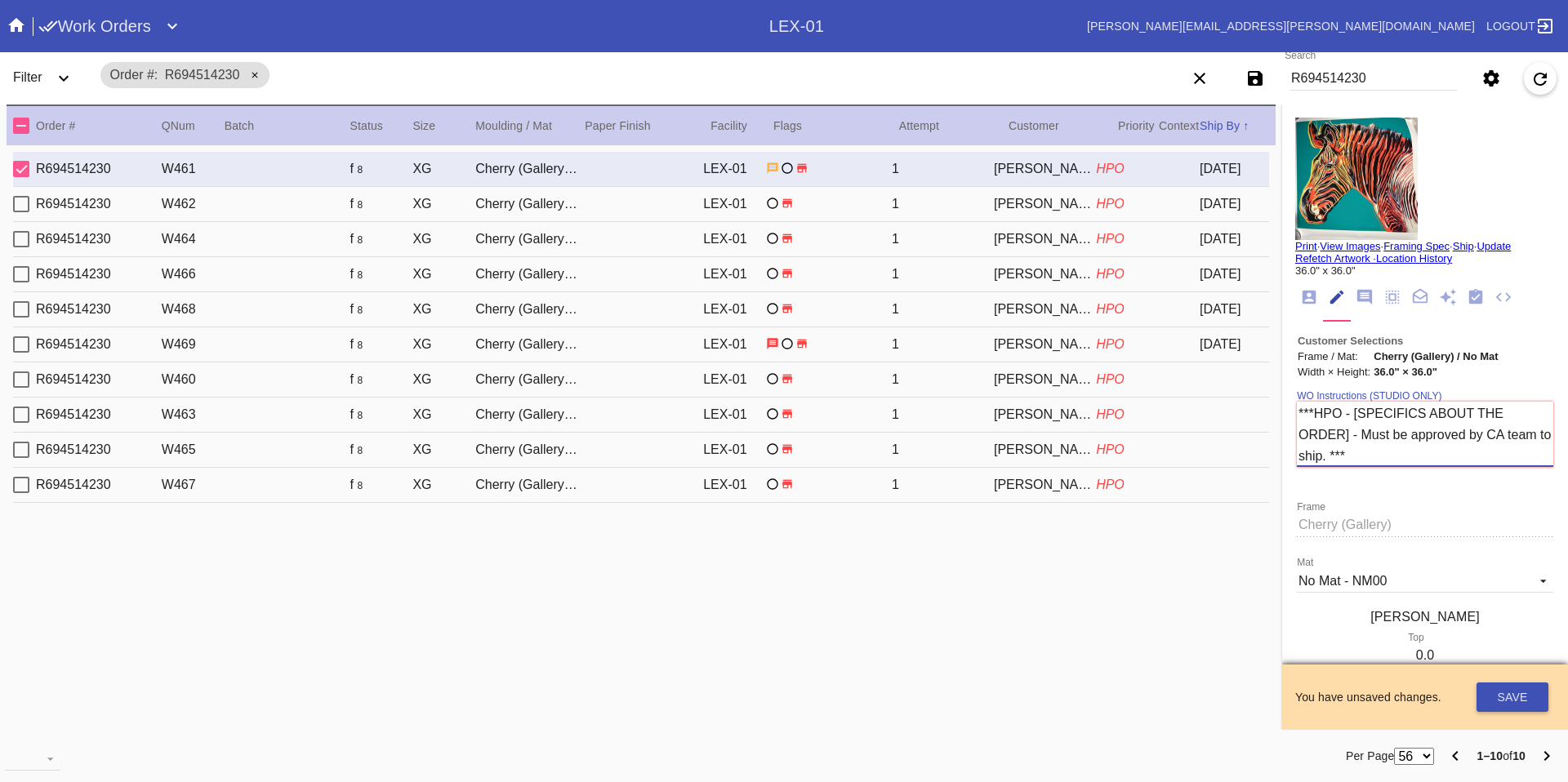 drag, startPoint x: 1341, startPoint y: 415, endPoint x: 1339, endPoint y: 433, distance: 18.11077 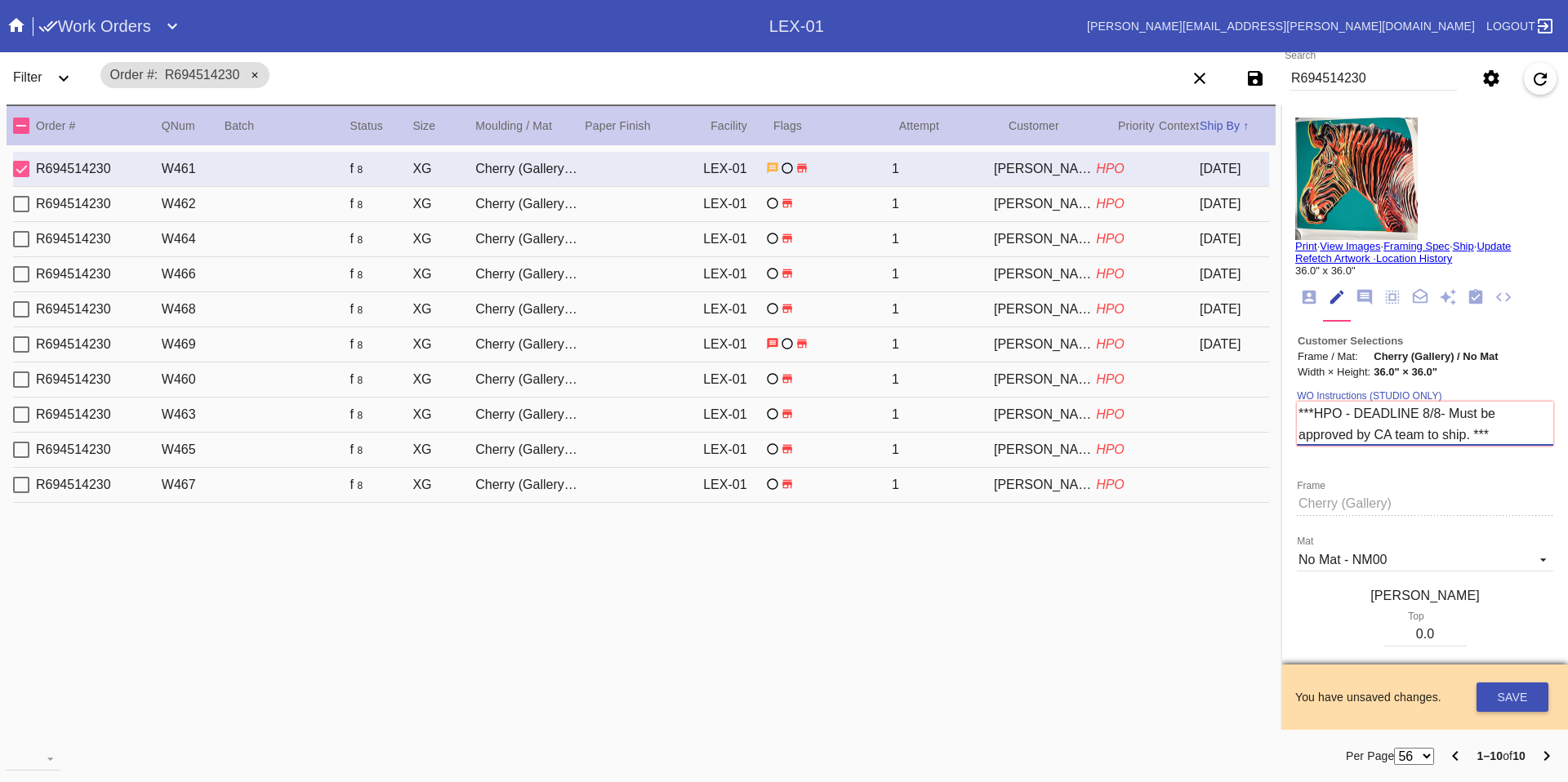click on "***HPO - DEADLINE 8/8- Must be approved by CA team to ship. ***" at bounding box center [1425, 424] 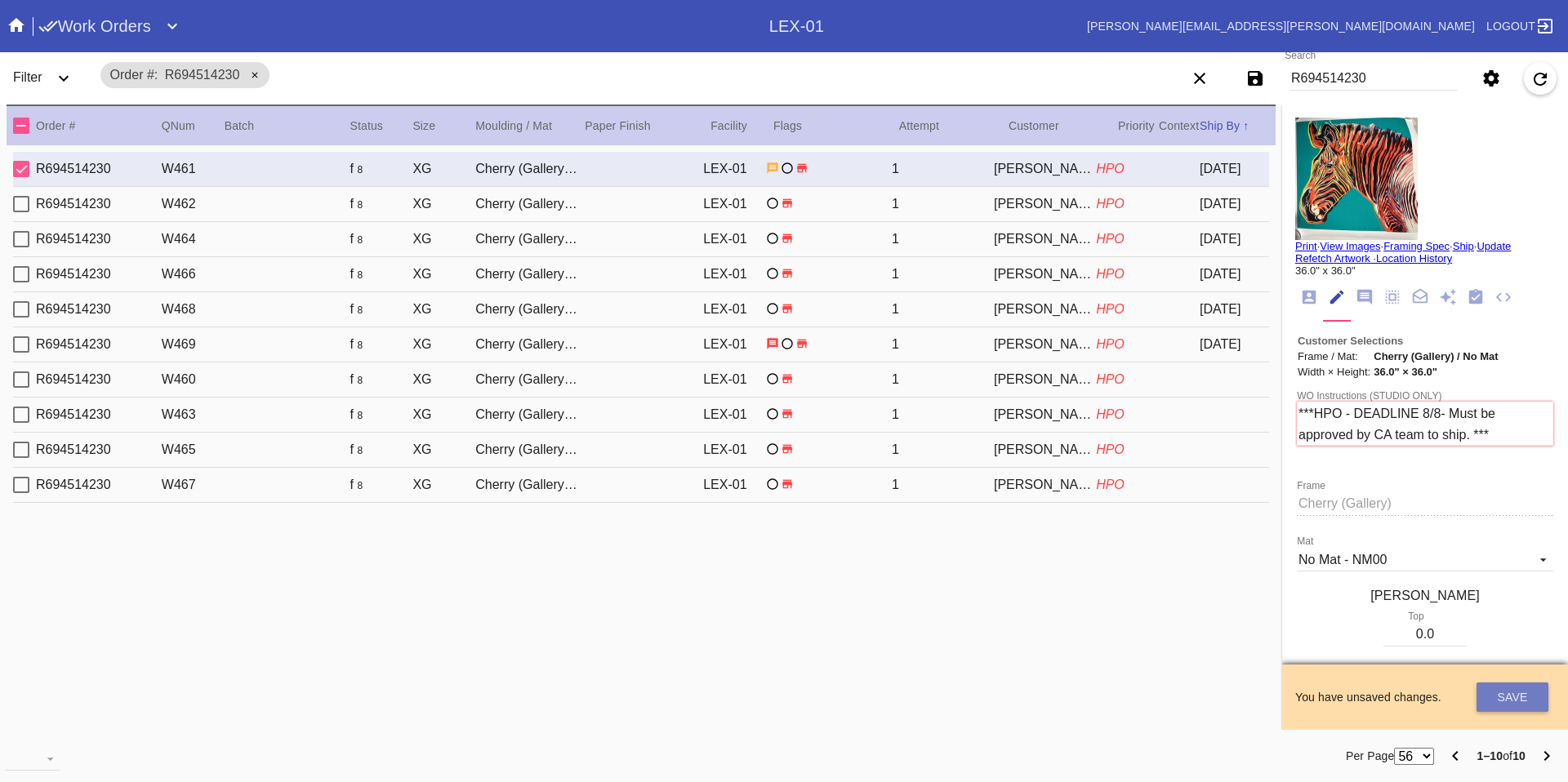 click on "Save" at bounding box center [1512, 697] 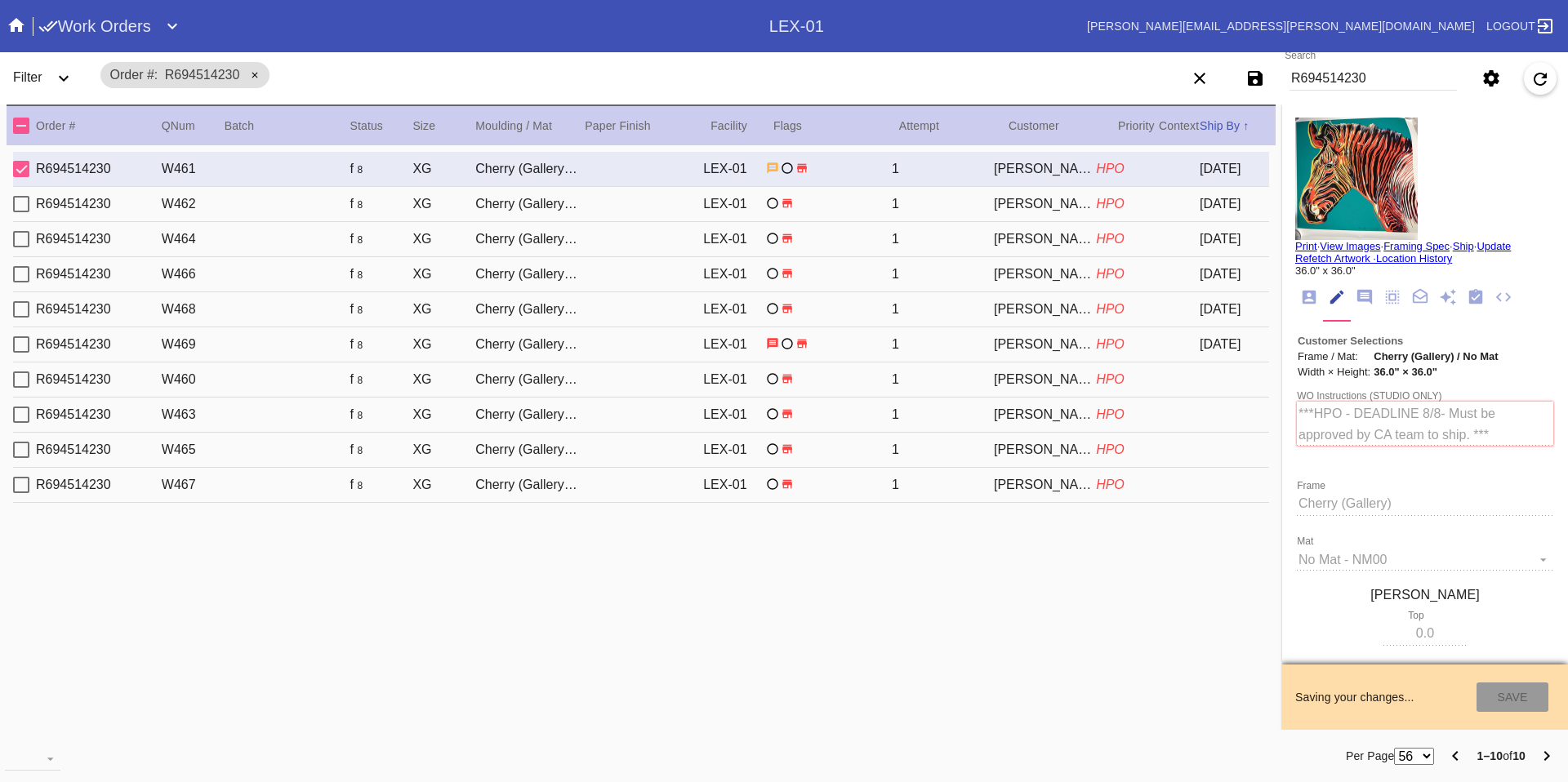 type on "7/23/2025" 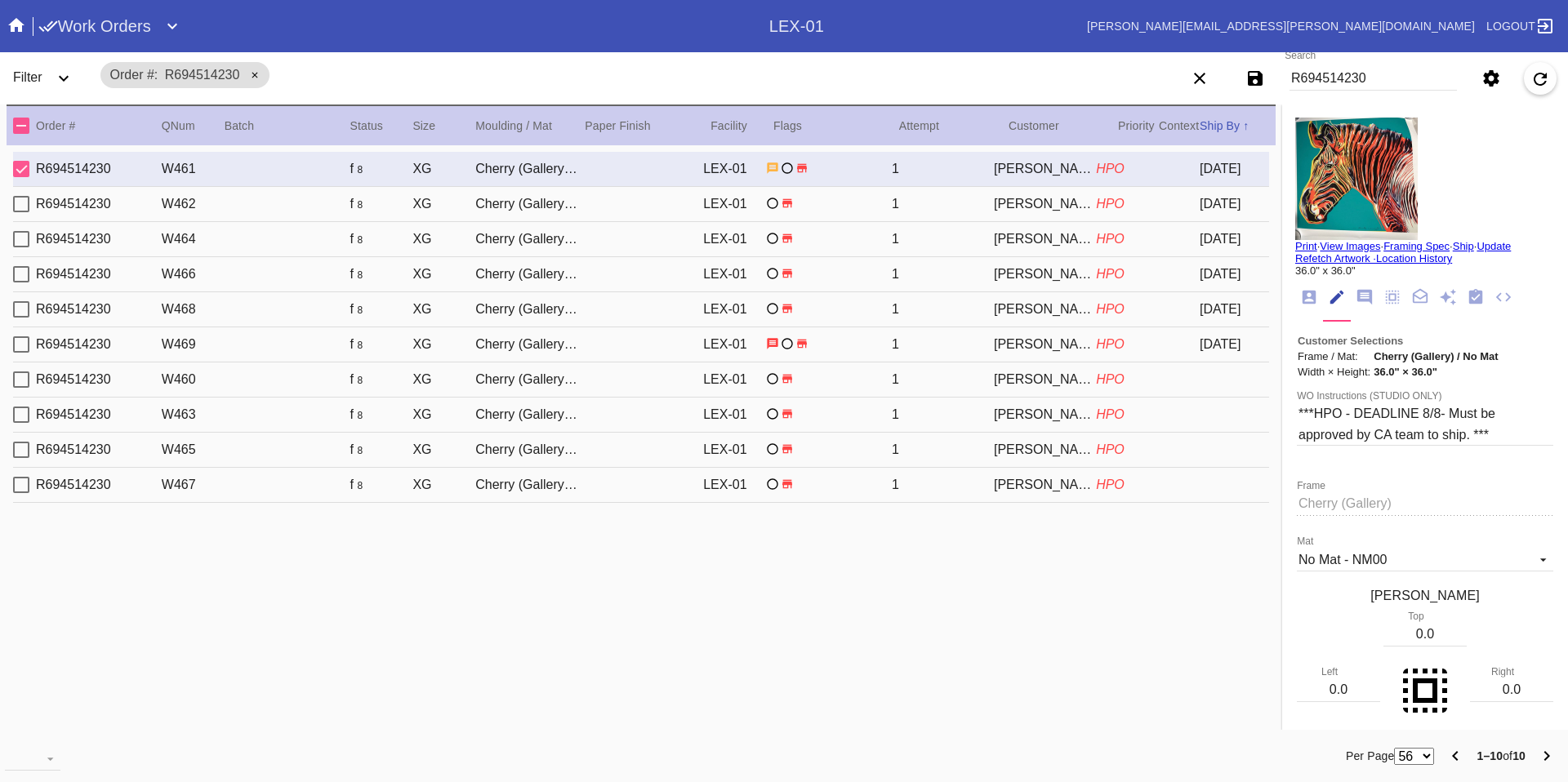 drag, startPoint x: 1036, startPoint y: 202, endPoint x: 1049, endPoint y: 204, distance: 13.152946 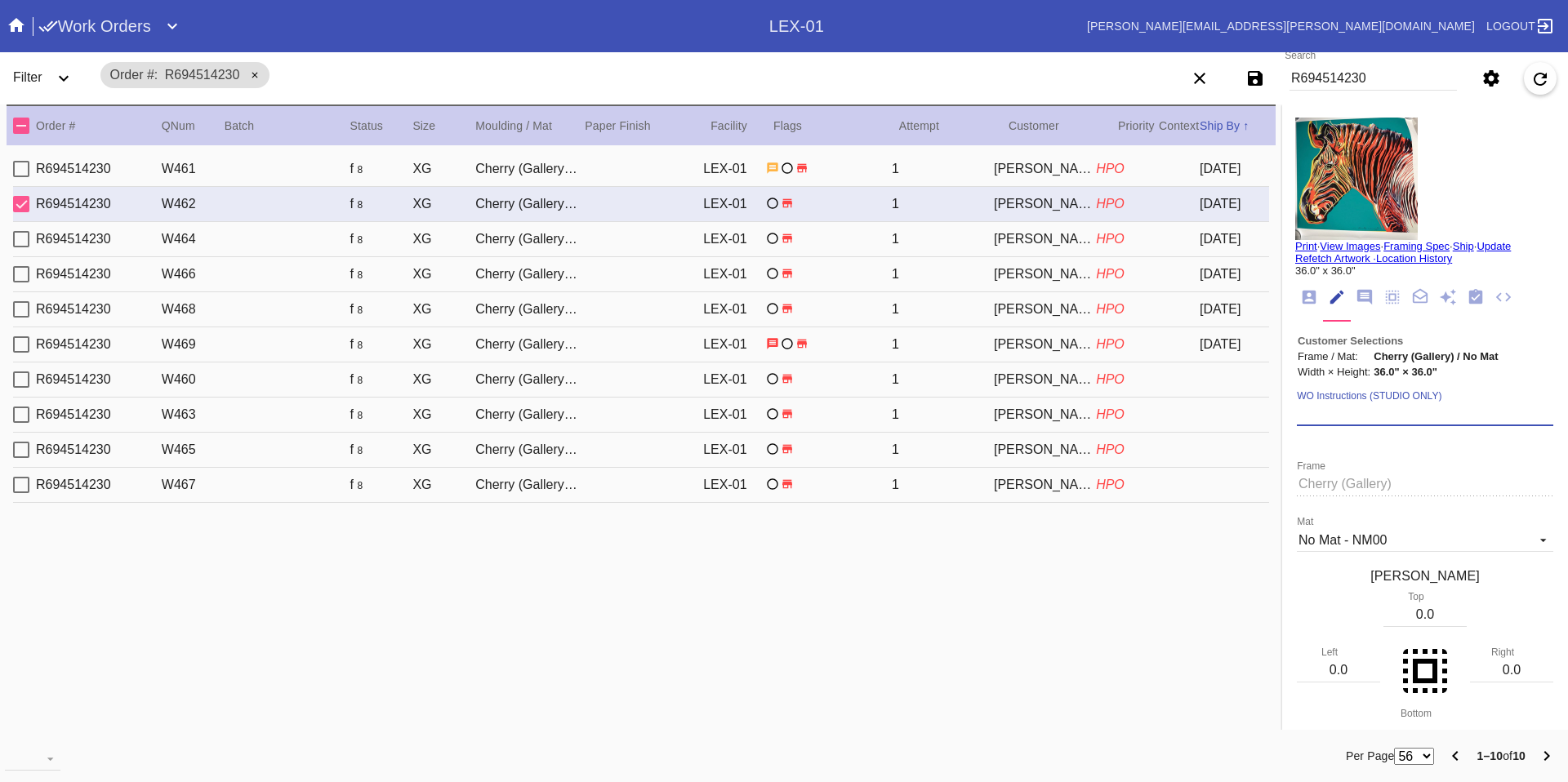 click on "WO Instructions (STUDIO ONLY)" at bounding box center [1425, 414] 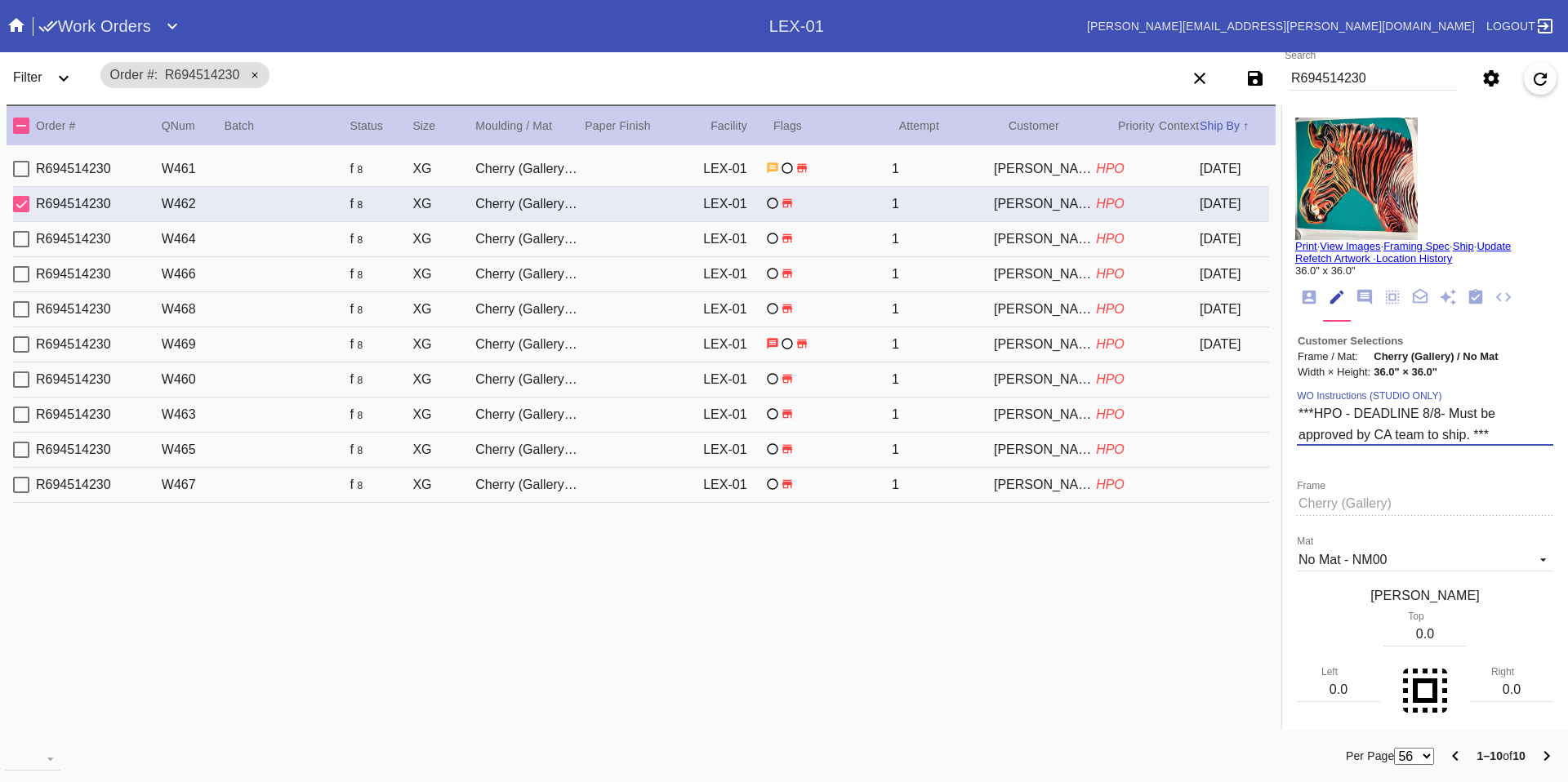 type on "***HPO - DEADLINE 8/8- Must be approved by CA team to ship. ***" 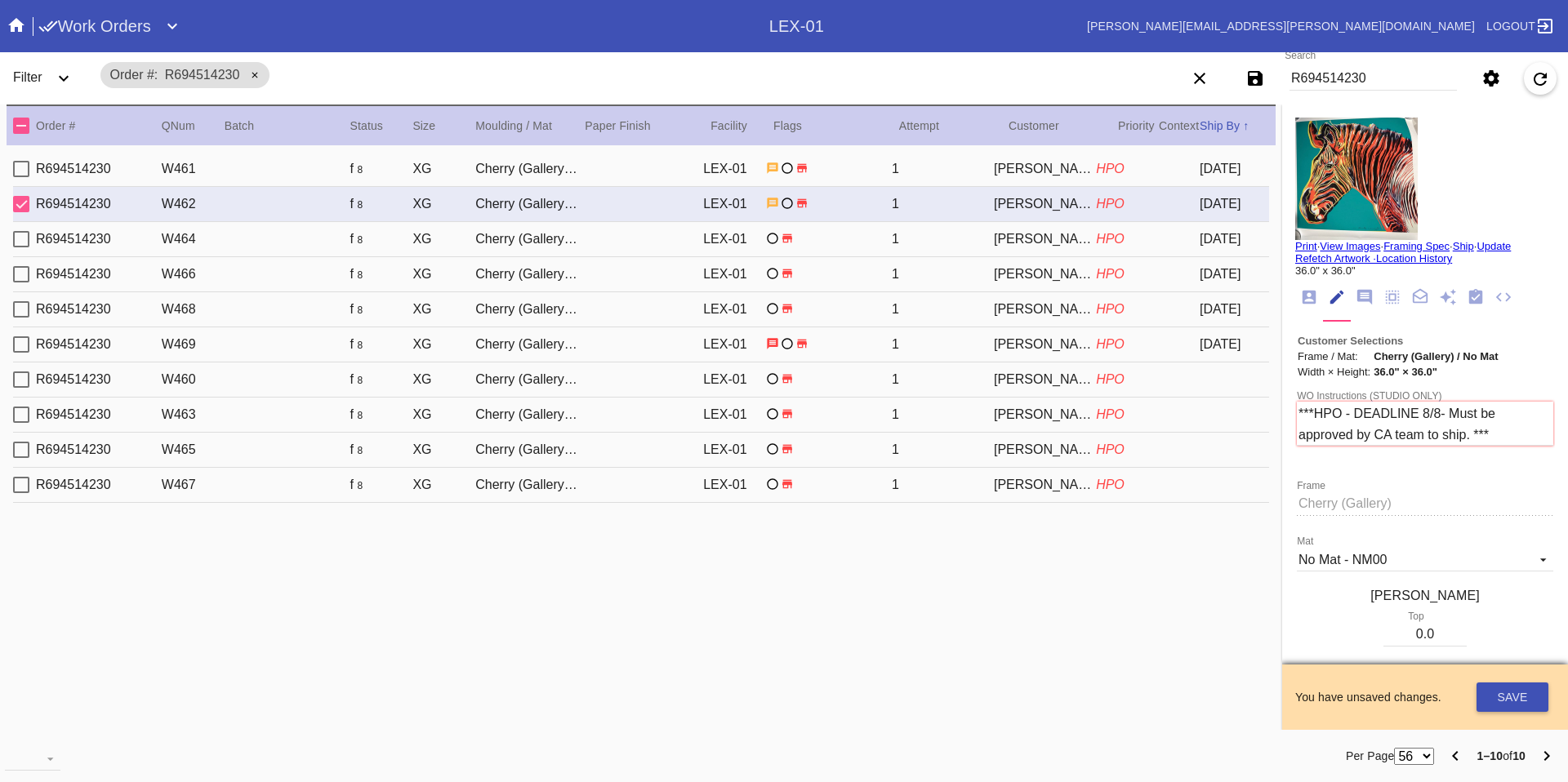 click on "WO Instructions (STUDIO ONLY) ***HPO - DEADLINE 8/8- Must be approved by CA team to ship. *** Frame Mat No Mat - NM00 Acrylic - ACRY01 Black with Black Core, novacore - 5089 Black - BL42 Black - Linen - 5560 Black Oversized - BLOV-1 Blue Floral Mat - FL01 Blue - Linen - 11-076 Blush - BW9571C Bottle Blue - BW334 Brazilian White, novacore - E4346 Brulée - E4770 Burgundy - BW038 Burgundy Mini Stripe - MSBG Burgundy Mini Stripe - Horizontal - MSBG-H Burgundy Mini Stripe Horizontal - Oversized - MSBG-OS-H Burgundy Mini Stripe - Oversized - MSBG-OS Cake - E4203 Camel - Linen - 5561 Canvas - CV62 Chai - 11-080 Chocolate - 11-065 Cool Gray - BW802 Cool White - 8 Ply - 229502 Corner Garden Landscape - KV02-L Cream - Linen - 5632 Dark Green - E4804P Dark Olive - 11-071 Denim - 11-074 Designer's Choice Mat - DC52 Digital White - BW8701 Digital White Oversized - BW8701O Dove White - BW222 Dove White Oversized - BW222O Dusty Blue - 11-073 Fabric White - SRM3567 Fabric White Oversized - SRM3567O Fern - 11-063 Gray - GY32" at bounding box center [1425, 1113] 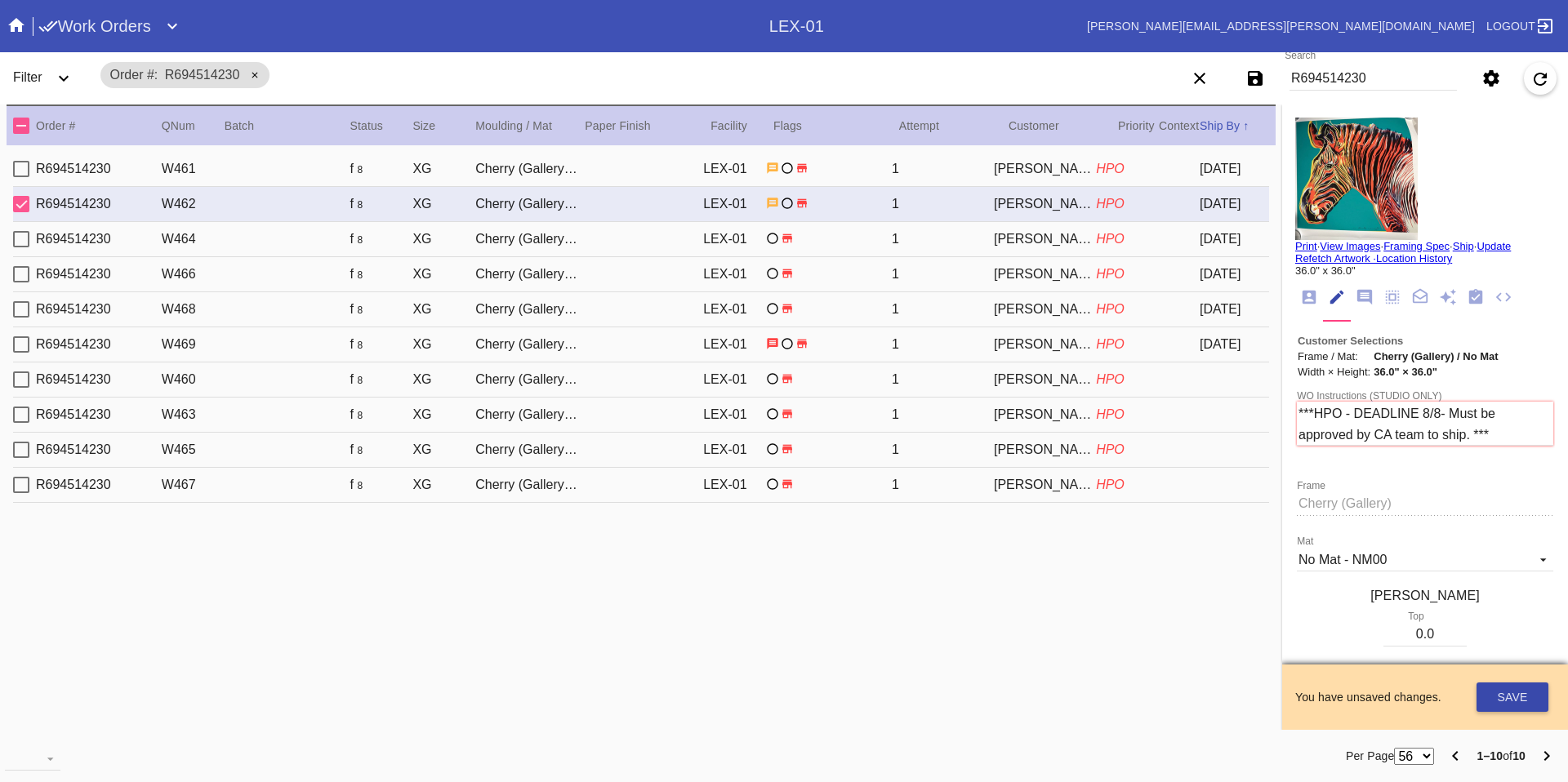 click on "Save" at bounding box center [1512, 697] 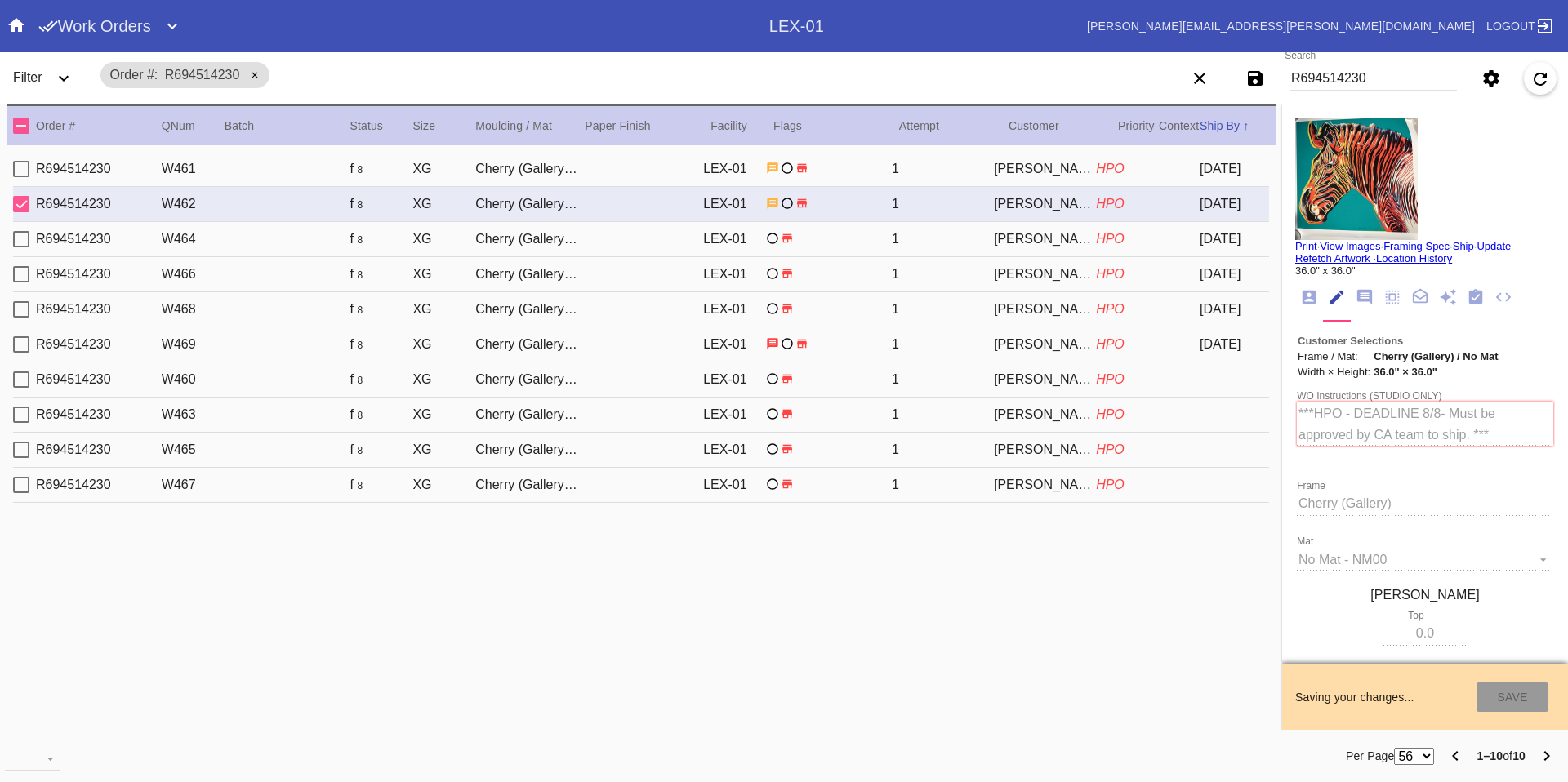 type on "7/23/2025" 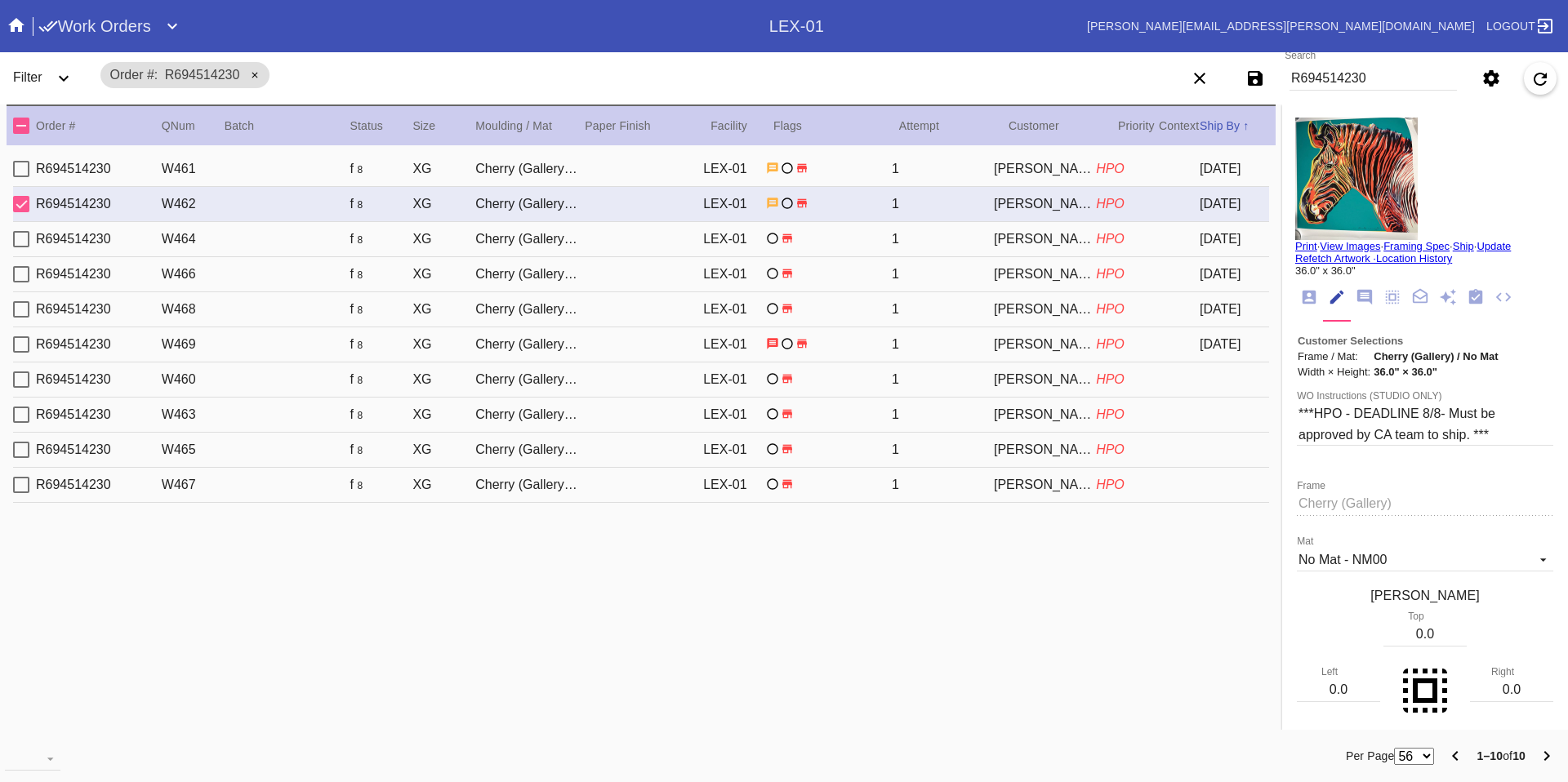click on "Linda Mowl" at bounding box center (1045, 239) 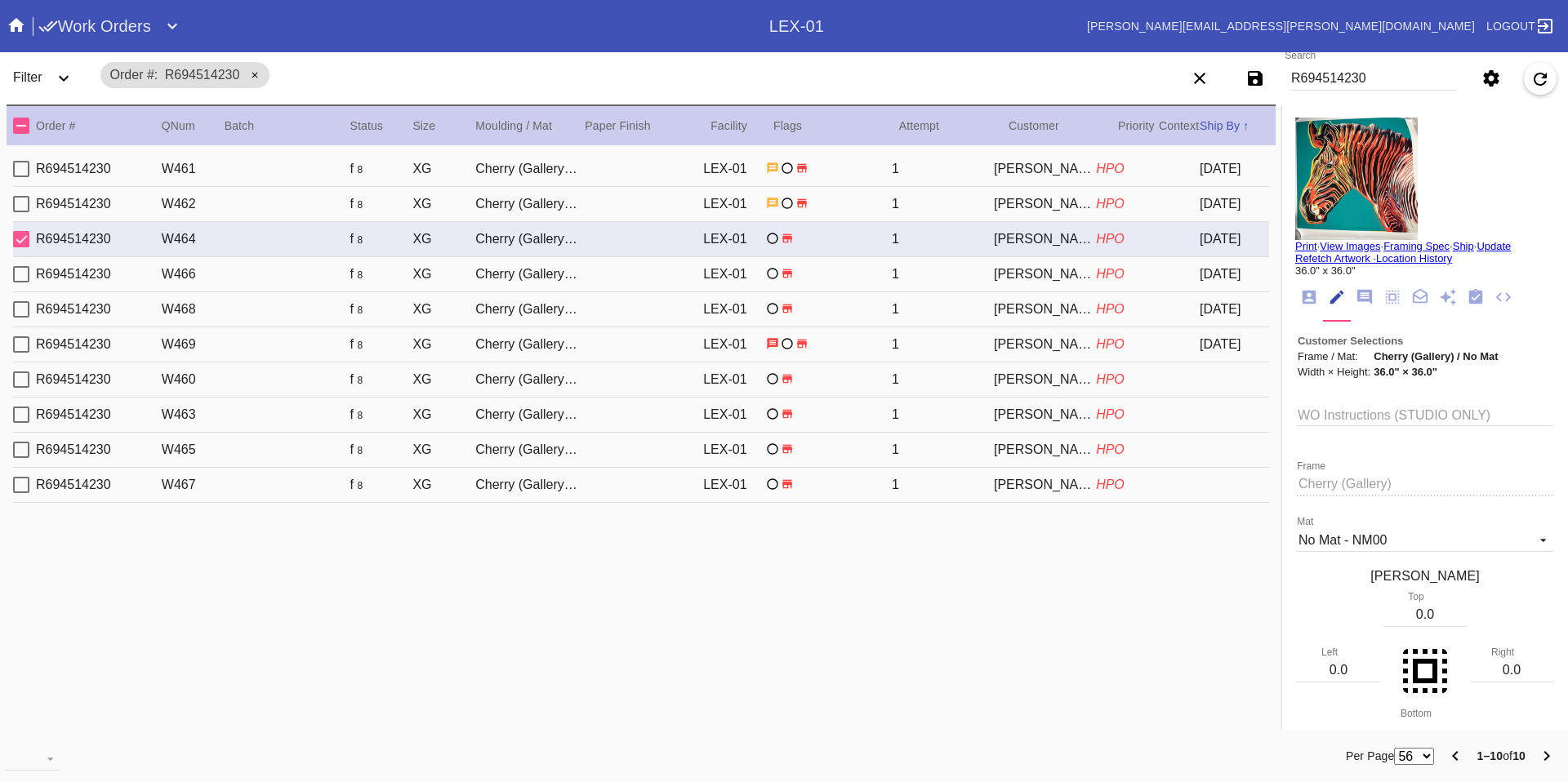 click on "WO Instructions (STUDIO ONLY)" at bounding box center (1425, 414) 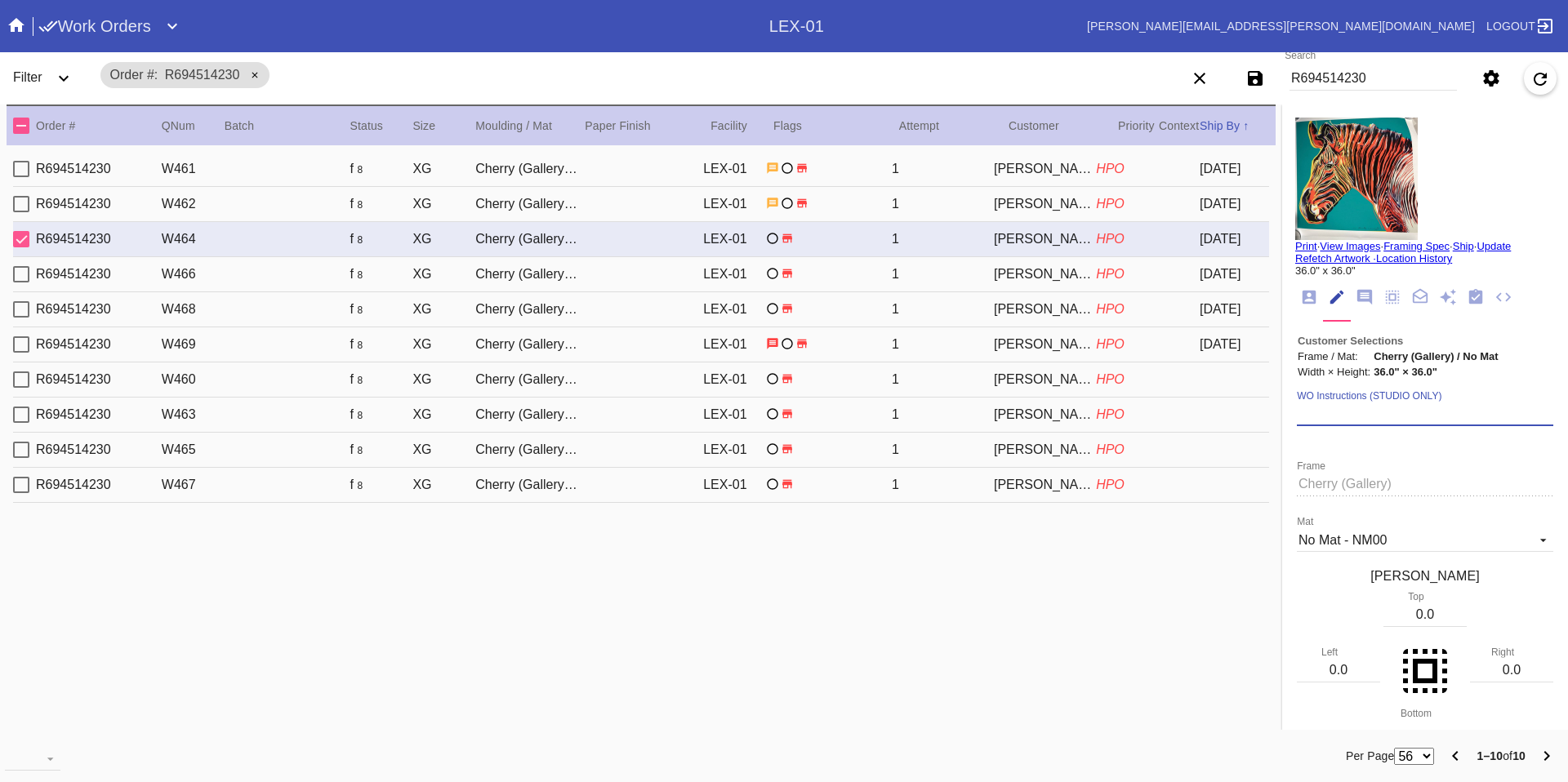 paste on "***HPO - DEADLINE 8/8- Must be approved by CA team to ship. ***" 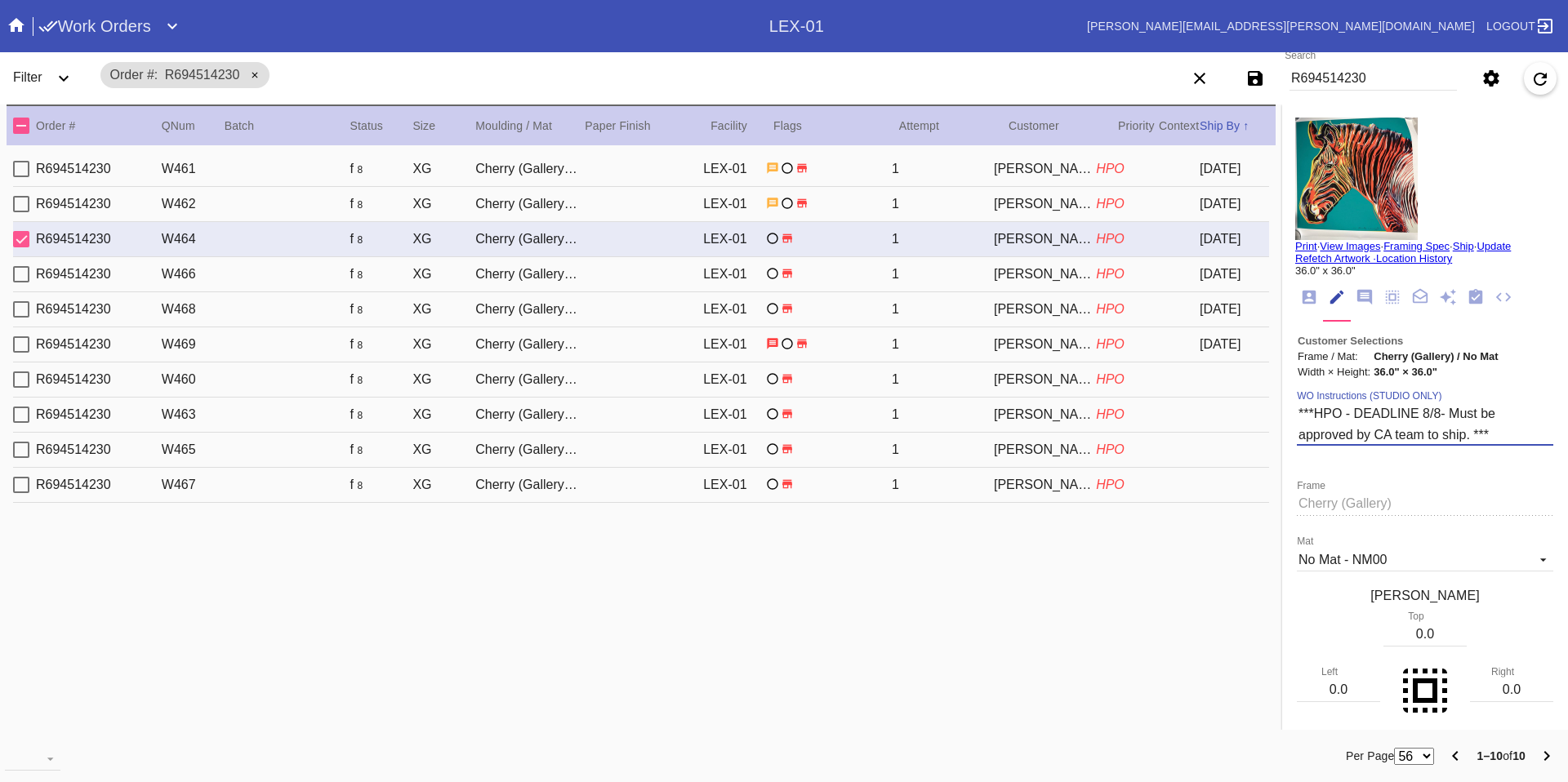 type on "***HPO - DEADLINE 8/8- Must be approved by CA team to ship. ***" 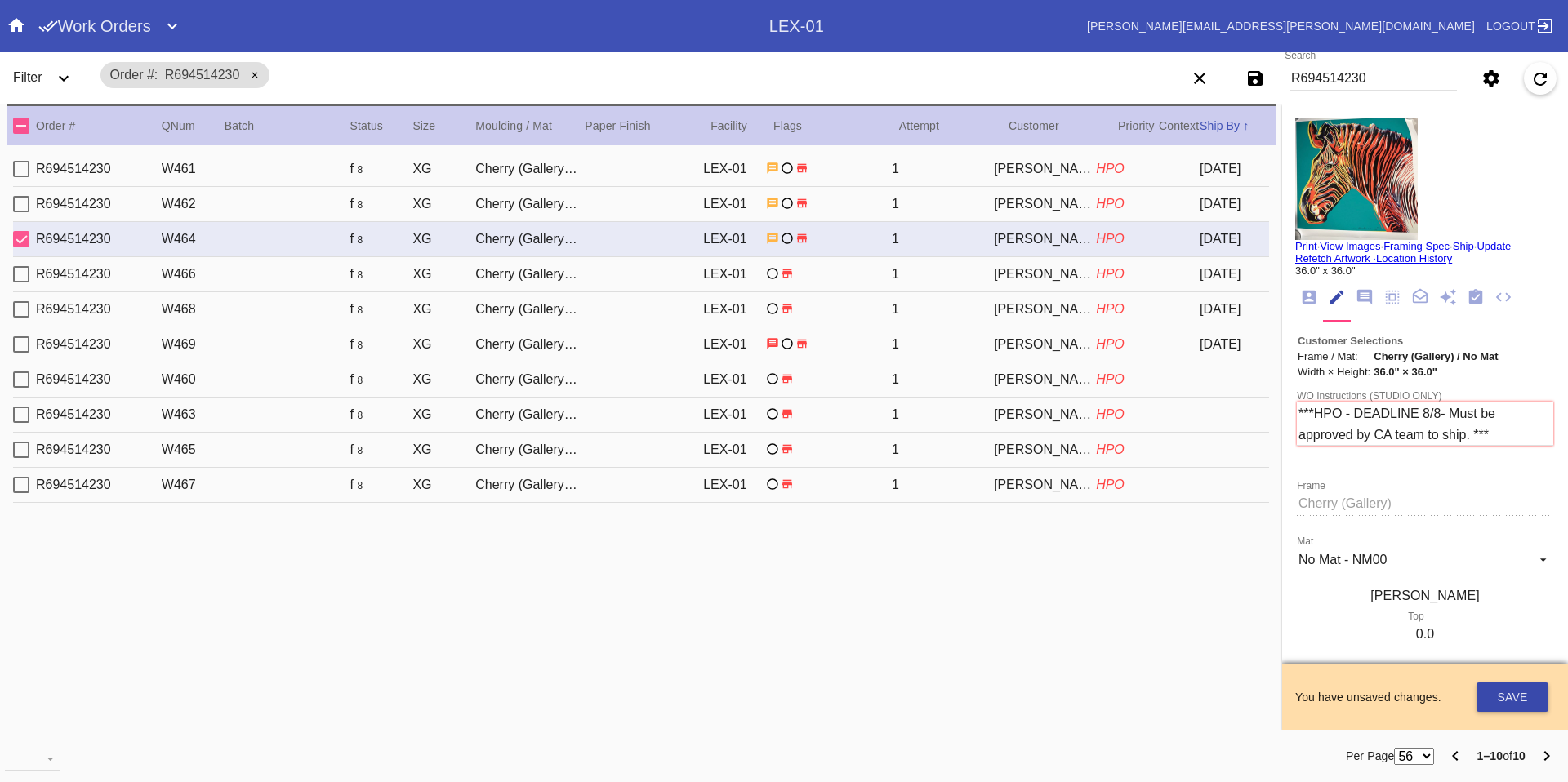 click on "Save" at bounding box center (1512, 697) 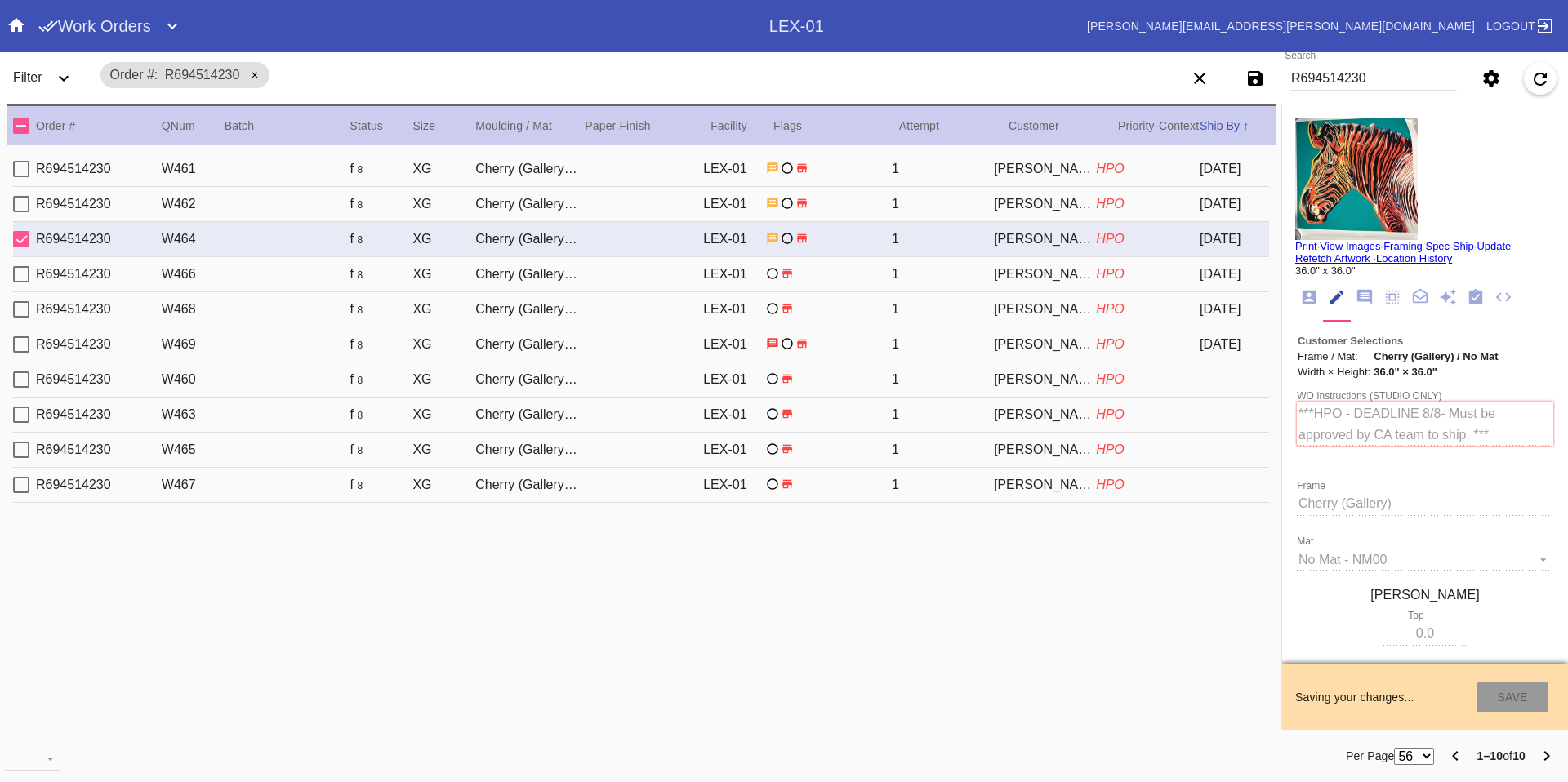 type on "7/23/2025" 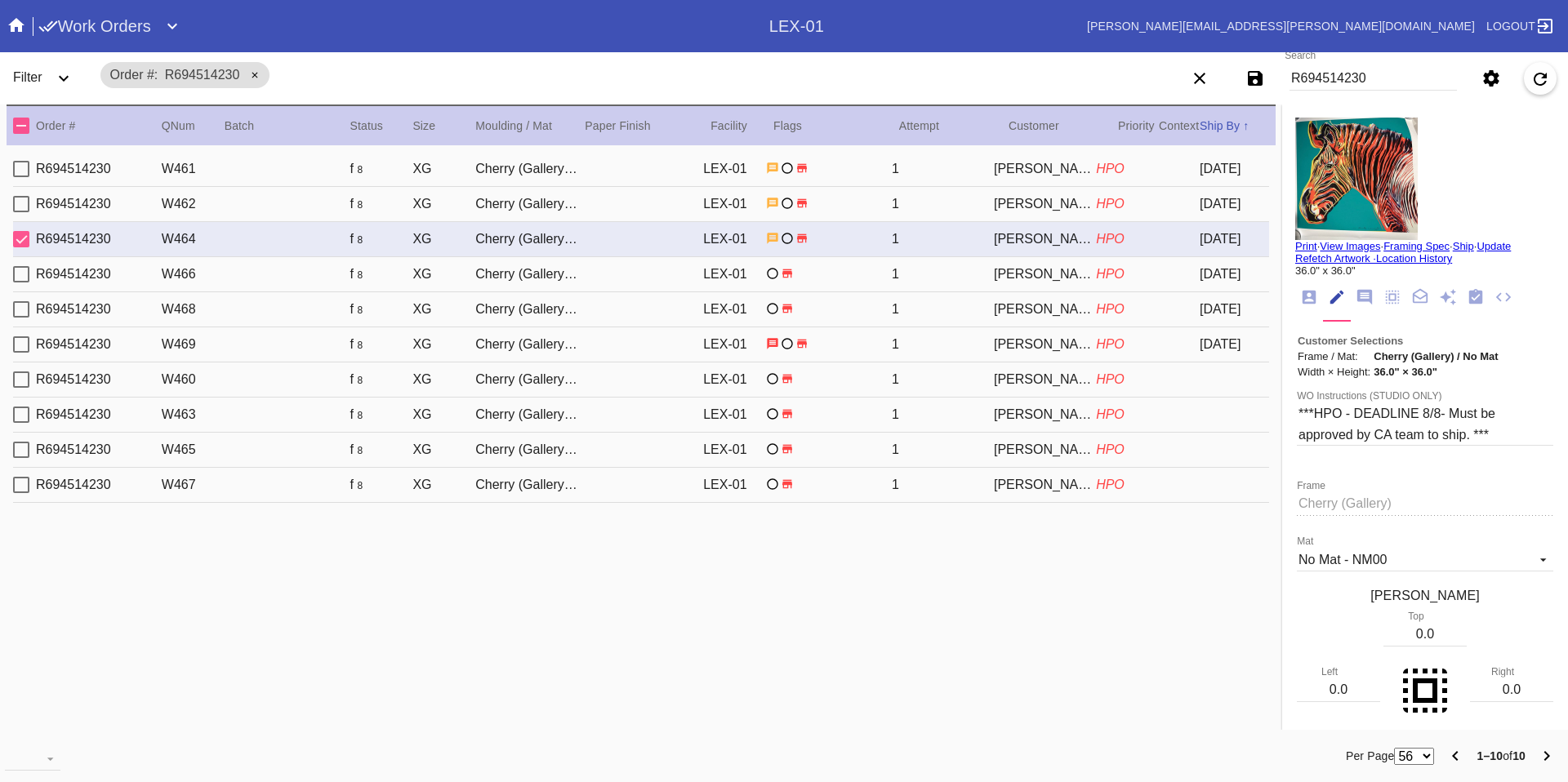 click on "HPO" at bounding box center [1110, 273] 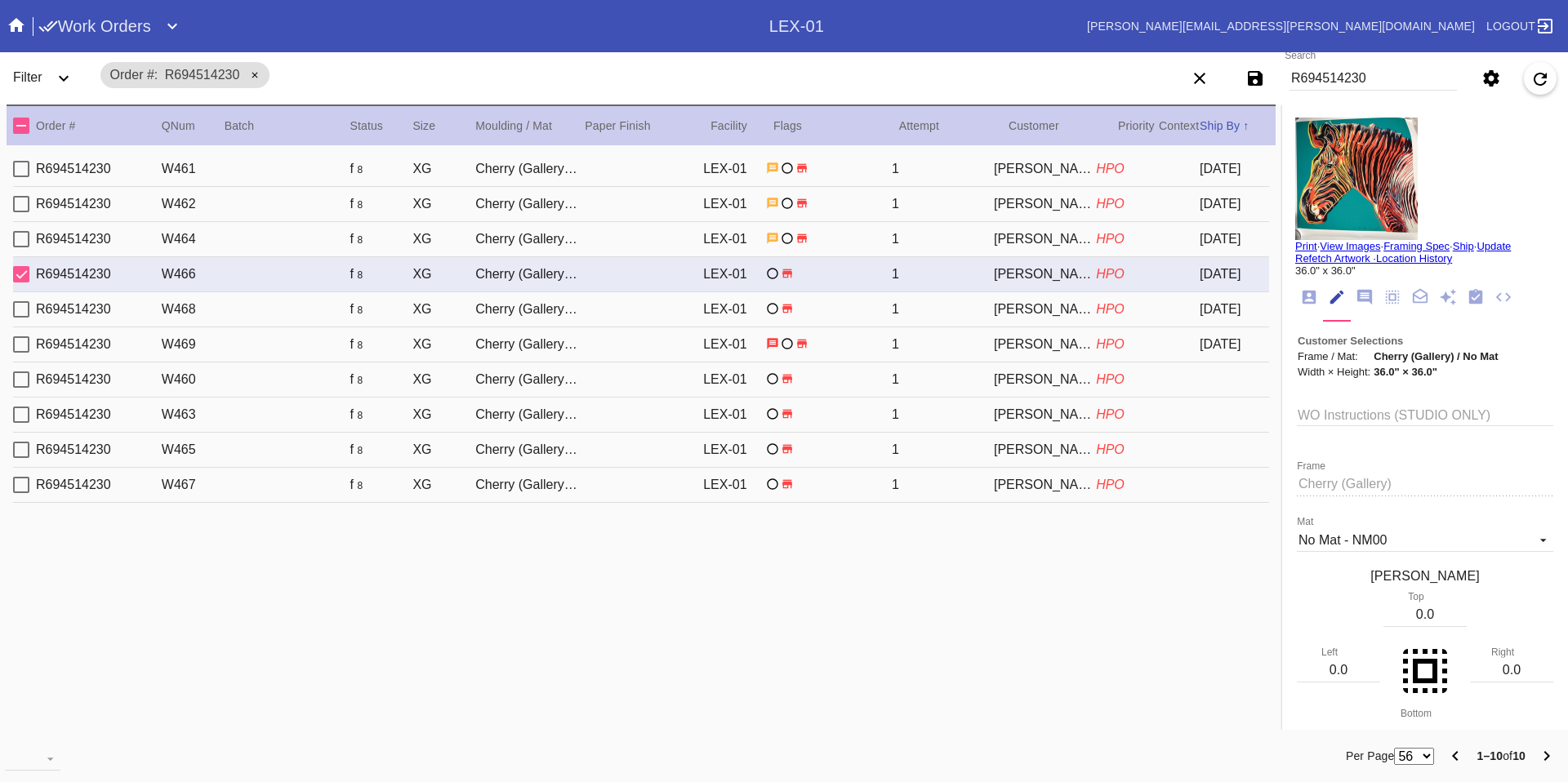 click on "WO Instructions (STUDIO ONLY)" at bounding box center [1425, 414] 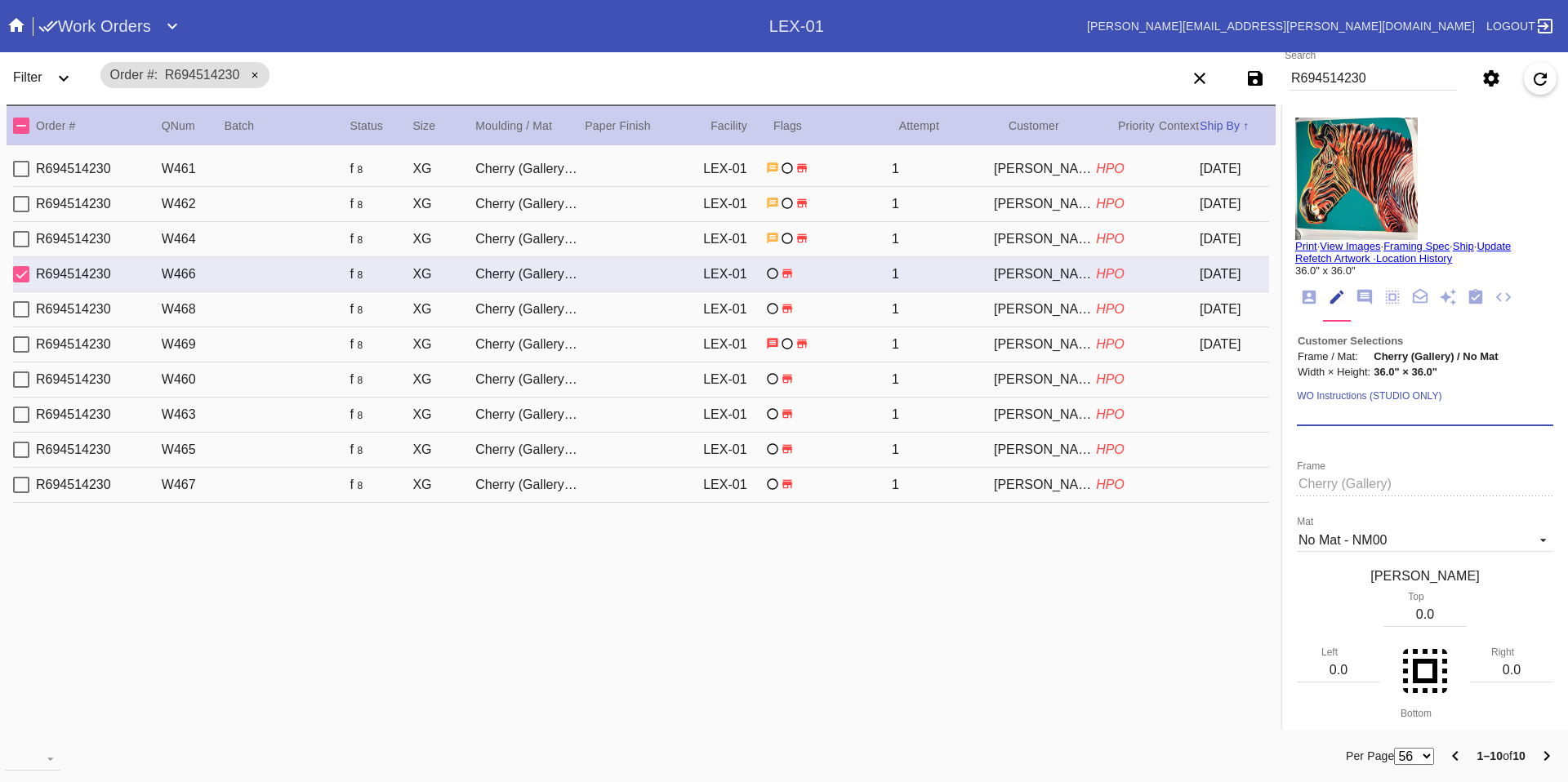 paste on "***HPO - DEADLINE 8/8- Must be approved by CA team to ship. ***" 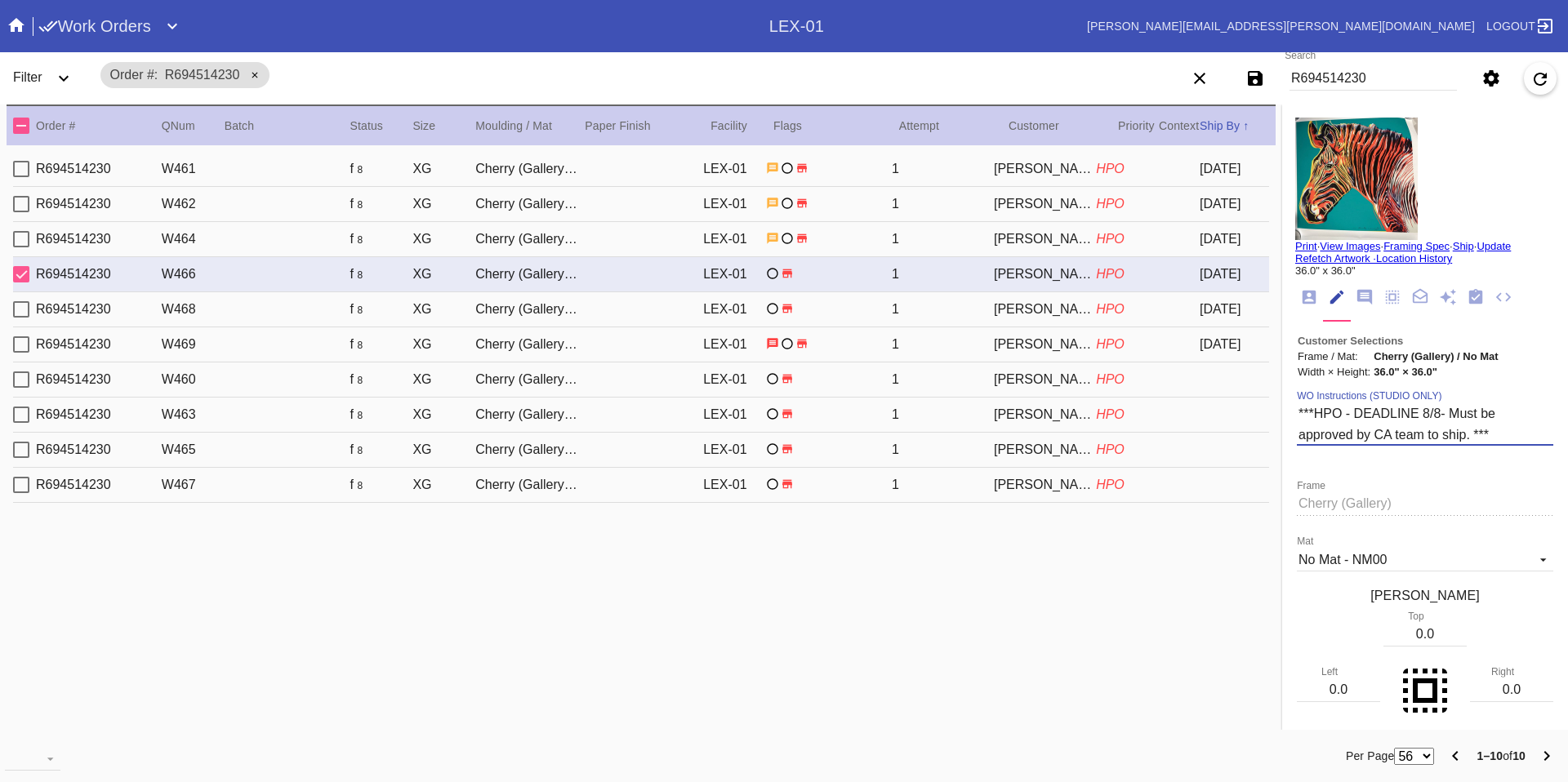 type on "***HPO - DEADLINE 8/8- Must be approved by CA team to ship. ***" 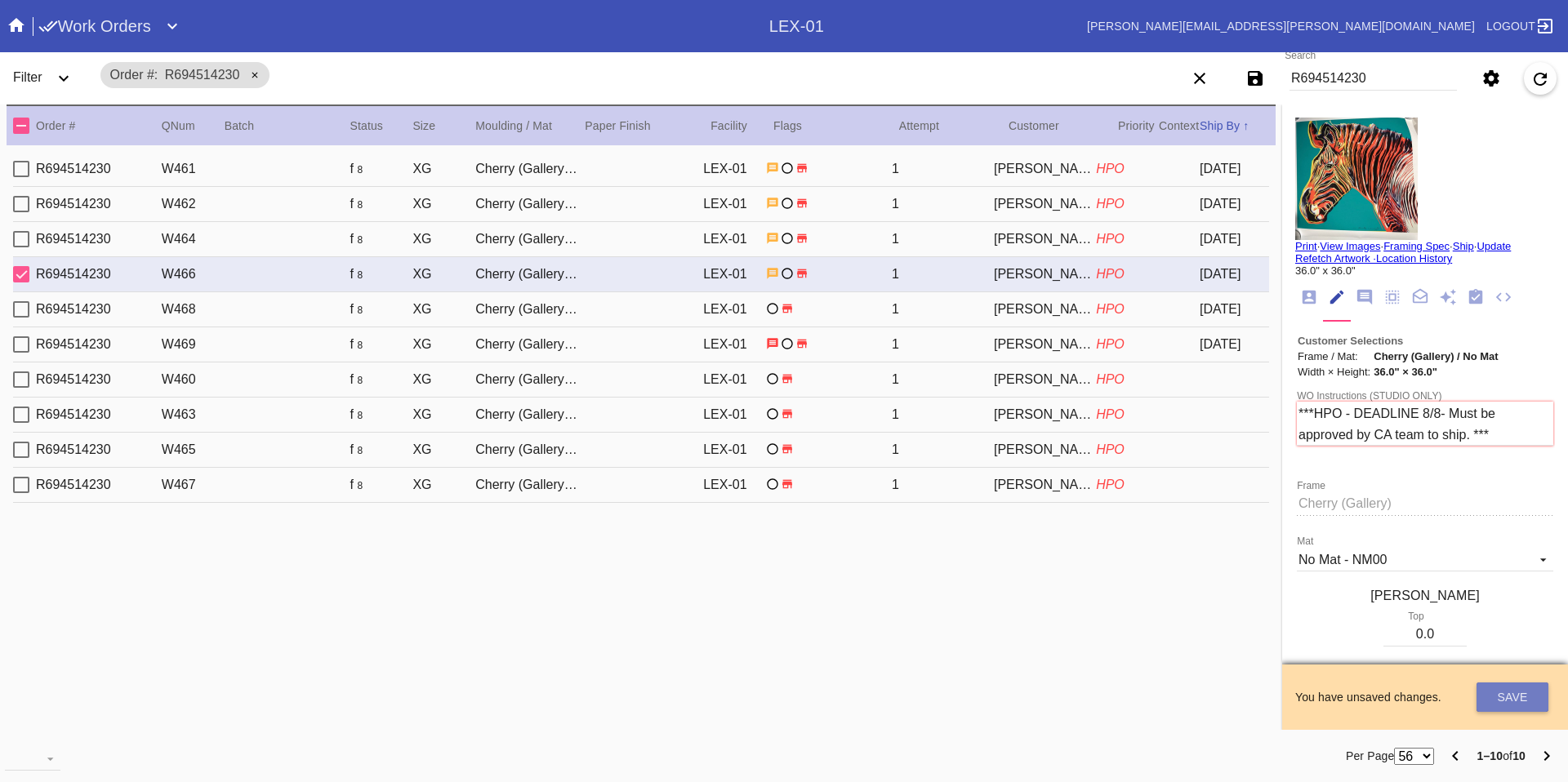 click on "Save" at bounding box center [1512, 697] 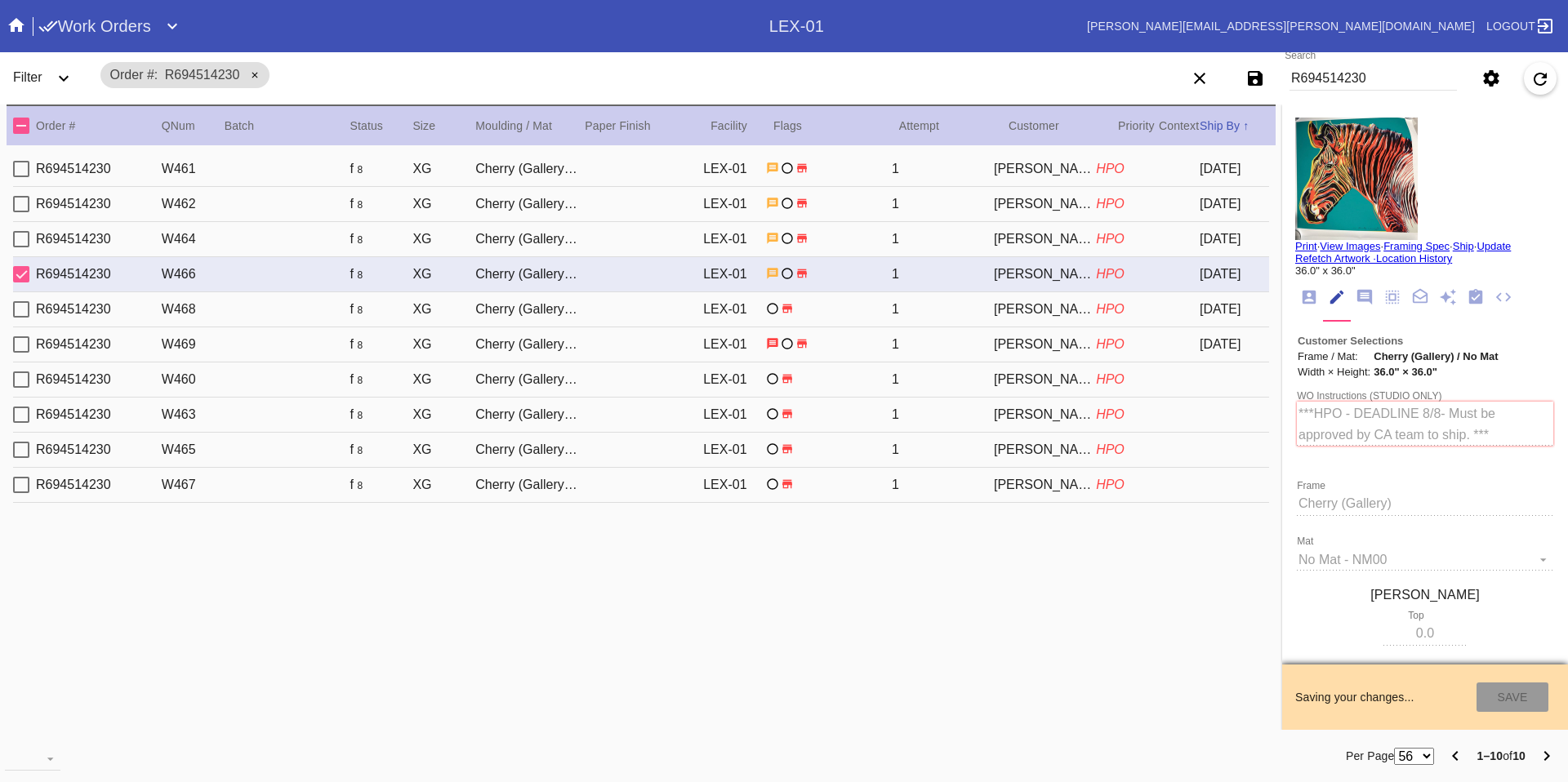 type on "7/23/2025" 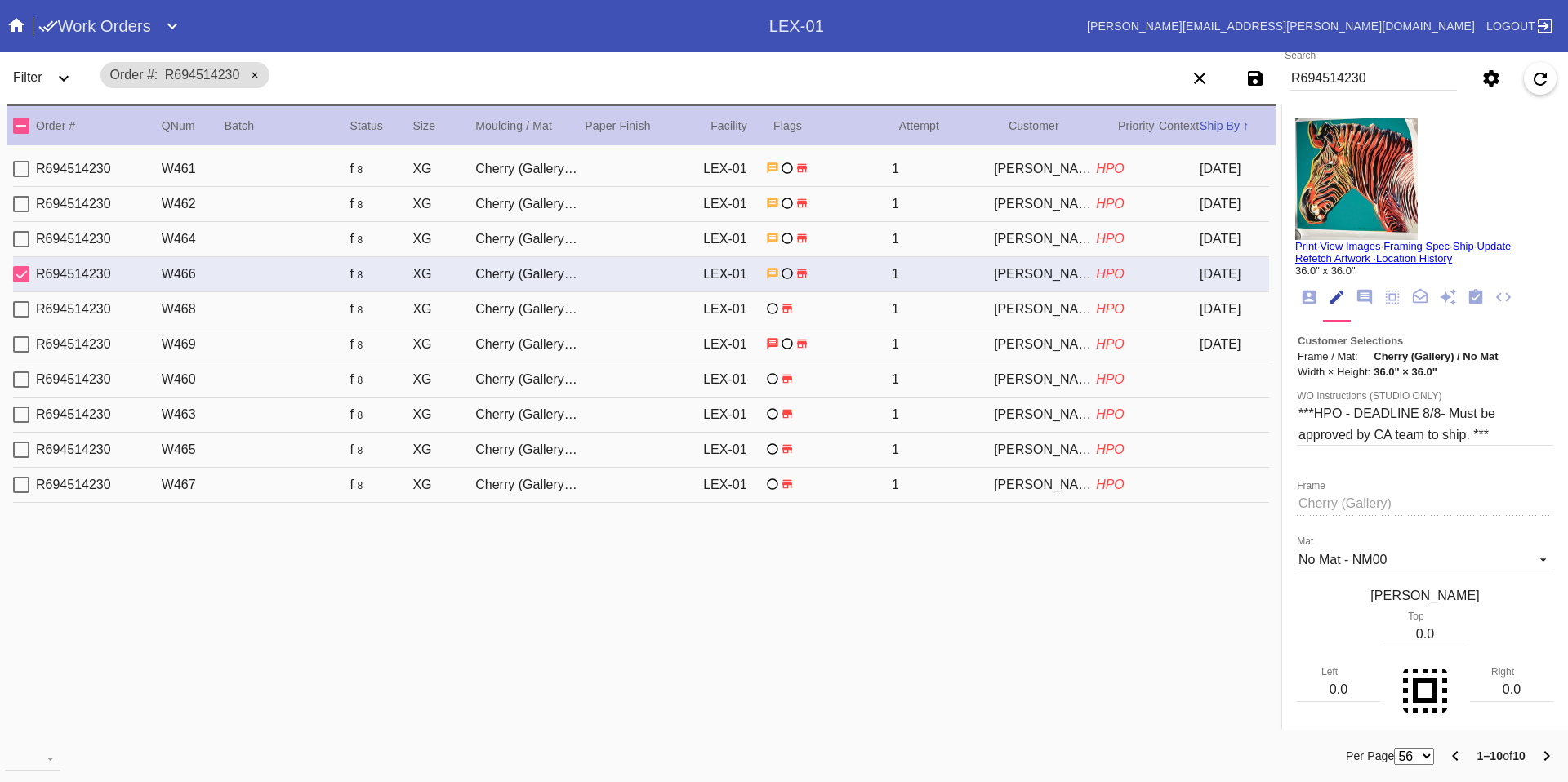 click on "R694514230 W468 f   8 XG Cherry (Gallery) / No Mat LEX-01 1 Linda Mowl
HPO
2025-07-13" at bounding box center (641, 309) 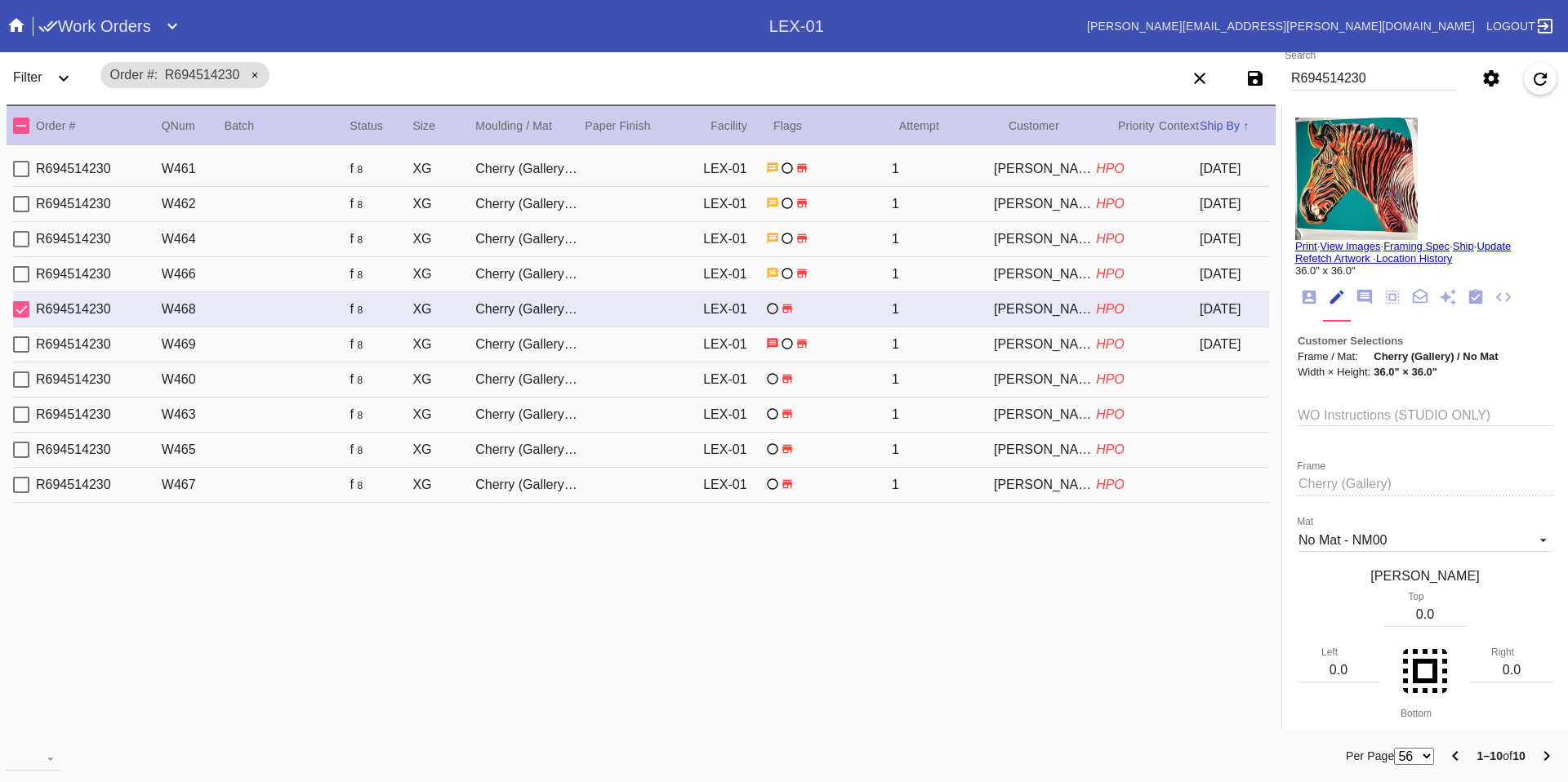 click on "R694514230 W464 f   8 XG Cherry (Gallery) / No Mat LEX-01 1 Linda Mowl
HPO
2025-07-13" at bounding box center [641, 239] 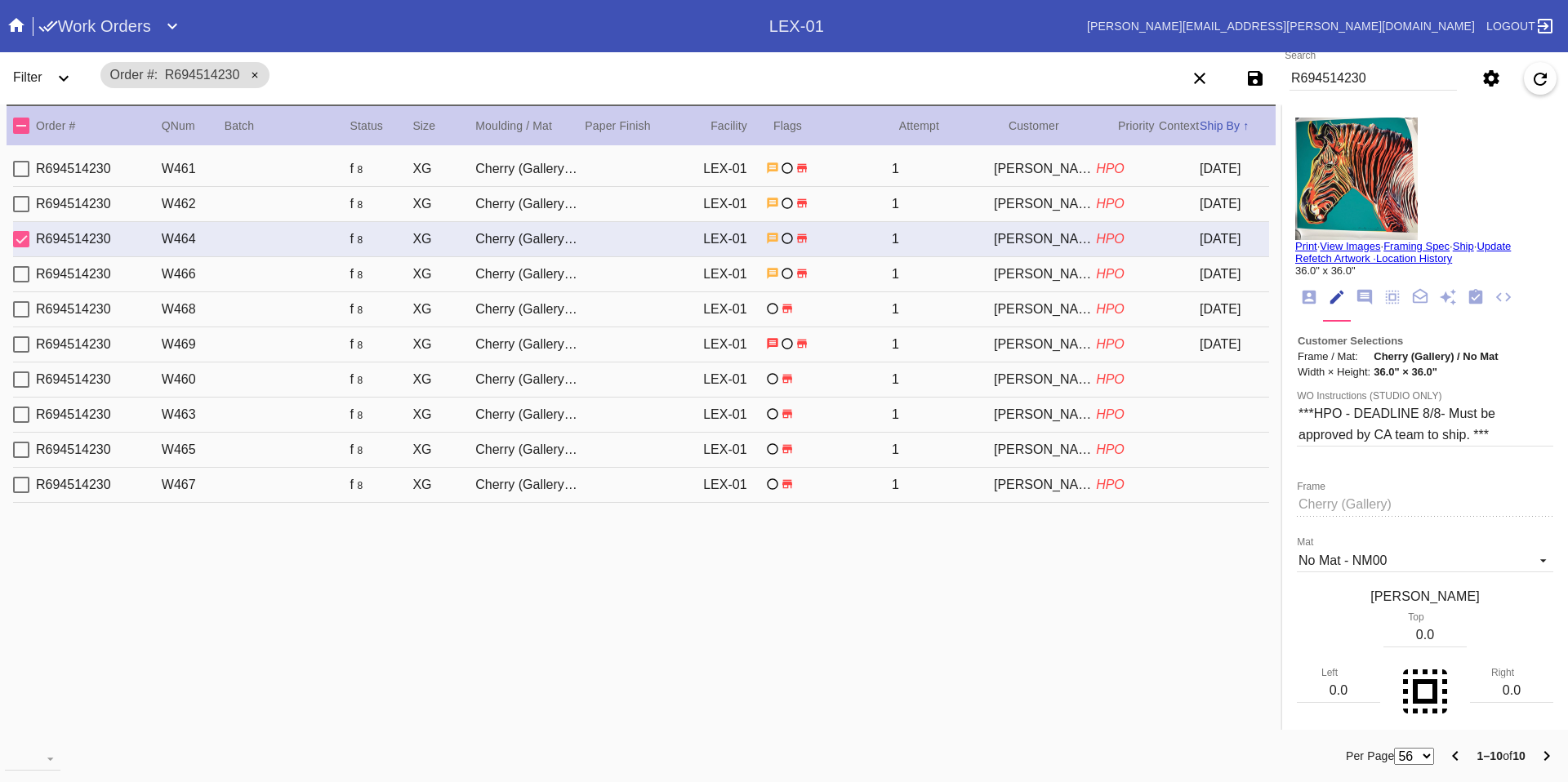 click on "R694514230 W466 f   8 XG Cherry (Gallery) / No Mat LEX-01 1 Linda Mowl
HPO
2025-07-13" at bounding box center (641, 274) 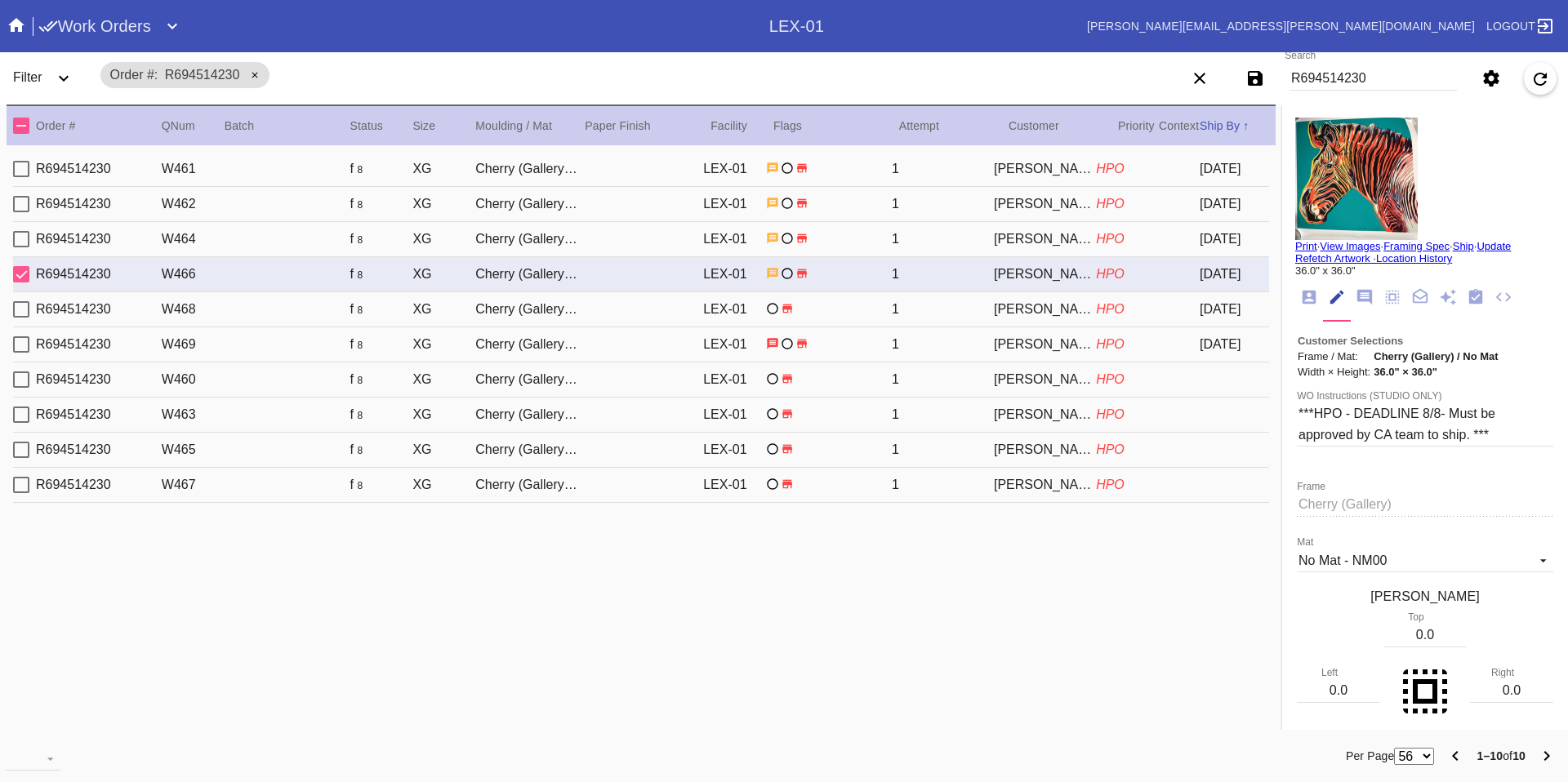 click on "R694514230 W468 f   8 XG Cherry (Gallery) / No Mat LEX-01 1 Linda Mowl
HPO
2025-07-13" at bounding box center (641, 309) 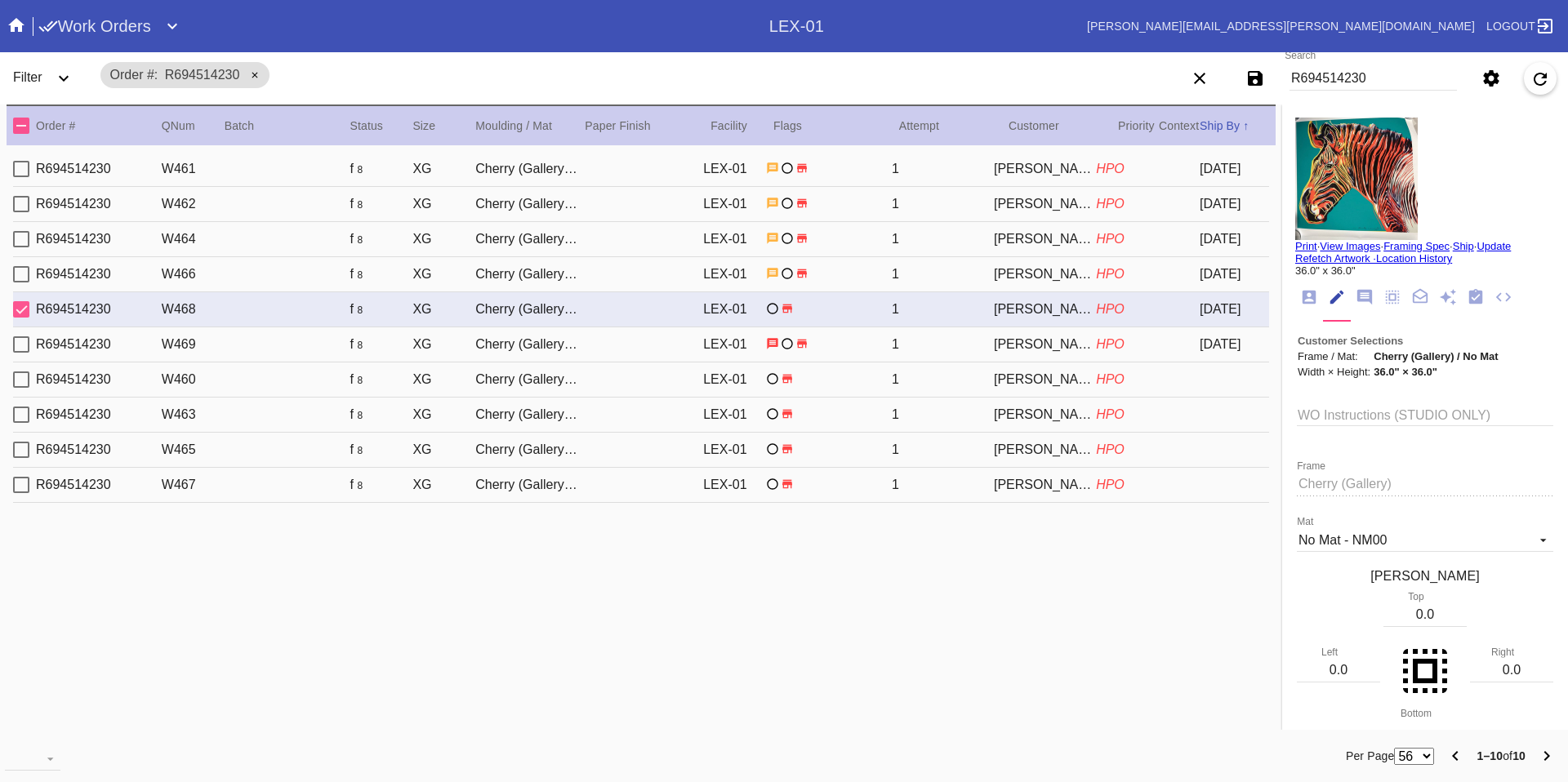 click on "WO Instructions (STUDIO ONLY) Frame Mat No Mat - NM00 Acrylic - ACRY01 Black with Black Core, novacore - 5089 Black - BL42 Black - Linen - 5560 Black Oversized - BLOV-1 Blue Floral Mat - FL01 Blue - Linen - 11-076 Blush - BW9571C Bottle Blue - BW334 Brazilian White, novacore - E4346 Brulée - E4770 Burgundy - BW038 Burgundy Mini Stripe - MSBG Burgundy Mini Stripe - Horizontal - MSBG-H Burgundy Mini Stripe Horizontal - Oversized - MSBG-OS-H Burgundy Mini Stripe - Oversized - MSBG-OS Cake - E4203 Camel - Linen - 5561 Canvas - CV62 Chai - 11-080 Chocolate - 11-065 Cool Gray - BW802 Cool White - 8 Ply - 229502 Corner Garden Landscape - KV02-L Cream - Linen - 5632 Dark Green - E4804P Dark Olive - 11-071 Denim - 11-074 Designer's Choice Mat - DC52 Digital White - BW8701 Digital White Oversized - BW8701O Dove White - BW222 Dove White Oversized - BW222O Dusty Blue - 11-073 Fabric White - SRM3567 Fabric White Oversized - SRM3567O Fern - 11-063 Float Mounting (+$25) - Float Flour White - E4065 Forest Green - E4084 Top" at bounding box center [1425, 1104] 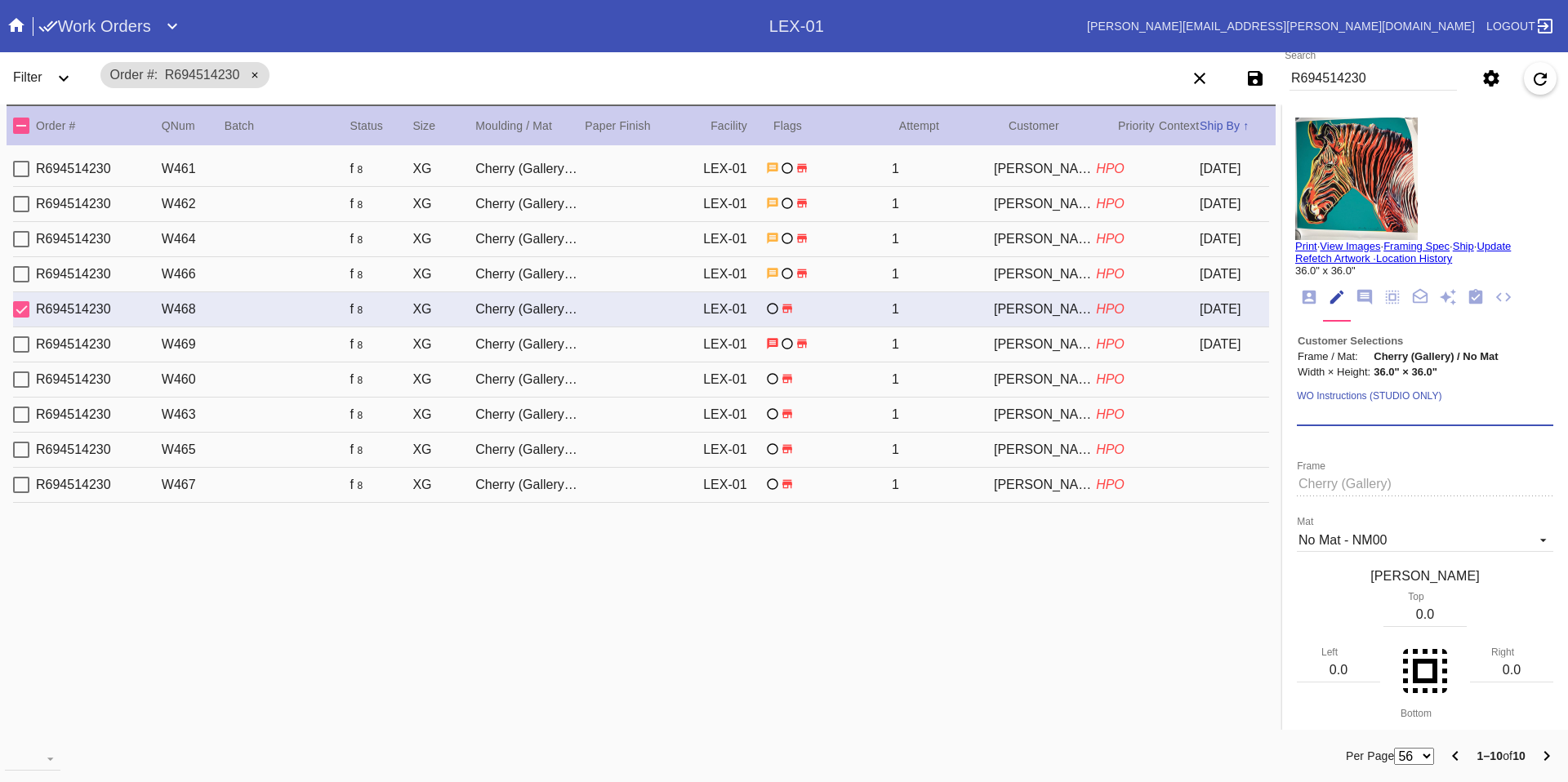 click on "WO Instructions (STUDIO ONLY)" at bounding box center [1425, 414] 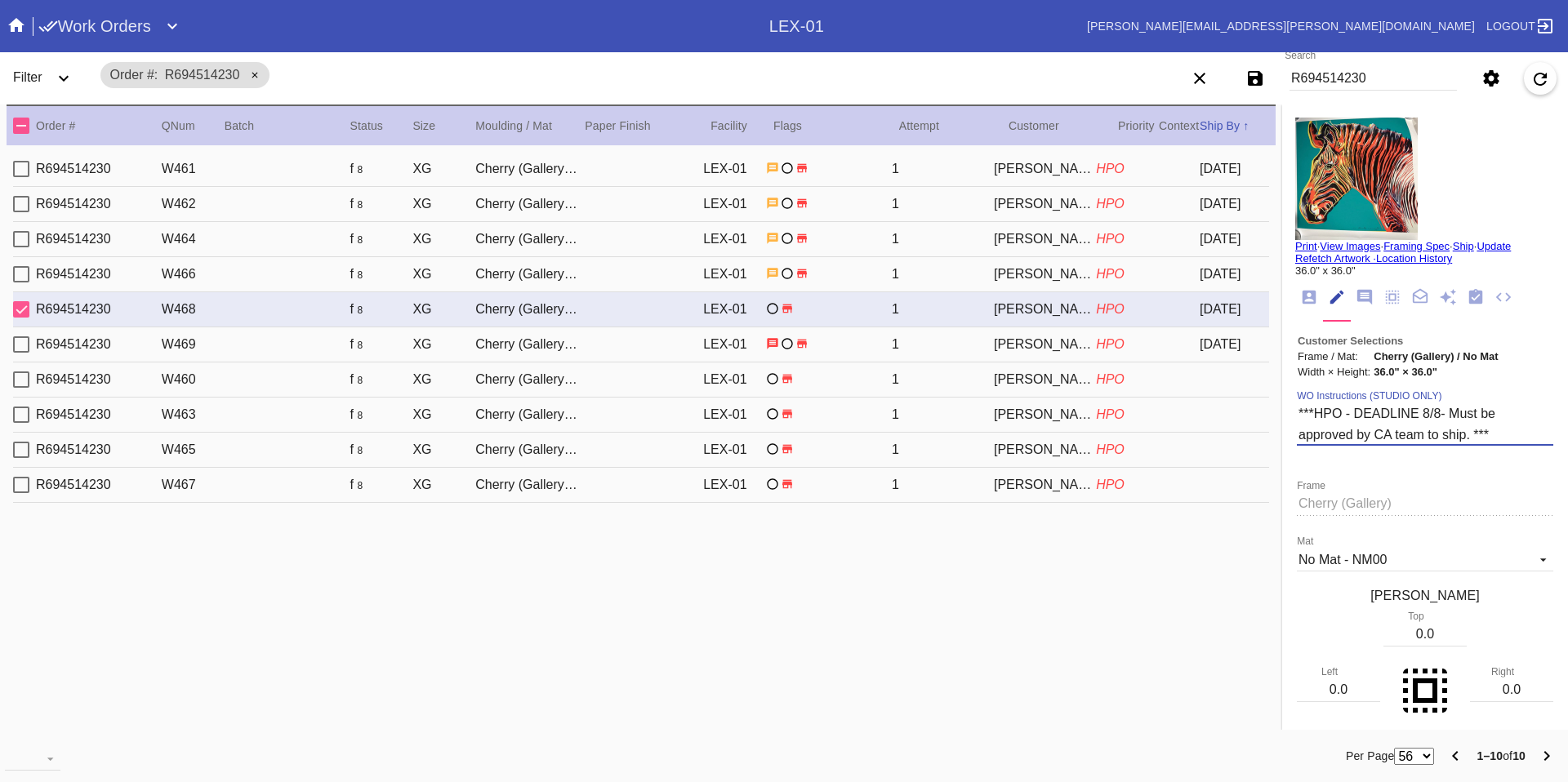 type on "***HPO - DEADLINE 8/8- Must be approved by CA team to ship. ***" 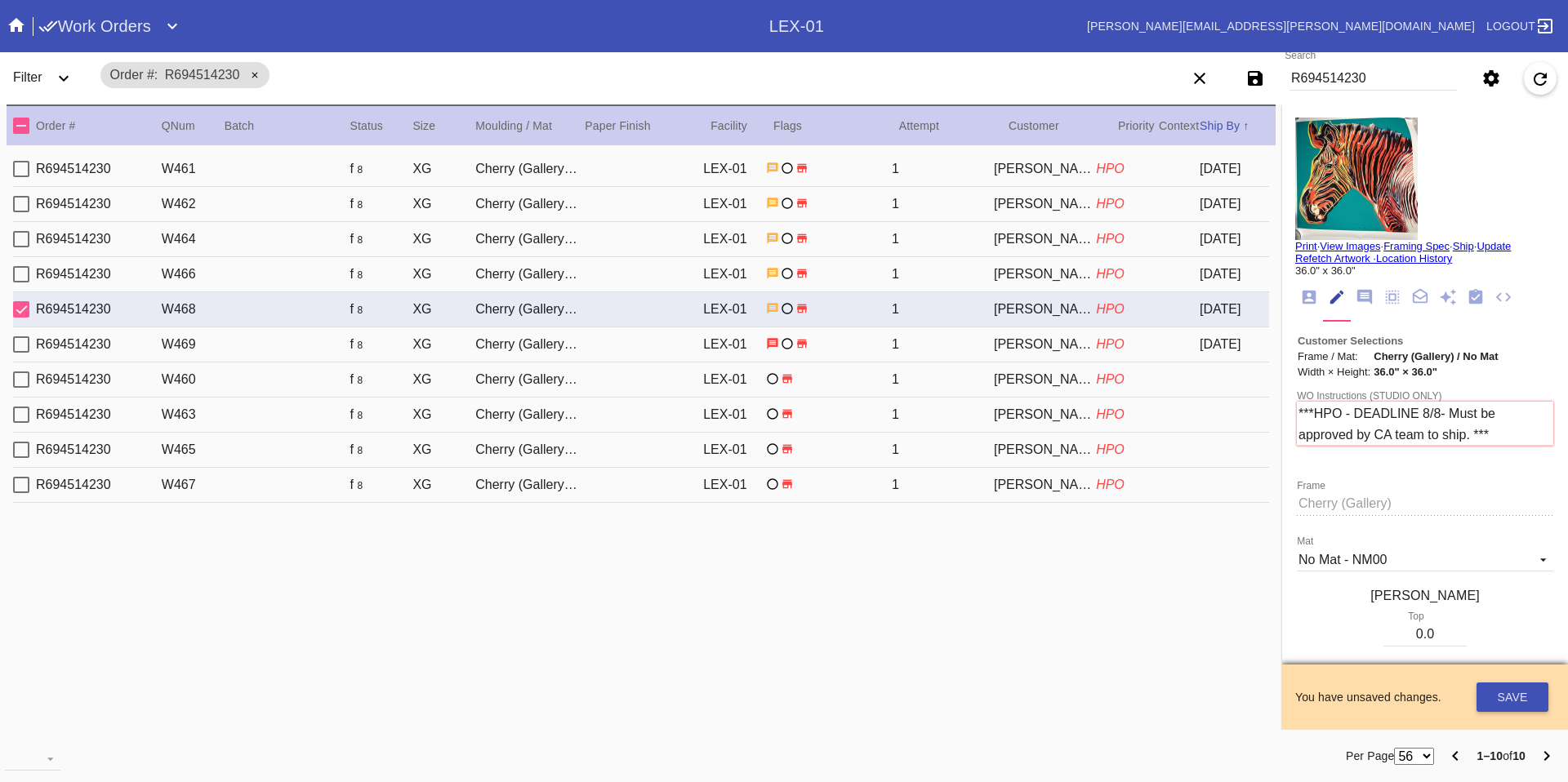 click on "You have unsaved changes. Saving your changes... Save" at bounding box center (1425, 697) 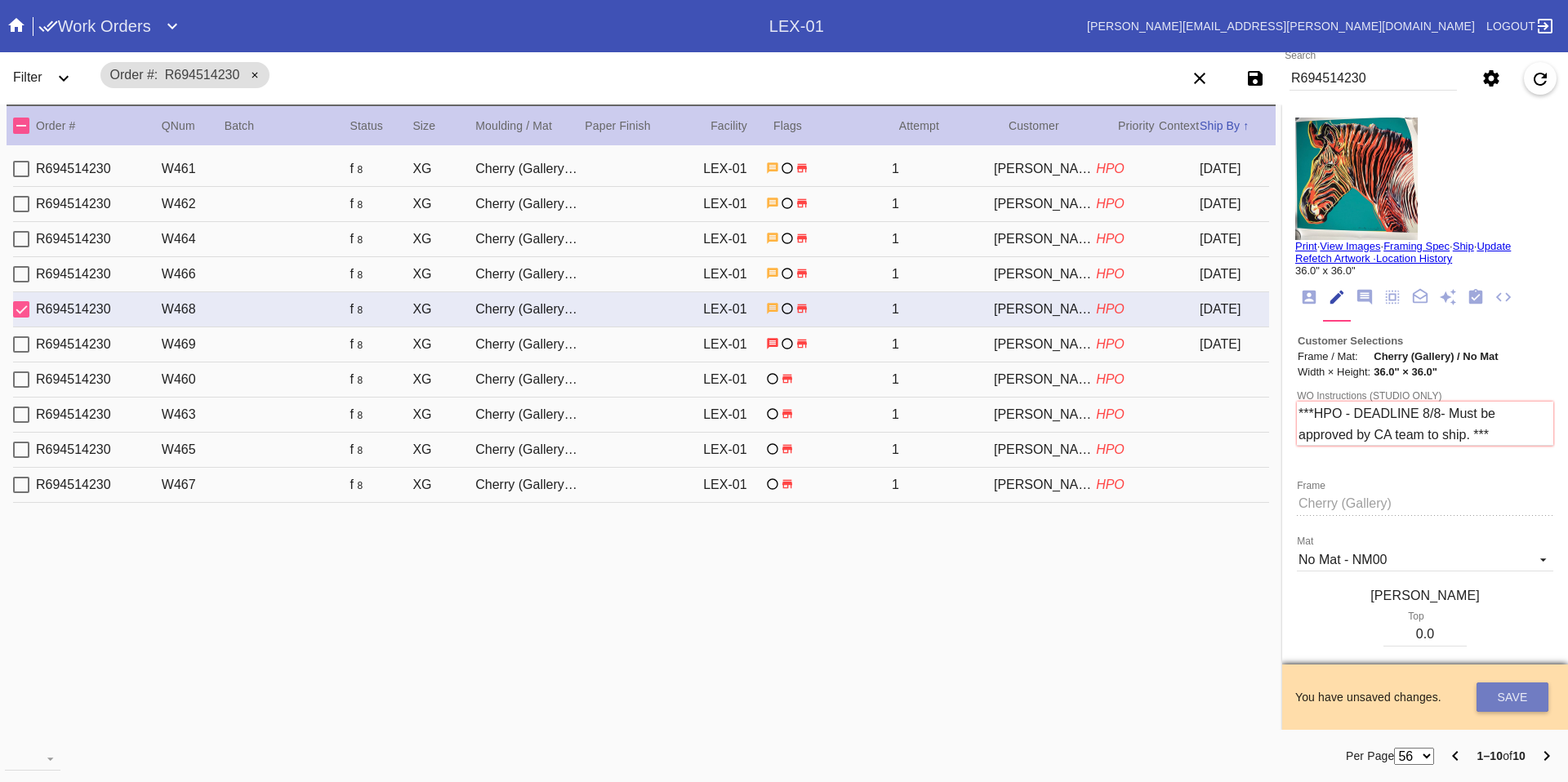 click on "Save" at bounding box center (1512, 697) 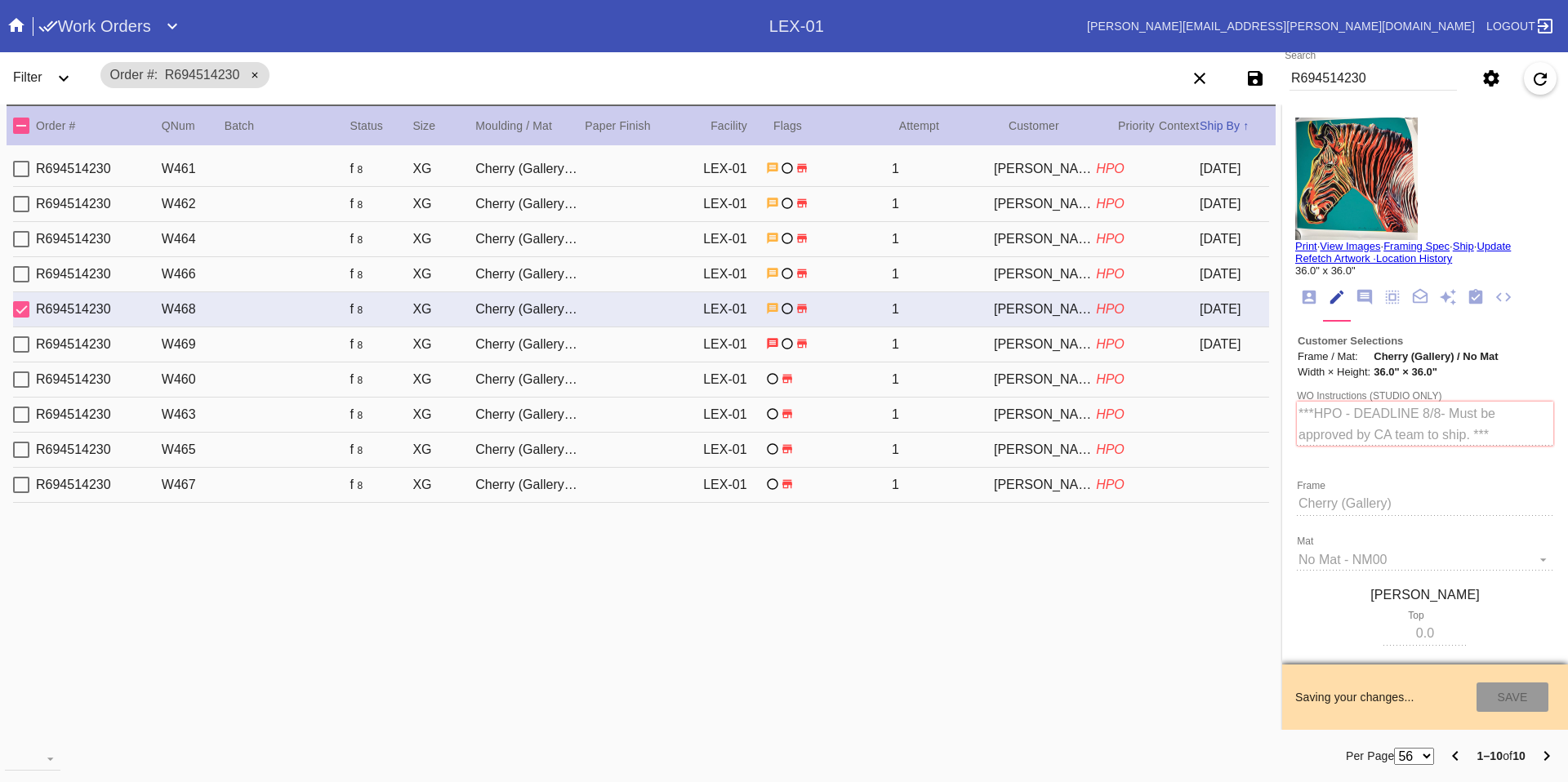 type on "7/23/2025" 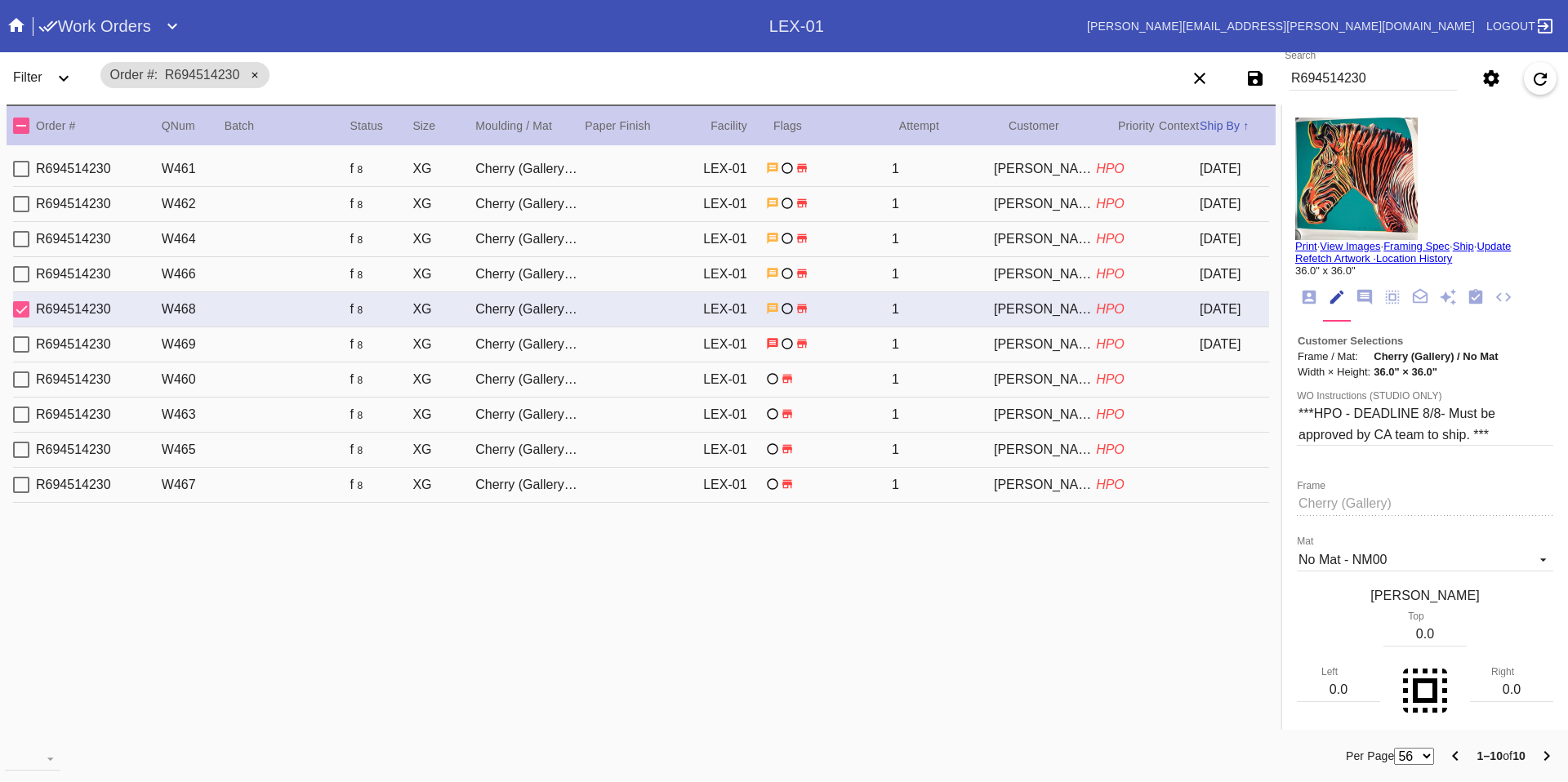 click on "HPO" at bounding box center (1127, 344) 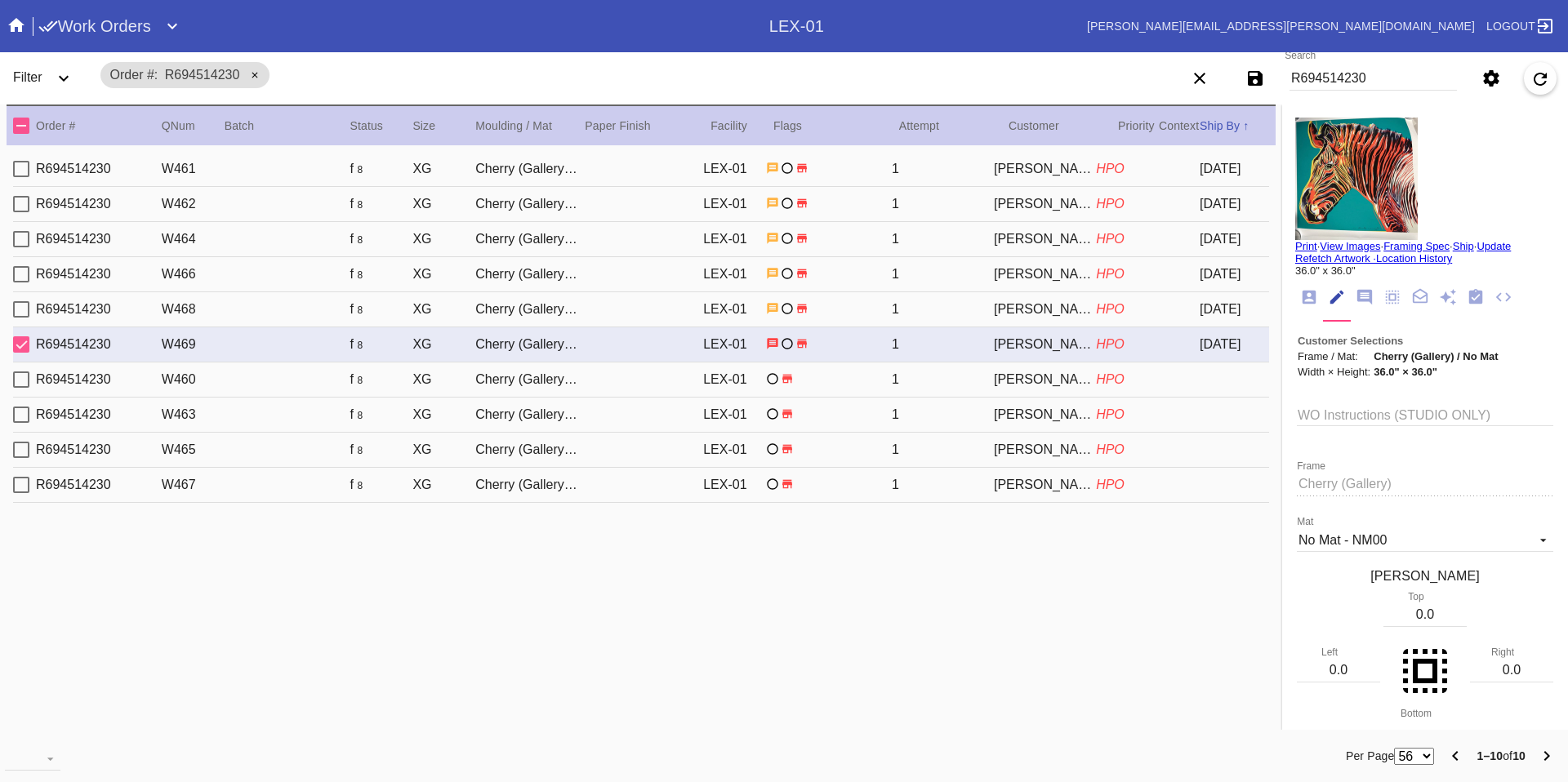 click on "WO Instructions (STUDIO ONLY)" at bounding box center (1425, 414) 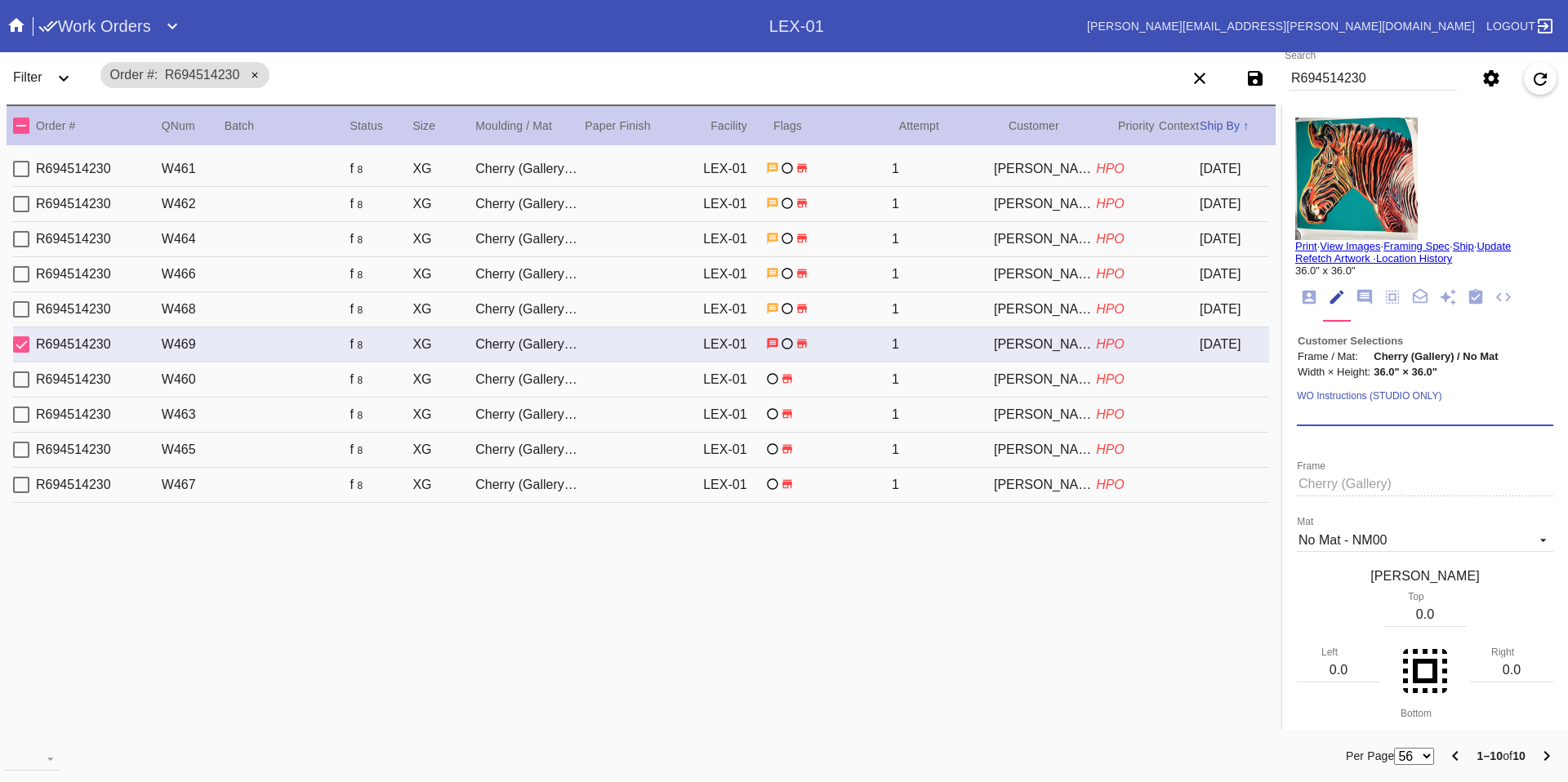 paste on "***HPO - DEADLINE 8/8- Must be approved by CA team to ship. ***" 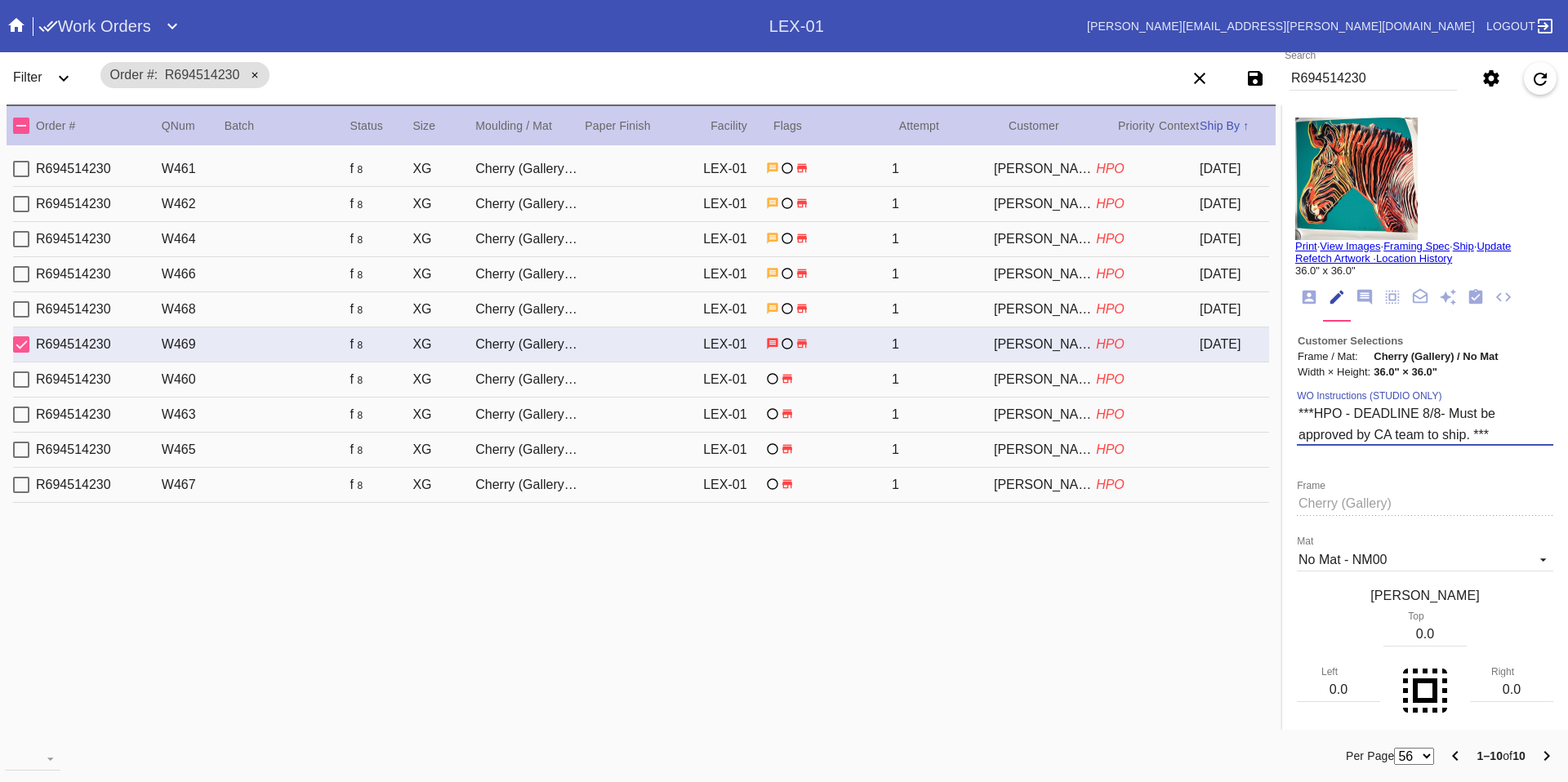 type on "***HPO - DEADLINE 8/8- Must be approved by CA team to ship. ***" 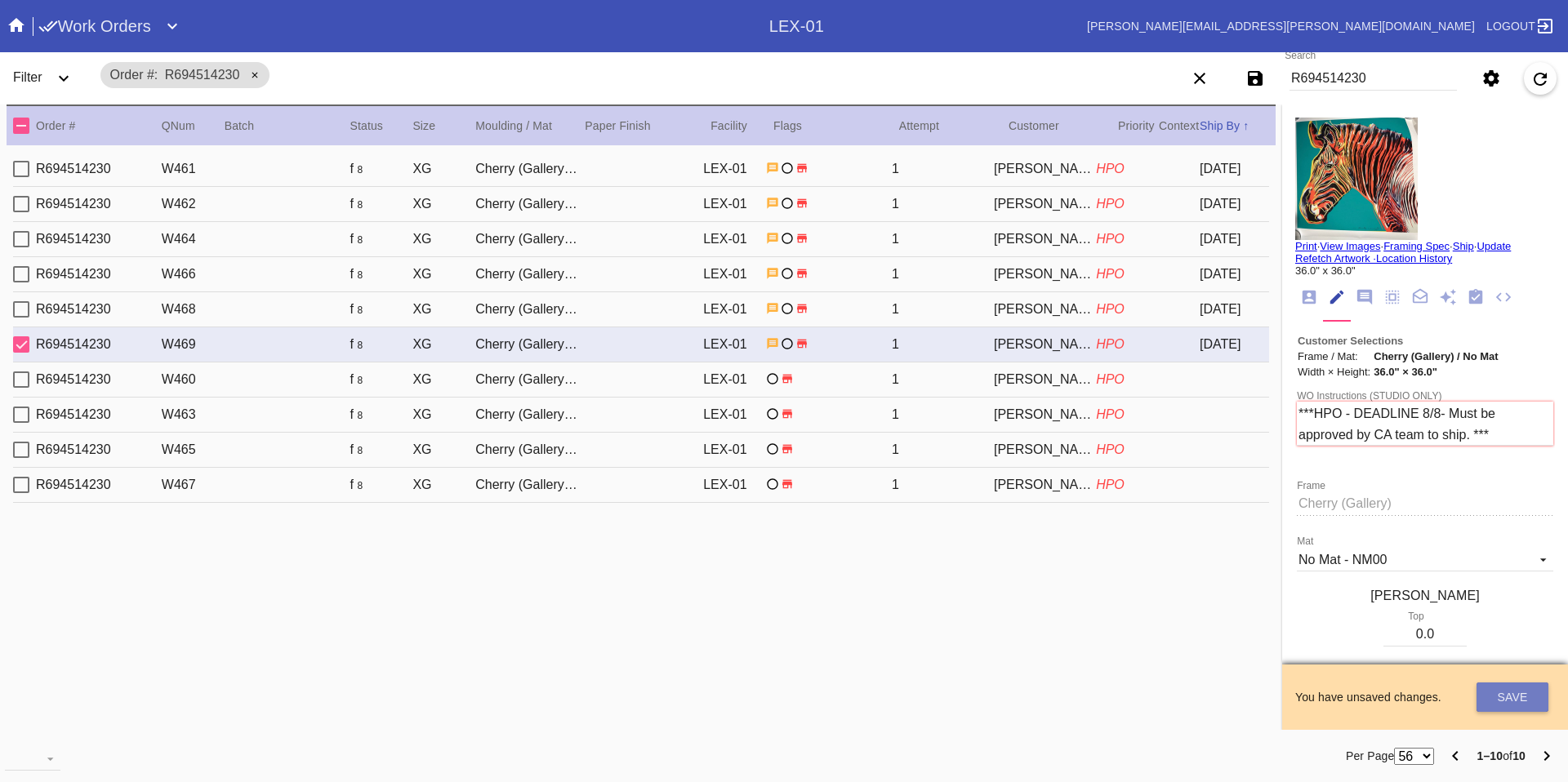 click on "Save" at bounding box center (1512, 697) 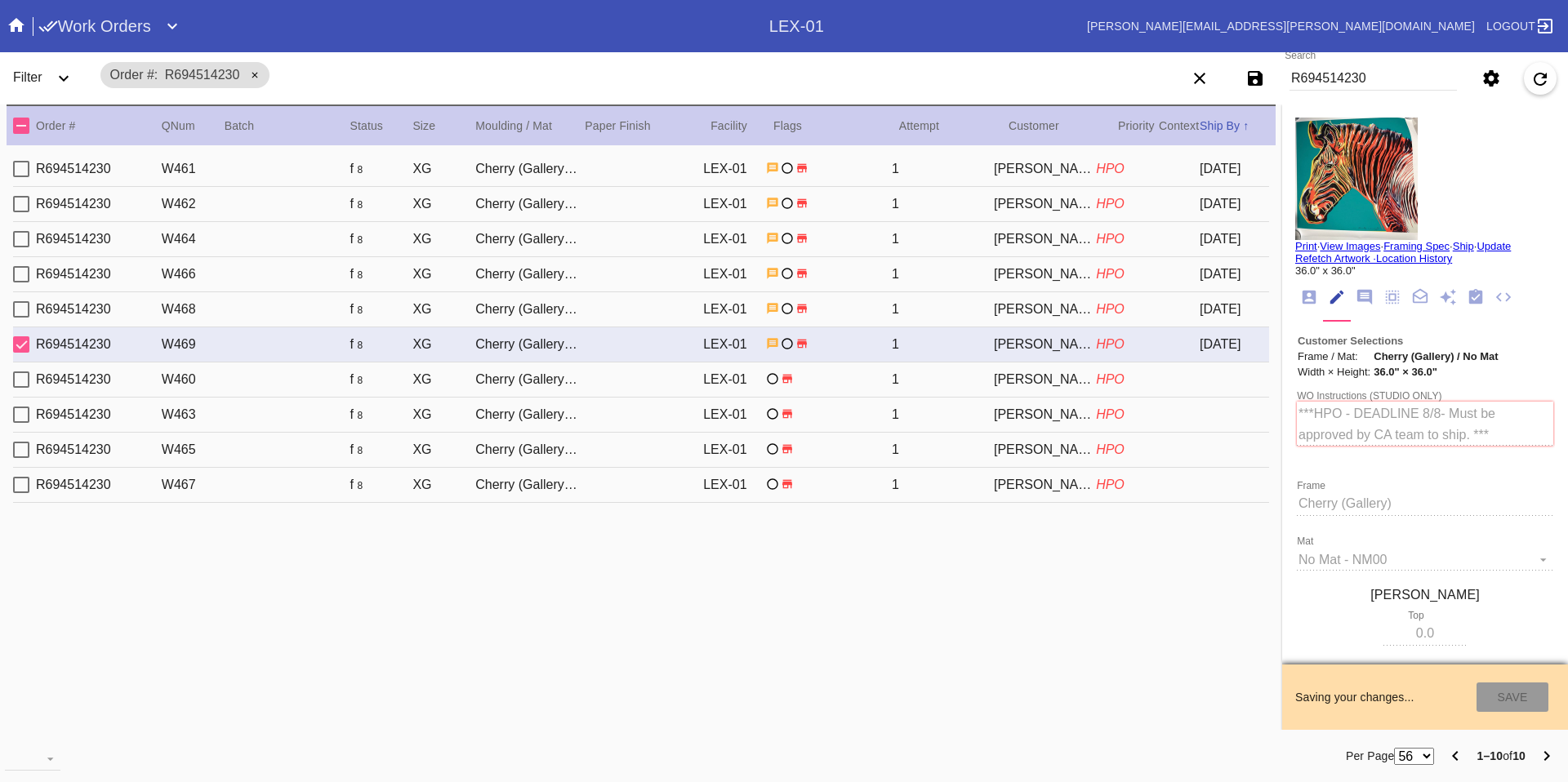 type on "7/23/2025" 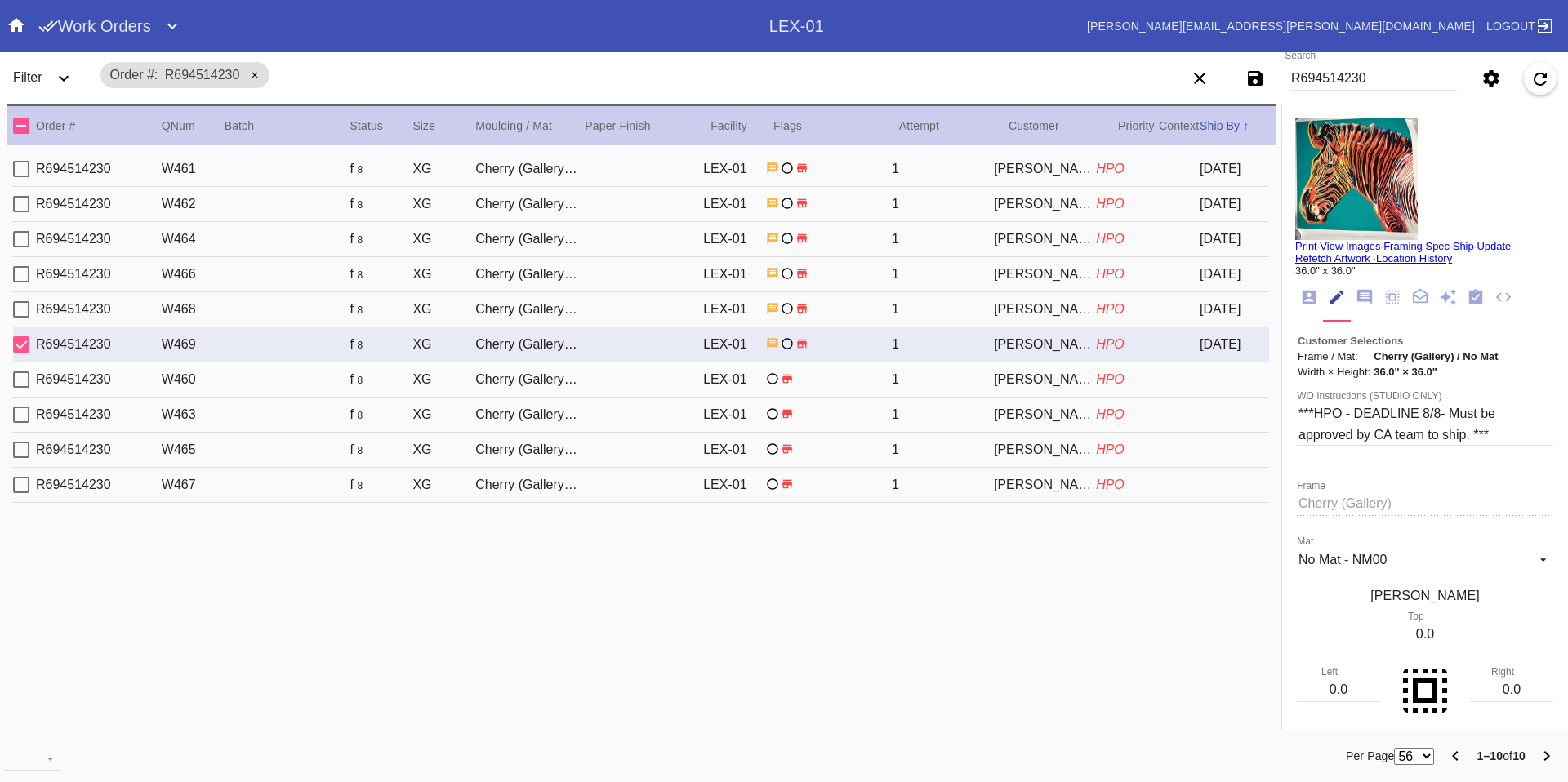 click on "R694514230 W460 f   8 XG Cherry (Gallery) / No Mat LEX-01 1 Linda Mowl
HPO" at bounding box center [641, 380] 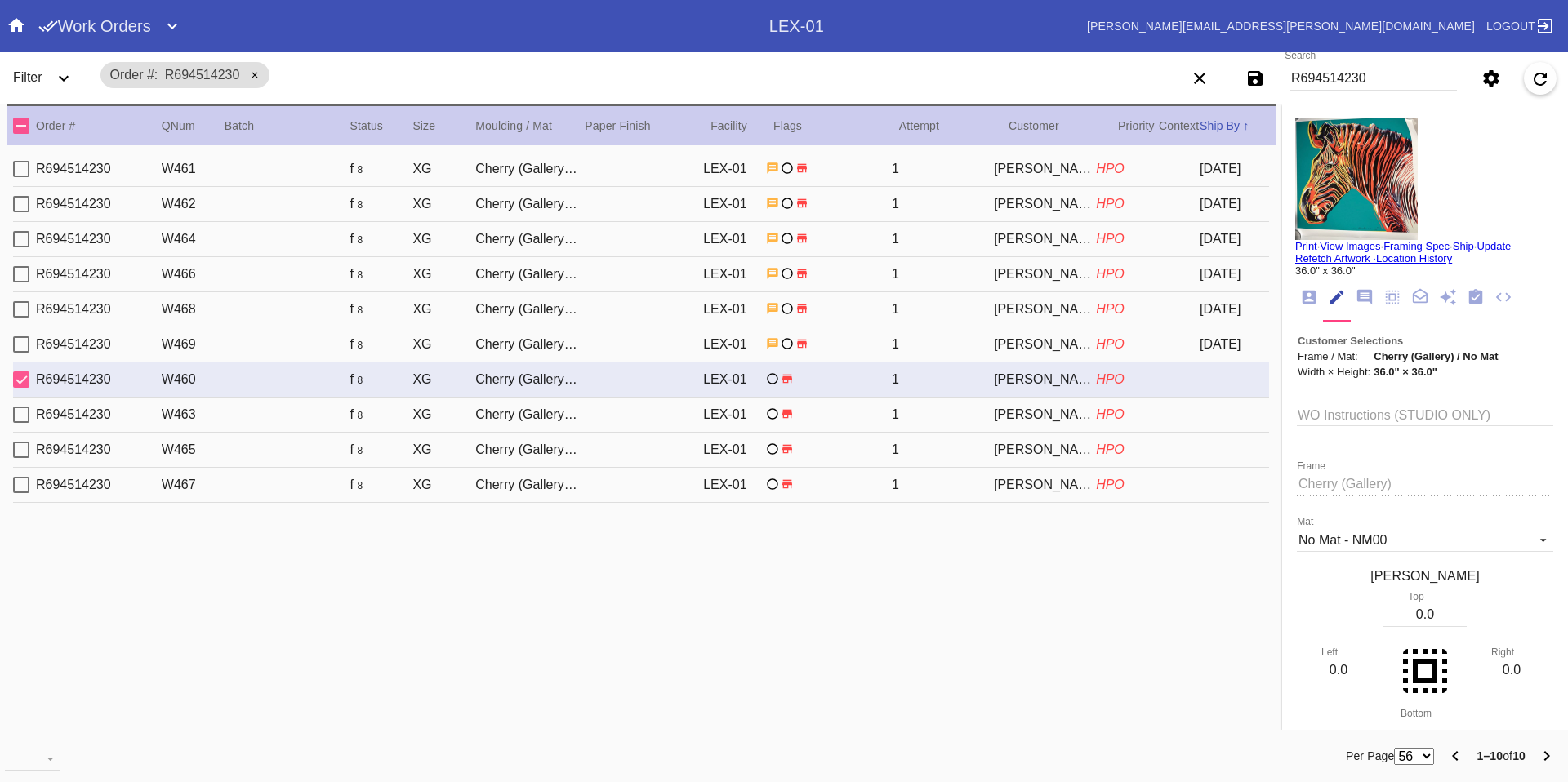 click on "WO Instructions (STUDIO ONLY)" at bounding box center (1425, 414) 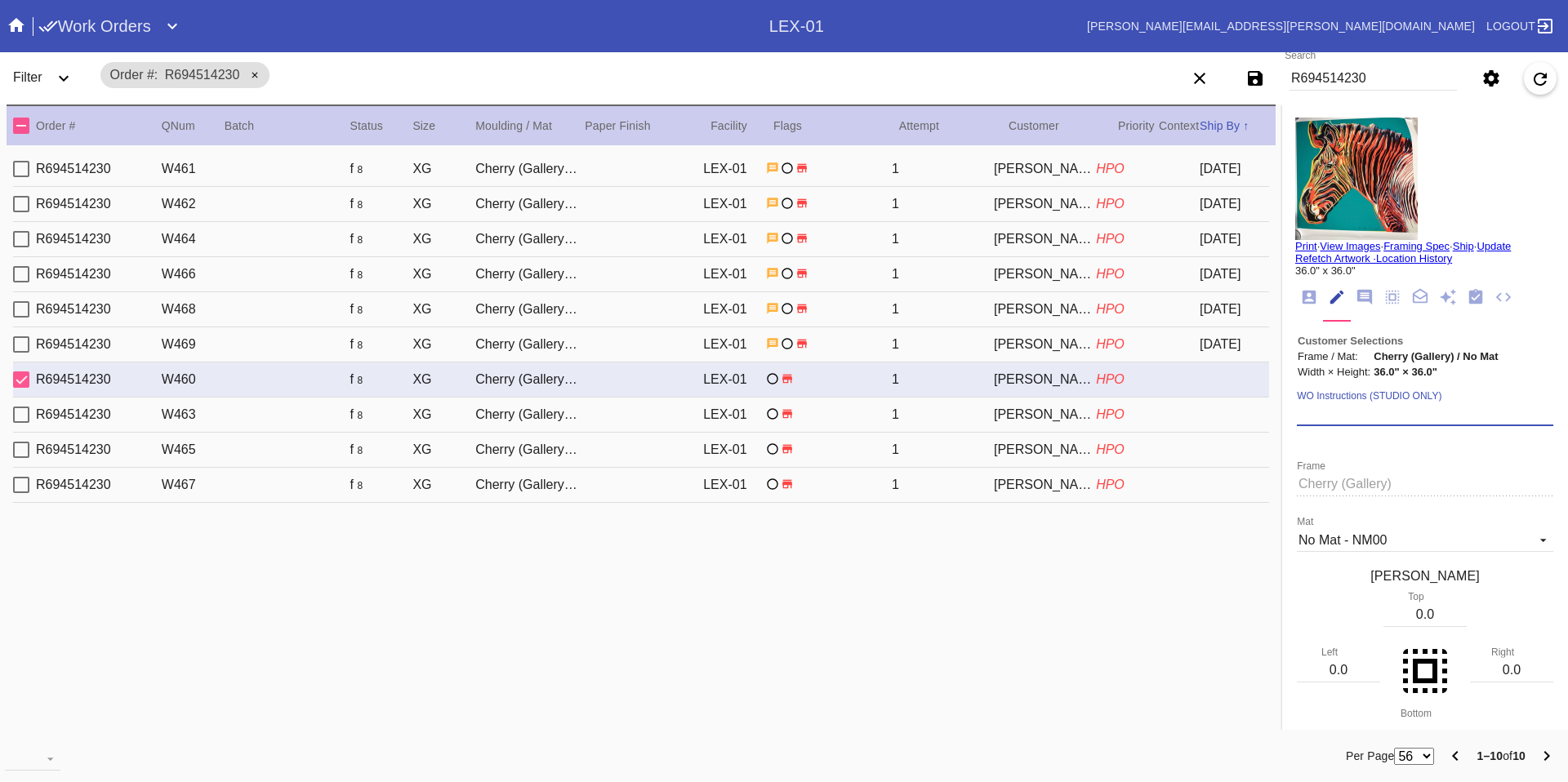 paste on "***HPO - DEADLINE 8/8- Must be approved by CA team to ship. ***" 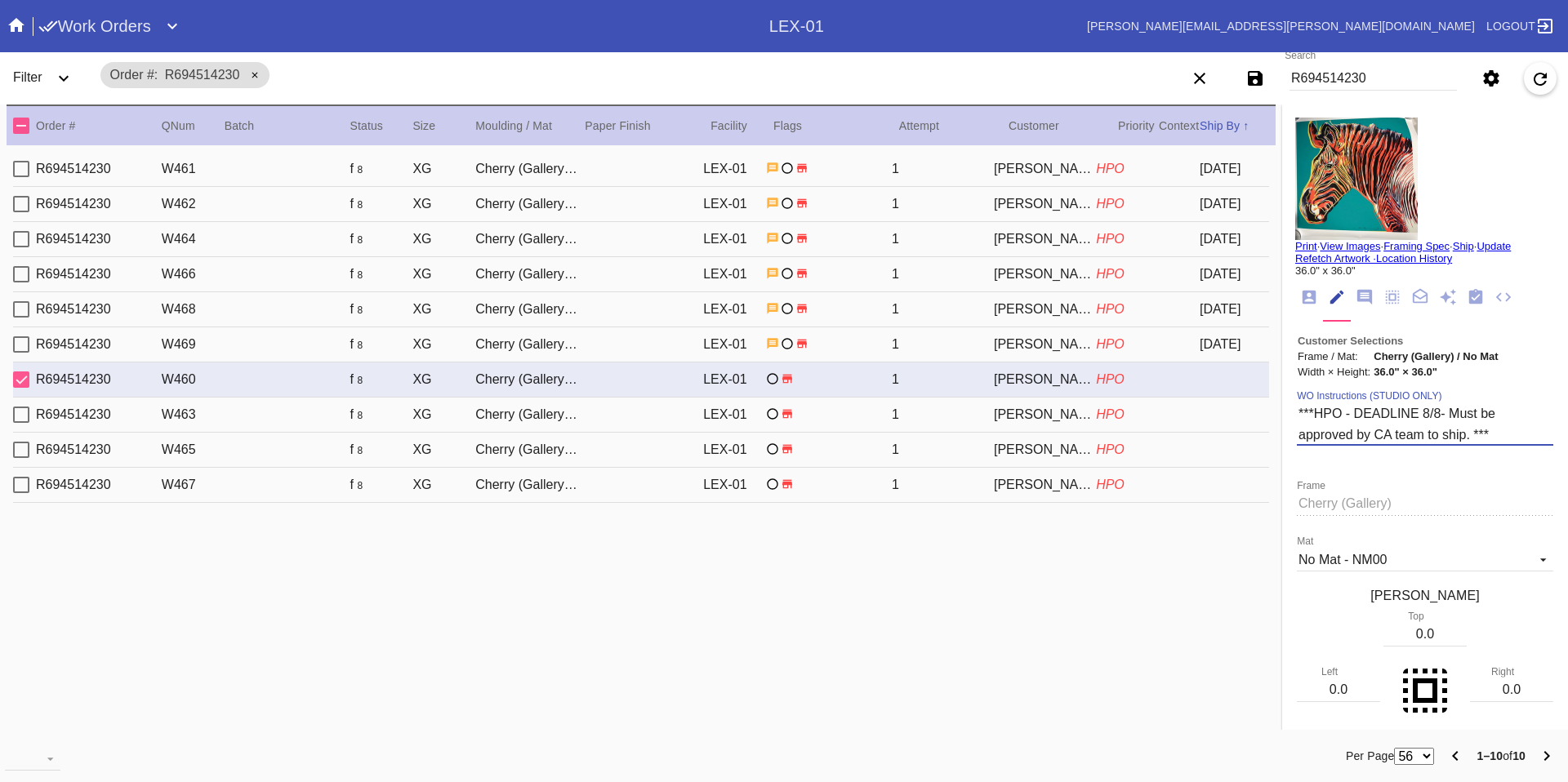 type on "***HPO - DEADLINE 8/8- Must be approved by CA team to ship. ***" 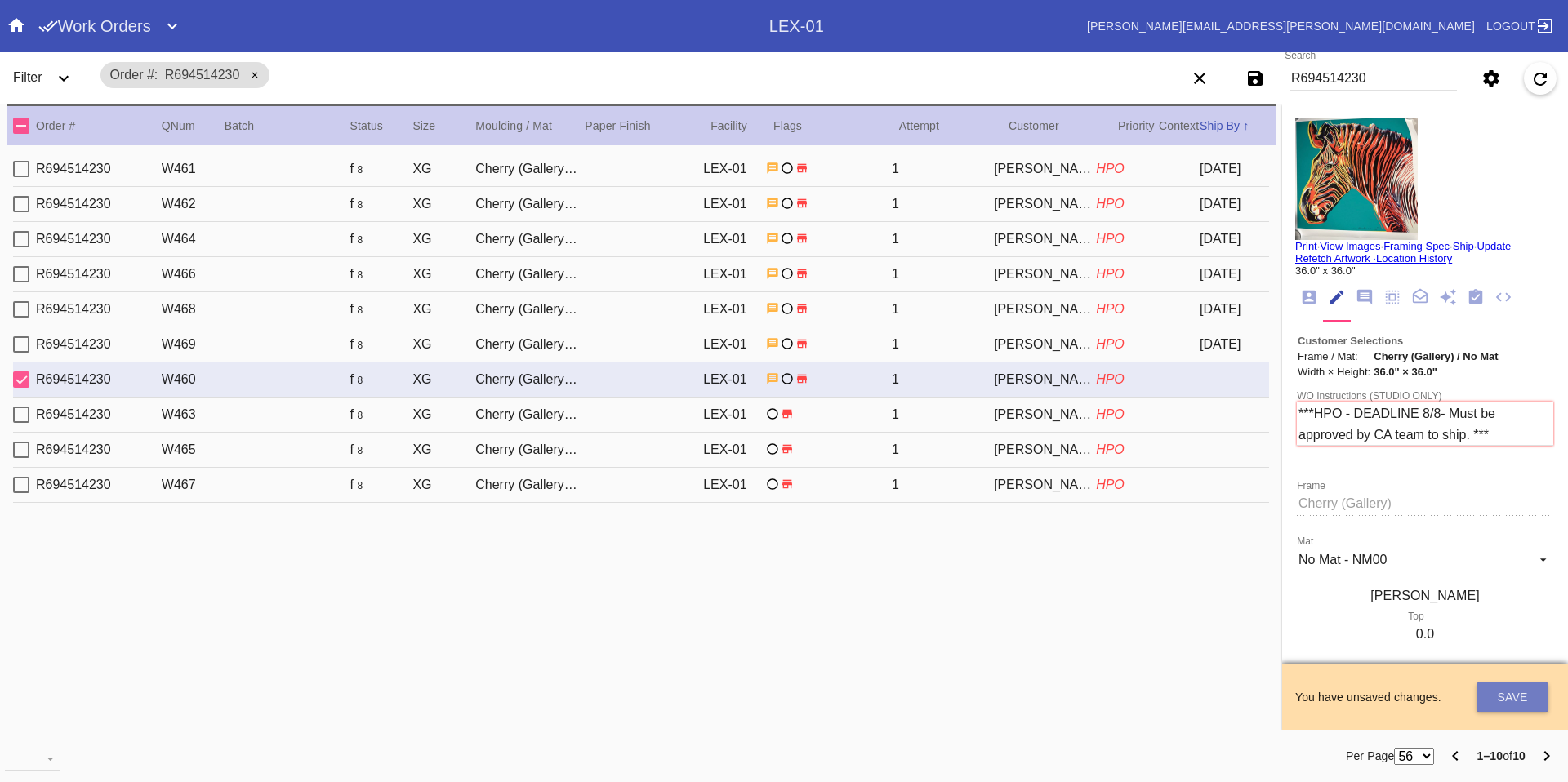 click on "Save" at bounding box center [1512, 697] 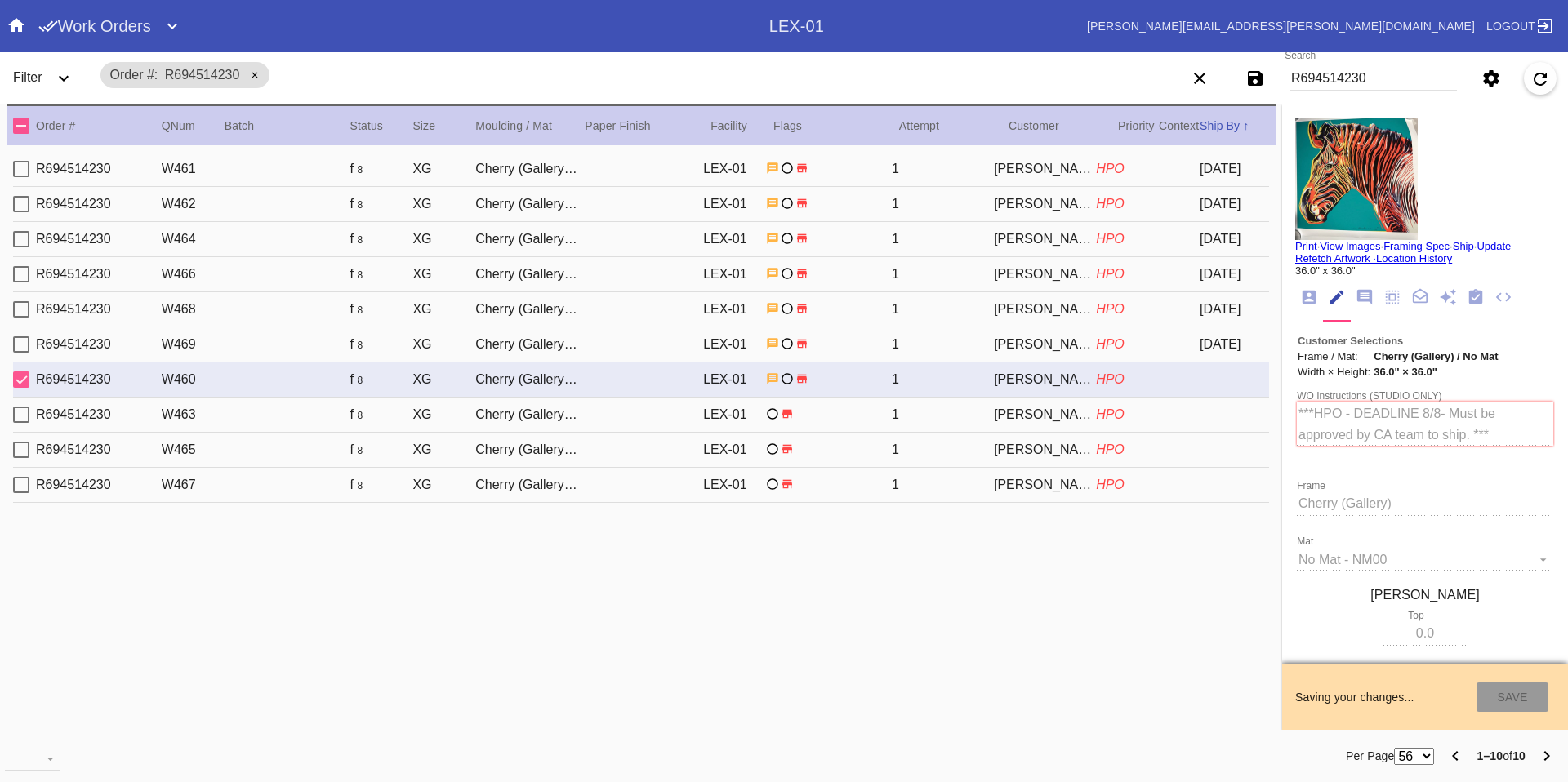 type on "7/23/2025" 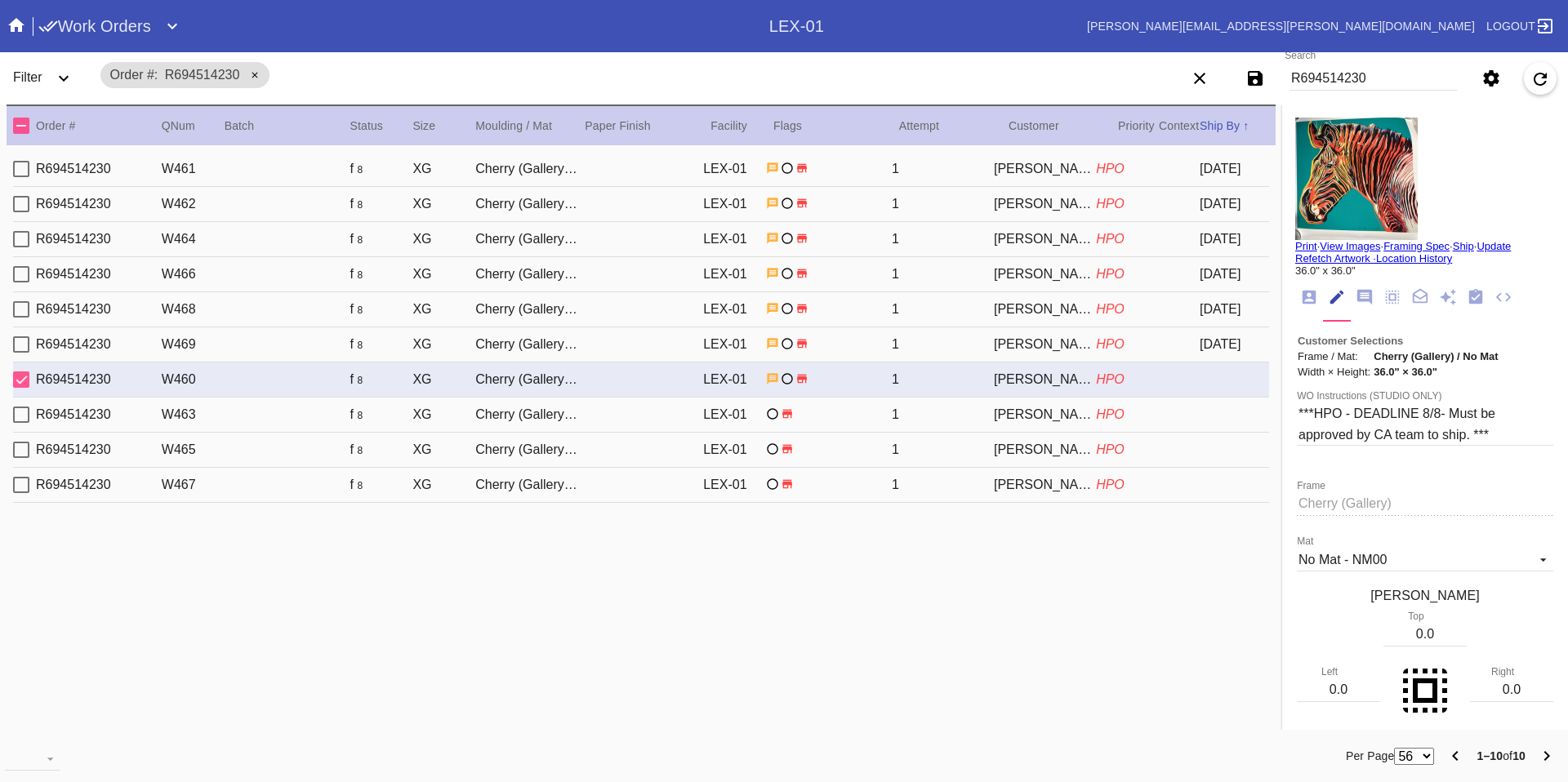 click on "R694514230 W463 f   8 XG Cherry (Gallery) / No Mat LEX-01 1 Linda Mowl
HPO" at bounding box center [641, 415] 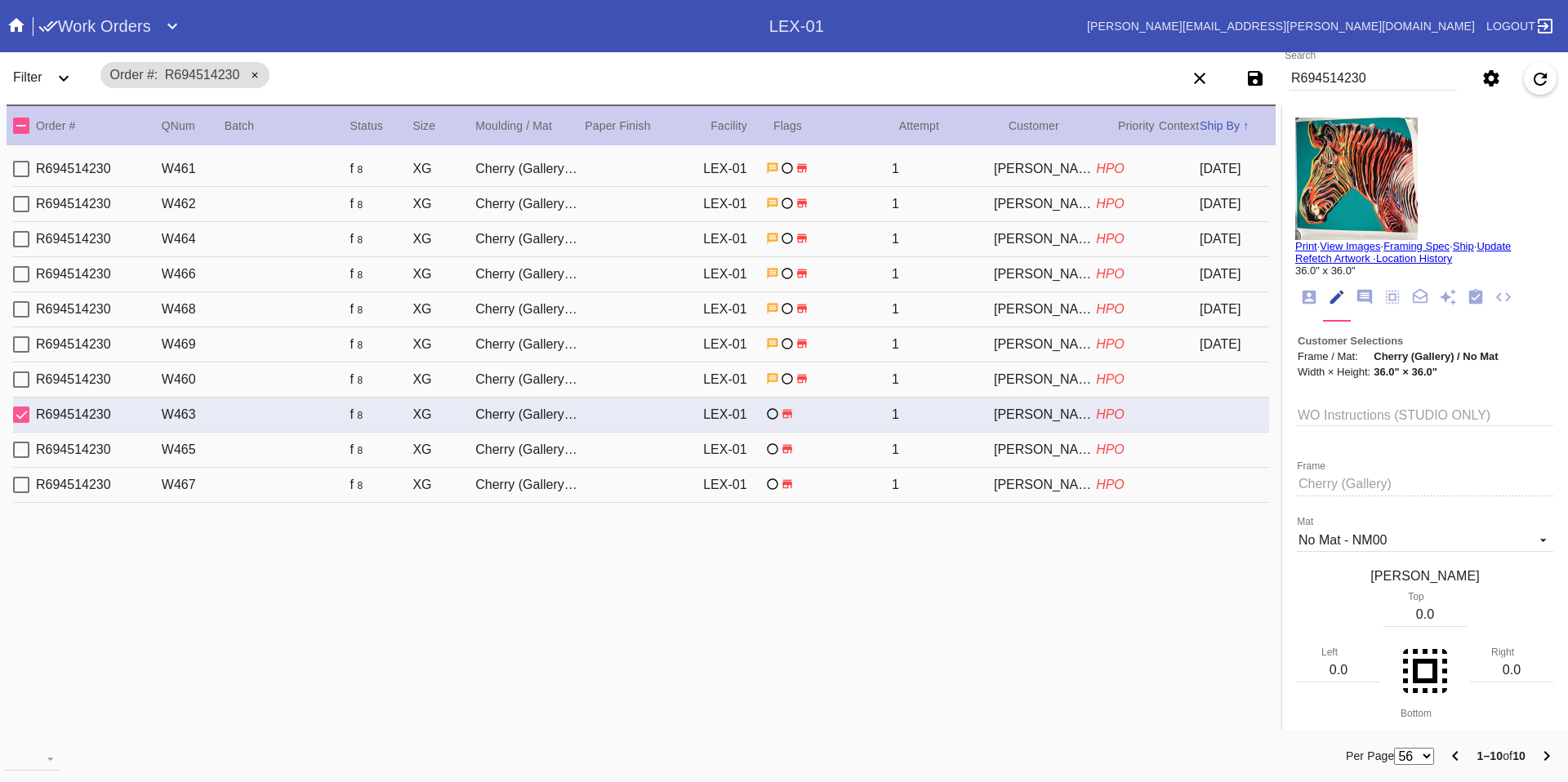 click on "WO Instructions (STUDIO ONLY)" at bounding box center (1425, 414) 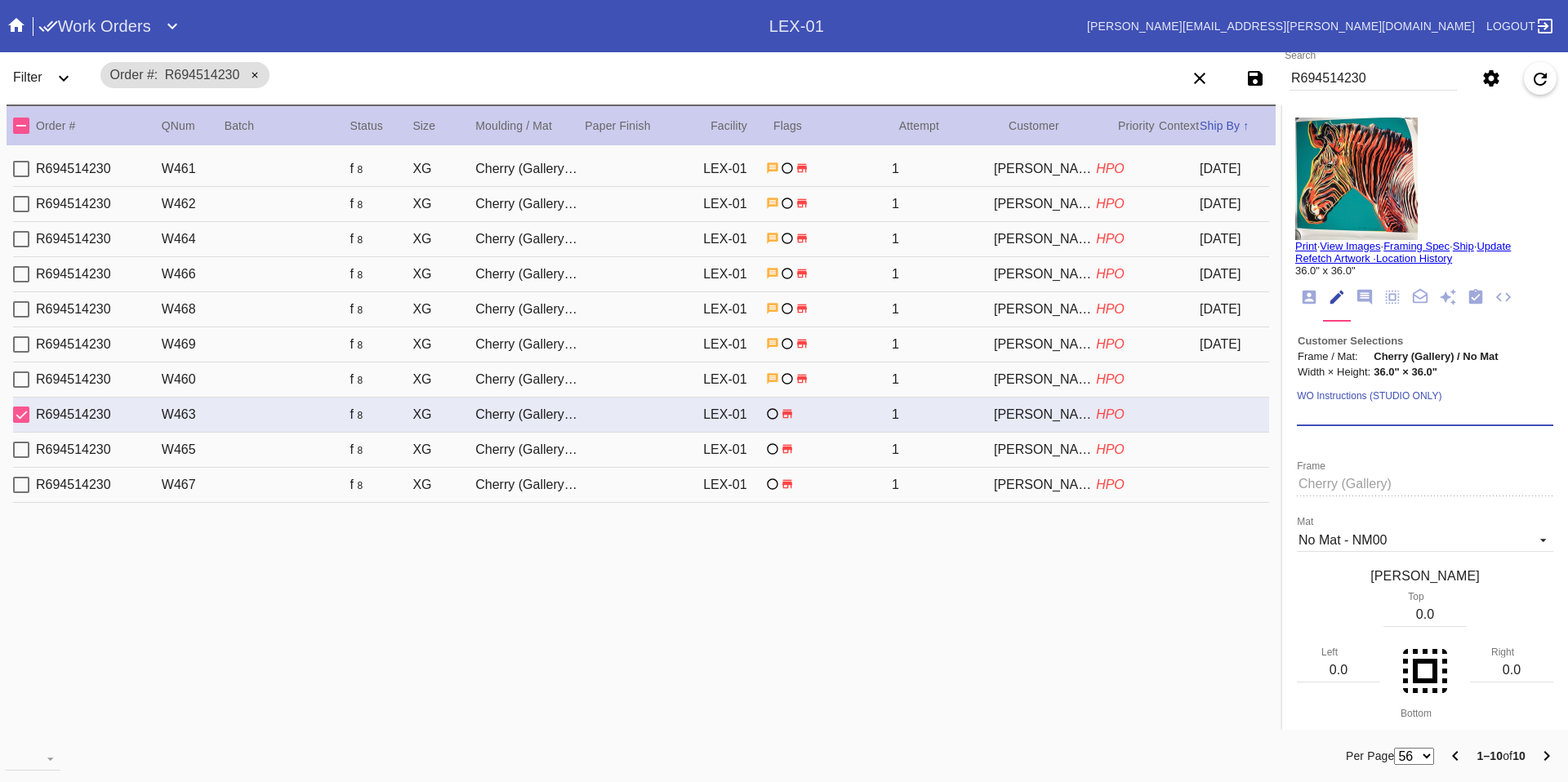 paste on "***HPO - DEADLINE 8/8- Must be approved by CA team to ship. ***" 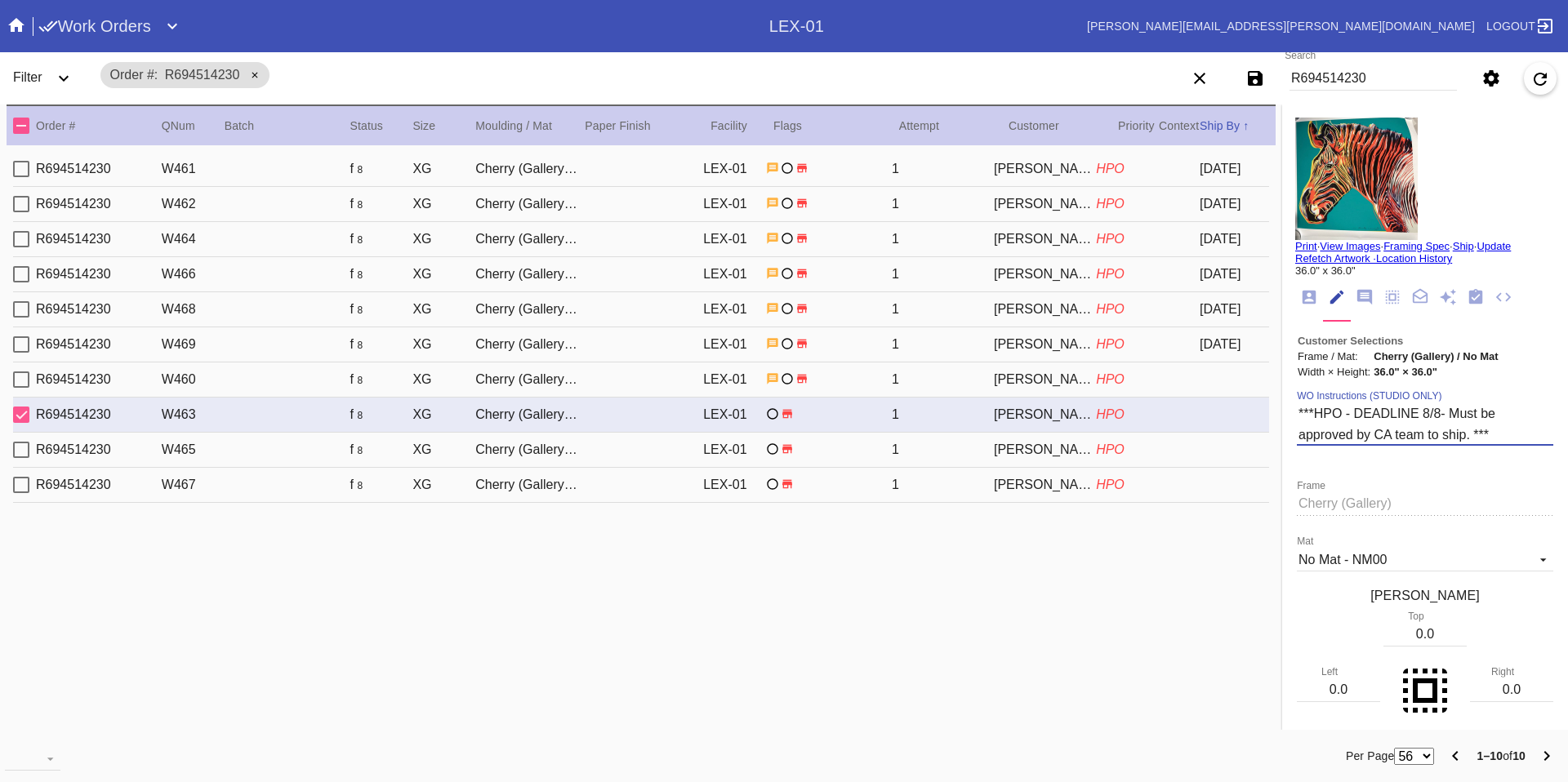 type on "***HPO - DEADLINE 8/8- Must be approved by CA team to ship. ***" 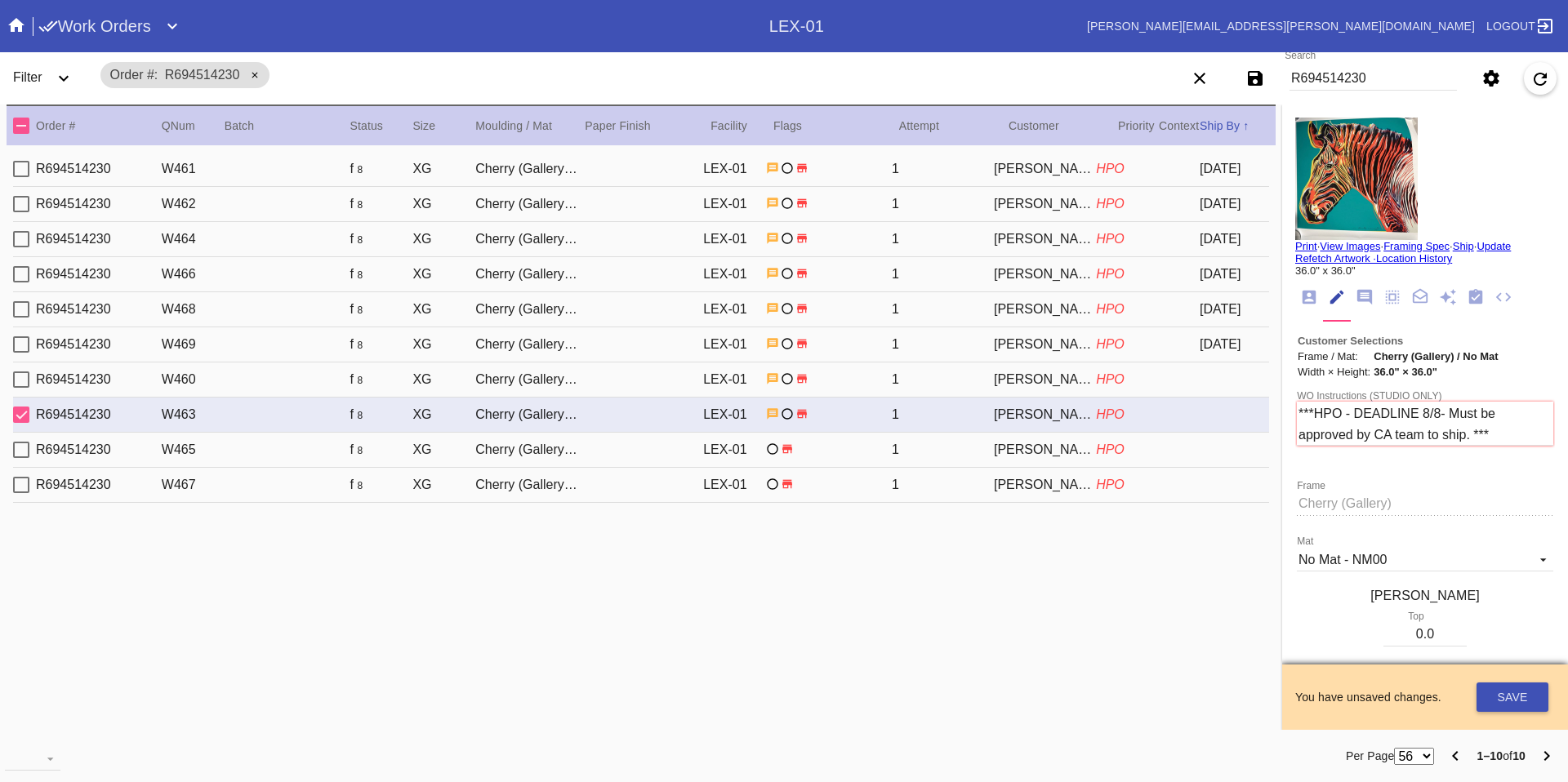 click on "HPO" at bounding box center [1110, 449] 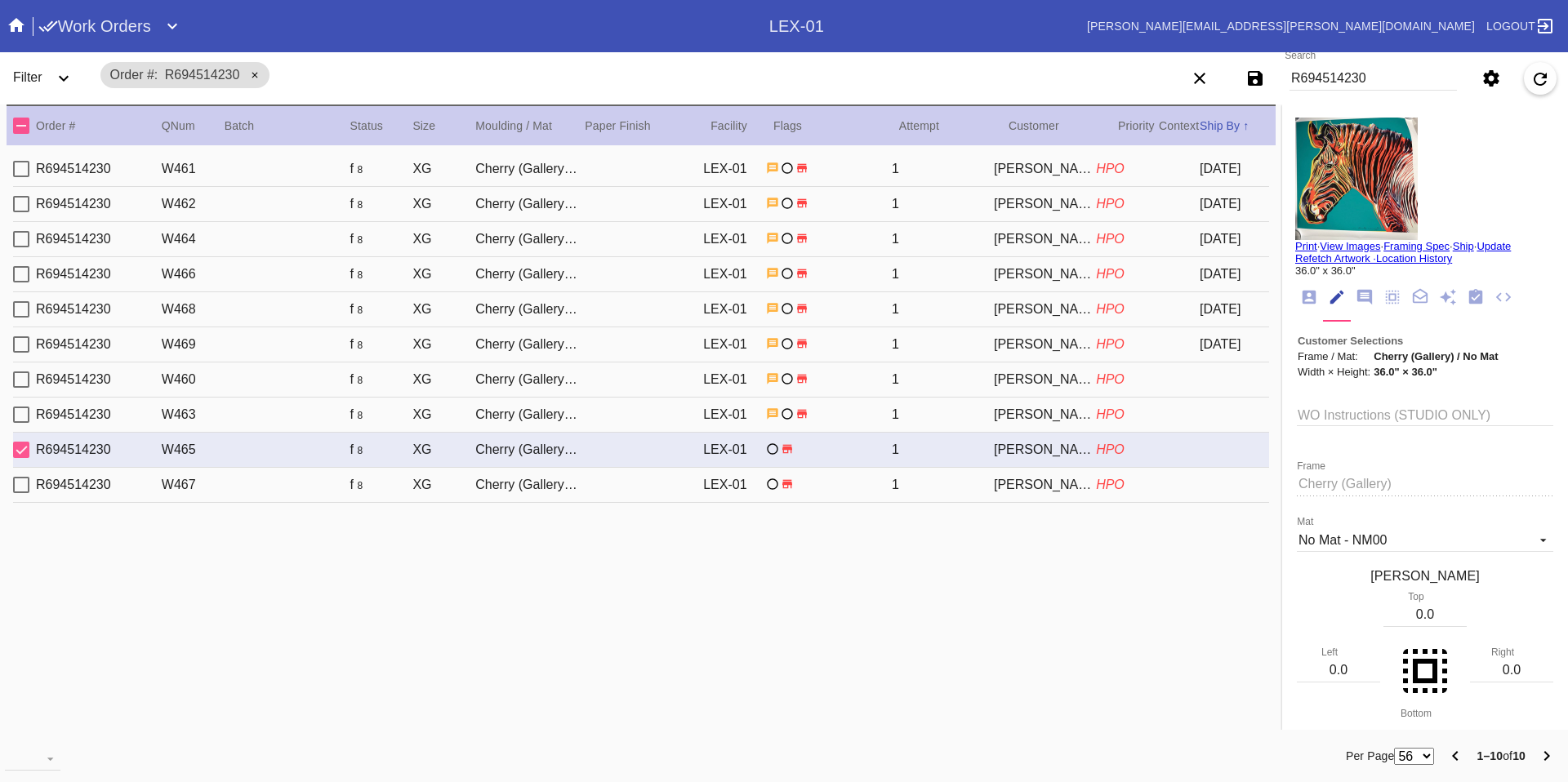click on "R694514230 W463 f   8 XG Cherry (Gallery) / No Mat LEX-01 1 Linda Mowl
HPO" at bounding box center [641, 415] 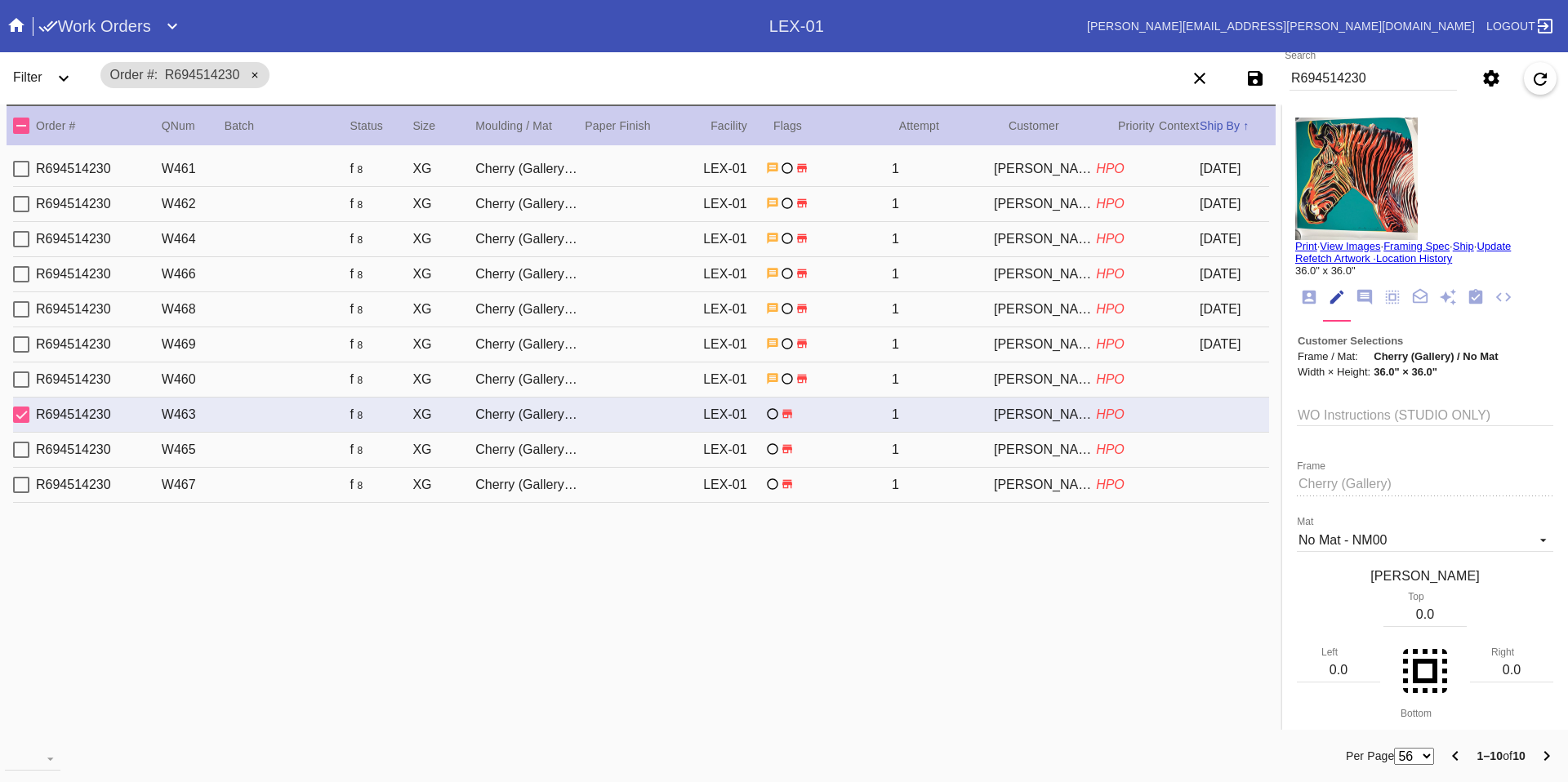 click on "R694514230 W460 f   8 XG Cherry (Gallery) / No Mat LEX-01 1 Linda Mowl
HPO" at bounding box center (641, 380) 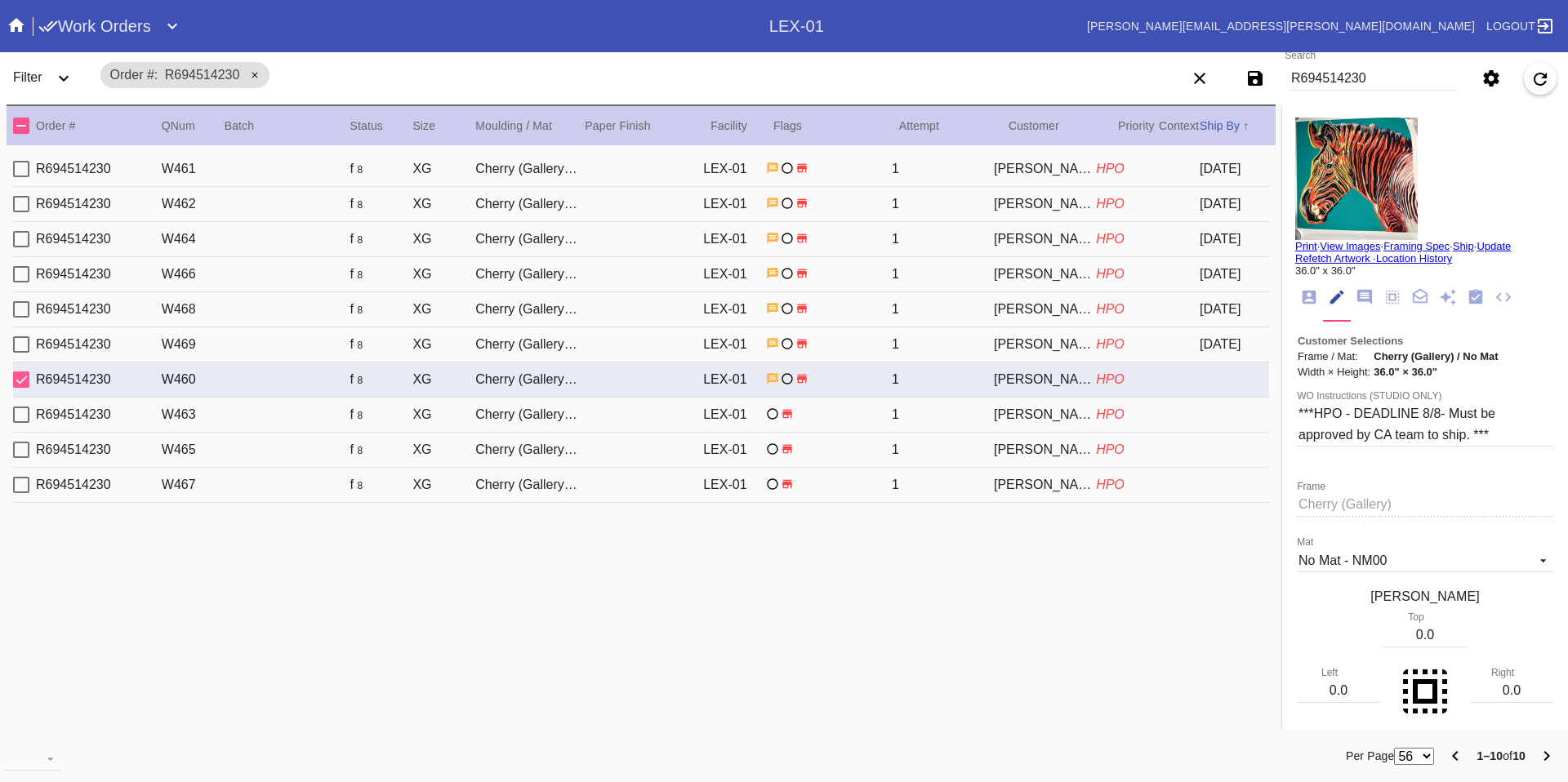 click on "R694514230 W463 f   8 XG Cherry (Gallery) / No Mat LEX-01 1 Linda Mowl
HPO" at bounding box center (641, 415) 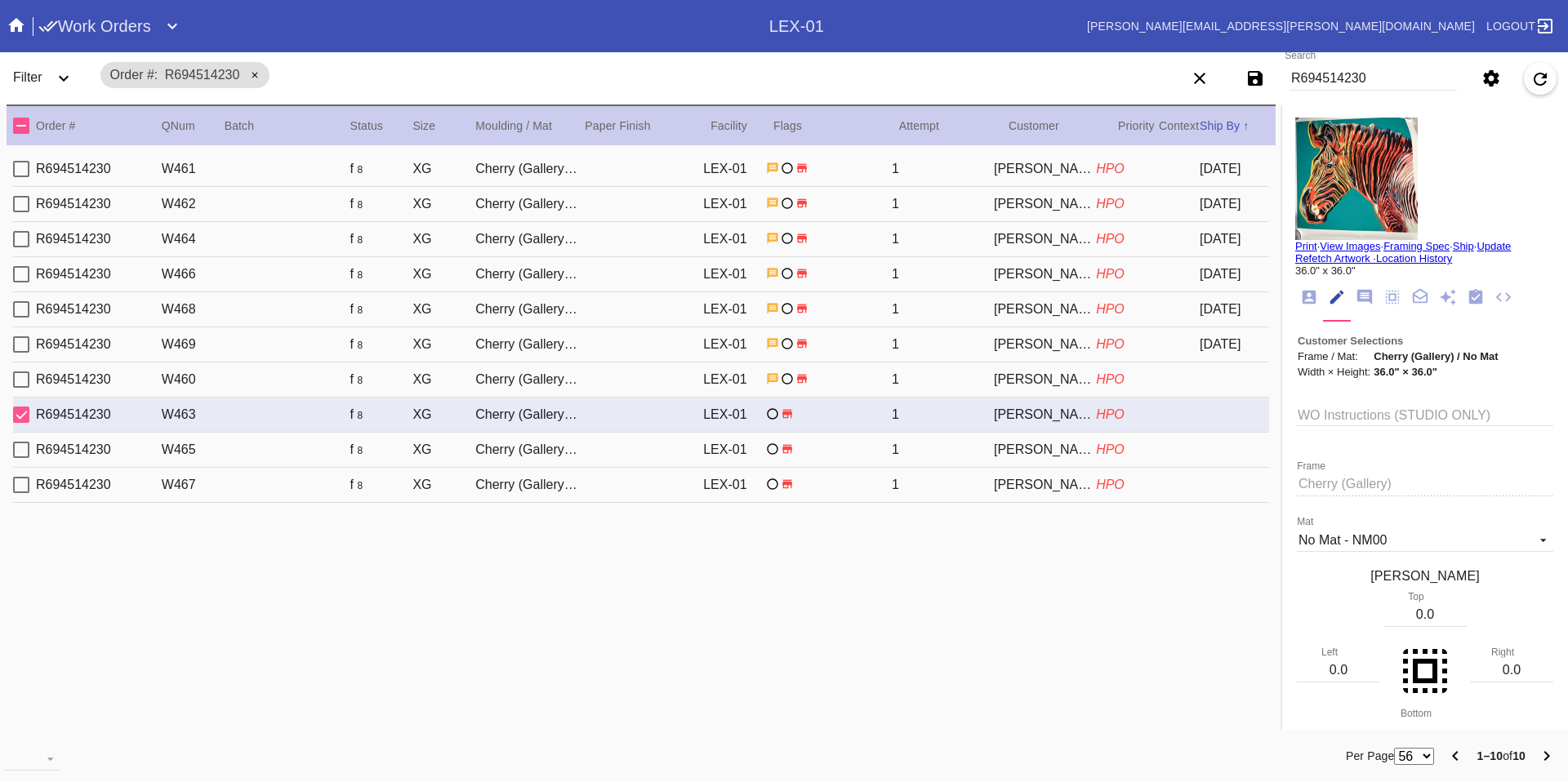 click at bounding box center [1425, 426] 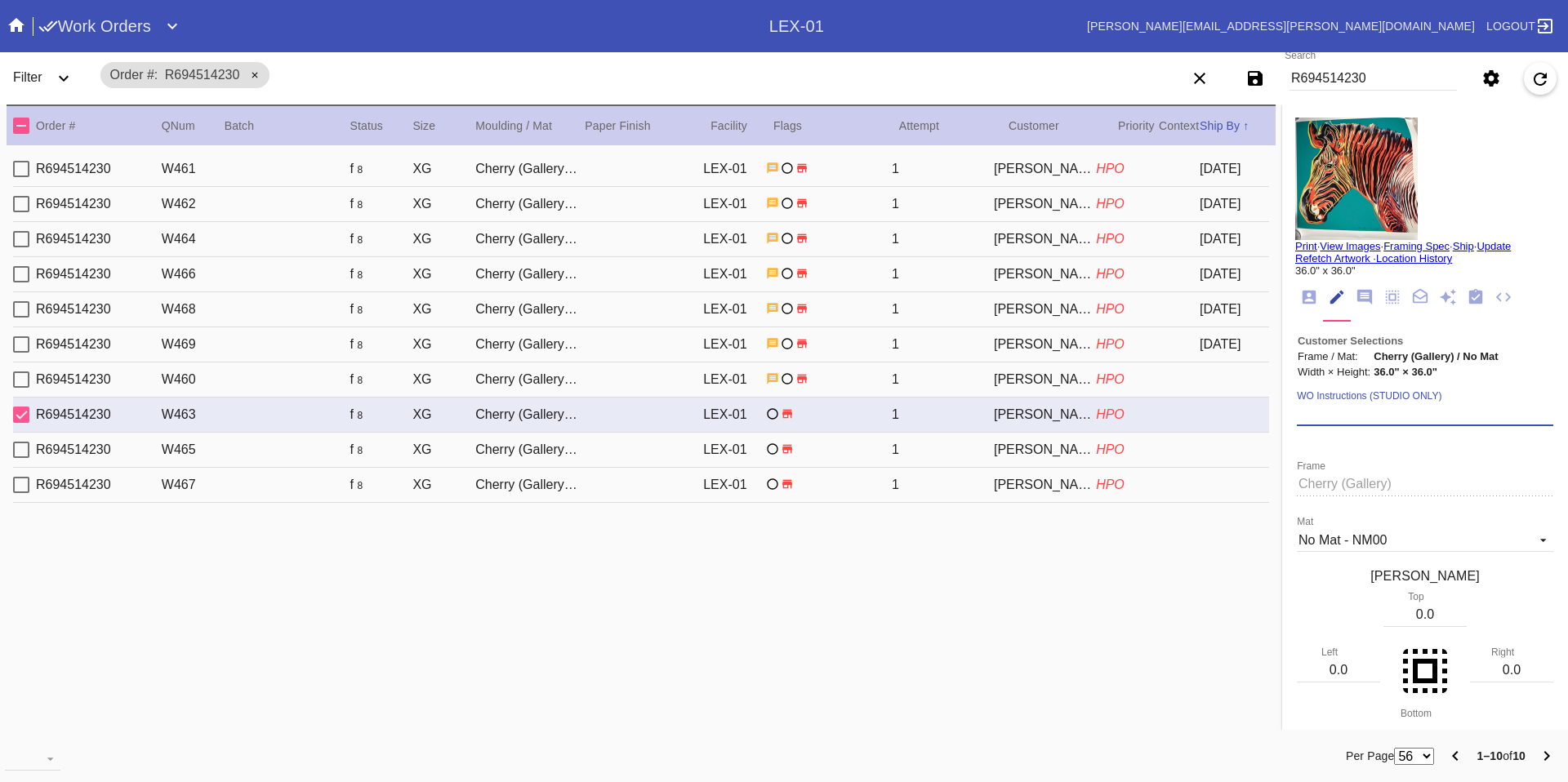 paste on "***HPO - DEADLINE 8/8- Must be approved by CA team to ship. ***" 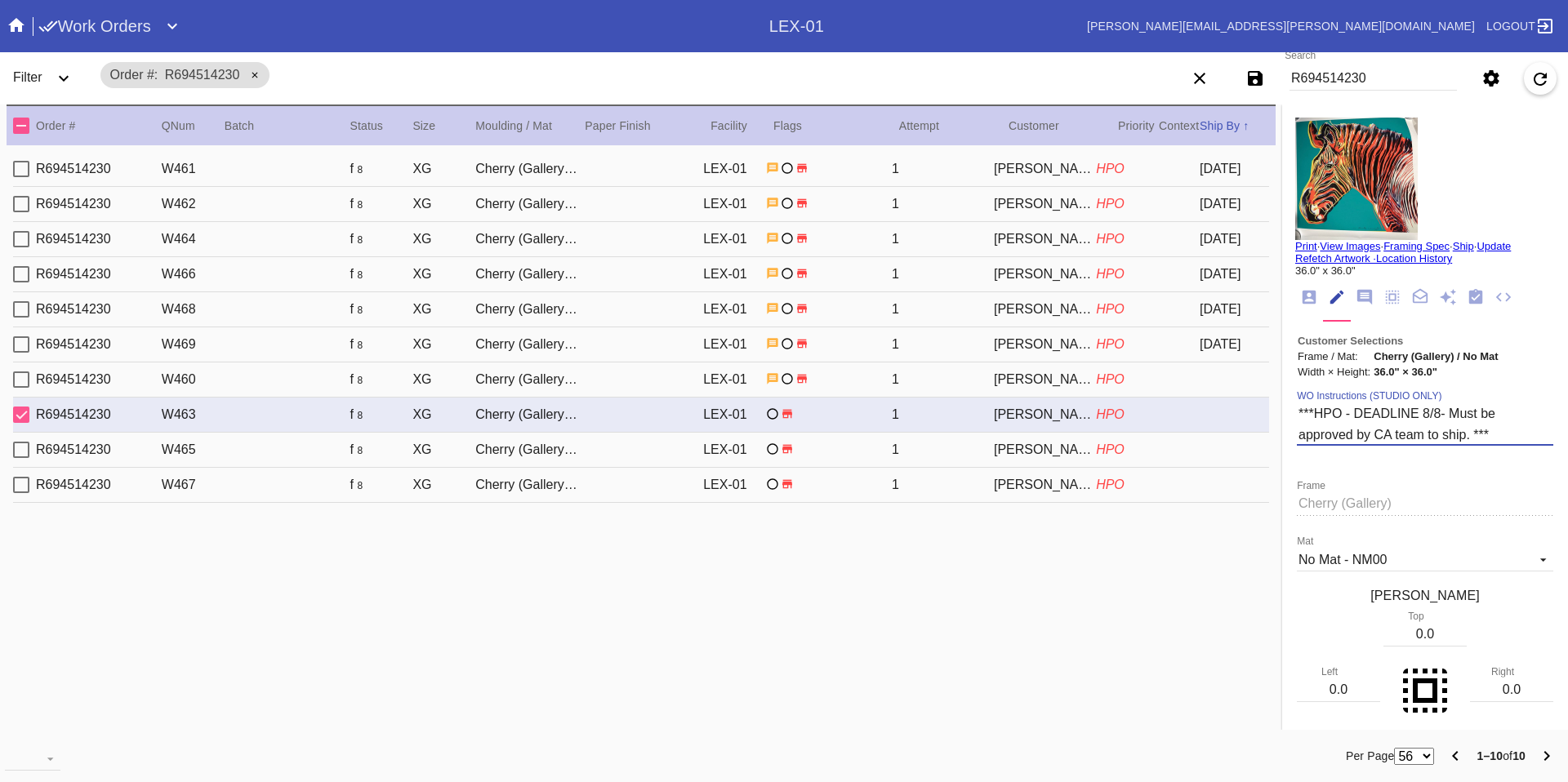 type on "***HPO - DEADLINE 8/8- Must be approved by CA team to ship. ***" 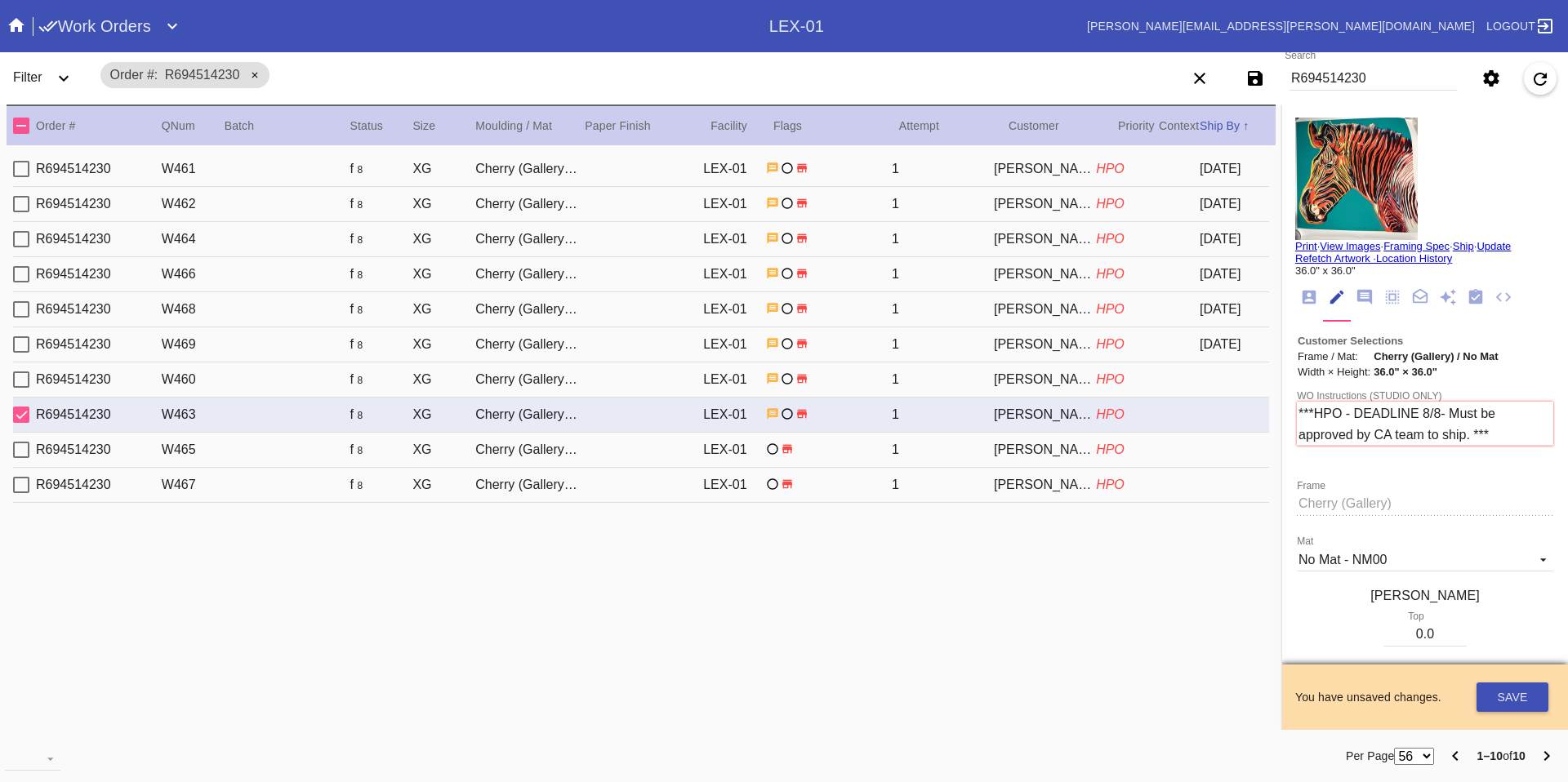 click on "WO Instructions (STUDIO ONLY) ***HPO - DEADLINE 8/8- Must be approved by CA team to ship. *** Frame Mat No Mat - NM00 Acrylic - ACRY01 Black with Black Core, novacore - 5089 Black - BL42 Black - Linen - 5560 Black Oversized - BLOV-1 Blue Floral Mat - FL01 Blue - Linen - 11-076 Blush - BW9571C Bottle Blue - BW334 Brazilian White, novacore - E4346 Brulée - E4770 Burgundy - BW038 Burgundy Mini Stripe - MSBG Burgundy Mini Stripe - Horizontal - MSBG-H Burgundy Mini Stripe Horizontal - Oversized - MSBG-OS-H Burgundy Mini Stripe - Oversized - MSBG-OS Cake - E4203 Camel - Linen - 5561 Canvas - CV62 Chai - 11-080 Chocolate - 11-065 Cool Gray - BW802 Cool White - 8 Ply - 229502 Corner Garden Landscape - KV02-L Cream - Linen - 5632 Dark Green - E4804P Dark Olive - 11-071 Denim - 11-074 Designer's Choice Mat - DC52 Digital White - BW8701 Digital White Oversized - BW8701O Dove White - BW222 Dove White Oversized - BW222O Dusty Blue - 11-073 Fabric White - SRM3567 Fabric White Oversized - SRM3567O Fern - 11-063 Gray - GY32" at bounding box center [1425, 1113] 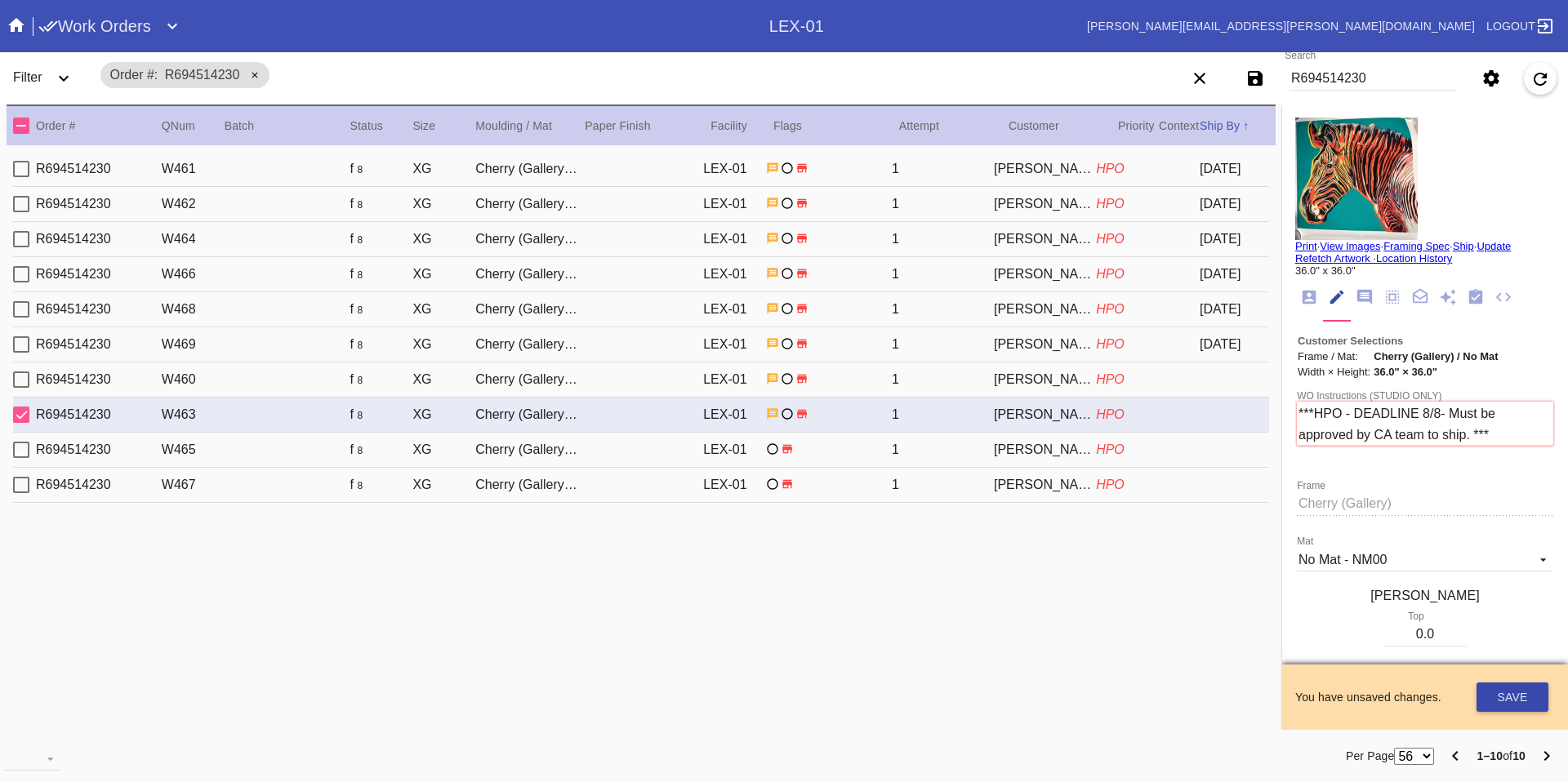 click on "Save" at bounding box center [1512, 697] 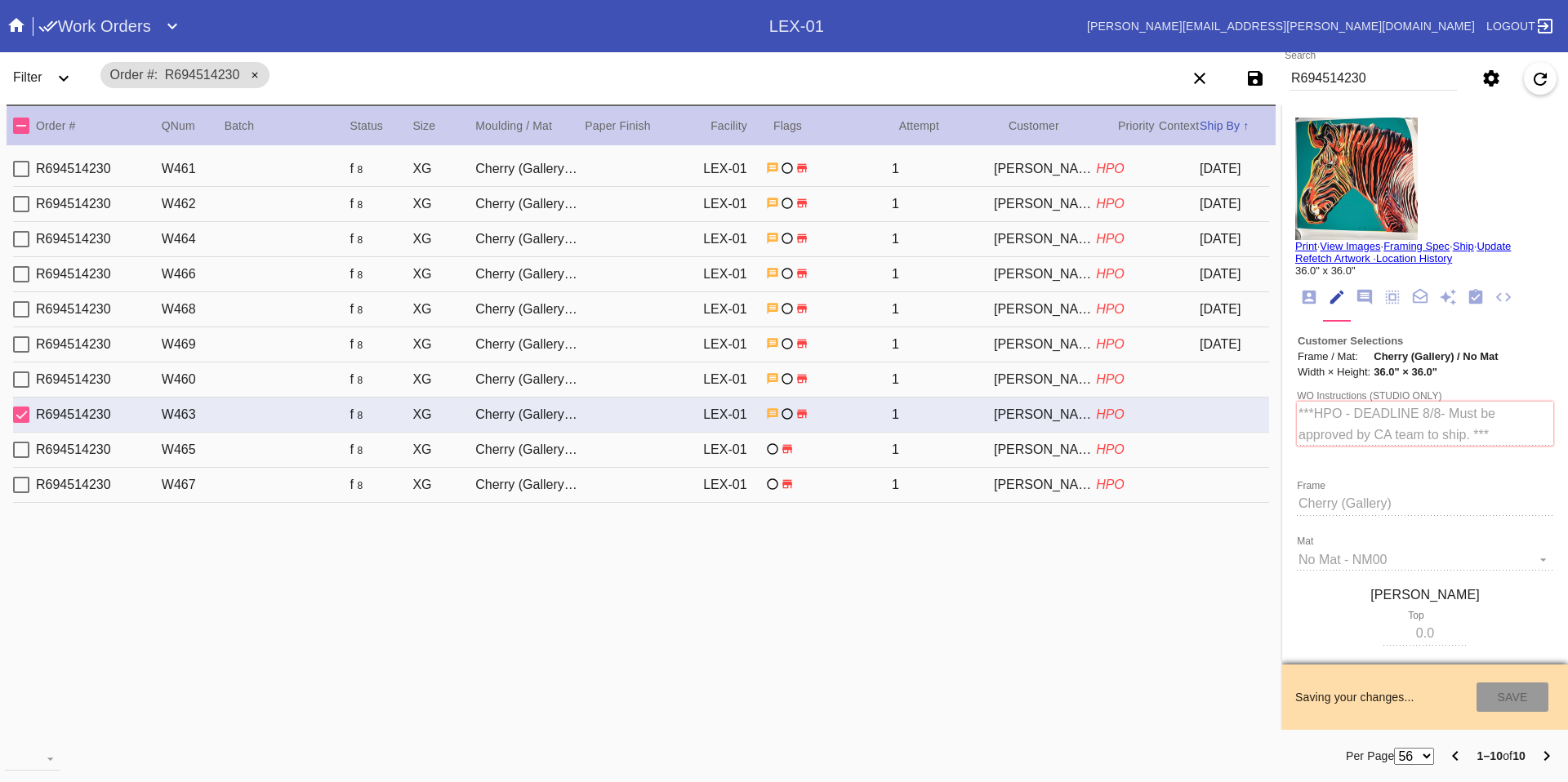 type on "7/23/2025" 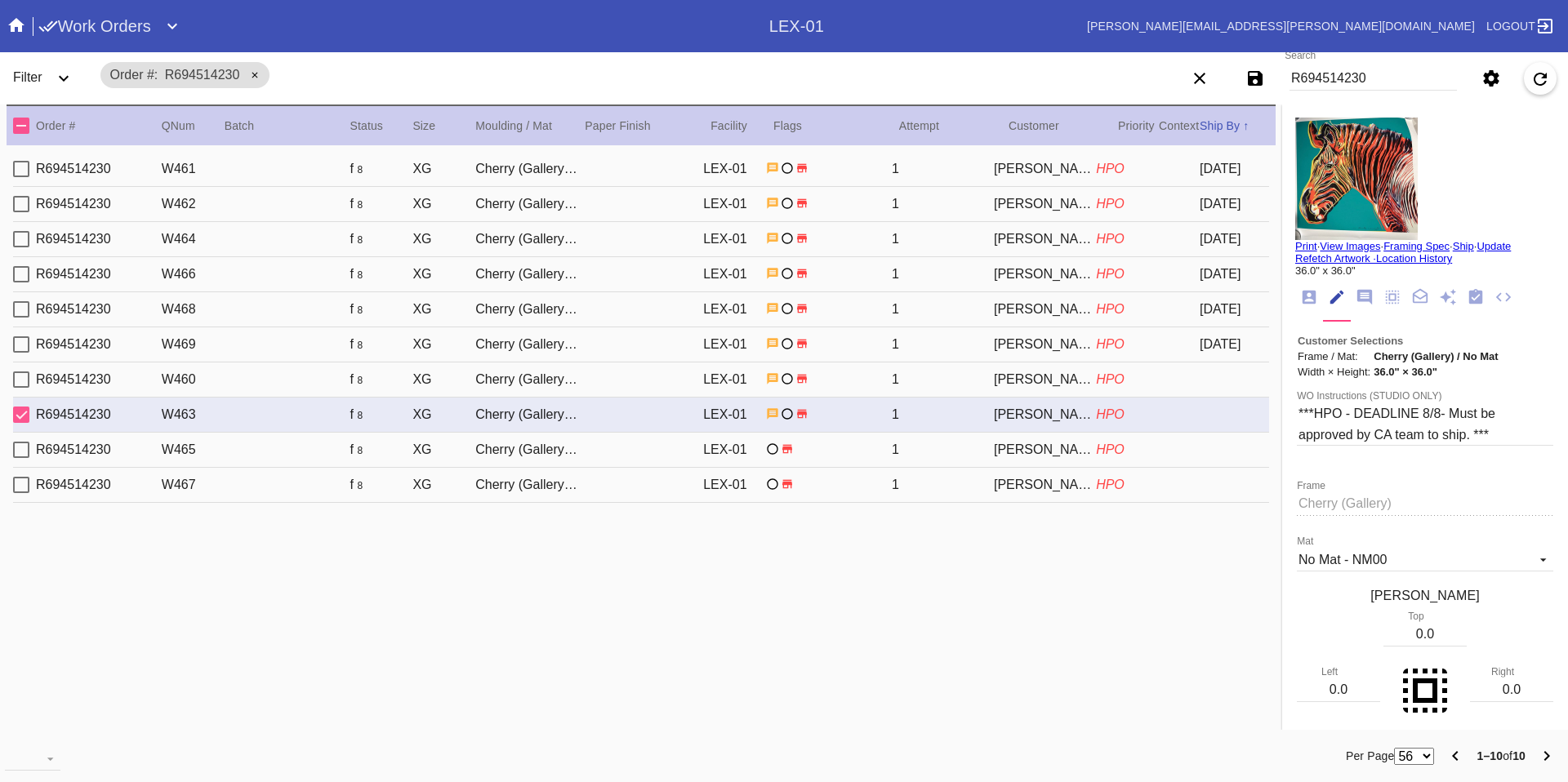click on "HPO" at bounding box center (1127, 450) 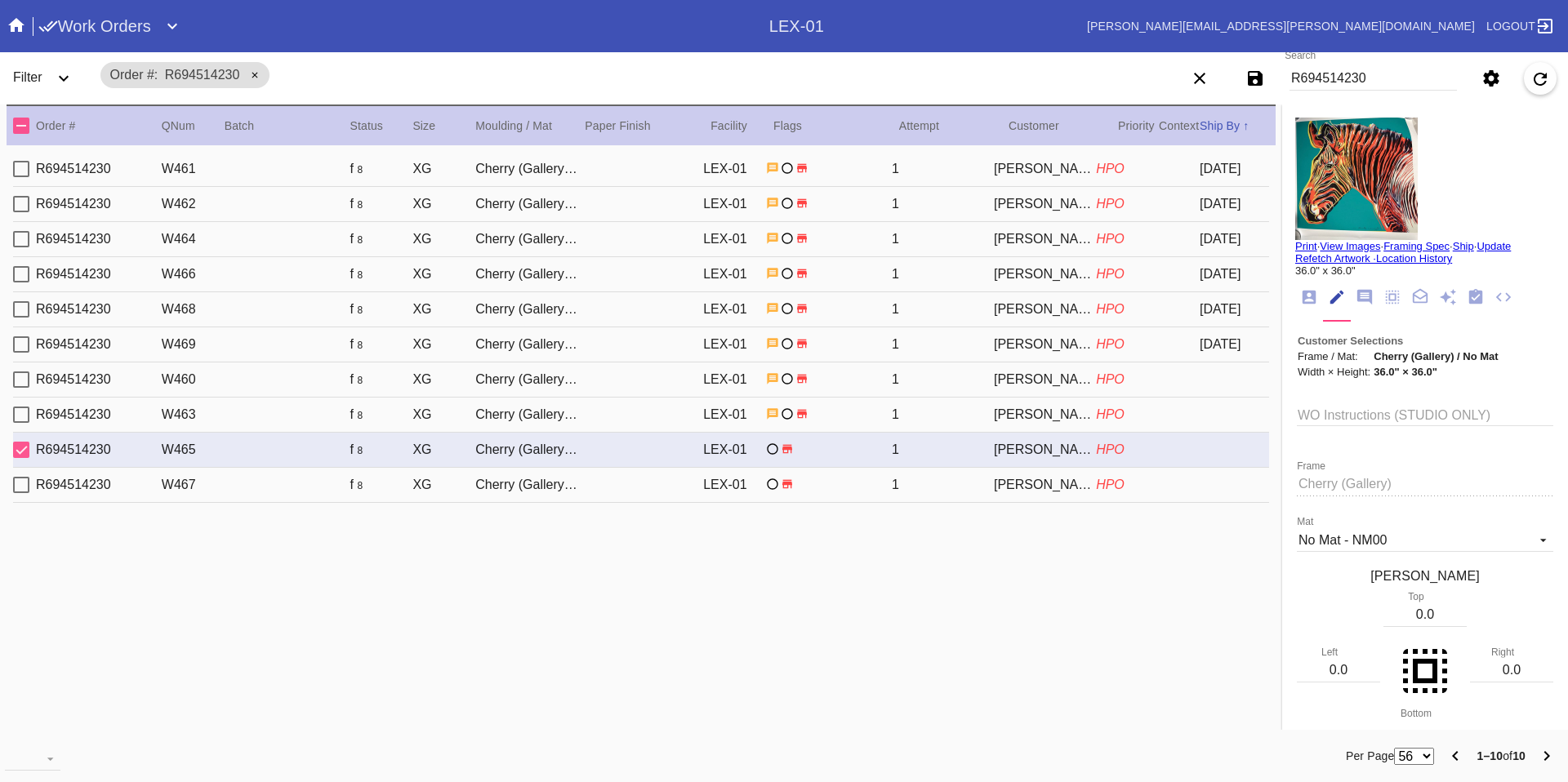 click on "WO Instructions (STUDIO ONLY)" at bounding box center (1425, 414) 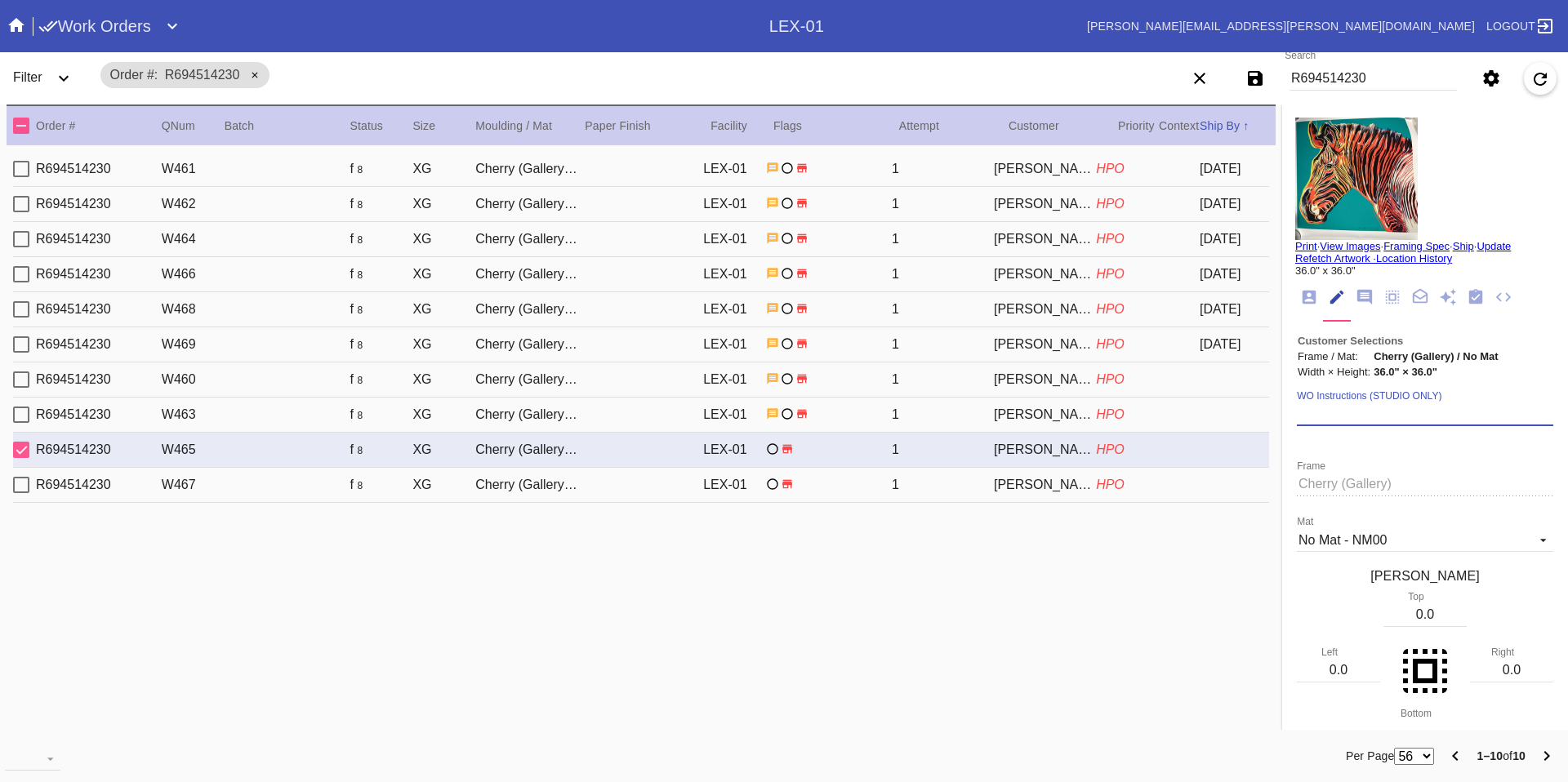 paste on "***HPO - DEADLINE 8/8- Must be approved by CA team to ship. ***" 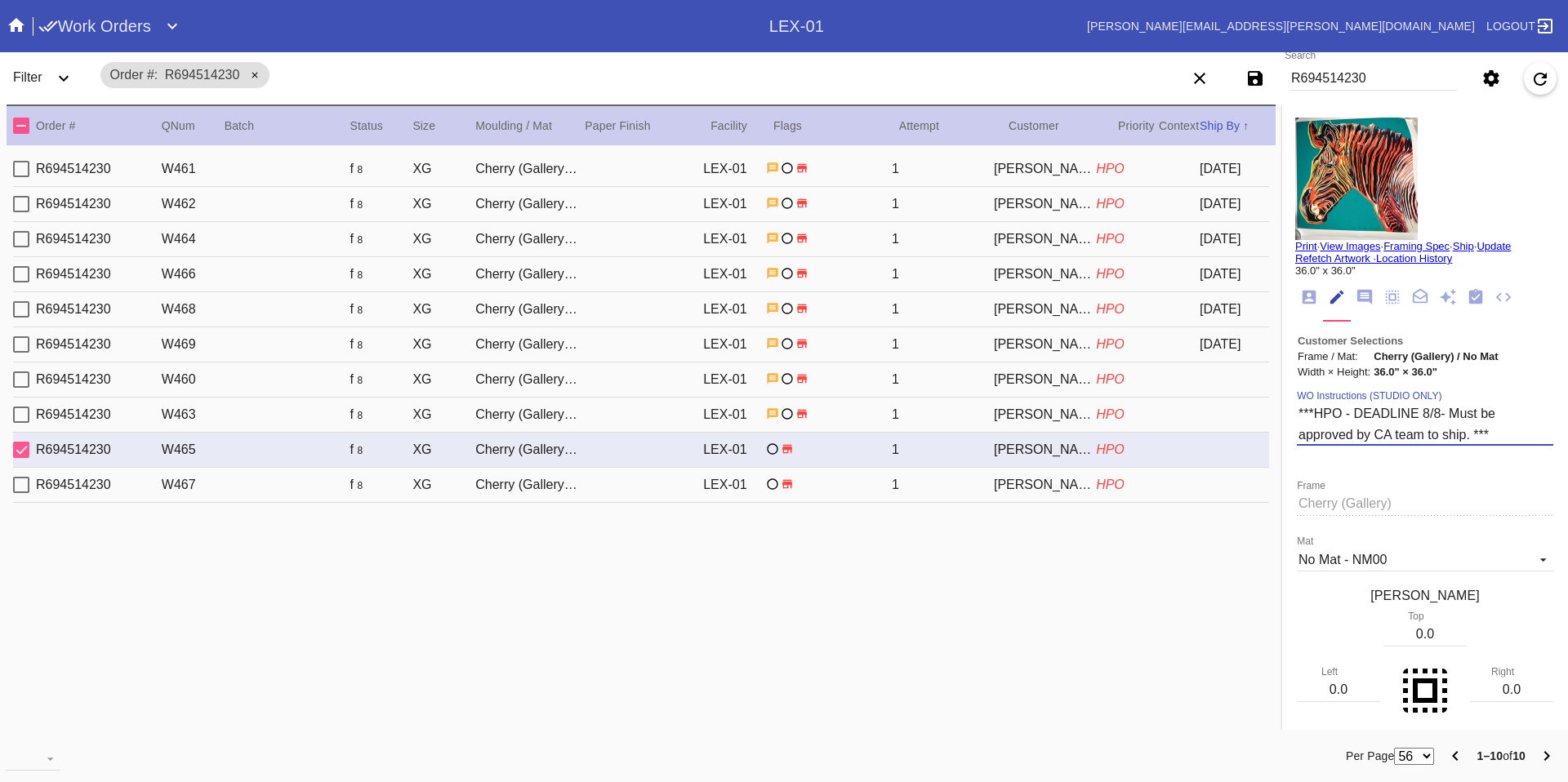 type on "***HPO - DEADLINE 8/8- Must be approved by CA team to ship. ***" 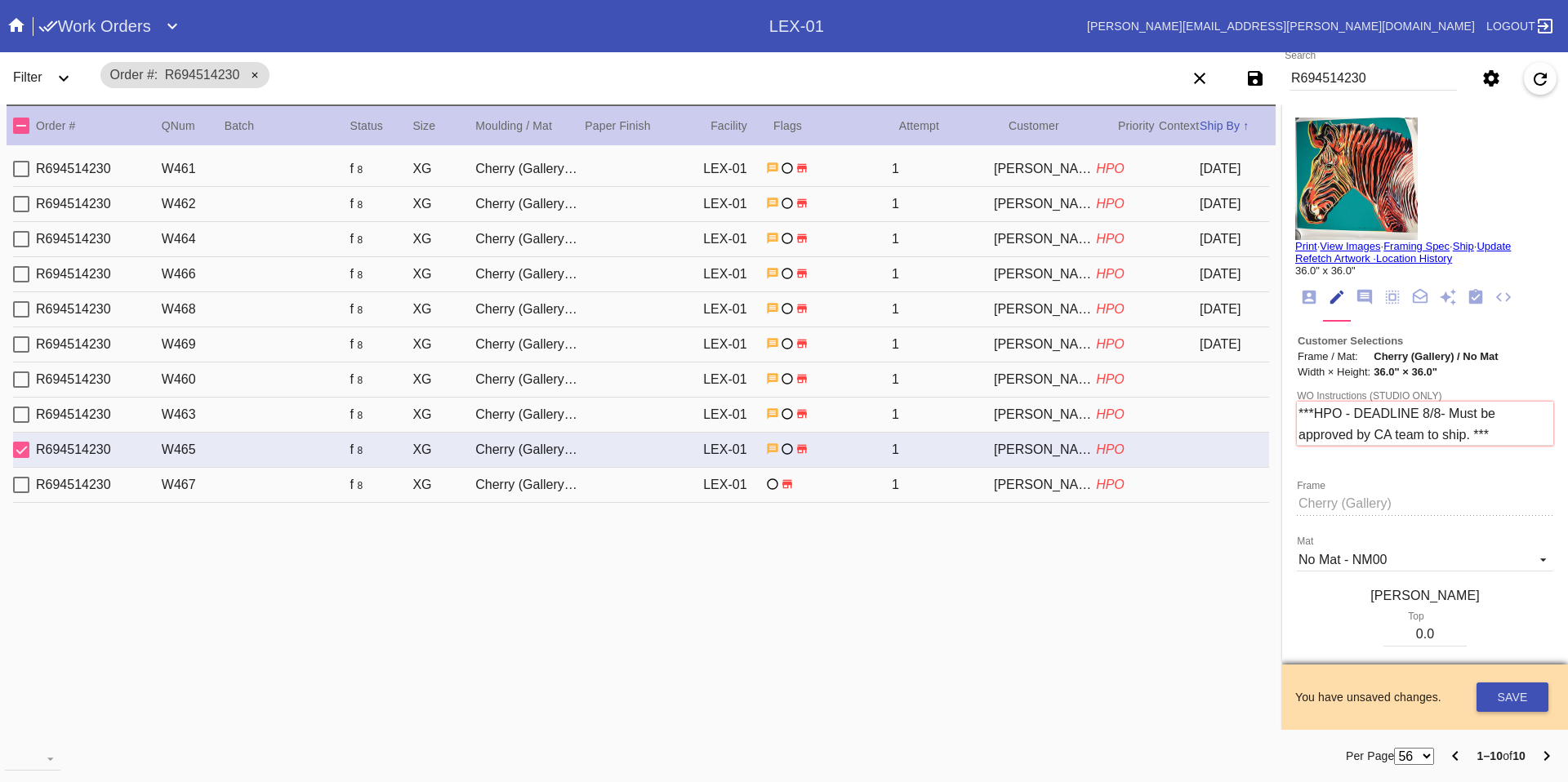 click on "WO Instructions (STUDIO ONLY) ***HPO - DEADLINE 8/8- Must be approved by CA team to ship. *** Frame Mat No Mat - NM00 Acrylic - ACRY01 Black with Black Core, novacore - 5089 Black - BL42 Black - Linen - 5560 Black Oversized - BLOV-1 Blue Floral Mat - FL01 Blue - Linen - 11-076 Blush - BW9571C Bottle Blue - BW334 Brazilian White, novacore - E4346 Brulée - E4770 Burgundy - BW038 Burgundy Mini Stripe - MSBG Burgundy Mini Stripe - Horizontal - MSBG-H Burgundy Mini Stripe Horizontal - Oversized - MSBG-OS-H Burgundy Mini Stripe - Oversized - MSBG-OS Cake - E4203 Camel - Linen - 5561 Canvas - CV62 Chai - 11-080 Chocolate - 11-065 Cool Gray - BW802 Cool White - 8 Ply - 229502 Corner Garden Landscape - KV02-L Cream - Linen - 5632 Dark Green - E4804P Dark Olive - 11-071 Denim - 11-074 Designer's Choice Mat - DC52 Digital White - BW8701 Digital White Oversized - BW8701O Dove White - BW222 Dove White Oversized - BW222O Dusty Blue - 11-073 Fabric White - SRM3567 Fabric White Oversized - SRM3567O Fern - 11-063 Gray - GY32" at bounding box center (1425, 1113) 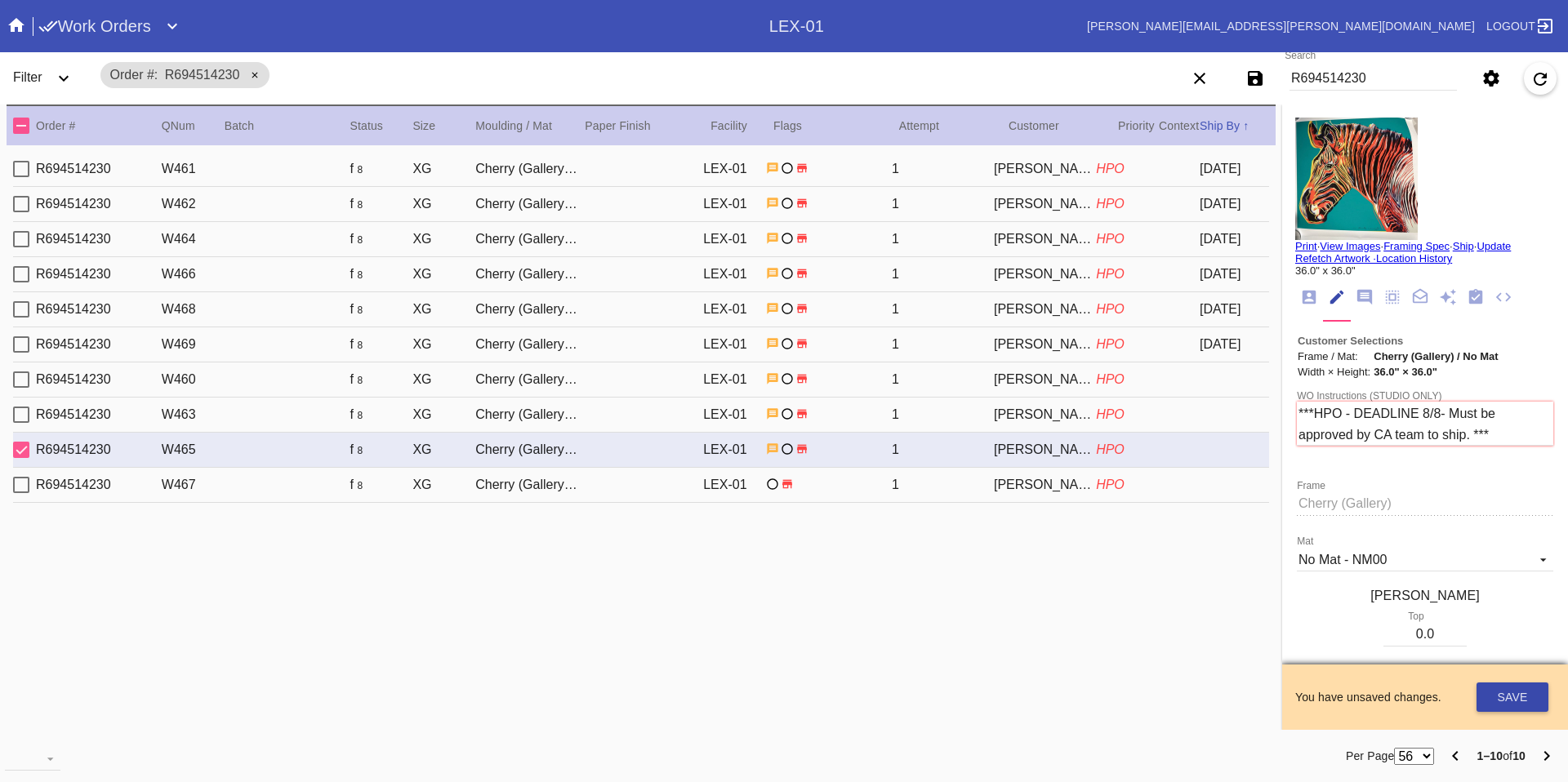 click on "Save" at bounding box center (1512, 697) 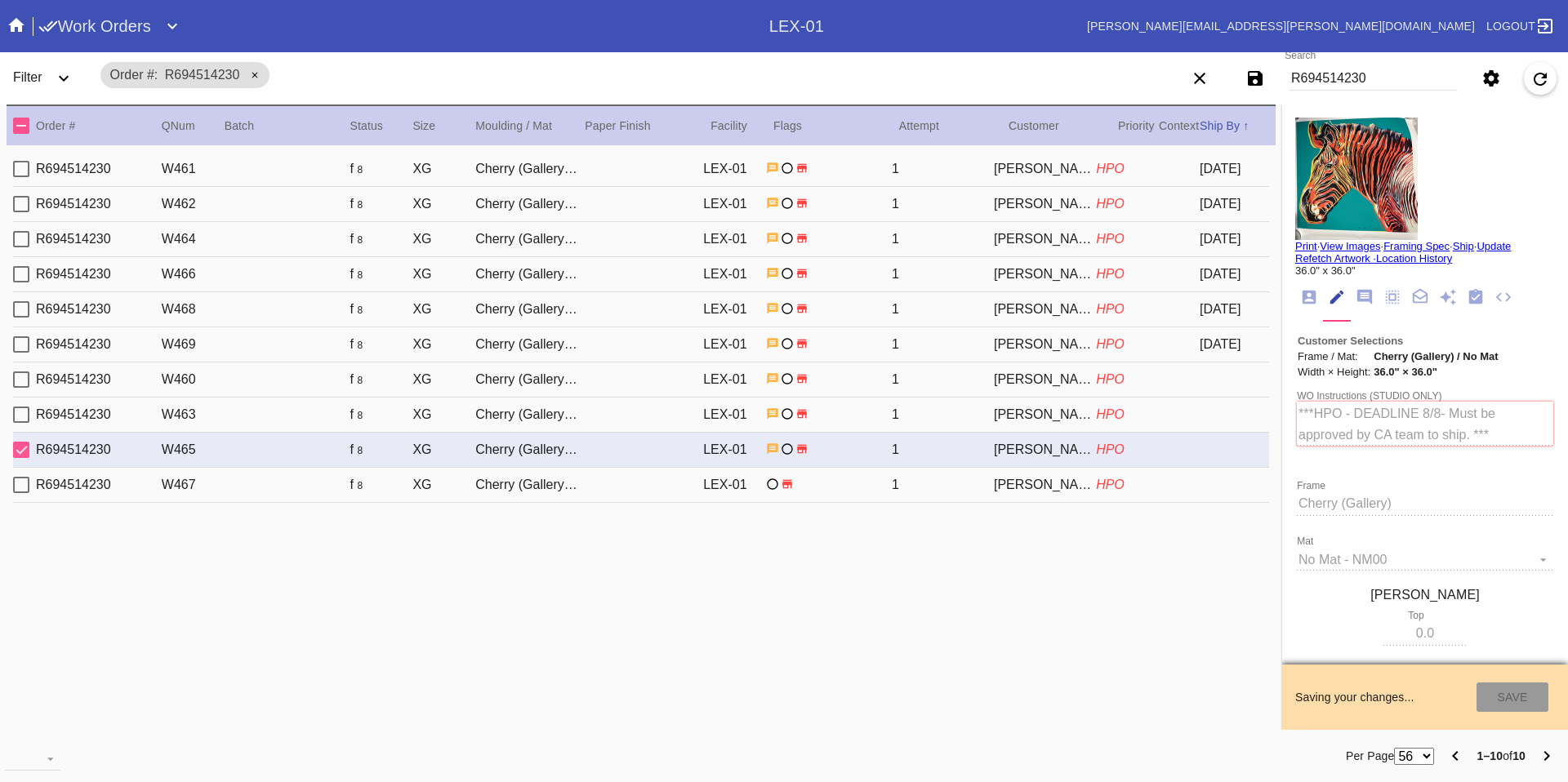 type on "7/23/2025" 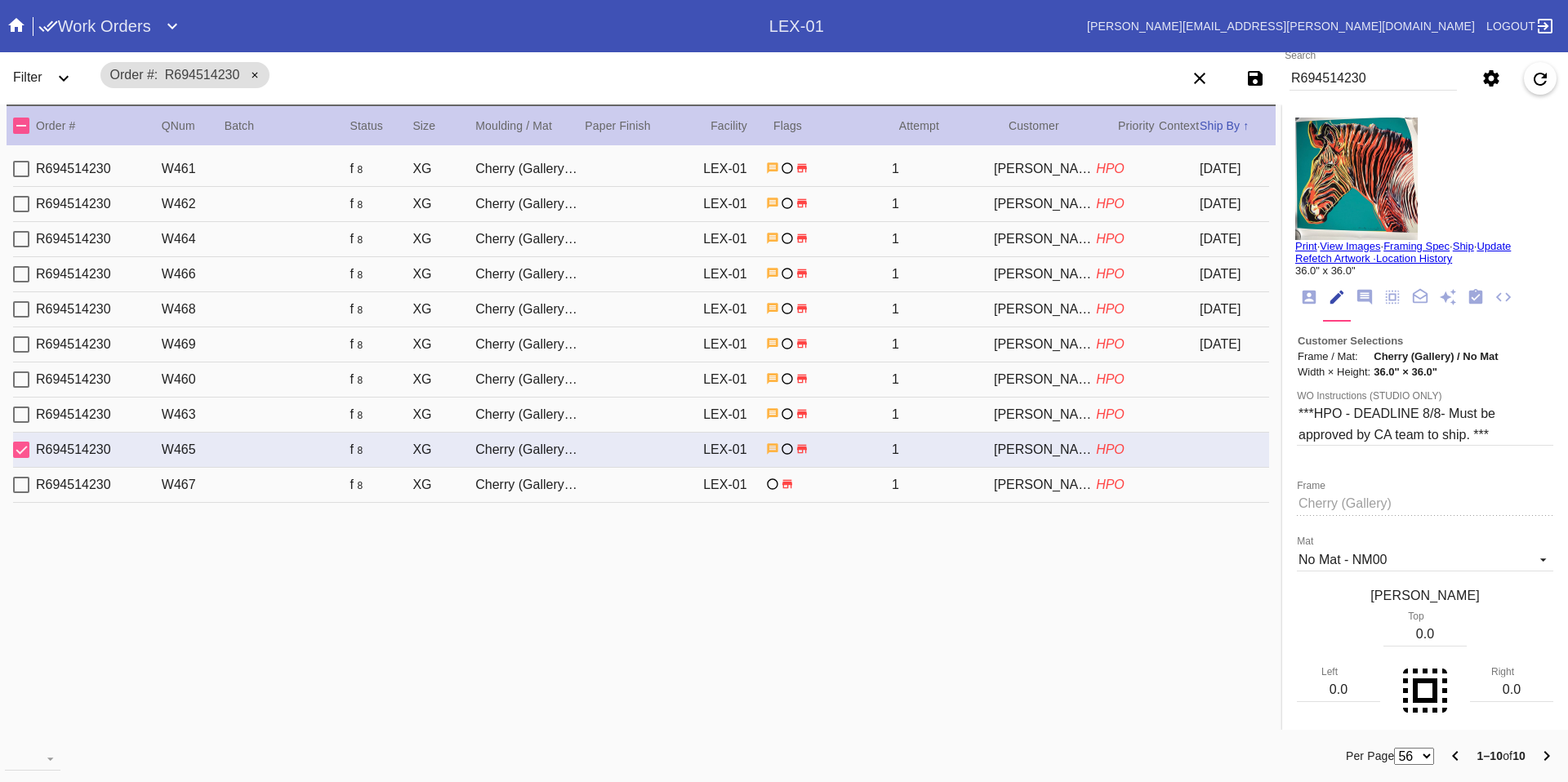 click on "R694514230 W467 f   8 XG Cherry (Gallery) / No Mat LEX-01 1 Linda Mowl
HPO" at bounding box center (641, 485) 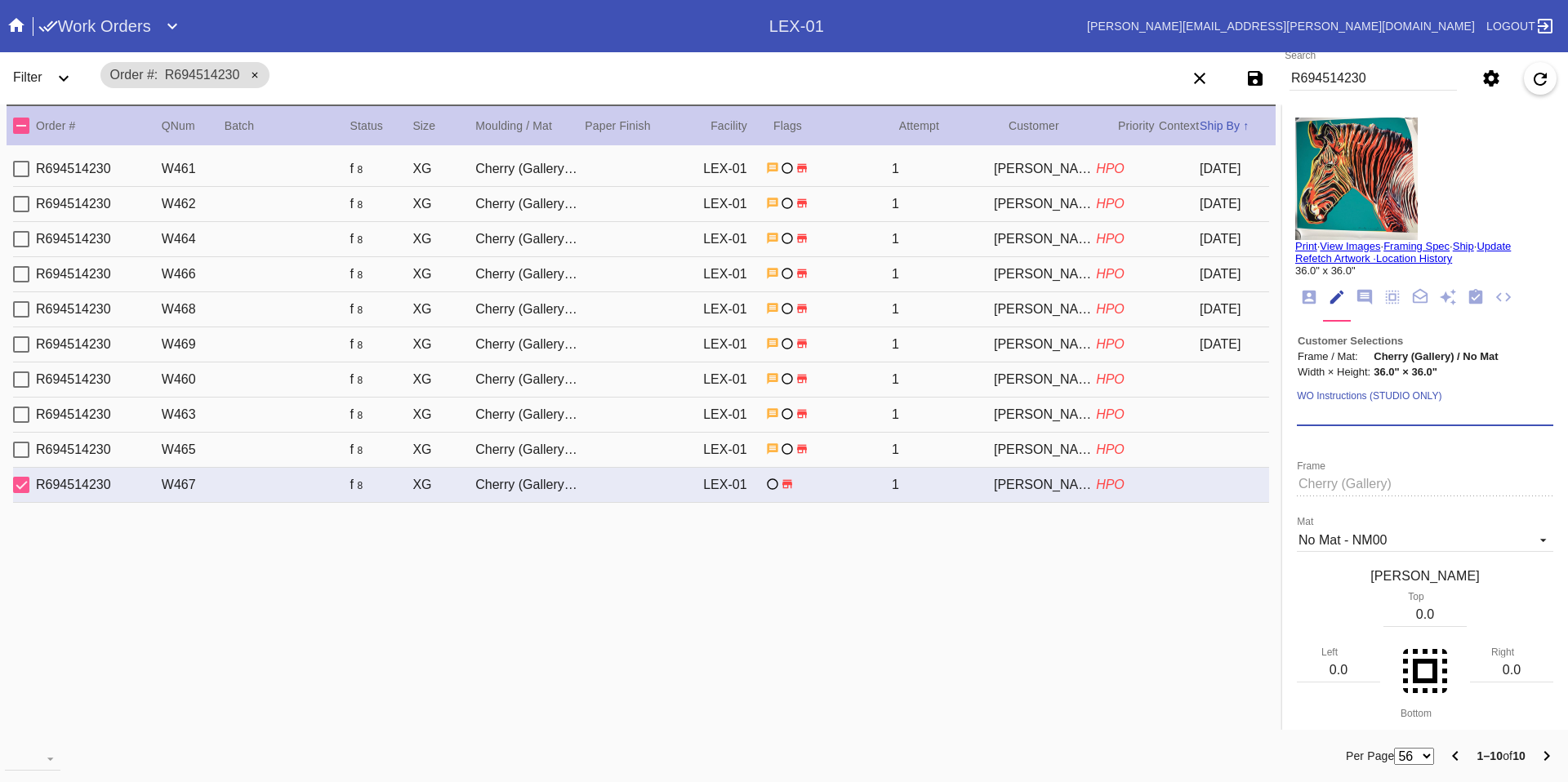 click on "WO Instructions (STUDIO ONLY)" at bounding box center [1425, 414] 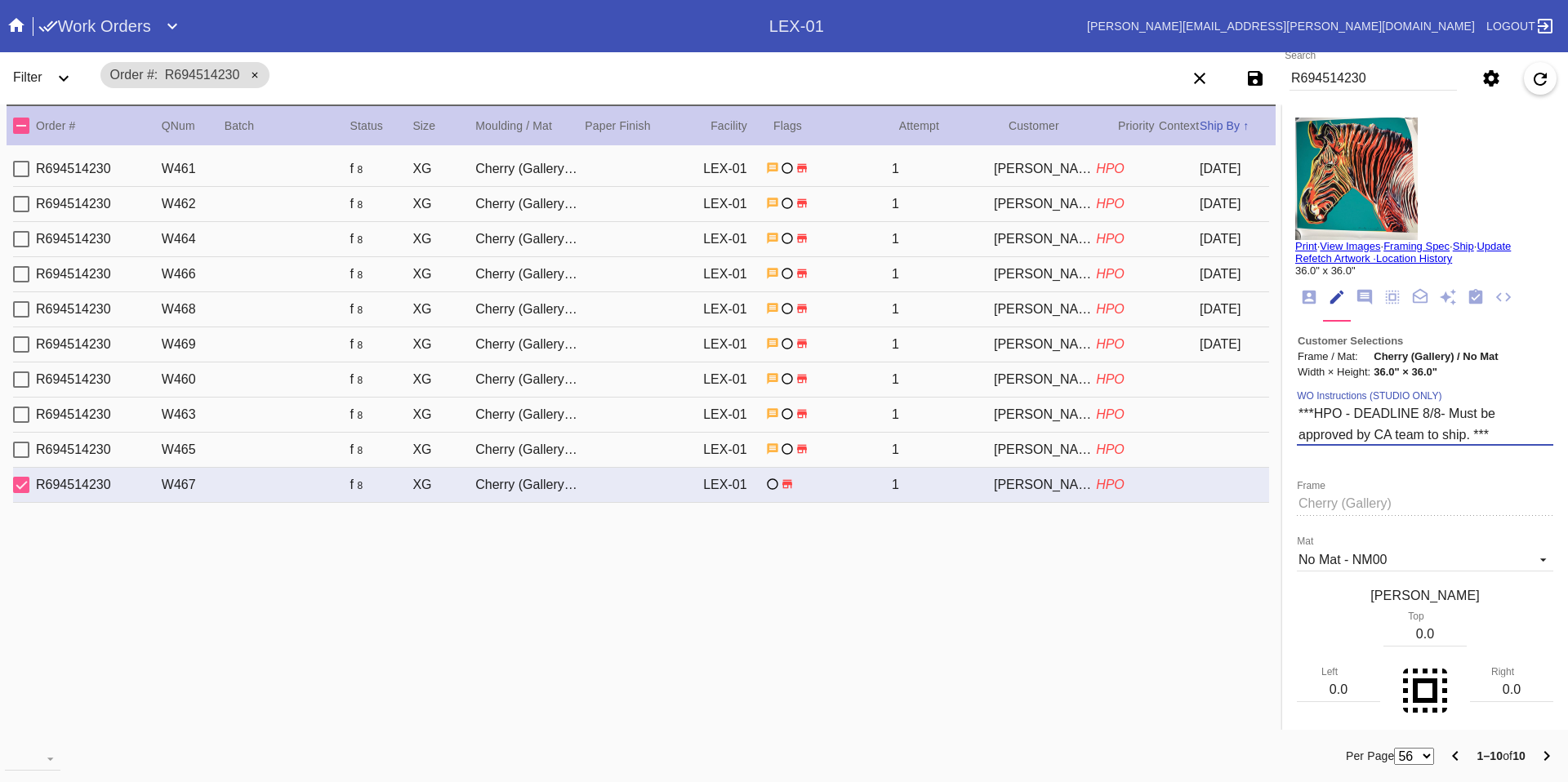 type on "***HPO - DEADLINE 8/8- Must be approved by CA team to ship. ***" 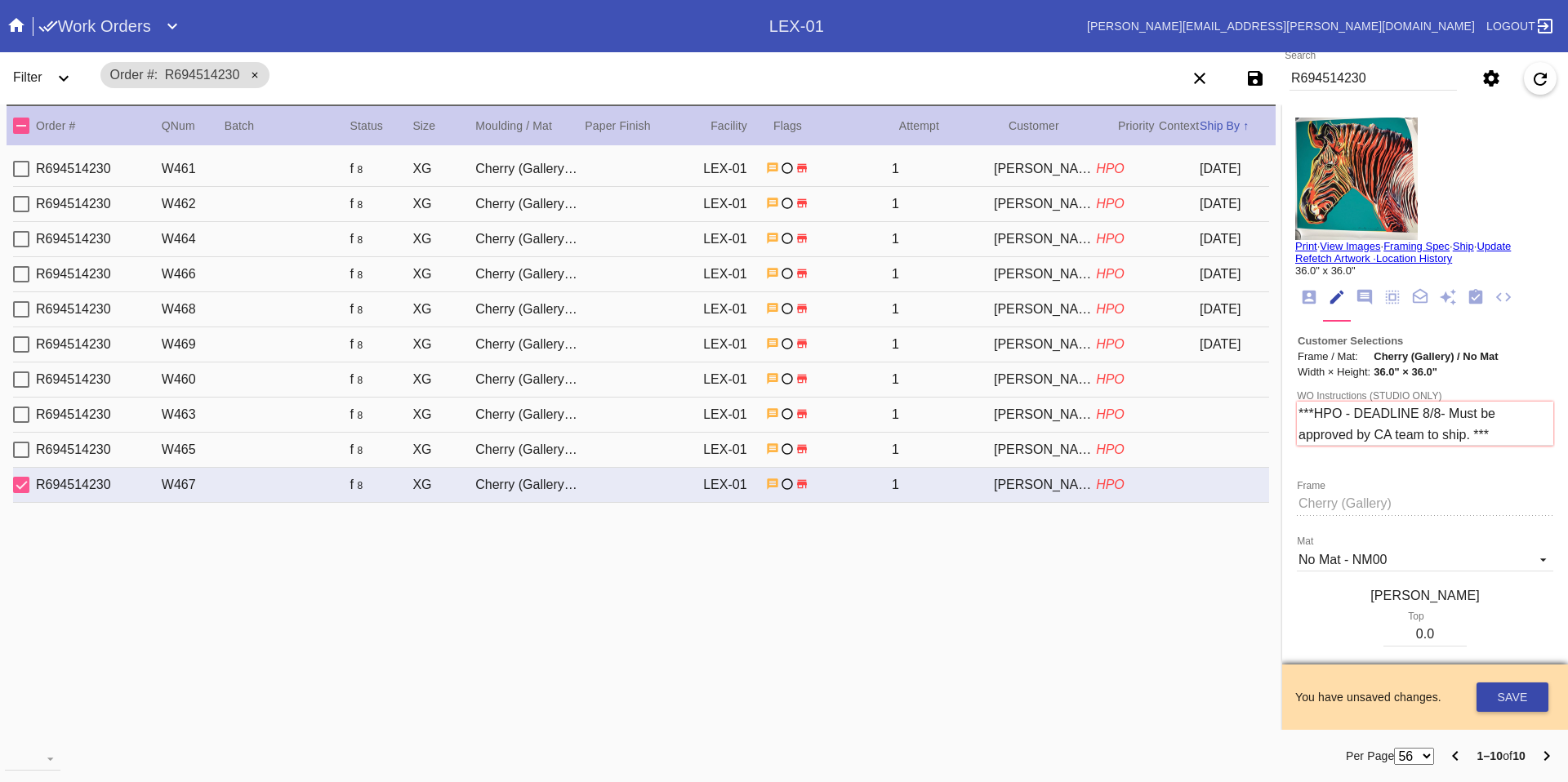 click on "Save" at bounding box center [1512, 697] 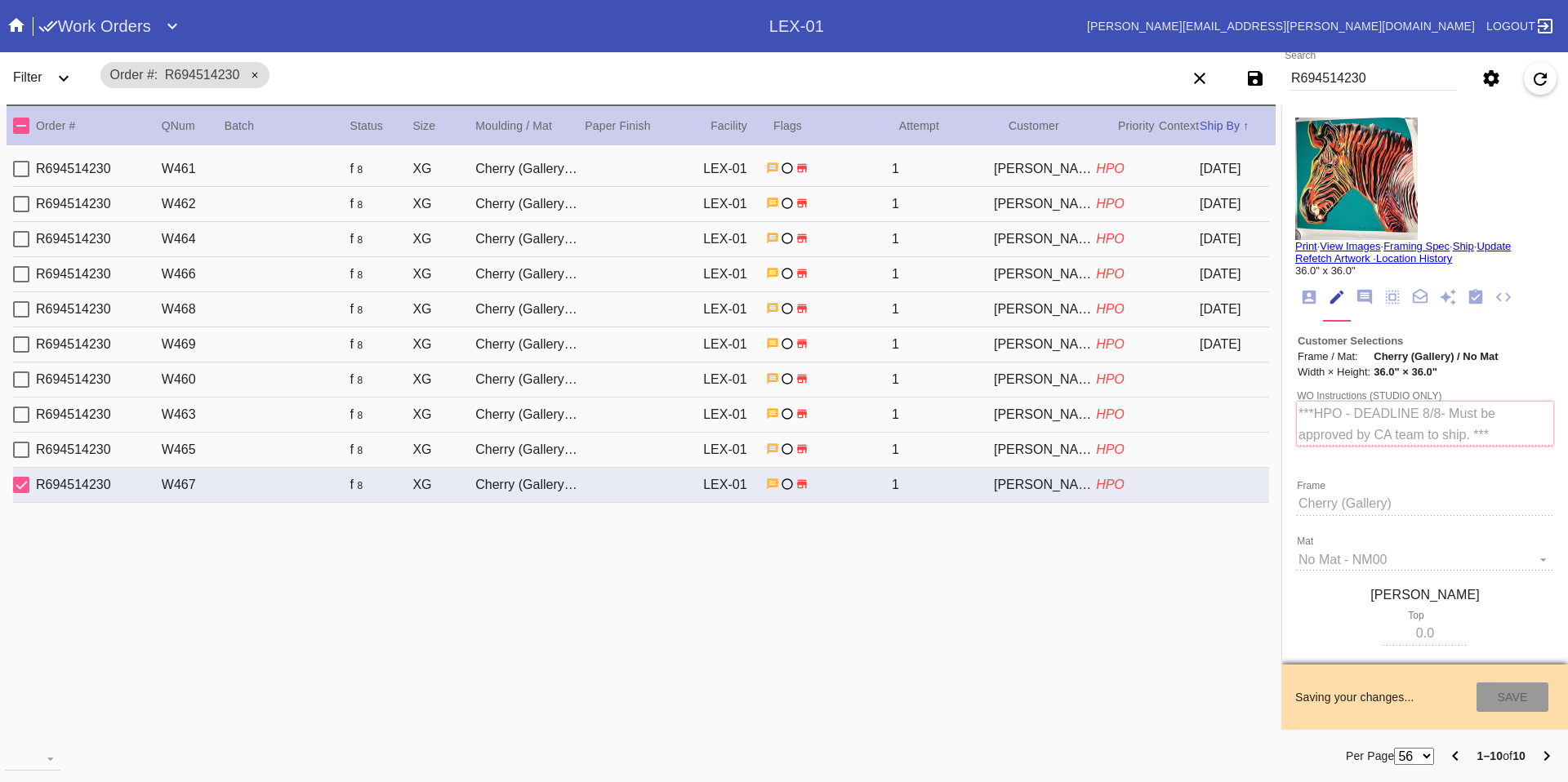 type on "7/23/2025" 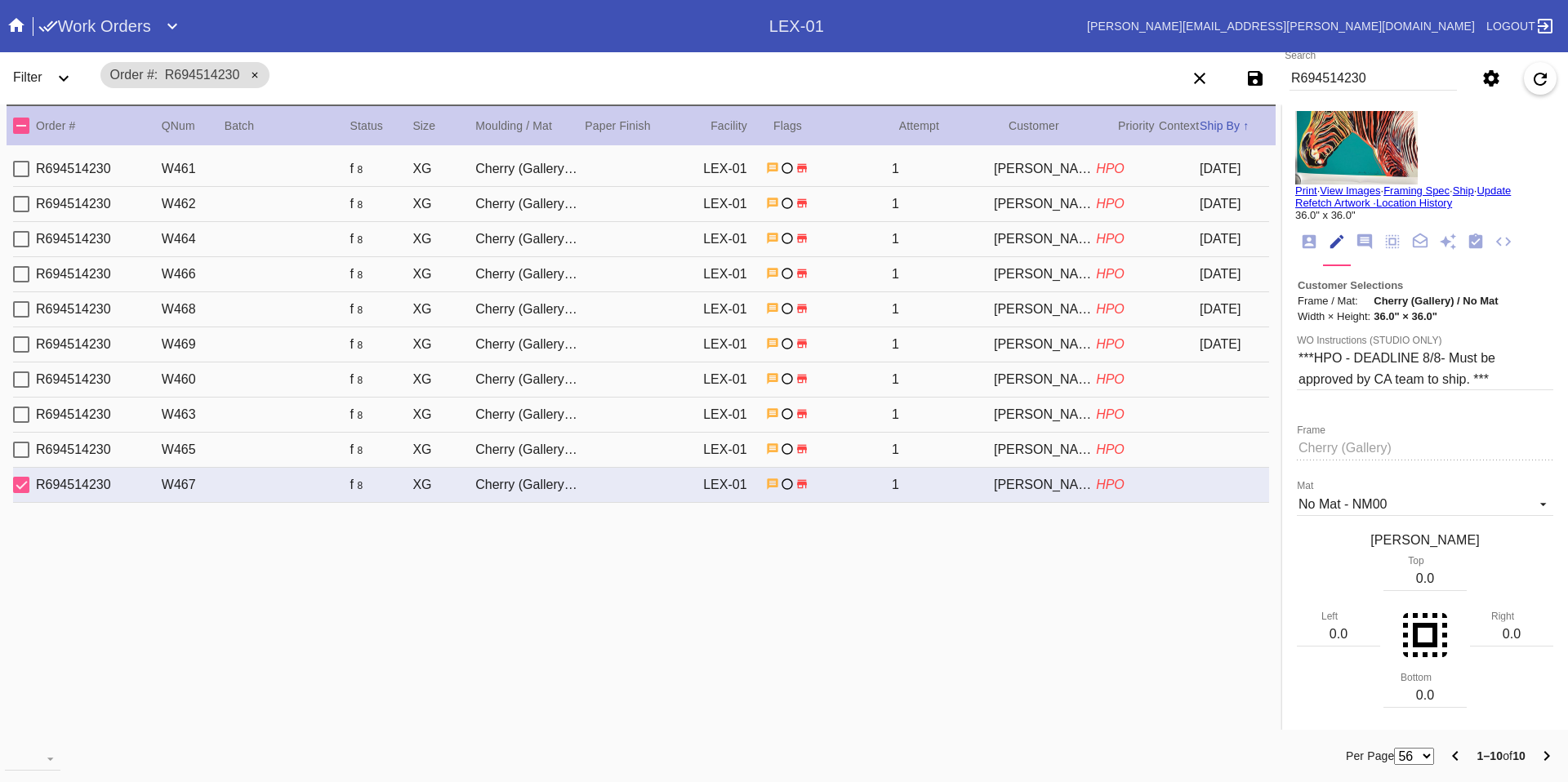 scroll, scrollTop: 0, scrollLeft: 0, axis: both 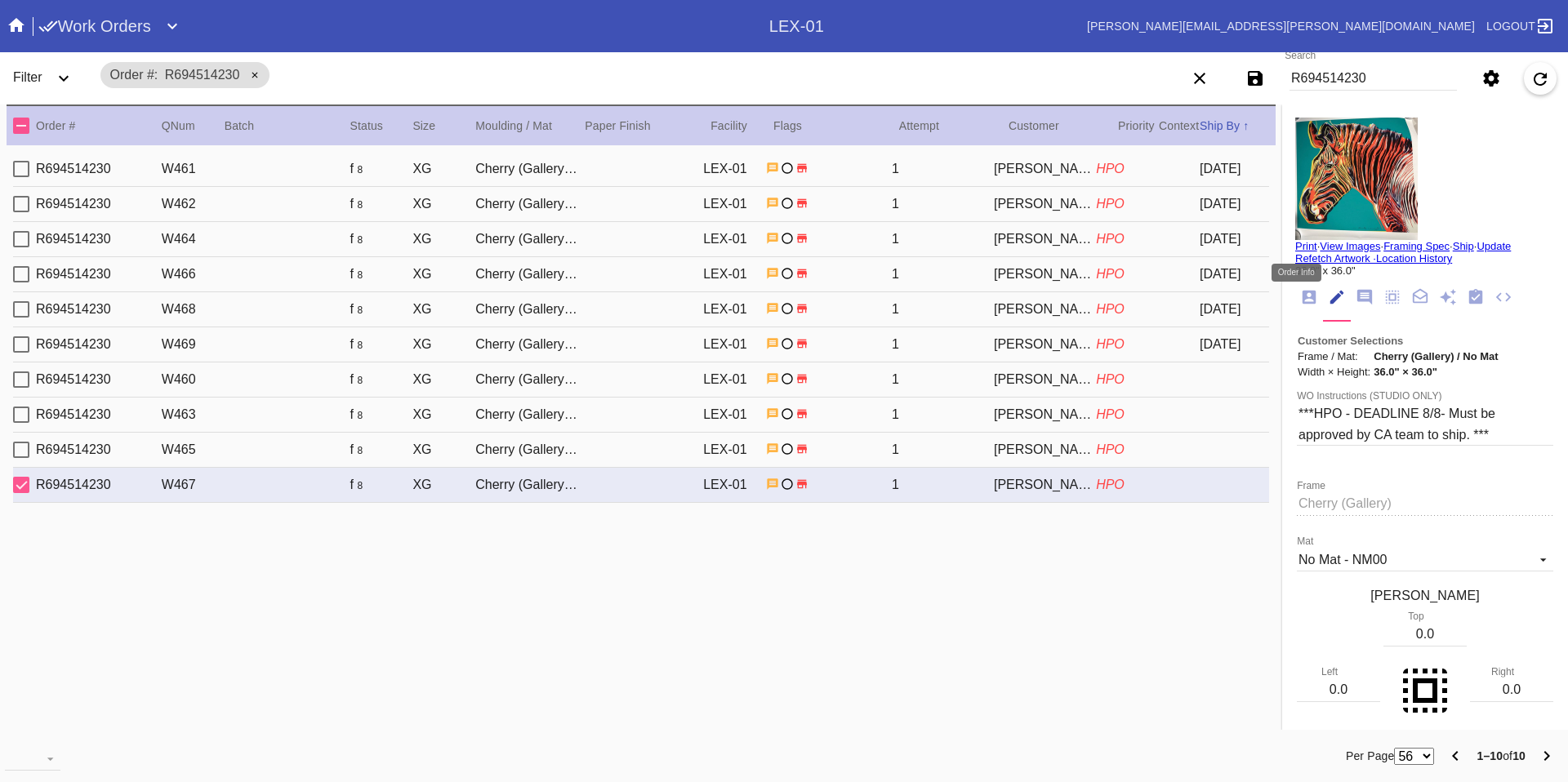 click 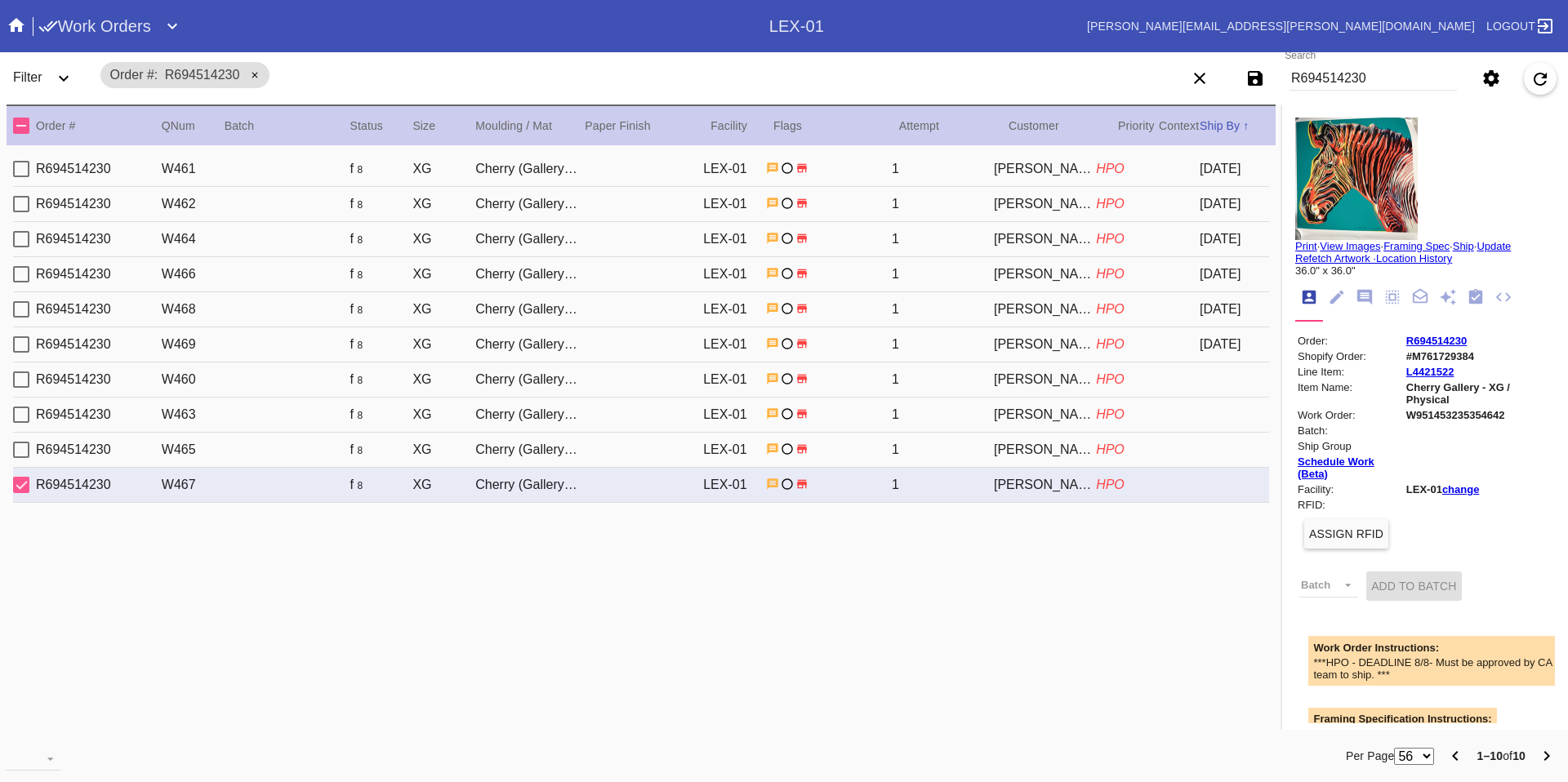 scroll, scrollTop: 20, scrollLeft: 0, axis: vertical 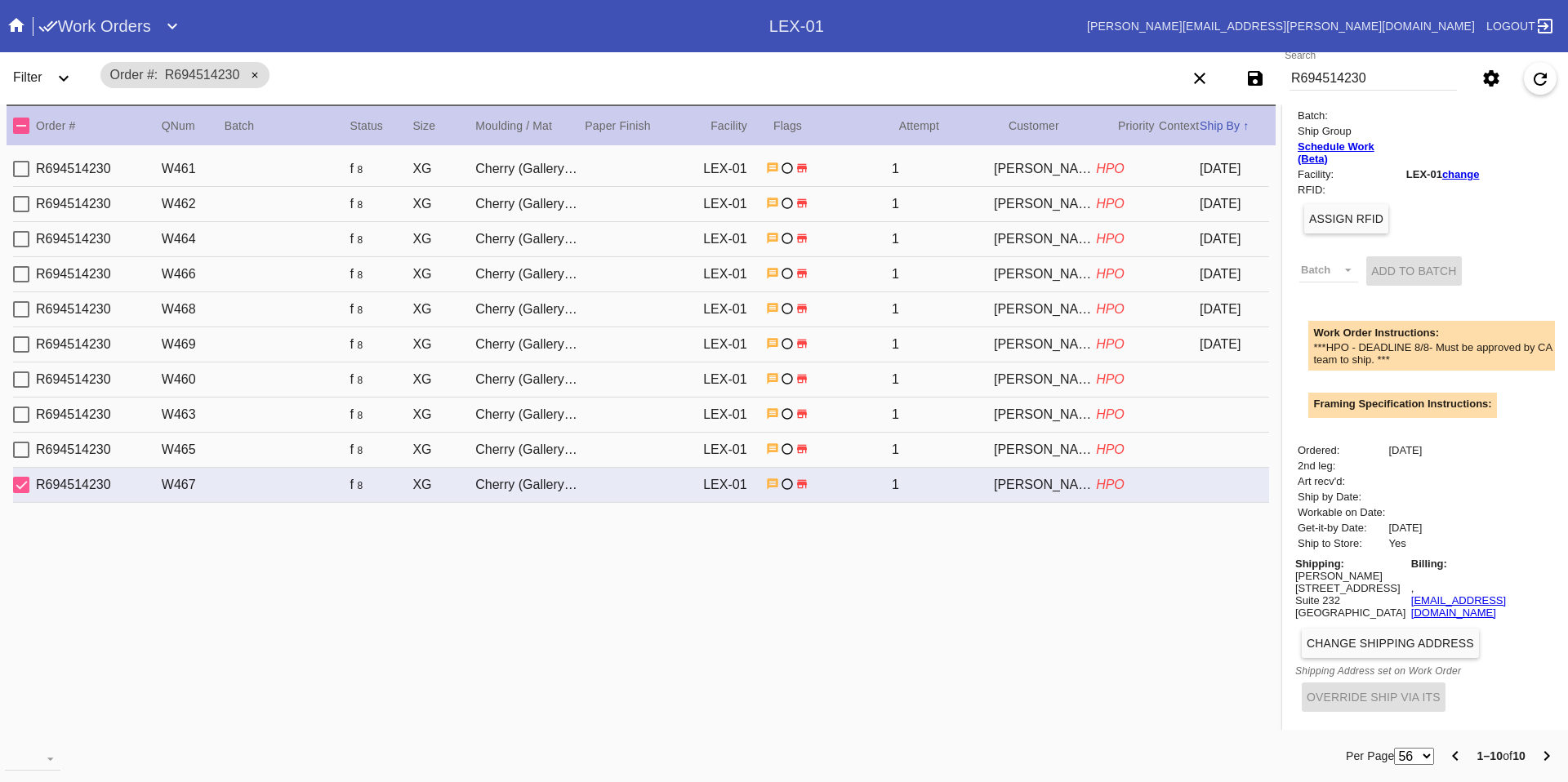 click on "Change Shipping Address" at bounding box center [1390, 643] 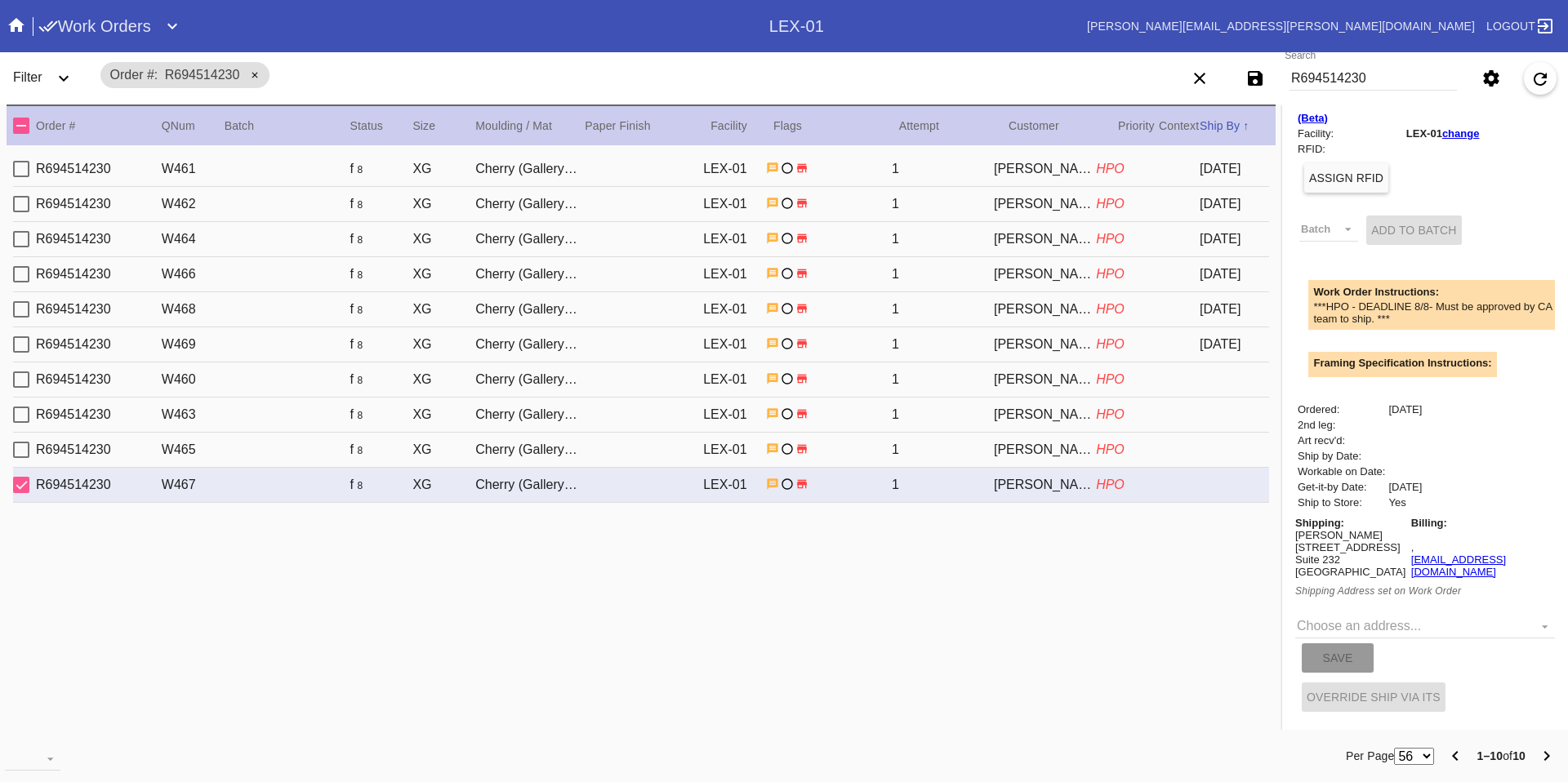 scroll, scrollTop: 378, scrollLeft: 0, axis: vertical 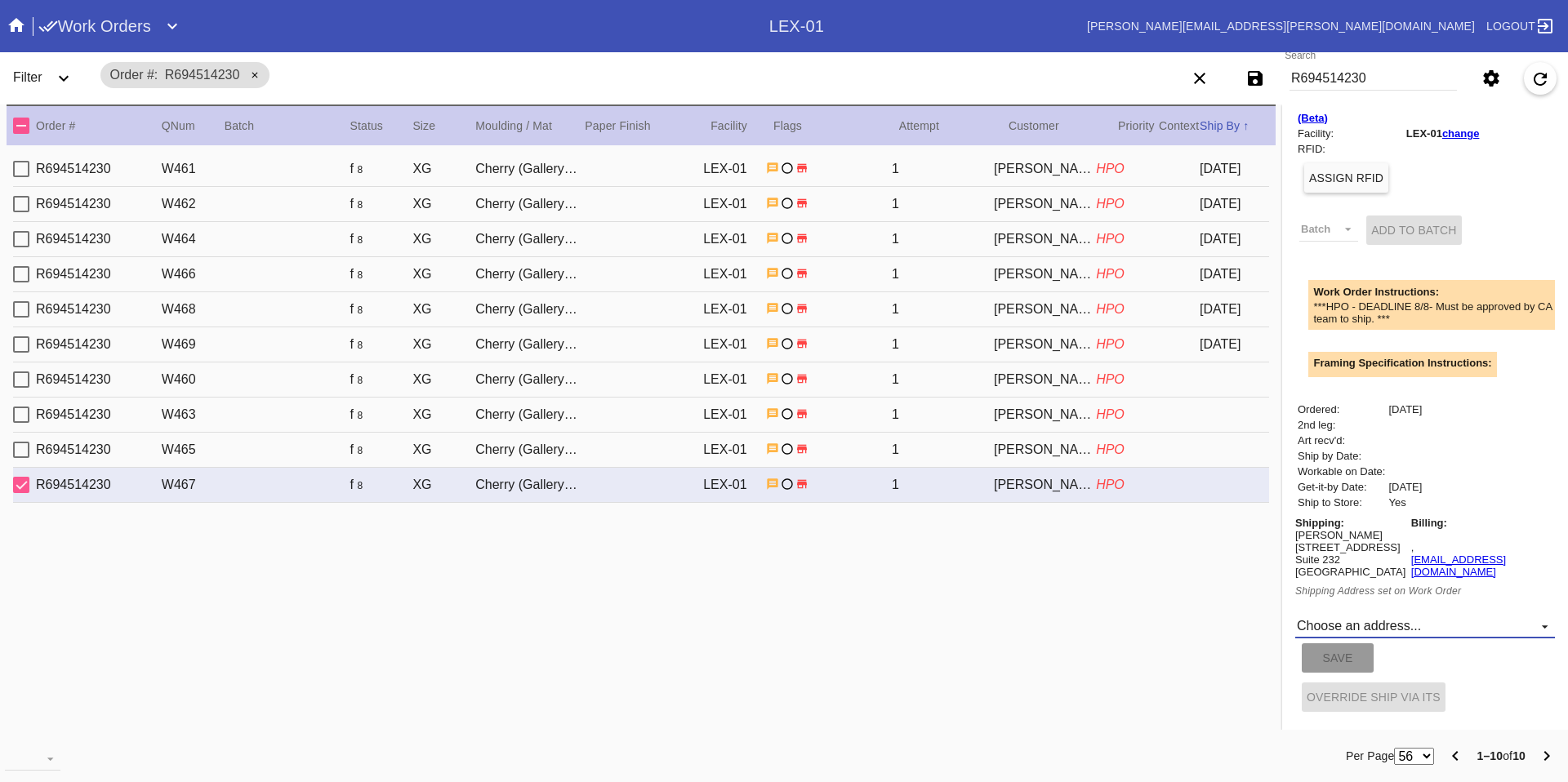 click on "Choose an address... New address..." at bounding box center [1425, 626] 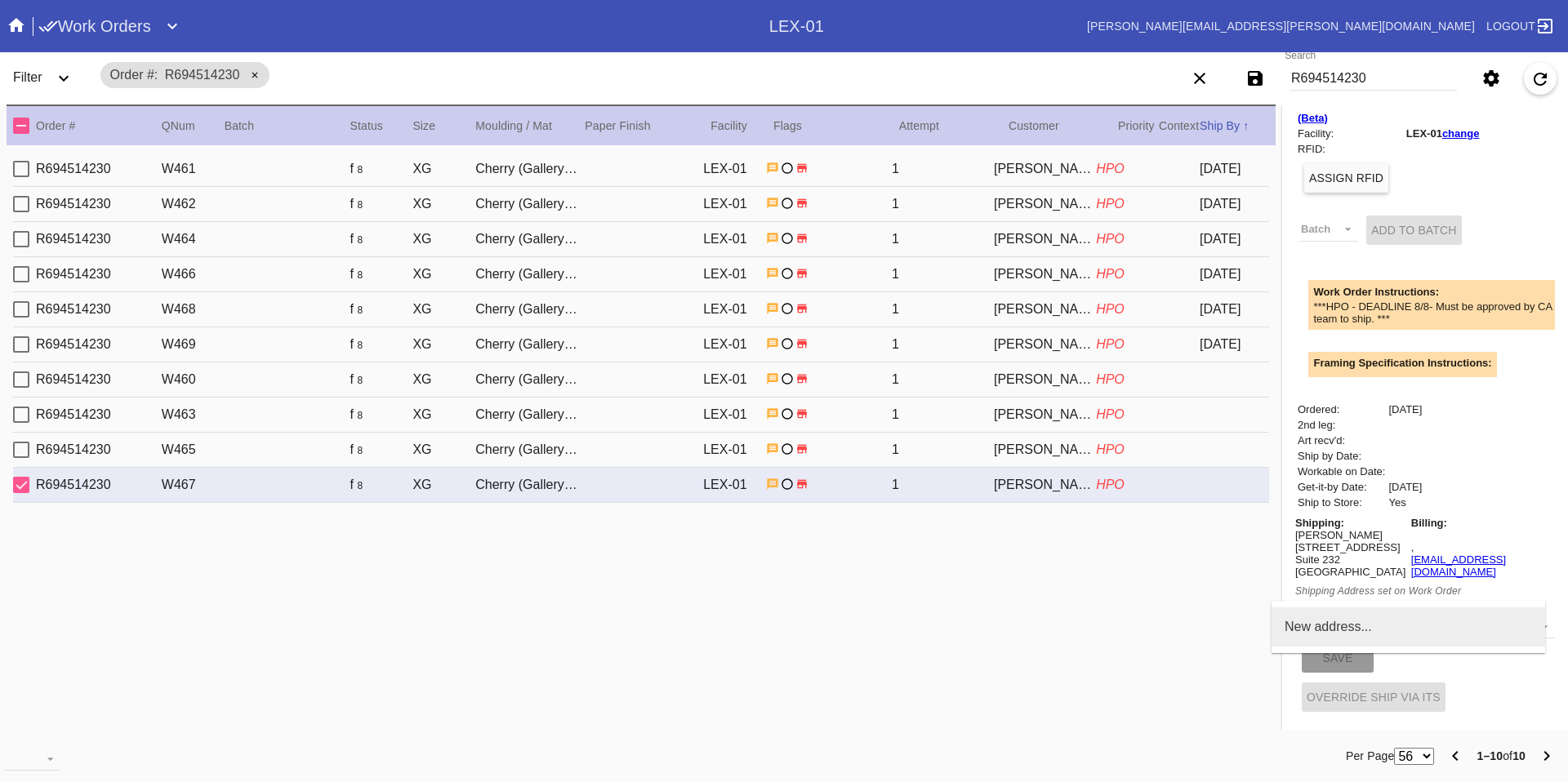 click on "New address..." at bounding box center (1408, 627) 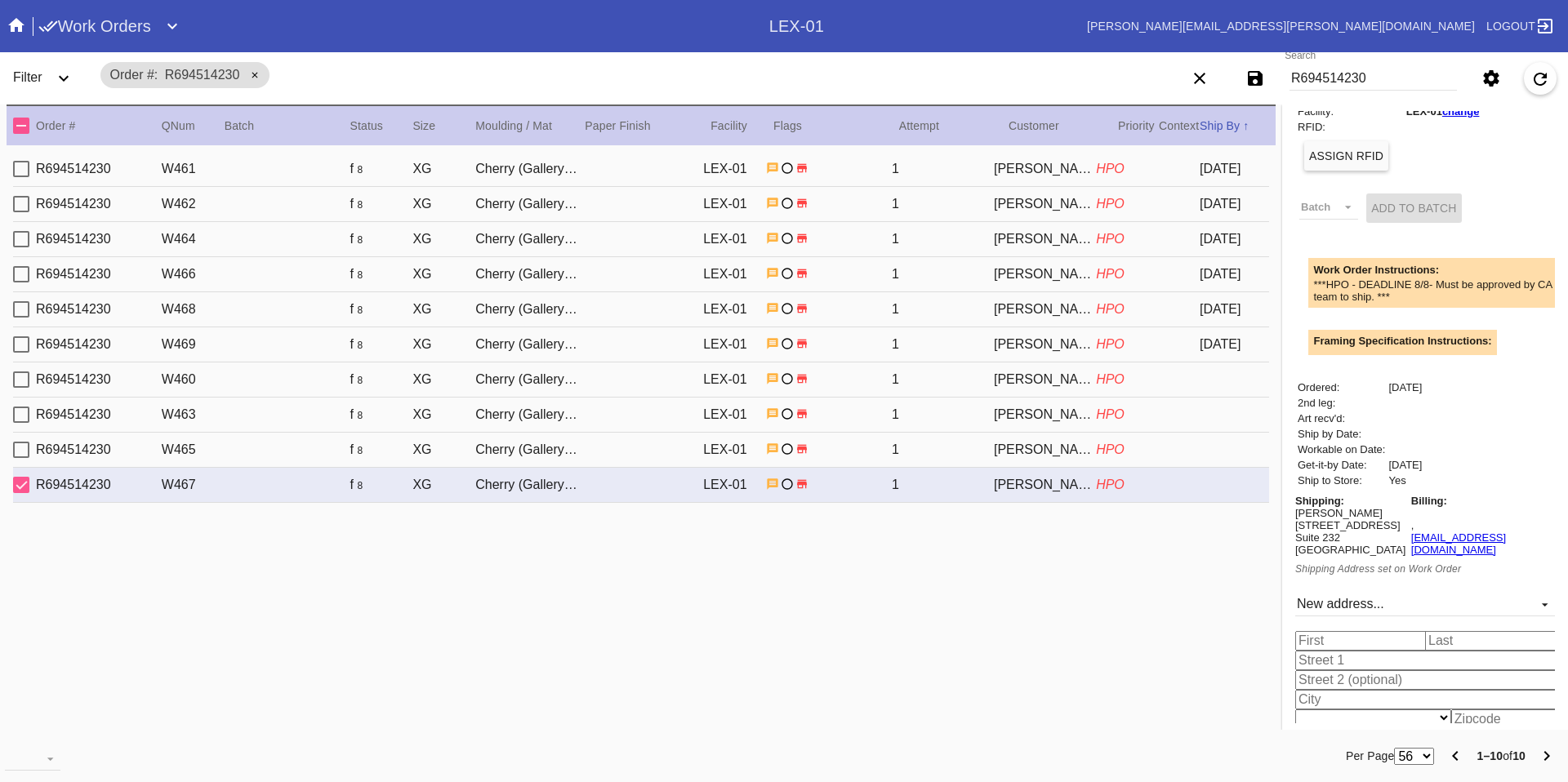 scroll, scrollTop: 510, scrollLeft: 0, axis: vertical 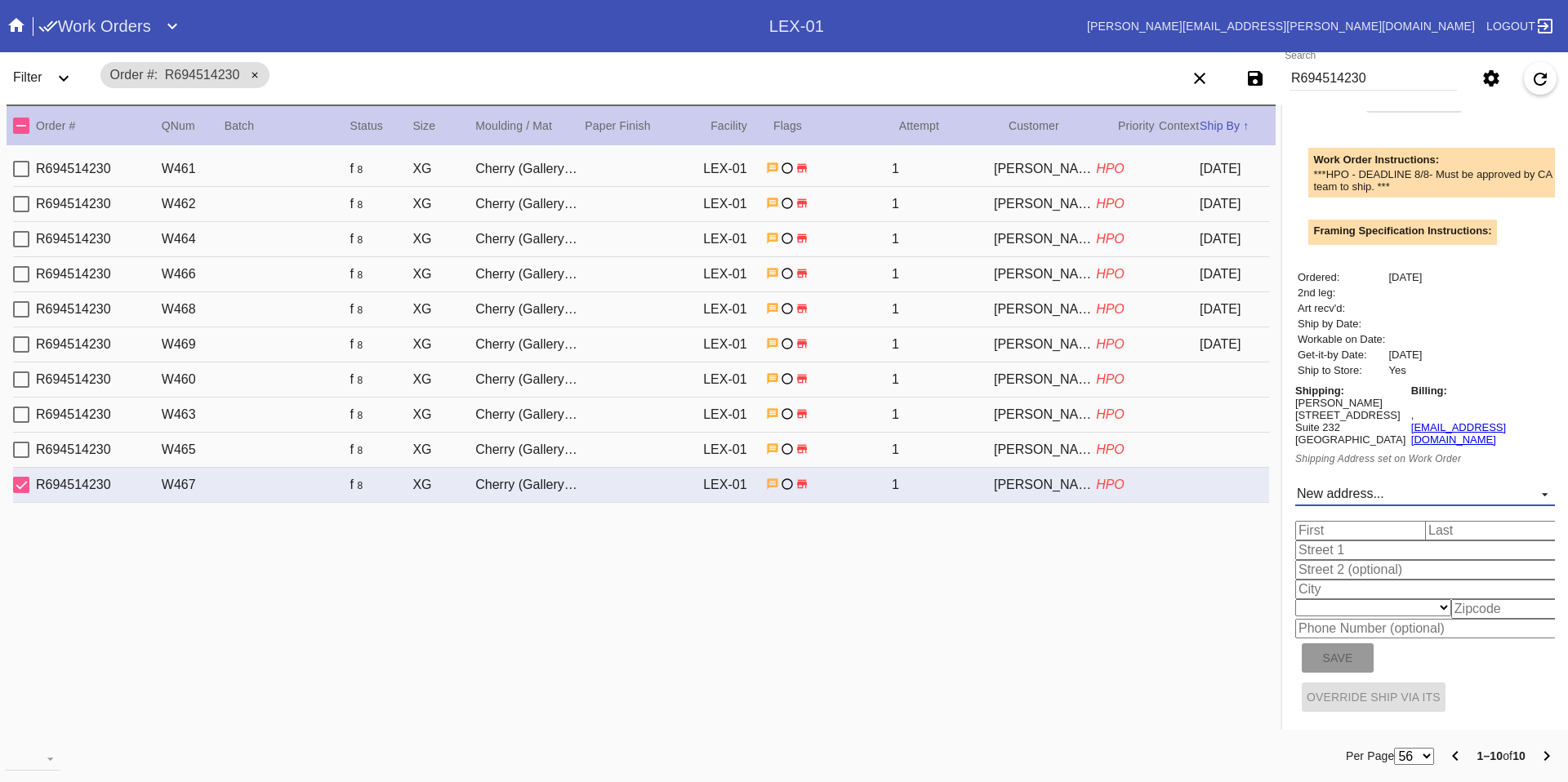 click on "New address..." at bounding box center (1425, 494) 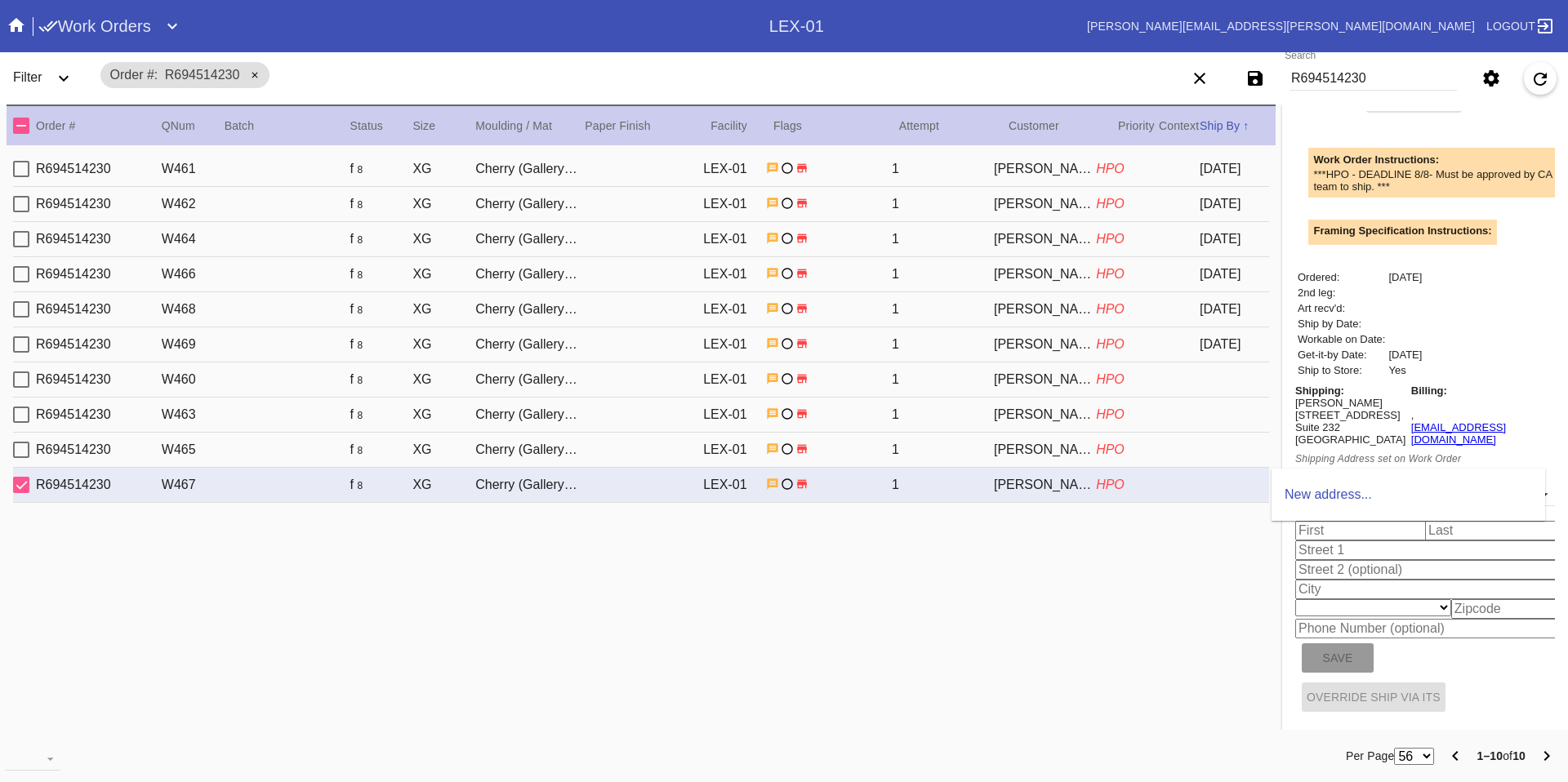 click at bounding box center (784, 391) 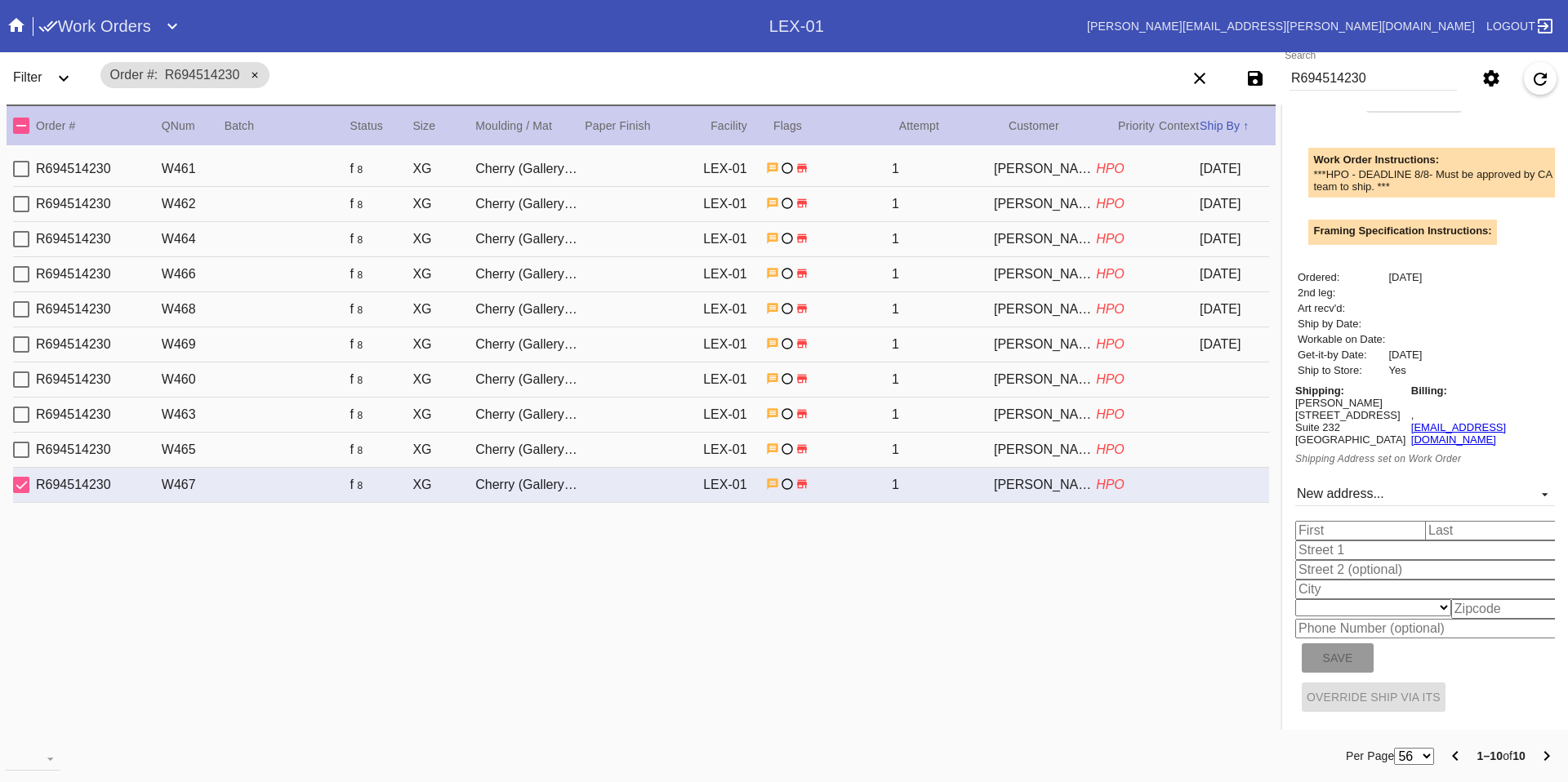 click at bounding box center (1363, 531) 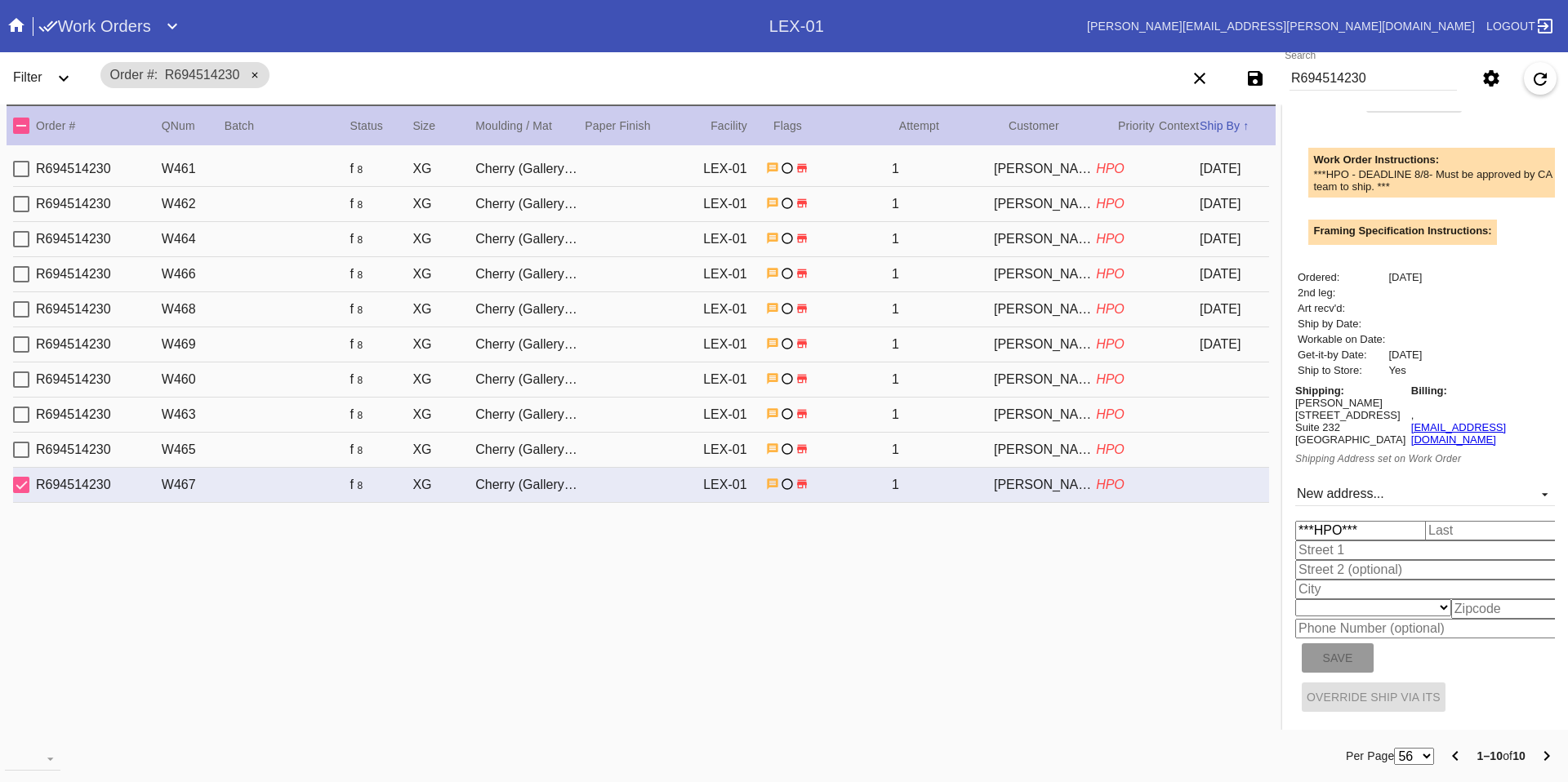 type on "DO NOT SHIP" 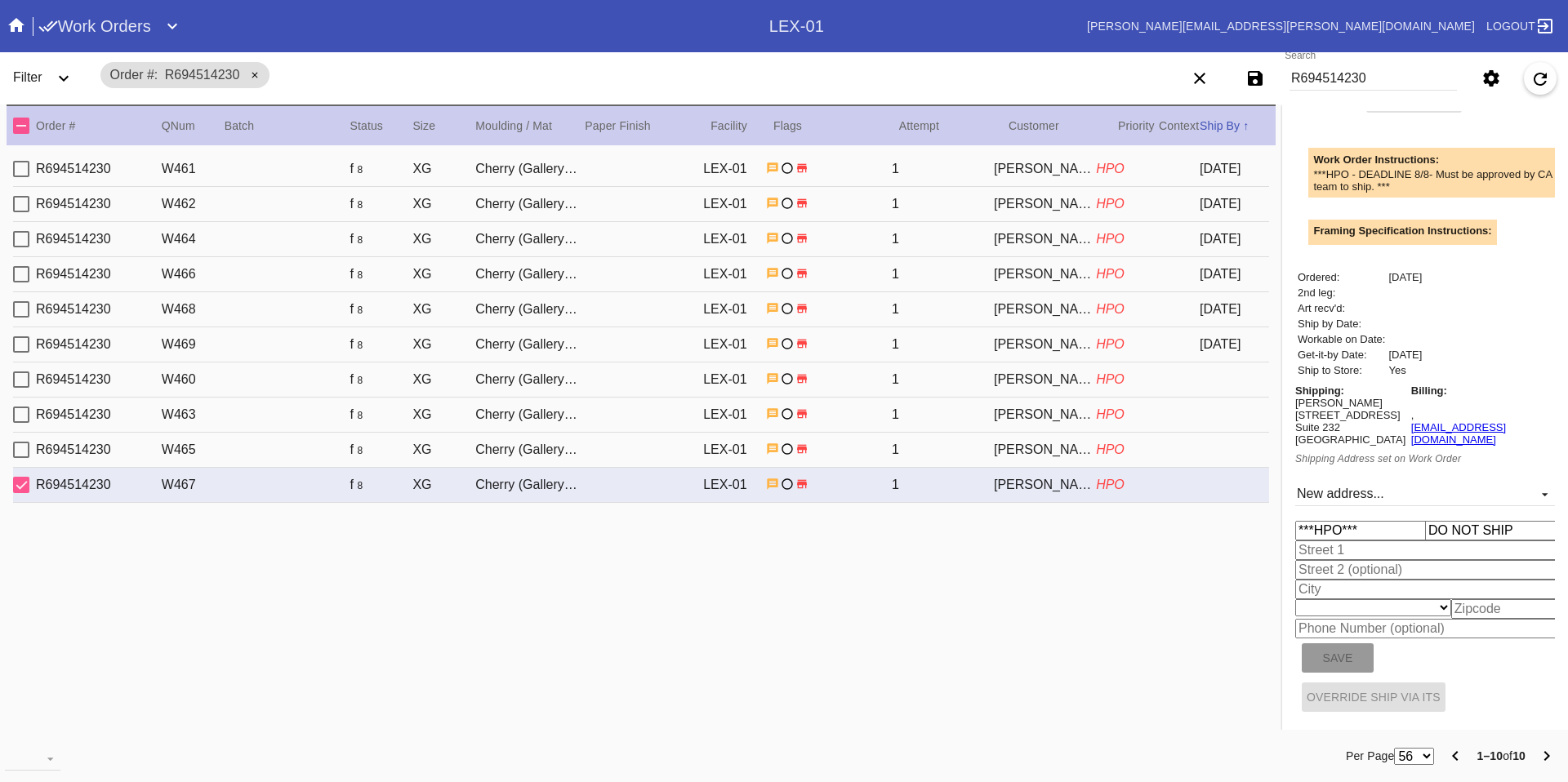type on "DO NOT SHIP" 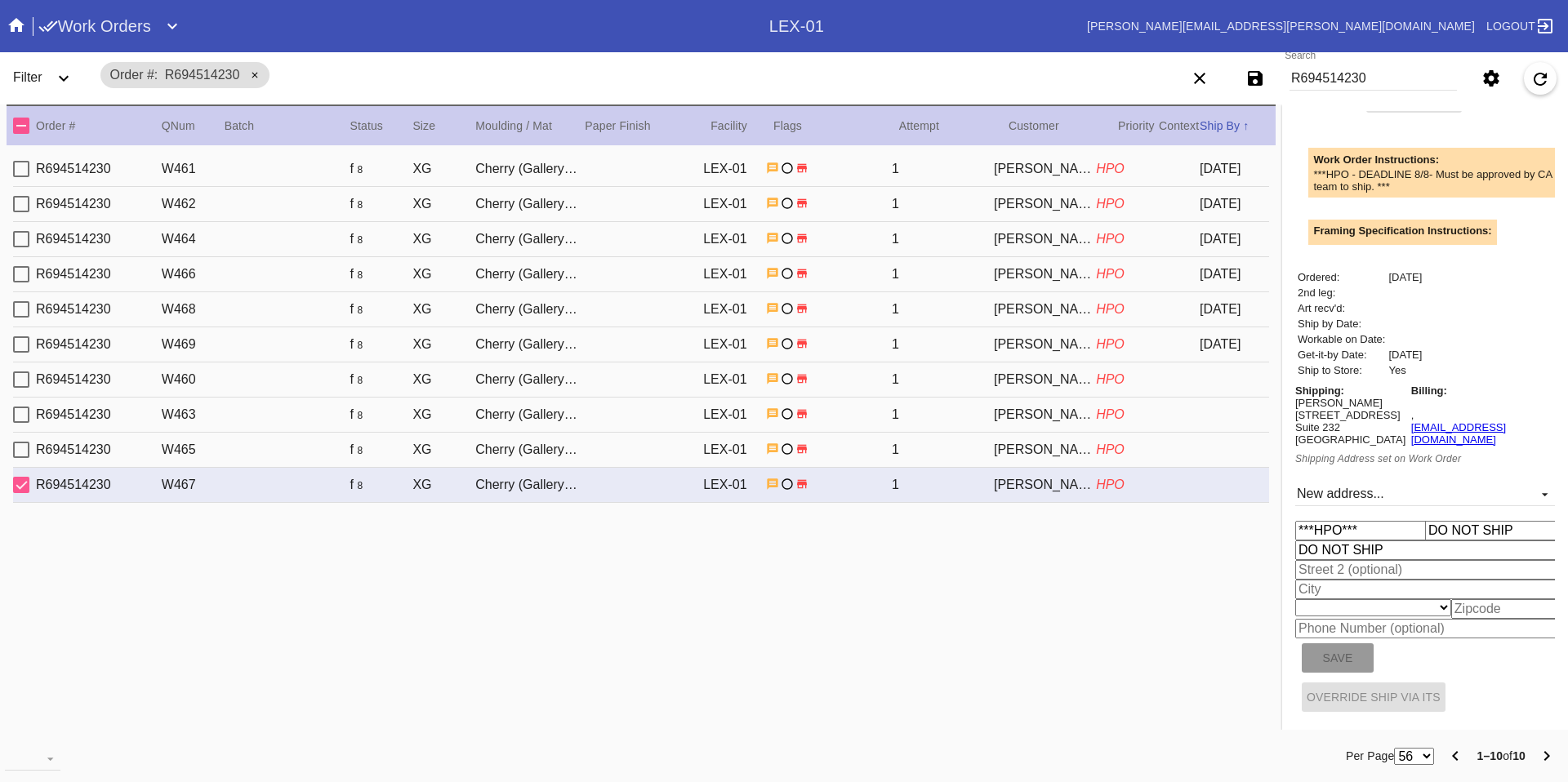 type on "RICHMOND" 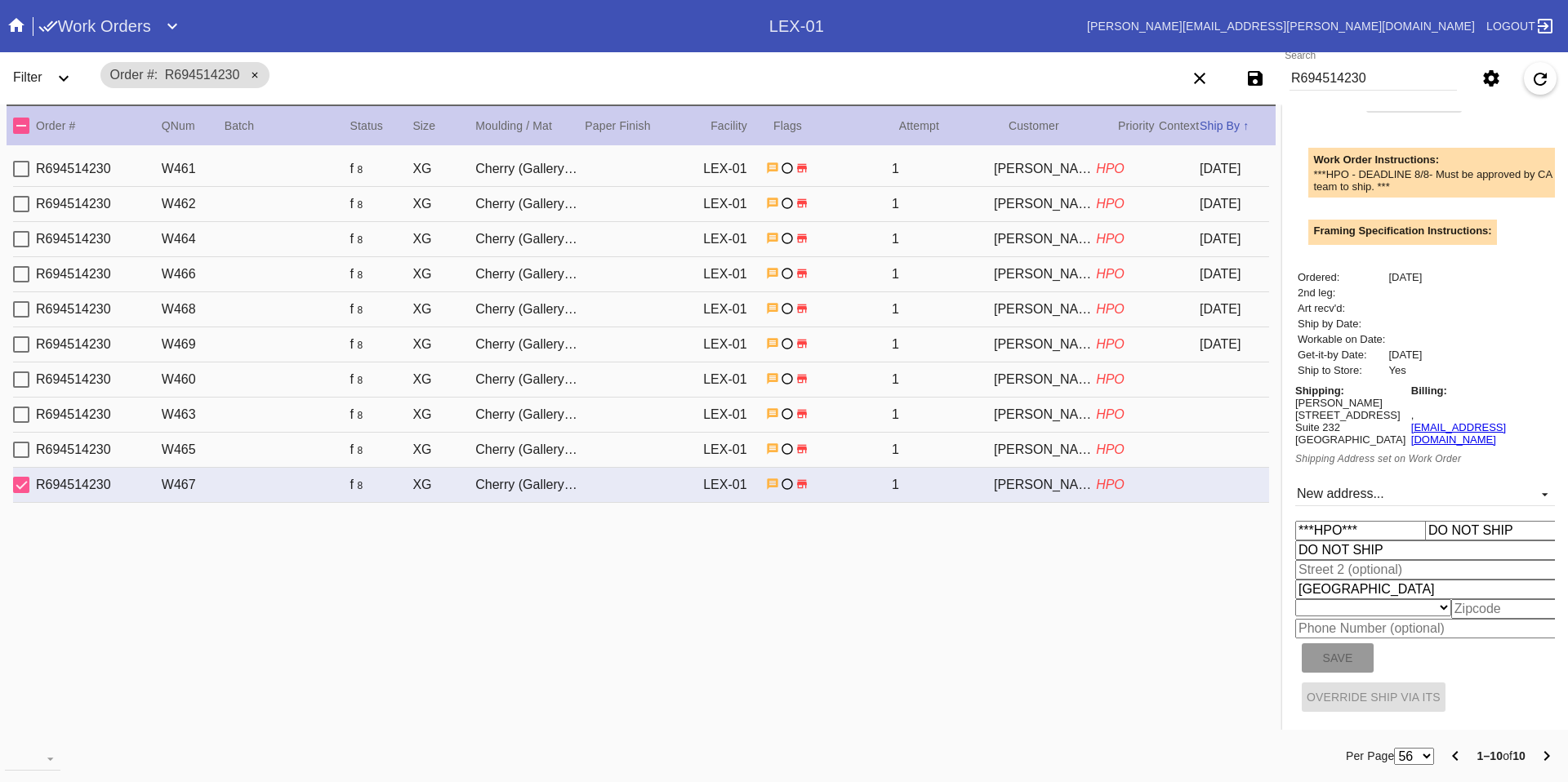 type 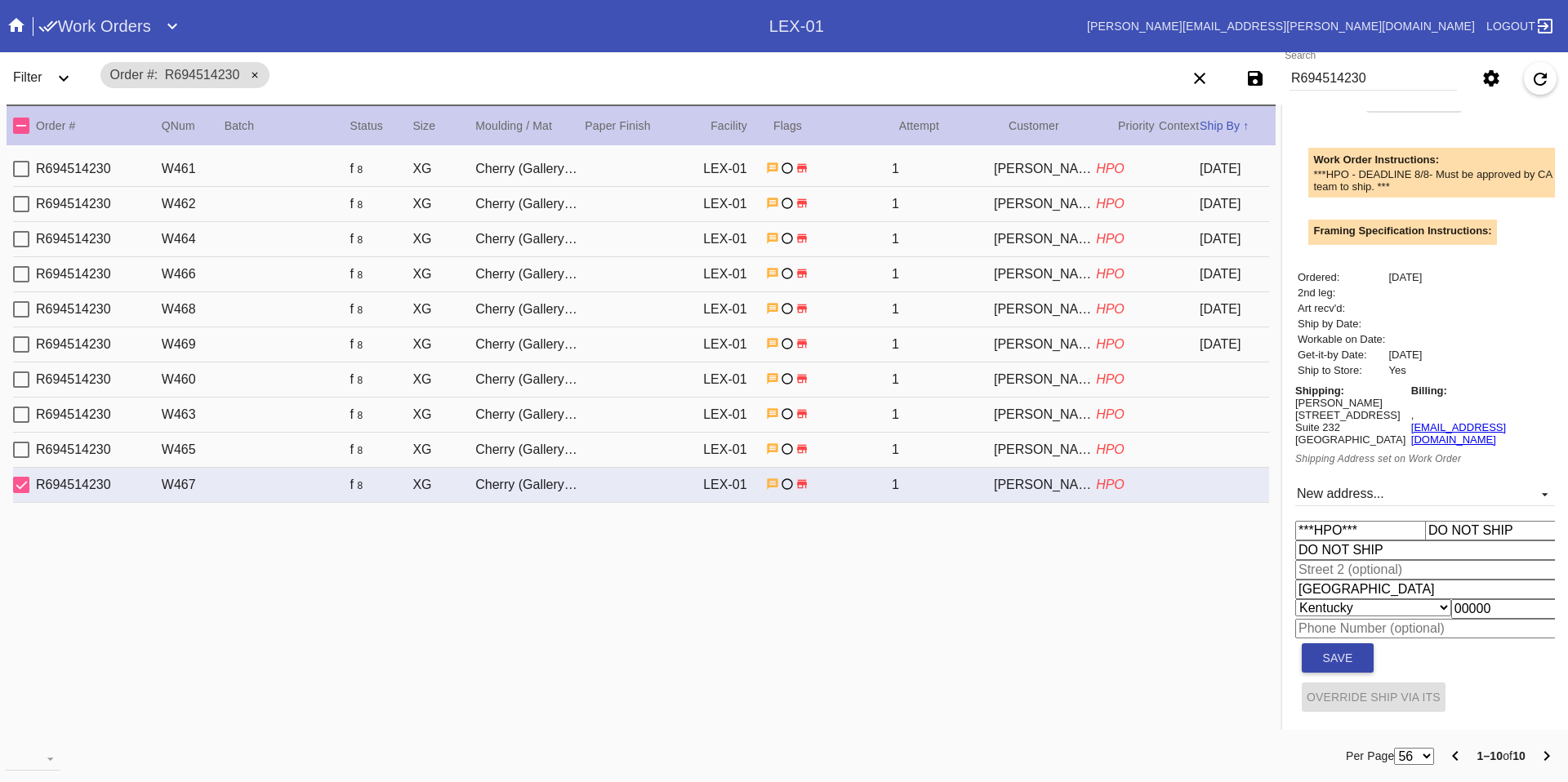 click on "Save" at bounding box center [1338, 658] 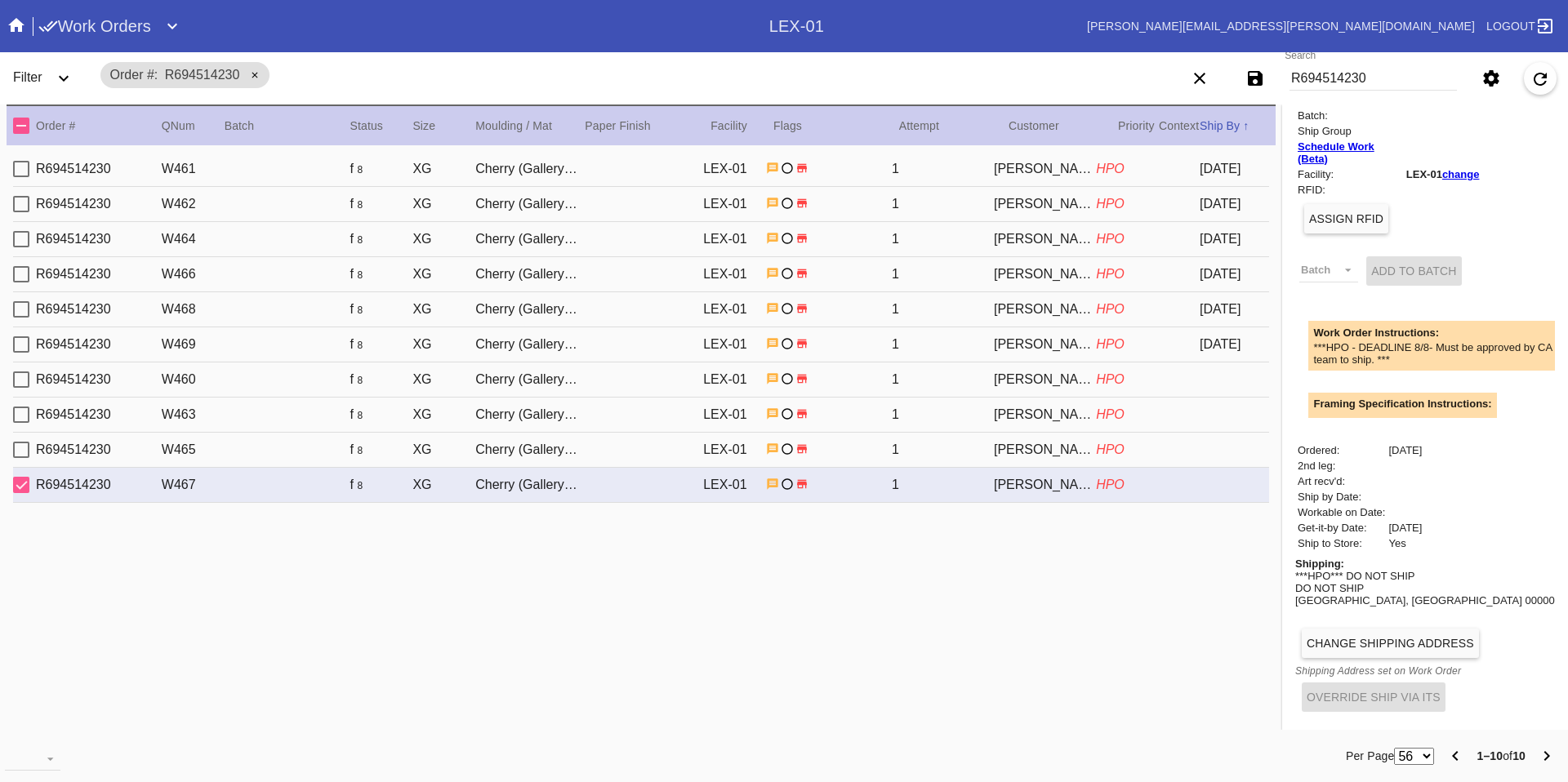 scroll, scrollTop: 325, scrollLeft: 0, axis: vertical 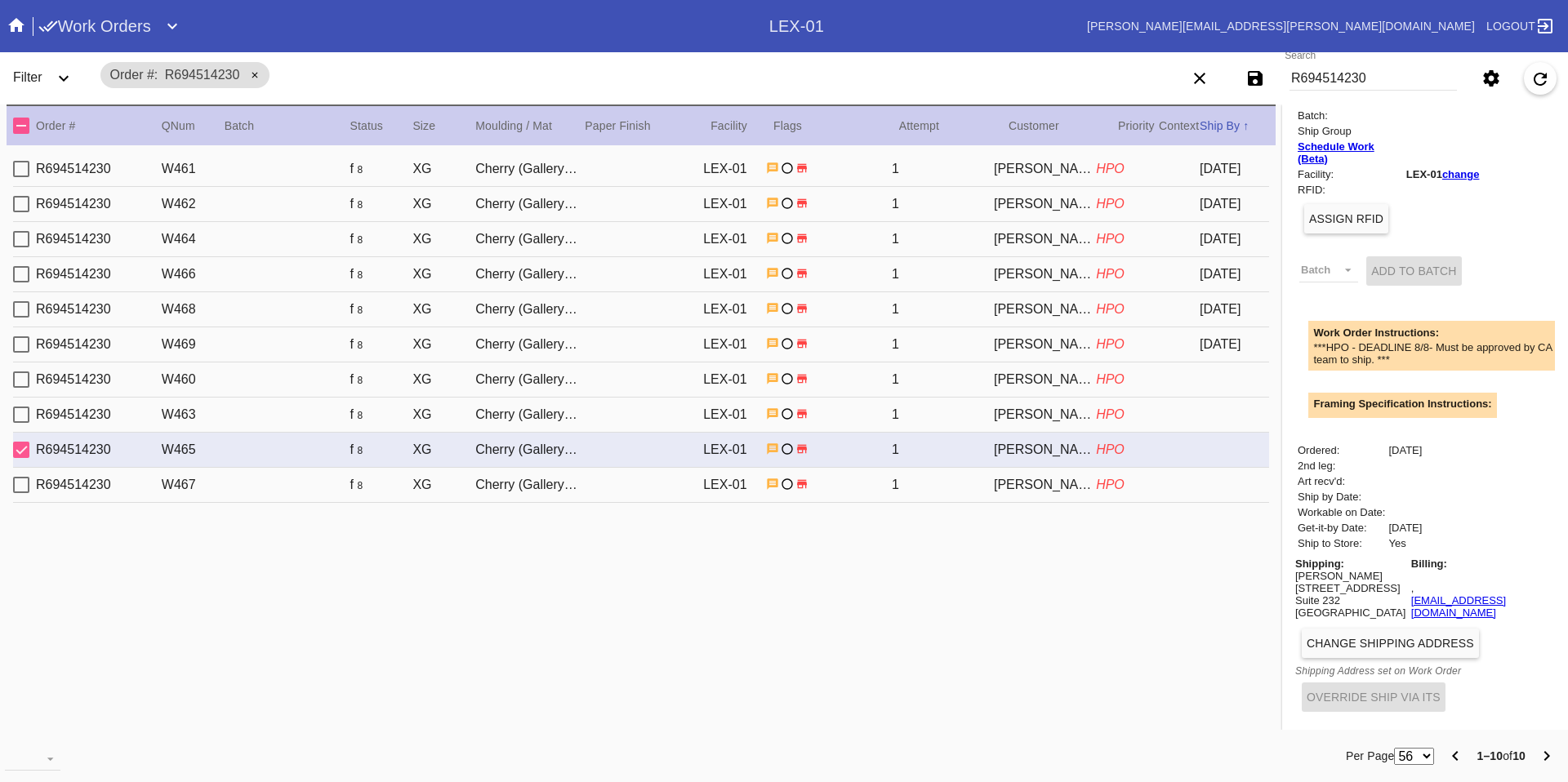 click on "Change Shipping Address" at bounding box center [1390, 643] 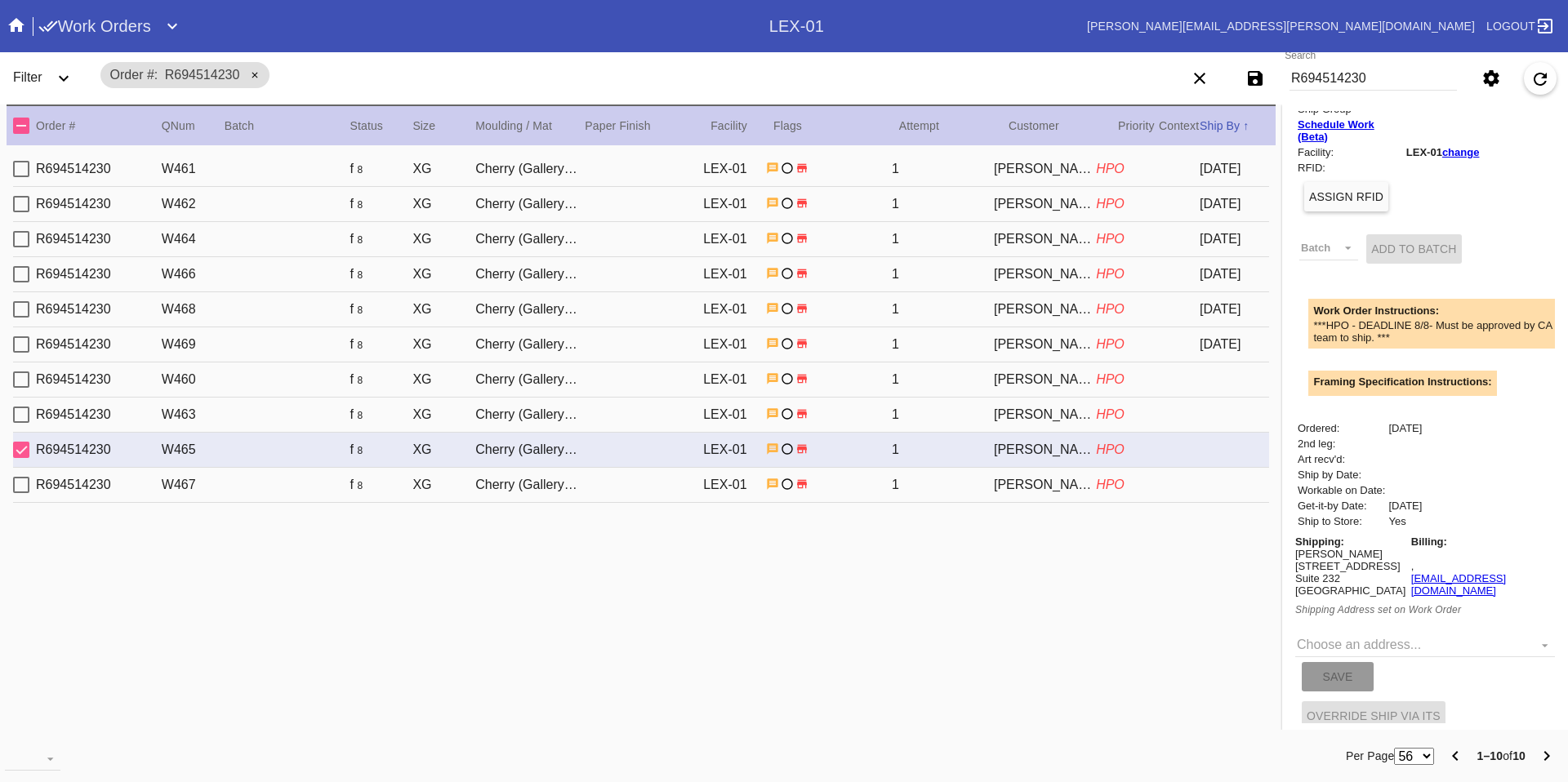 scroll, scrollTop: 378, scrollLeft: 0, axis: vertical 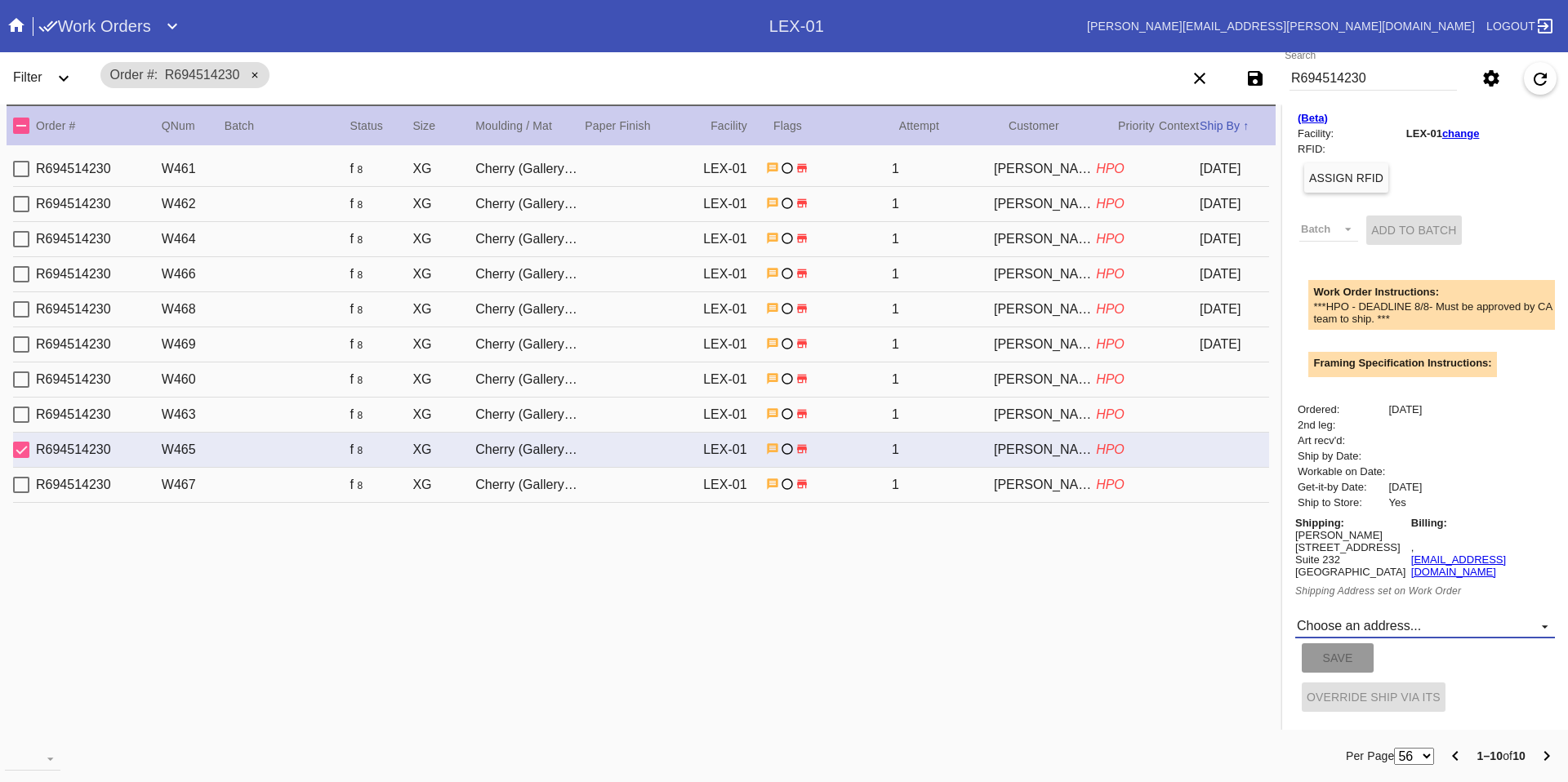 click on "Choose an address... DO NOT SHIP, RICHMOND KY New address..." at bounding box center [1425, 626] 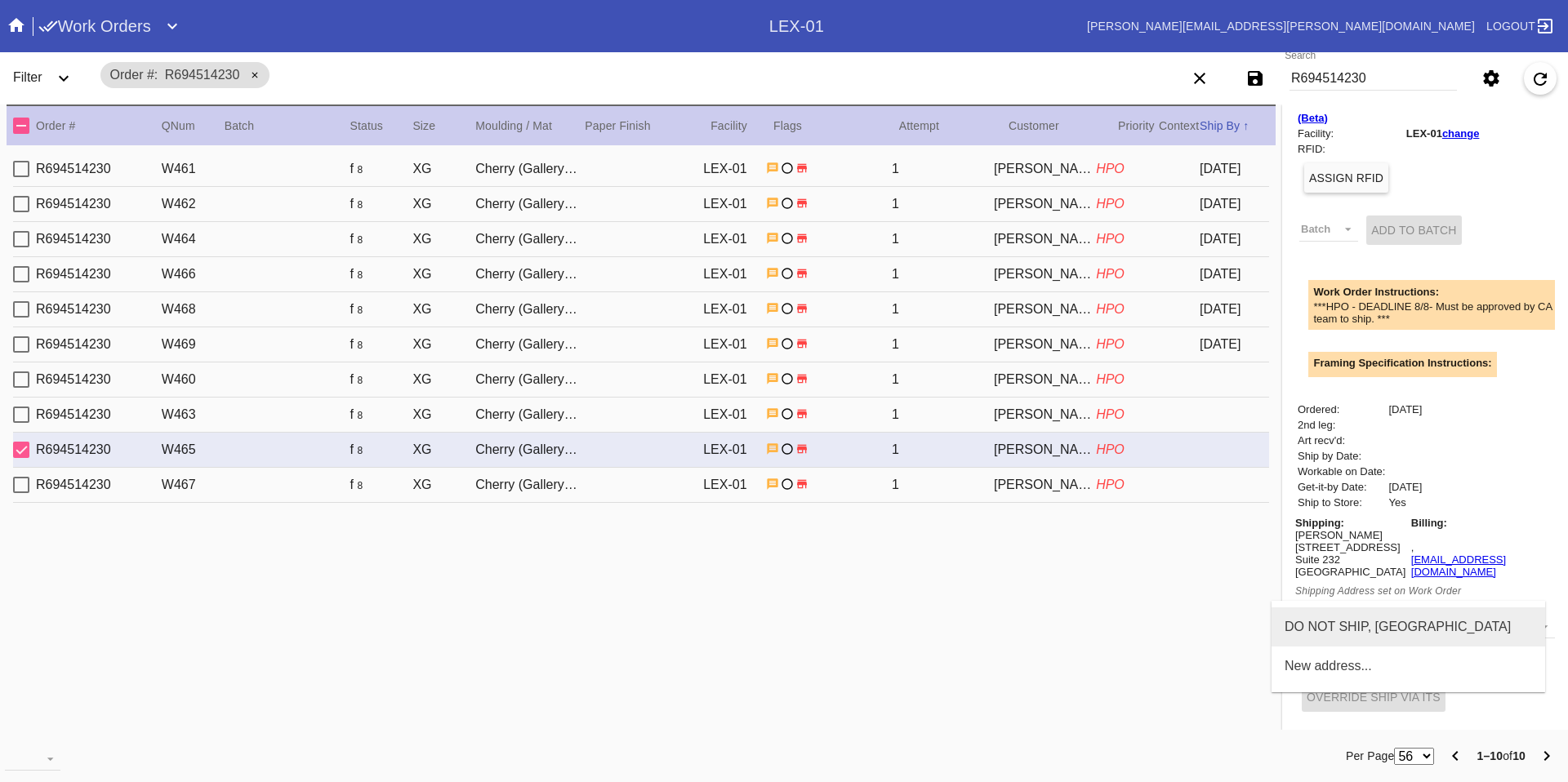click on "DO NOT SHIP, RICHMOND KY" at bounding box center (1397, 627) 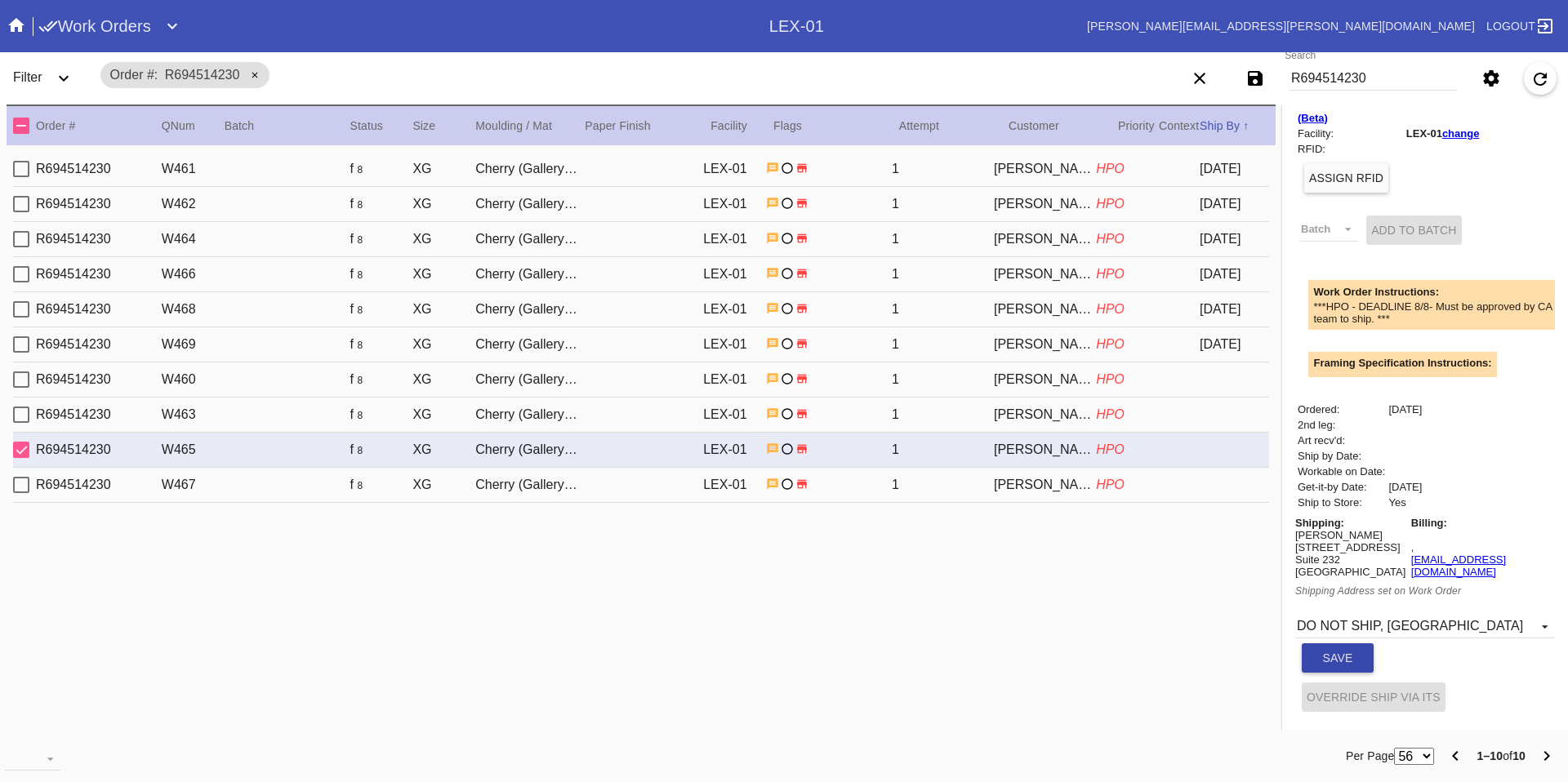 click on "Save" at bounding box center (1338, 658) 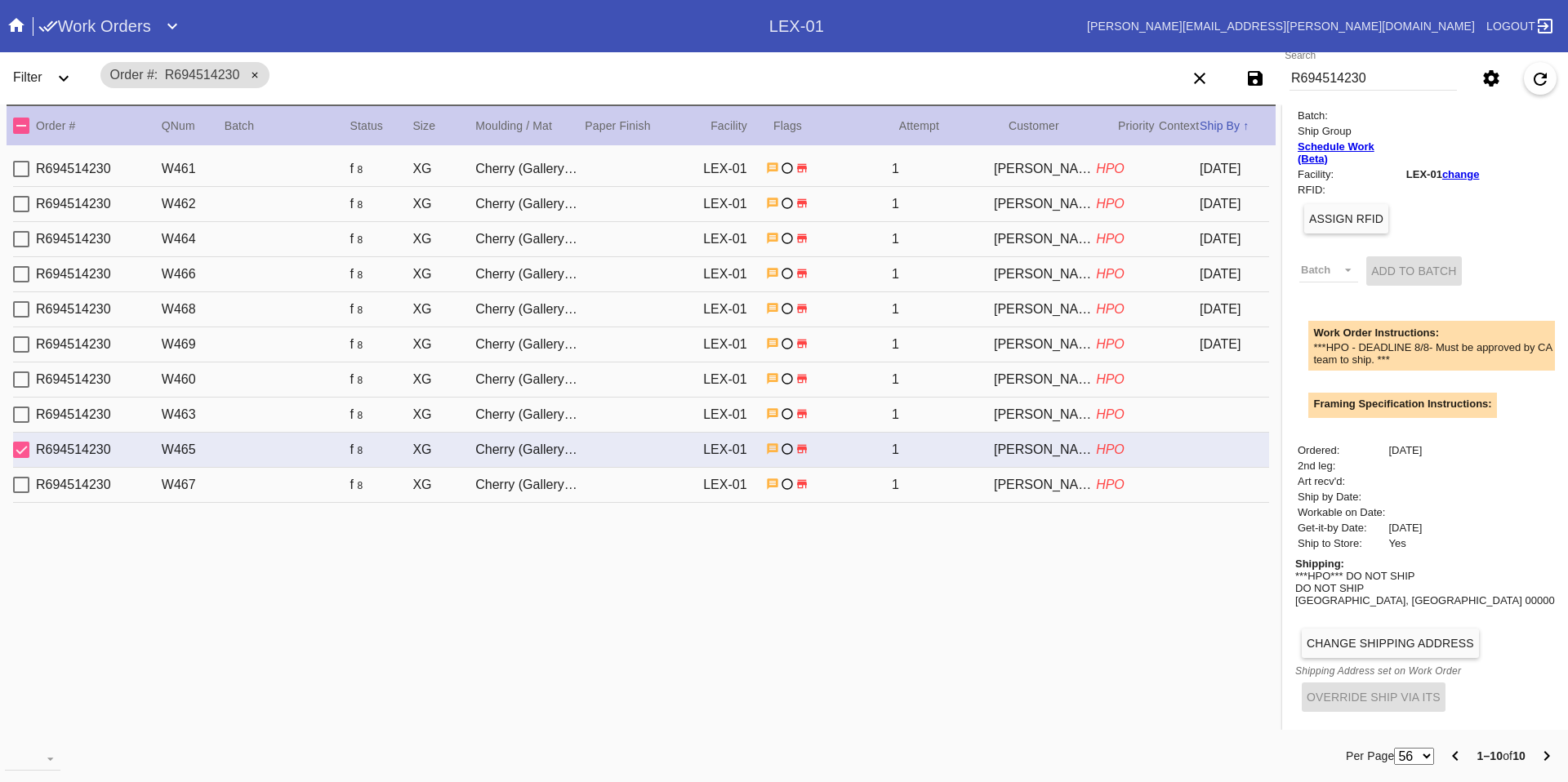 scroll, scrollTop: 325, scrollLeft: 0, axis: vertical 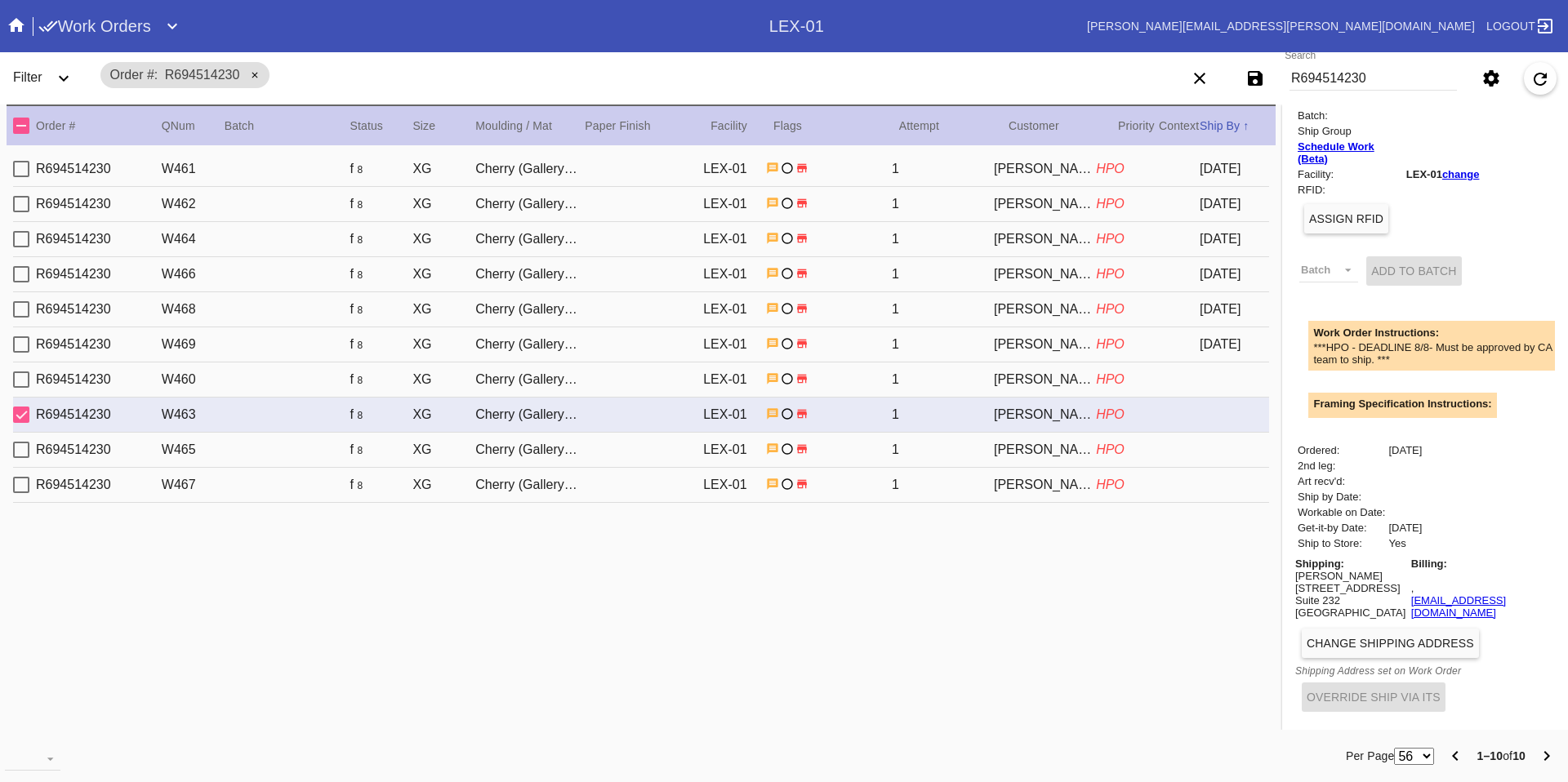 click on "Change Shipping Address" at bounding box center [1390, 643] 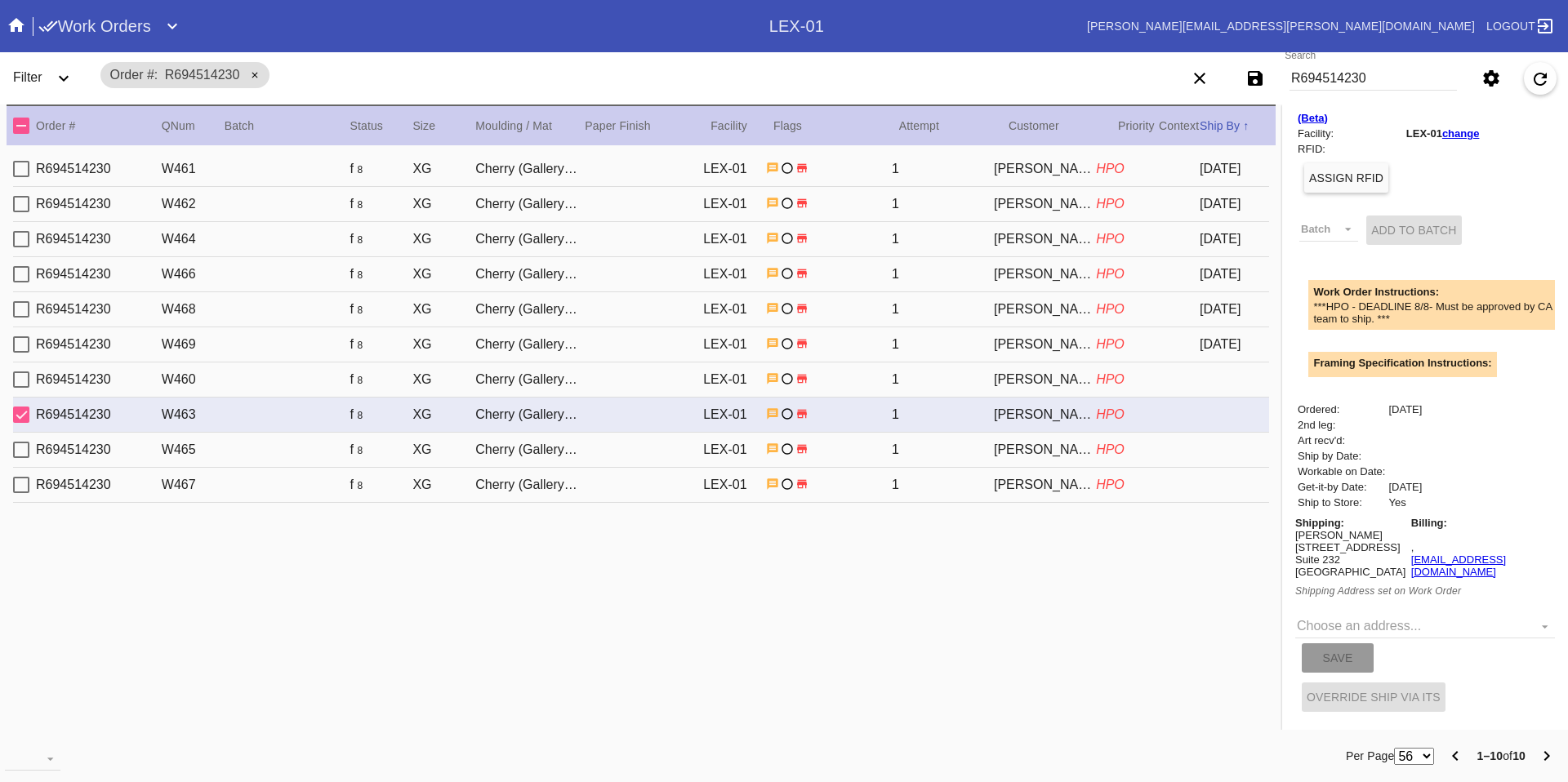 scroll, scrollTop: 378, scrollLeft: 0, axis: vertical 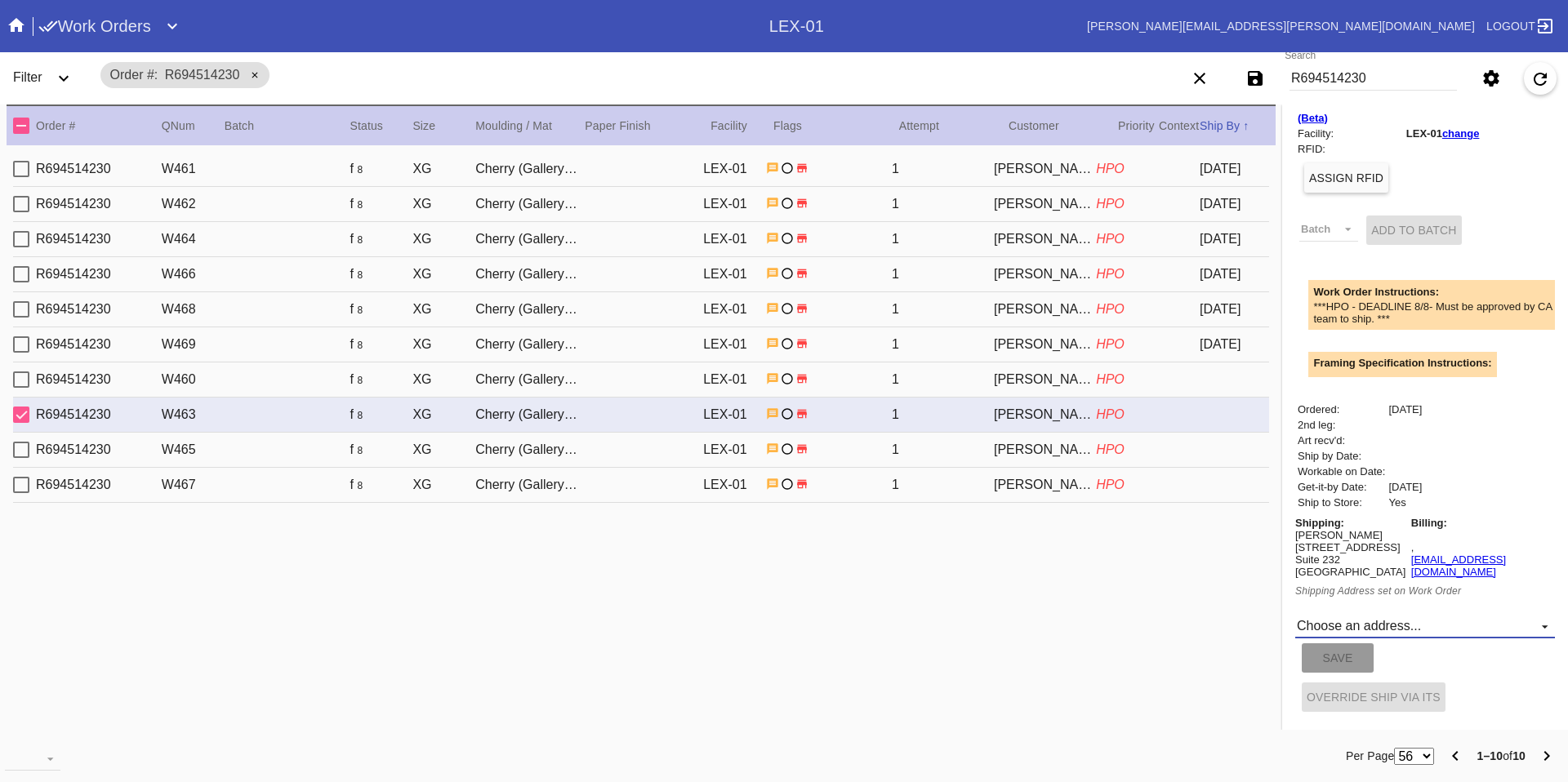 click on "Choose an address... DO NOT SHIP, RICHMOND KY New address..." at bounding box center (1425, 626) 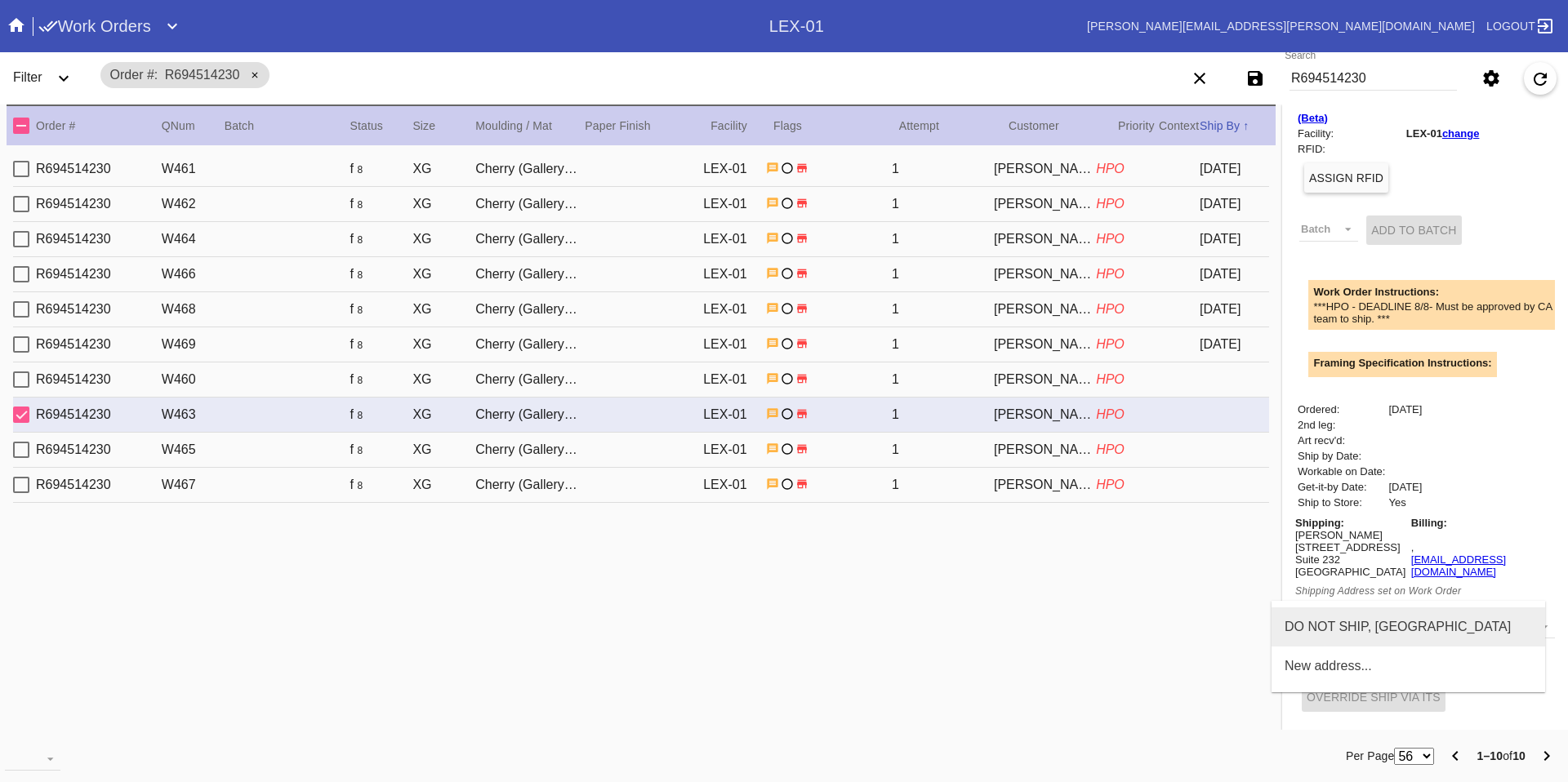 click on "DO NOT SHIP, RICHMOND KY" at bounding box center [1397, 627] 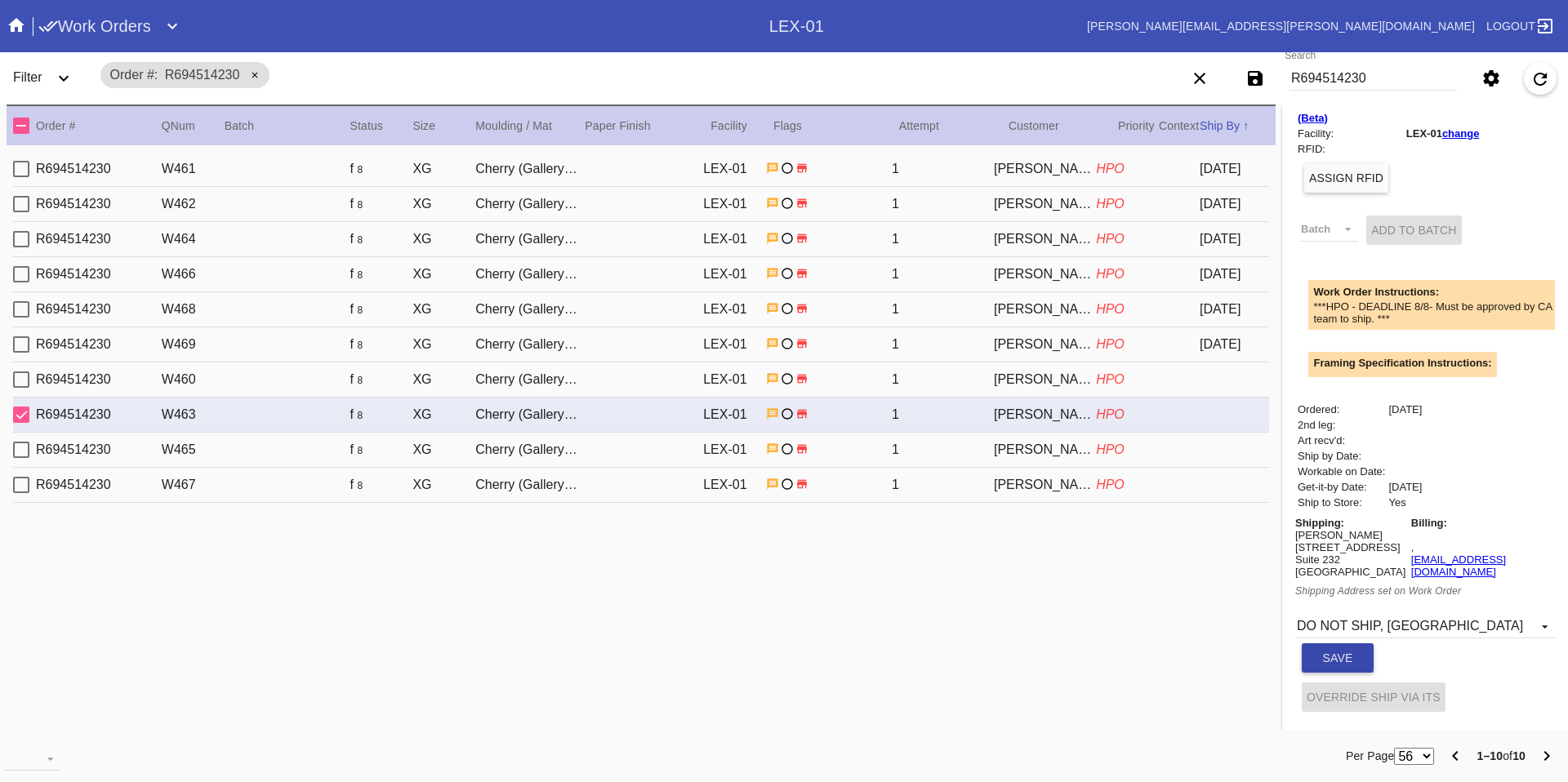 click on "Save" at bounding box center (1338, 658) 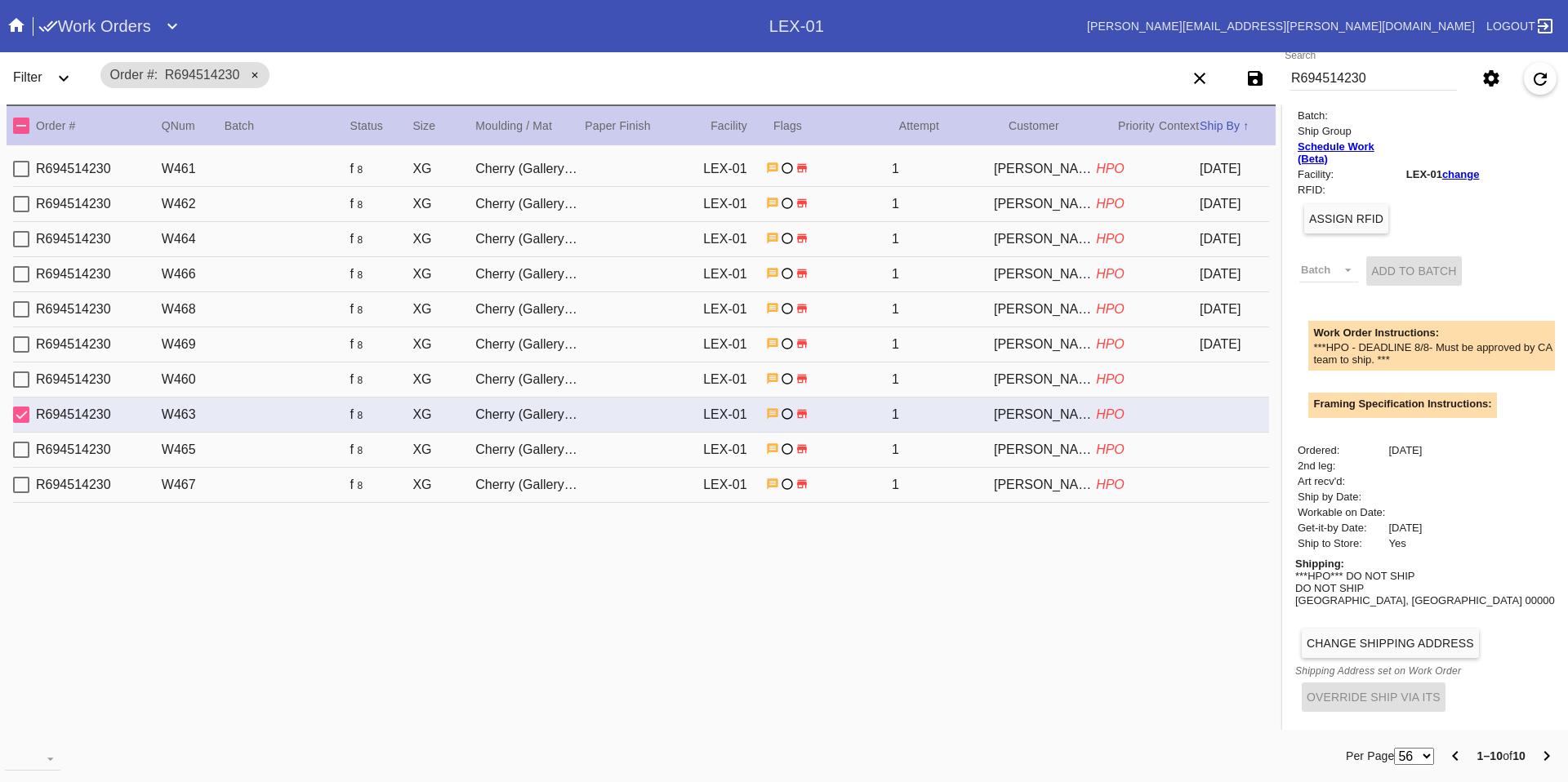scroll, scrollTop: 325, scrollLeft: 0, axis: vertical 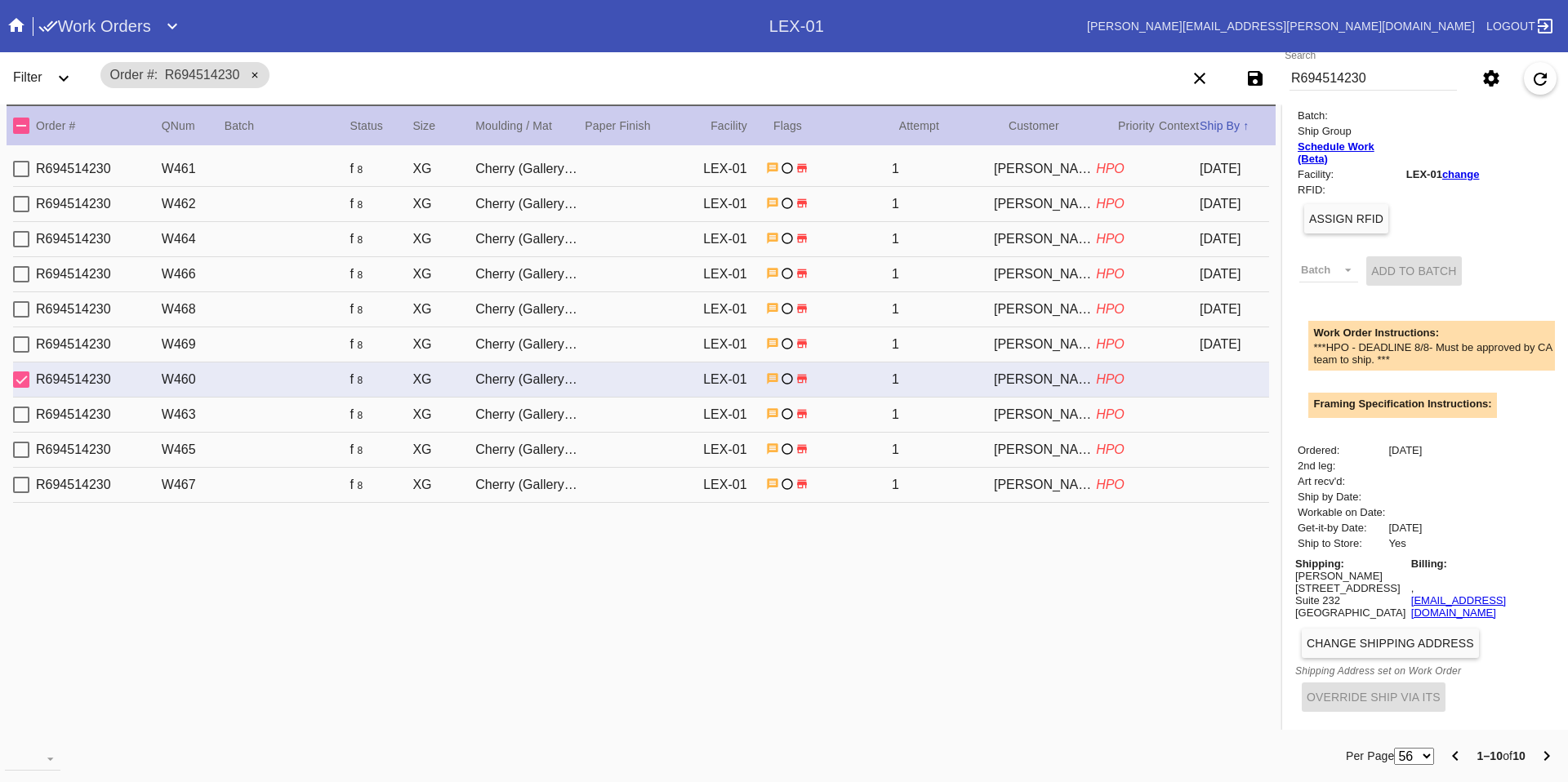 click on "Change Shipping Address" at bounding box center (1425, 643) 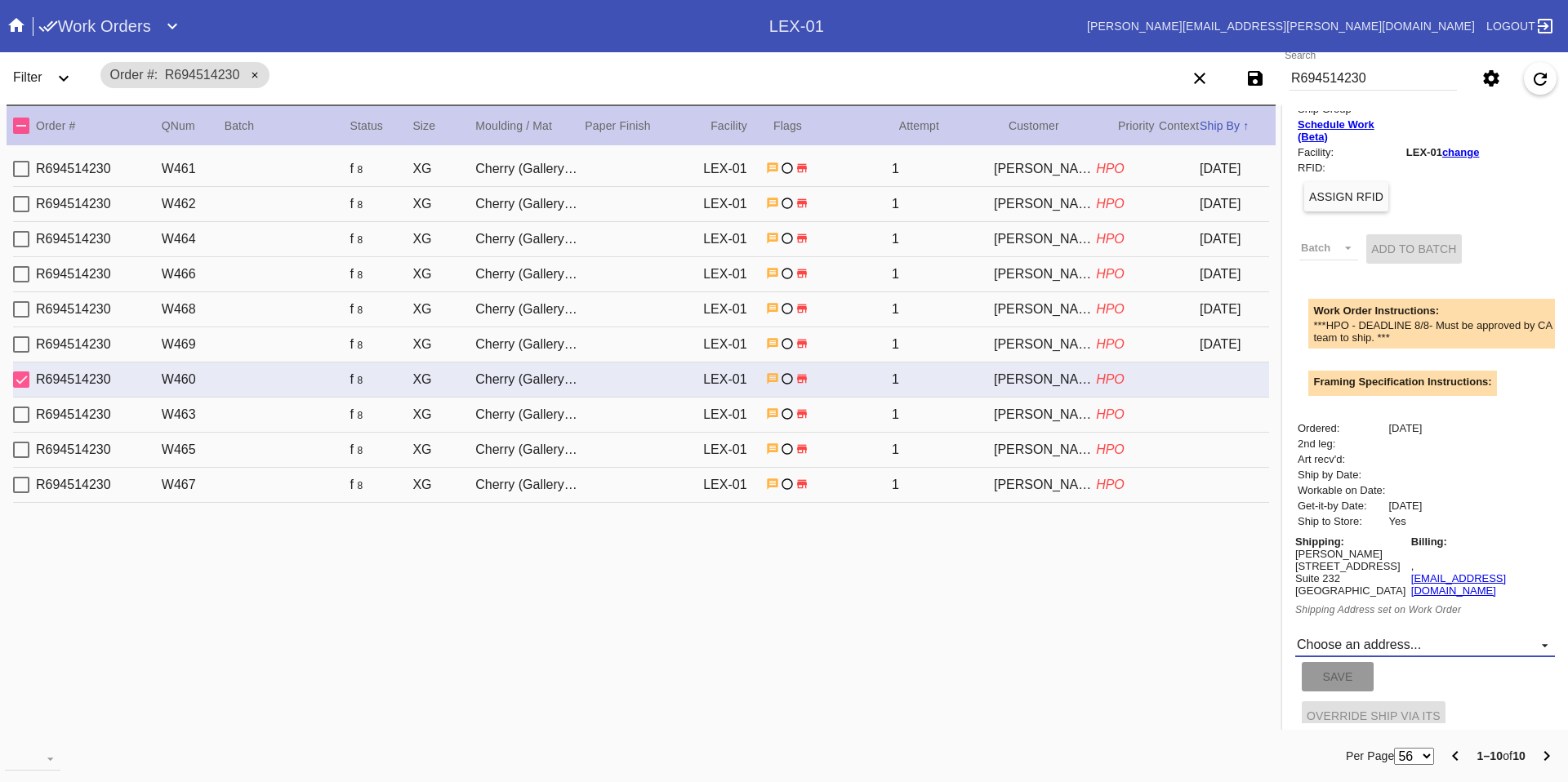 click on "Choose an address... DO NOT SHIP, RICHMOND KY New address..." at bounding box center [1425, 645] 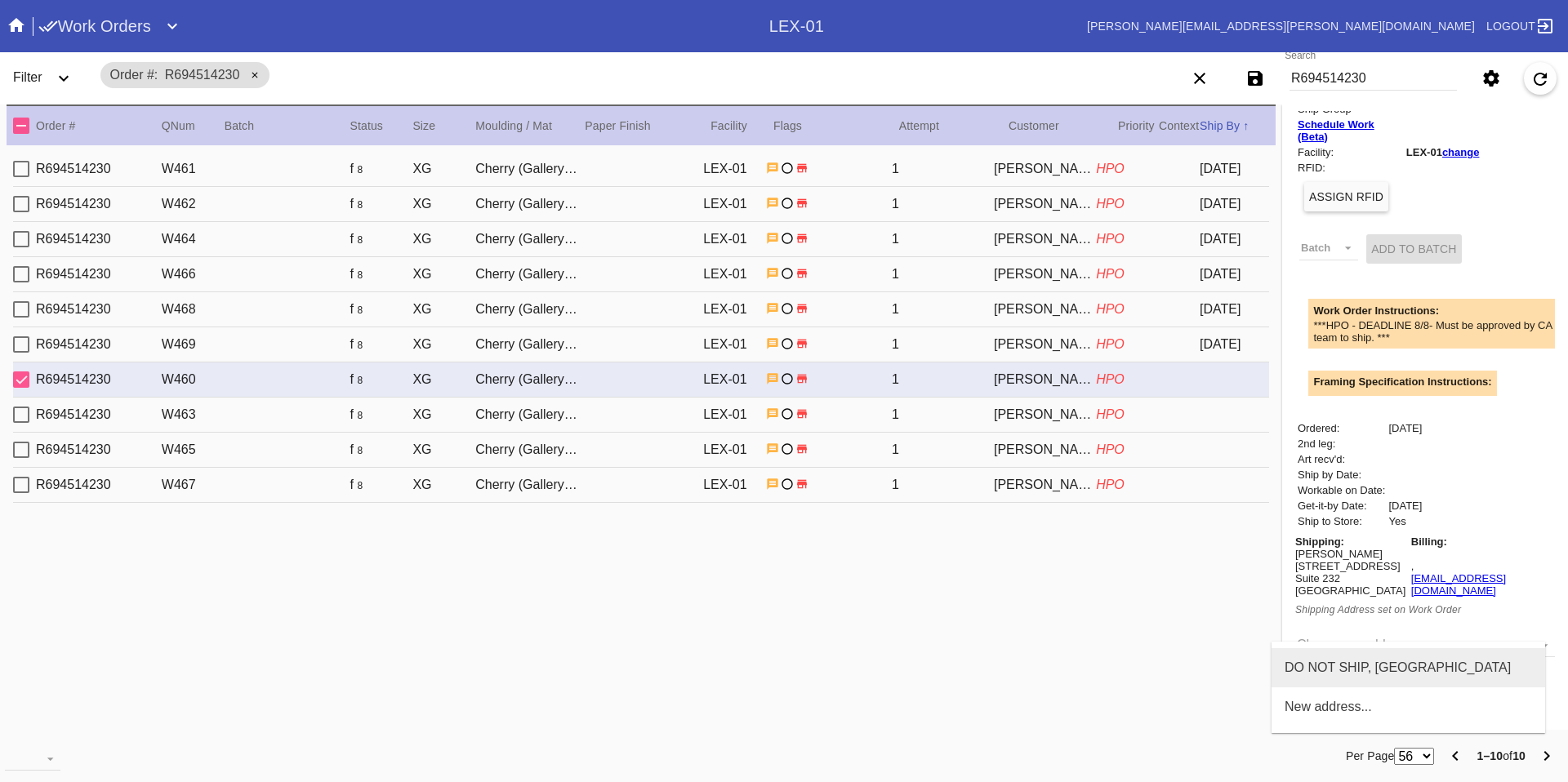 click on "DO NOT SHIP, RICHMOND KY" at bounding box center (1397, 668) 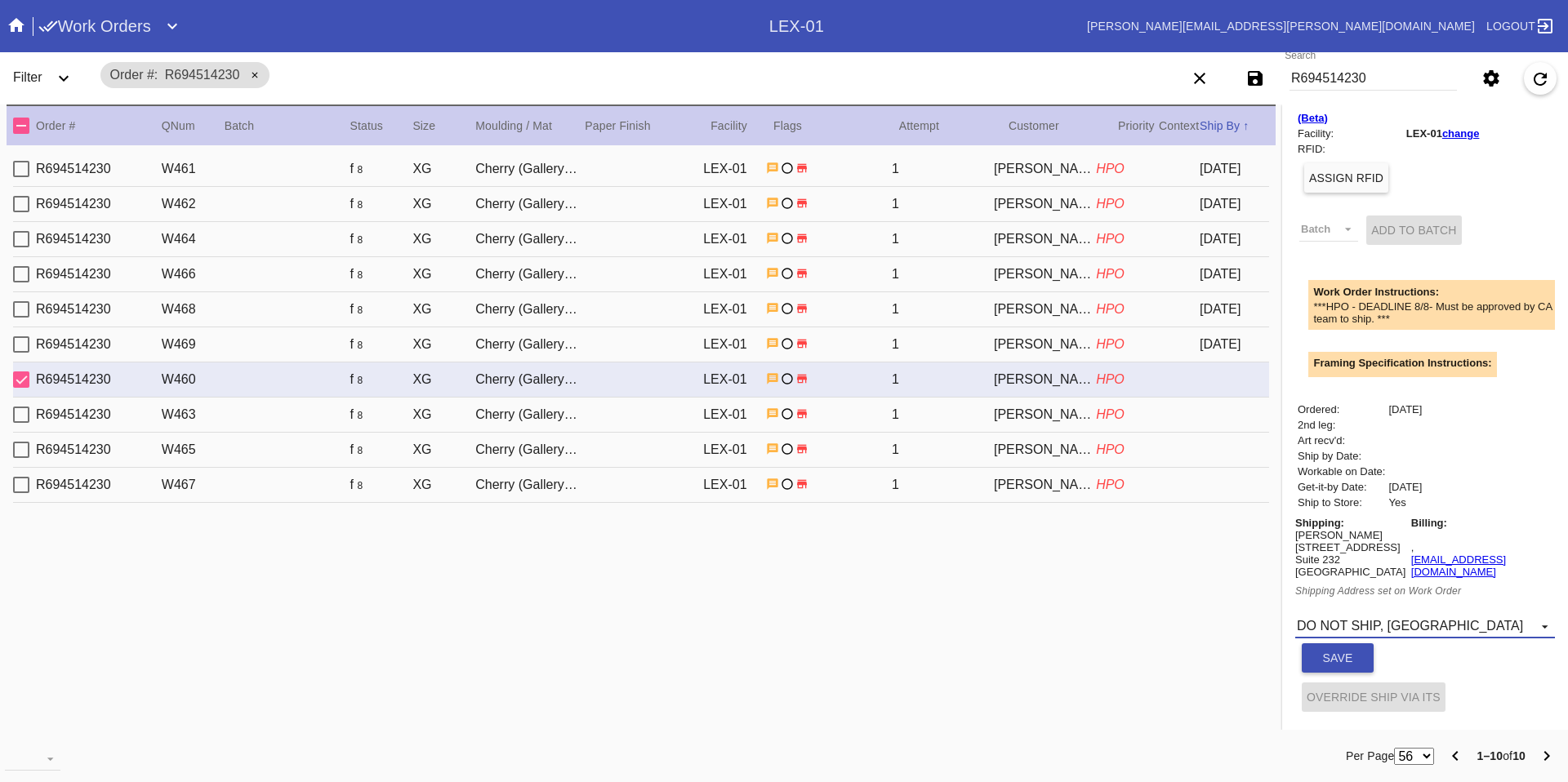scroll, scrollTop: 378, scrollLeft: 0, axis: vertical 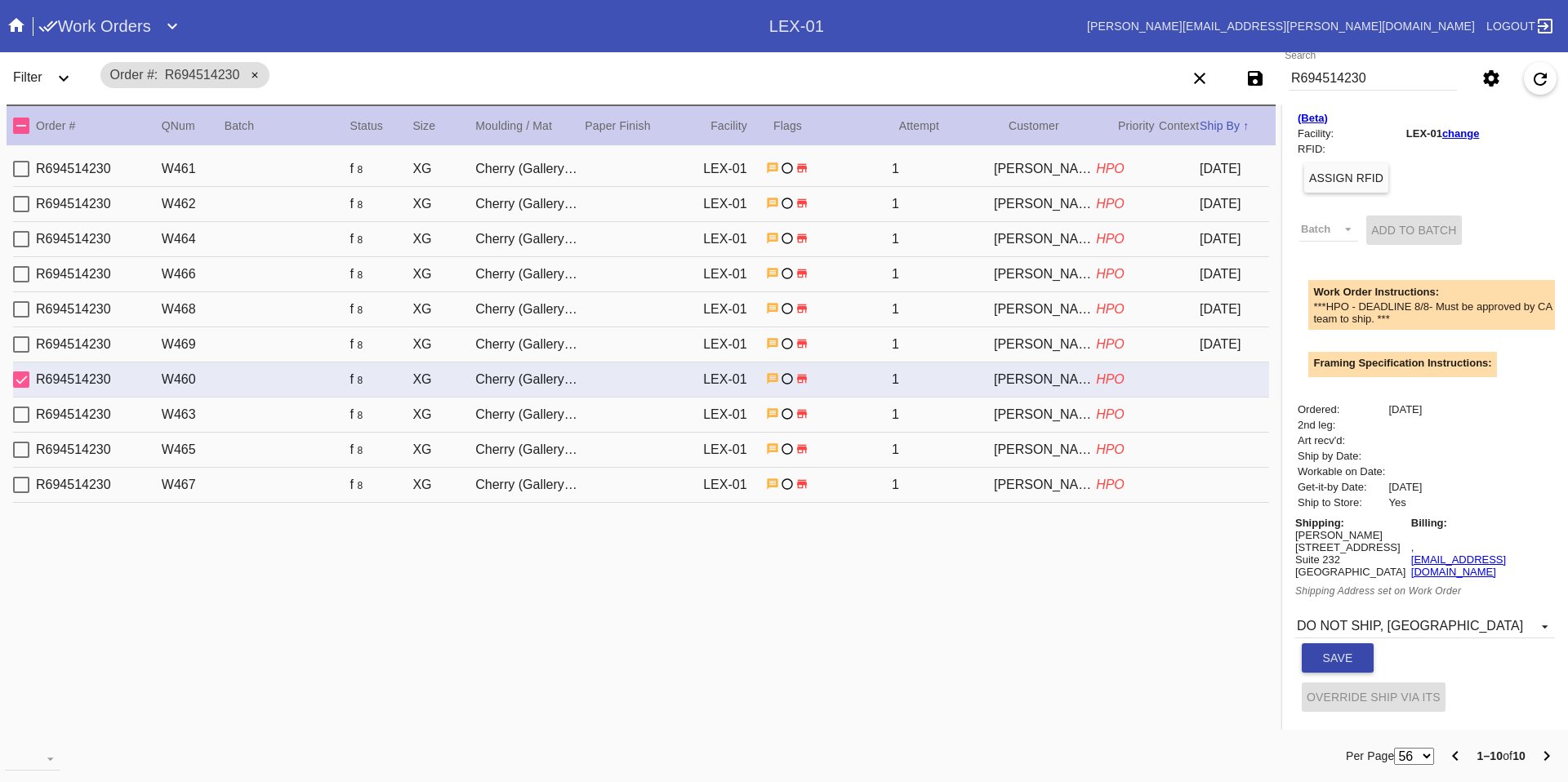 click on "Save" at bounding box center [1338, 658] 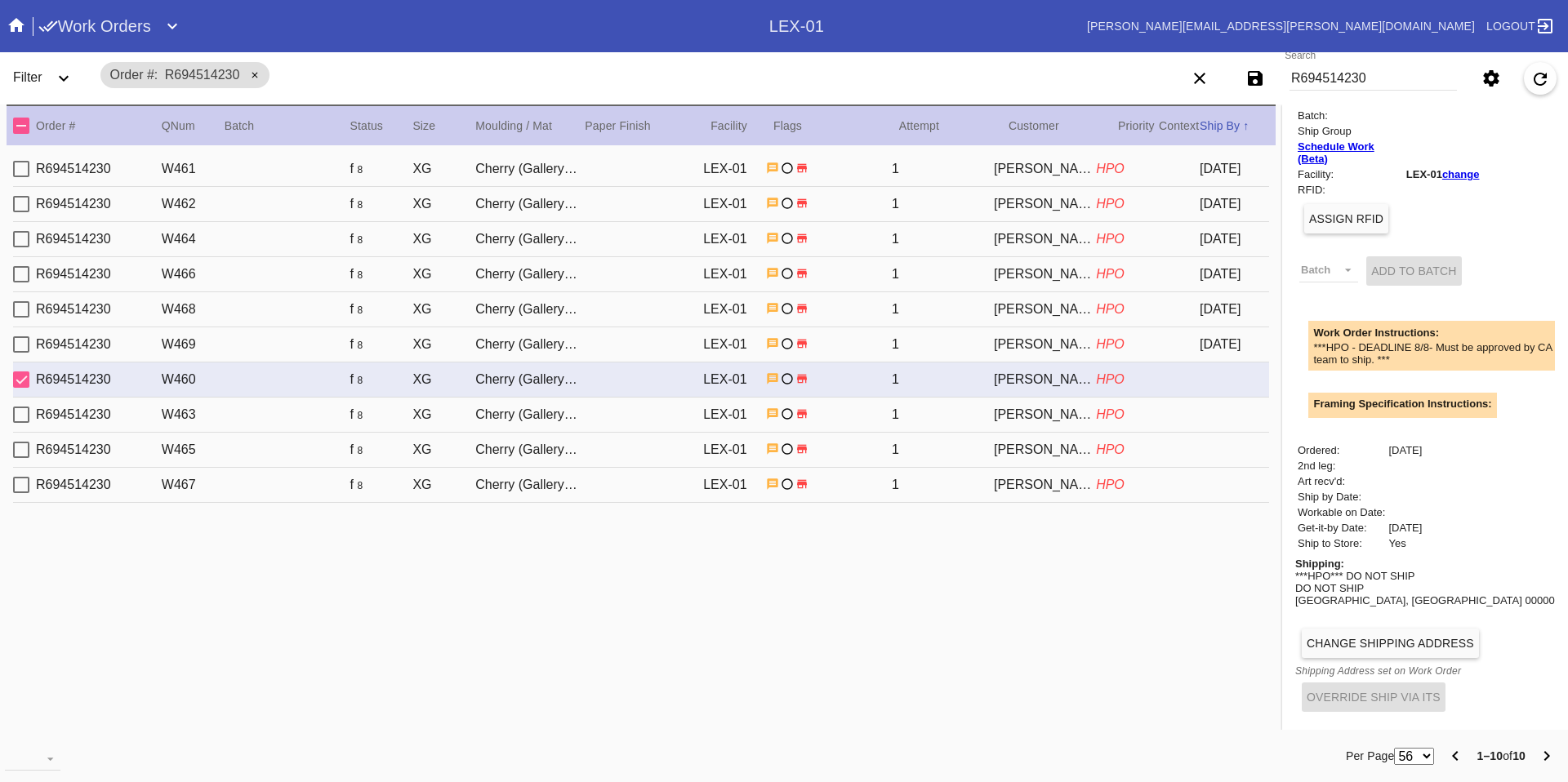 scroll, scrollTop: 325, scrollLeft: 0, axis: vertical 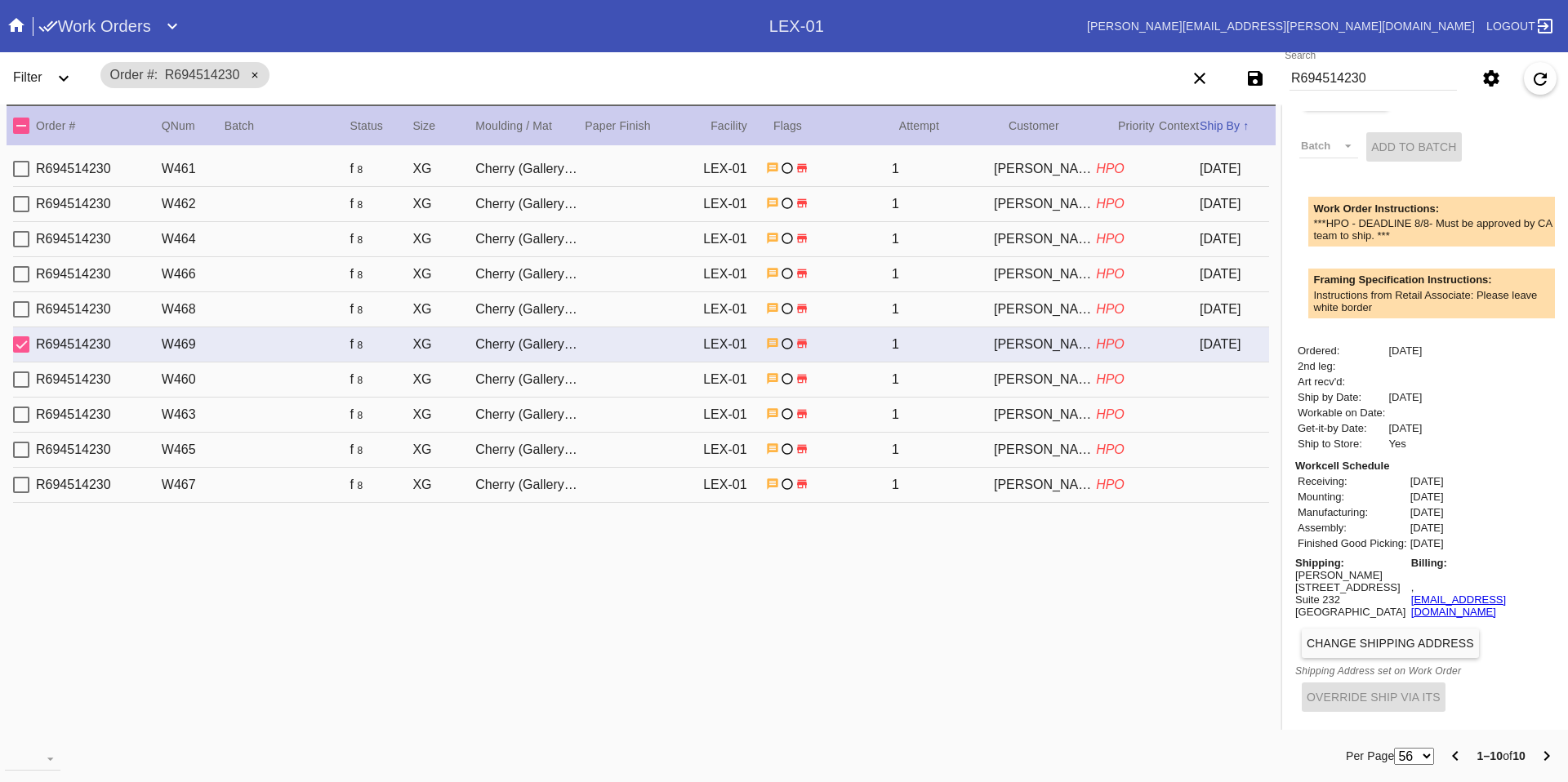 click on "Change Shipping Address" at bounding box center (1390, 643) 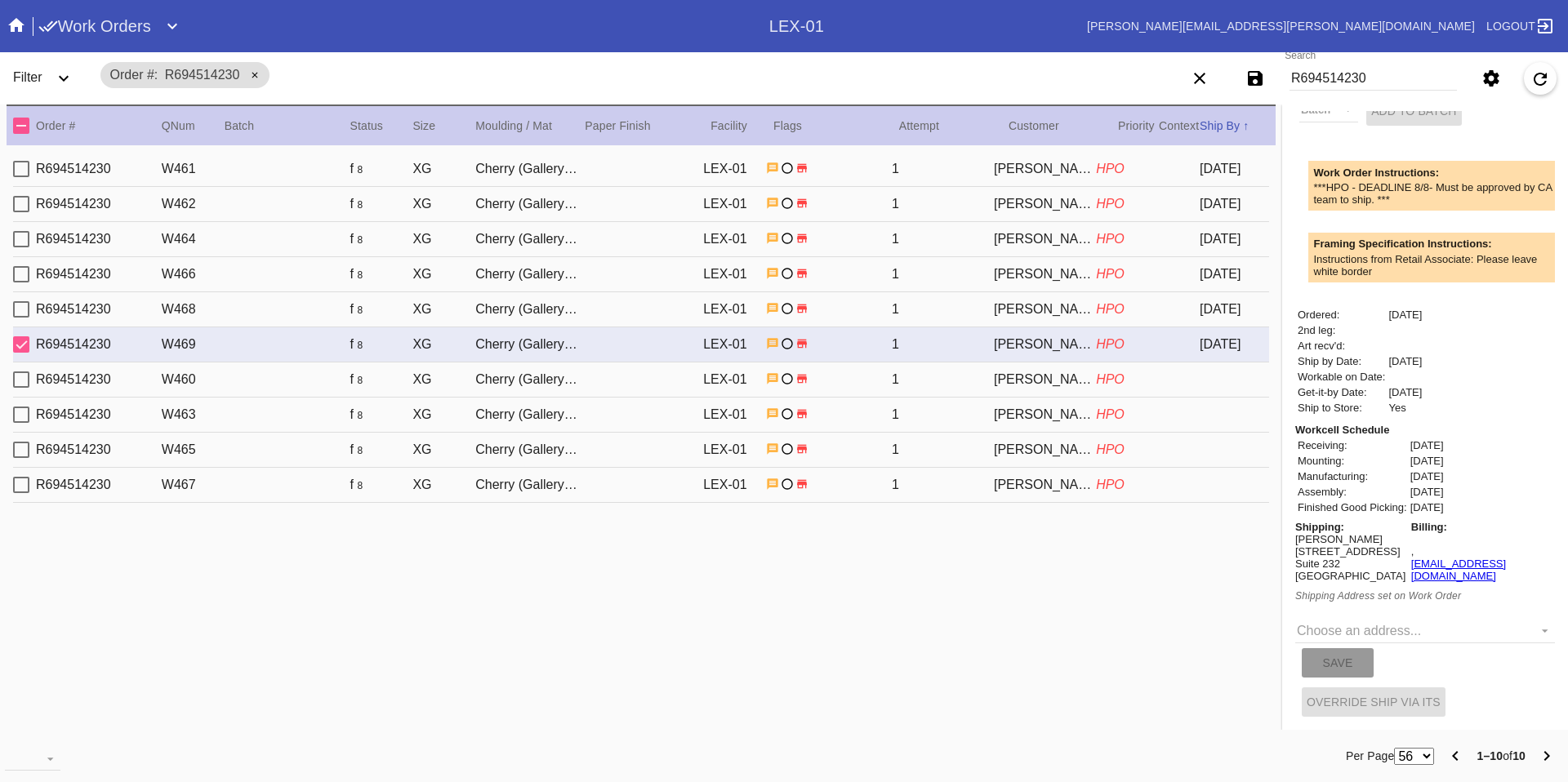 scroll, scrollTop: 531, scrollLeft: 0, axis: vertical 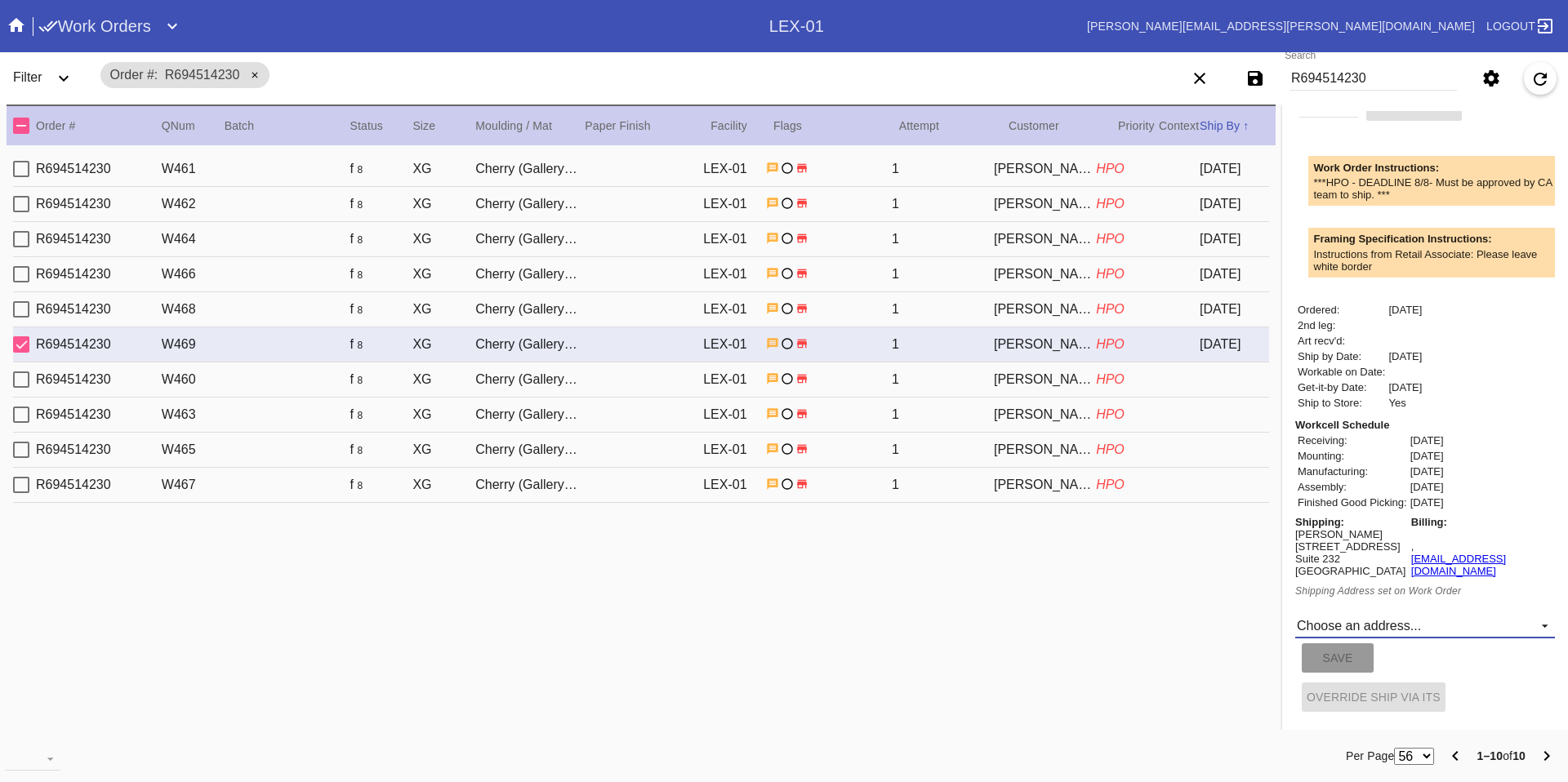 click on "Choose an address... DO NOT SHIP, RICHMOND KY New address..." at bounding box center (1425, 626) 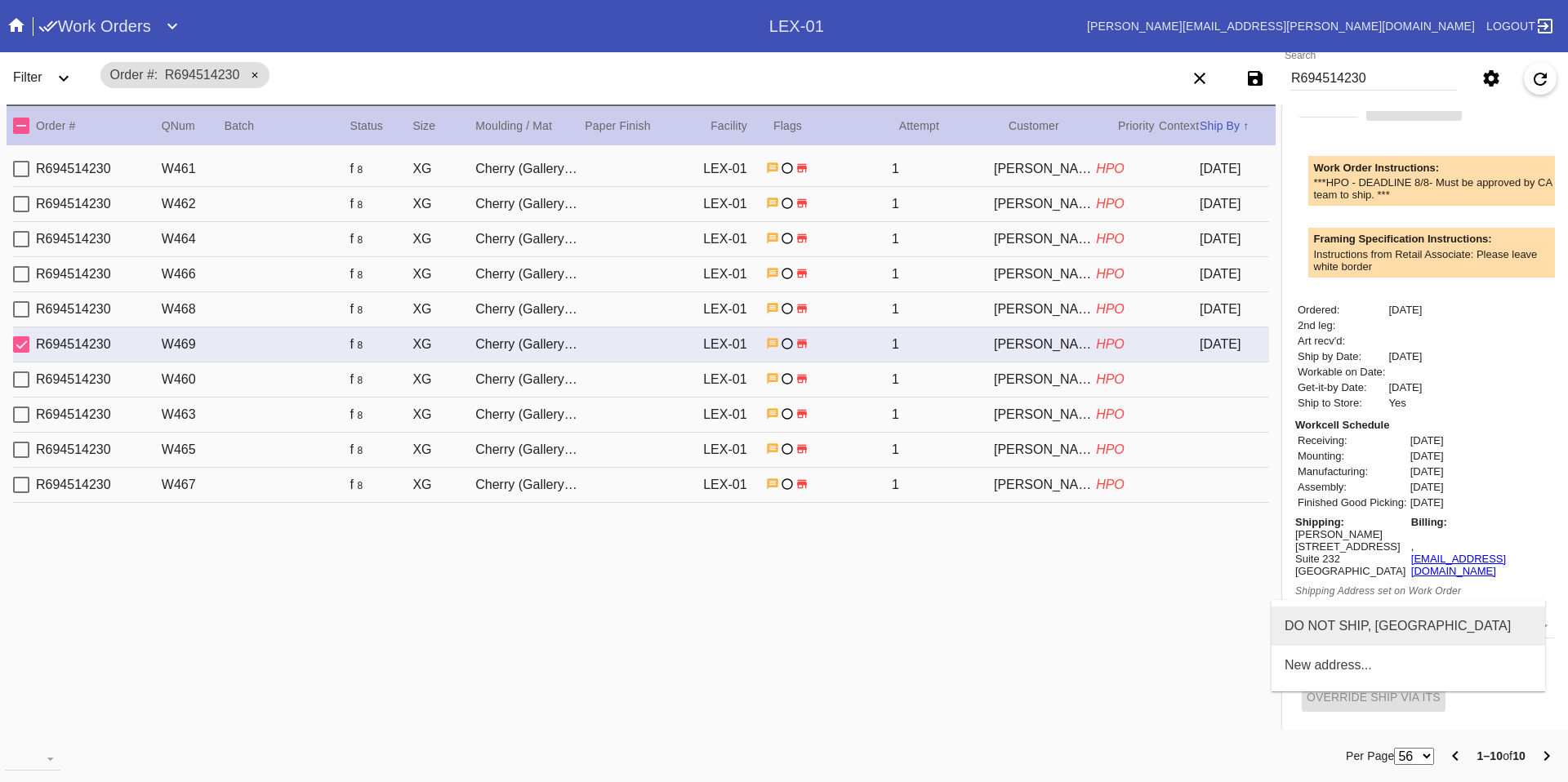 click on "DO NOT SHIP, RICHMOND KY" at bounding box center [1397, 626] 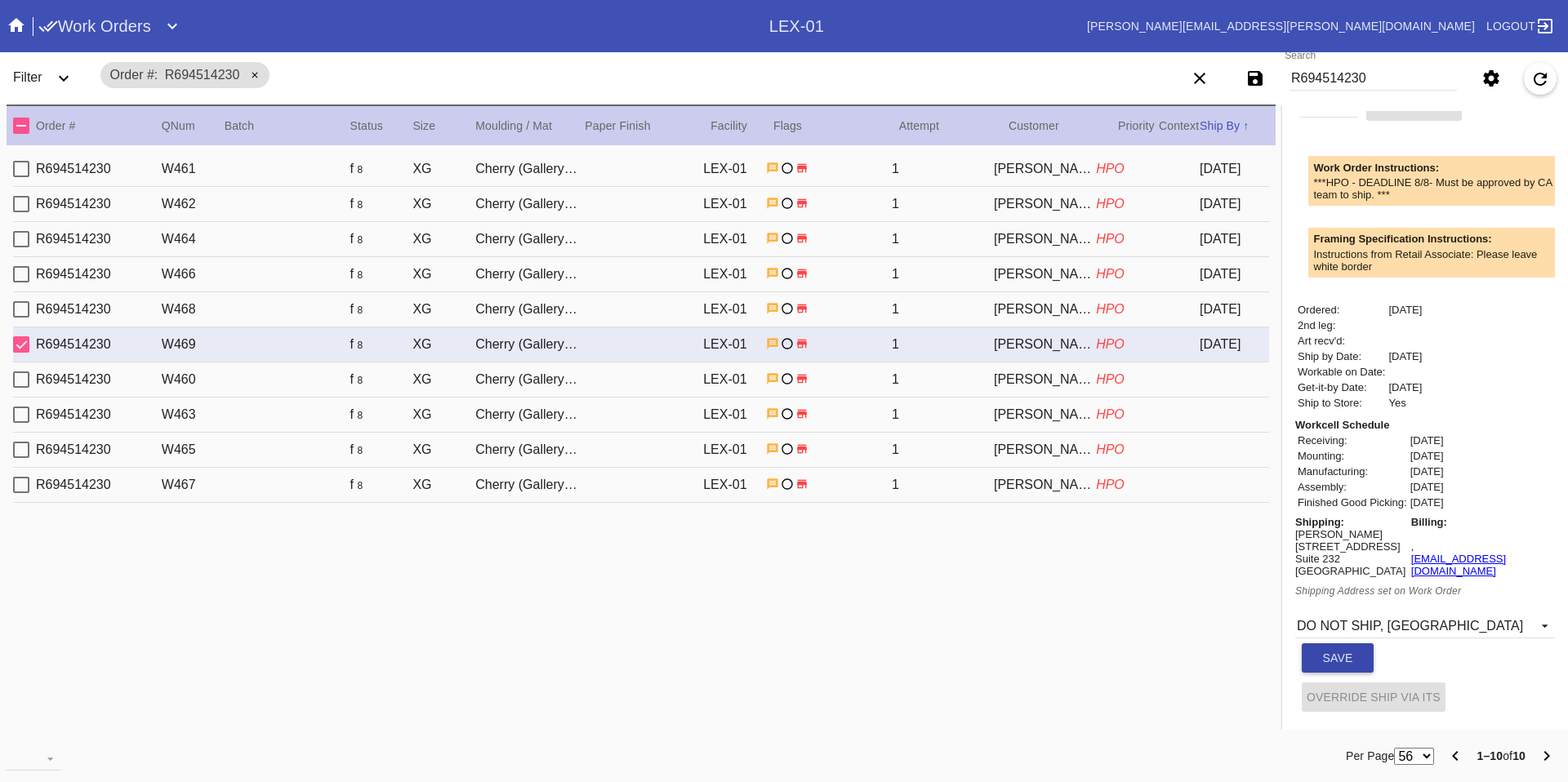 click on "Save" at bounding box center [1338, 658] 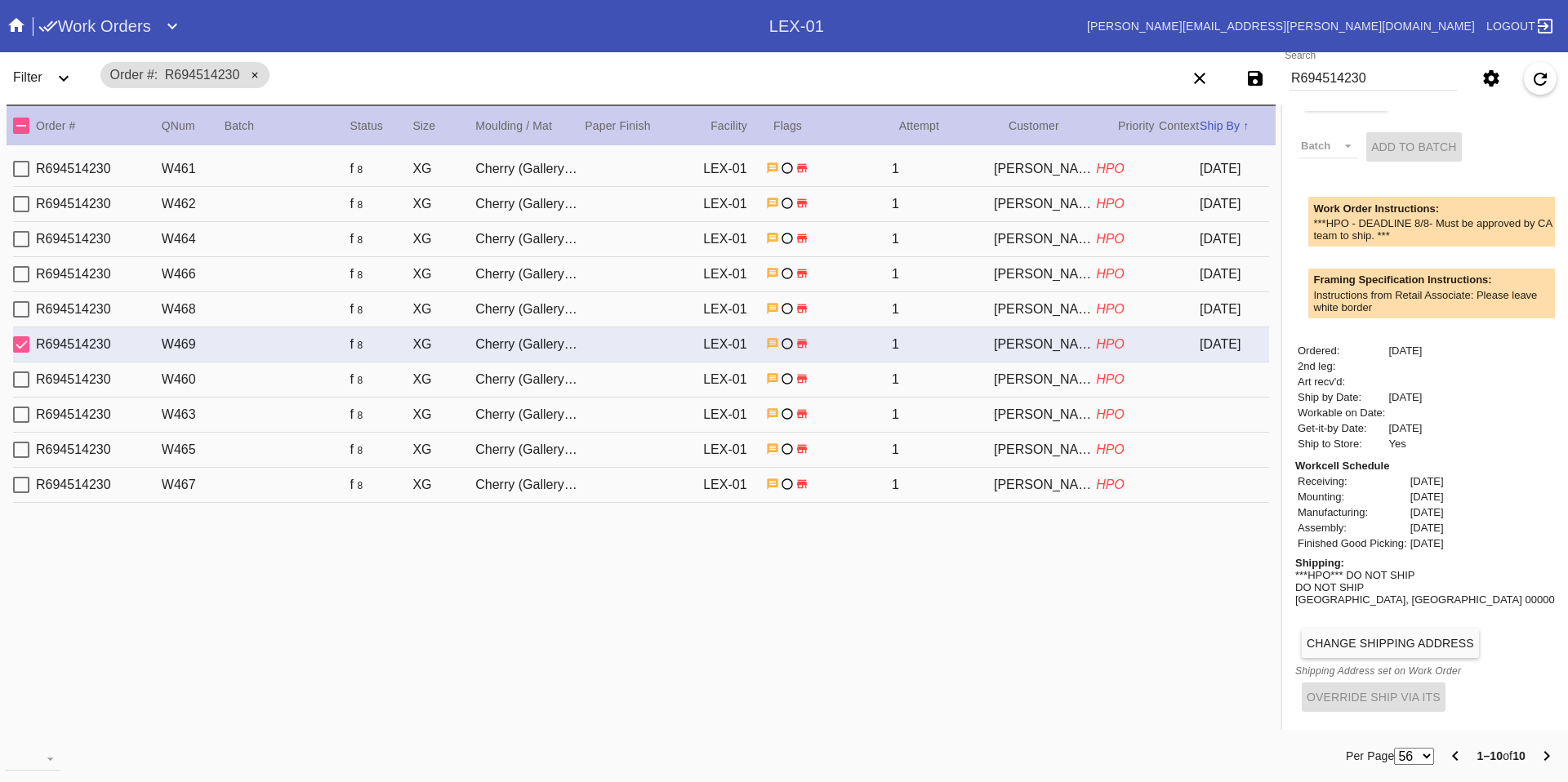 click on "Change Shipping Address" at bounding box center (1425, 643) 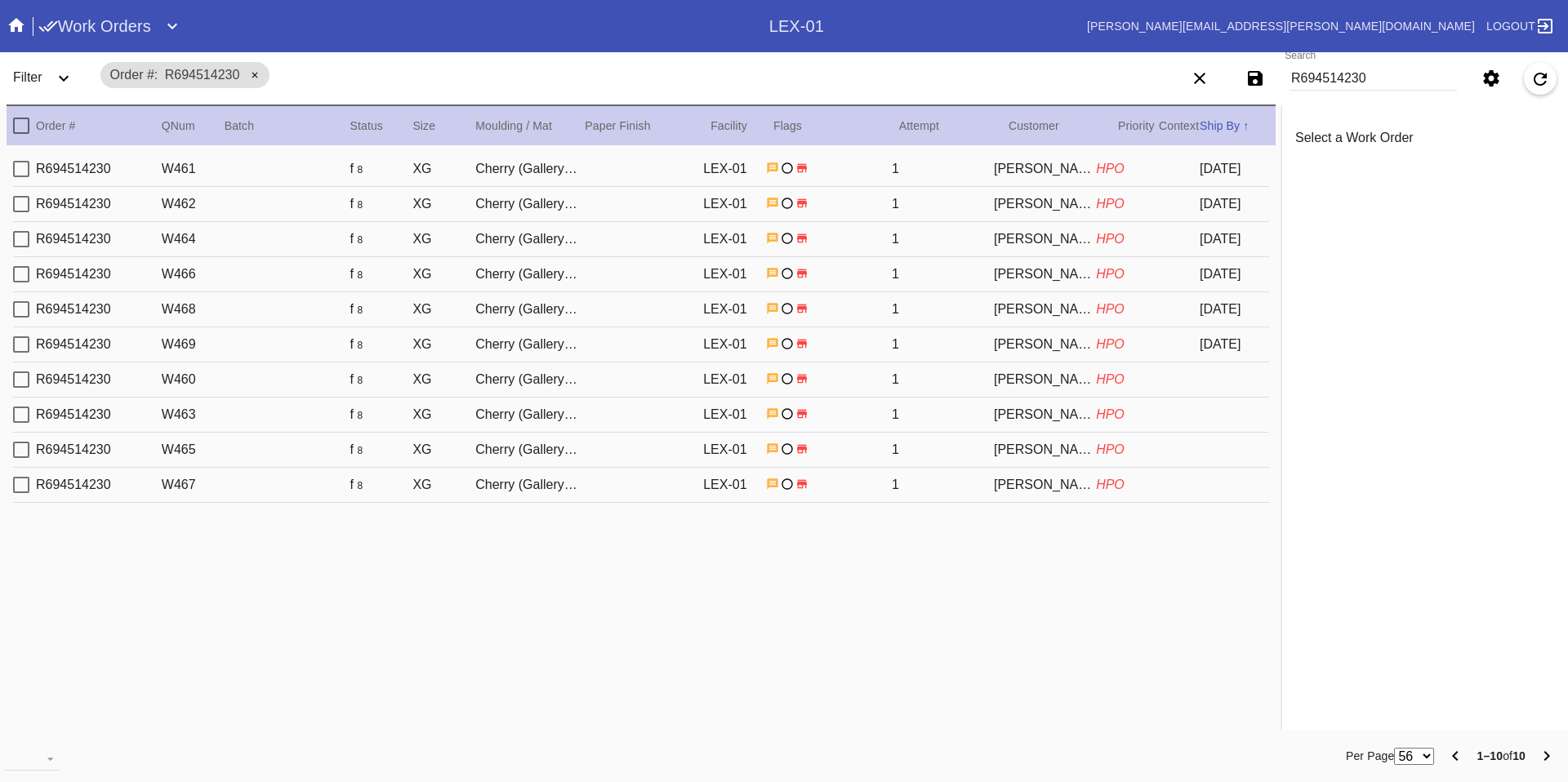 scroll, scrollTop: 0, scrollLeft: 0, axis: both 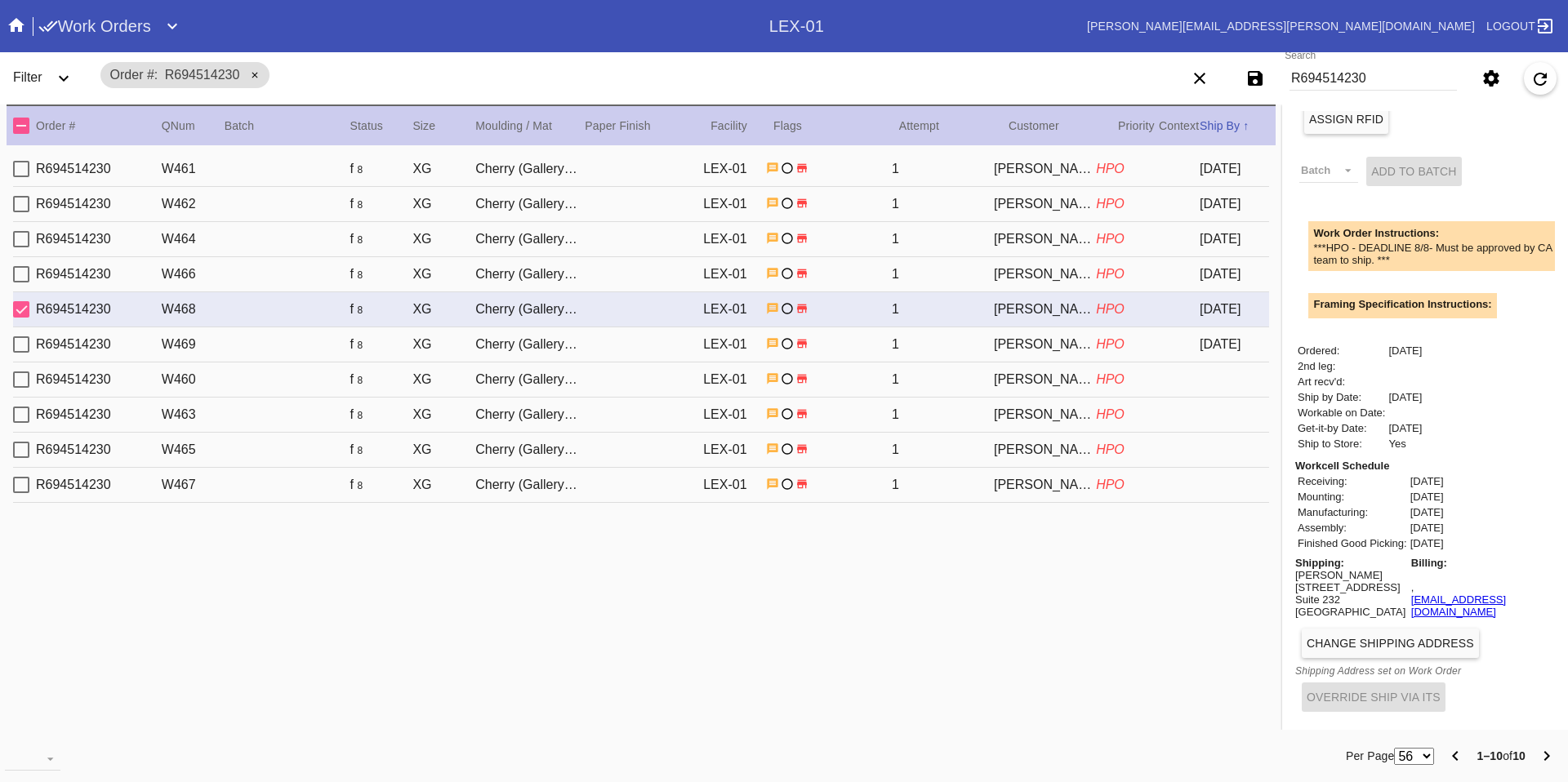 click on "Change Shipping Address" at bounding box center (1425, 643) 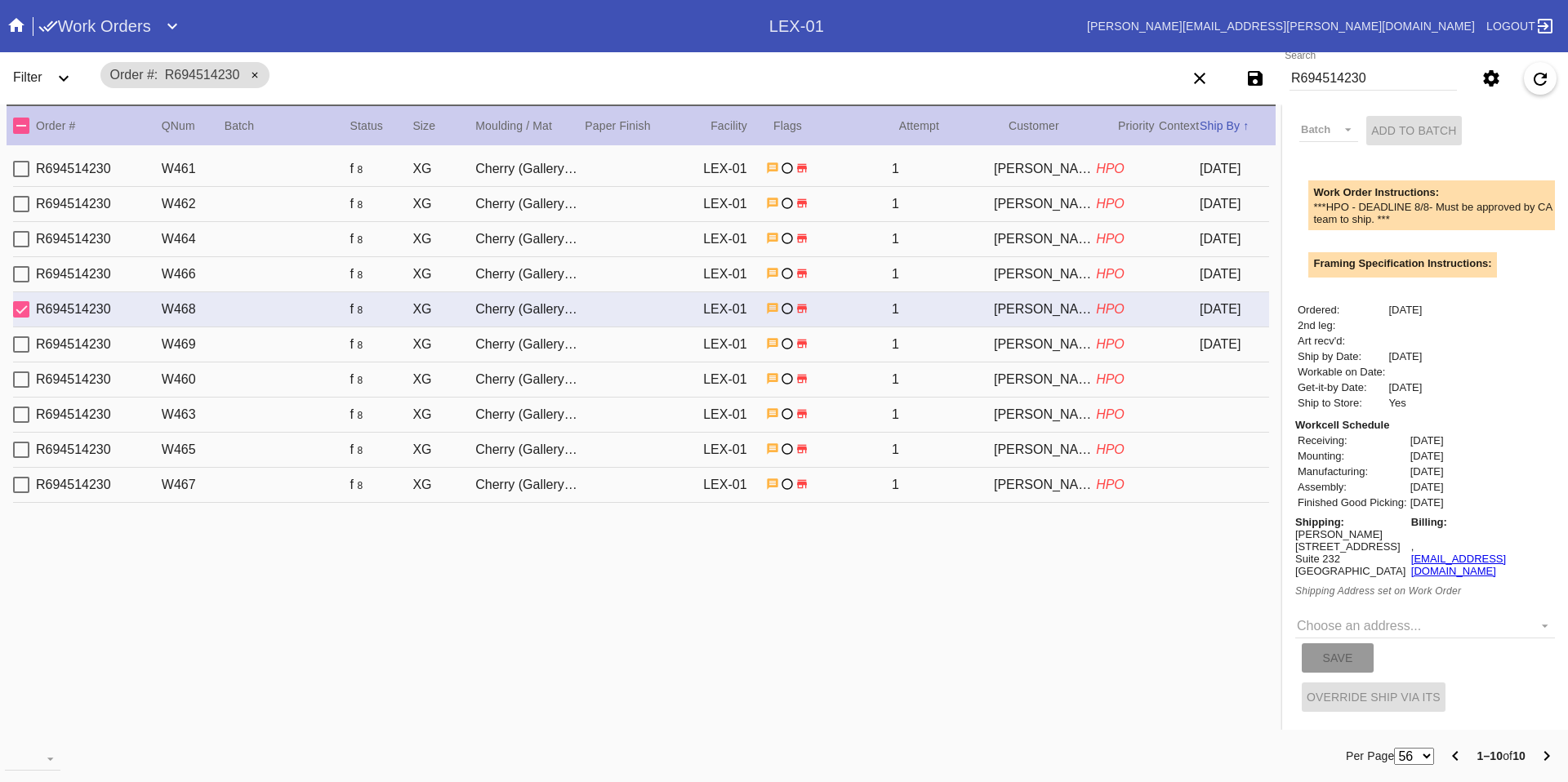 scroll, scrollTop: 507, scrollLeft: 0, axis: vertical 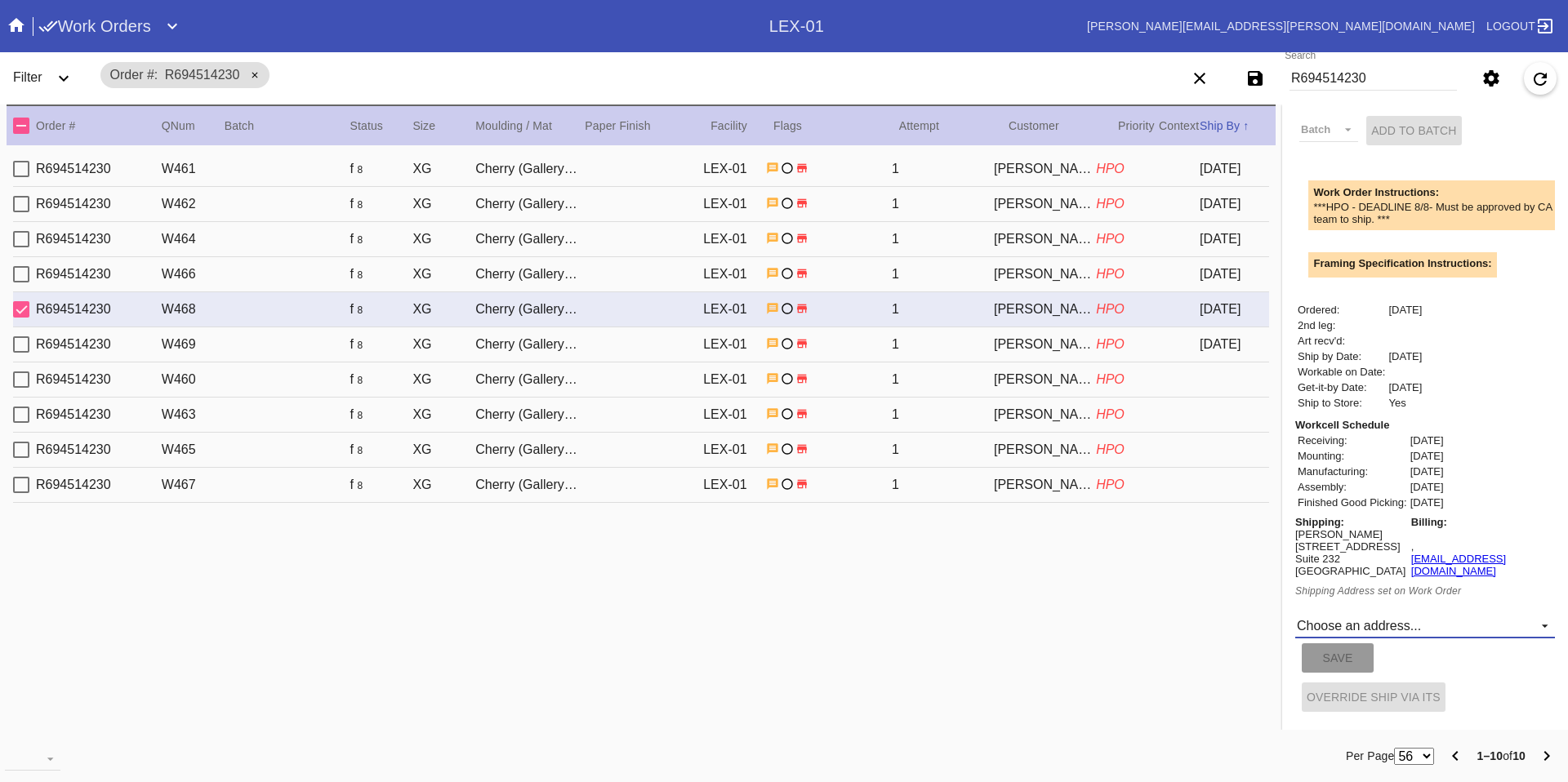 click on "Choose an address... DO NOT SHIP, RICHMOND KY New address..." at bounding box center (1425, 626) 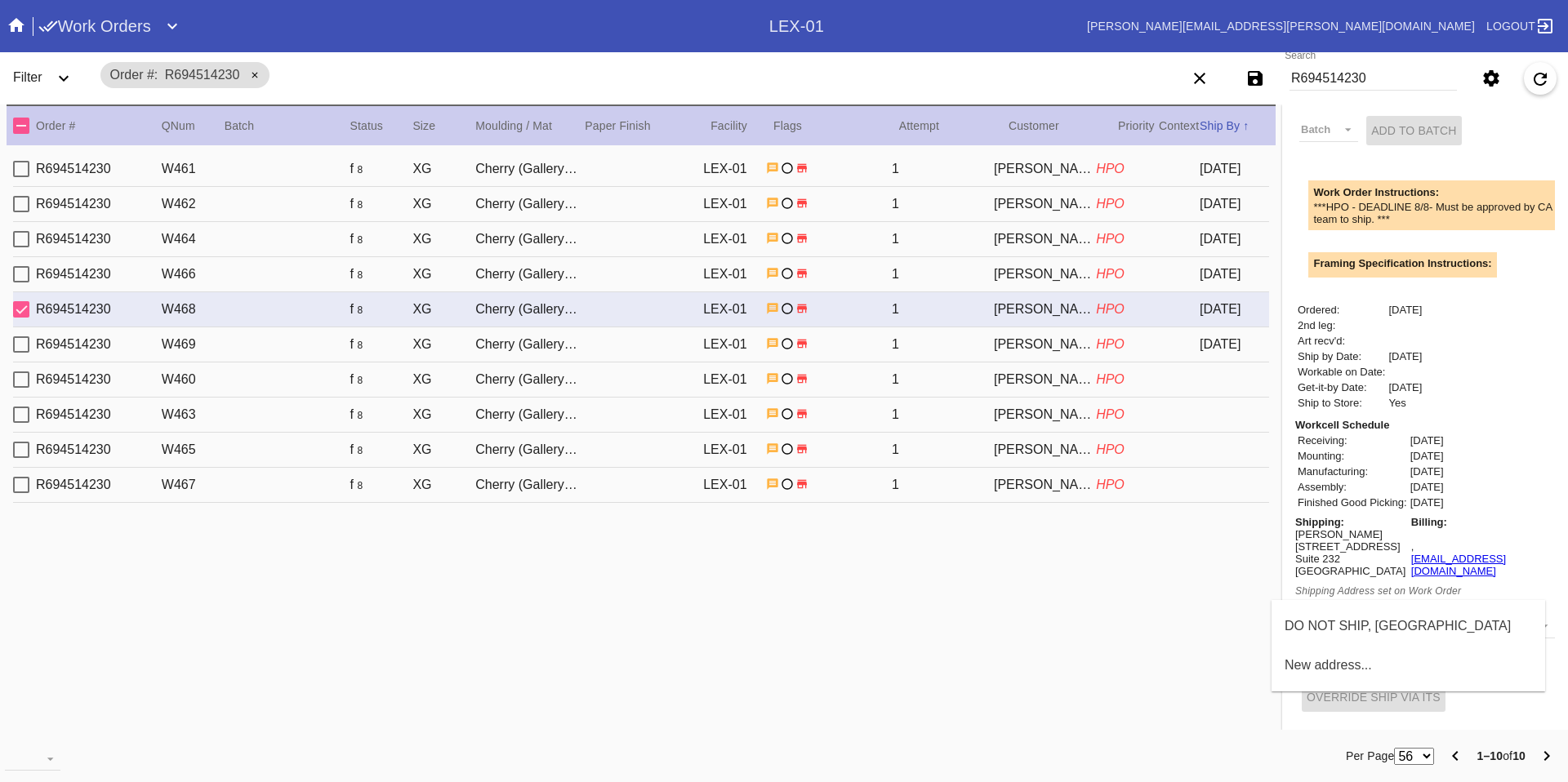 click on "DO NOT SHIP, RICHMOND KY" at bounding box center (1408, 626) 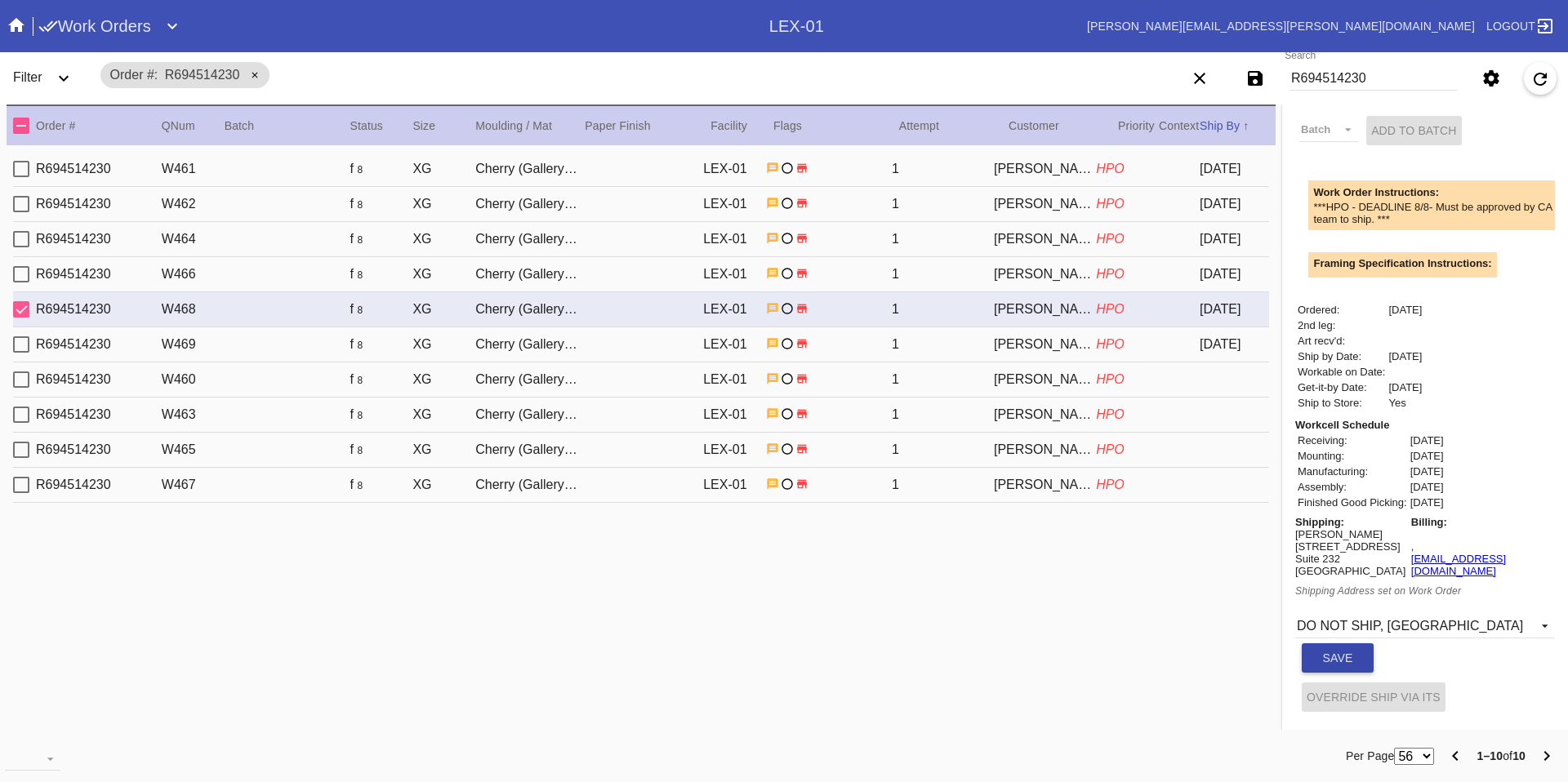 click on "Save" at bounding box center (1338, 658) 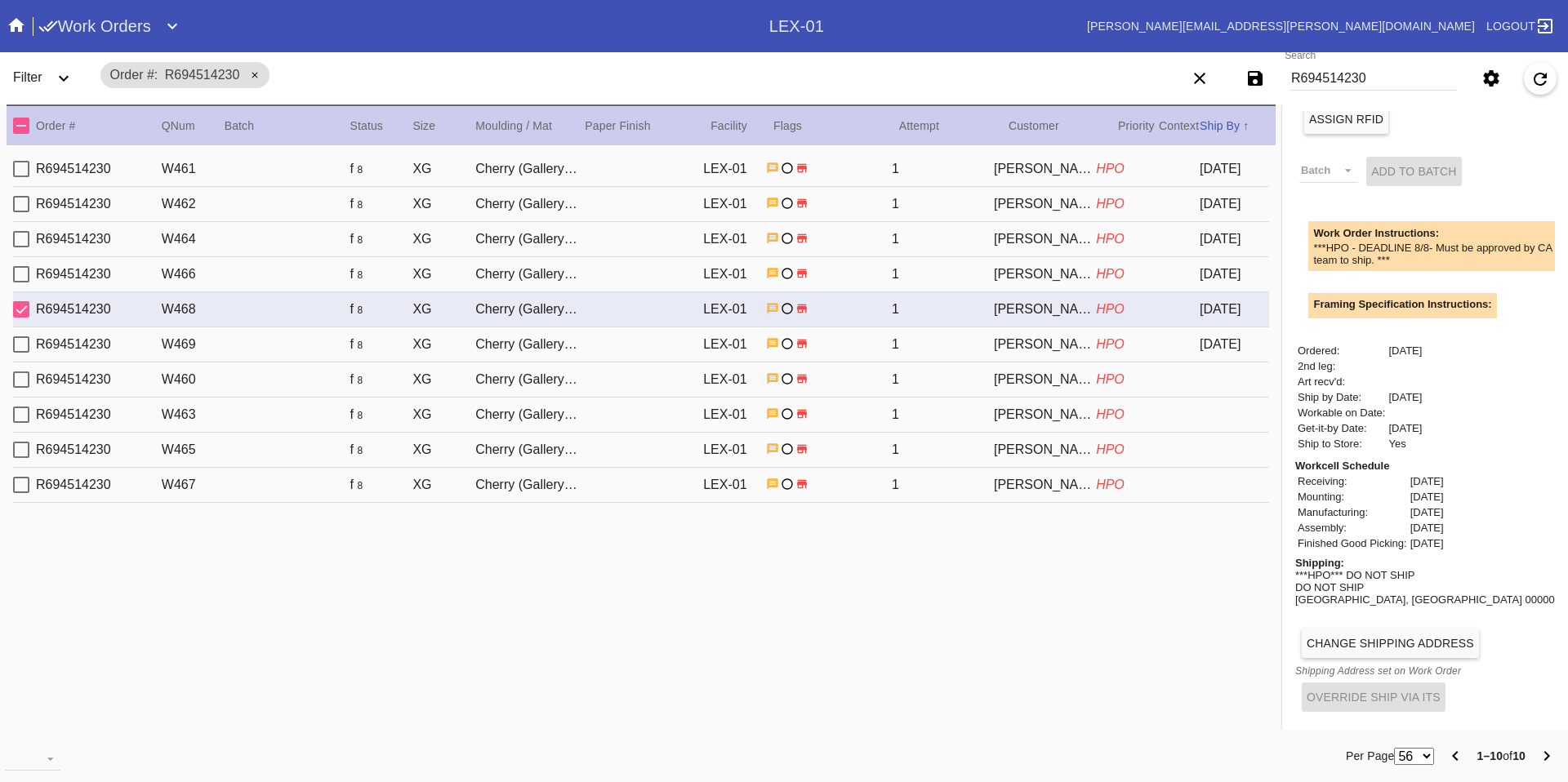 click on "HPO" at bounding box center (1127, 274) 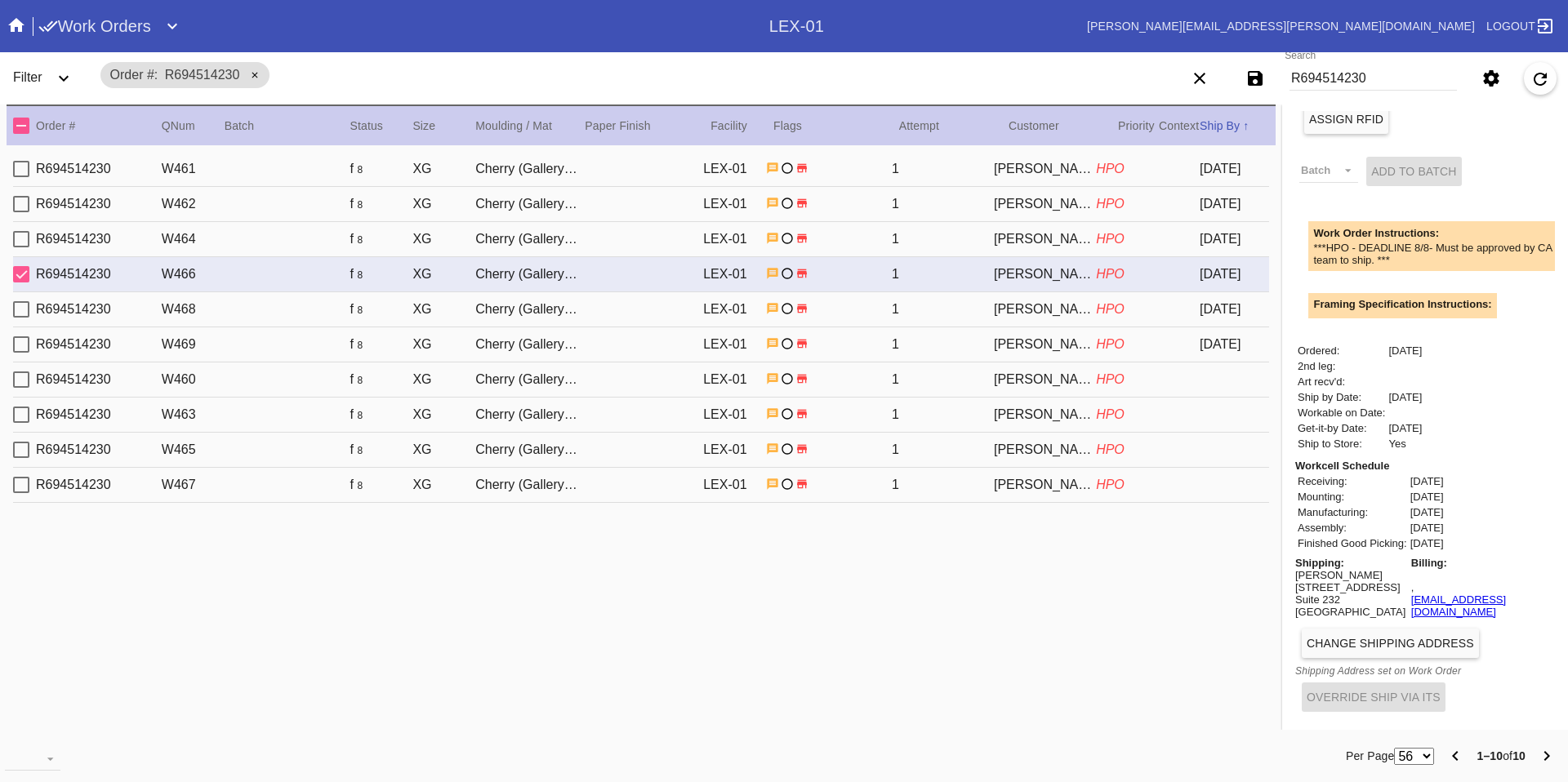 scroll, scrollTop: 466, scrollLeft: 0, axis: vertical 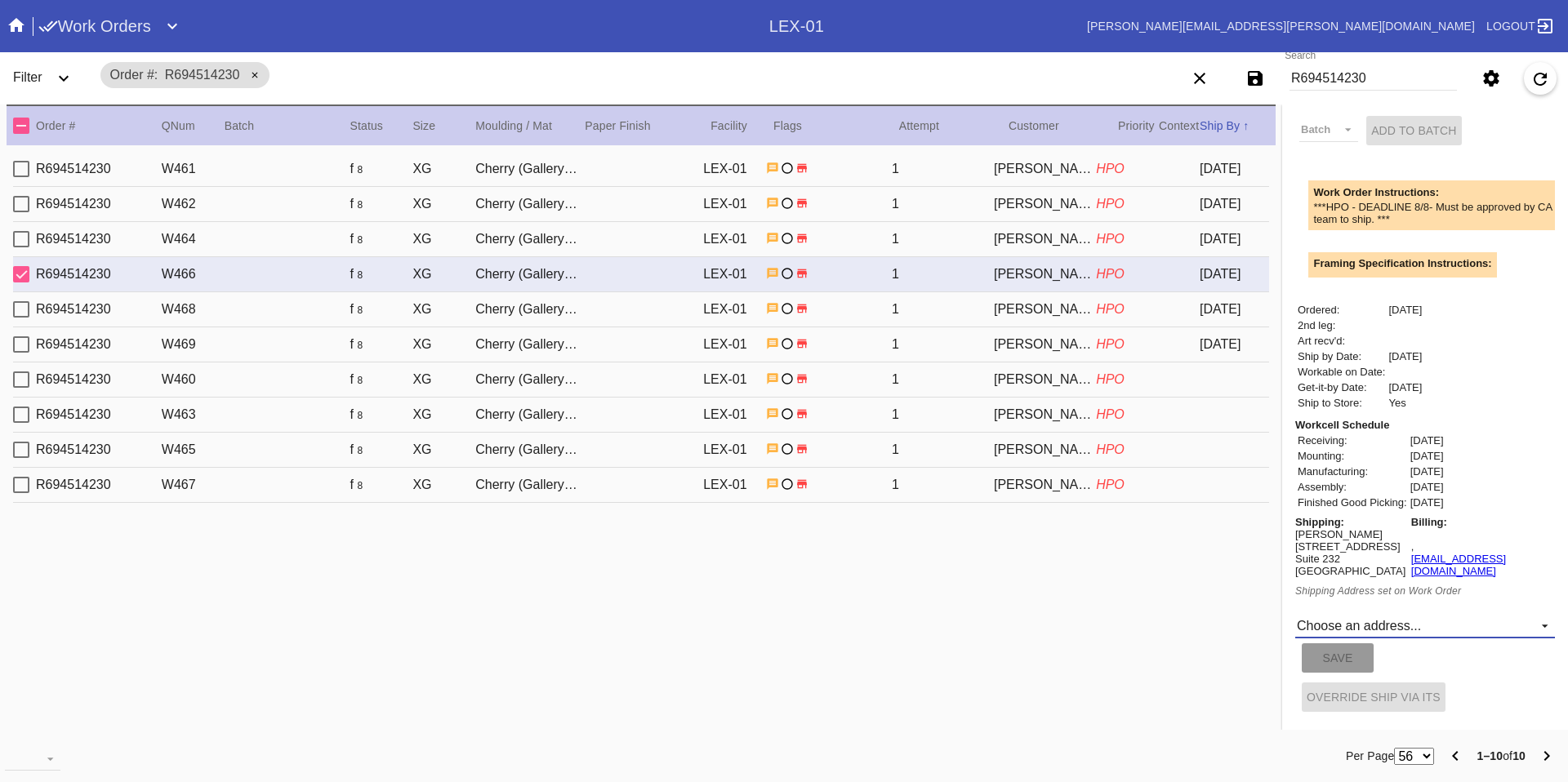 click on "Choose an address... DO NOT SHIP, RICHMOND KY Loading... New address..." at bounding box center [1425, 626] 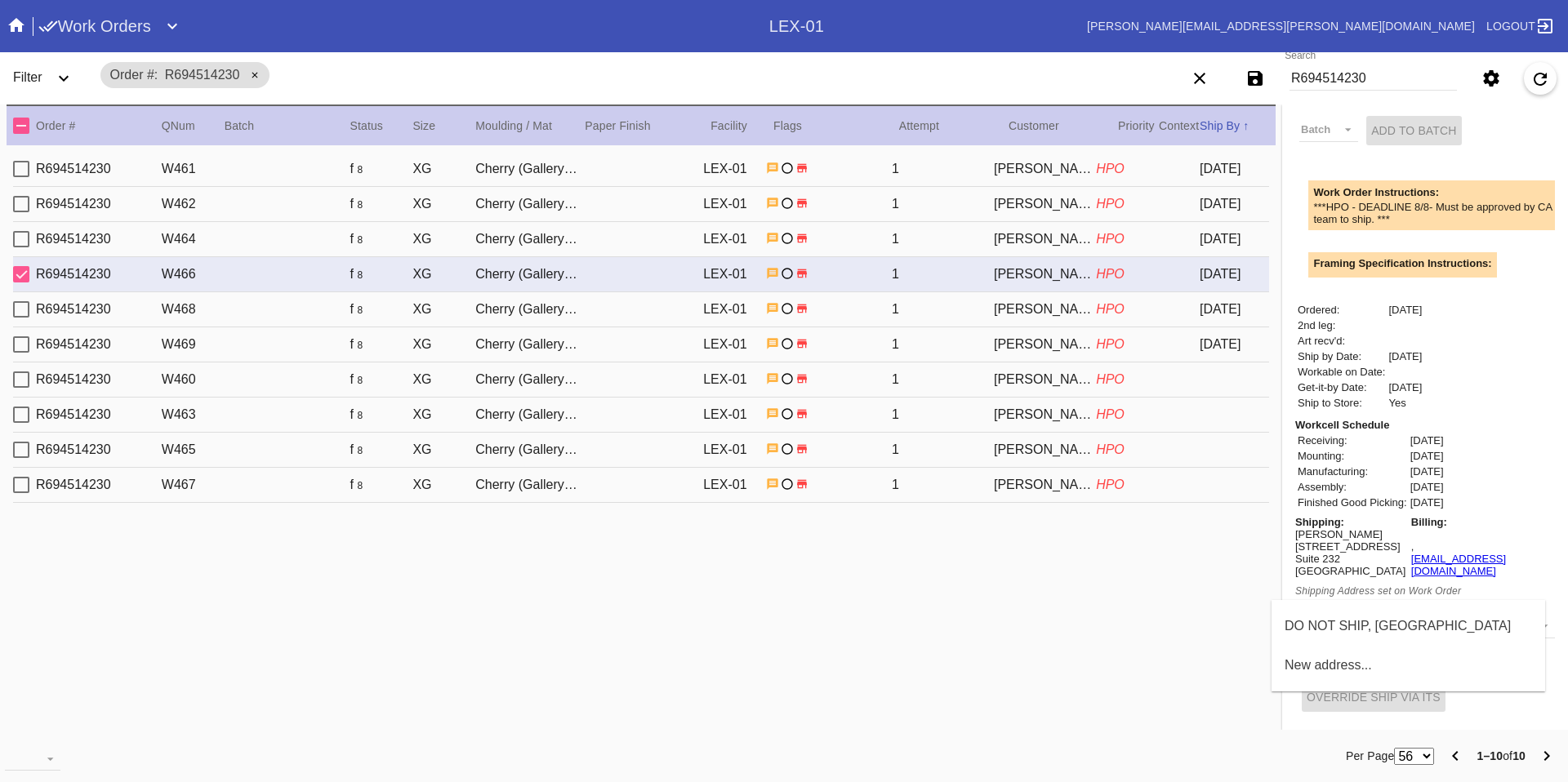 click on "DO NOT SHIP, RICHMOND KY" at bounding box center [1397, 626] 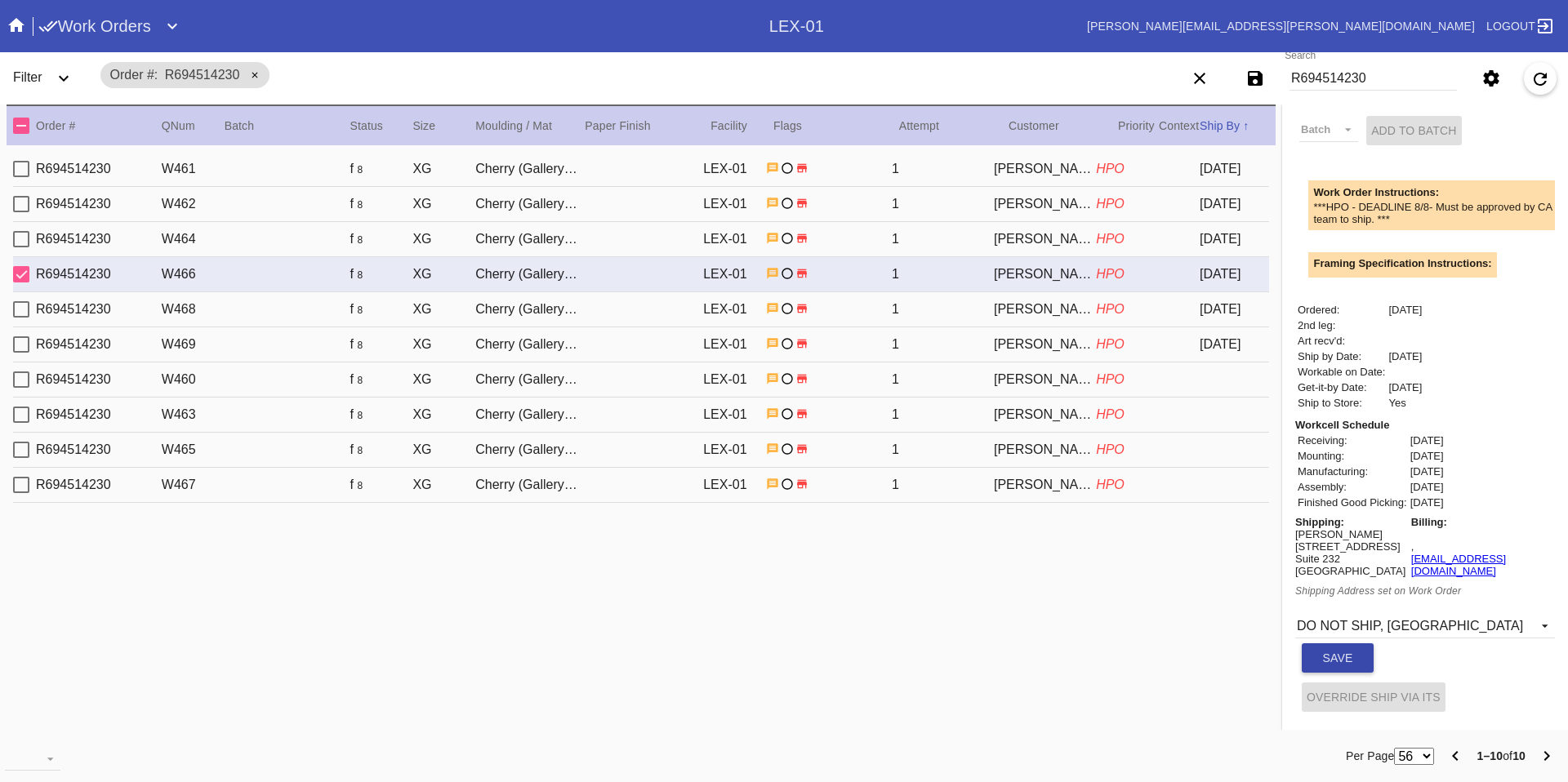 click on "Save" at bounding box center (1338, 658) 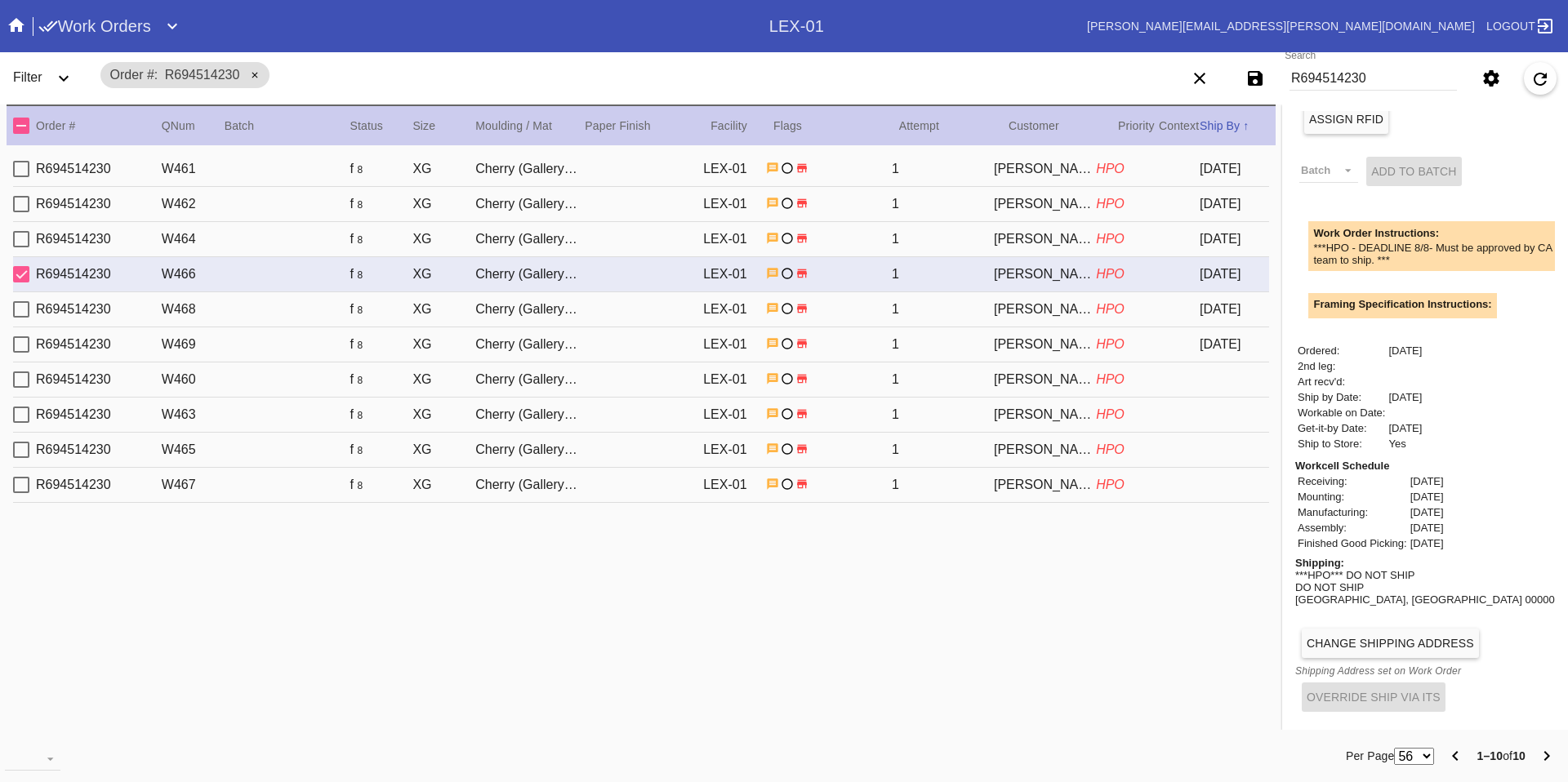 scroll, scrollTop: 454, scrollLeft: 0, axis: vertical 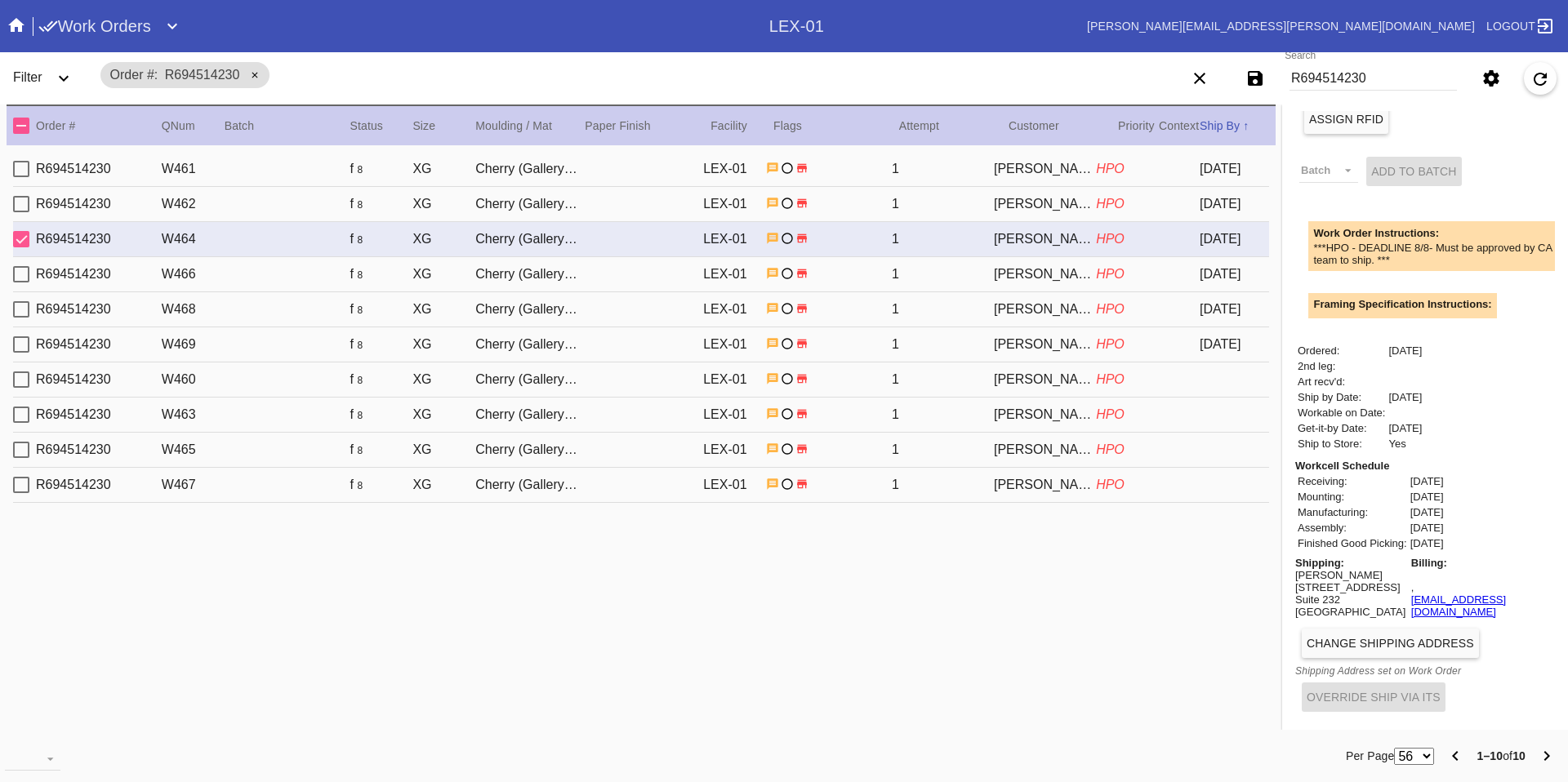 click on "Change Shipping Address" at bounding box center [1390, 643] 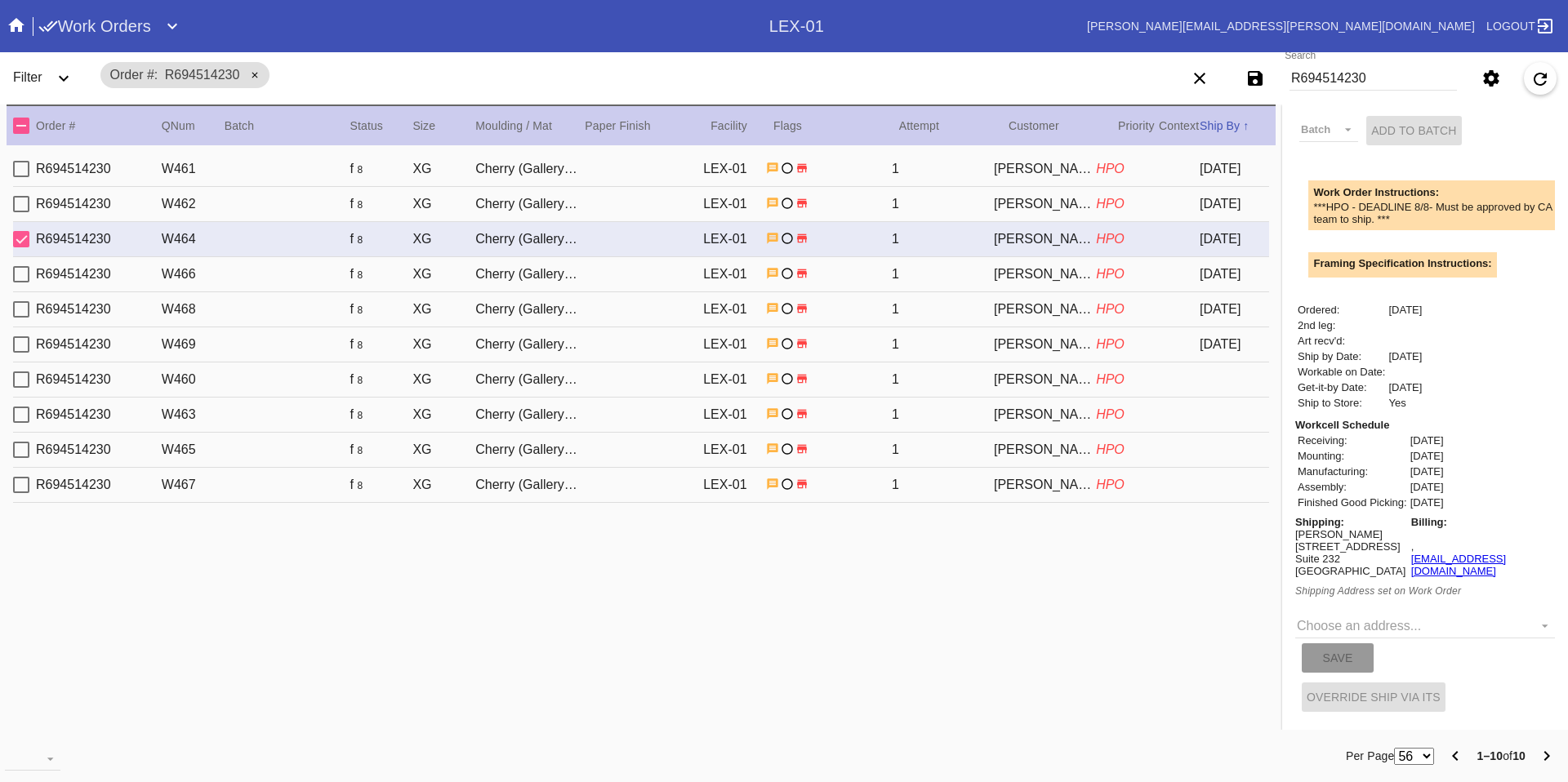 scroll, scrollTop: 507, scrollLeft: 0, axis: vertical 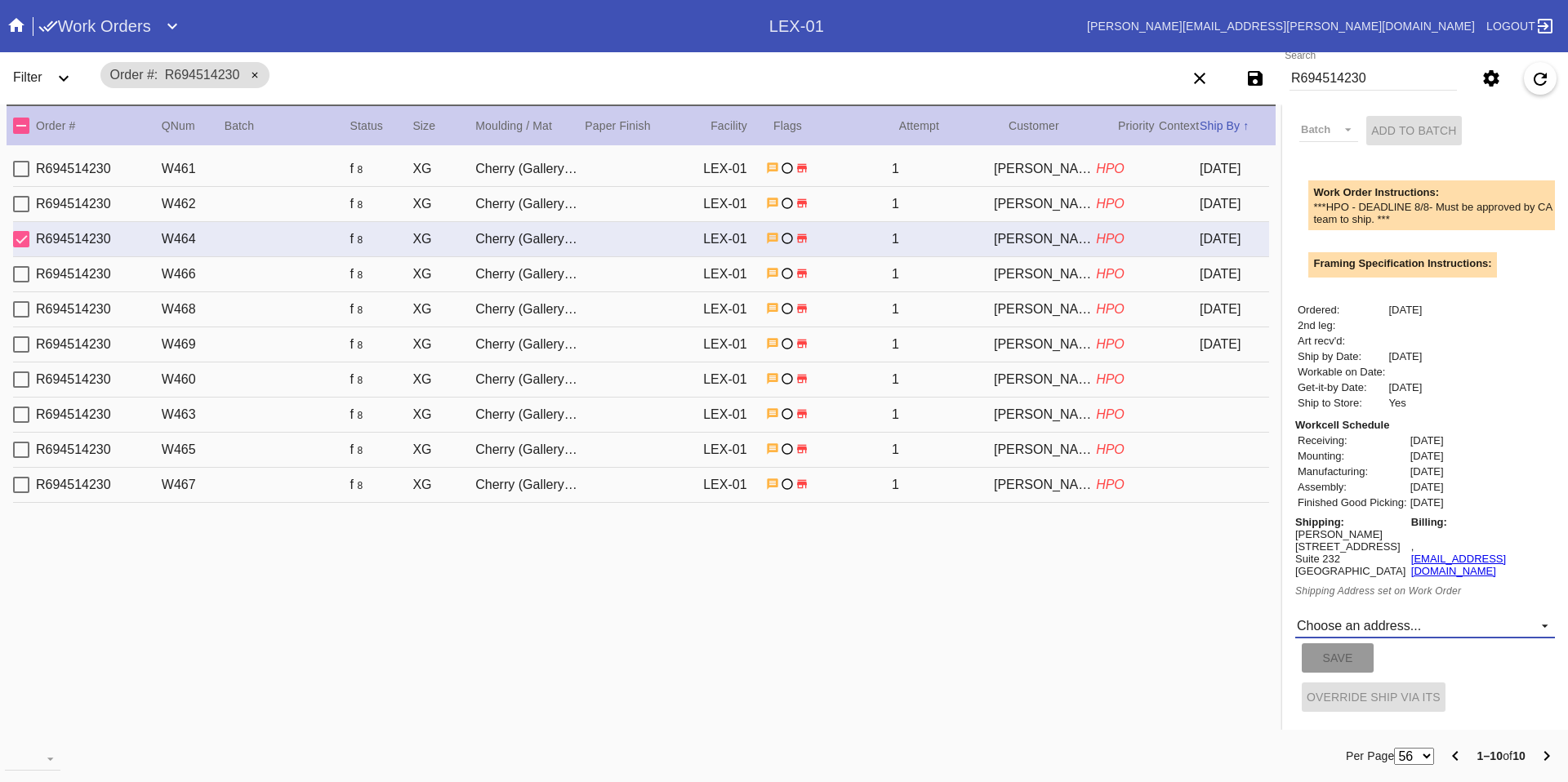 click on "Choose an address... DO NOT SHIP, RICHMOND KY New address..." at bounding box center (1425, 626) 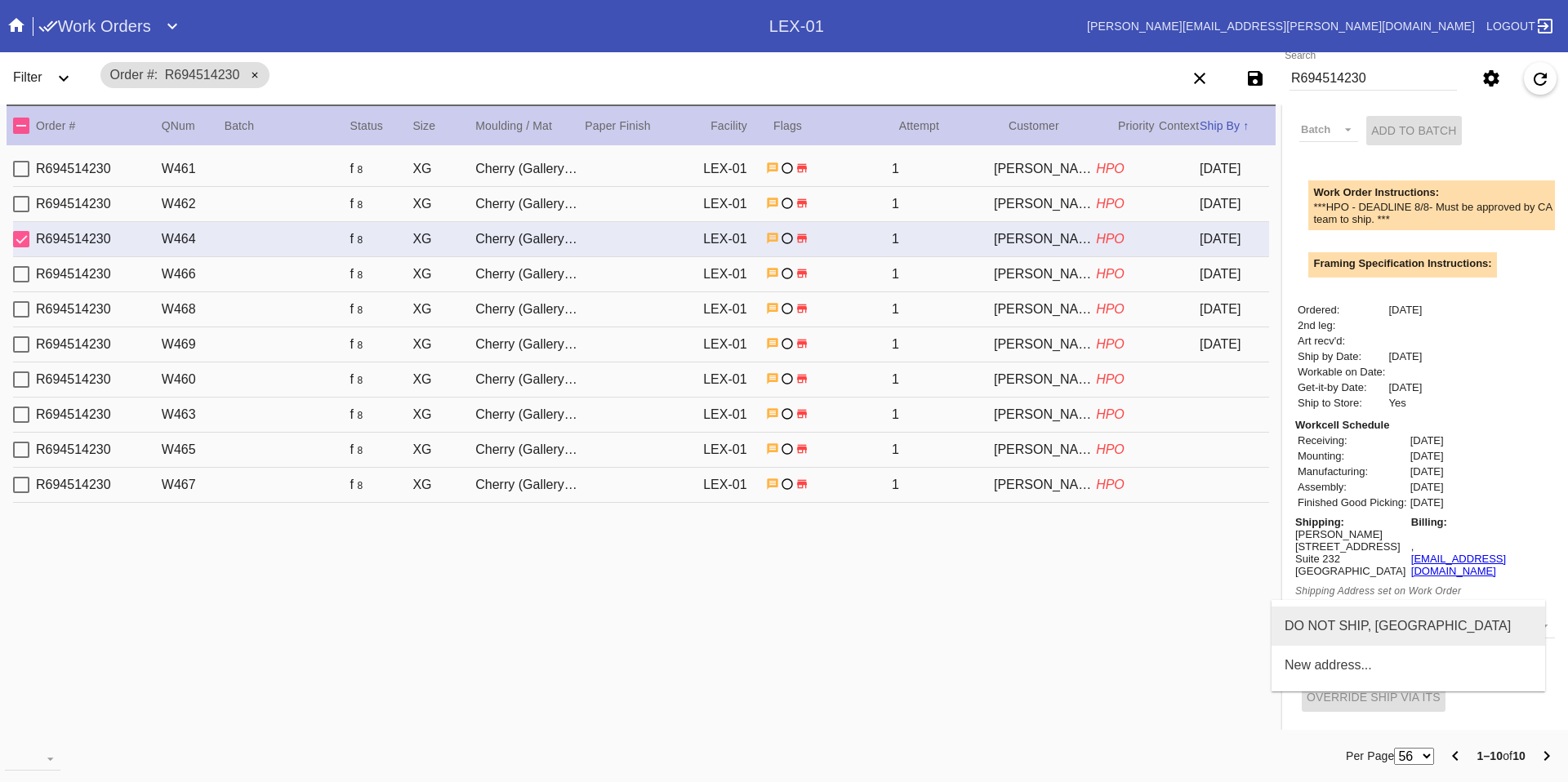 click on "DO NOT SHIP, RICHMOND KY" at bounding box center (1397, 626) 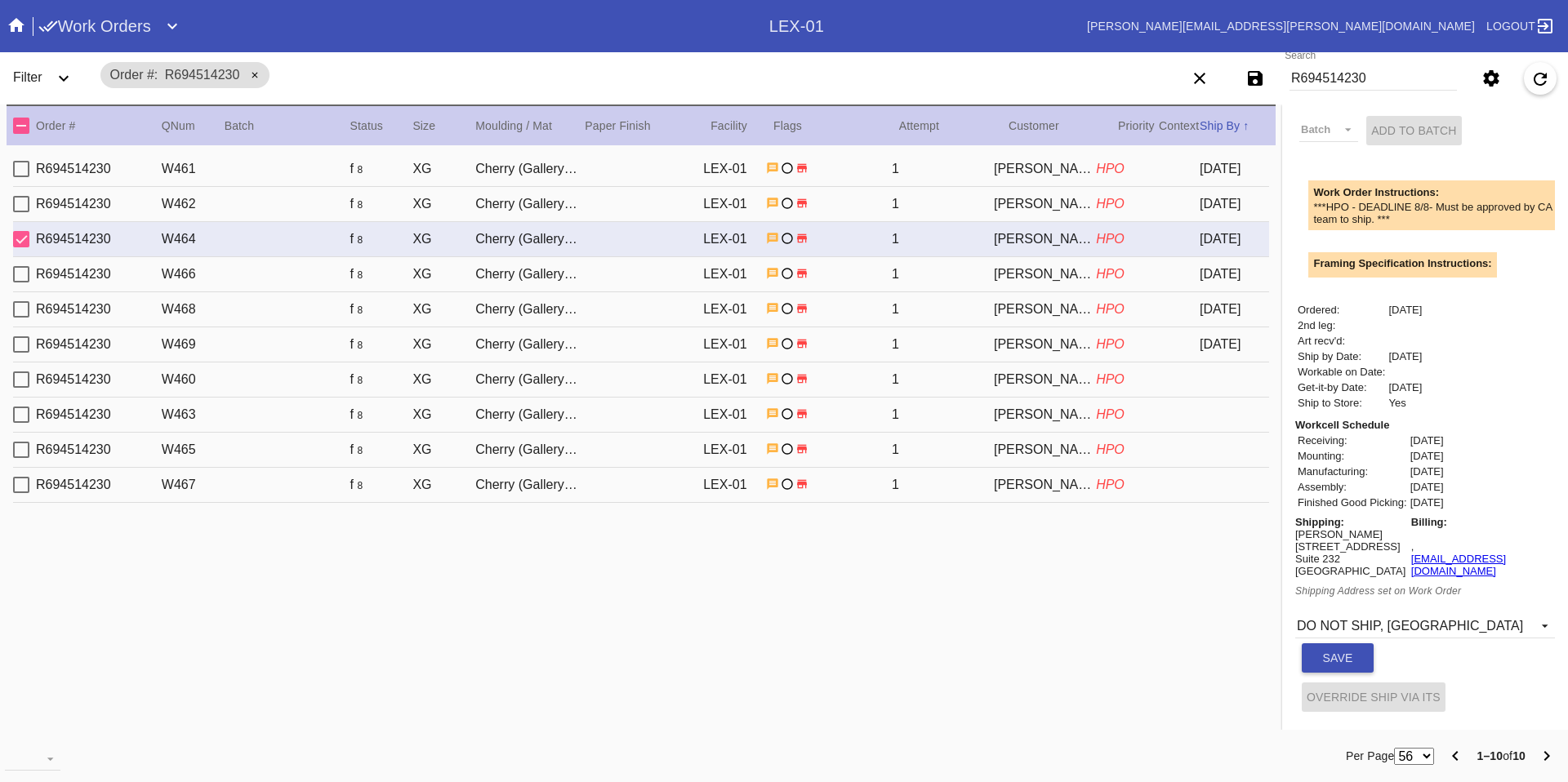click on "DO NOT SHIP, RICHMOND KY Save" at bounding box center [1425, 638] 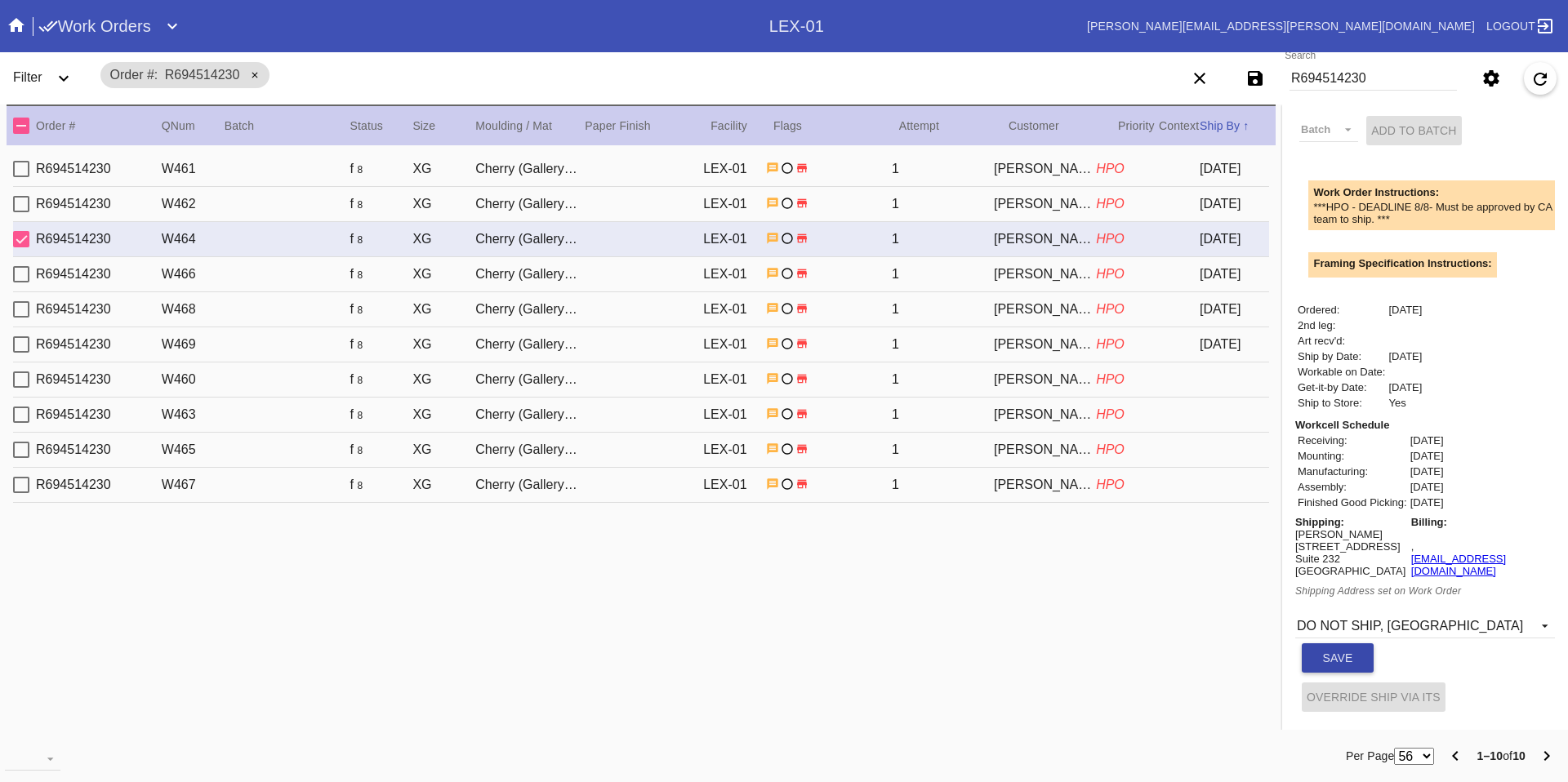 click on "Save" at bounding box center (1338, 658) 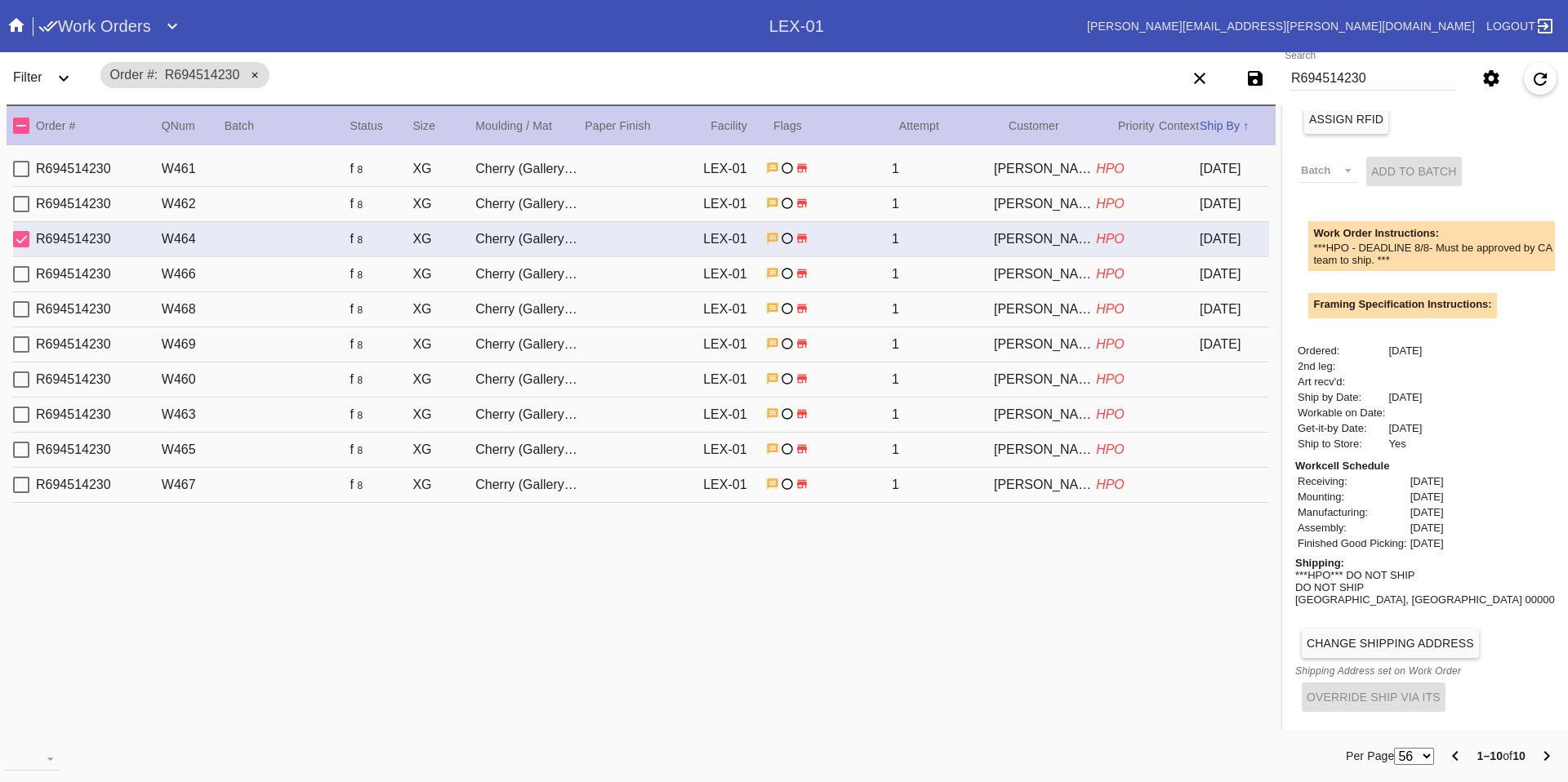 click on "R694514230 W462 f   8 XG Cherry (Gallery) / No Mat LEX-01 1 Linda Mowl
HPO
2025-07-13" at bounding box center (641, 204) 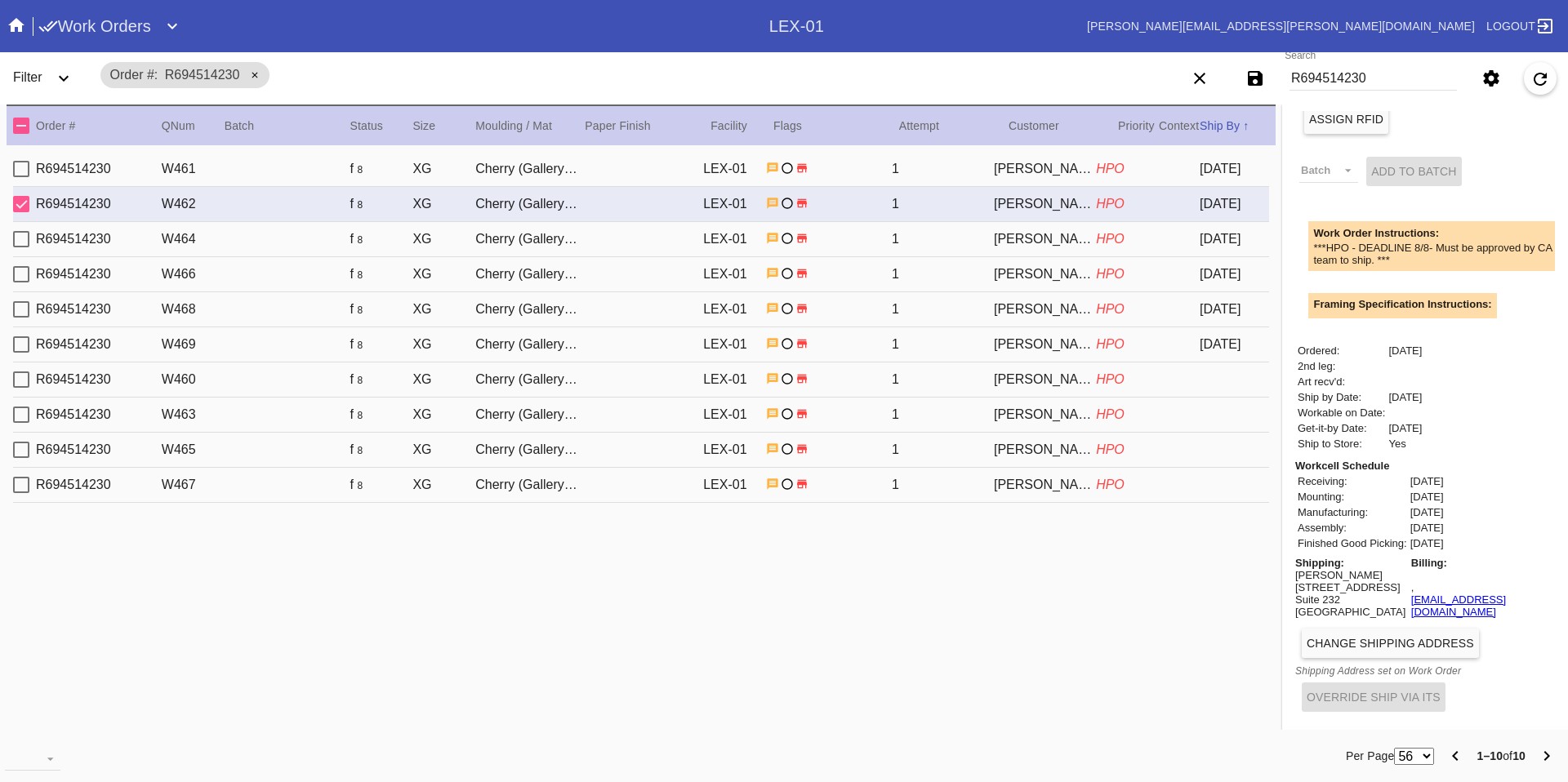 click on "Change Shipping Address" at bounding box center [1390, 643] 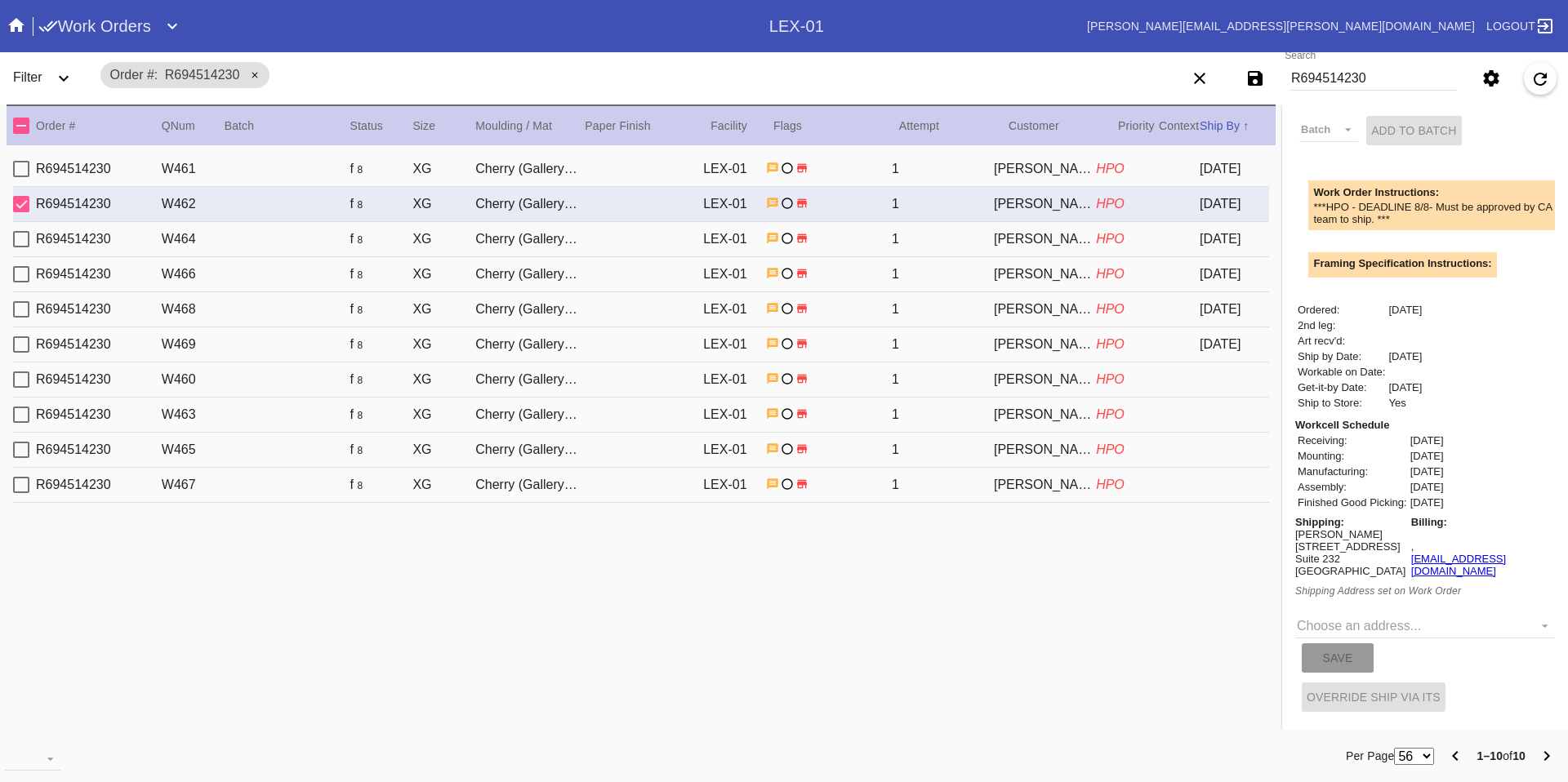 scroll, scrollTop: 507, scrollLeft: 0, axis: vertical 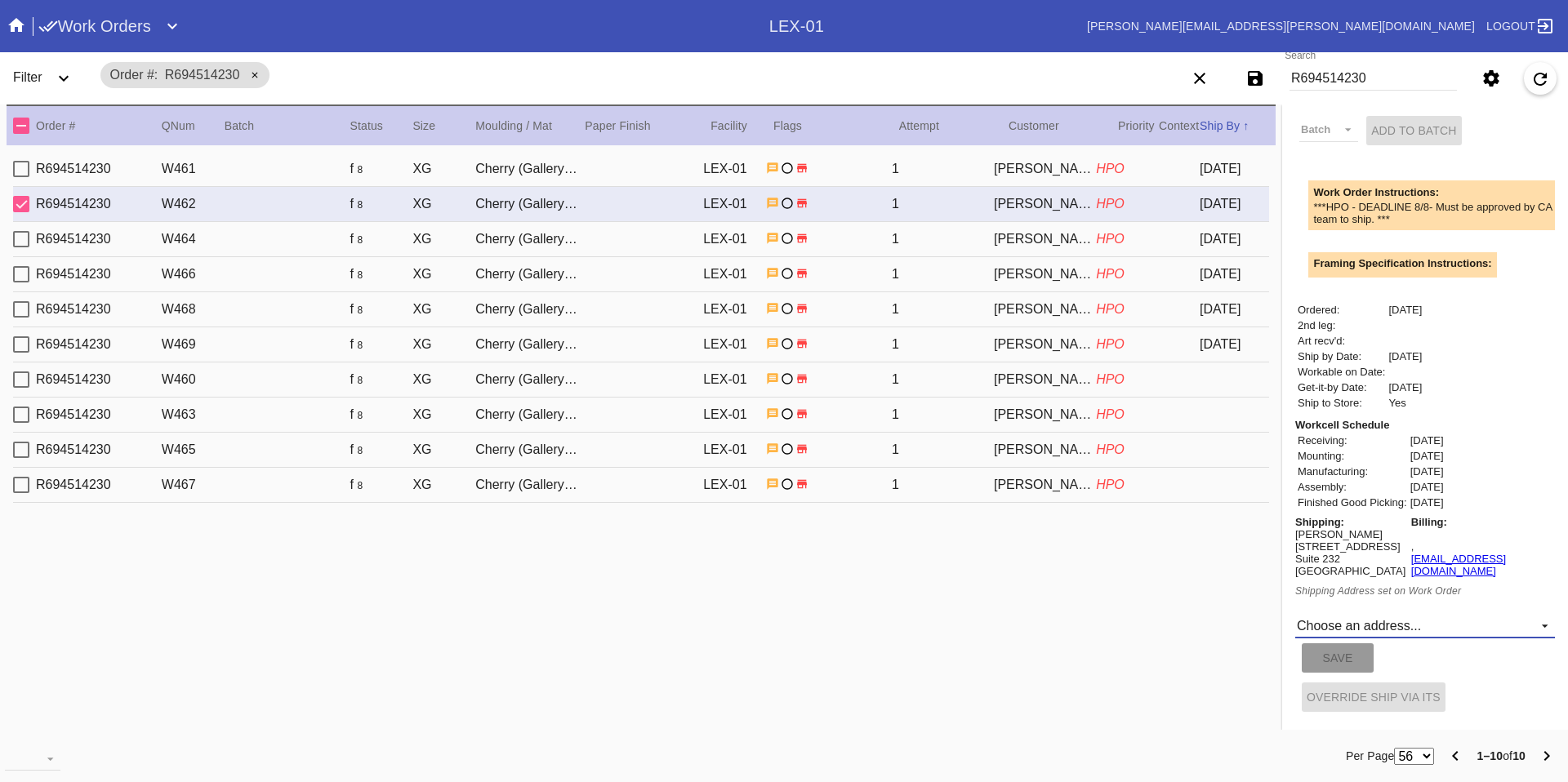 click on "Choose an address... DO NOT SHIP, RICHMOND KY New address..." at bounding box center (1425, 626) 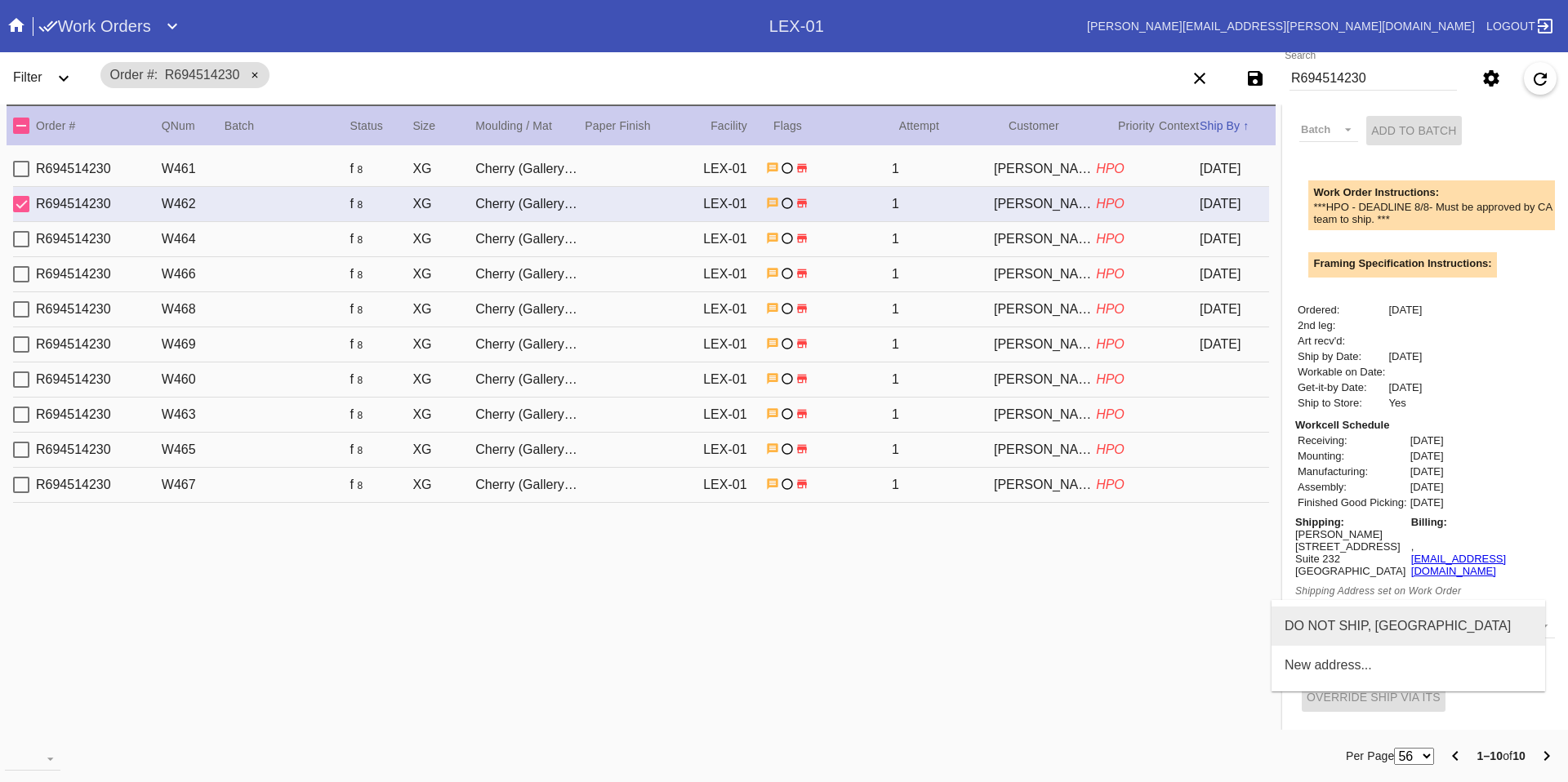 click on "DO NOT SHIP, RICHMOND KY" at bounding box center (1408, 626) 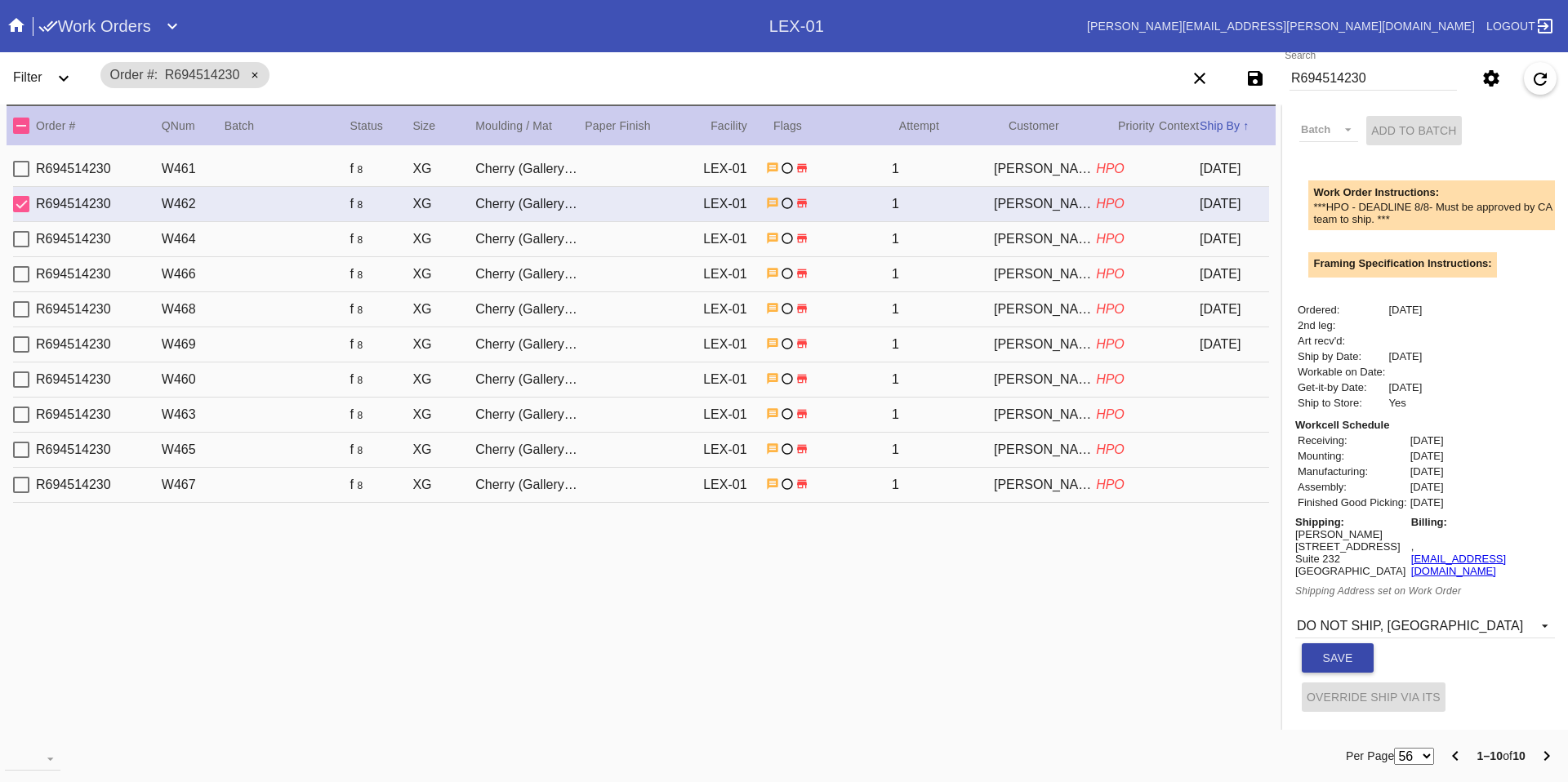 click on "Save" at bounding box center [1338, 658] 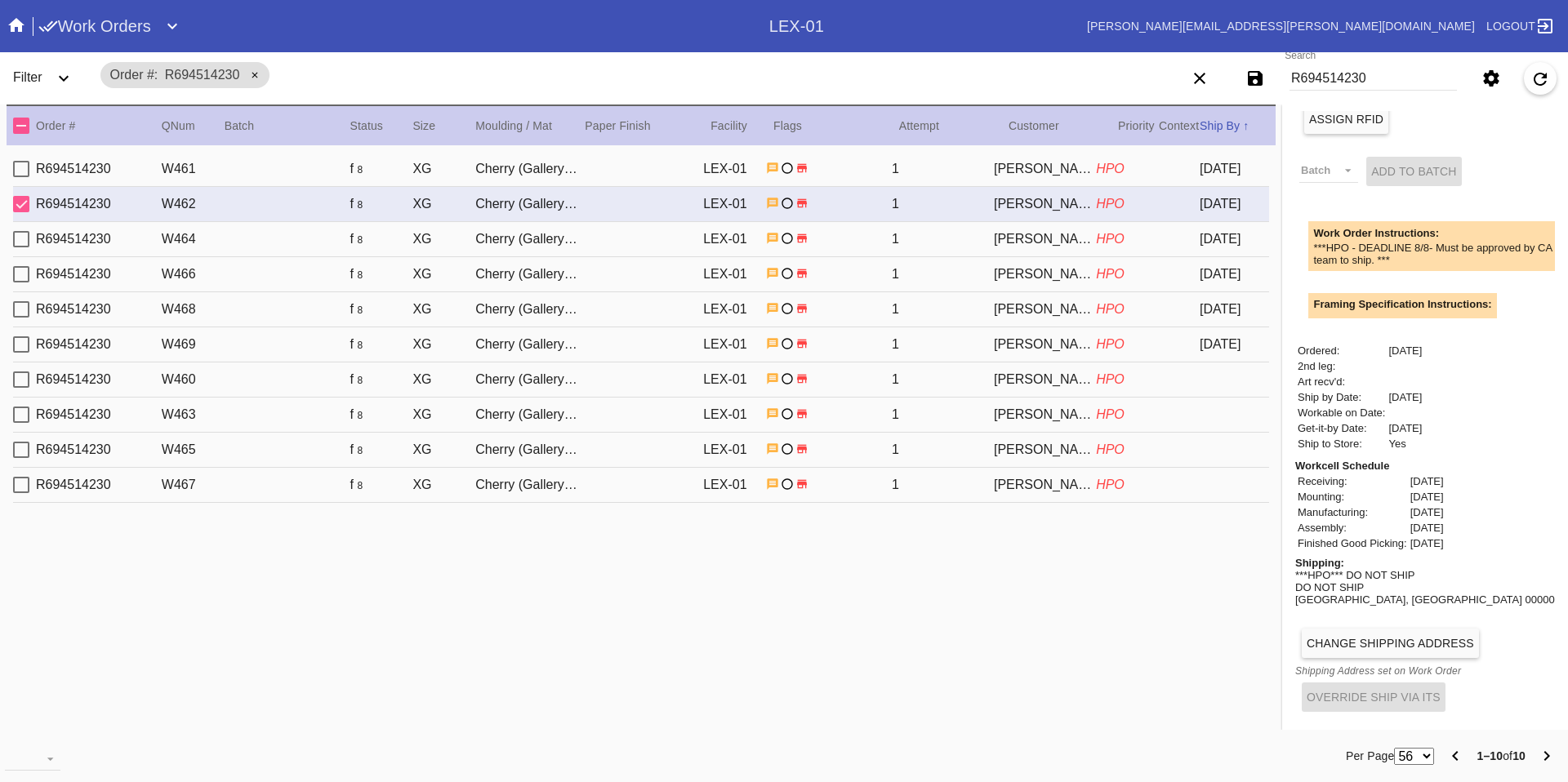 click on "R694514230 W461 f   8 XG Cherry (Gallery) / No Mat LEX-01 1 Linda Mowl
HPO
2025-07-13" at bounding box center [641, 169] 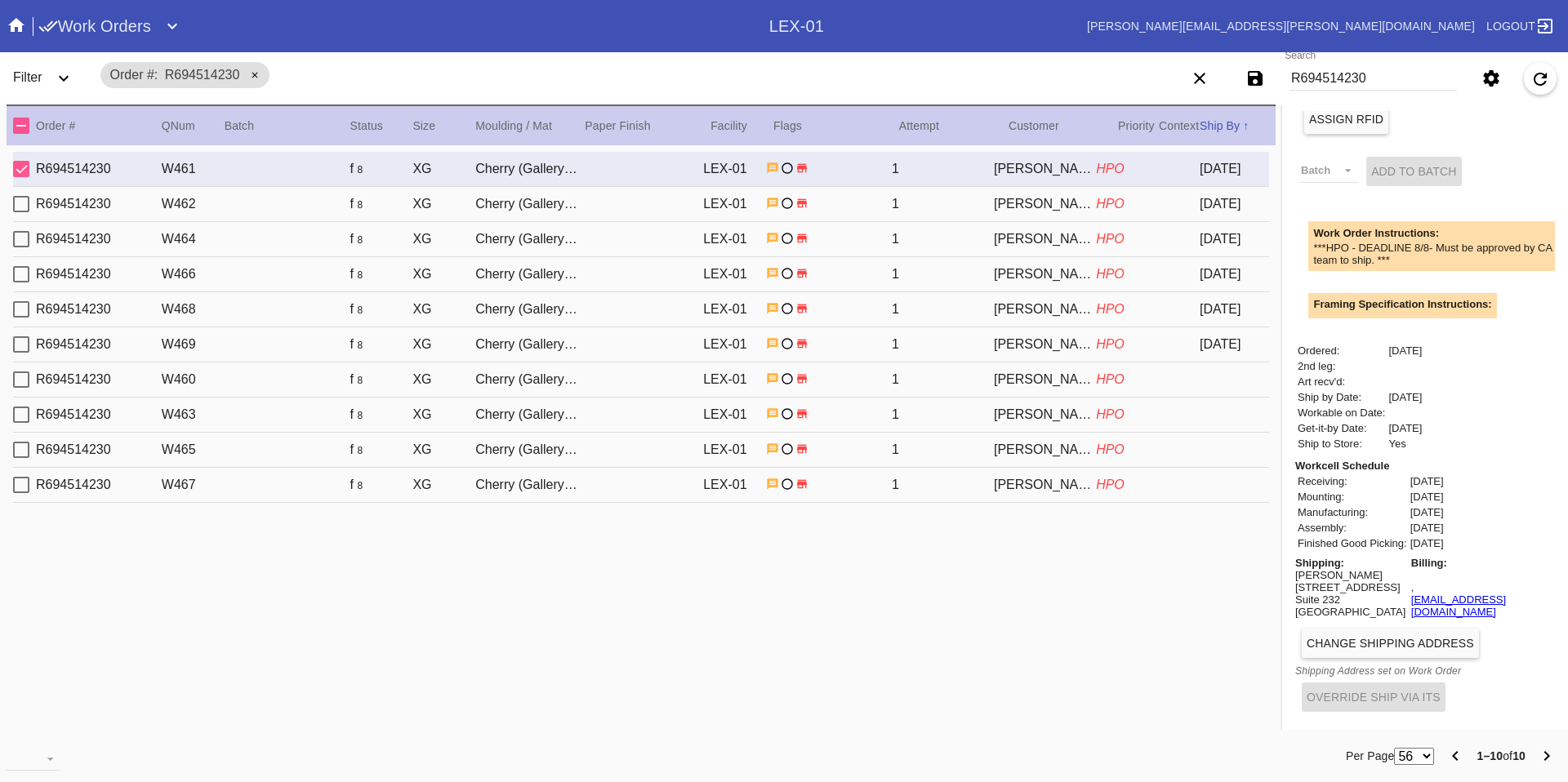scroll, scrollTop: 466, scrollLeft: 0, axis: vertical 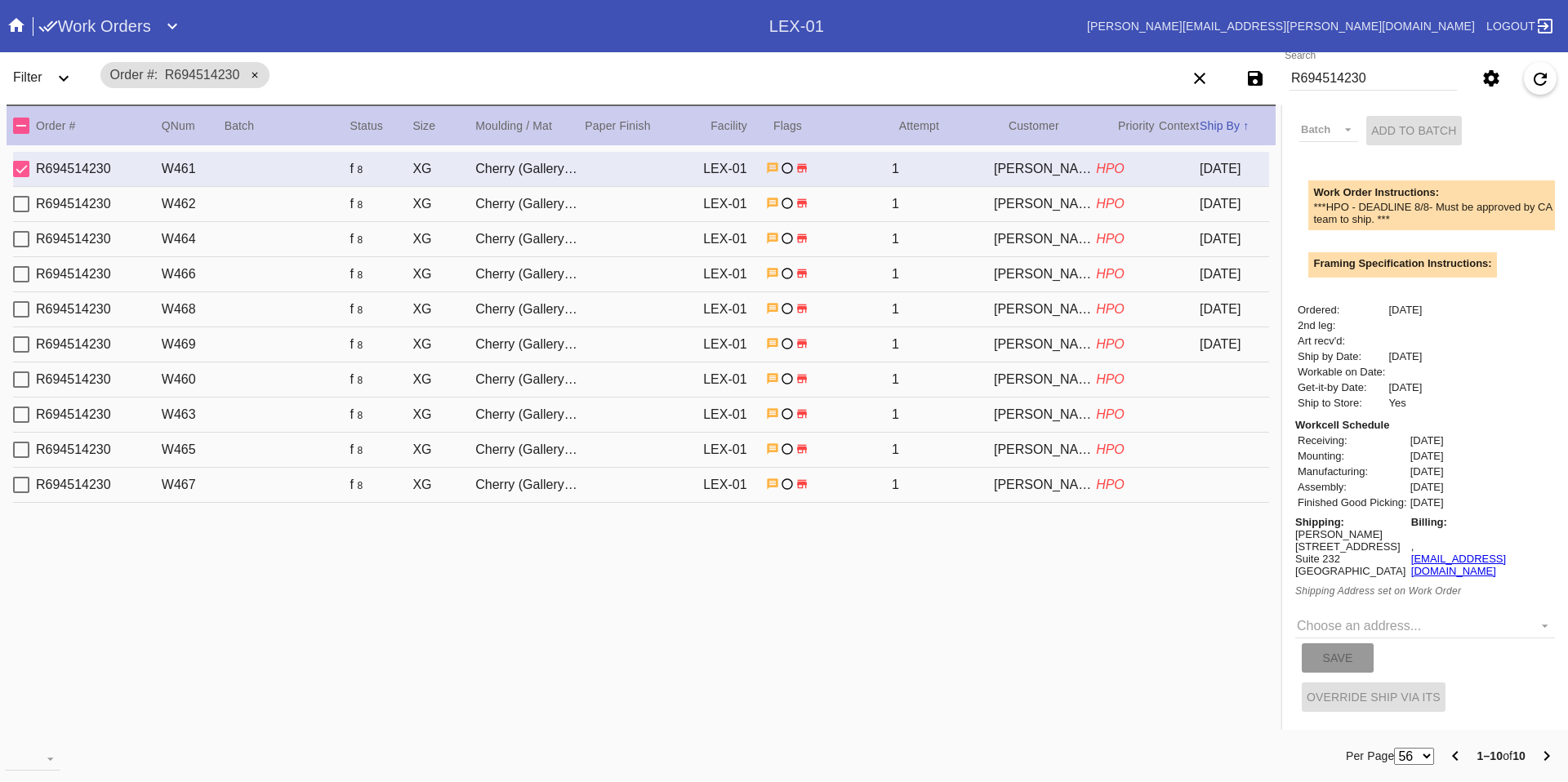 click on "Choose an address... DO NOT SHIP, RICHMOND KY New address... Save" at bounding box center (1425, 638) 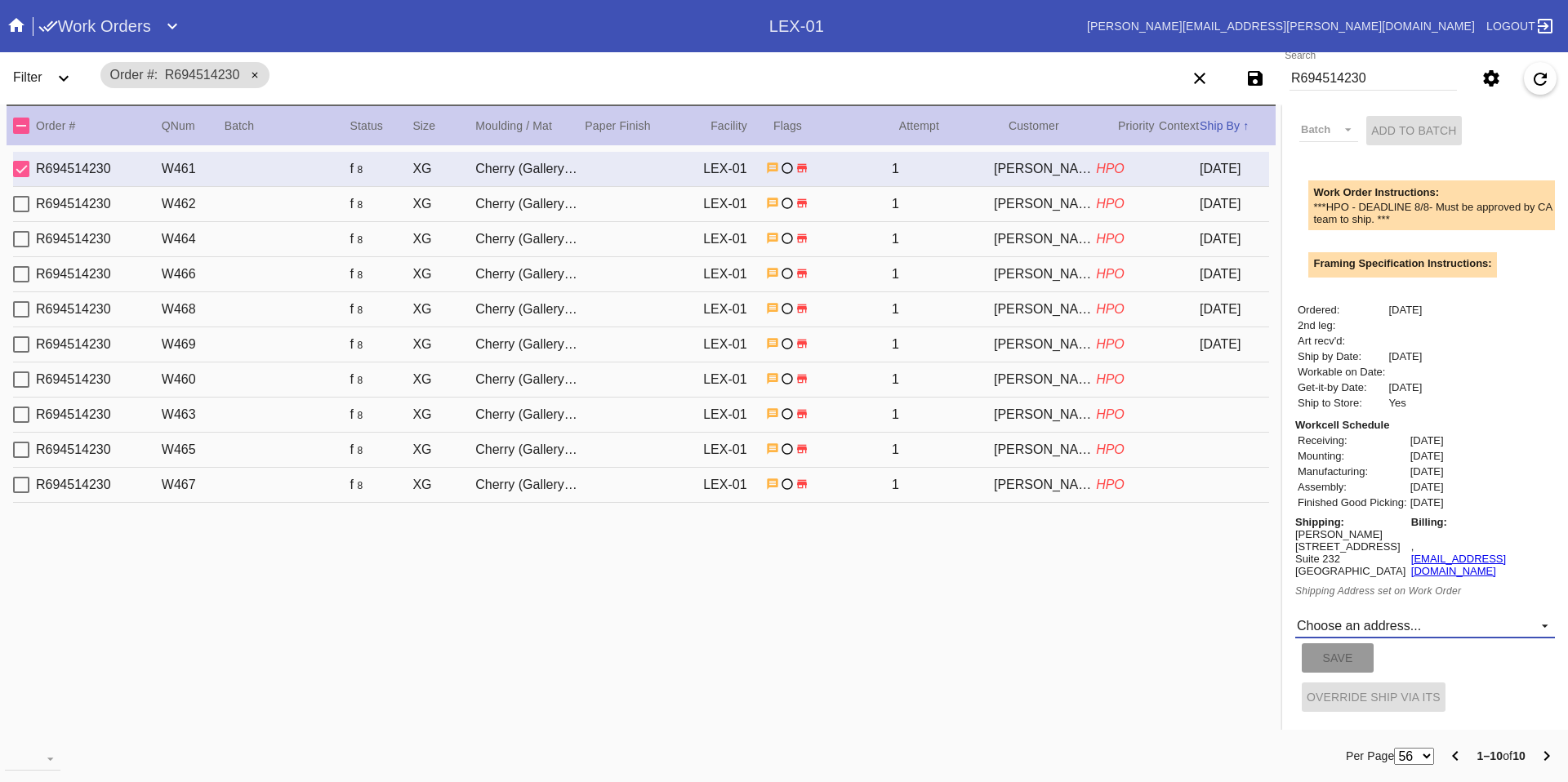 click on "Choose an address... DO NOT SHIP, RICHMOND KY New address..." at bounding box center [1425, 626] 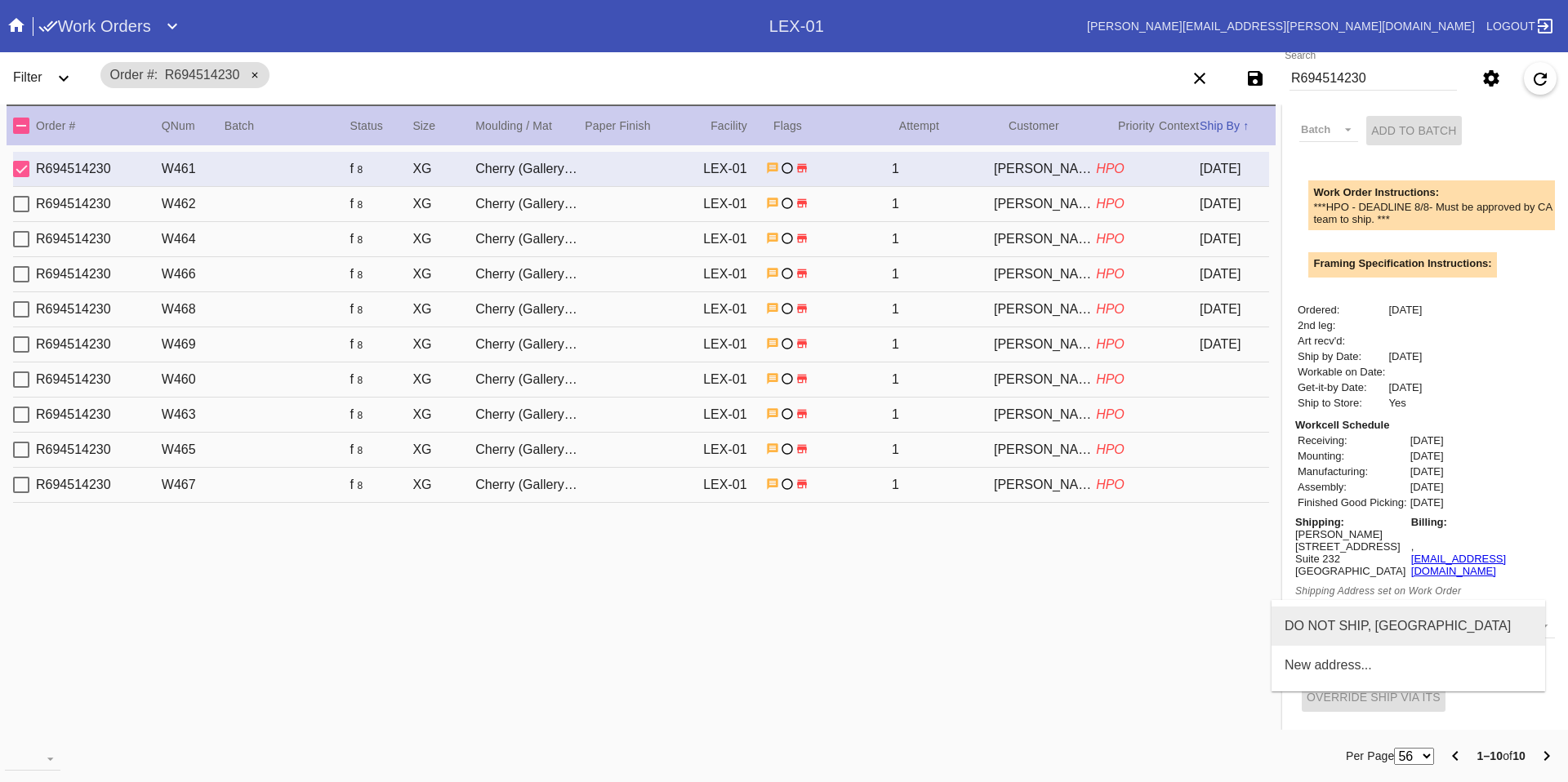 click on "DO NOT SHIP, RICHMOND KY" at bounding box center [1397, 626] 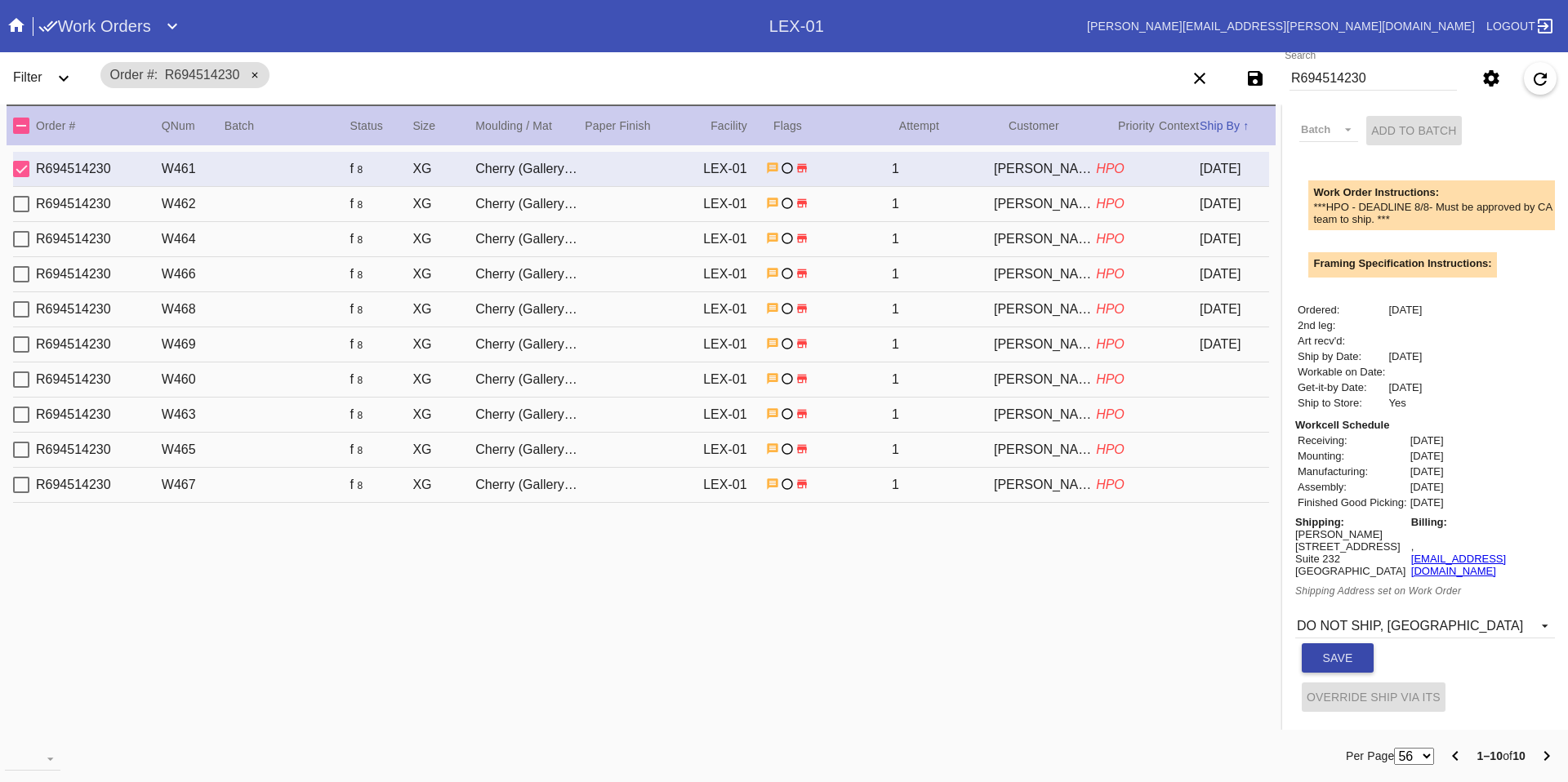 click on "Save" at bounding box center [1338, 658] 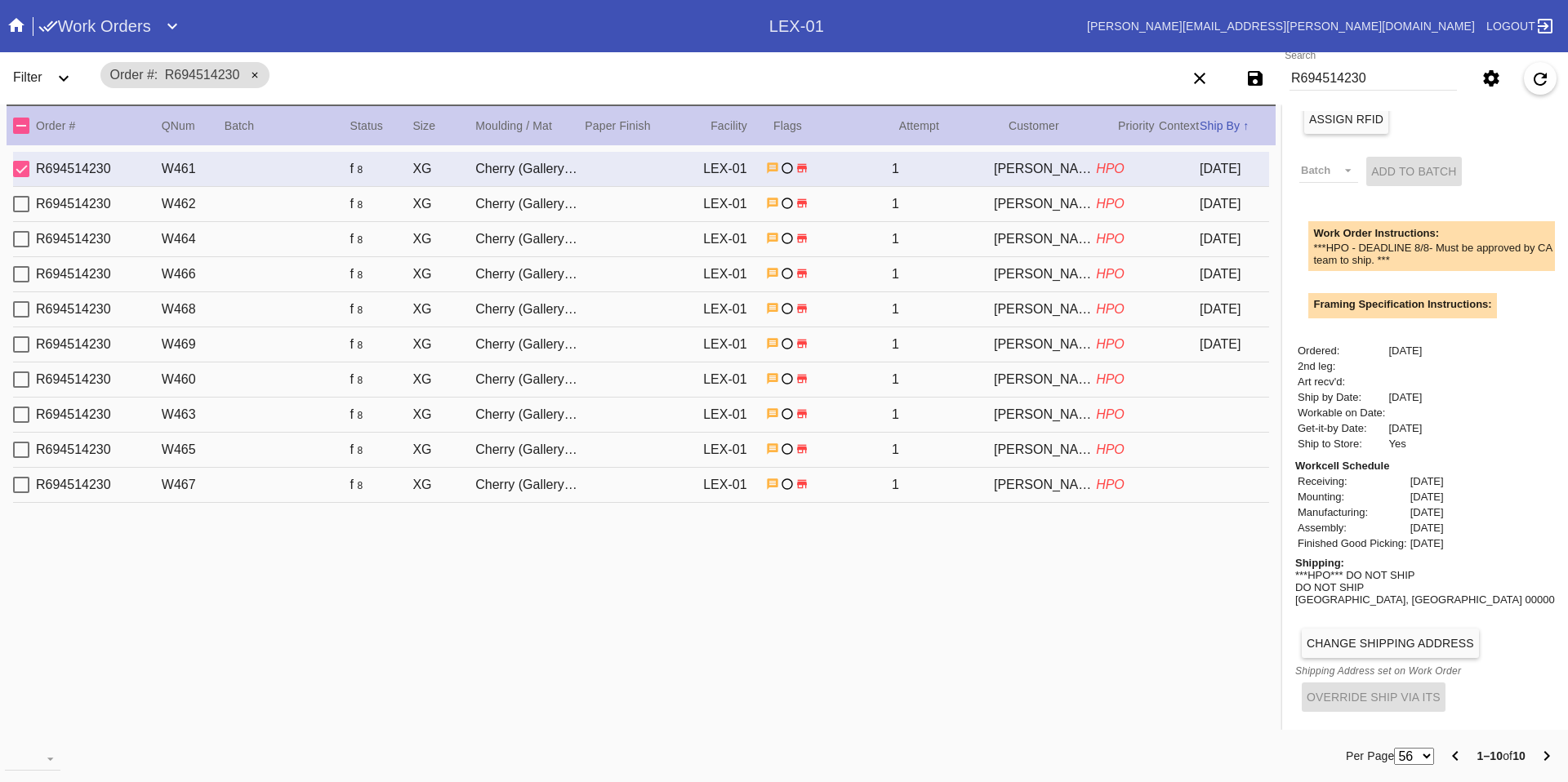 scroll, scrollTop: 454, scrollLeft: 0, axis: vertical 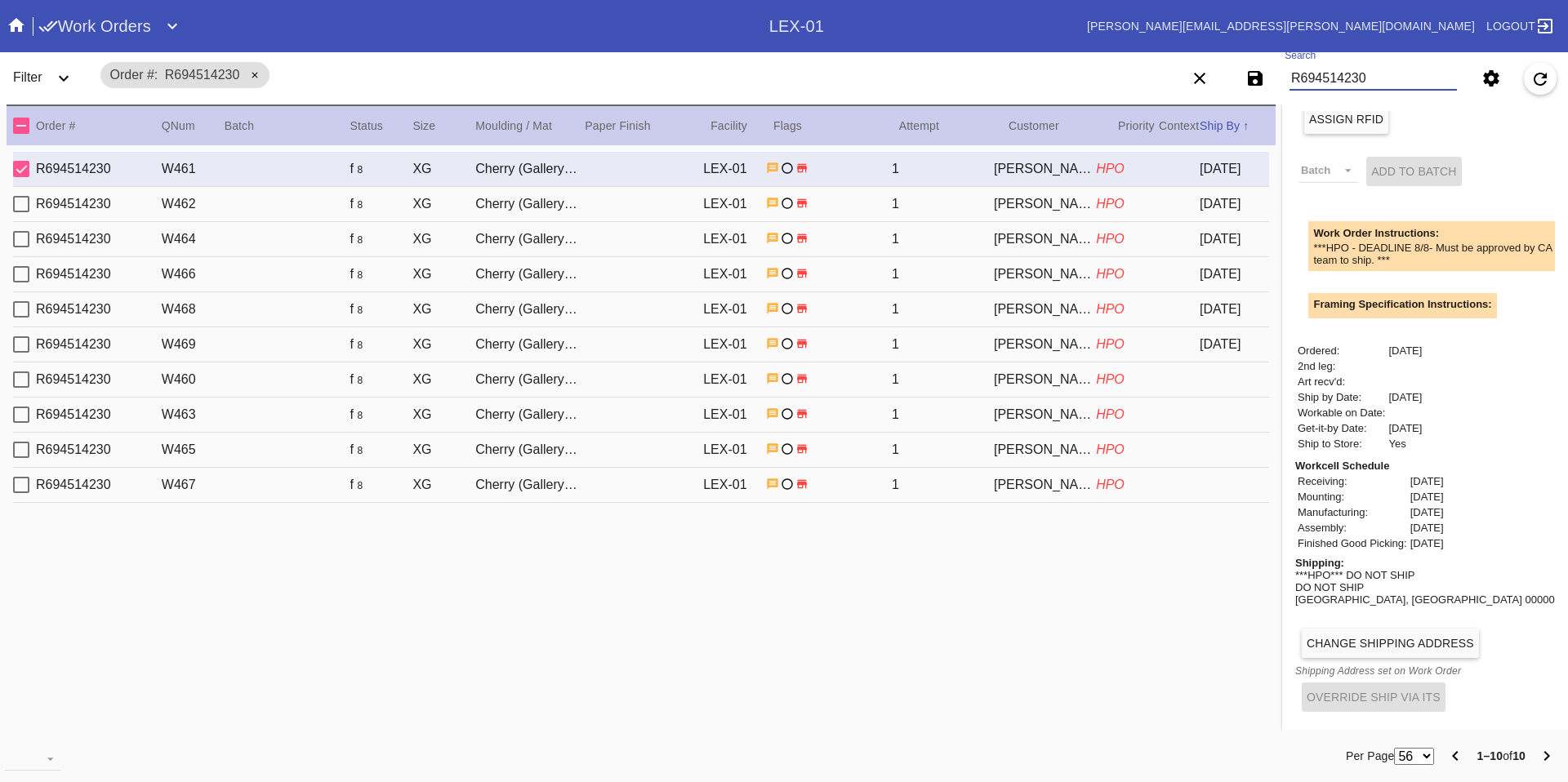 click on "R694514230" at bounding box center (1373, 78) 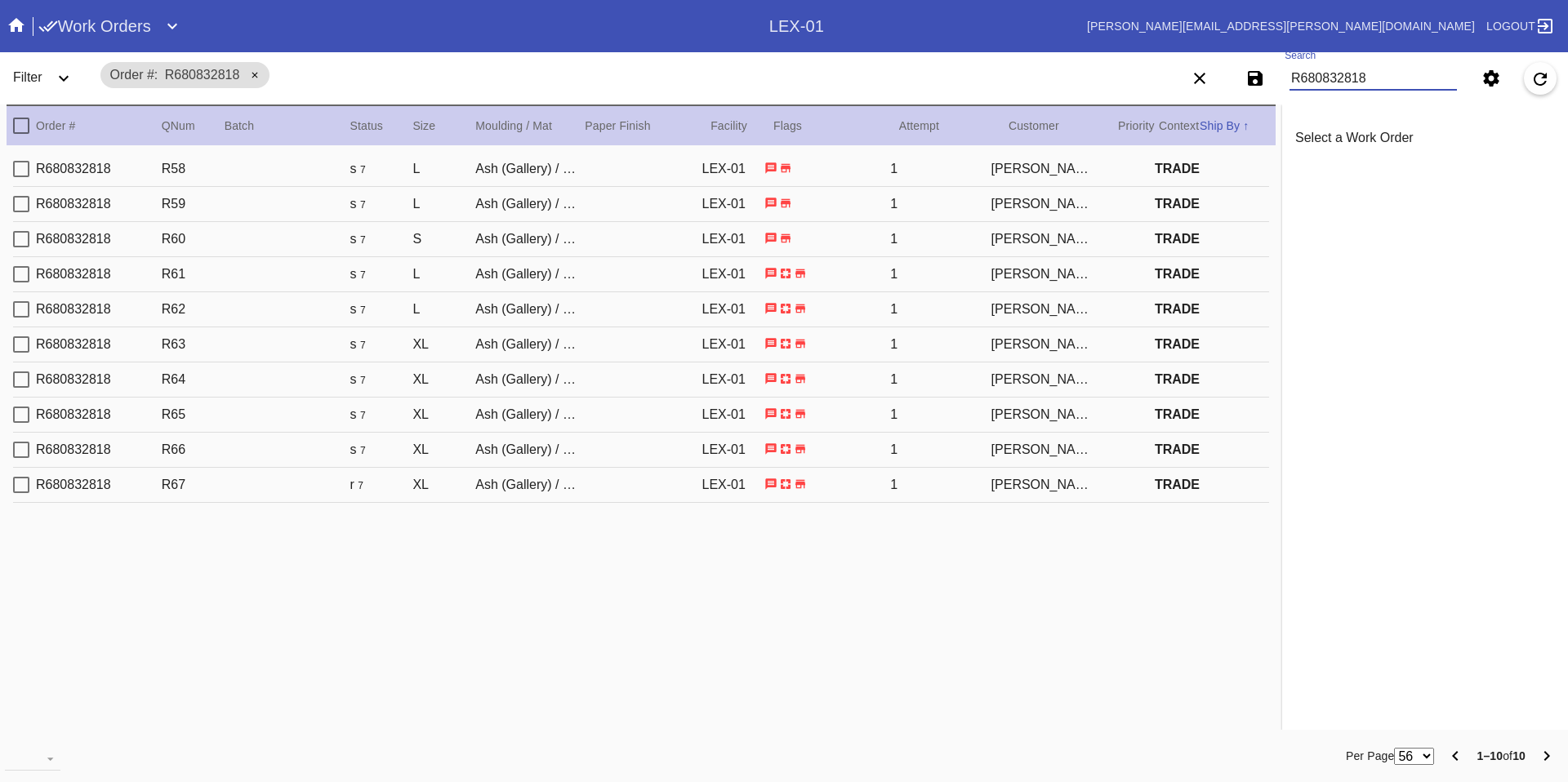 scroll, scrollTop: 0, scrollLeft: 0, axis: both 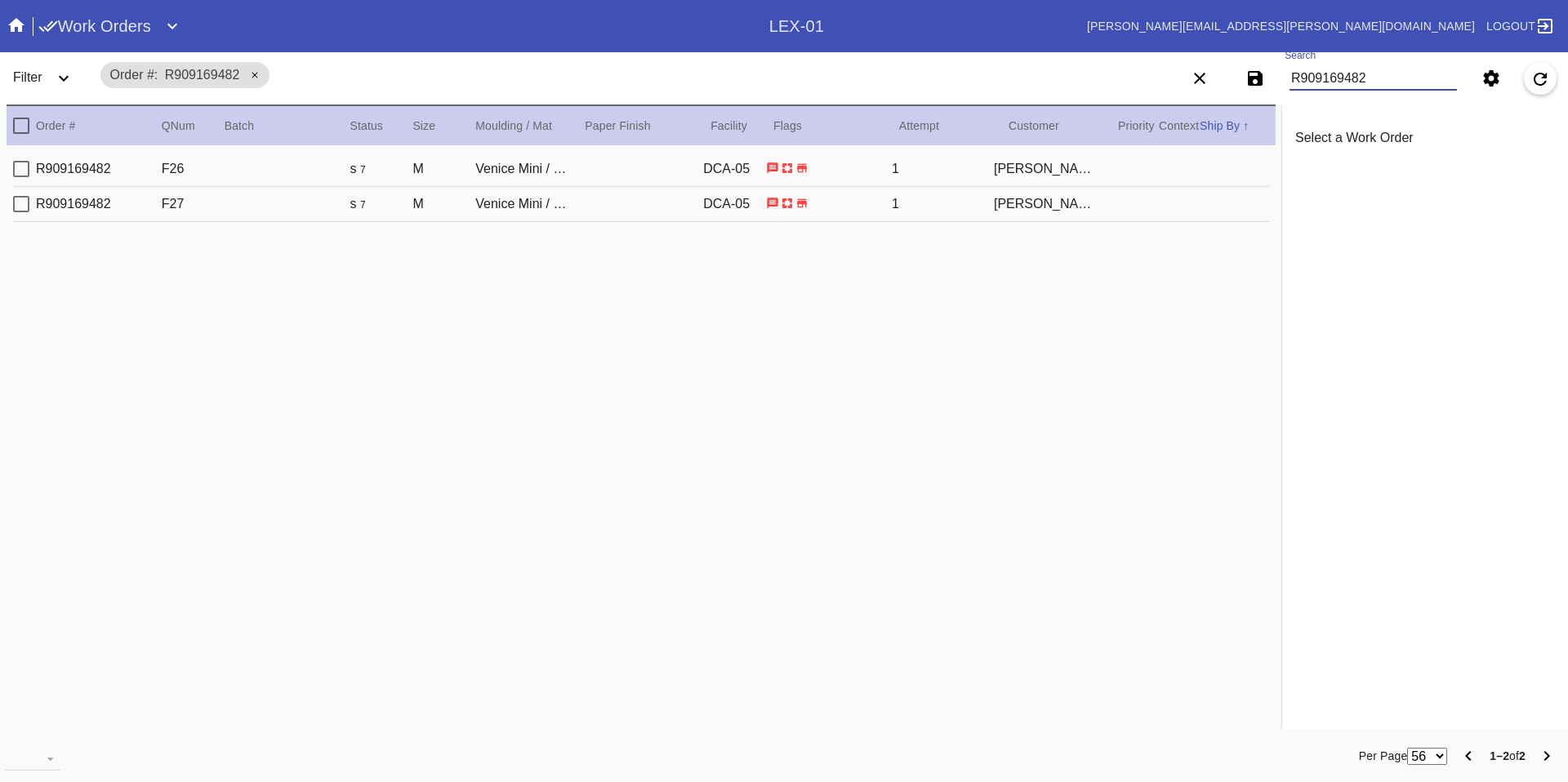 click on "Order #  QNum Batch  Status
Size
↑
↓
Moulding / Mat Paper Finish  Facility Flags Attempt Customer
Priority
↑
↓
Context
Ship By
↑
↓" at bounding box center [641, 125] 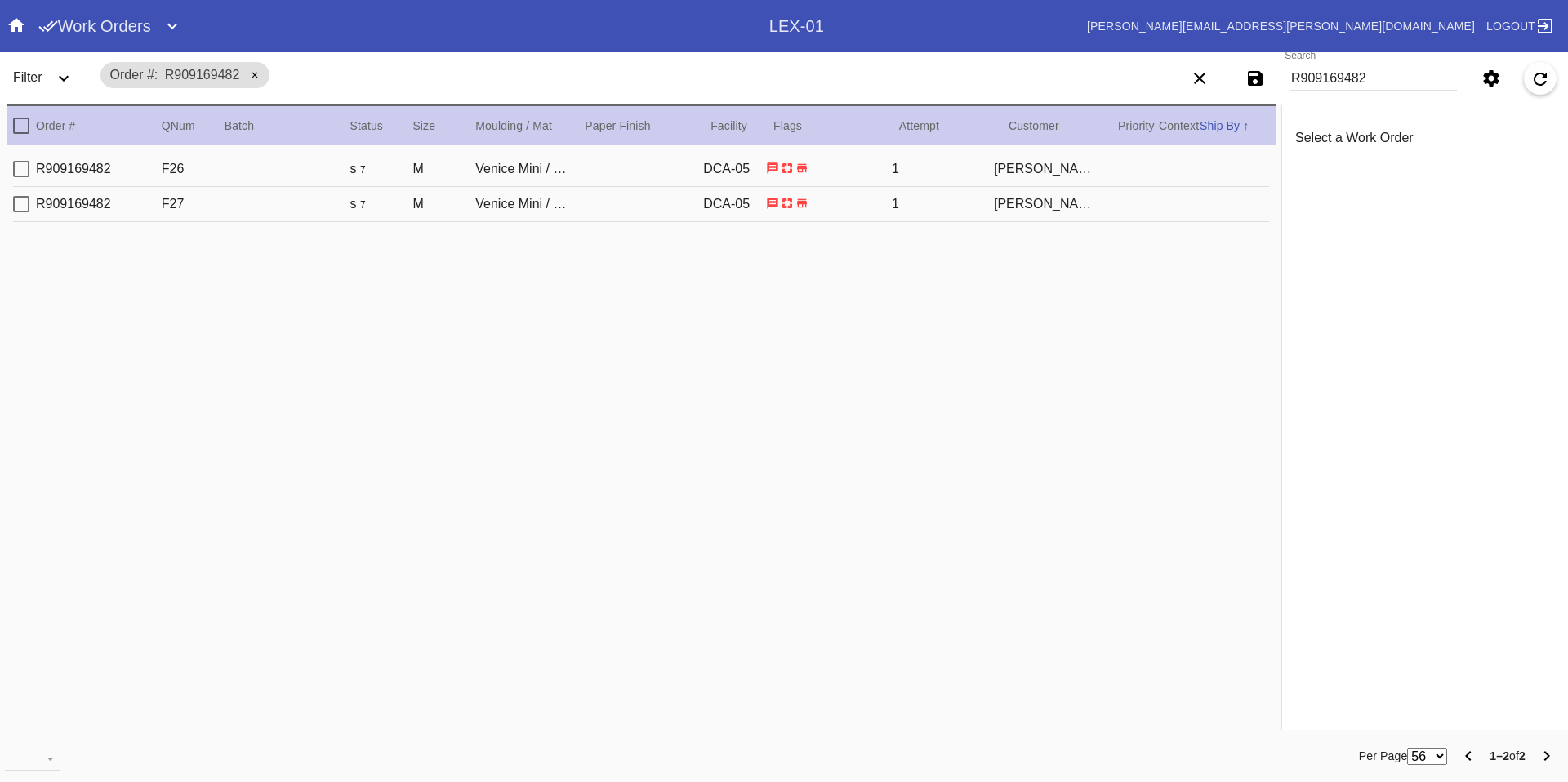 click on "R909169482 F26 s   7 M Venice Mini / White DCA-05 1 Joanna Rodriguez" at bounding box center (641, 169) 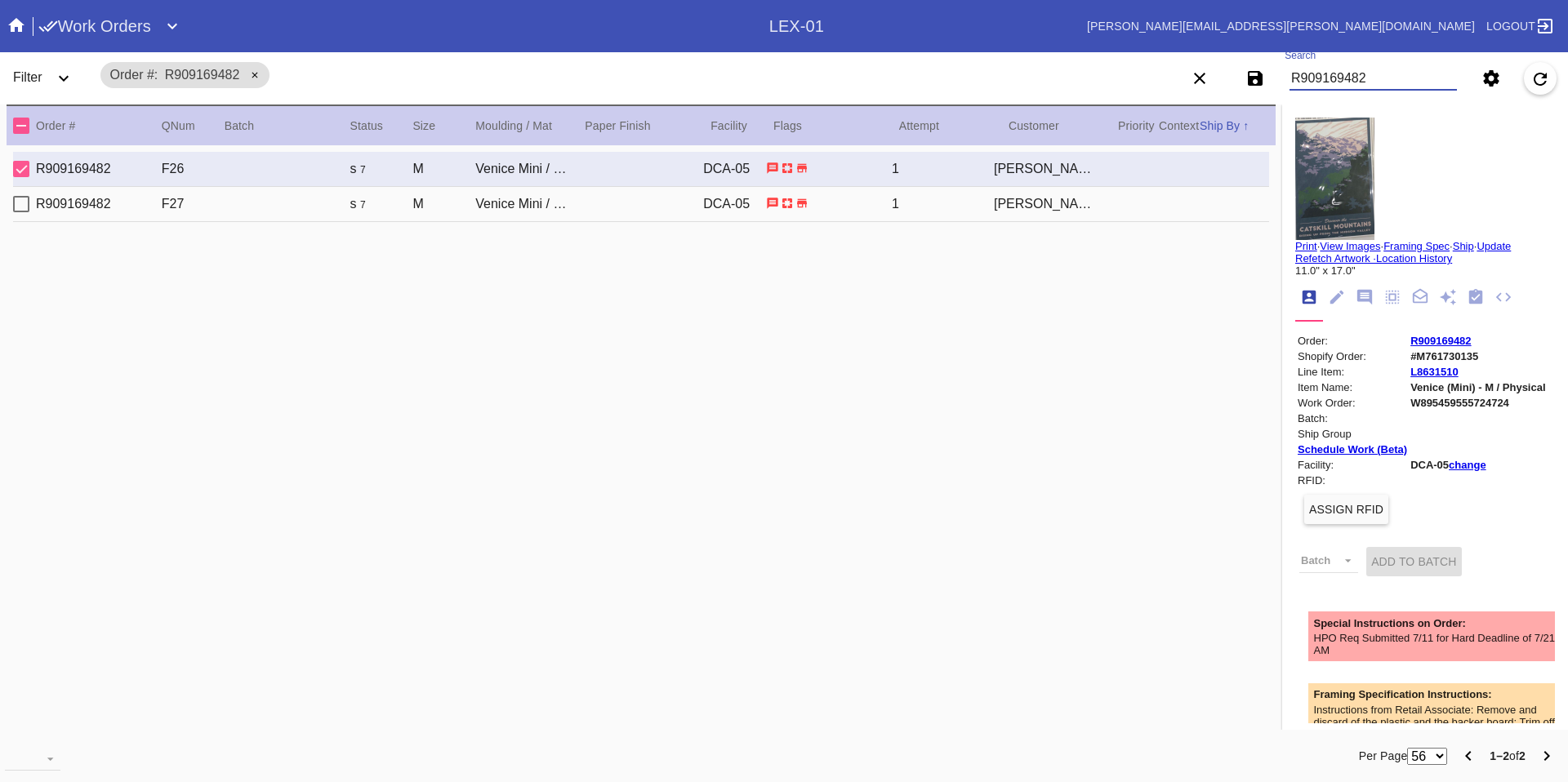 click on "R909169482" at bounding box center (1373, 78) 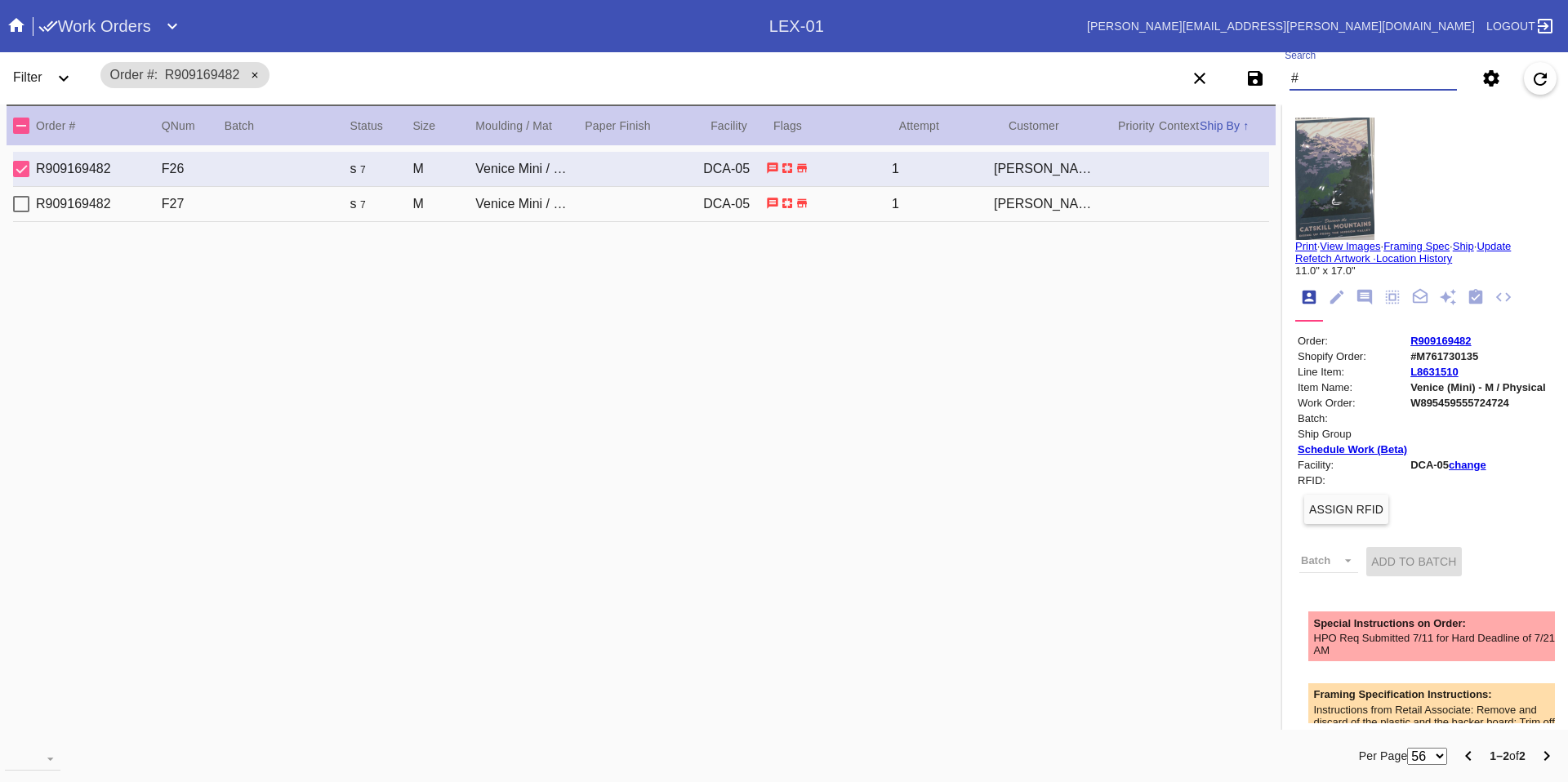 paste on "M761669744" 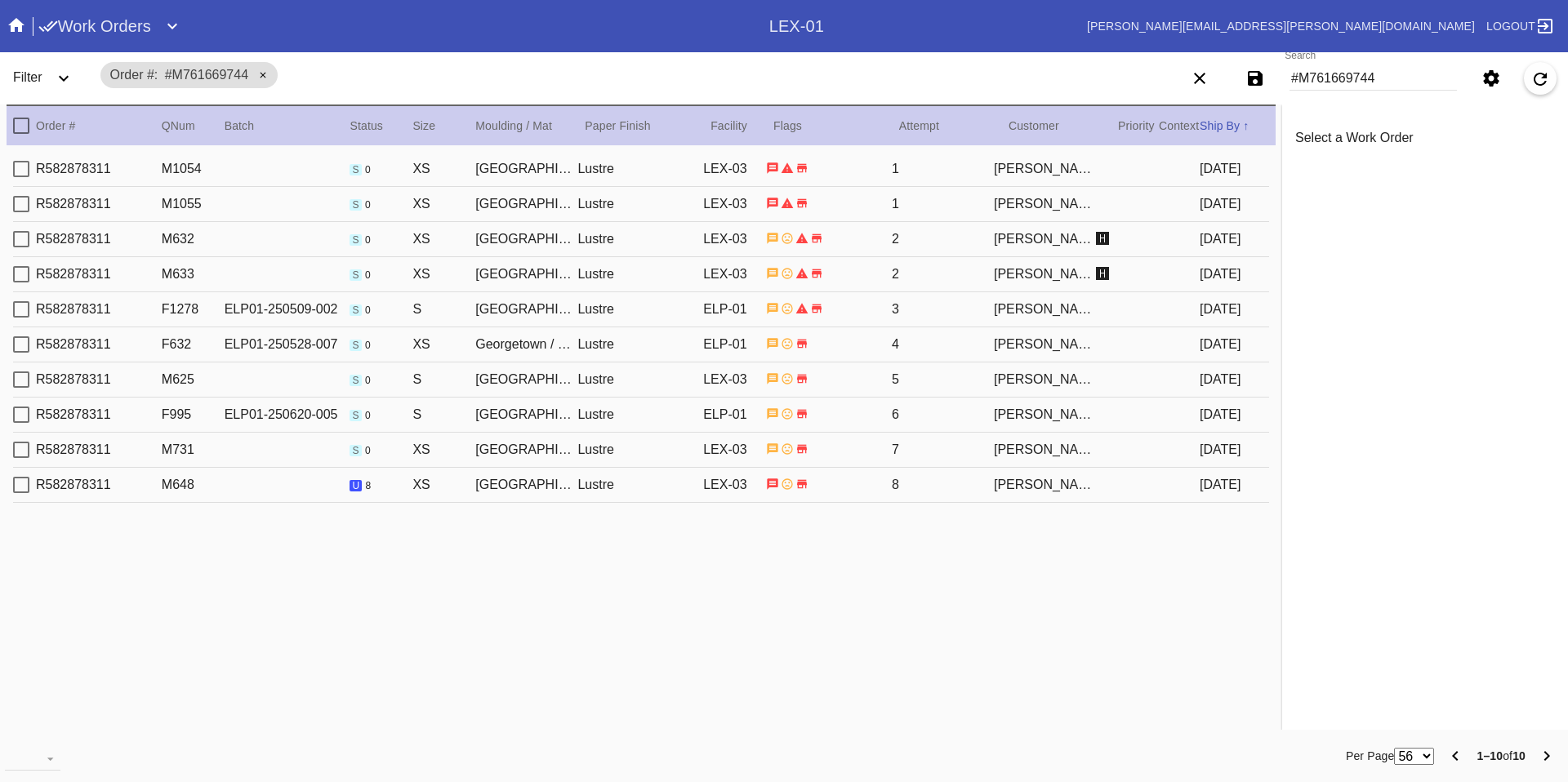 click on "R582878311 M648 u   8 XS Georgetown / Sugar Lustre LEX-03 8 Amy Willmert
2025-07-13" at bounding box center (641, 485) 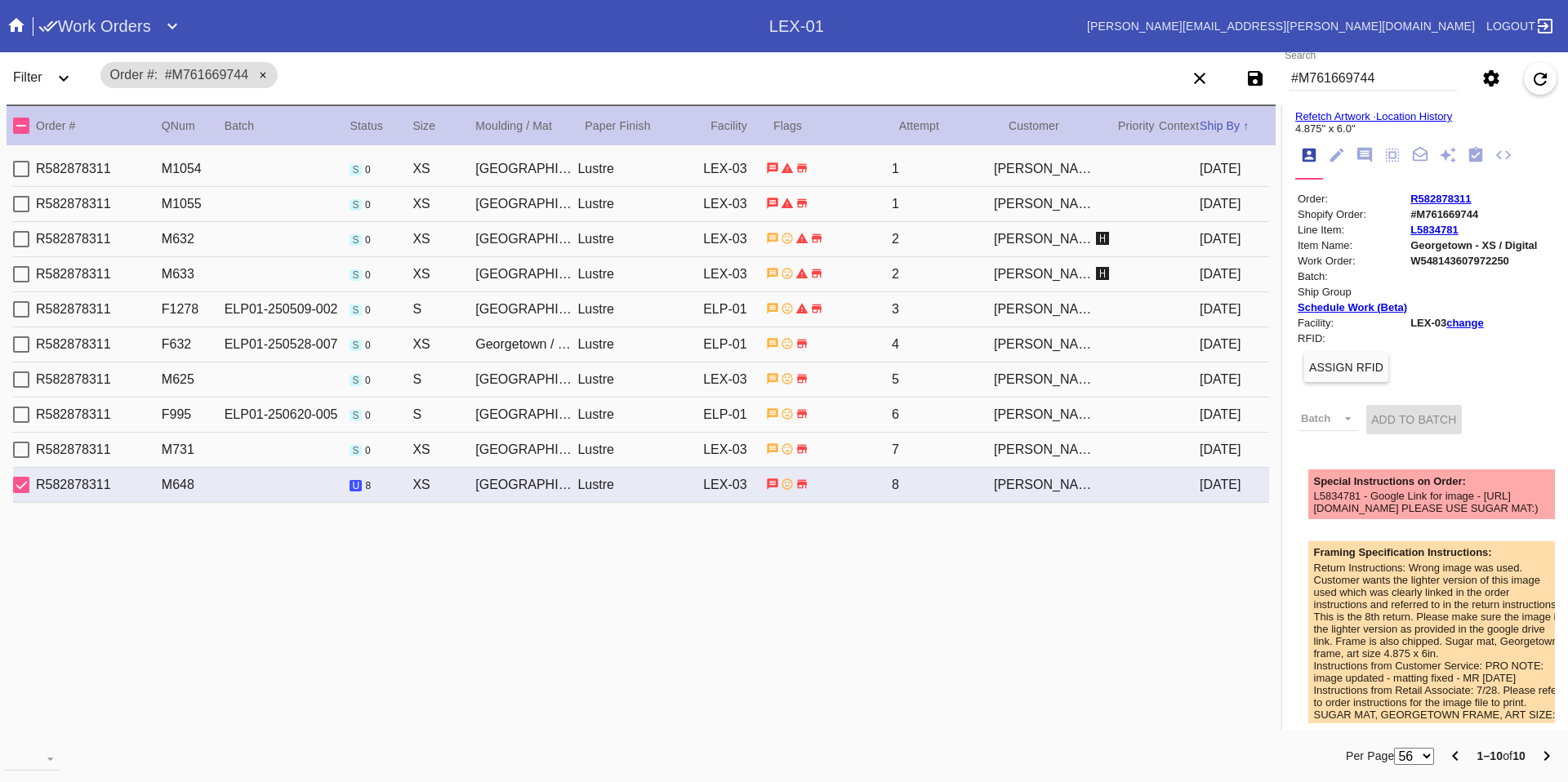 scroll, scrollTop: 0, scrollLeft: 0, axis: both 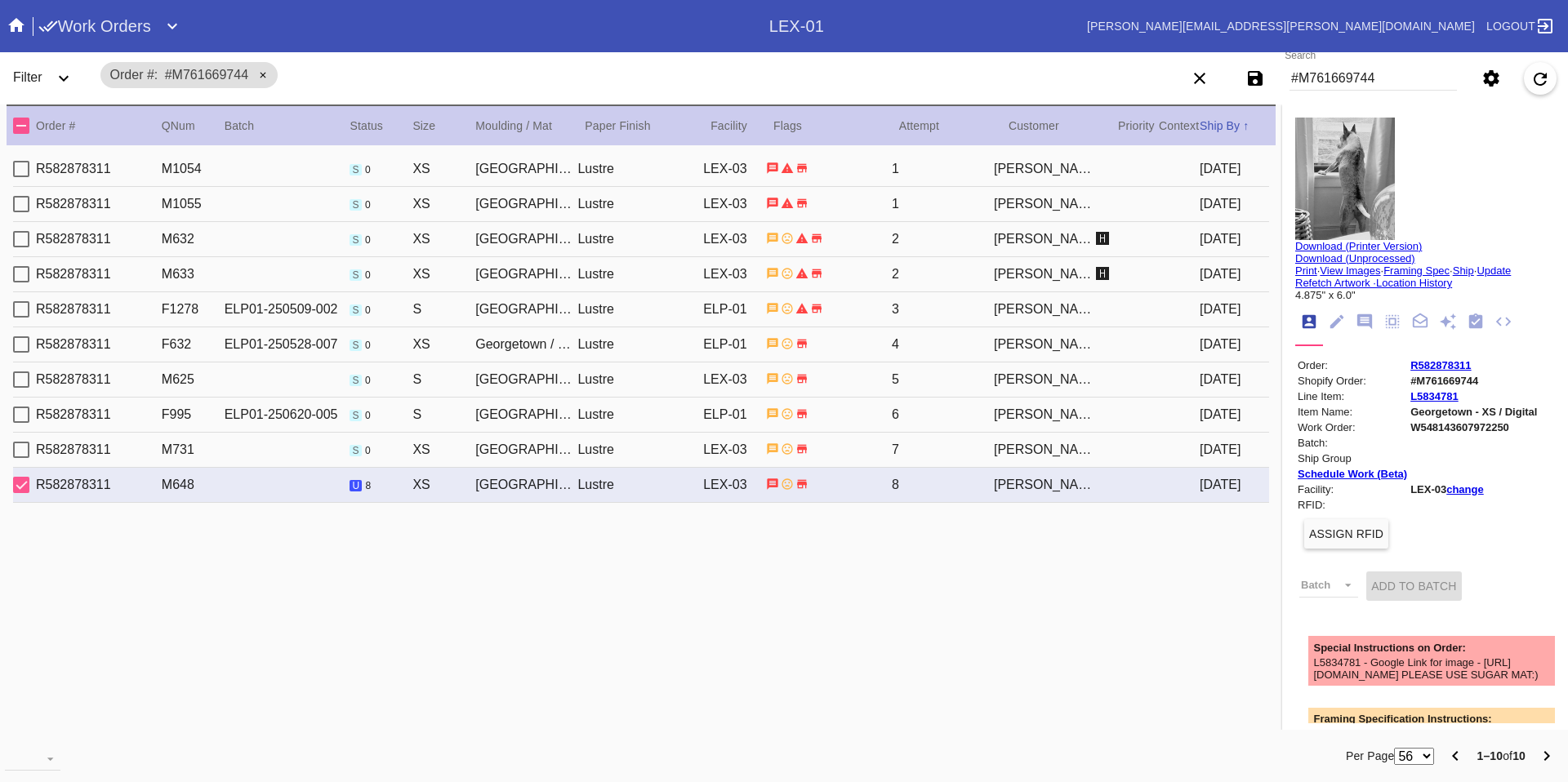 click at bounding box center (1425, 179) 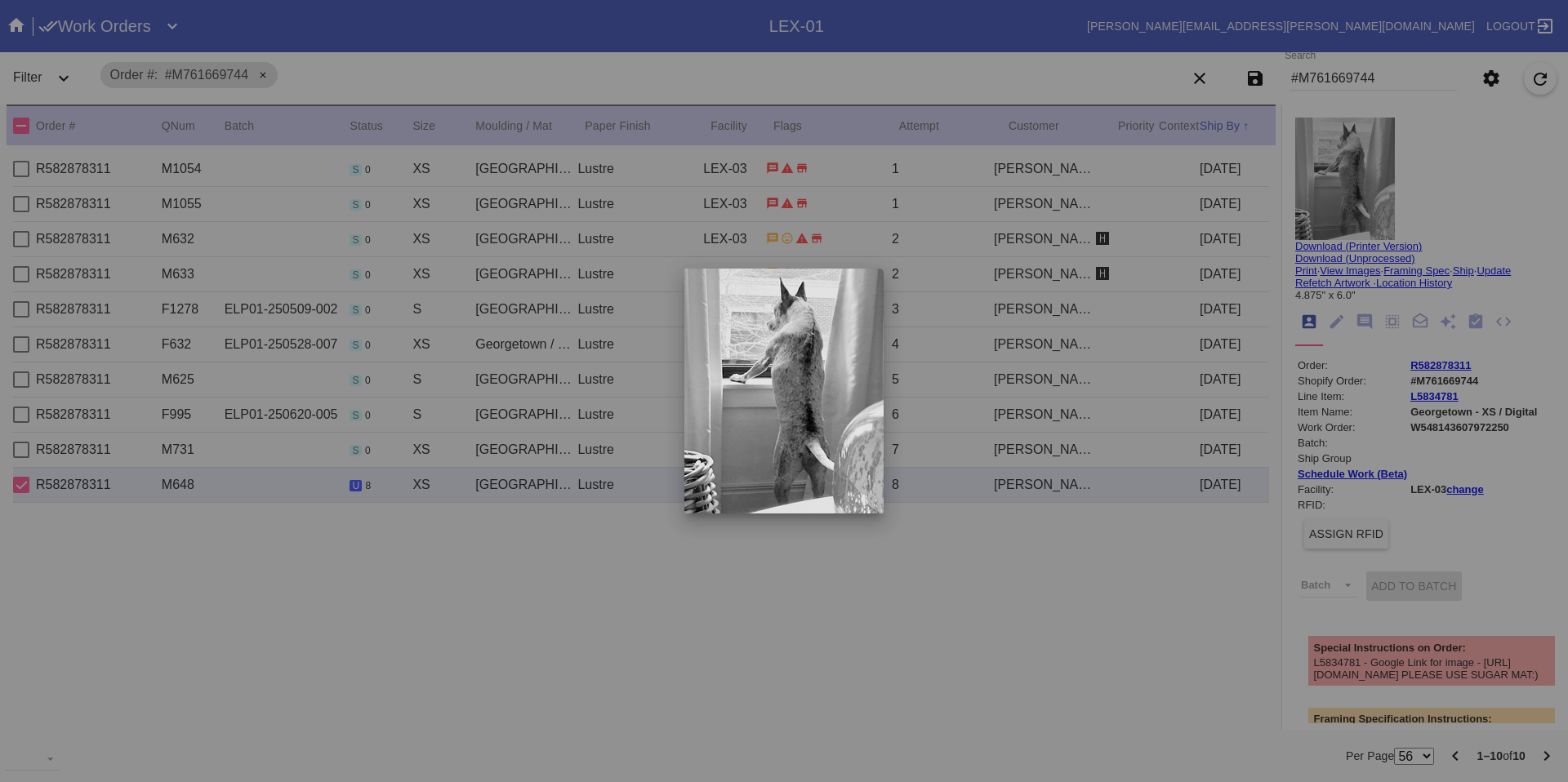 click at bounding box center [784, 391] 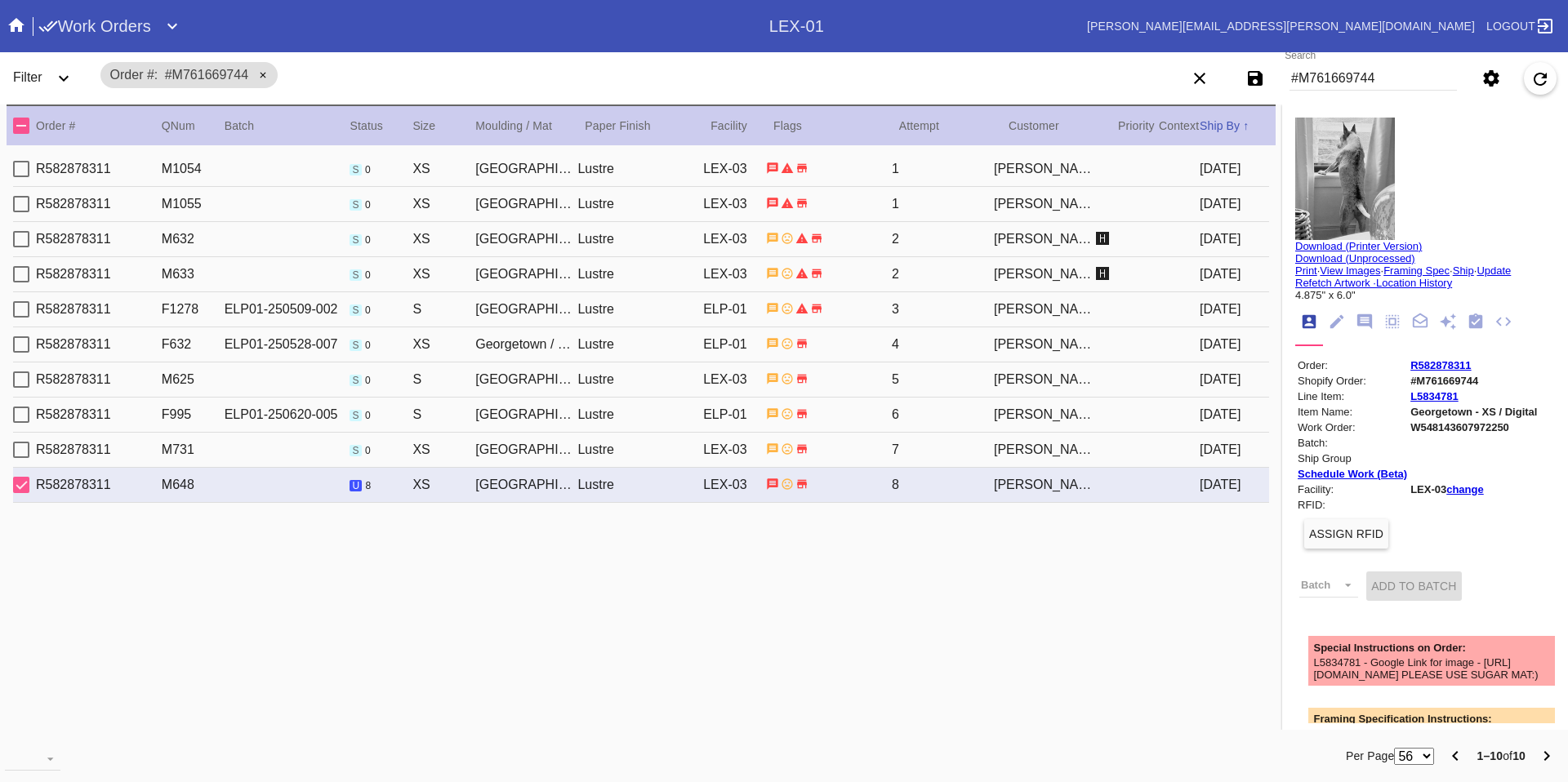 click on "View Images" at bounding box center (1350, 270) 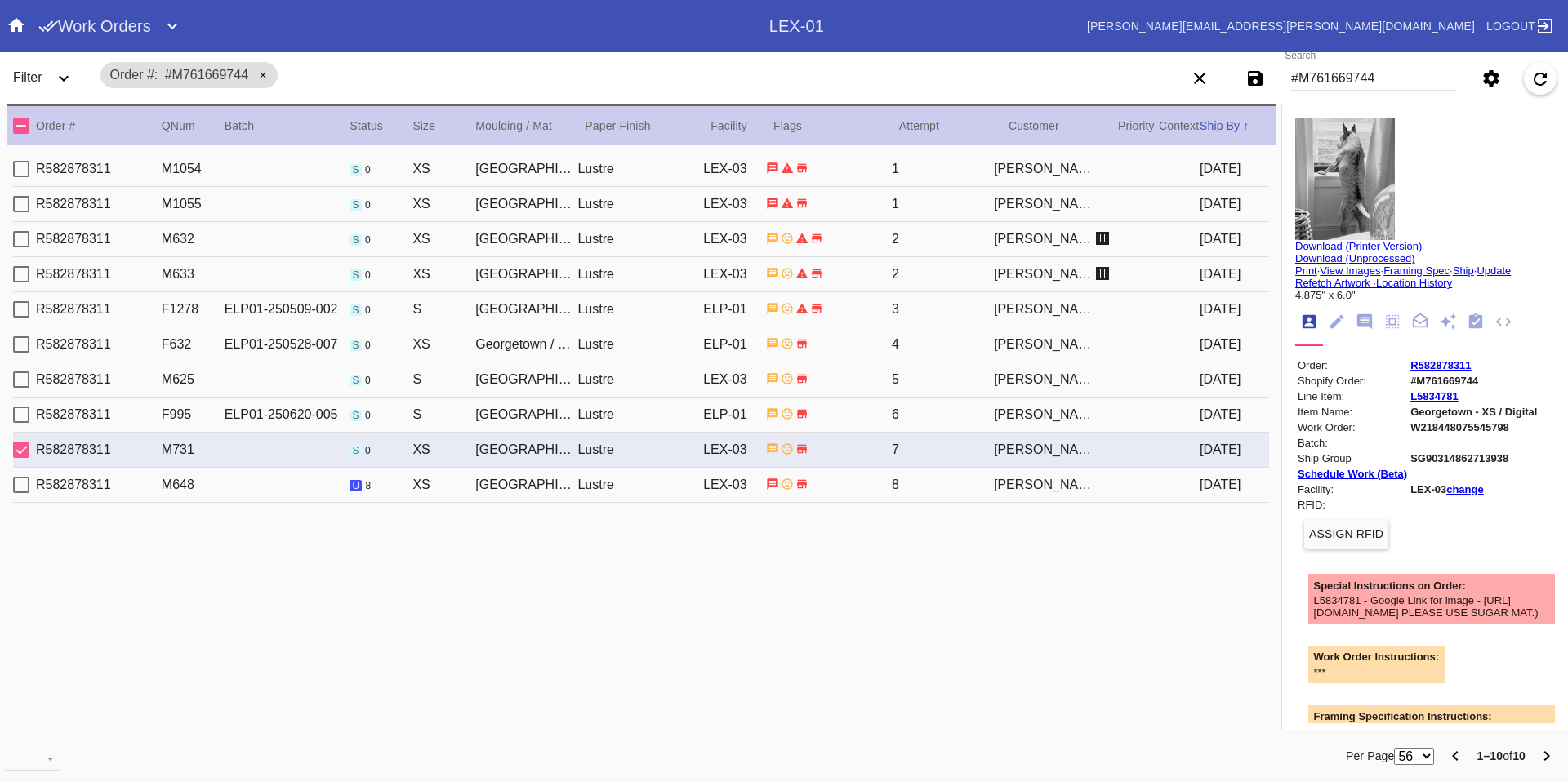 click on "R582878311 M648 u   8 XS Georgetown / Sugar Lustre LEX-03 8 Amy Willmert
2025-07-13" at bounding box center (641, 485) 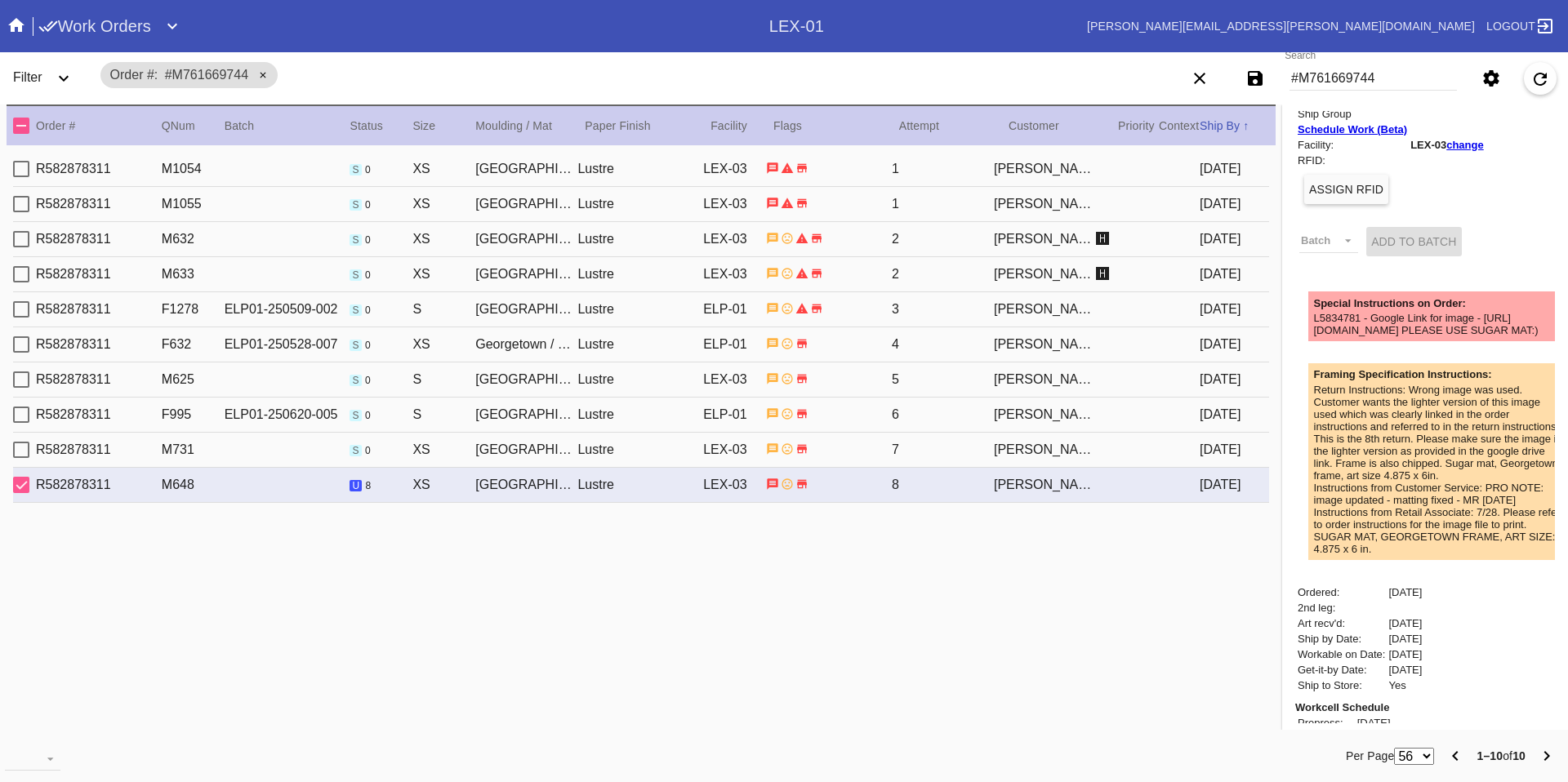 scroll, scrollTop: 4, scrollLeft: 0, axis: vertical 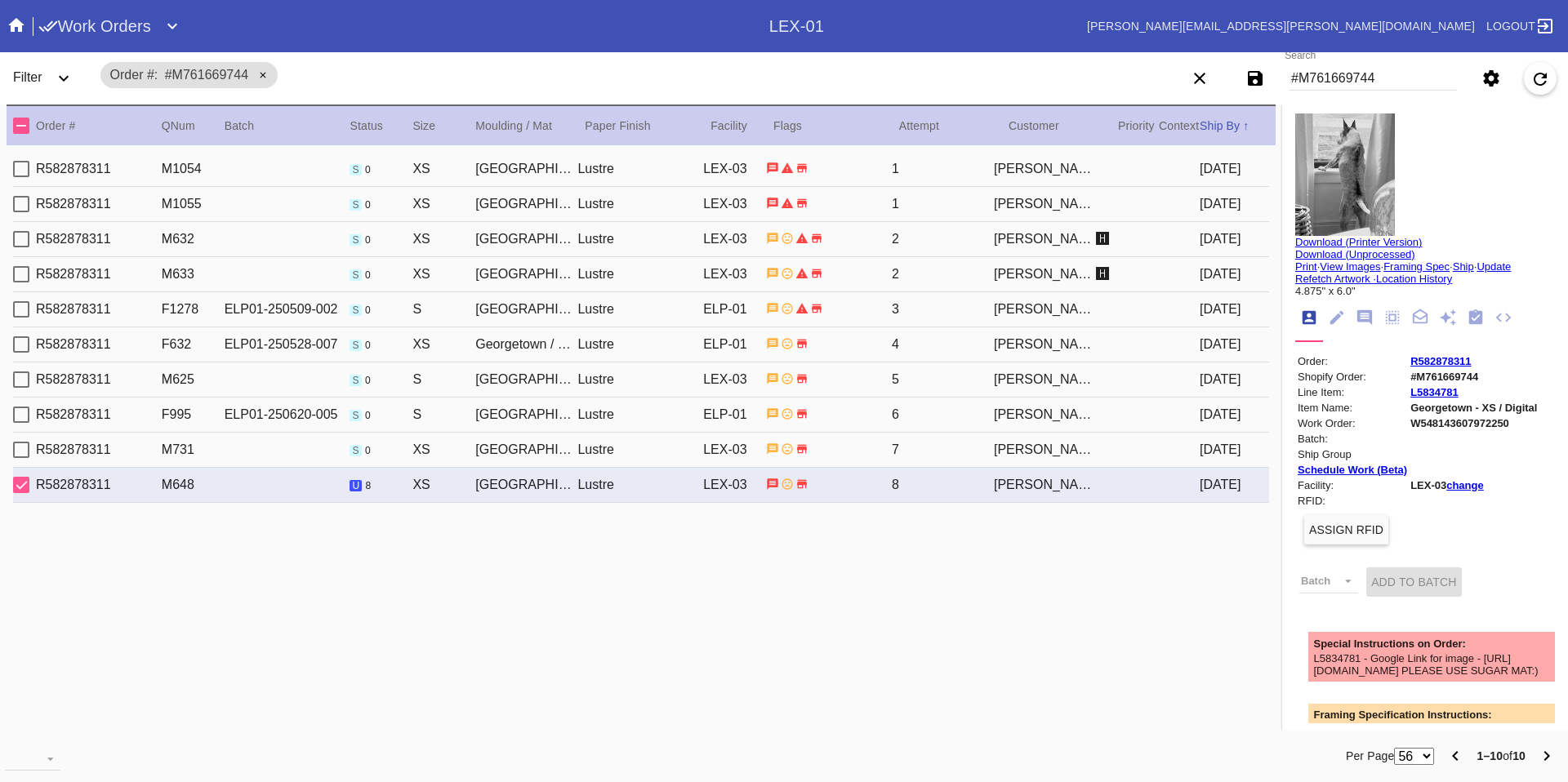 click 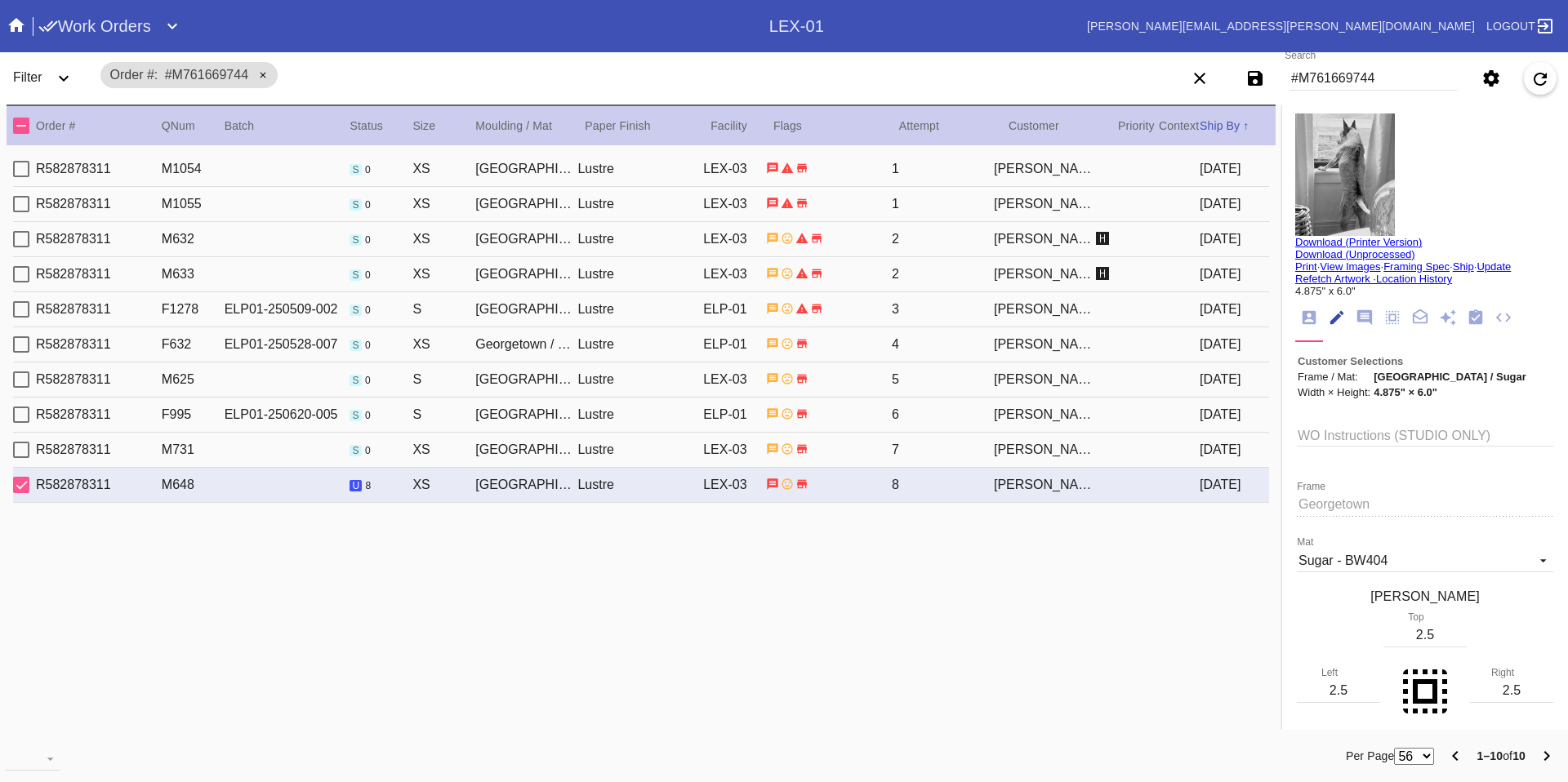 scroll, scrollTop: 60, scrollLeft: 0, axis: vertical 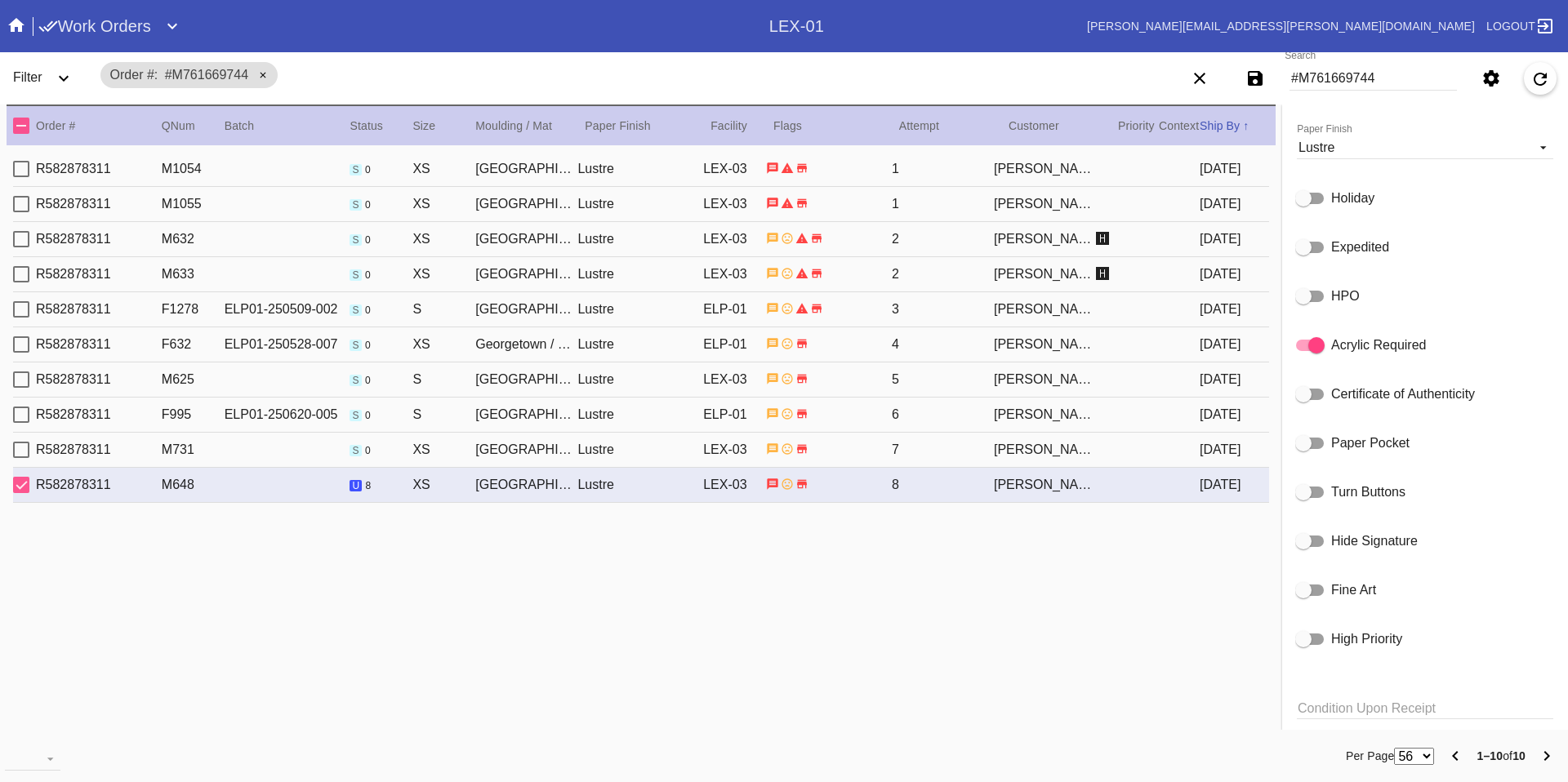click 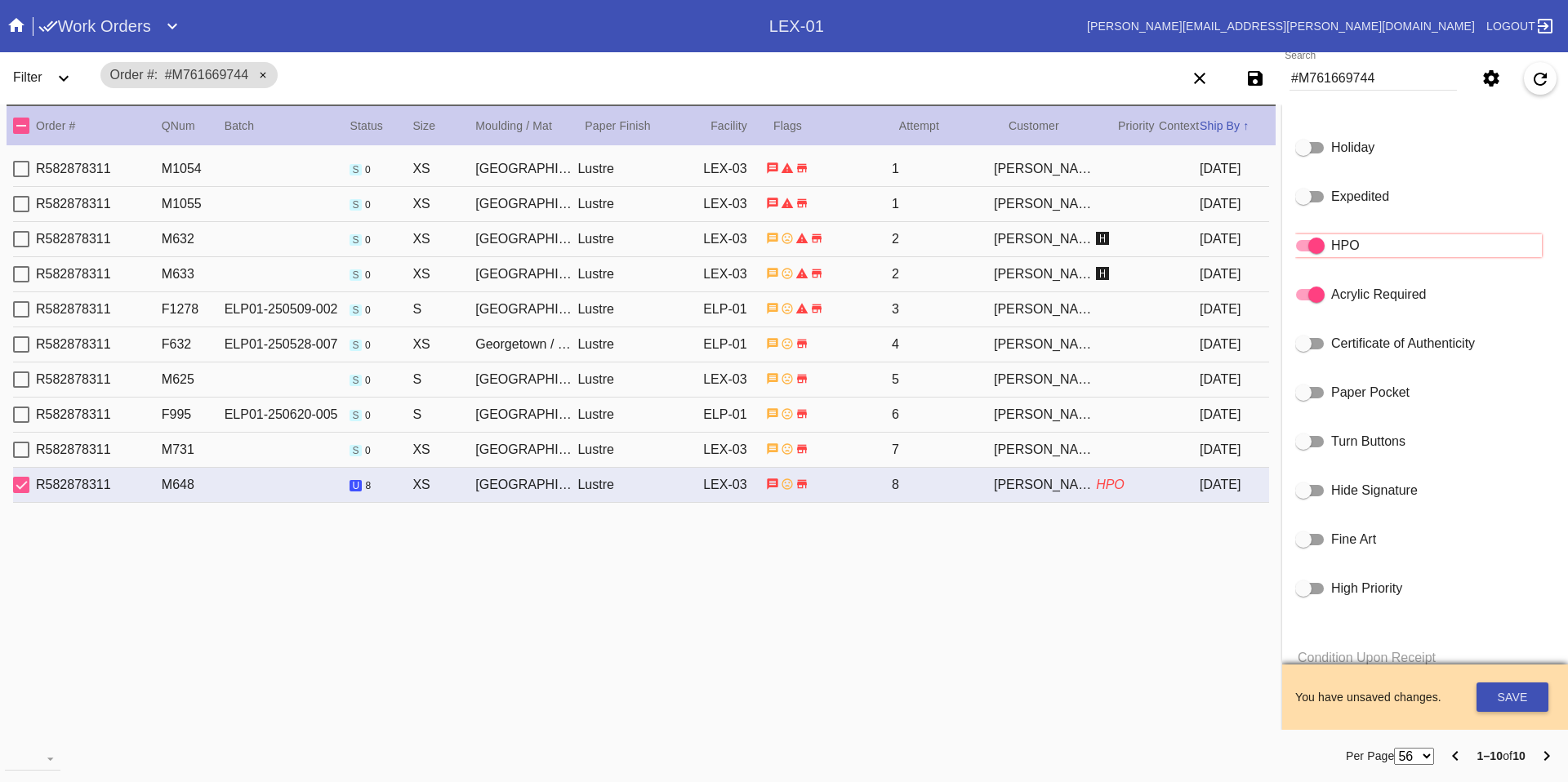scroll, scrollTop: 846, scrollLeft: 0, axis: vertical 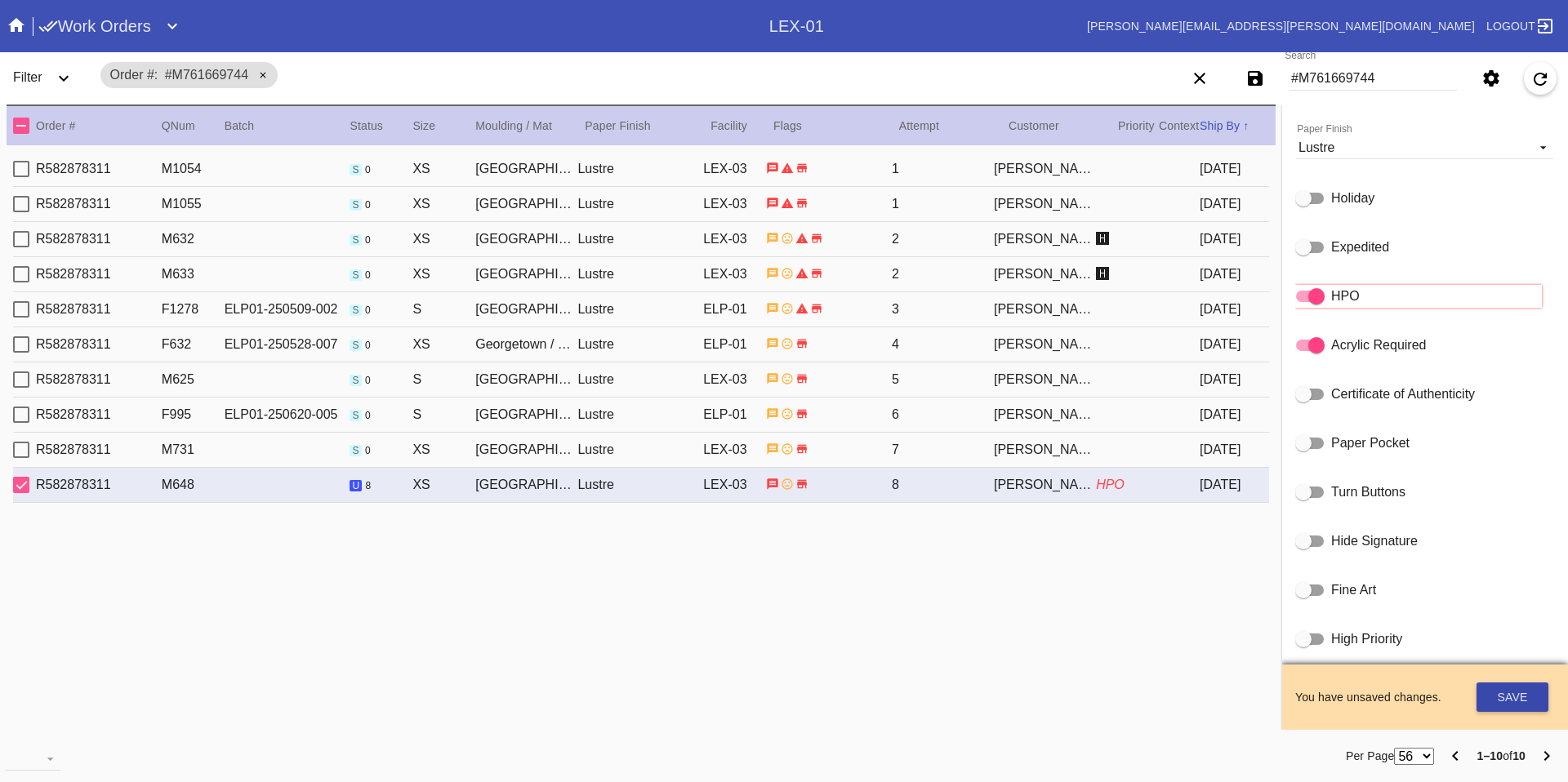 click on "Save" at bounding box center [1512, 697] 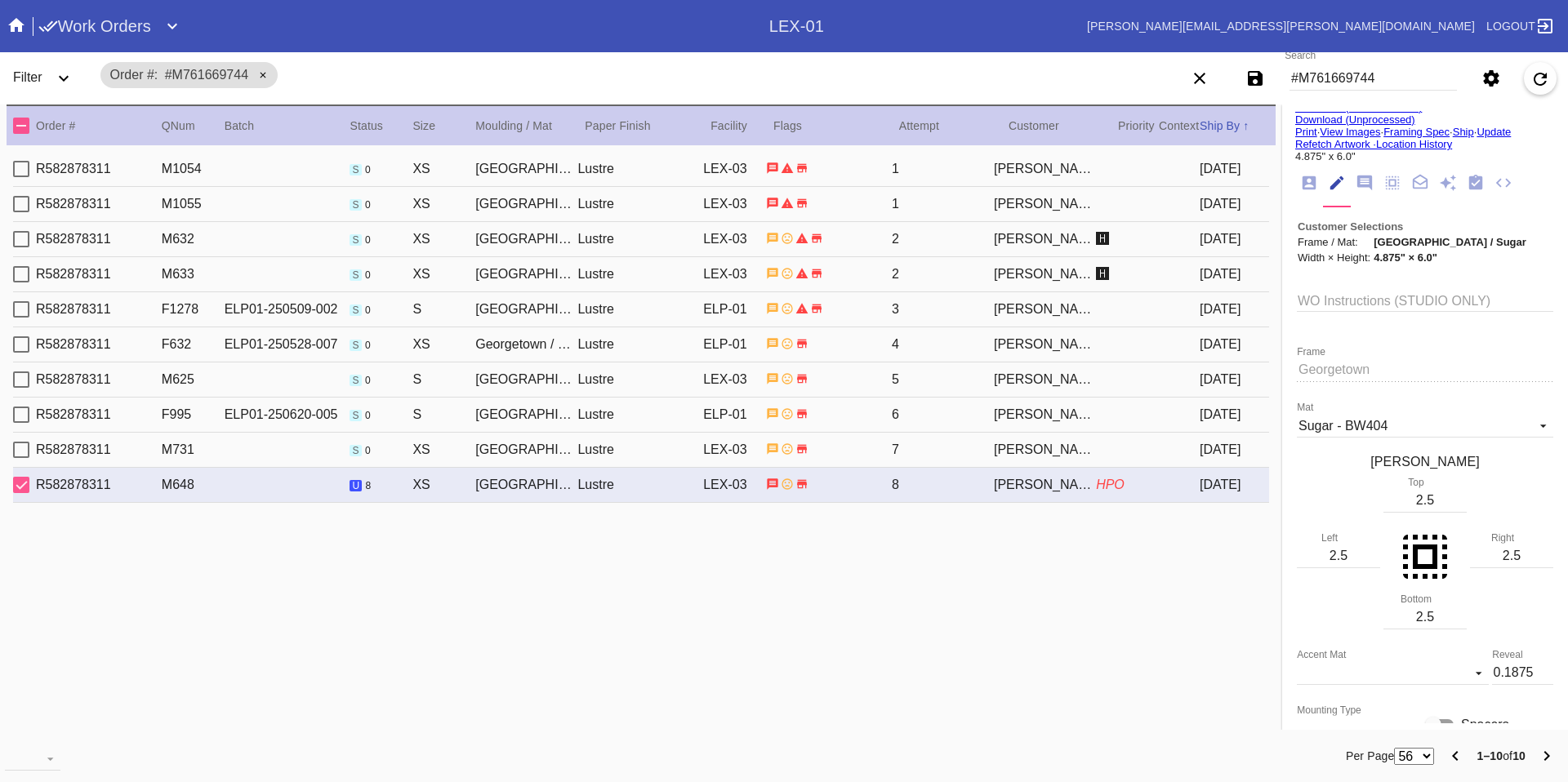 scroll, scrollTop: 0, scrollLeft: 0, axis: both 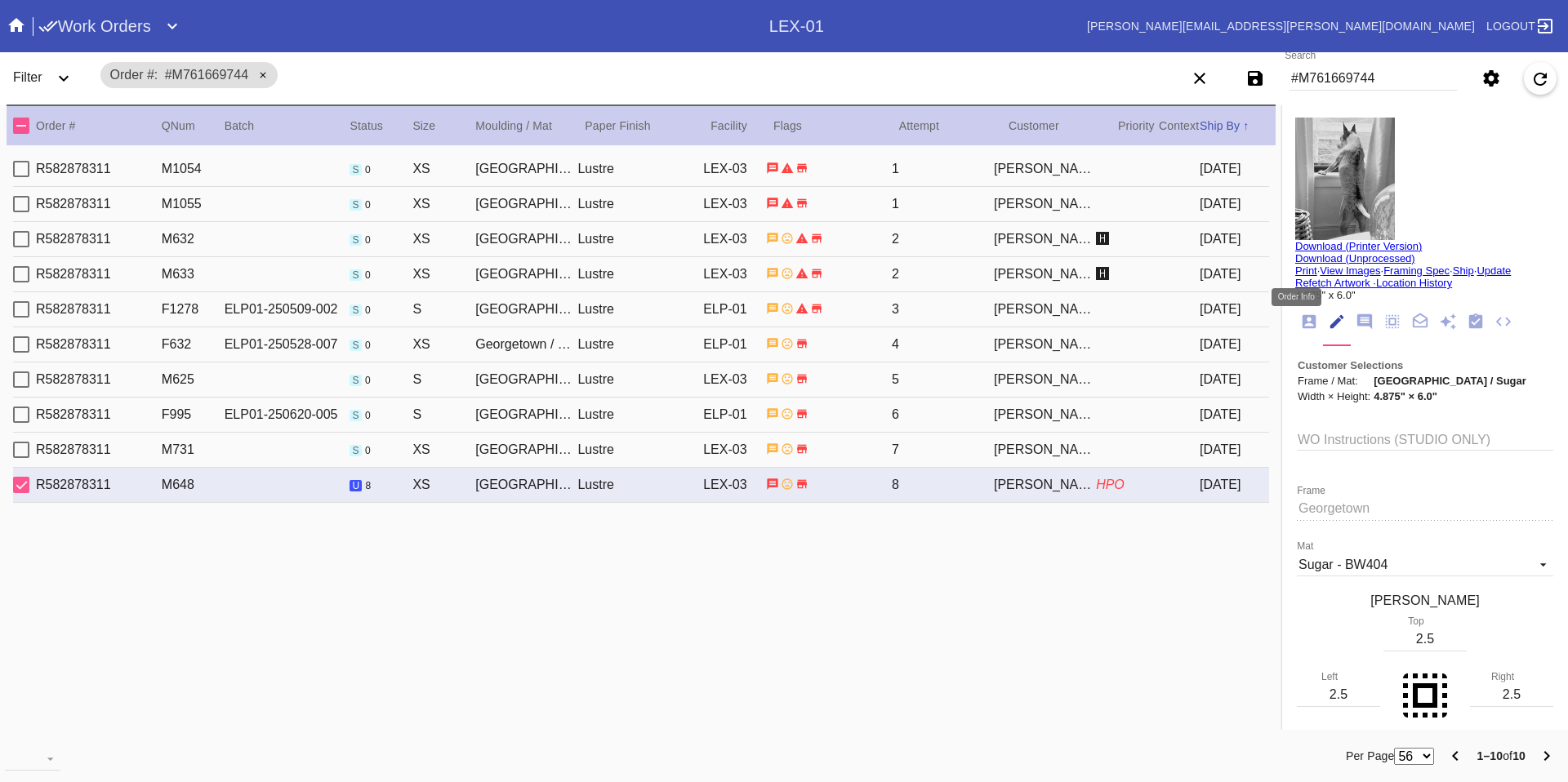 click 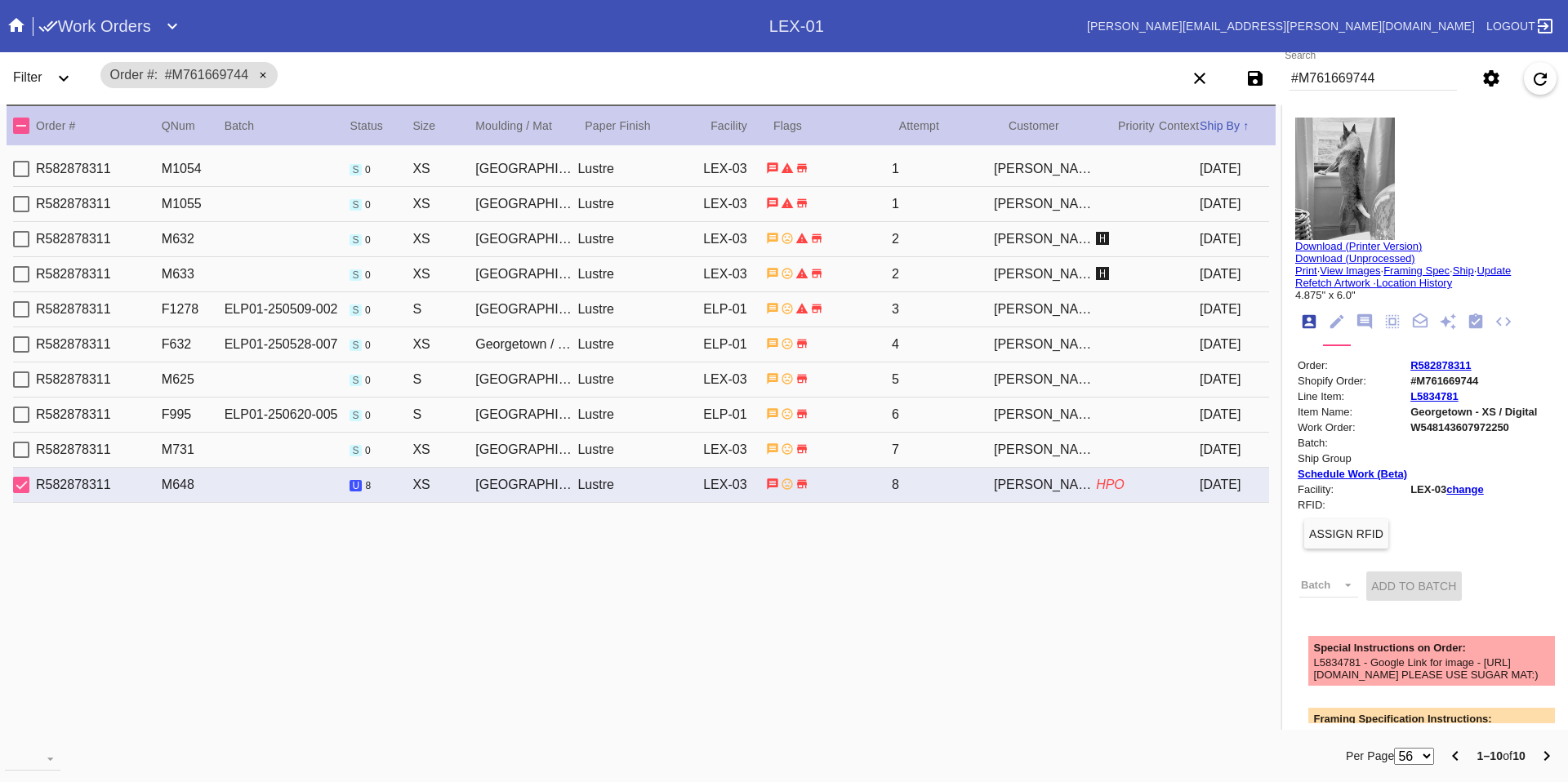 scroll, scrollTop: 20, scrollLeft: 0, axis: vertical 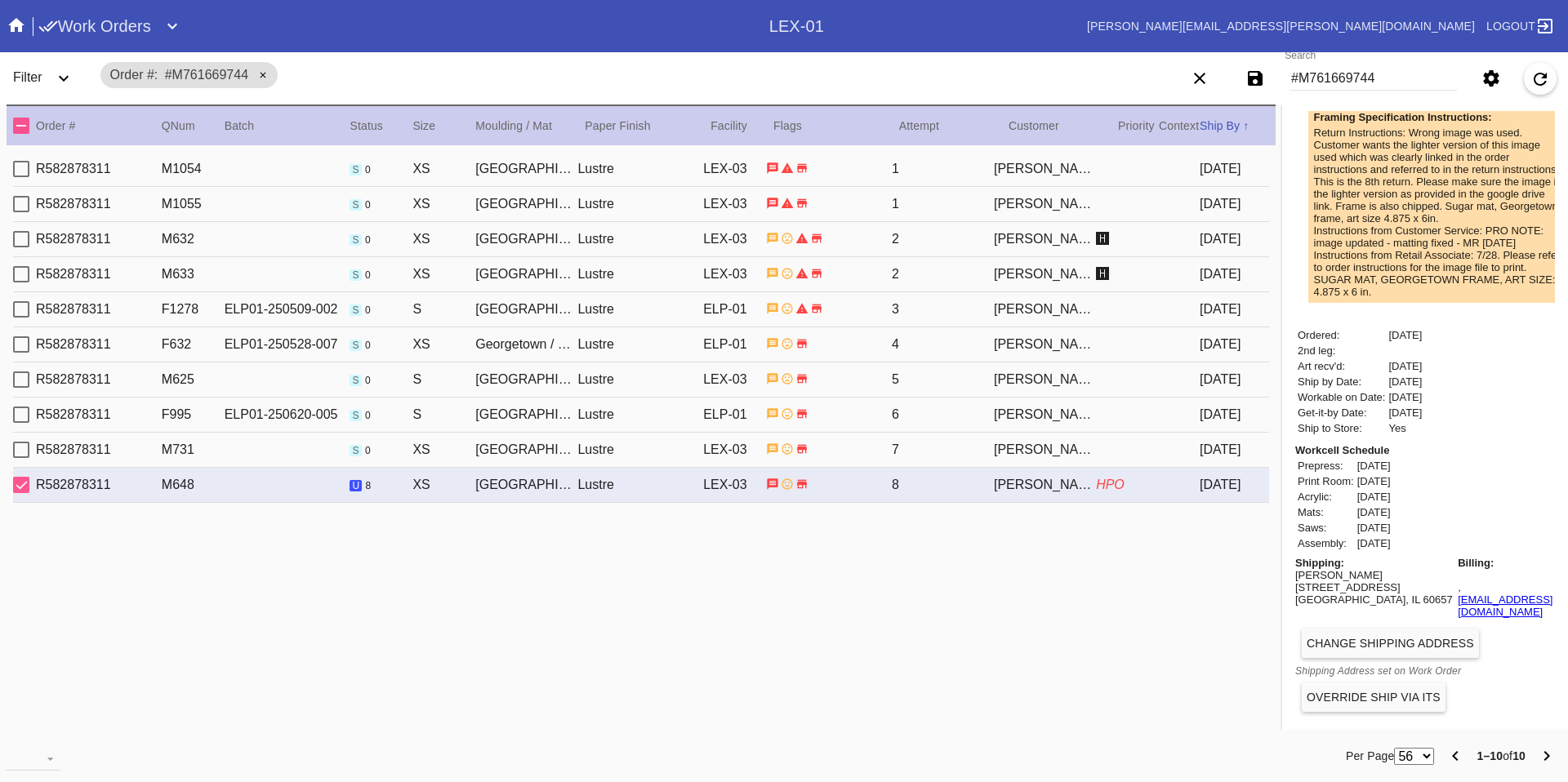 click on "Change Shipping Address" at bounding box center [1390, 643] 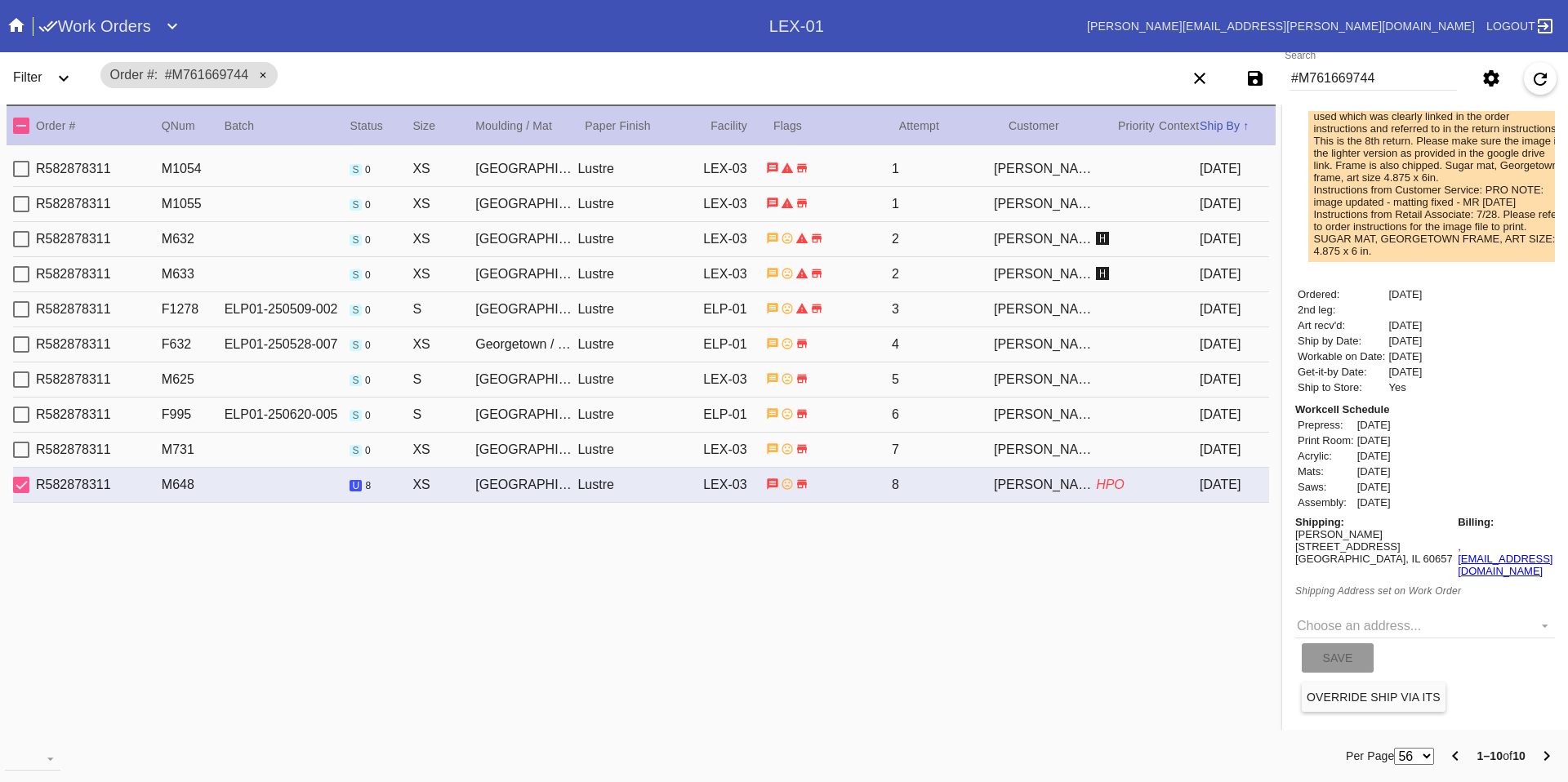 scroll, scrollTop: 663, scrollLeft: 0, axis: vertical 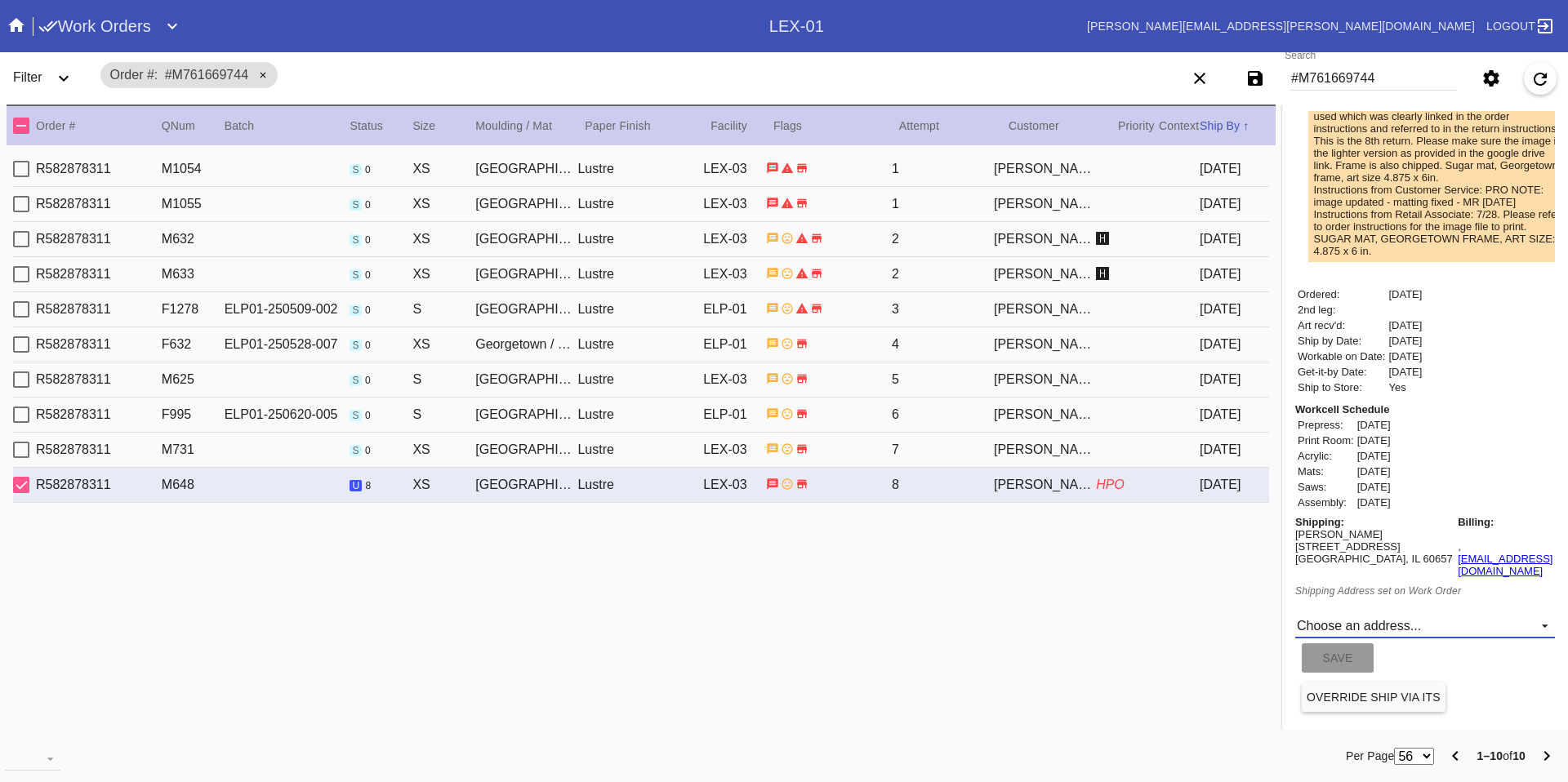 click on "Choose an address... 3453 N SOUTHPORT AVE, CHICAGO IL New address..." at bounding box center (1425, 626) 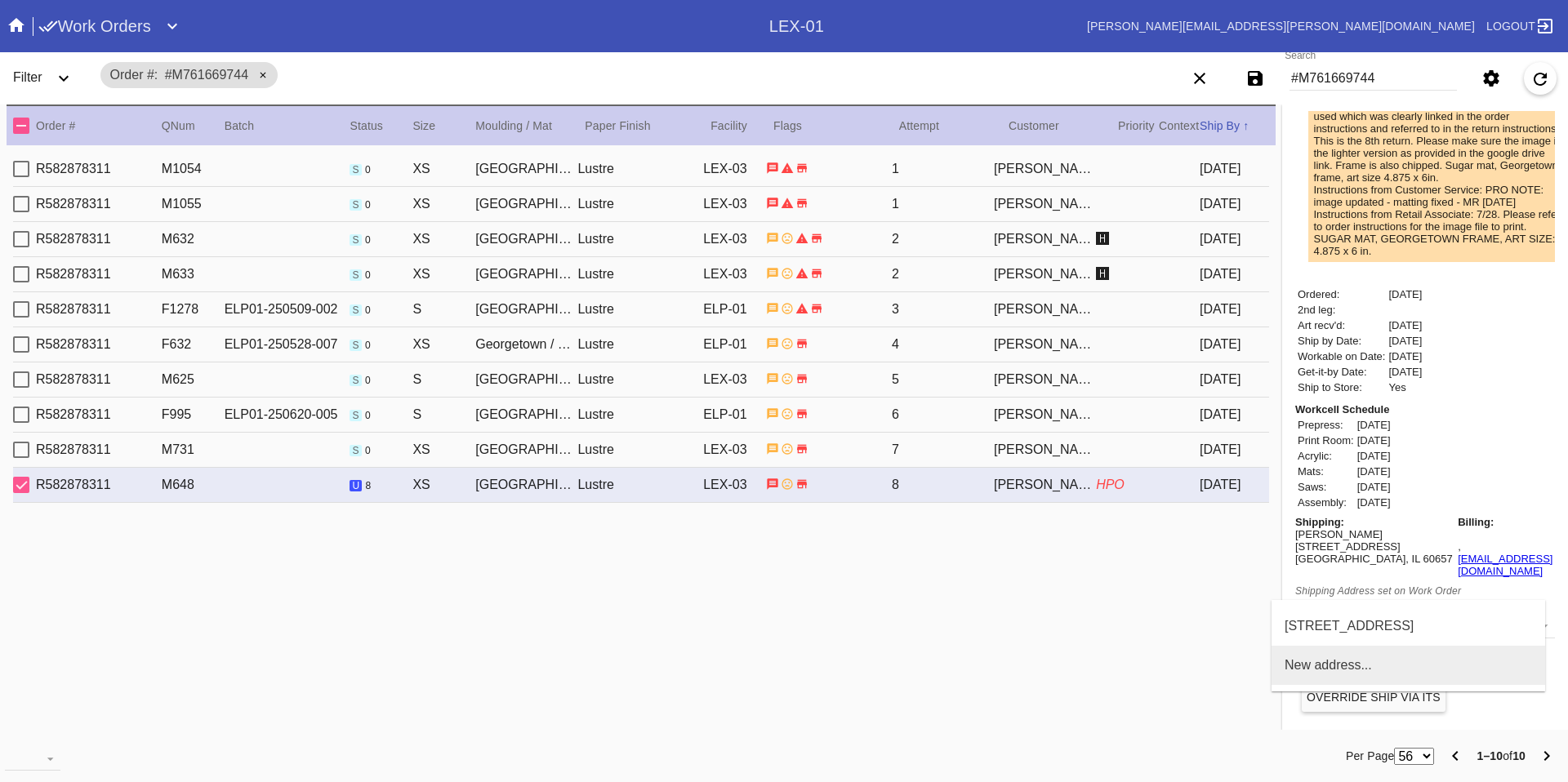 click on "New address..." at bounding box center (1408, 665) 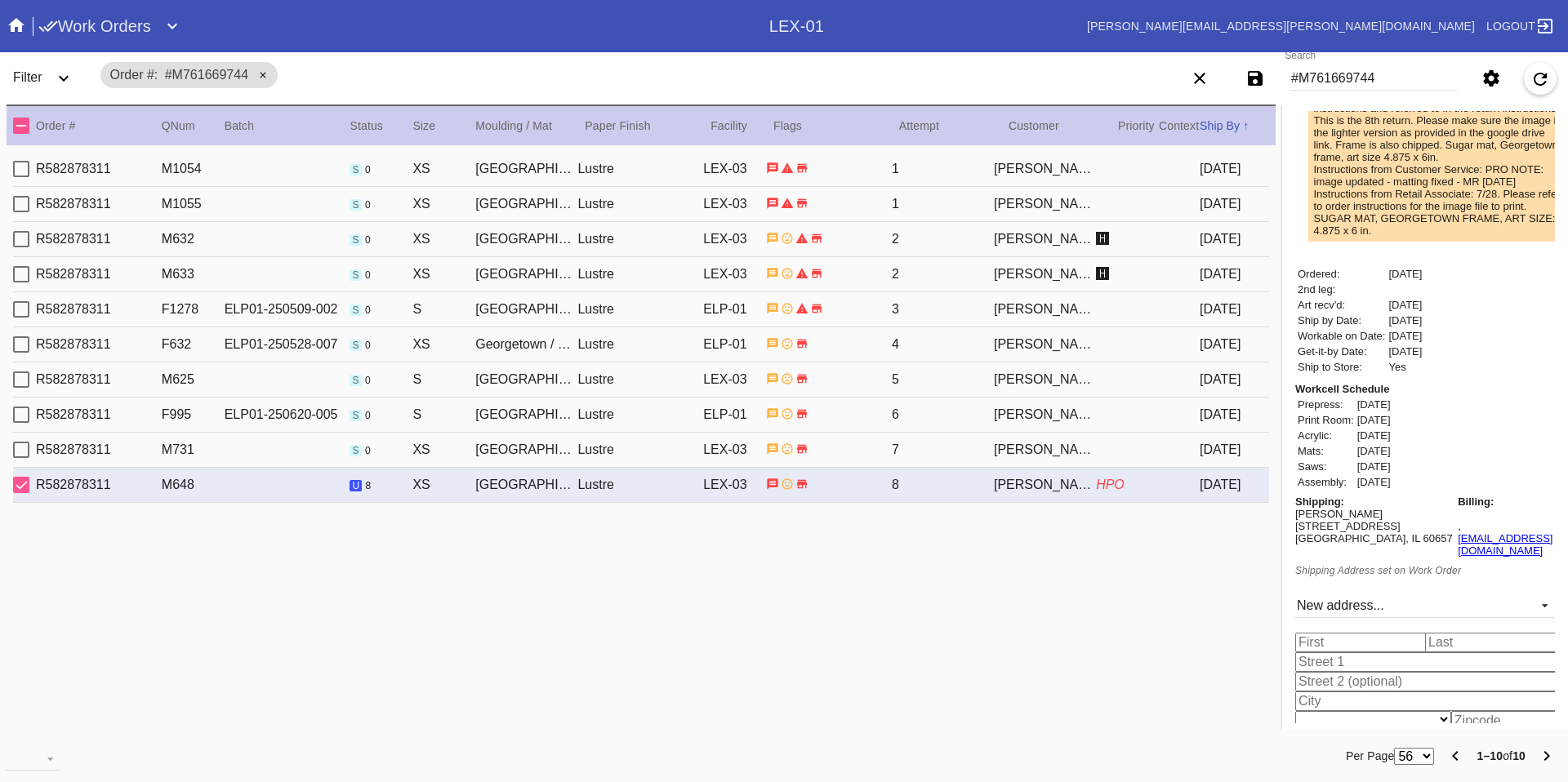 click at bounding box center (1363, 642) 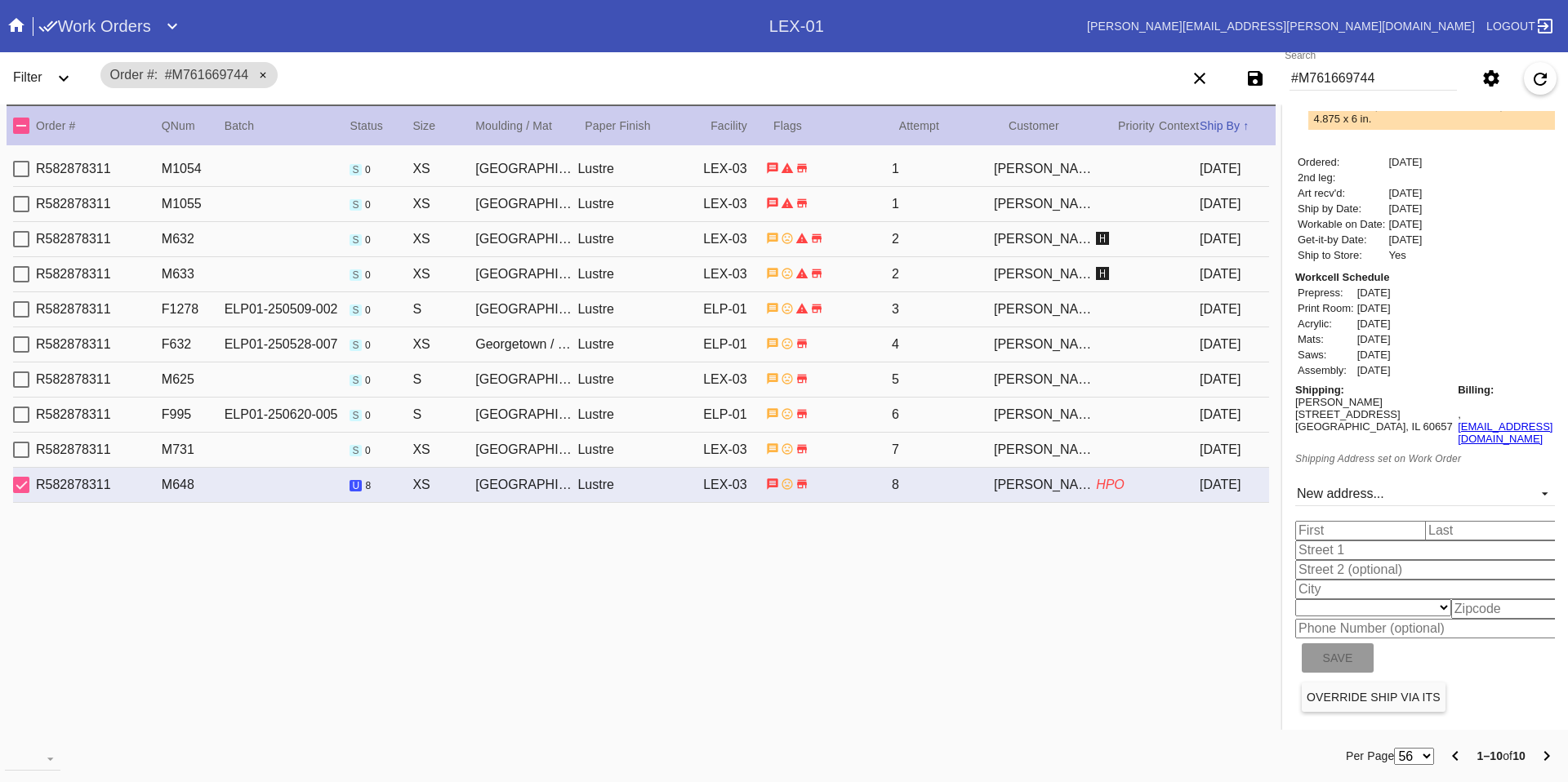 scroll, scrollTop: 795, scrollLeft: 0, axis: vertical 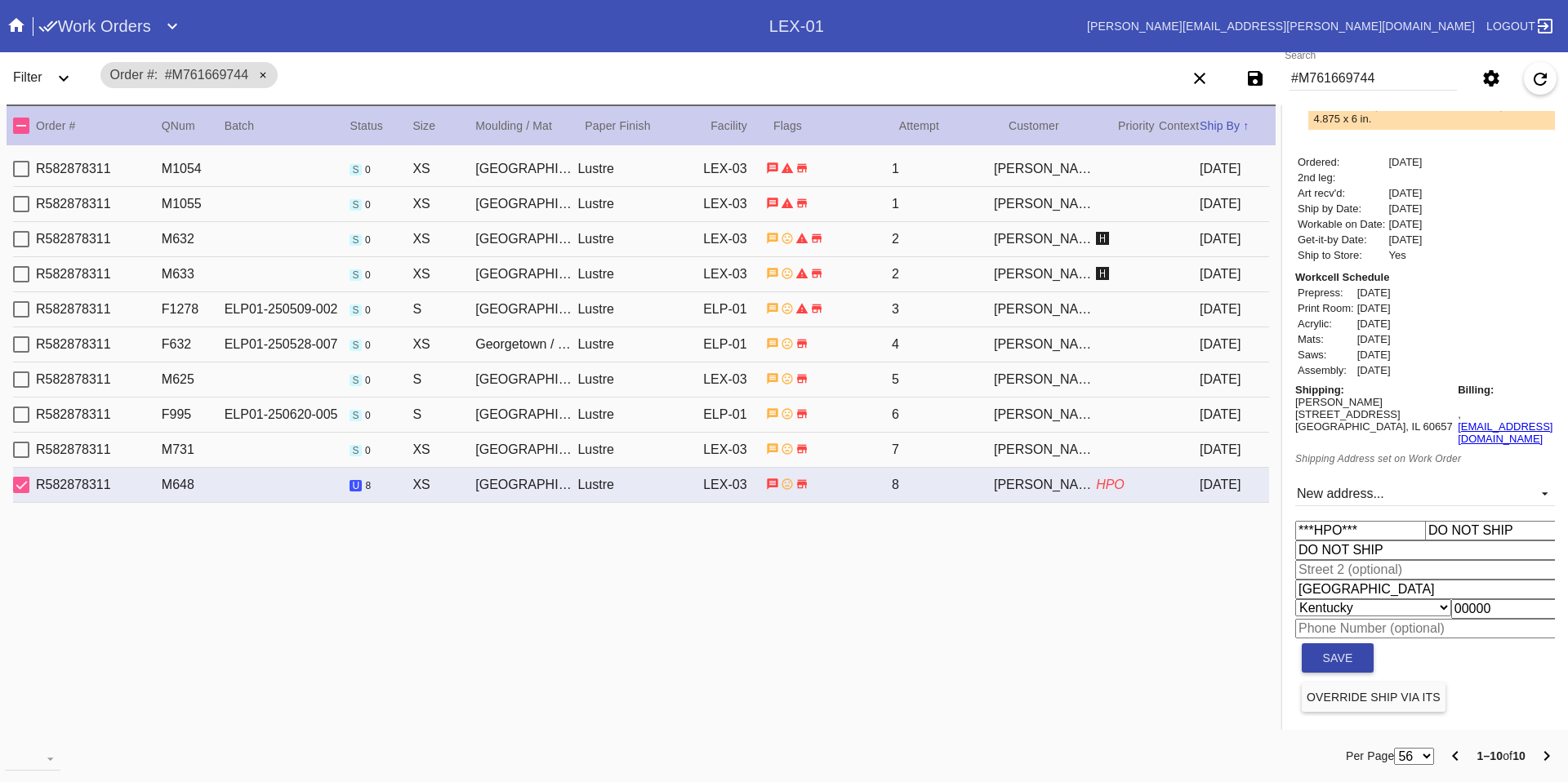 click on "Save" at bounding box center (1338, 658) 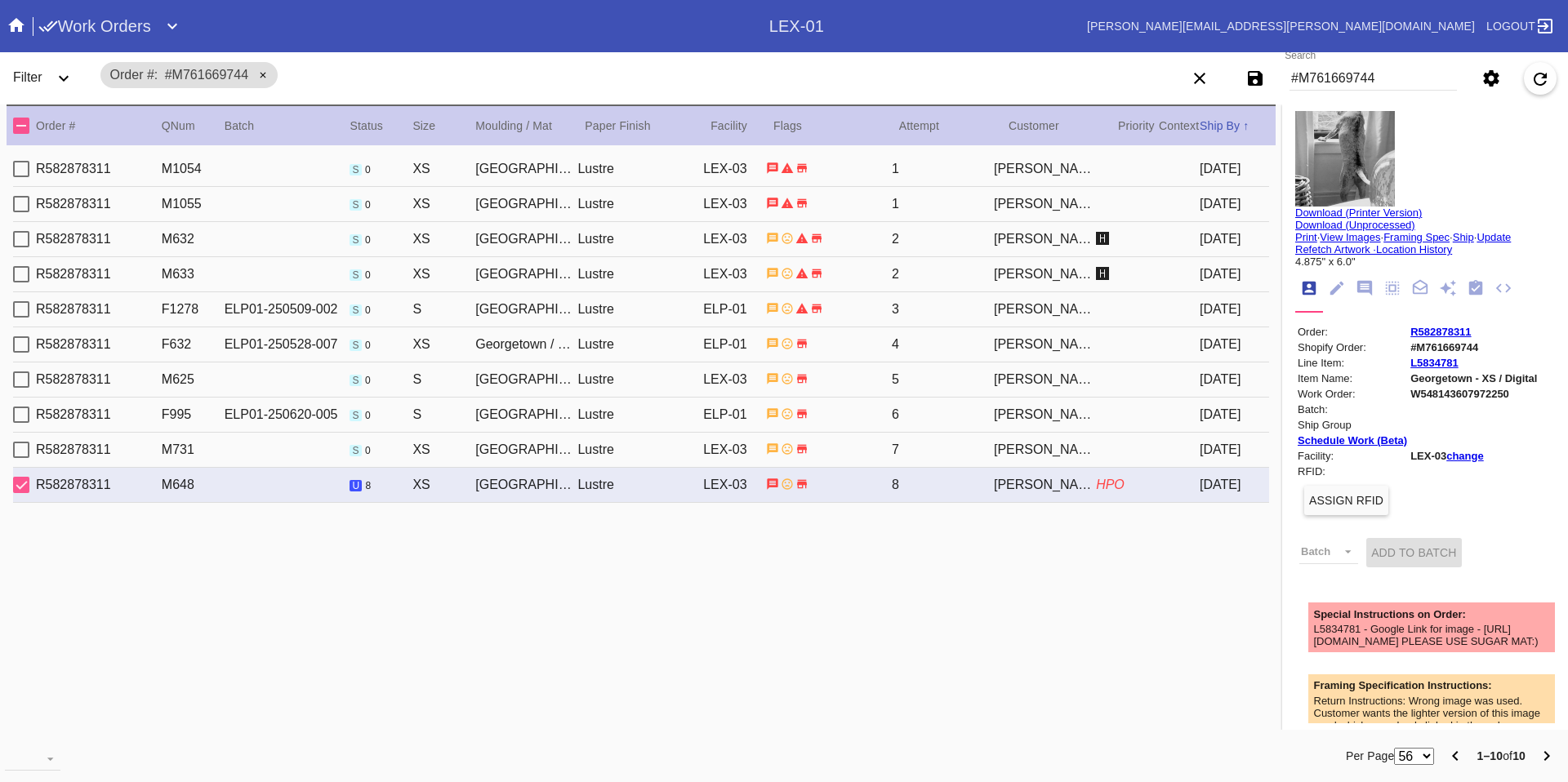 scroll, scrollTop: 0, scrollLeft: 0, axis: both 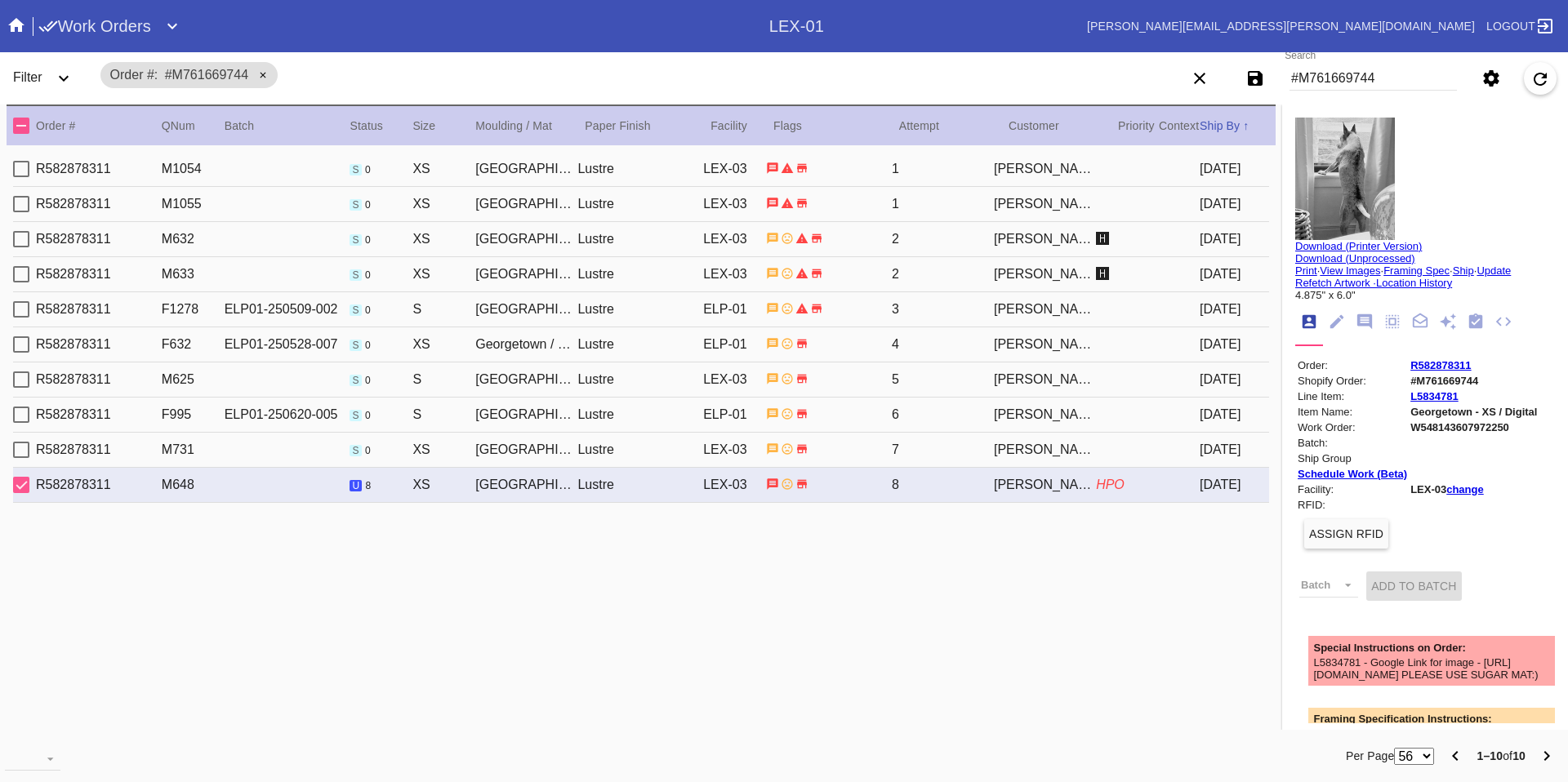 click 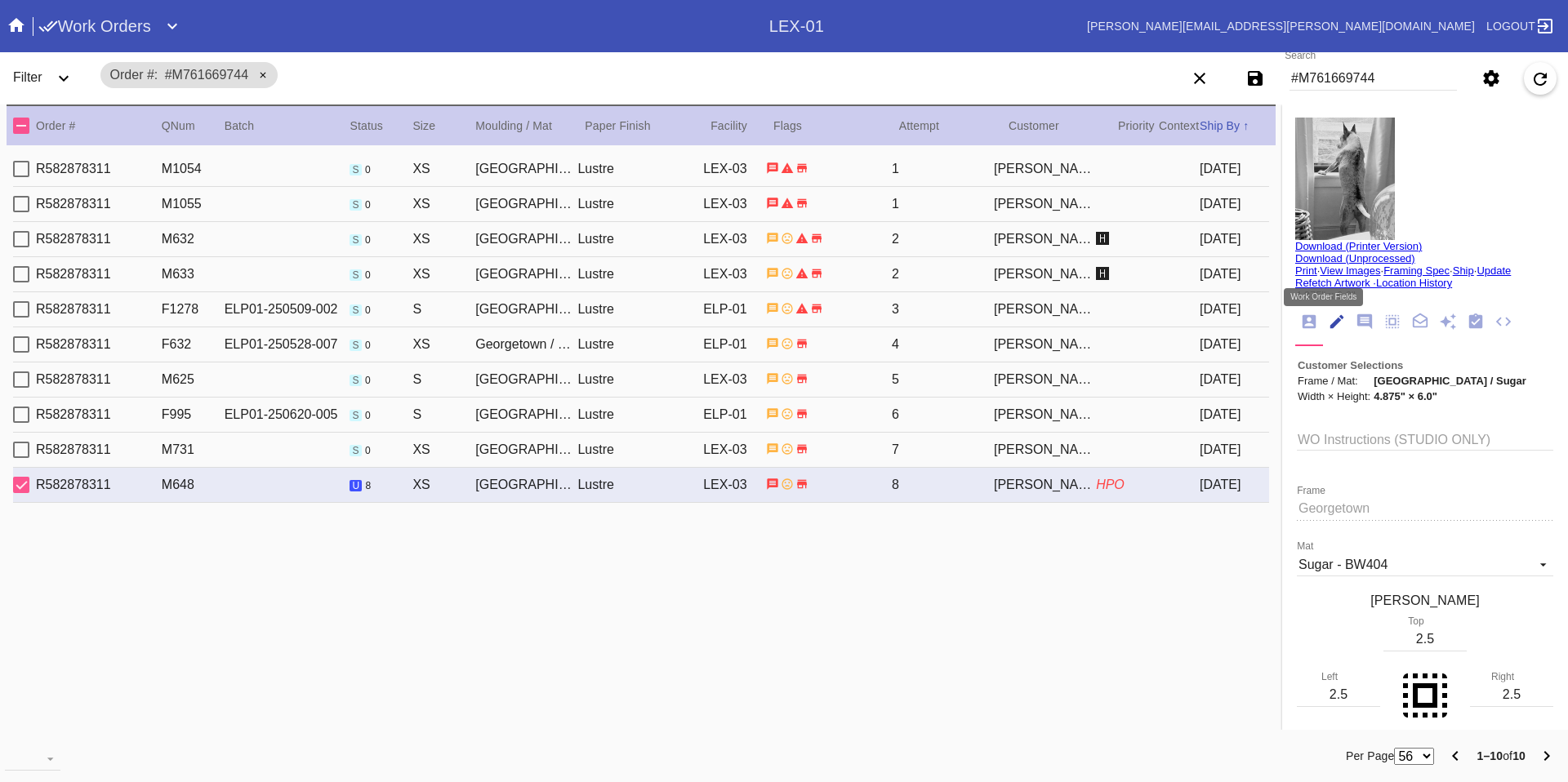 scroll, scrollTop: 60, scrollLeft: 0, axis: vertical 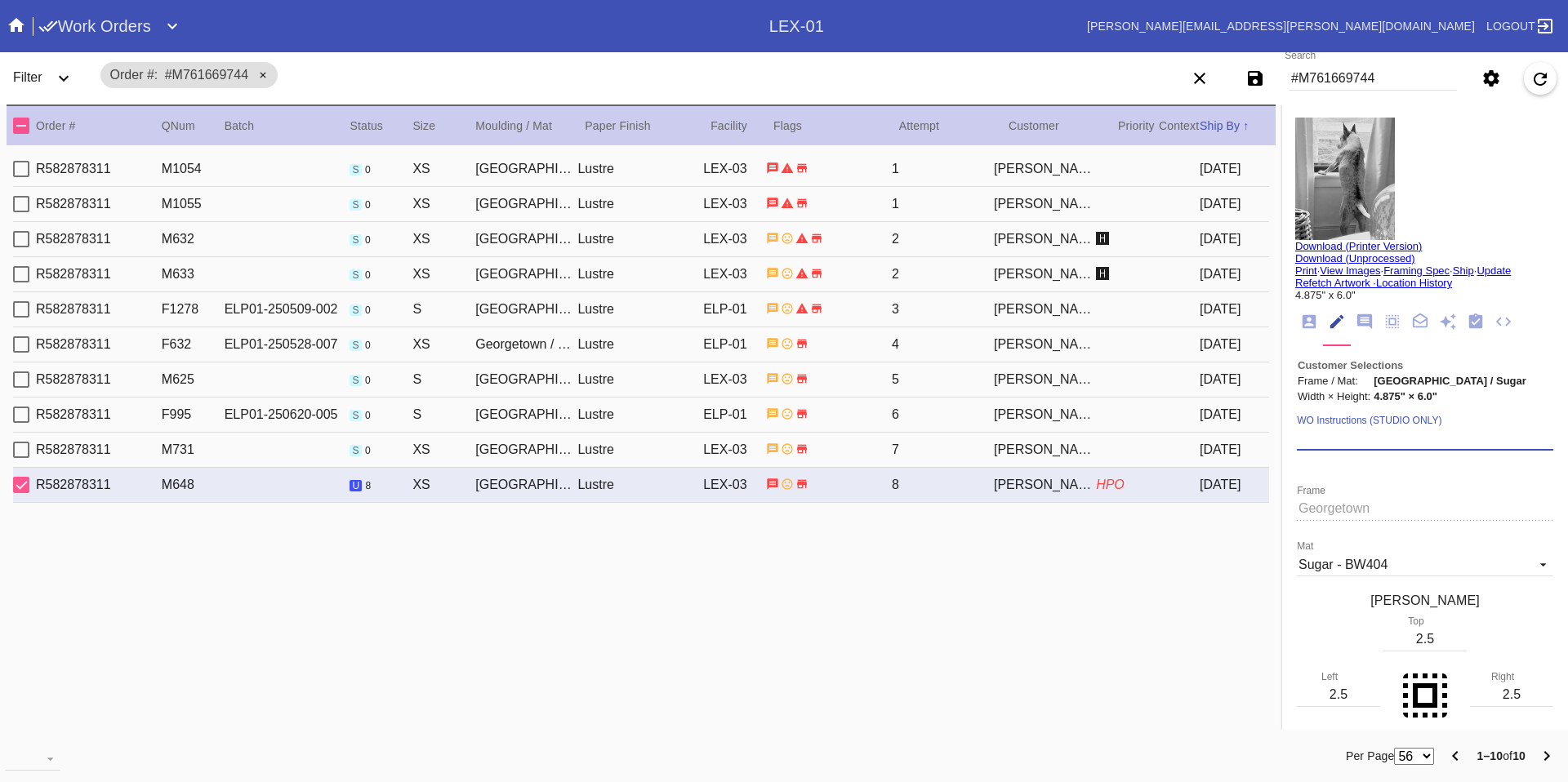 click on "WO Instructions (STUDIO ONLY)" at bounding box center [1425, 438] 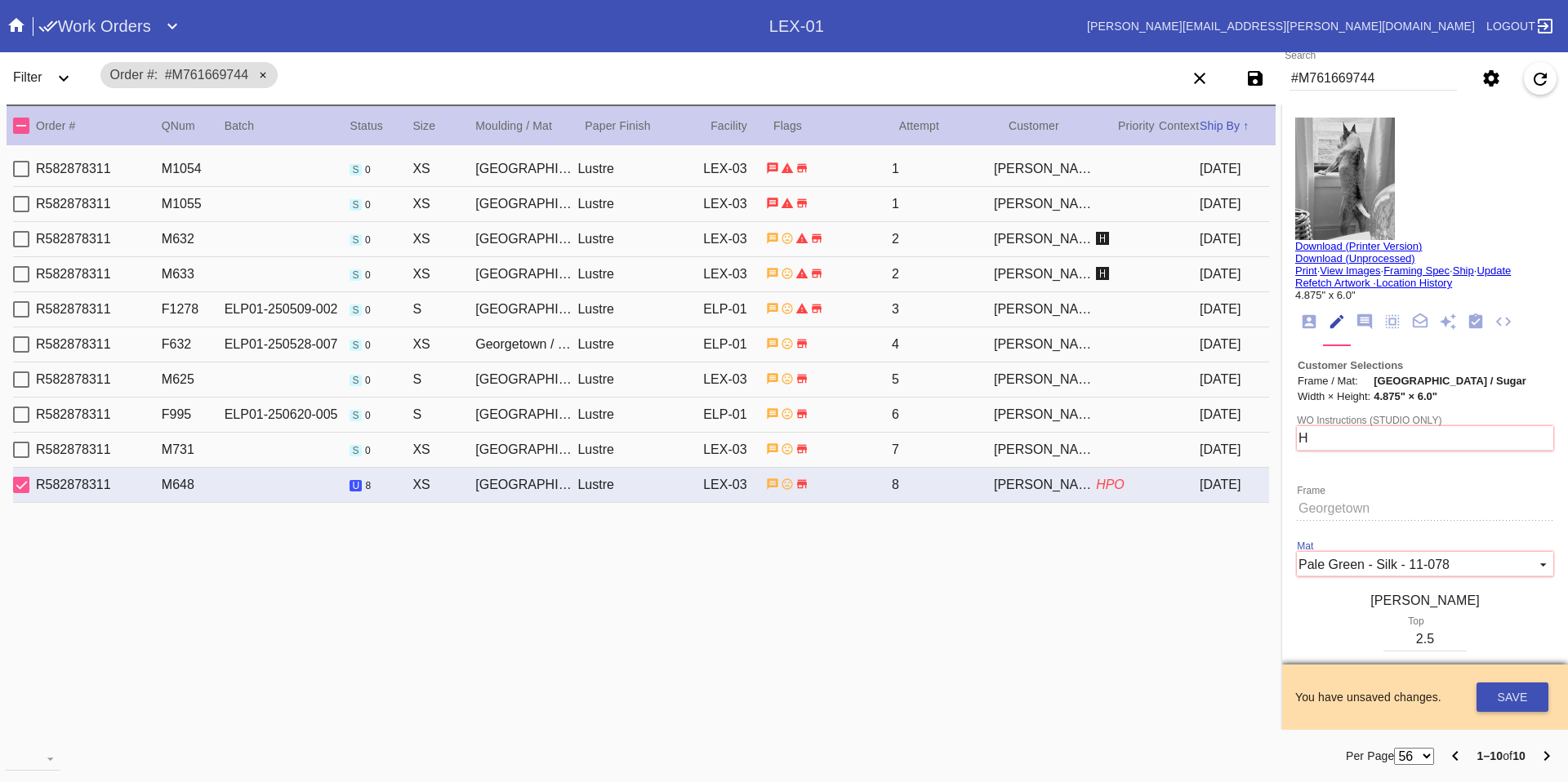 click on "Amy Willmert" at bounding box center (1045, 239) 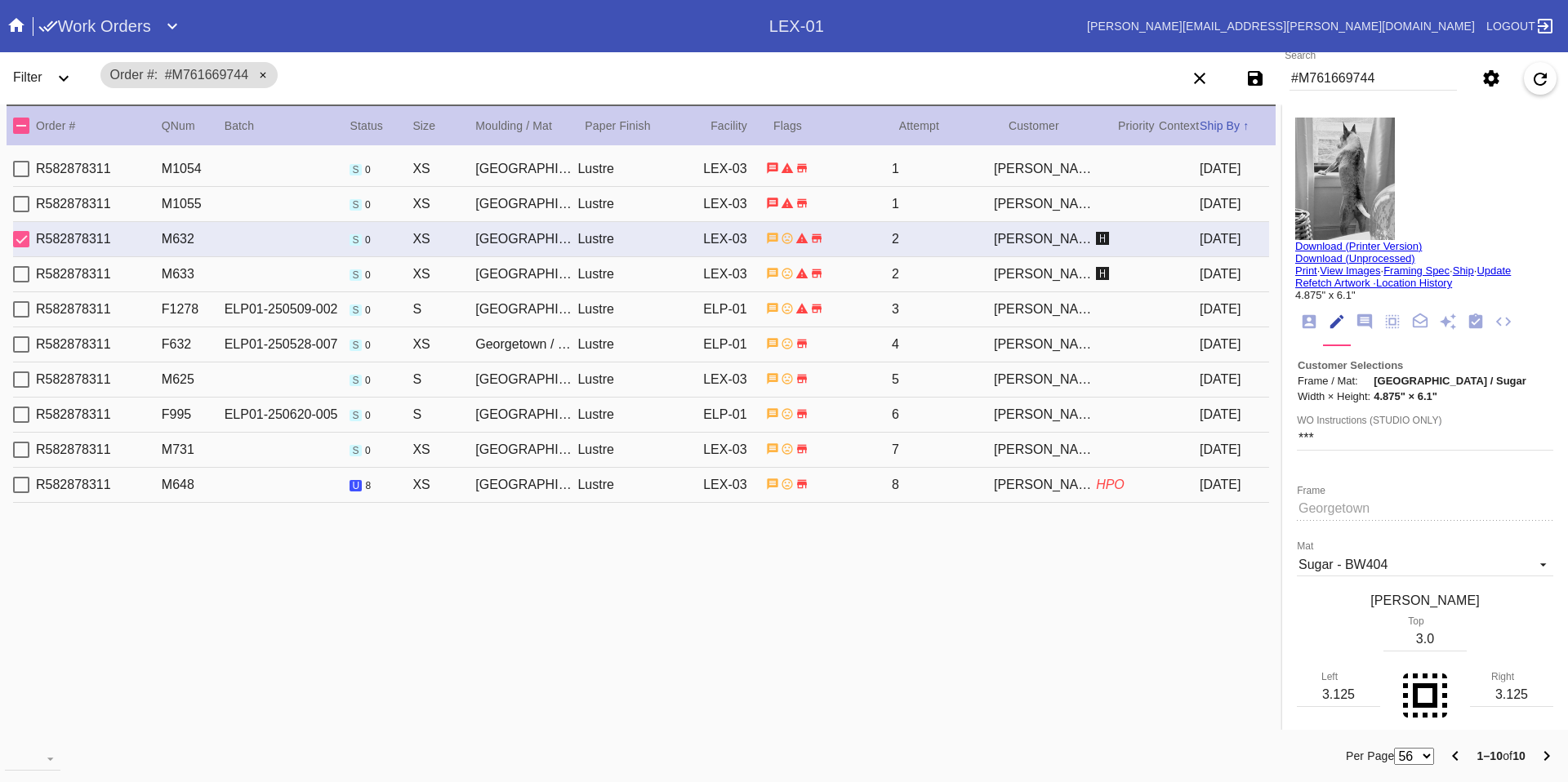 click on "R582878311 M648 u   8 XS Georgetown / Sugar Lustre LEX-03 8 Amy Willmert
HPO
2025-07-13" at bounding box center [641, 485] 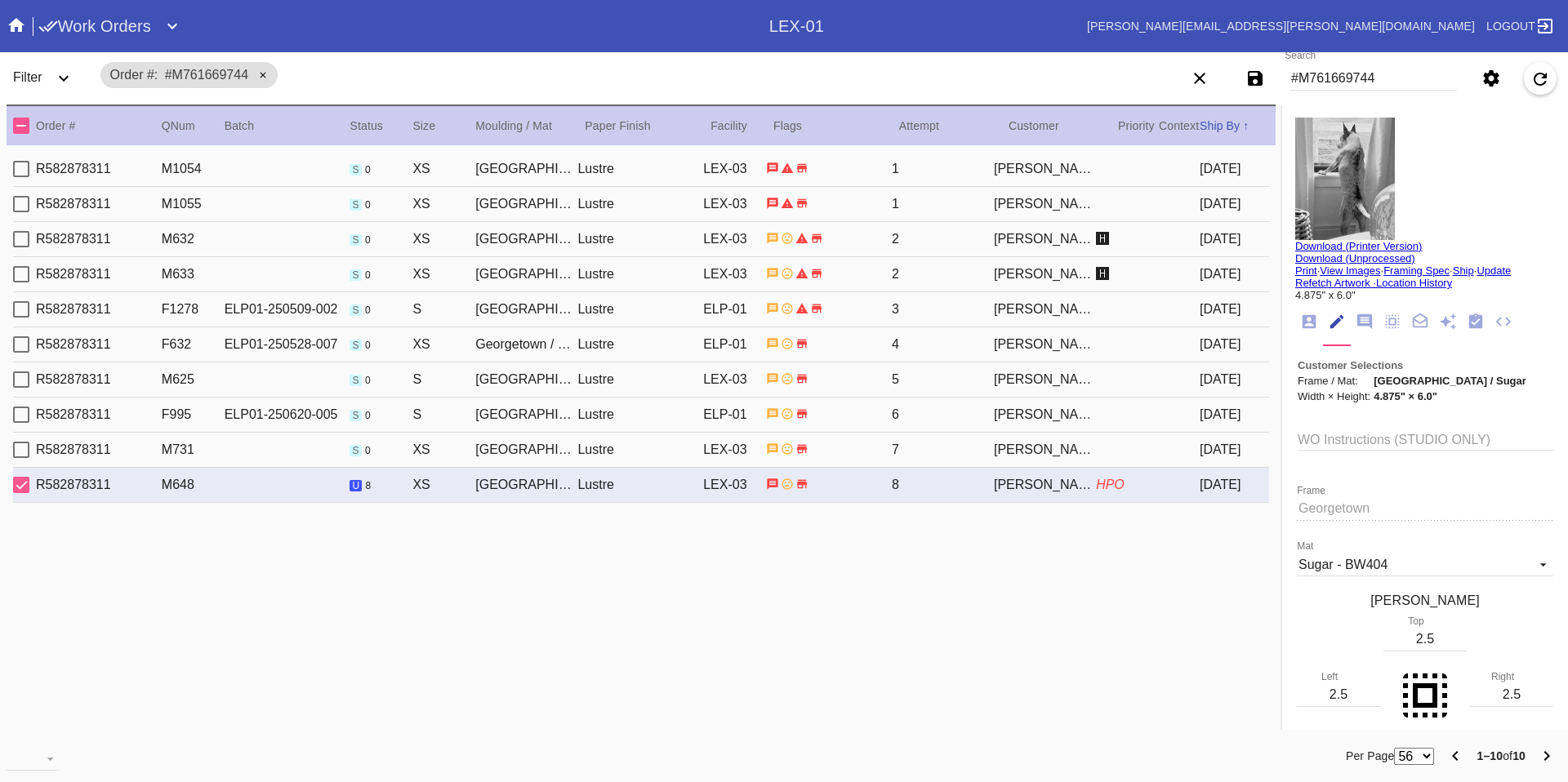 click on "R582878311 F995 ELP01-250620-005 s   0 S Georgetown / Sugar Lustre ELP-01 6 Amy Willmert
2025-06-21" at bounding box center (641, 415) 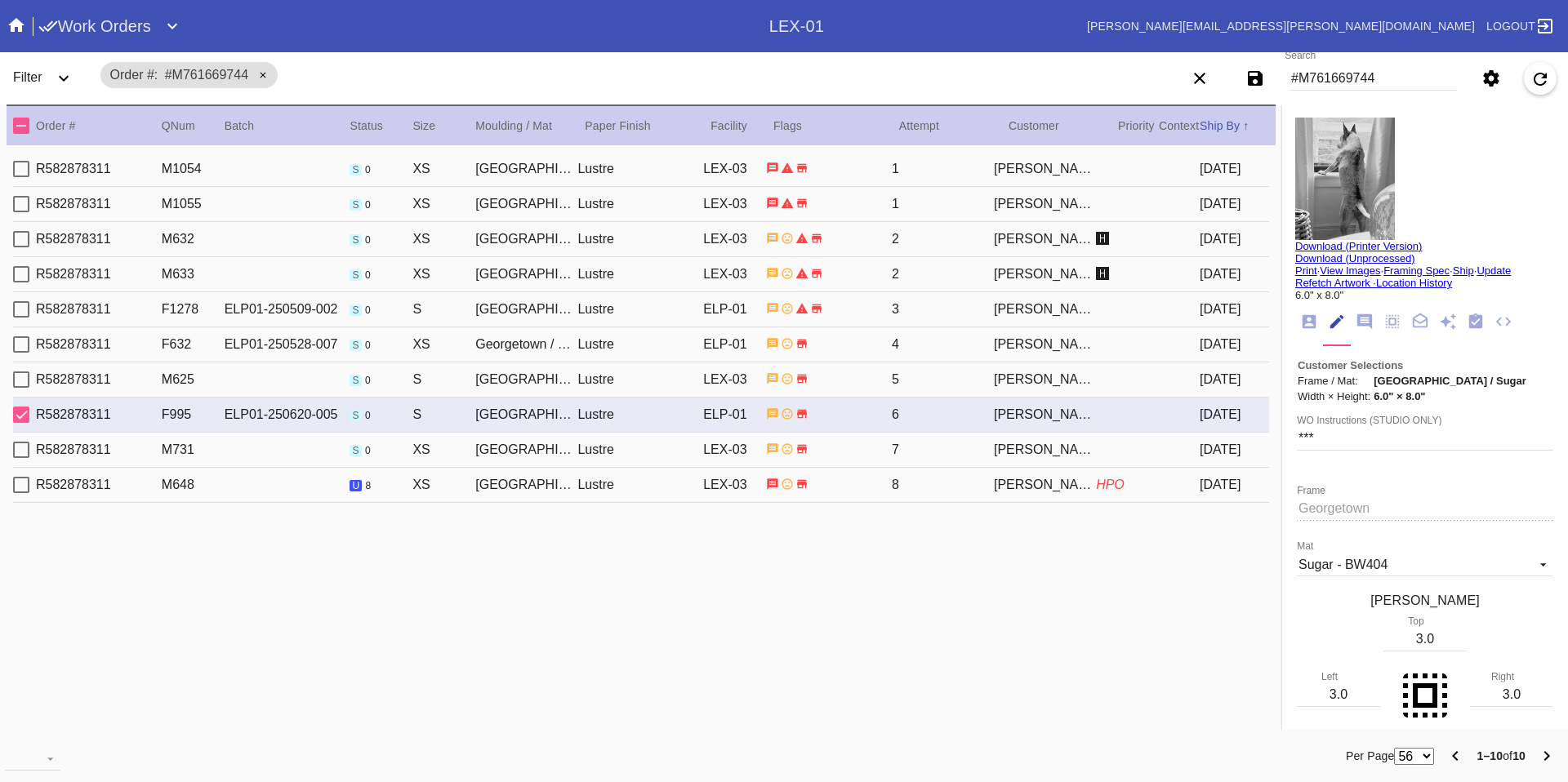 click on "Amy Willmert" at bounding box center [1045, 485] 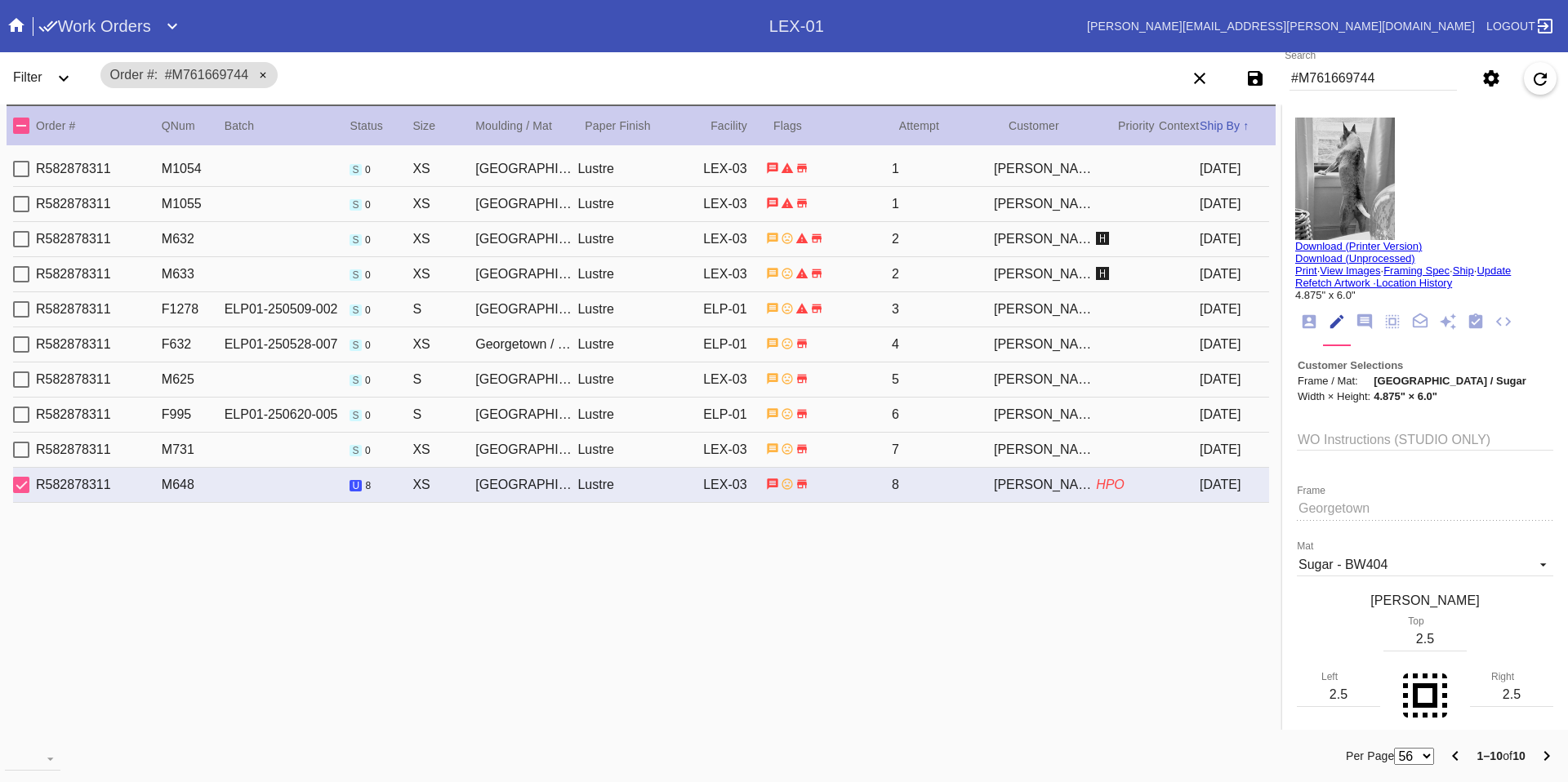click on "Amy Willmert" at bounding box center [1045, 450] 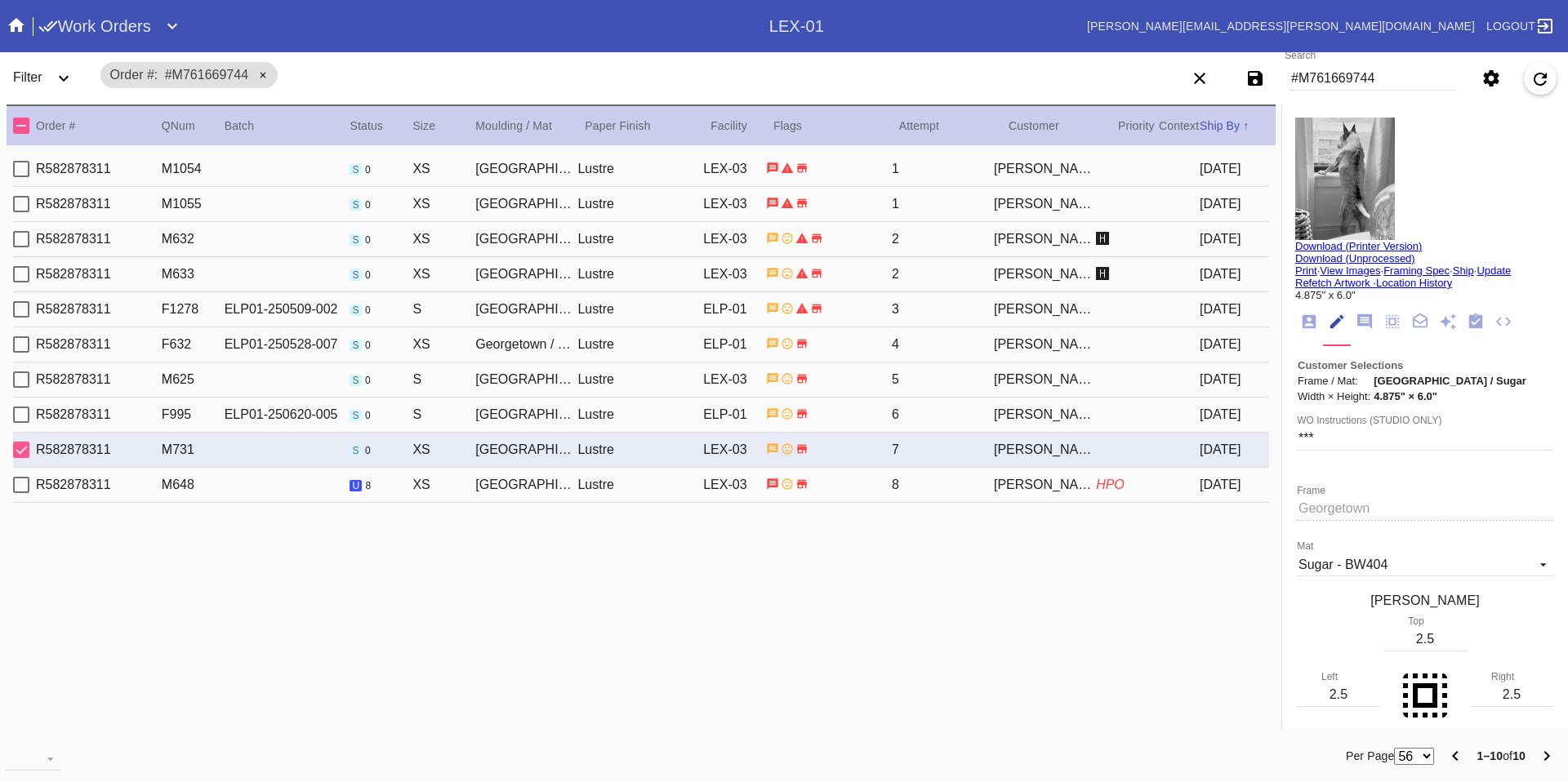 click on "Amy Willmert" at bounding box center [1045, 485] 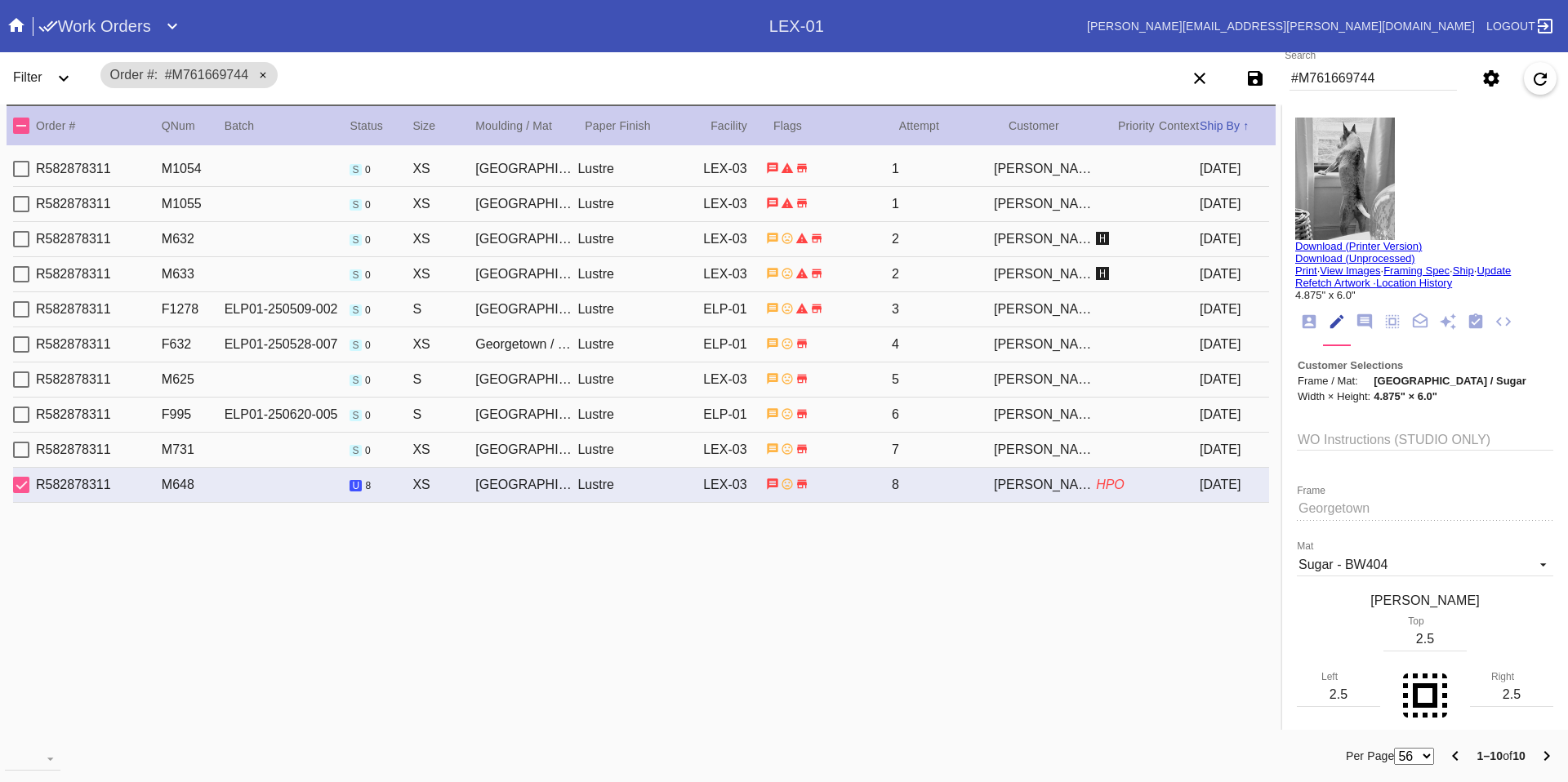 click on "WO Instructions (STUDIO ONLY)" at bounding box center (1425, 438) 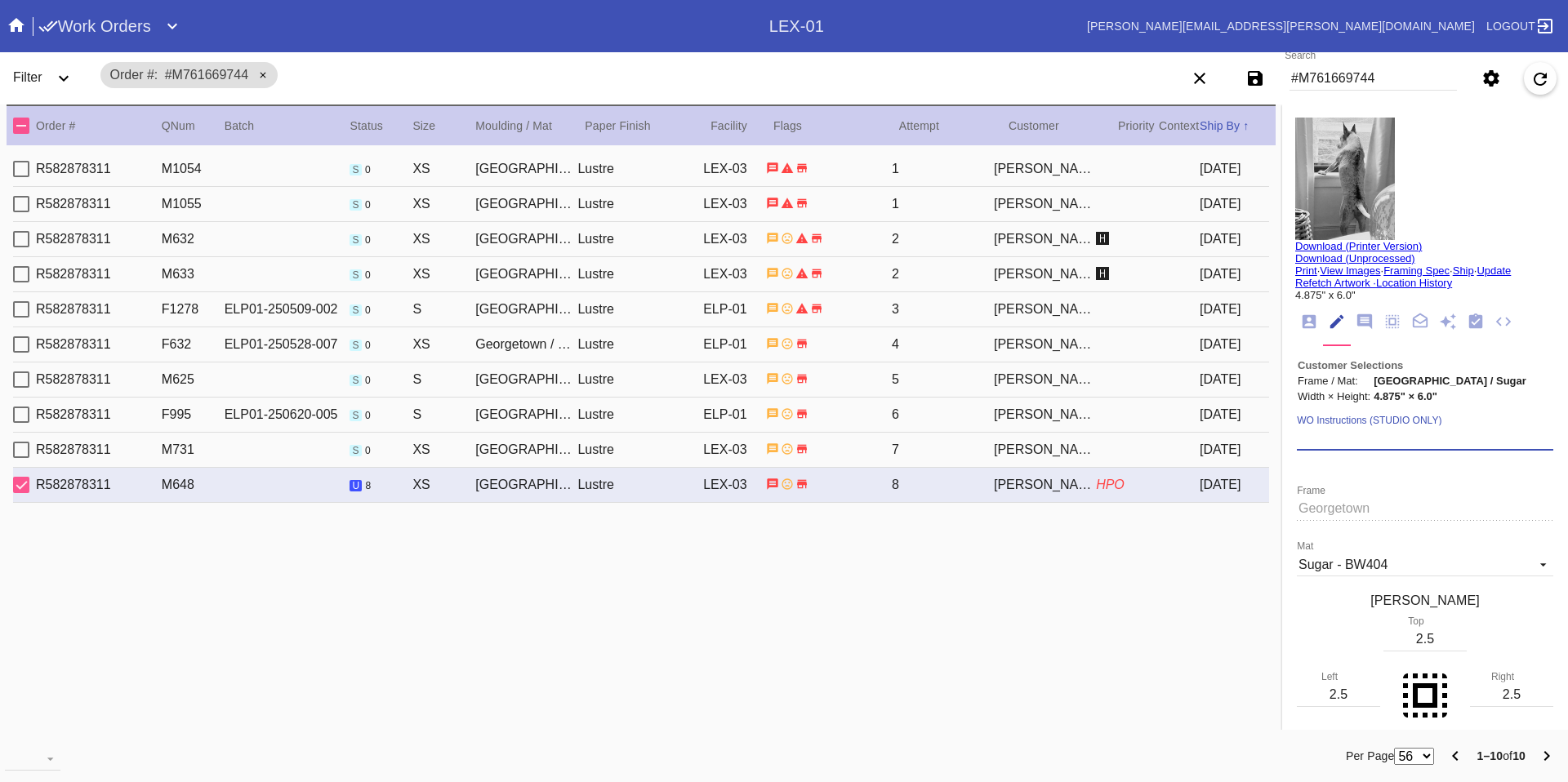 paste on "***HPO - [SPECIFICS ABOUT THE ORDER] - Must be approved by CA team to ship. ***" 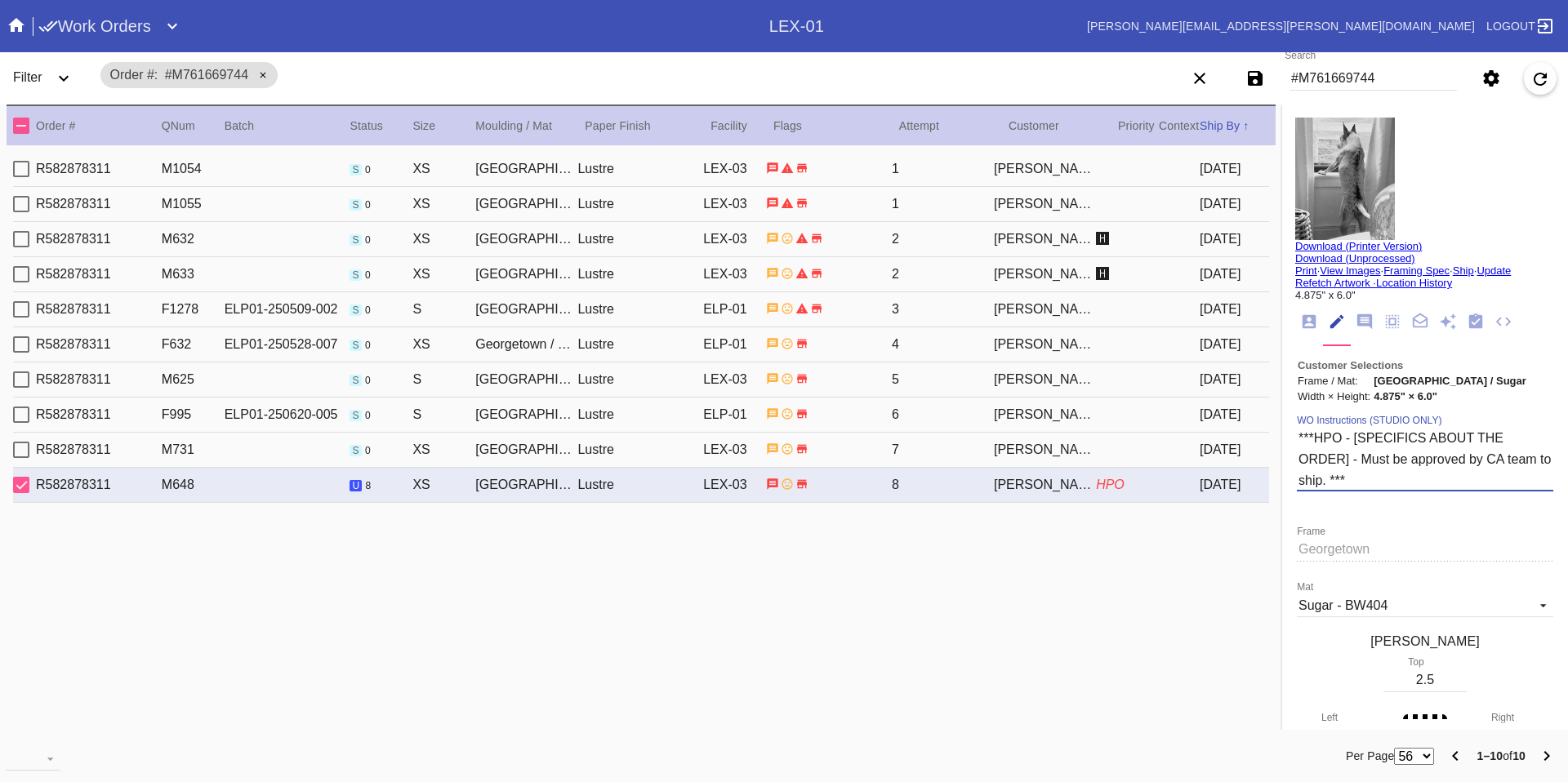 drag, startPoint x: 1338, startPoint y: 448, endPoint x: 1336, endPoint y: 464, distance: 16.124515 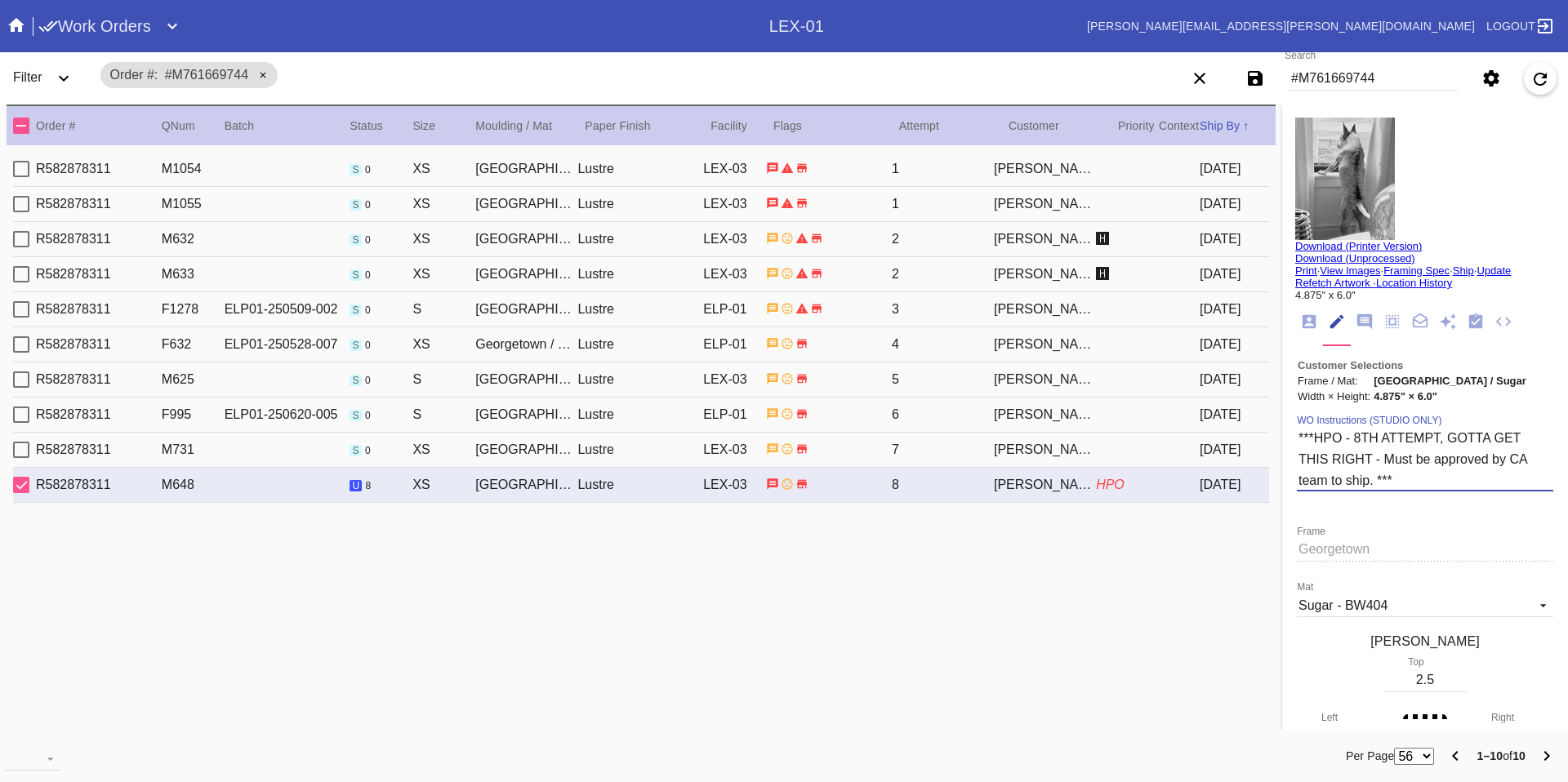 click on "WO Instructions (STUDIO ONLY) ***HPO - 8TH ATTEMPT, GOTTA GET THIS RIGHT - Must be approved by CA team to ship. *** Frame Mat Sugar - BW404 Acrylic - ACRY01 Black with Black Core, novacore - 5089 Black - BL42 Black - Linen - 5560 Black Oversized - BLOV-1 Blue Floral Mat - FL01 Blue - Linen - 11-076 Blush - BW9571C Bottle Blue - BW334 Brazilian White, novacore - E4346 Brulée - E4770 Burgundy - BW038 Burgundy Mini Stripe - MSBG Burgundy Mini Stripe - Horizontal - MSBG-H Burgundy Mini Stripe Horizontal - Oversized - MSBG-OS-H Burgundy Mini Stripe - Oversized - MSBG-OS Cake - E4203 Camel - Linen - 5561 Canvas - CV62 Chai - 11-080 Chocolate - 11-065 Cool Gray - BW802 Cool White - 8 Ply - 229502 Corner Garden Landscape - KV02-L Cream - Linen - 5632 Dark Green - E4804P Dark Olive - 11-071 Denim - 11-074 Designer's Choice Mat - DC52 Digital White - BW8701 Digital White Oversized - BW8701O Dove White - BW222 Dove White Oversized - BW222O Dusty Blue - 11-073 Fabric White - SRM3567 Fabric White Oversized - SRM3567O Top" at bounding box center (1425, 1176) 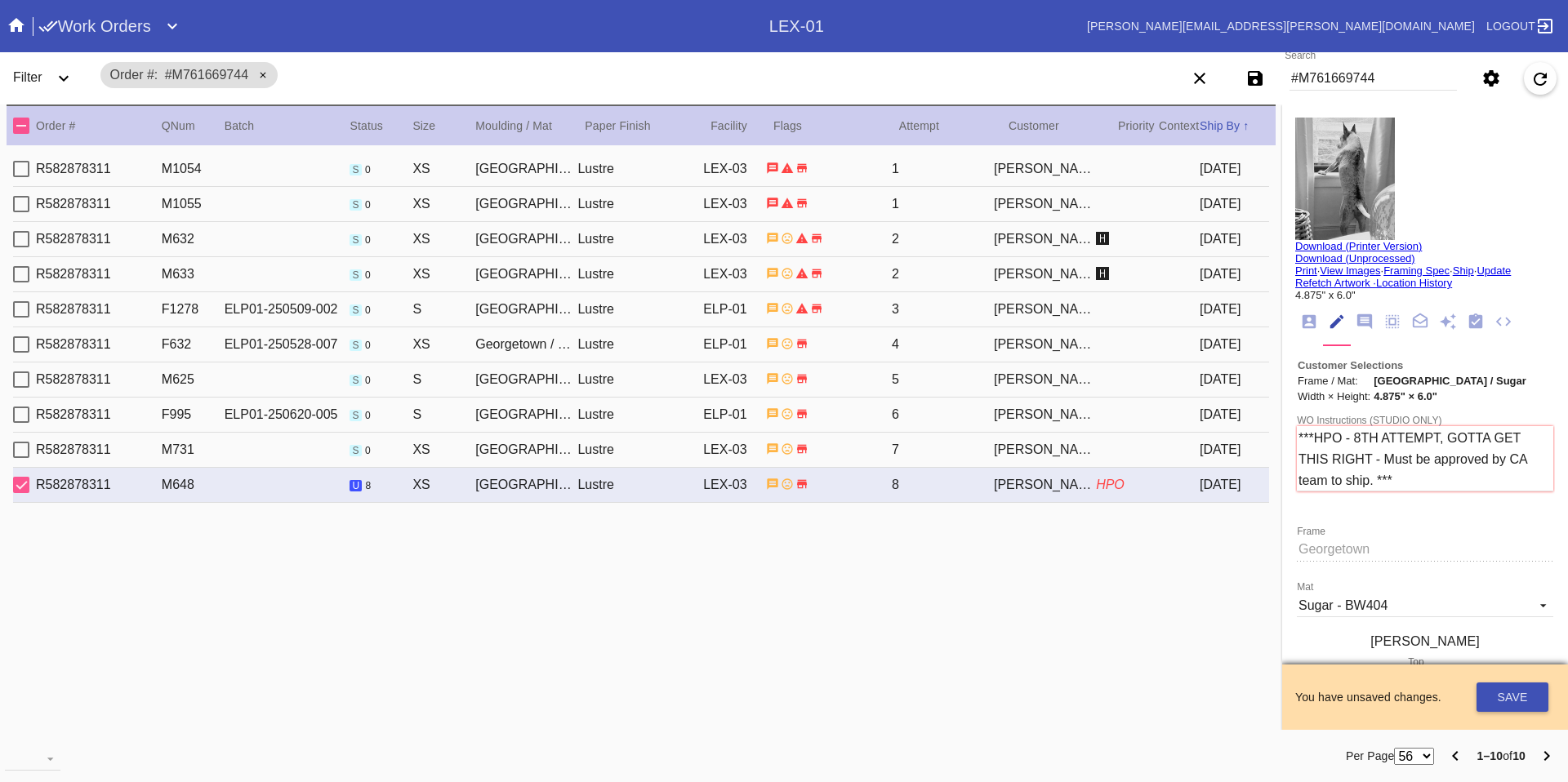 click on "You have unsaved changes. Saving your changes... Save" at bounding box center [1425, 697] 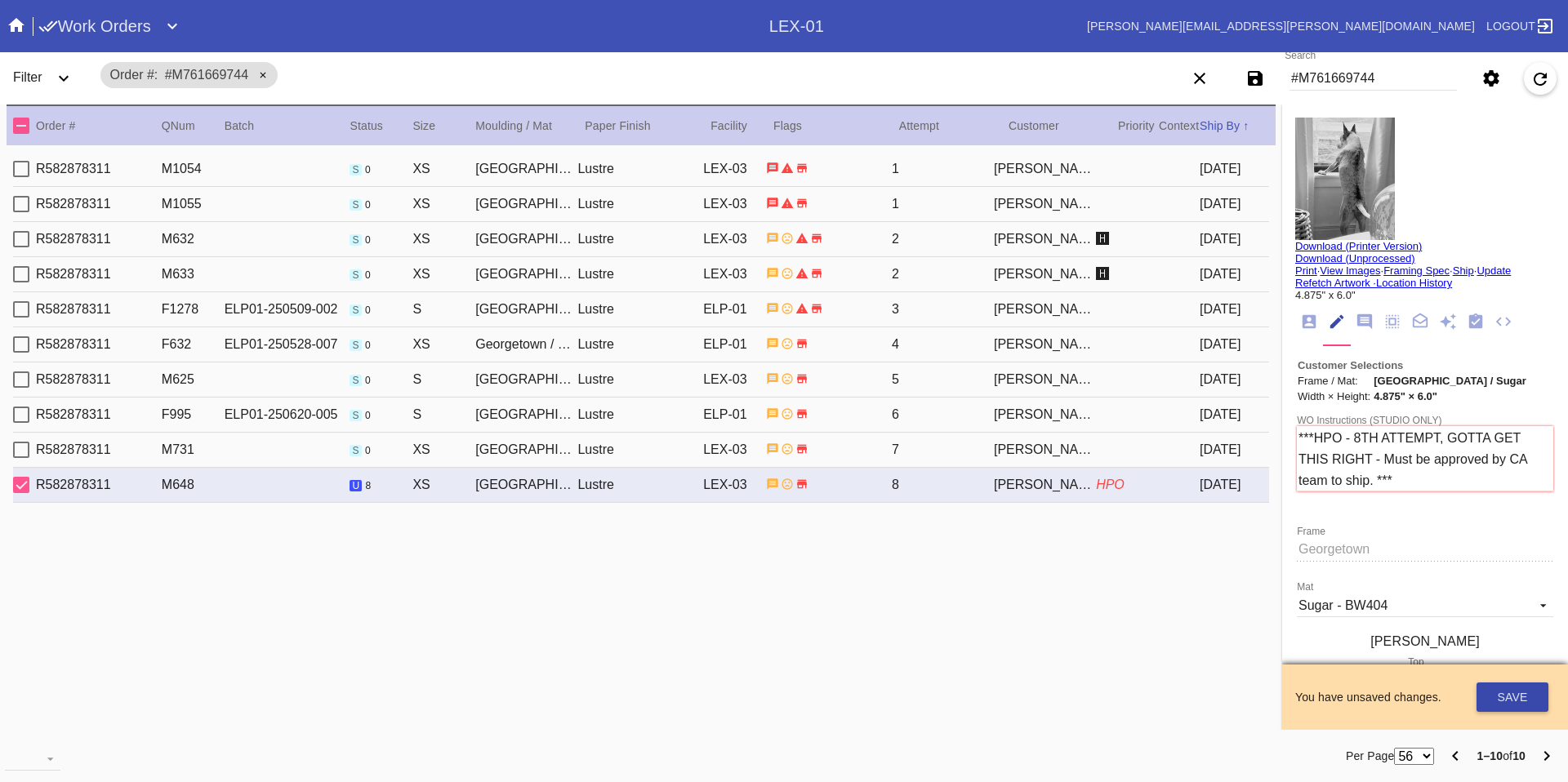 click on "Save" at bounding box center (1512, 697) 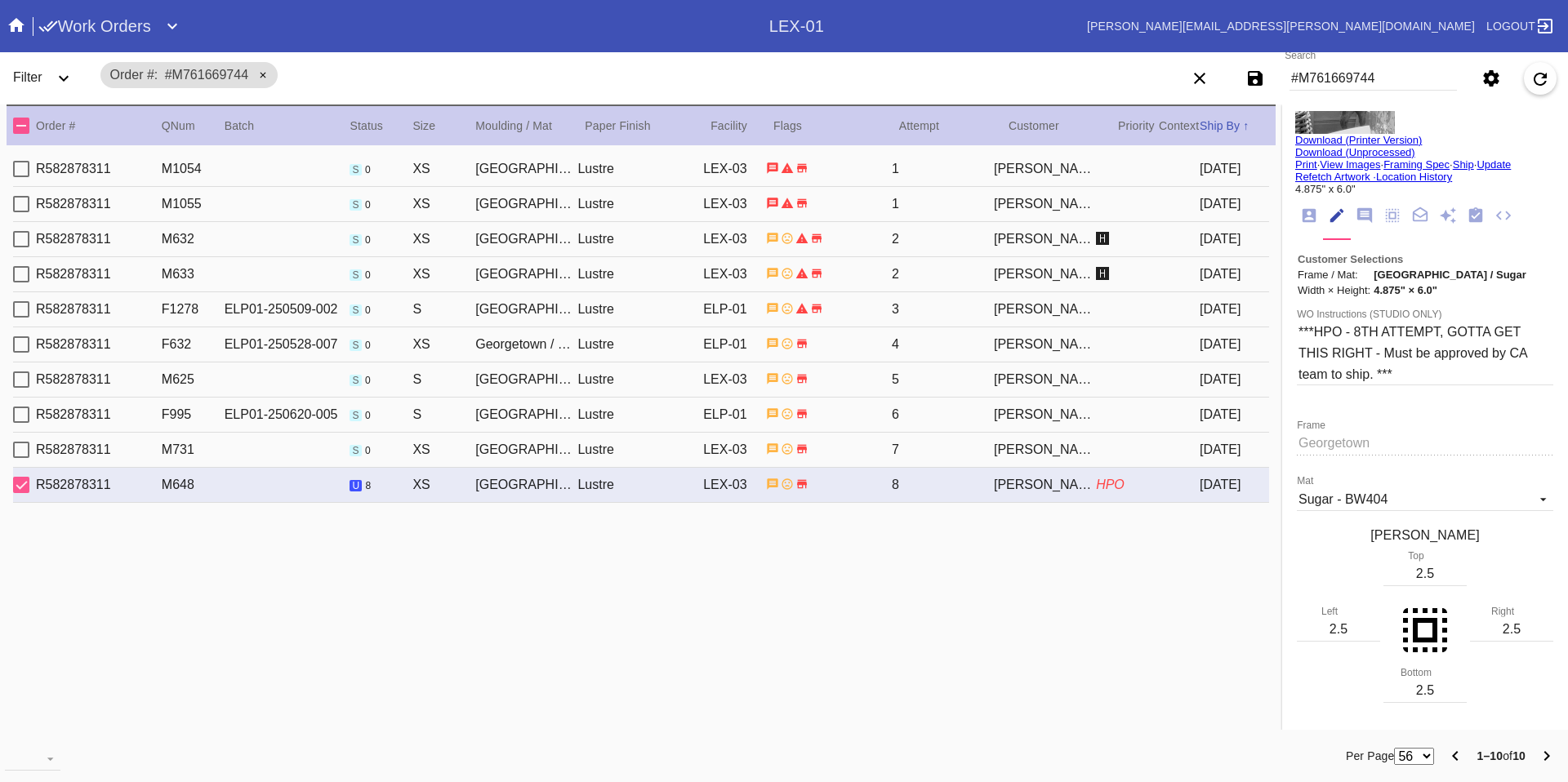 scroll, scrollTop: 0, scrollLeft: 0, axis: both 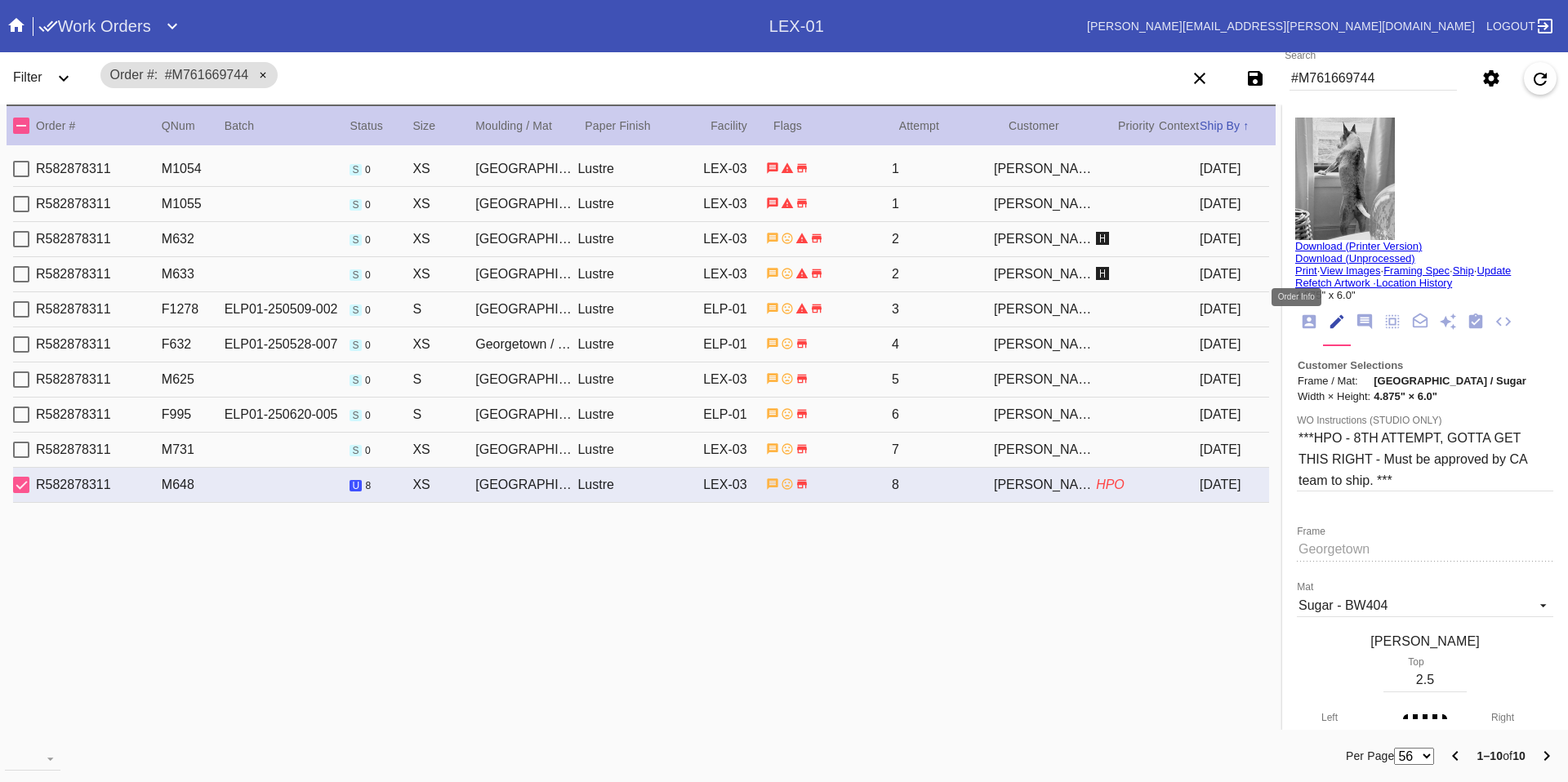 click 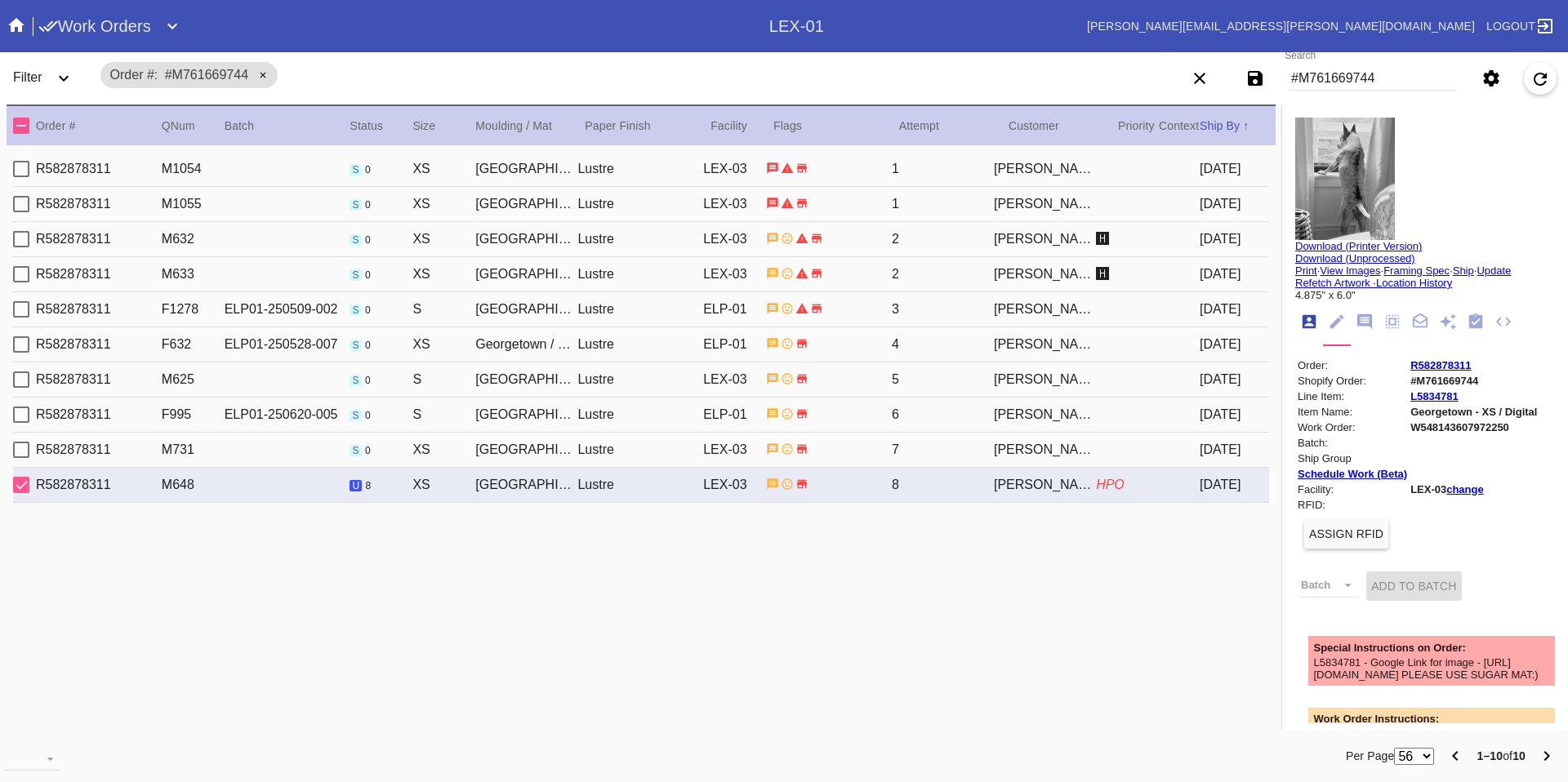 scroll, scrollTop: 20, scrollLeft: 0, axis: vertical 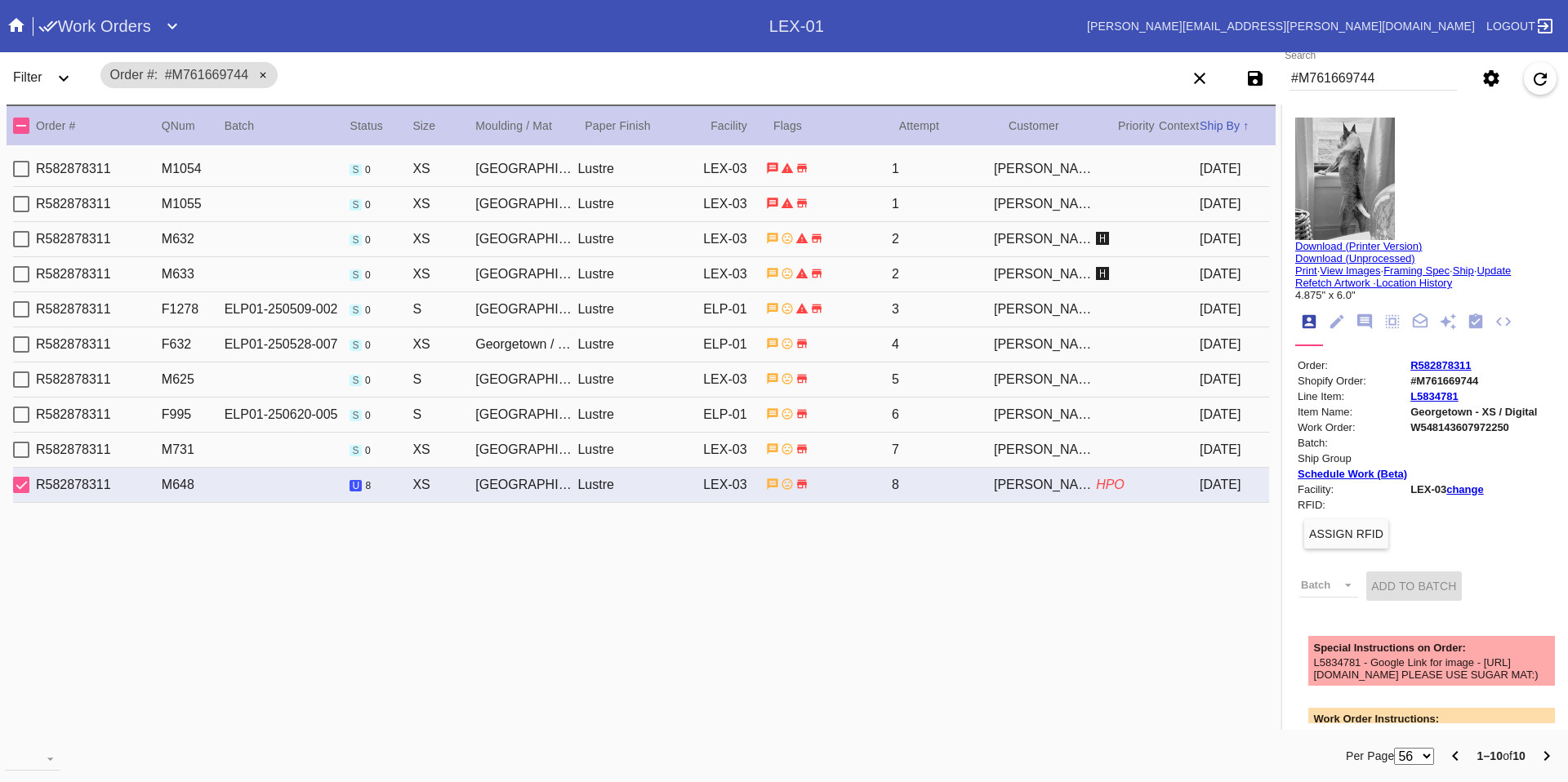 click 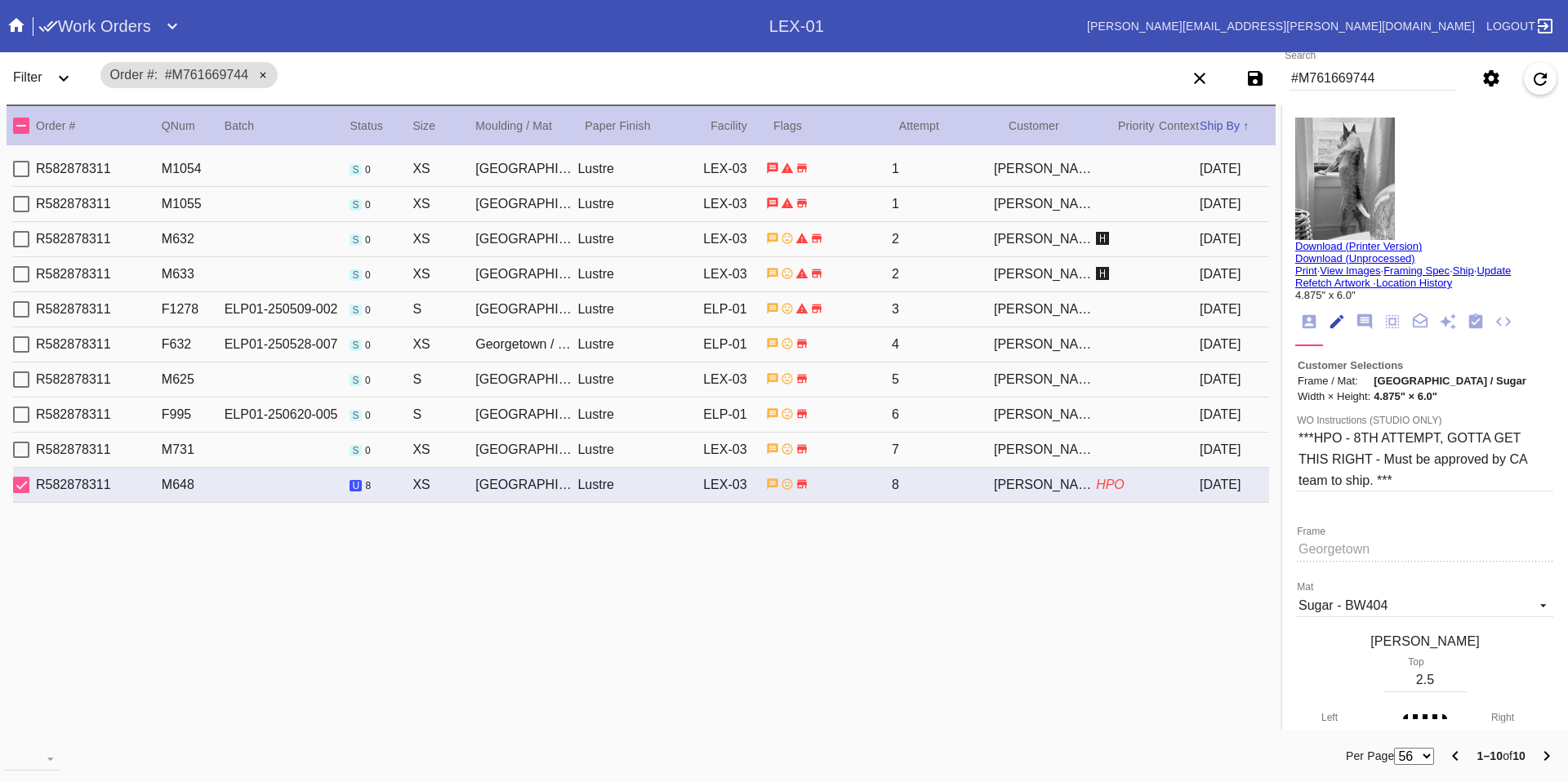 scroll, scrollTop: 60, scrollLeft: 0, axis: vertical 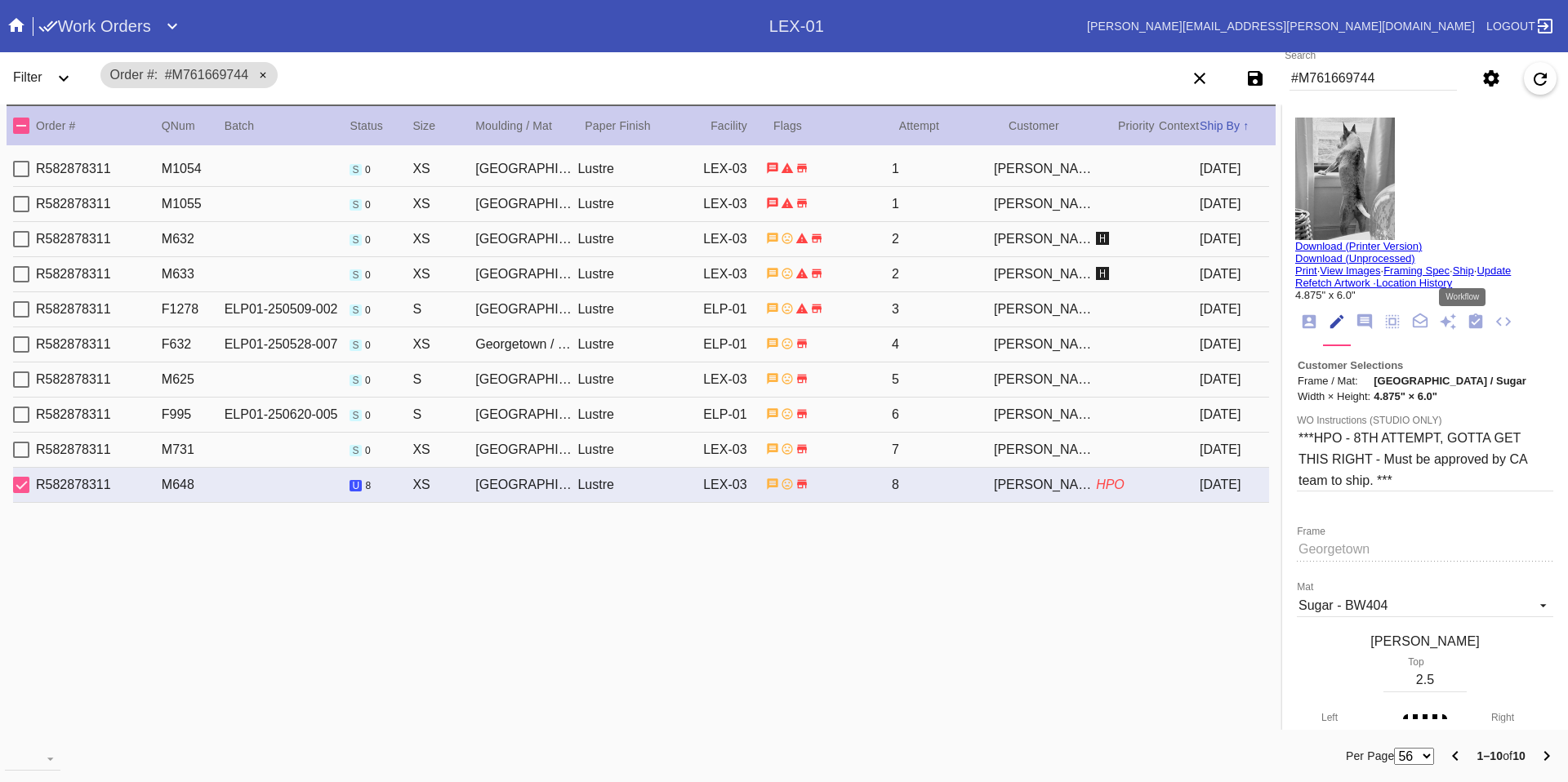 click 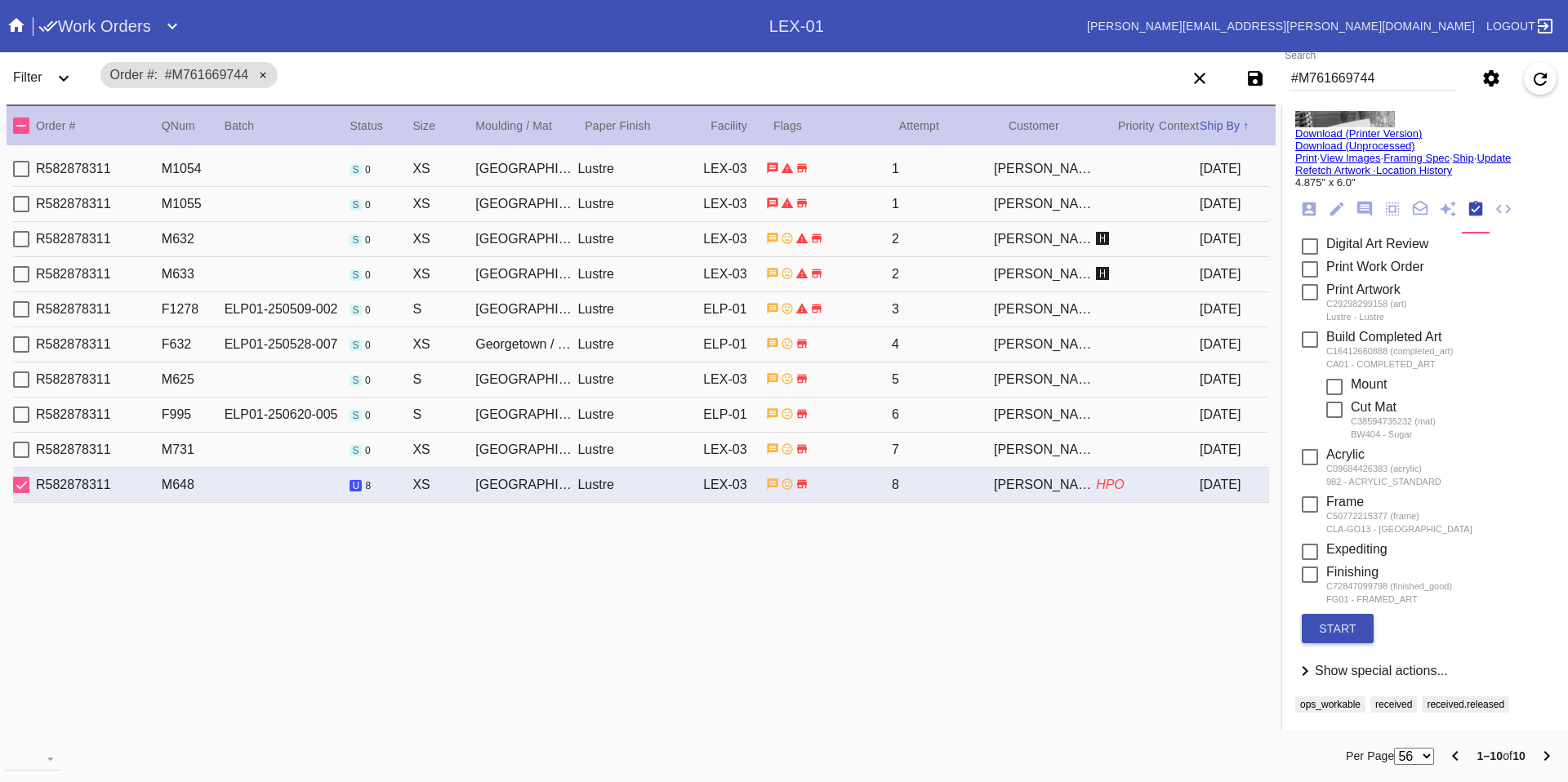 scroll, scrollTop: 113, scrollLeft: 0, axis: vertical 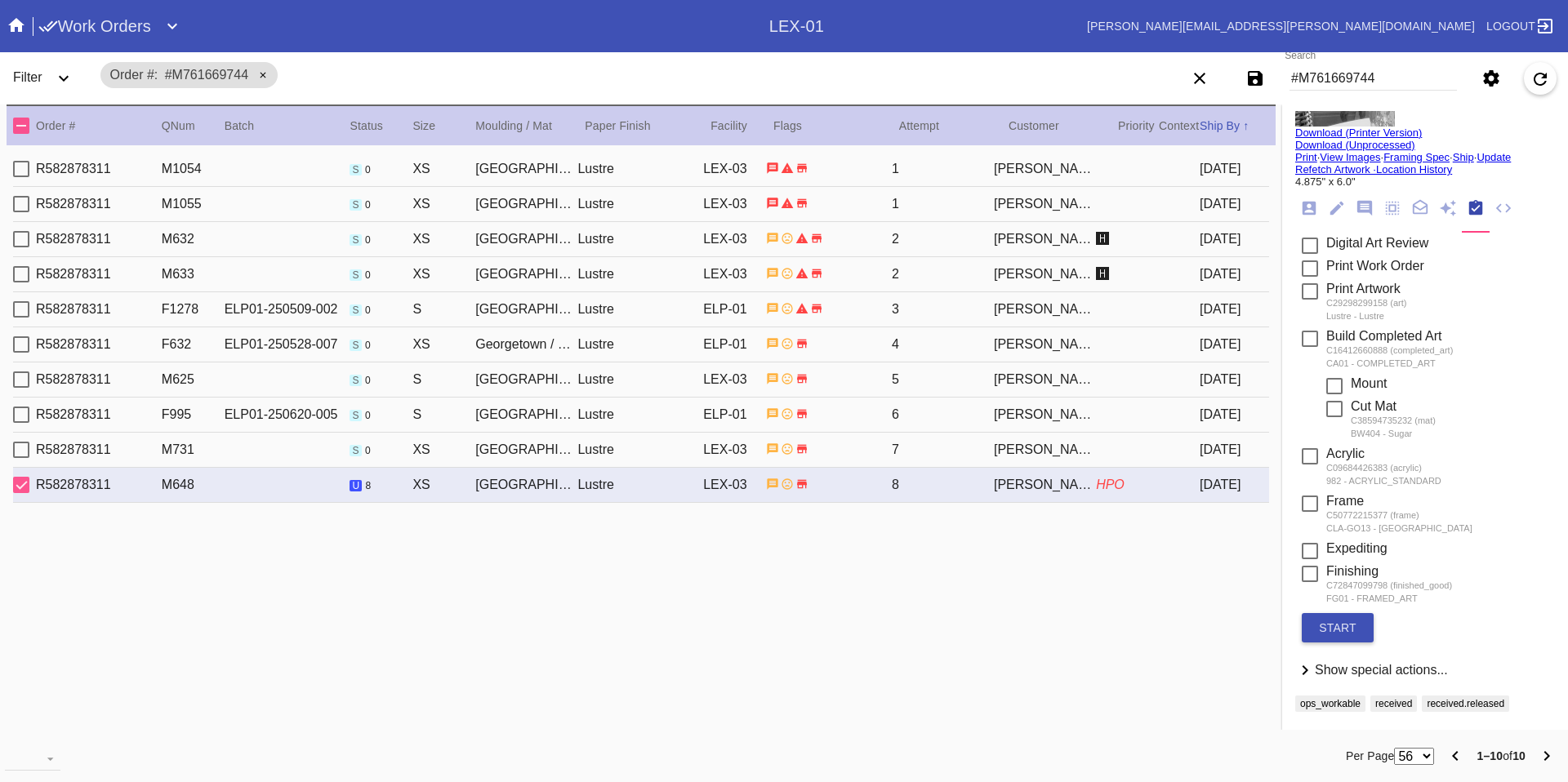 click on "Show special actions..." at bounding box center (1381, 669) 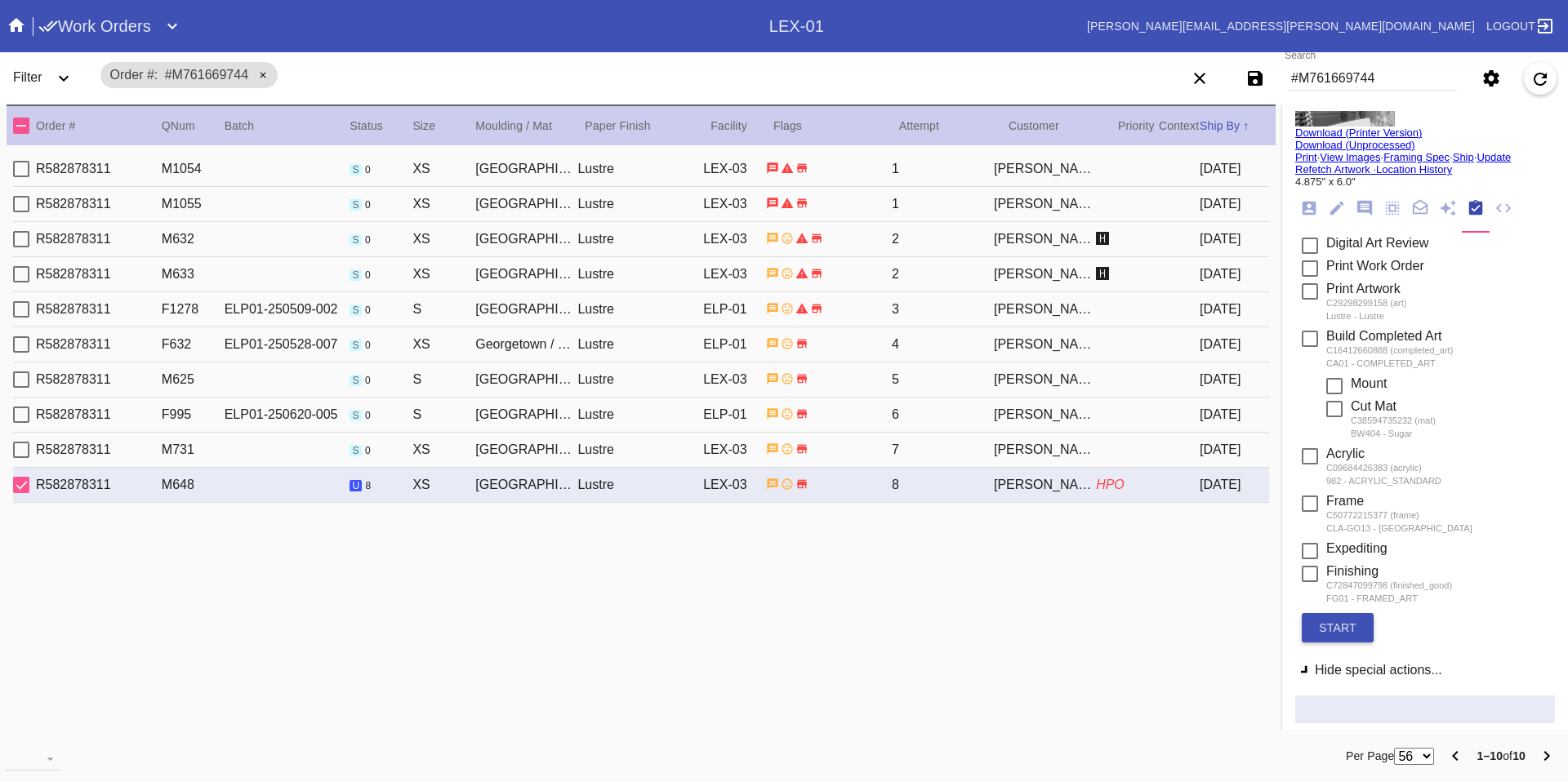 scroll, scrollTop: 530, scrollLeft: 0, axis: vertical 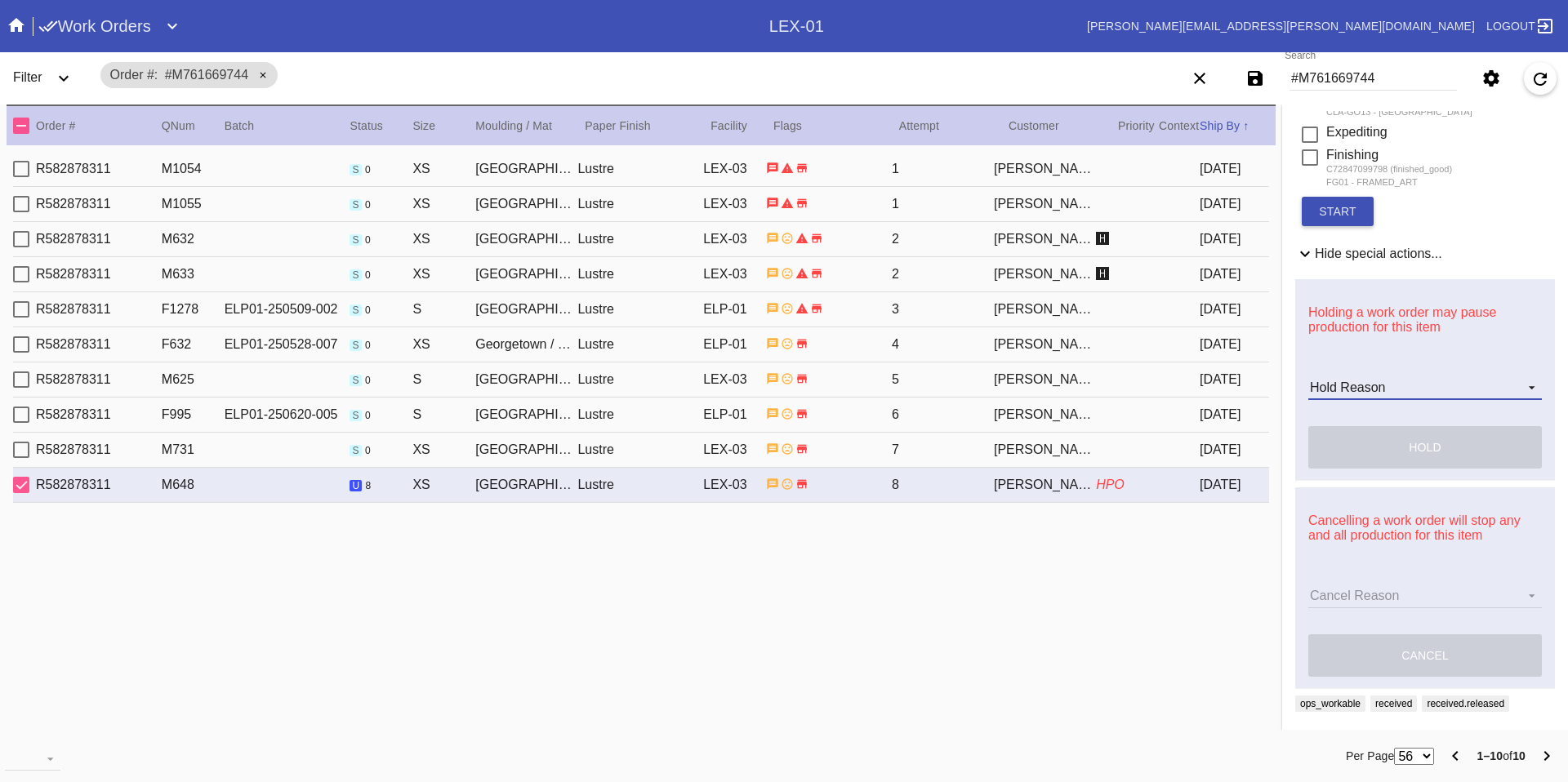 click on "Hold Reason Art Care Review Artwork Damaged F4B/Partnership Facility Out of Stock HPO Hold to Ship Investigation Lost in Studio Multi-Mat Details Not Received Order Change Request Out of Stock Proactive Outreach Pull for Production QA/Customer Approval Question Submitted Ready for Action Ready for Production Repair Replacement Ordered Retail GW Rework Sample Search and Rescue Transit to LEX01 Transit to PHL01 Update Work Order" at bounding box center (1425, 388) 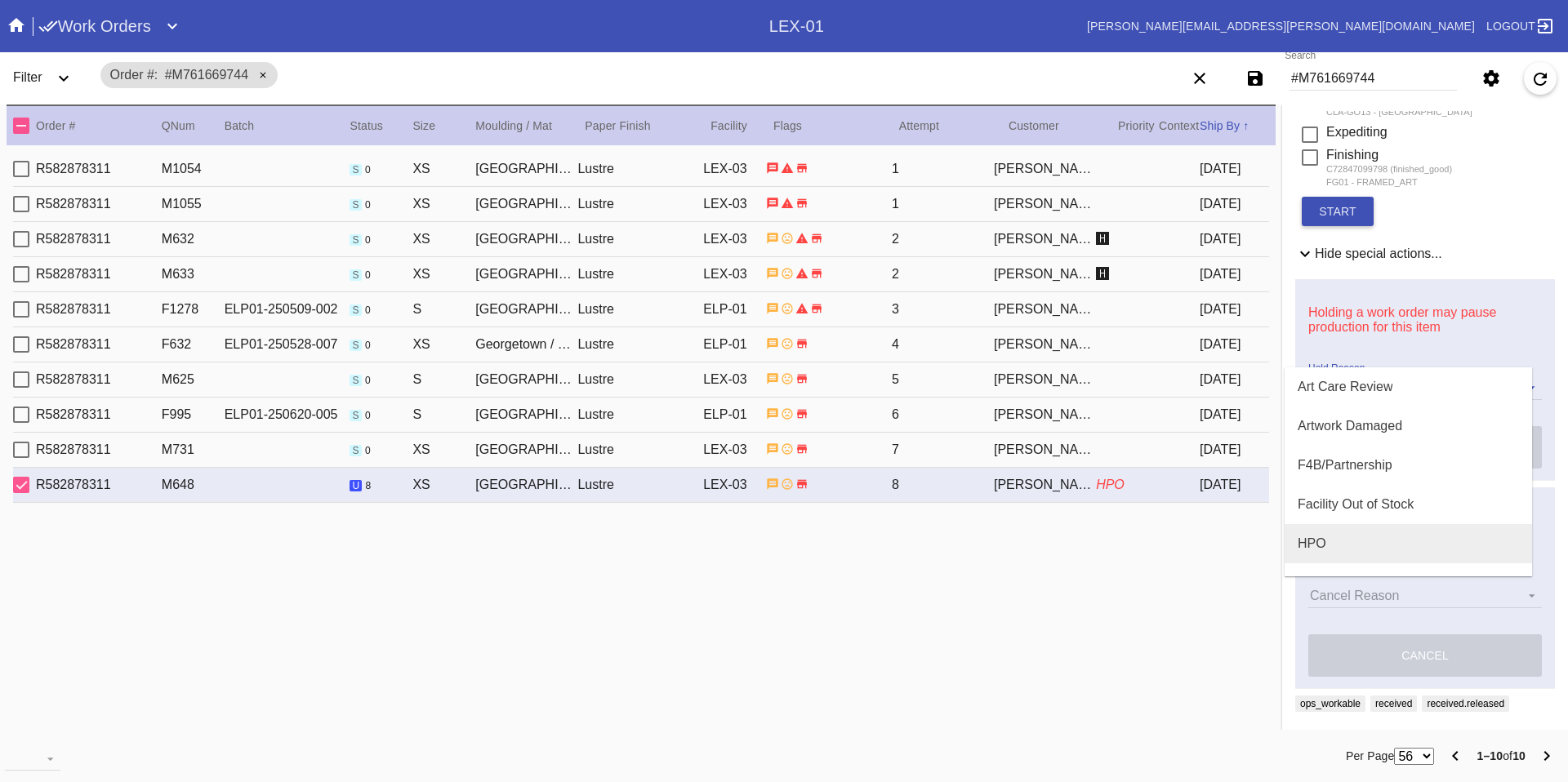 click on "HPO" at bounding box center [1408, 544] 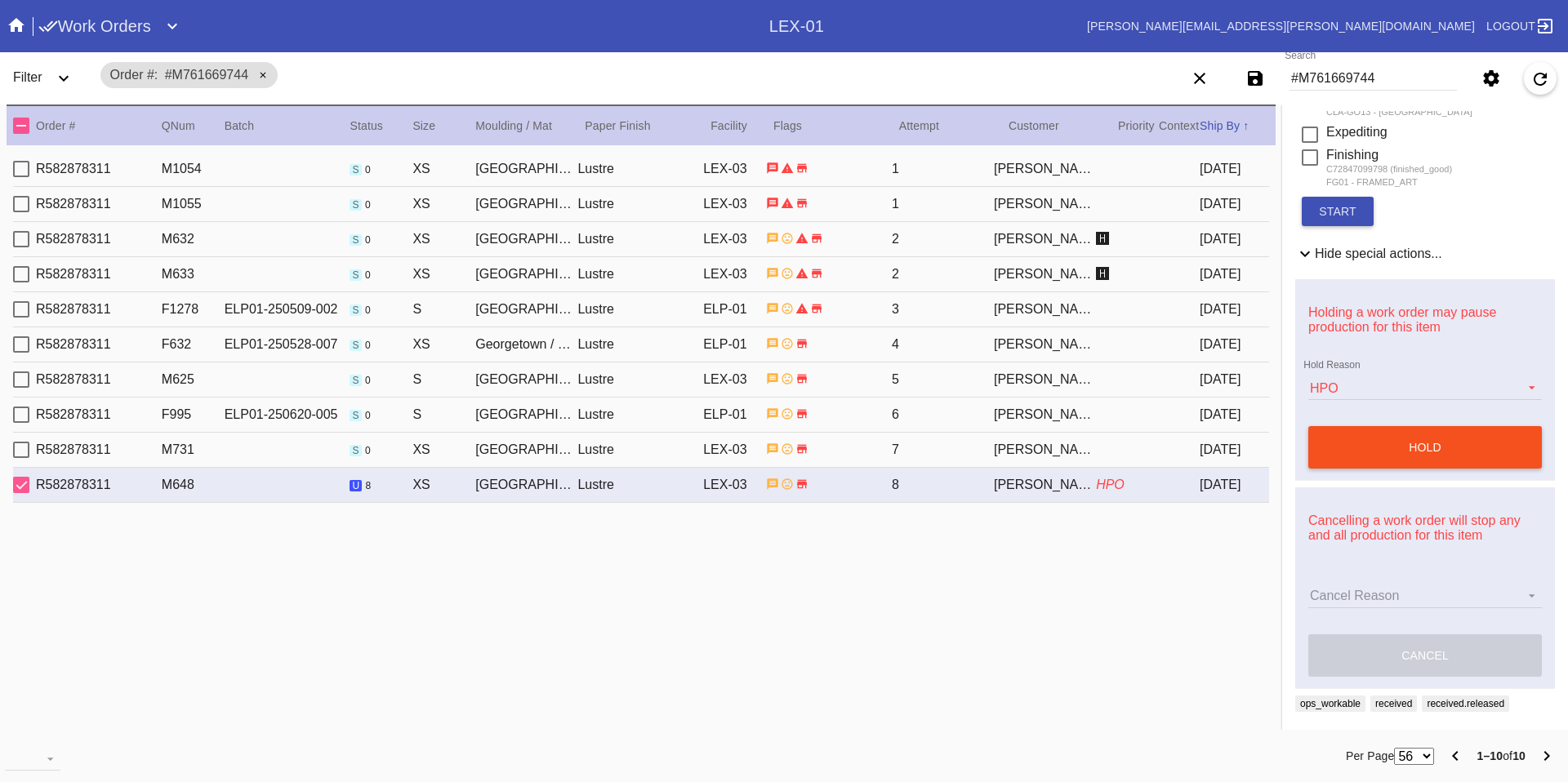 click on "hold" at bounding box center [1425, 447] 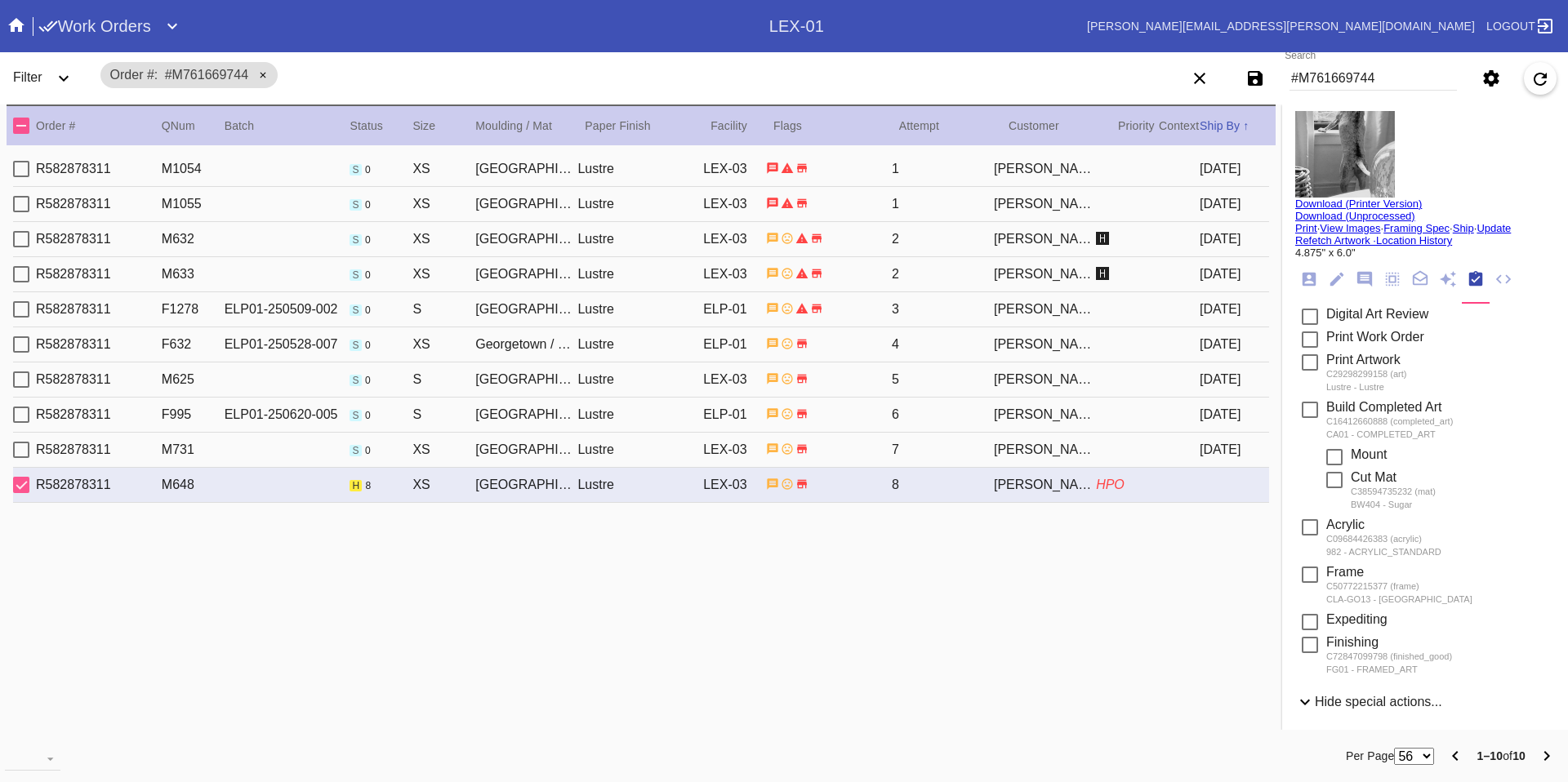 scroll, scrollTop: 0, scrollLeft: 0, axis: both 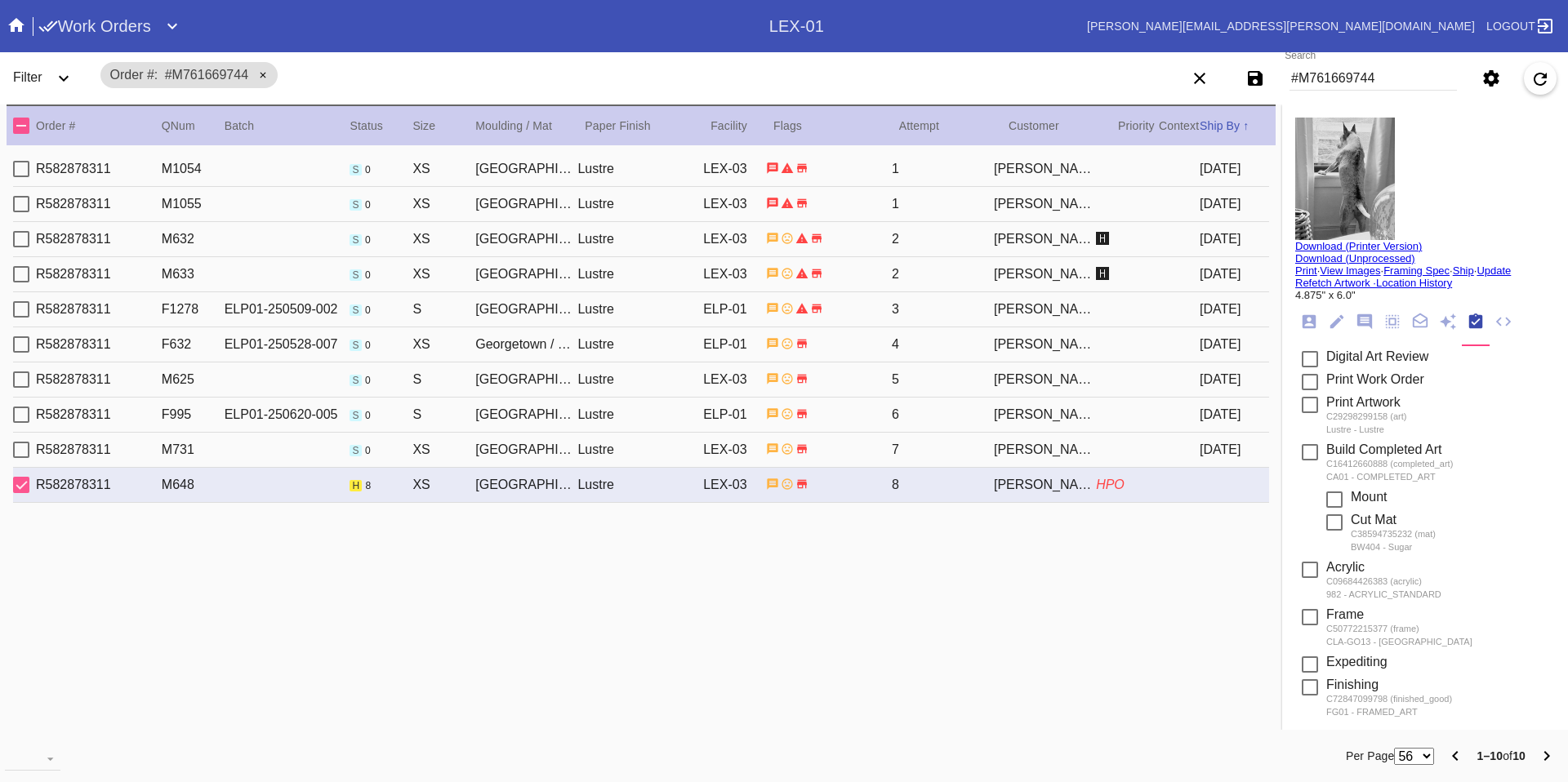 click on "Select a Work Order Download (Printer Version) Download (Unprocessed) Print  ·  View Images  ·  Framing Spec  ·  Ship  ·  Update   Refetch Artwork ·  Location History 4.875" x 6.0"                                 Order: R582878311 Shopify Order: #M761669744 Line Item: L5834781 Item Name: Georgetown - XS / Digital Work Order: W548143607972250 Batch: Ship Group Schedule Work (Beta) Facility: LEX-03  change RFID:
Assign RFID
Batch Batch New Batch Add to Batch Special Instructions on Order: L5834781 - Google Link for image - https://drive.google.com/file/d/1t0pCCO_bo2EIU6I1SeEtt5J-y7Xl_y_O/view?usp=drive_link
PLEASE USE SUGAR MAT:) Line Item Instructions: Processing Instructions: Work Order Instructions: ***HPO - 8TH ATTEMPT, GOTTA GET THIS RIGHT - Must be approved by CA team to ship. *** Framing Specification Instructions: Instructions from Customer Service: PRO NOTE: image updated - matting fixed - MR 5/26/25 Ordered: Yes" at bounding box center (1425, 417) 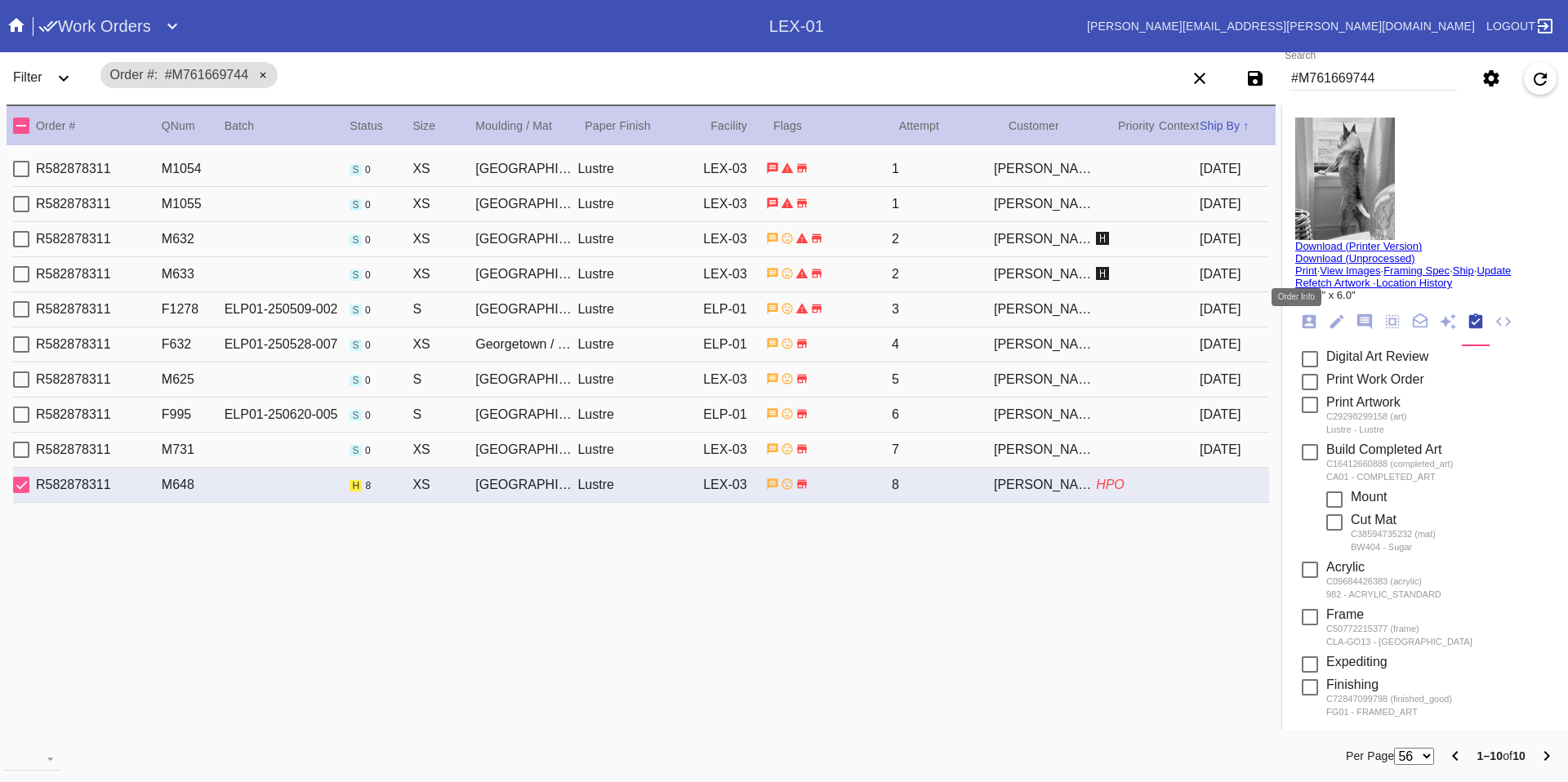 click 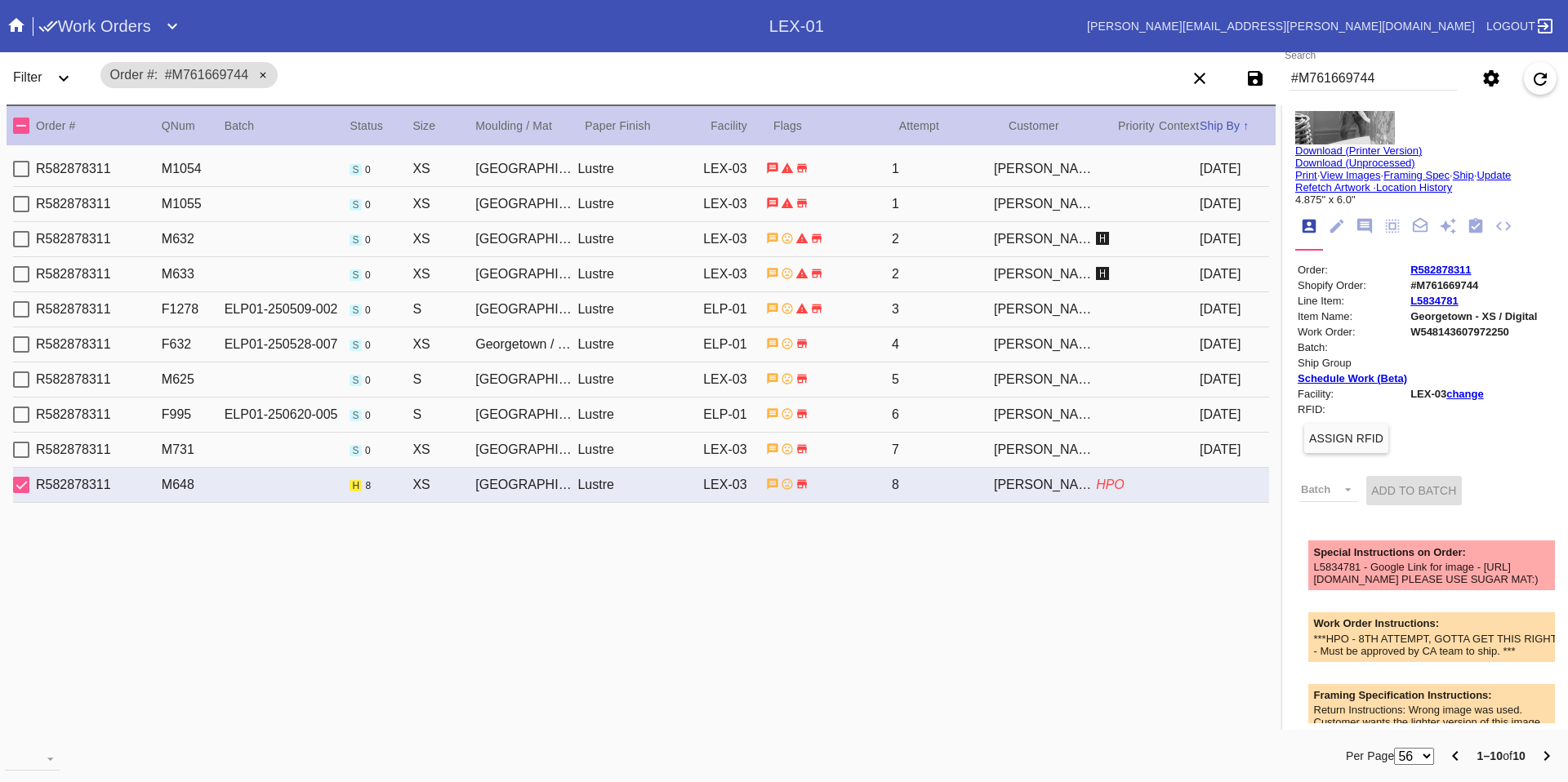 scroll, scrollTop: 0, scrollLeft: 0, axis: both 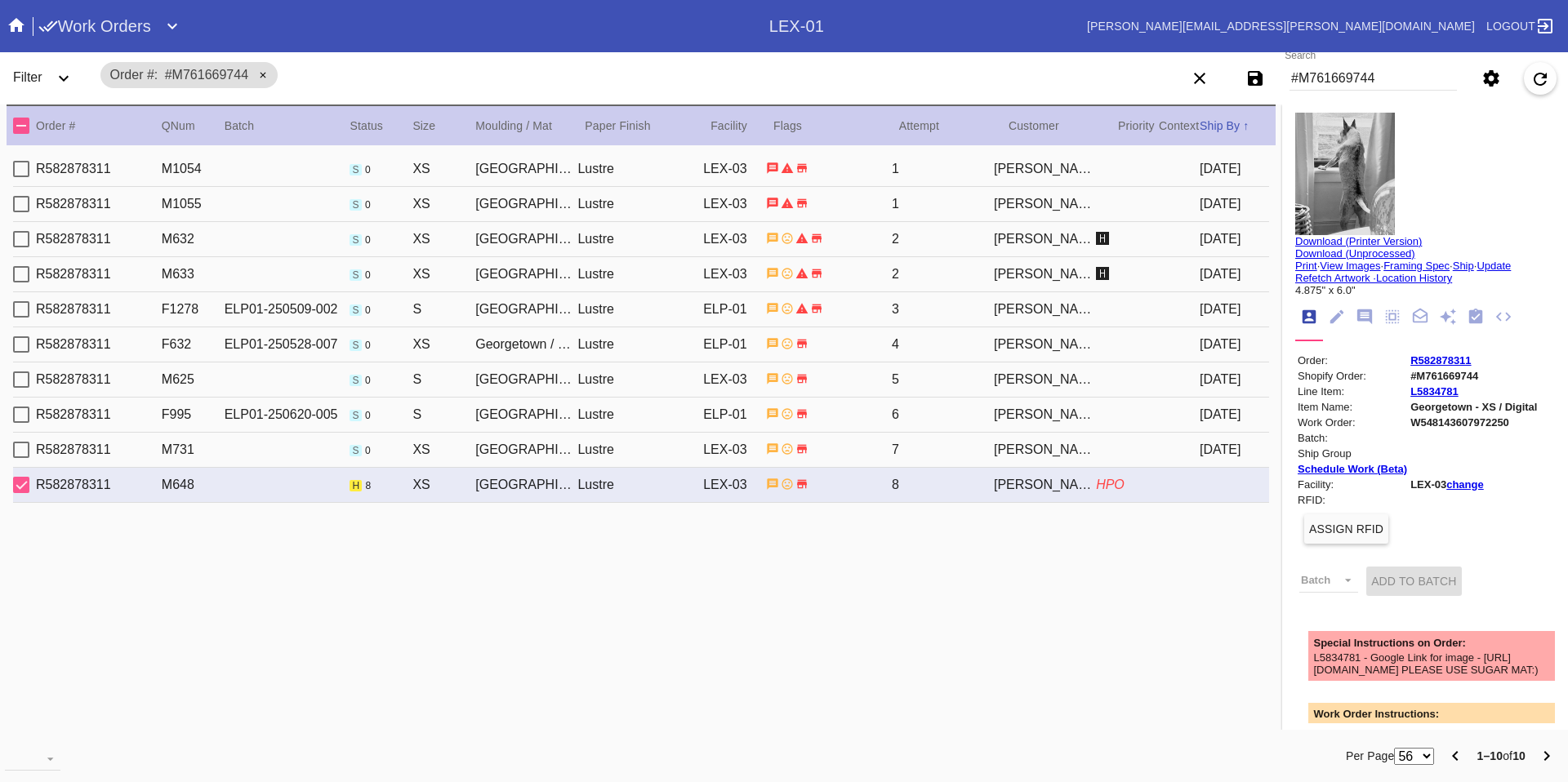 click 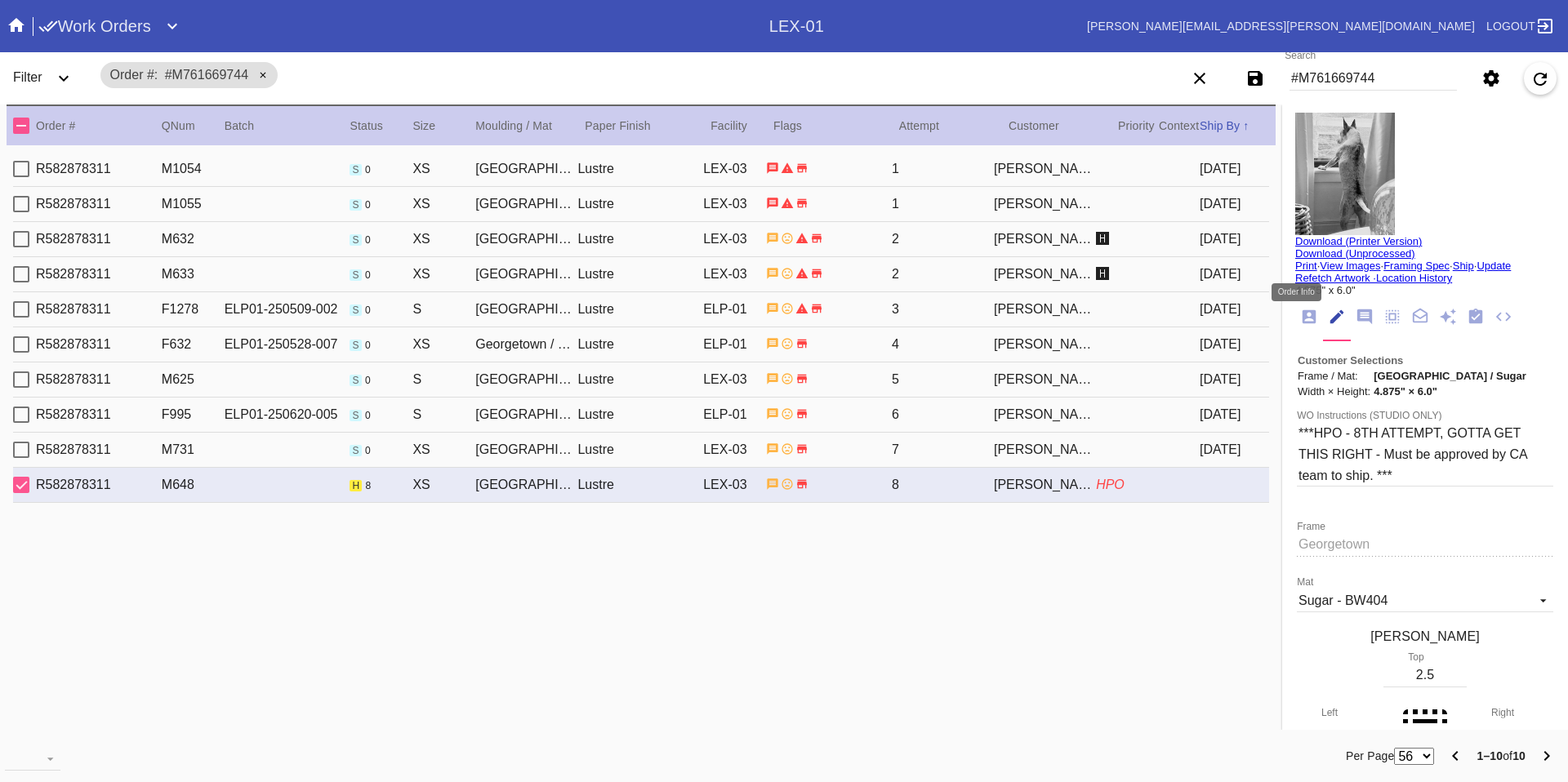 click 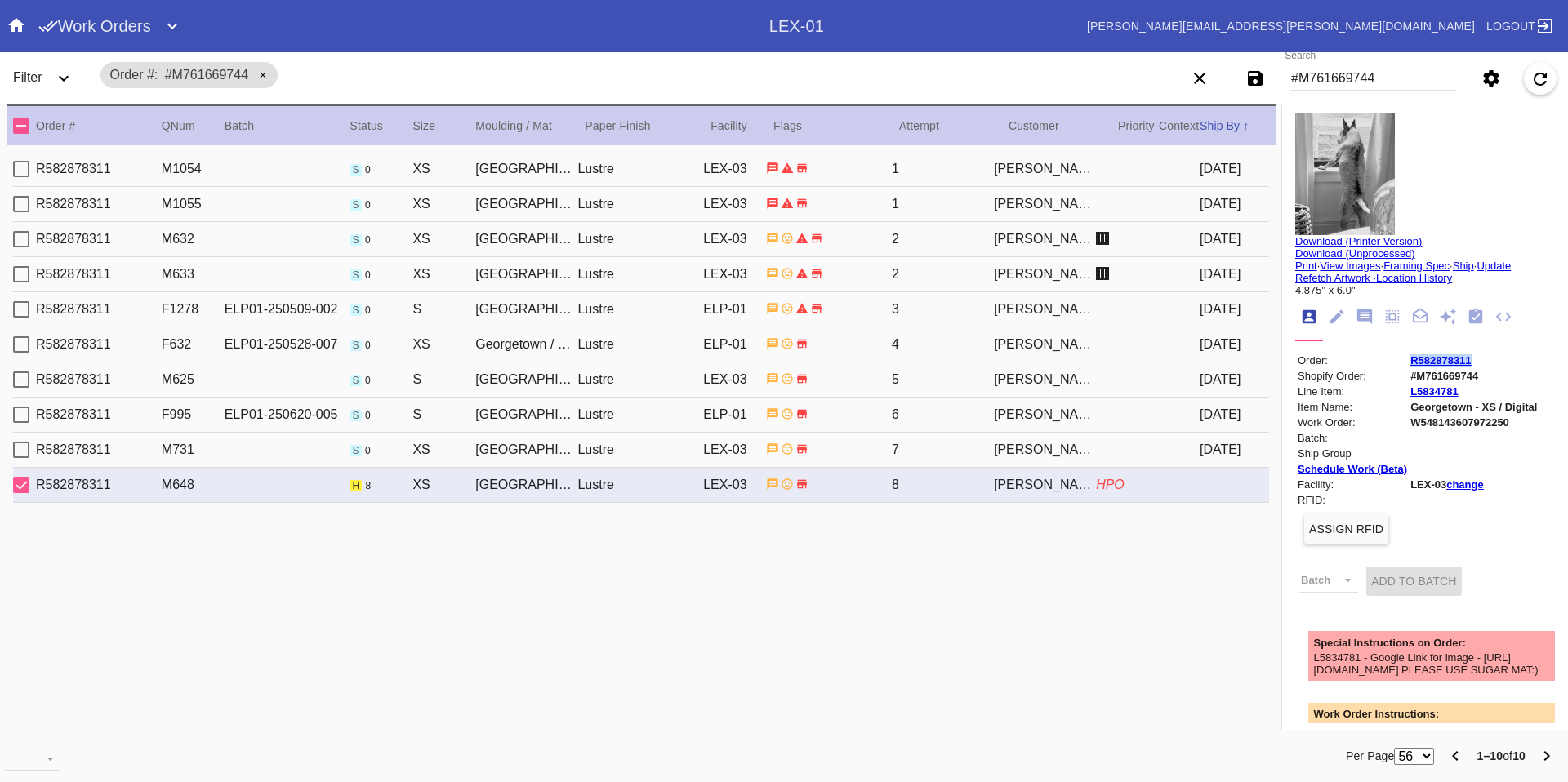 drag, startPoint x: 1464, startPoint y: 359, endPoint x: 1399, endPoint y: 355, distance: 65.123 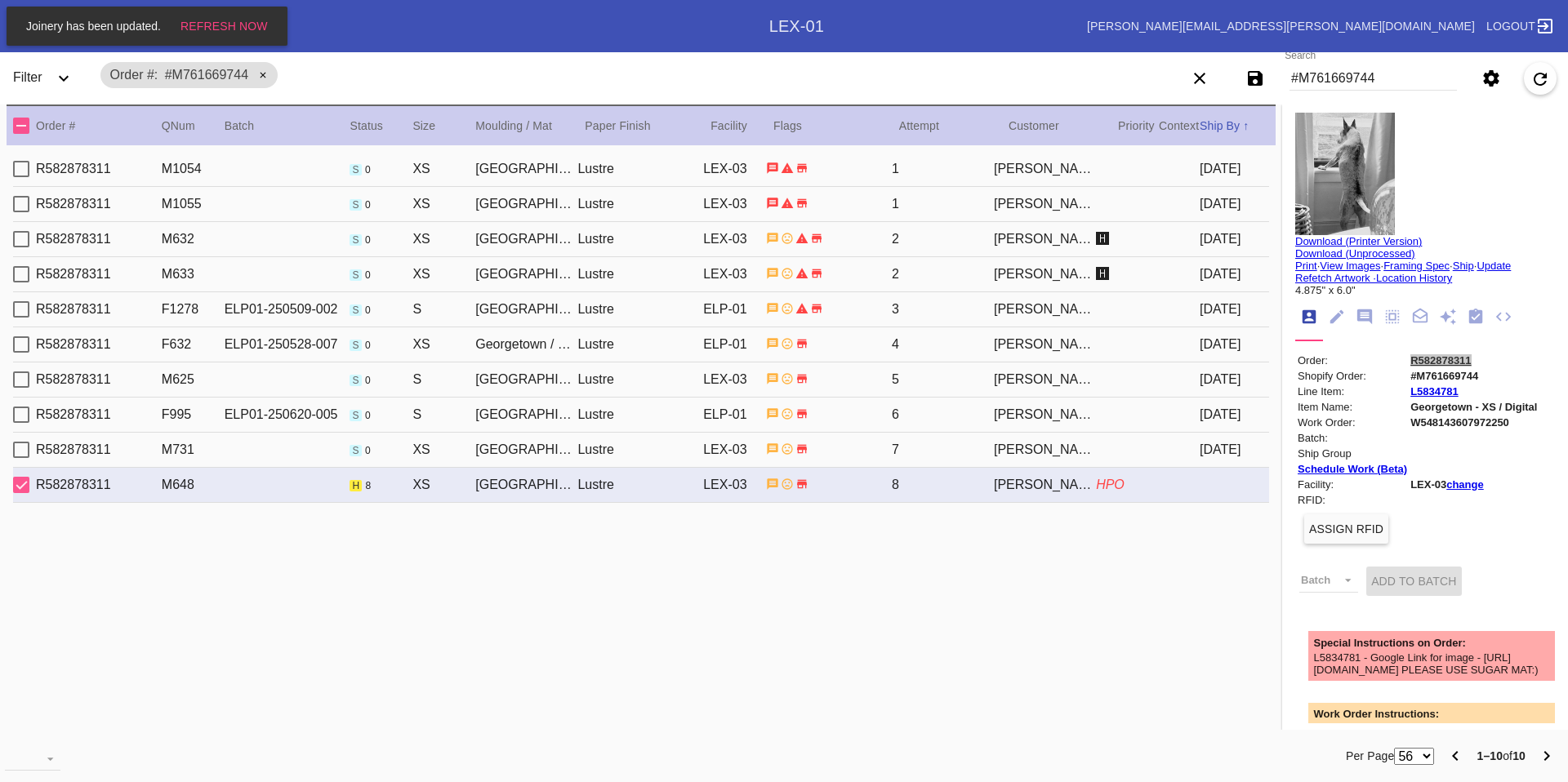 copy on "R582878311" 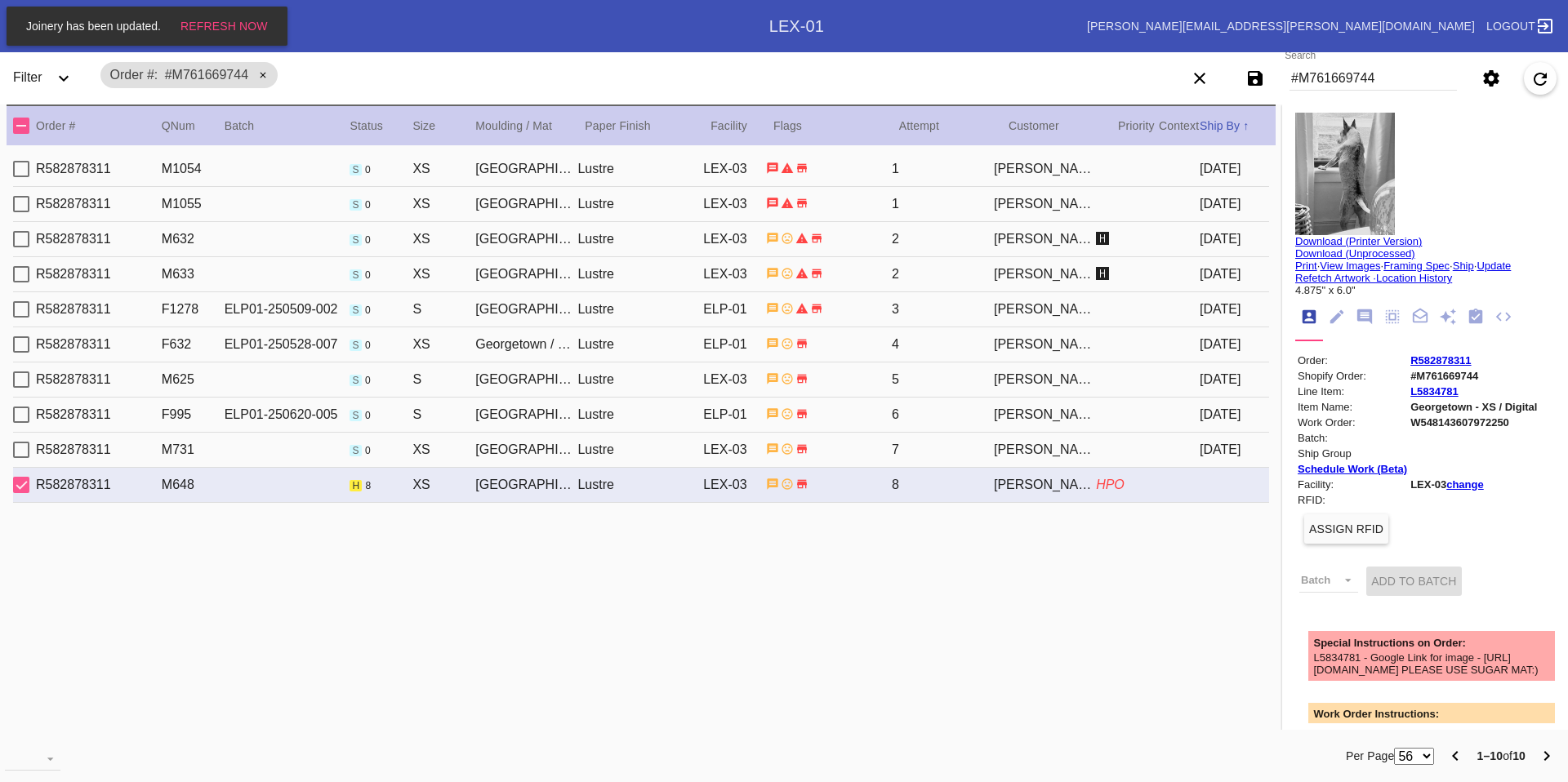 click on "#M761669744" at bounding box center [1373, 78] 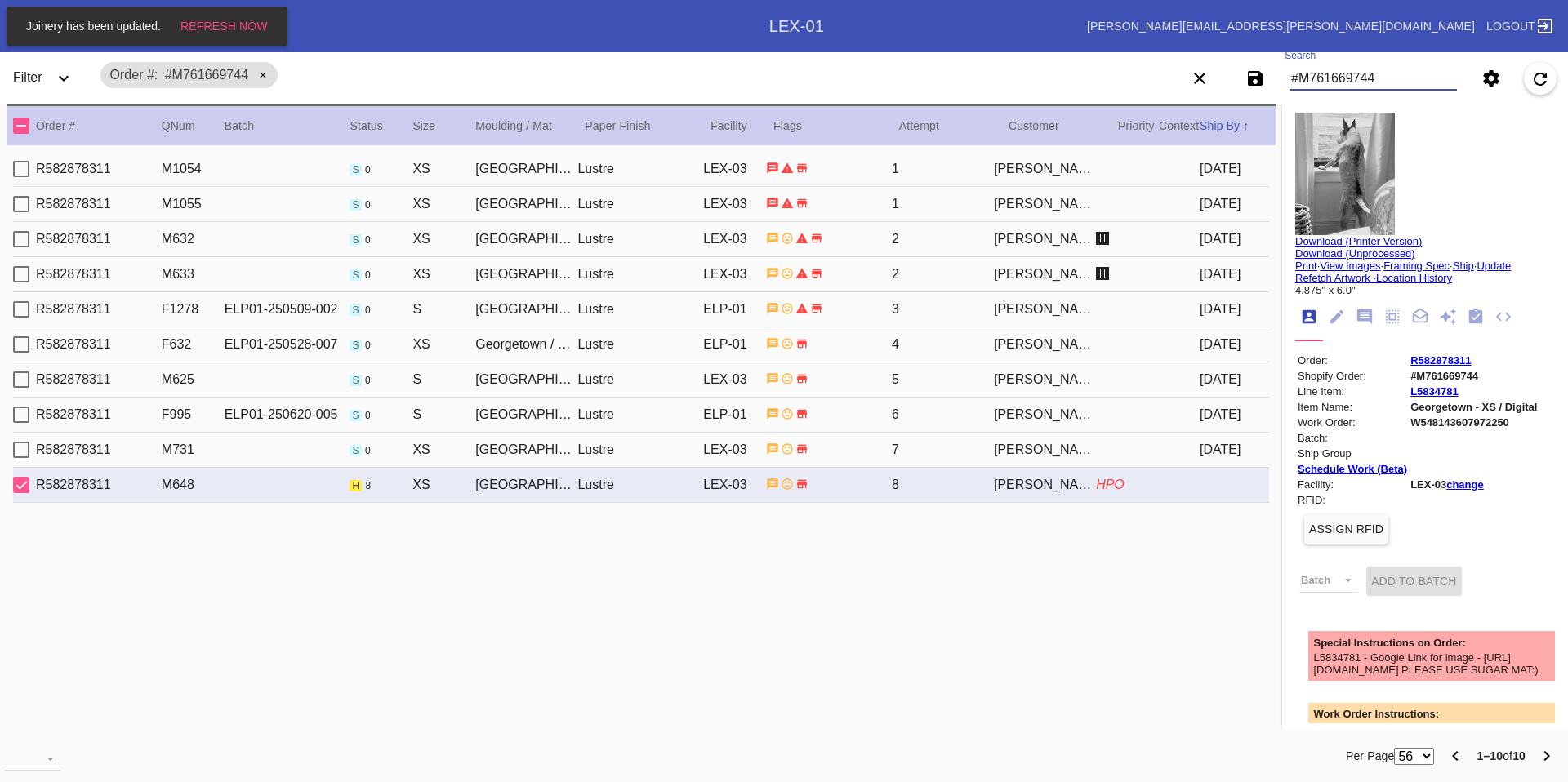 click on "#M761669744" at bounding box center [1373, 78] 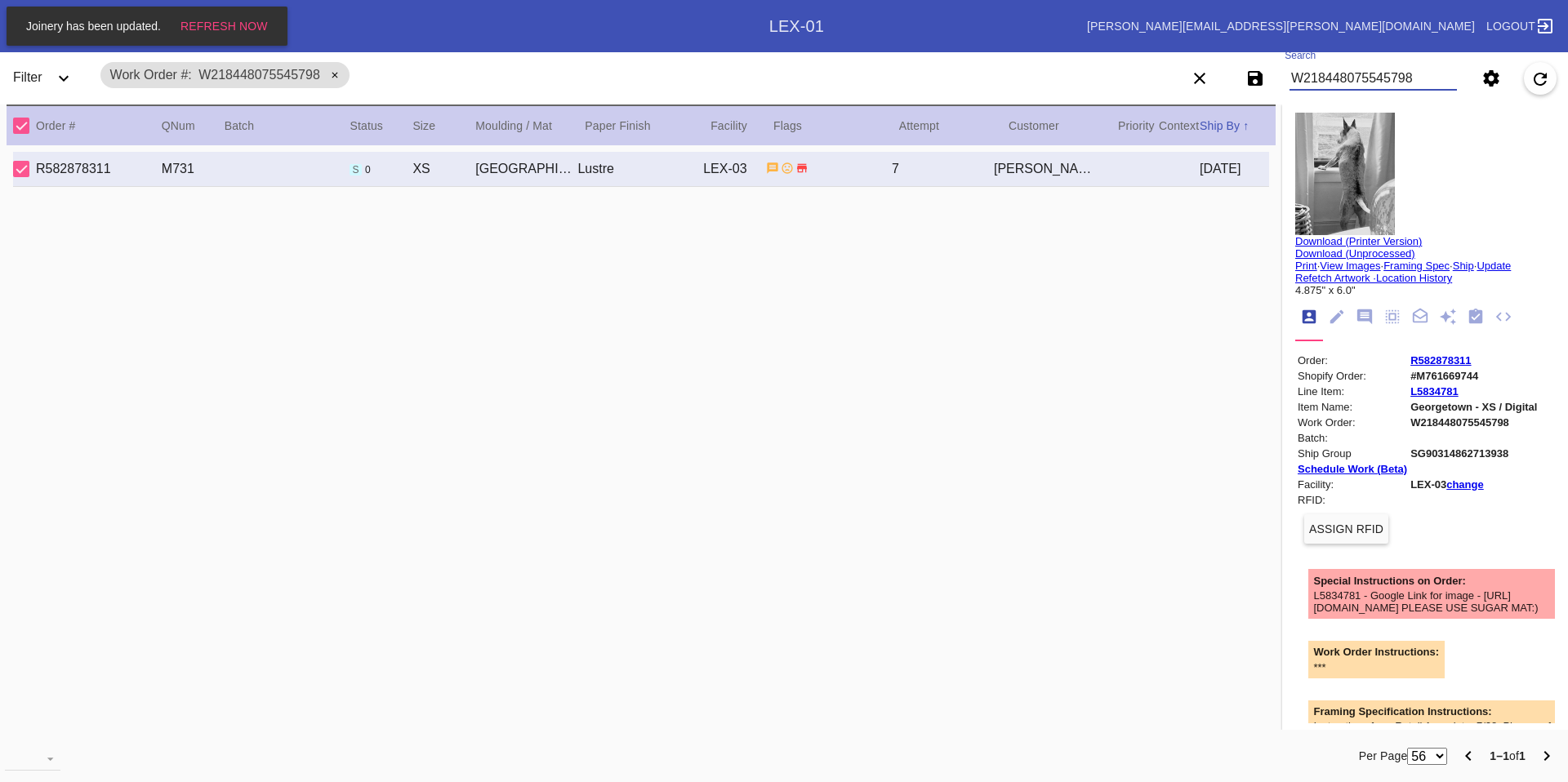 click on "W218448075545798" at bounding box center (1373, 78) 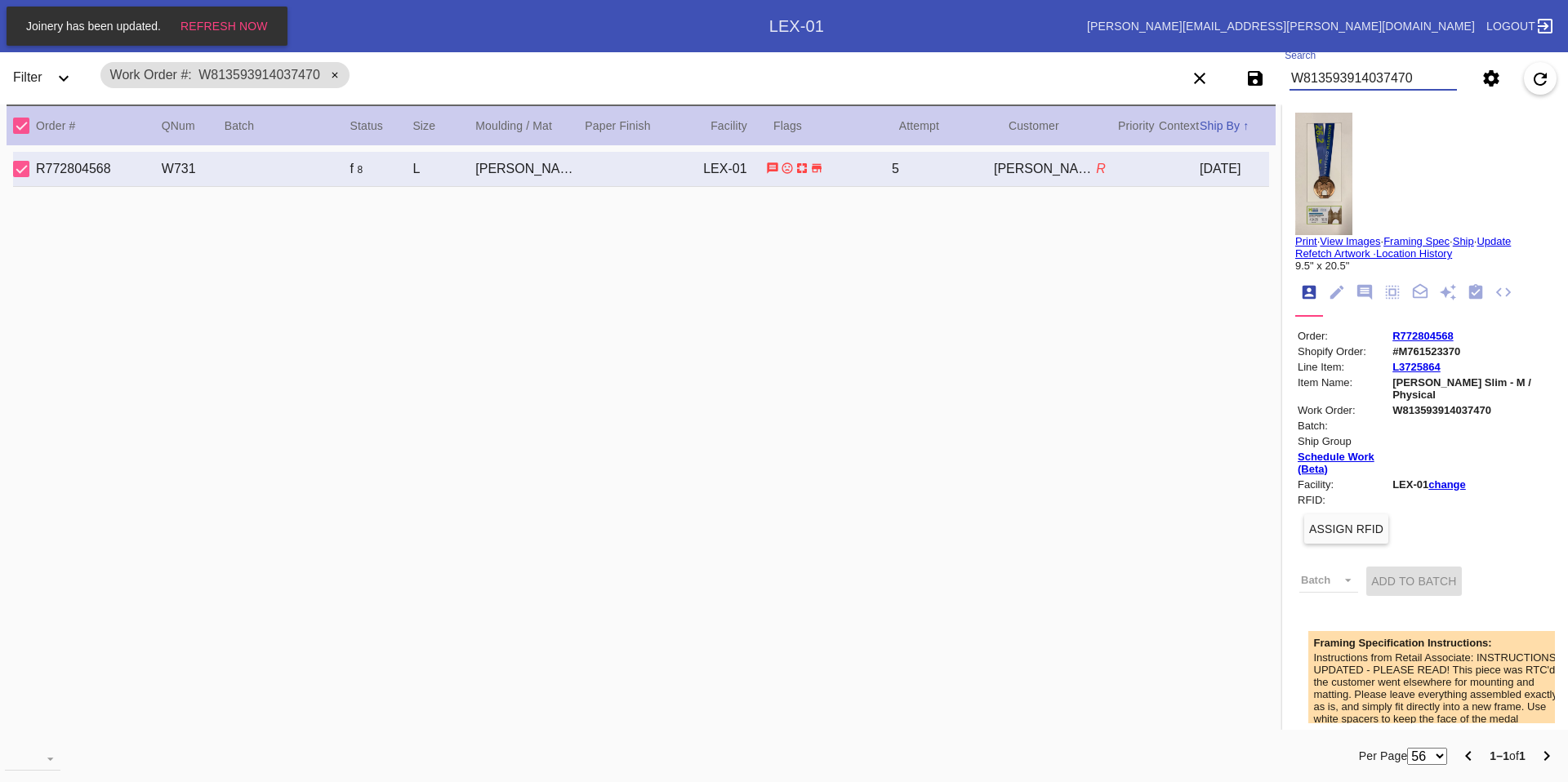 click at bounding box center [1324, 174] 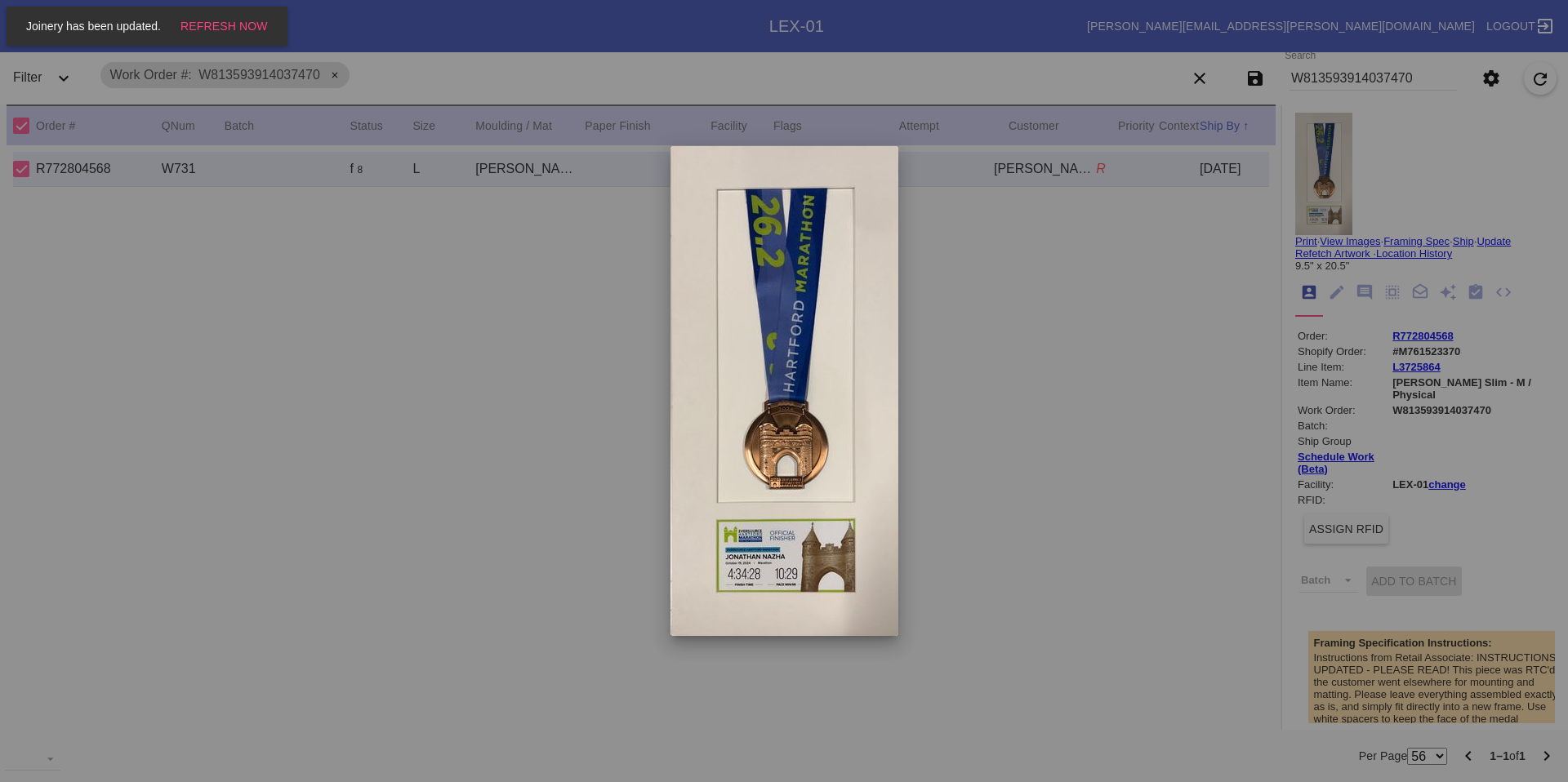 click at bounding box center (784, 391) 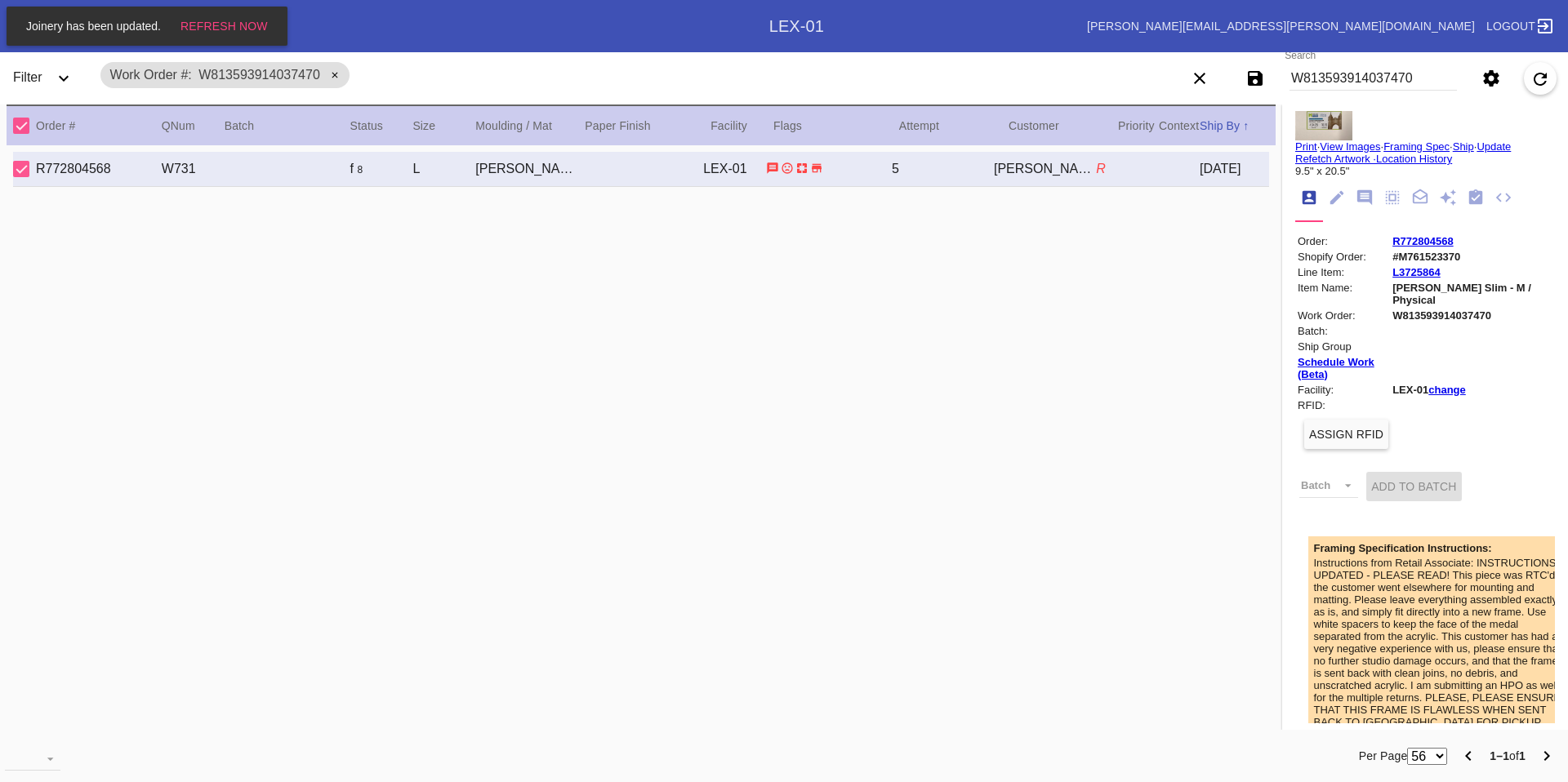 scroll, scrollTop: 0, scrollLeft: 0, axis: both 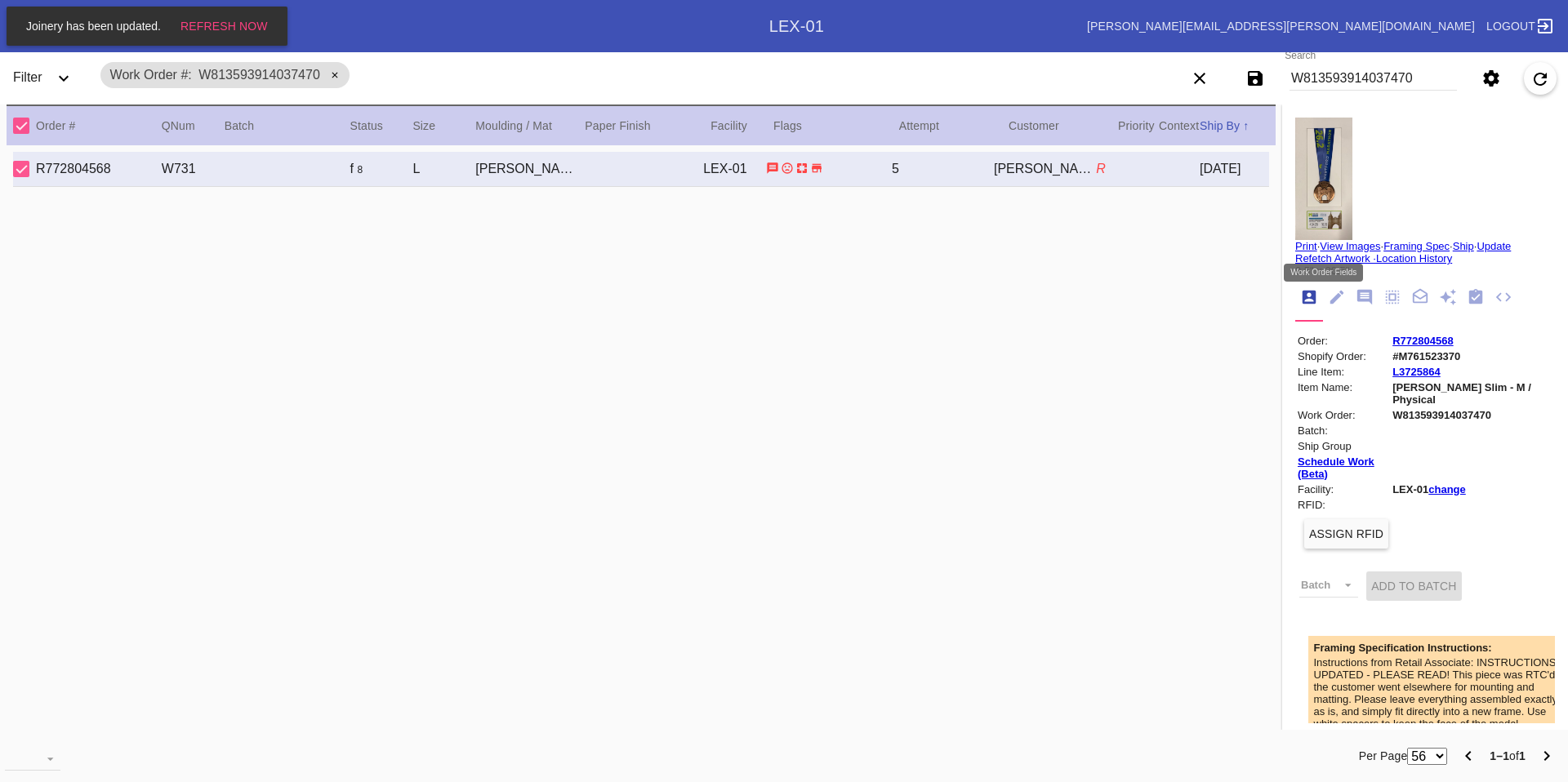 click 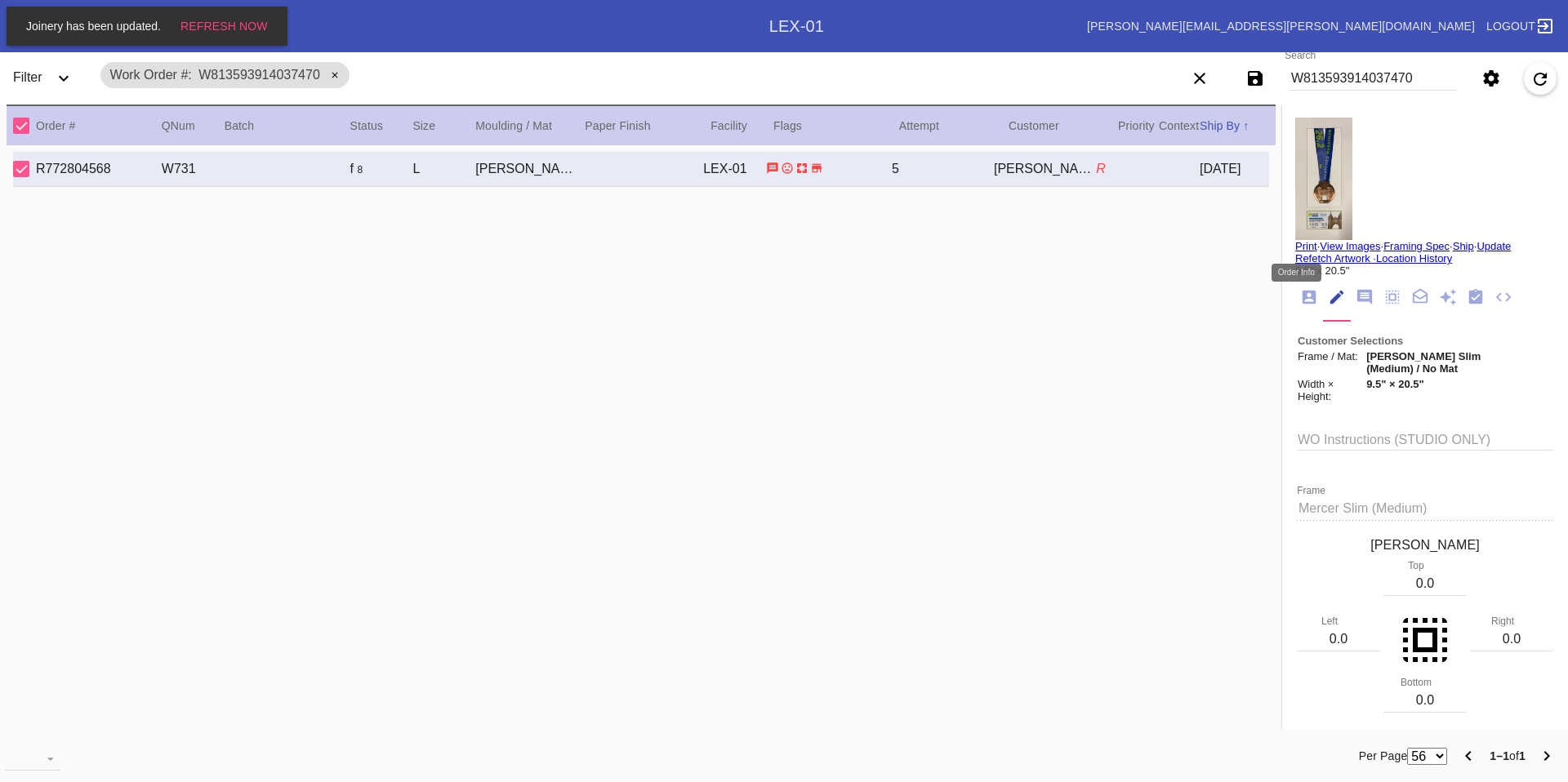 click 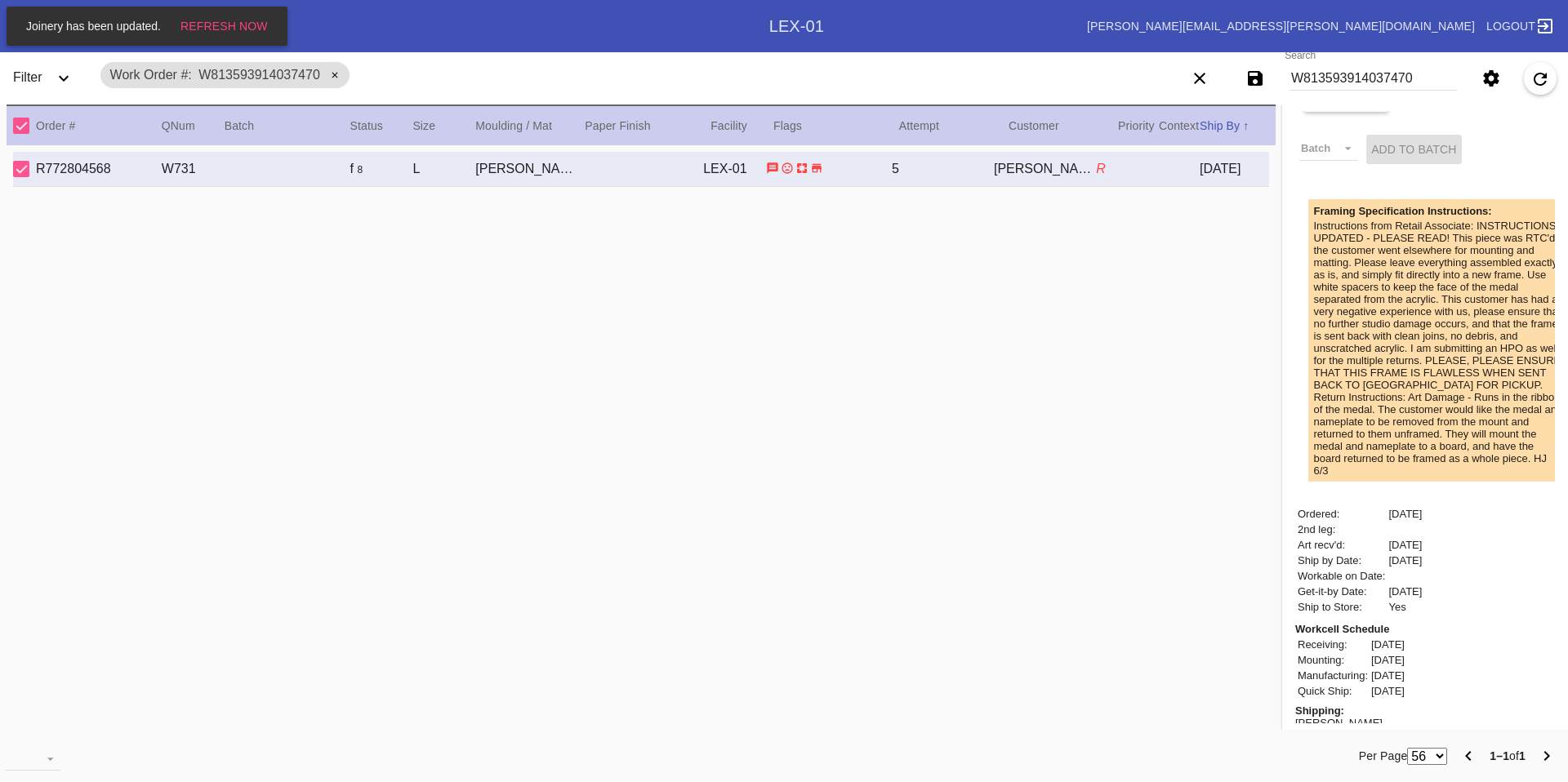 scroll, scrollTop: 606, scrollLeft: 0, axis: vertical 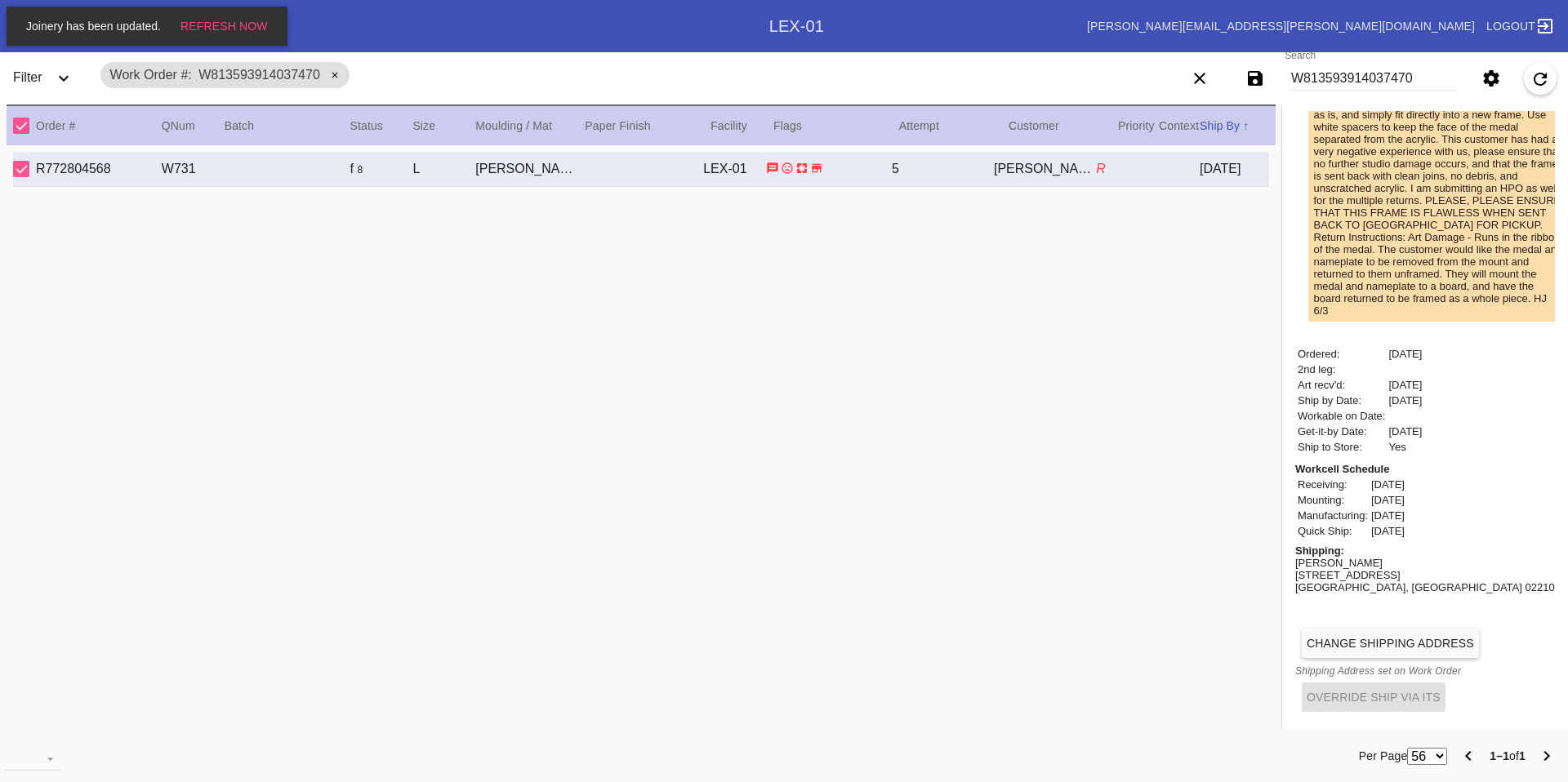 click on "Change Shipping Address" at bounding box center (1390, 643) 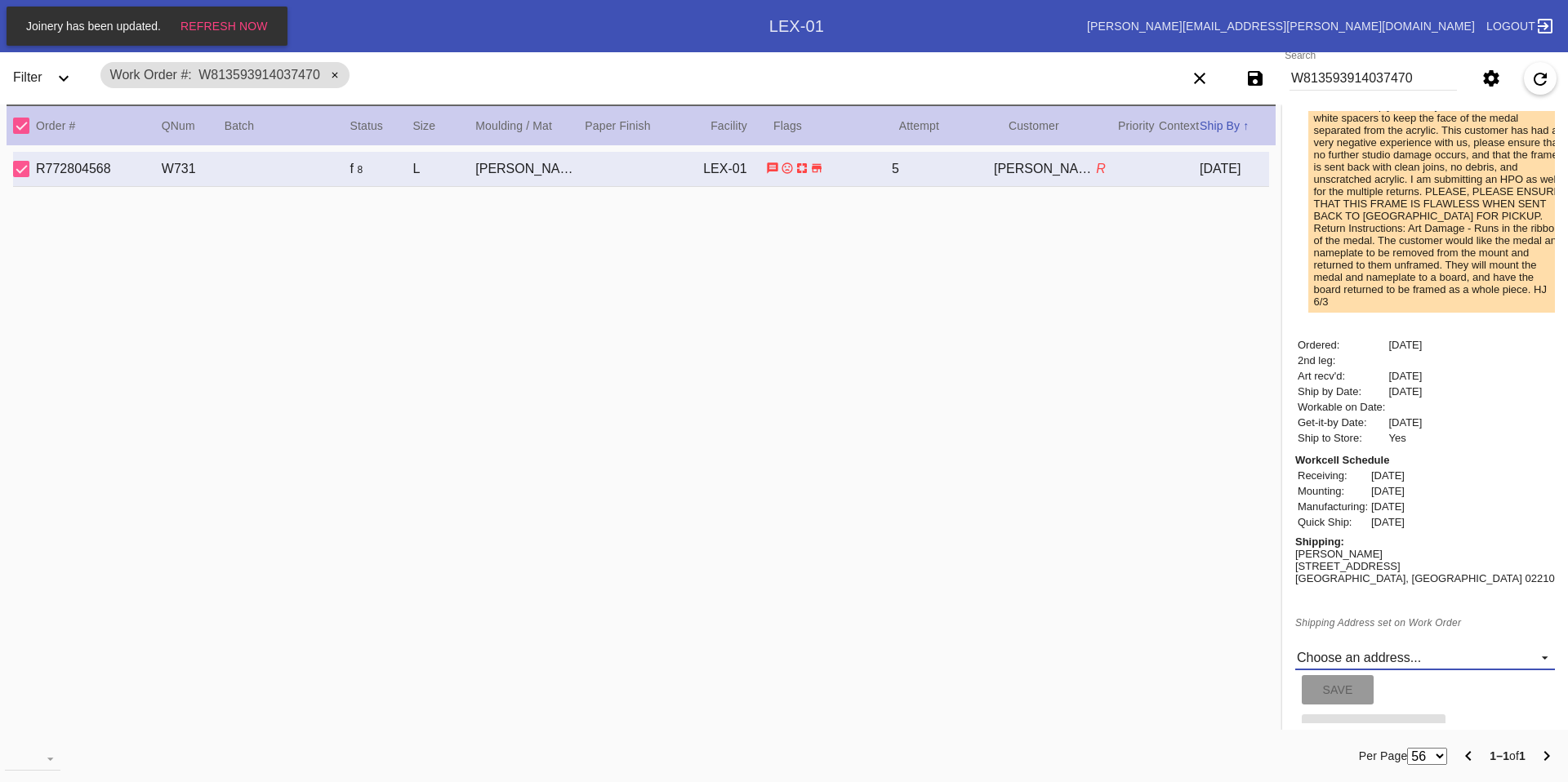 click on "Choose an address... New address..." at bounding box center [1425, 658] 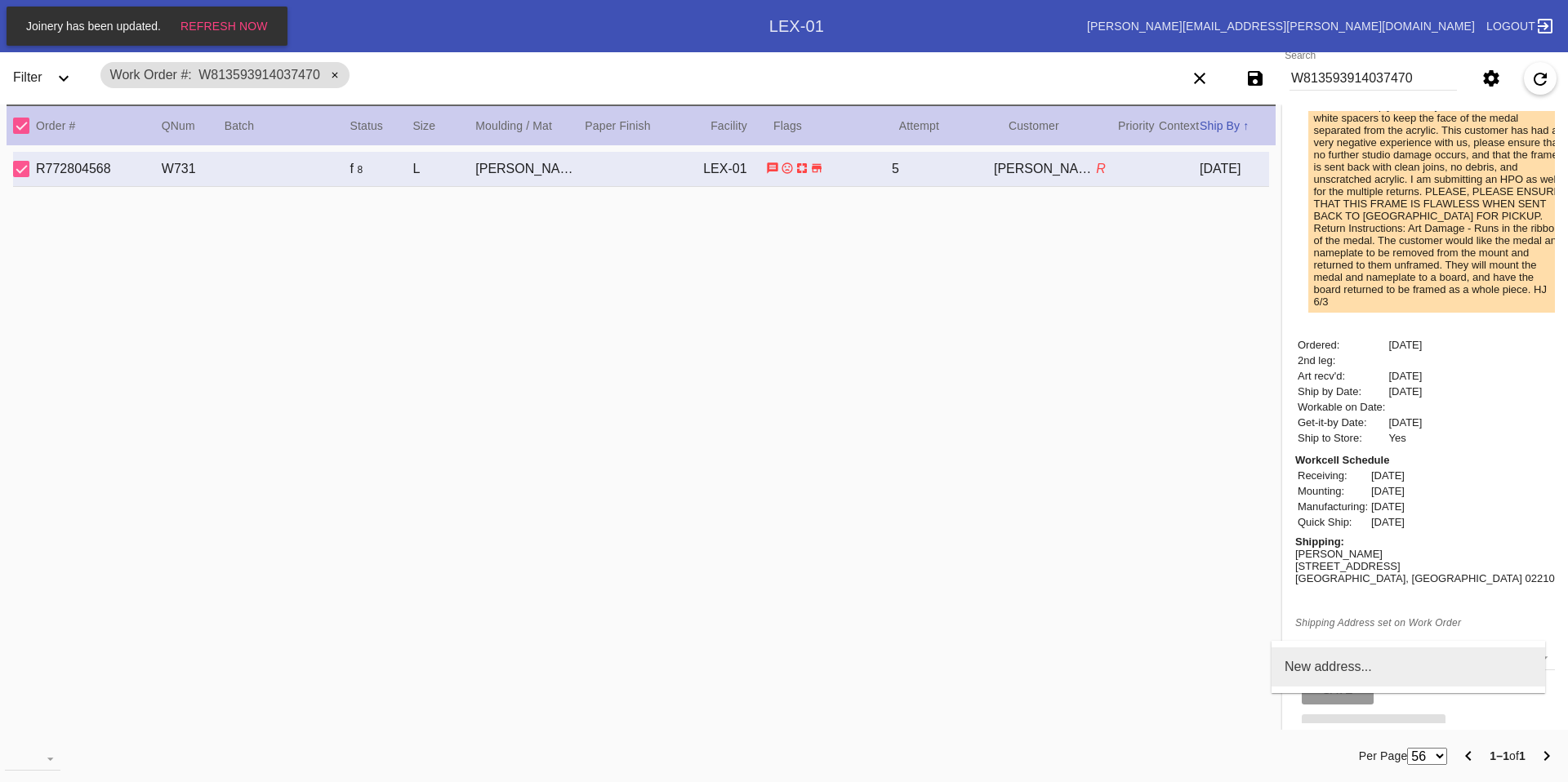 click on "New address..." at bounding box center [1328, 667] 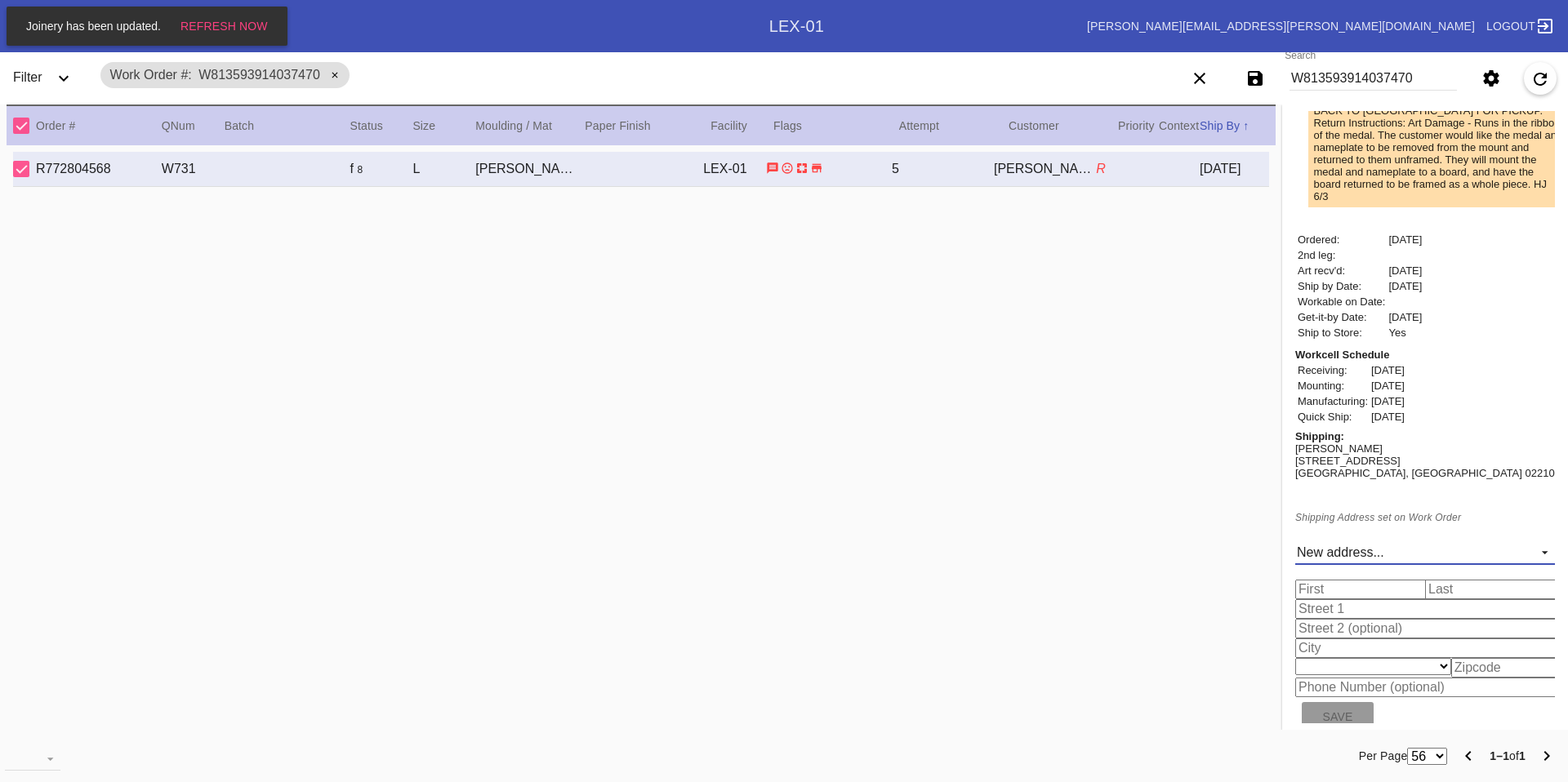 scroll, scrollTop: 779, scrollLeft: 0, axis: vertical 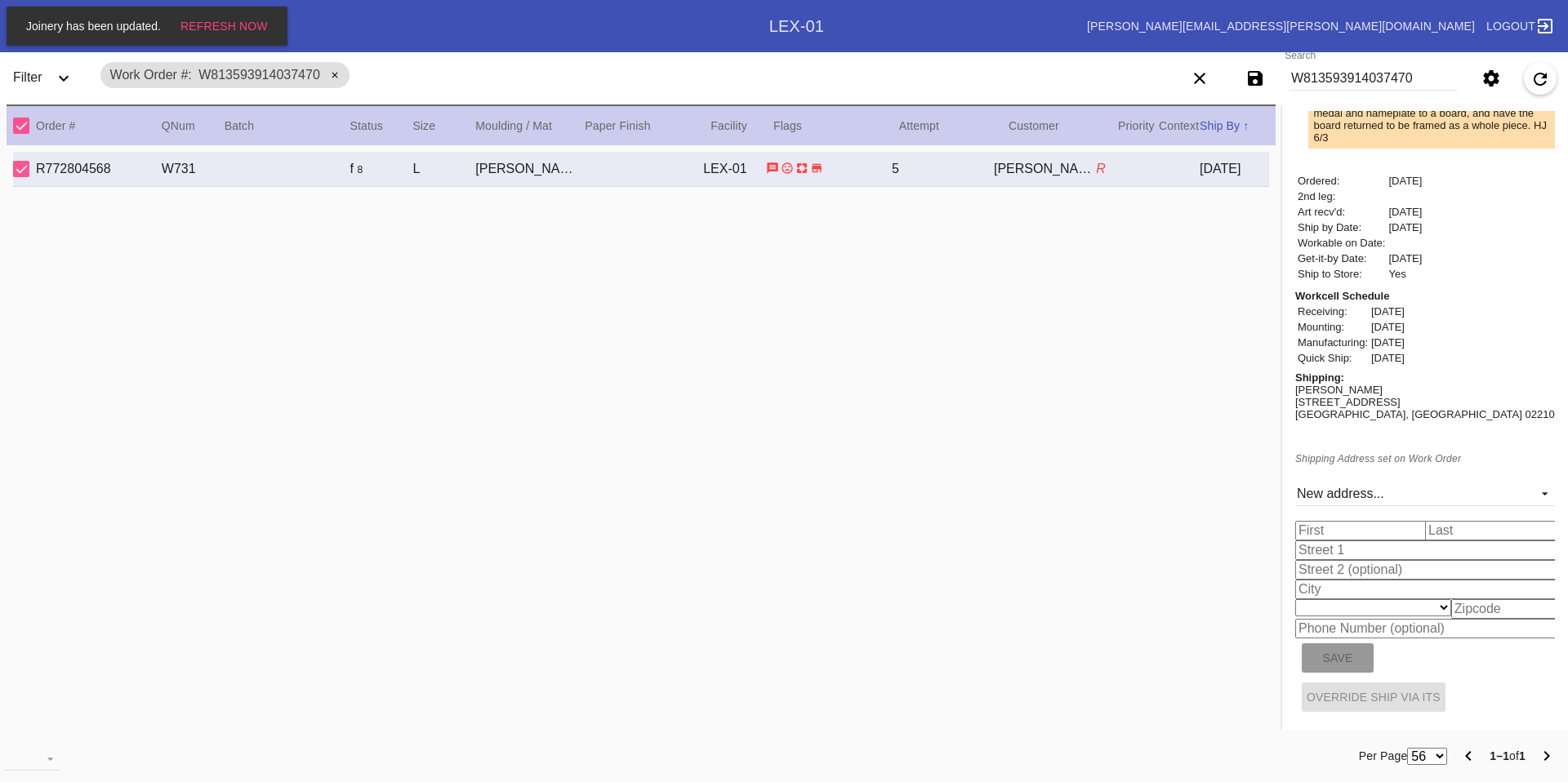 click at bounding box center [1363, 531] 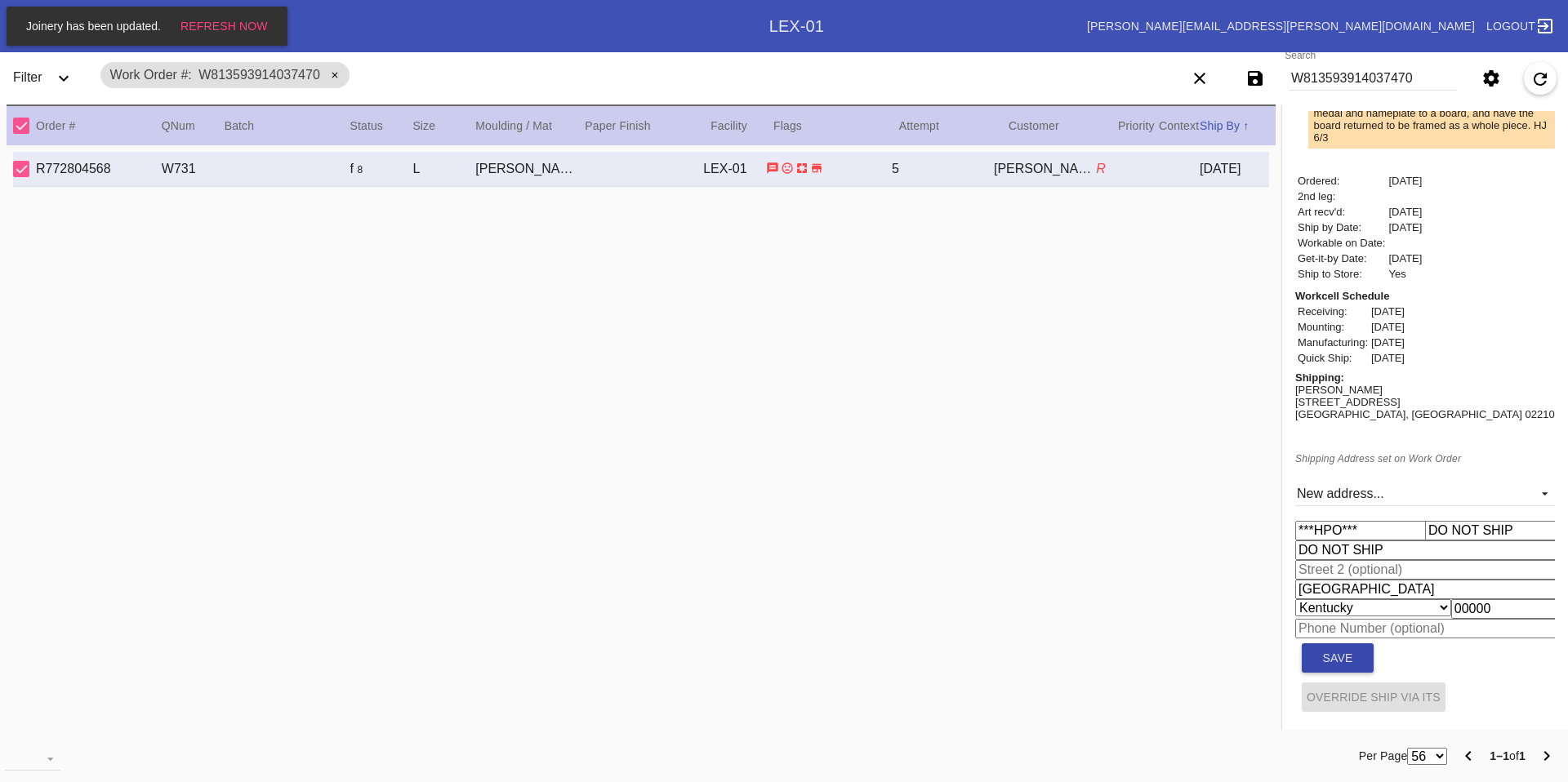 click on "Save" at bounding box center (1338, 658) 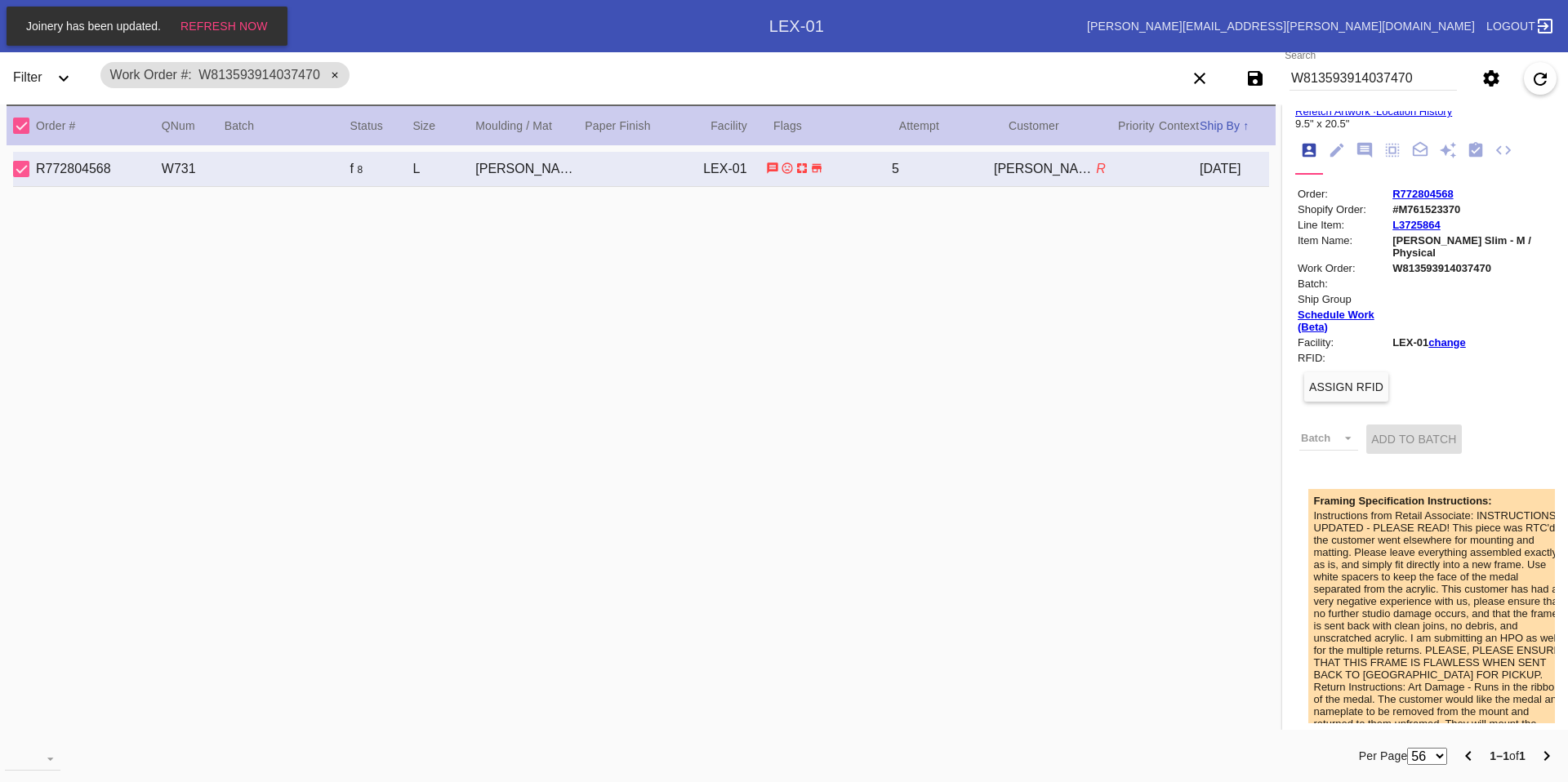 scroll, scrollTop: 0, scrollLeft: 0, axis: both 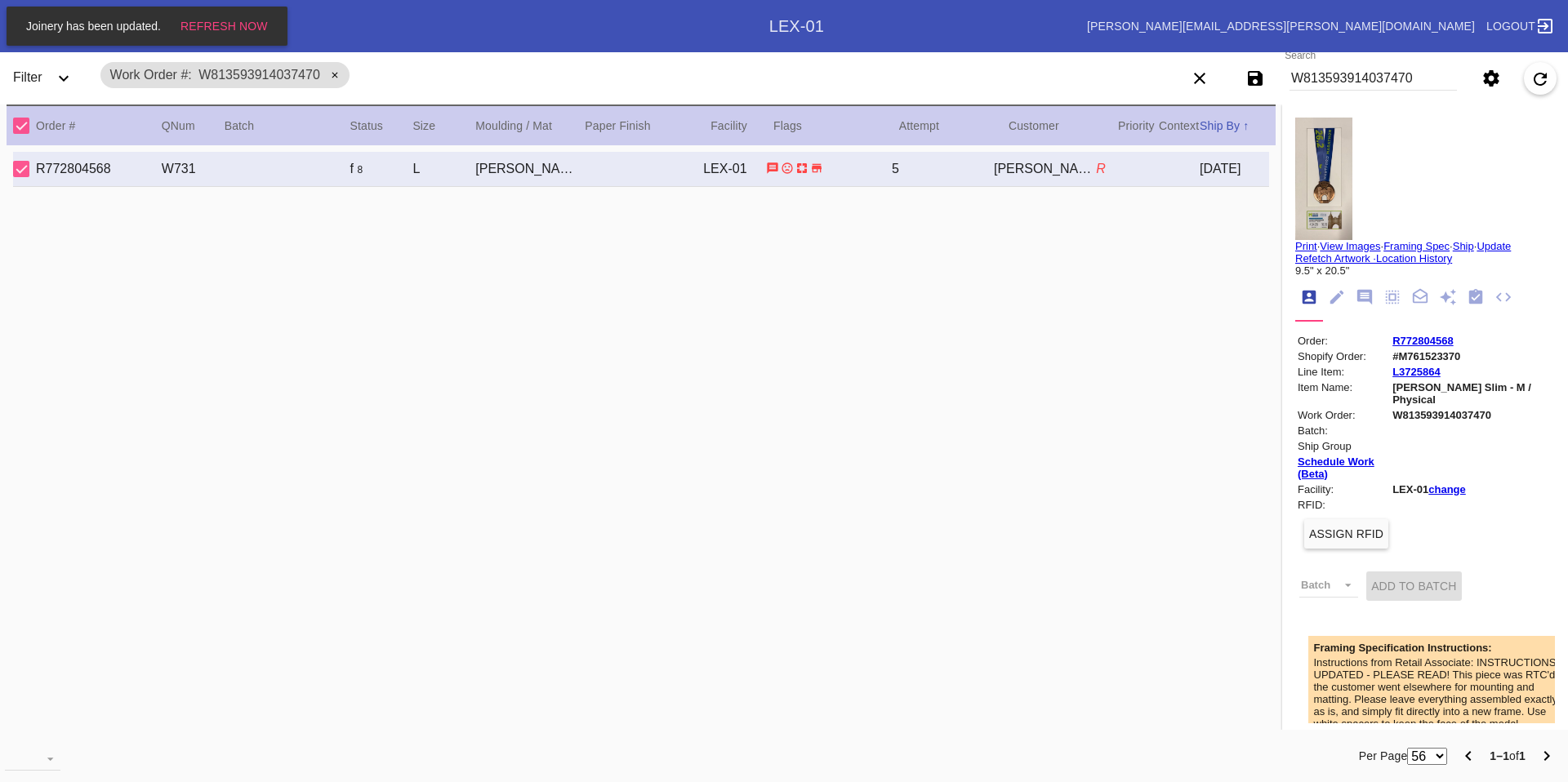 click 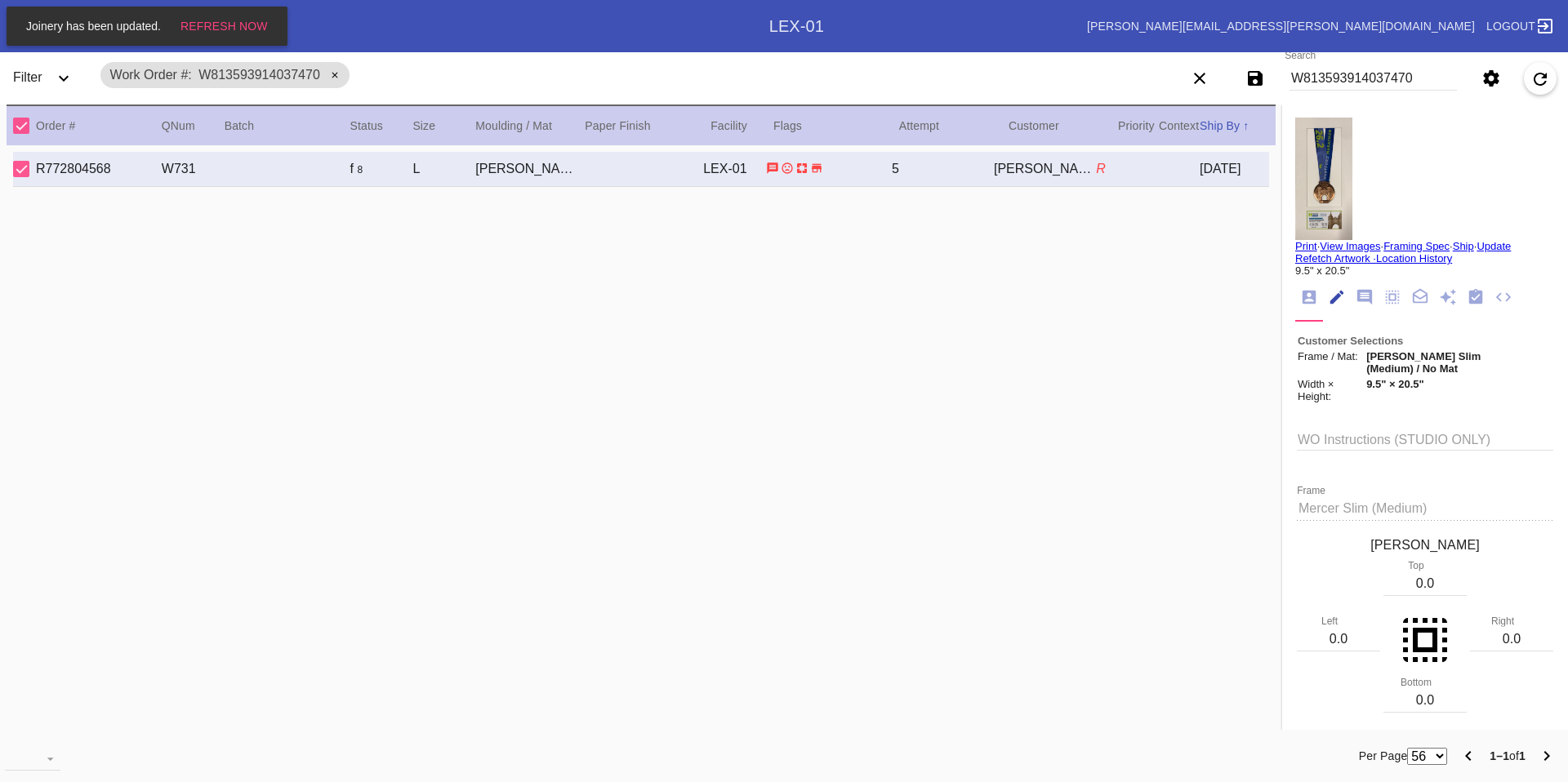 scroll, scrollTop: 60, scrollLeft: 0, axis: vertical 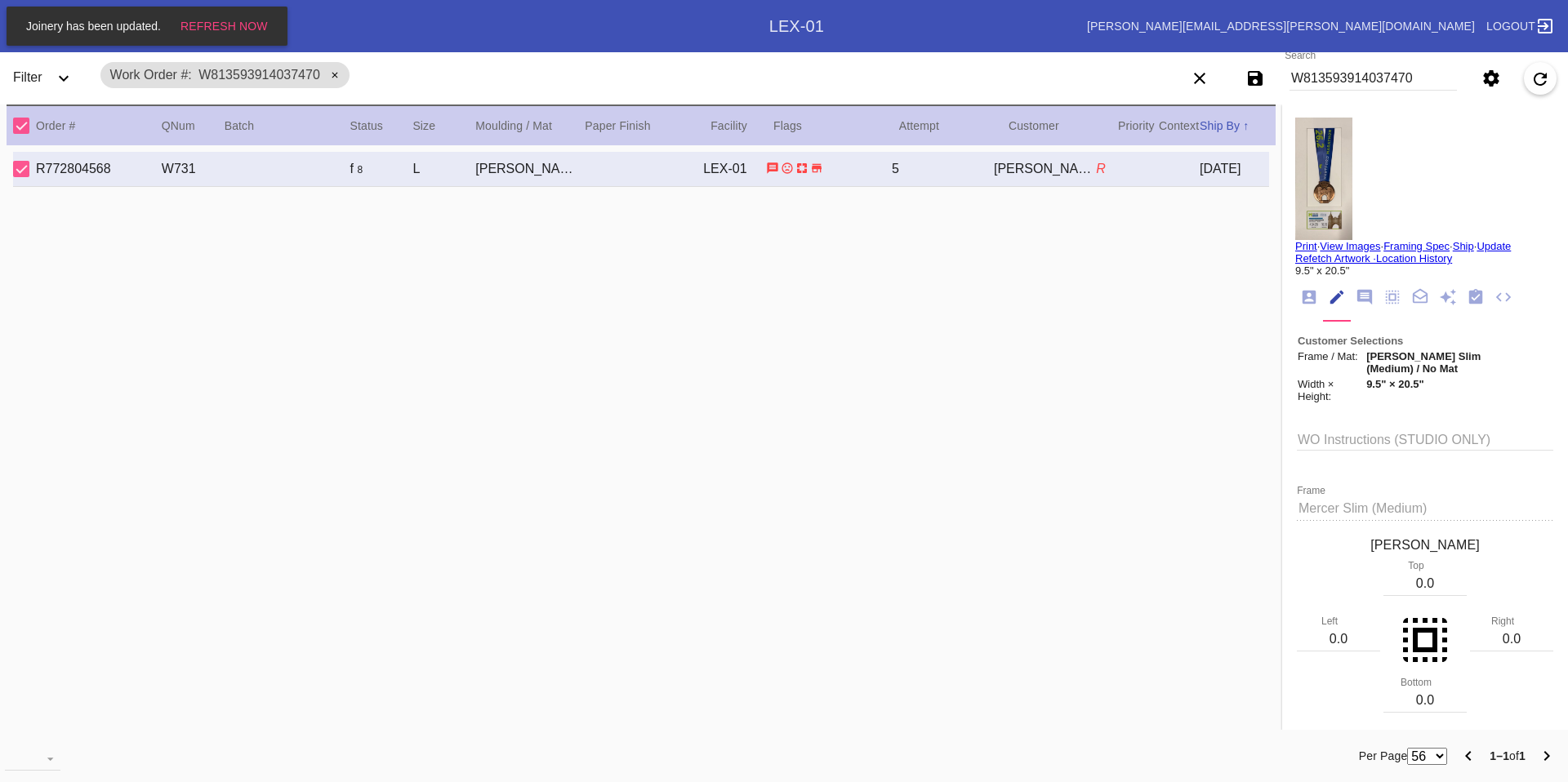 click 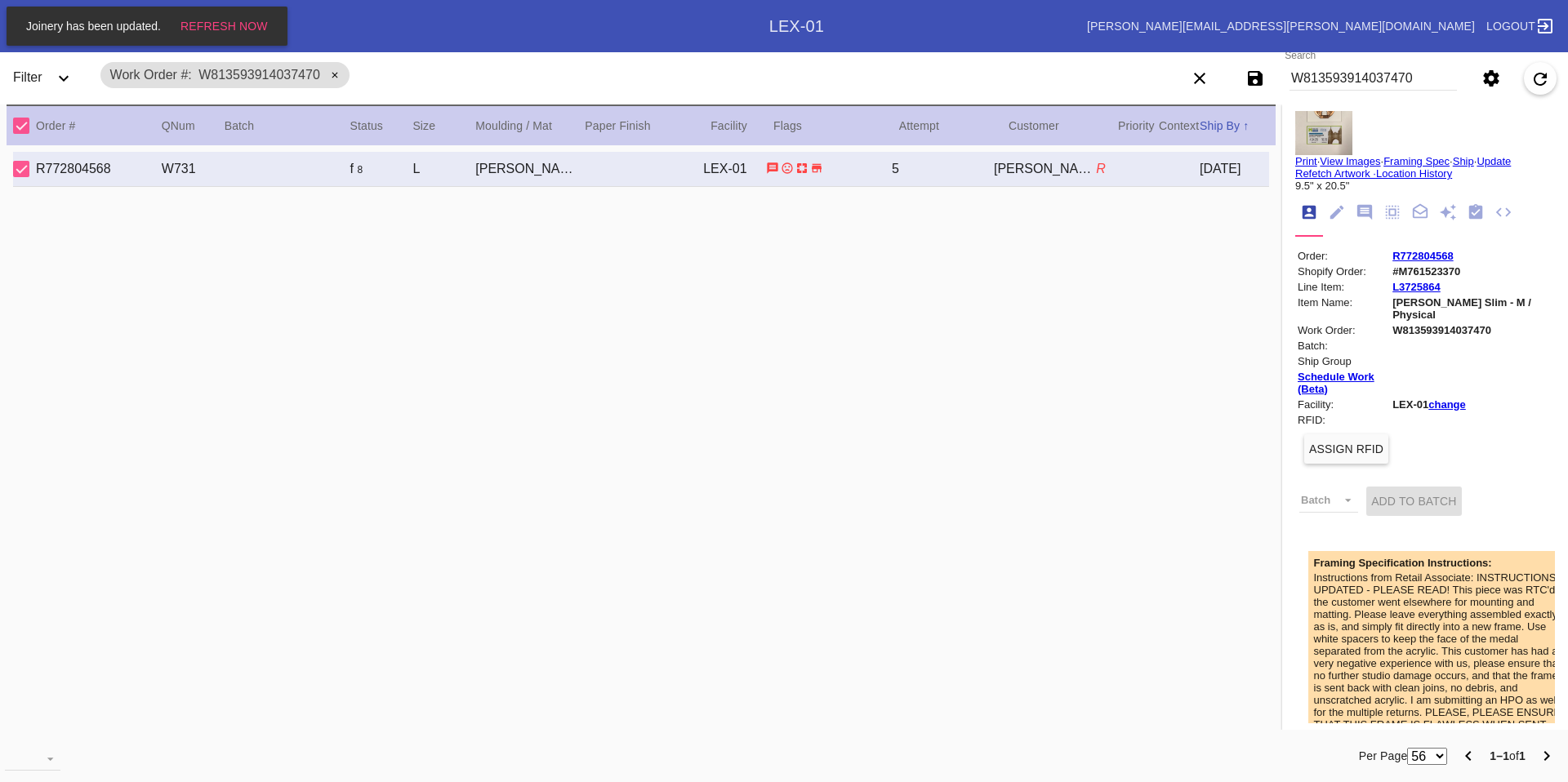 scroll, scrollTop: 0, scrollLeft: 0, axis: both 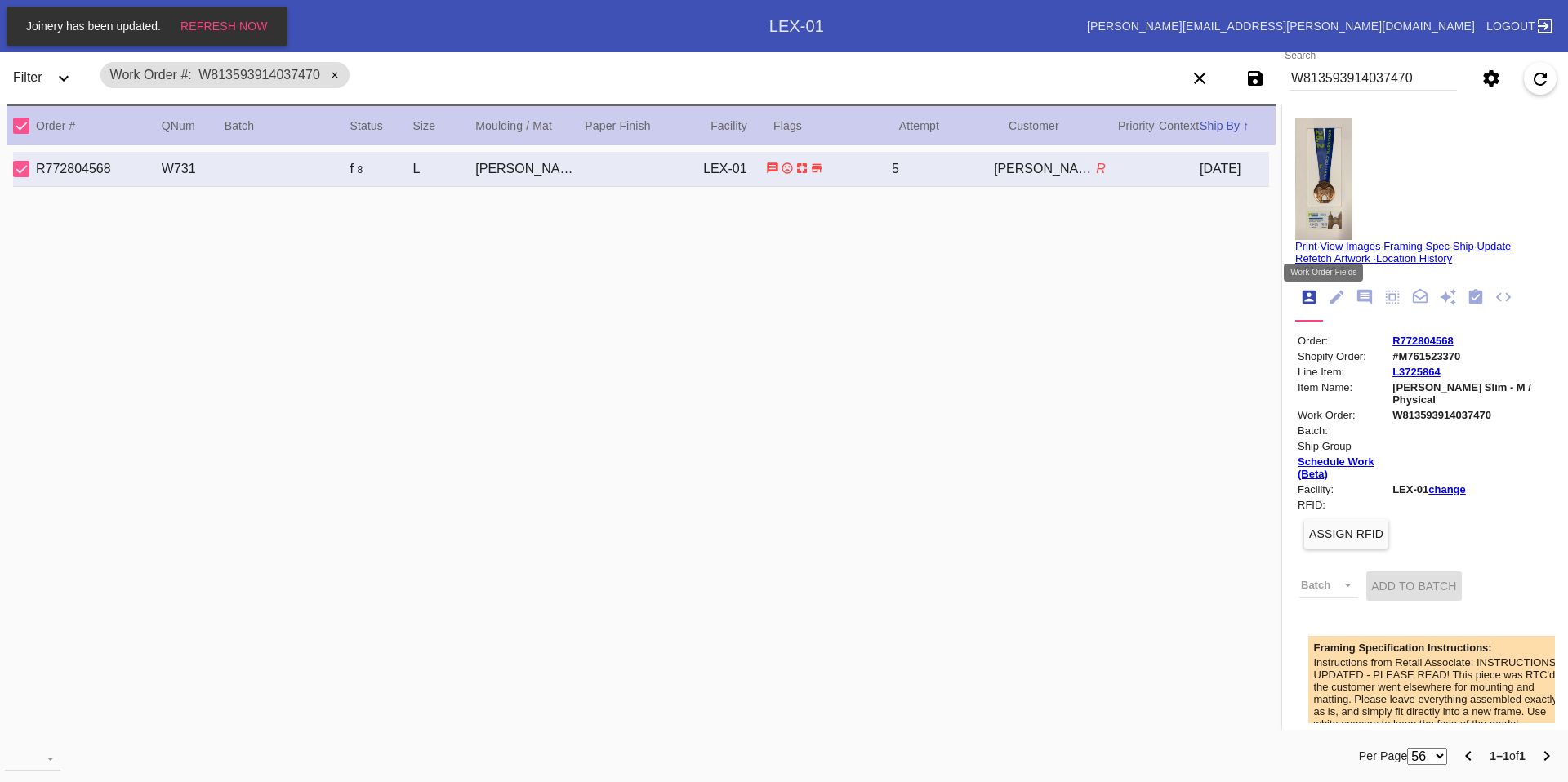 click 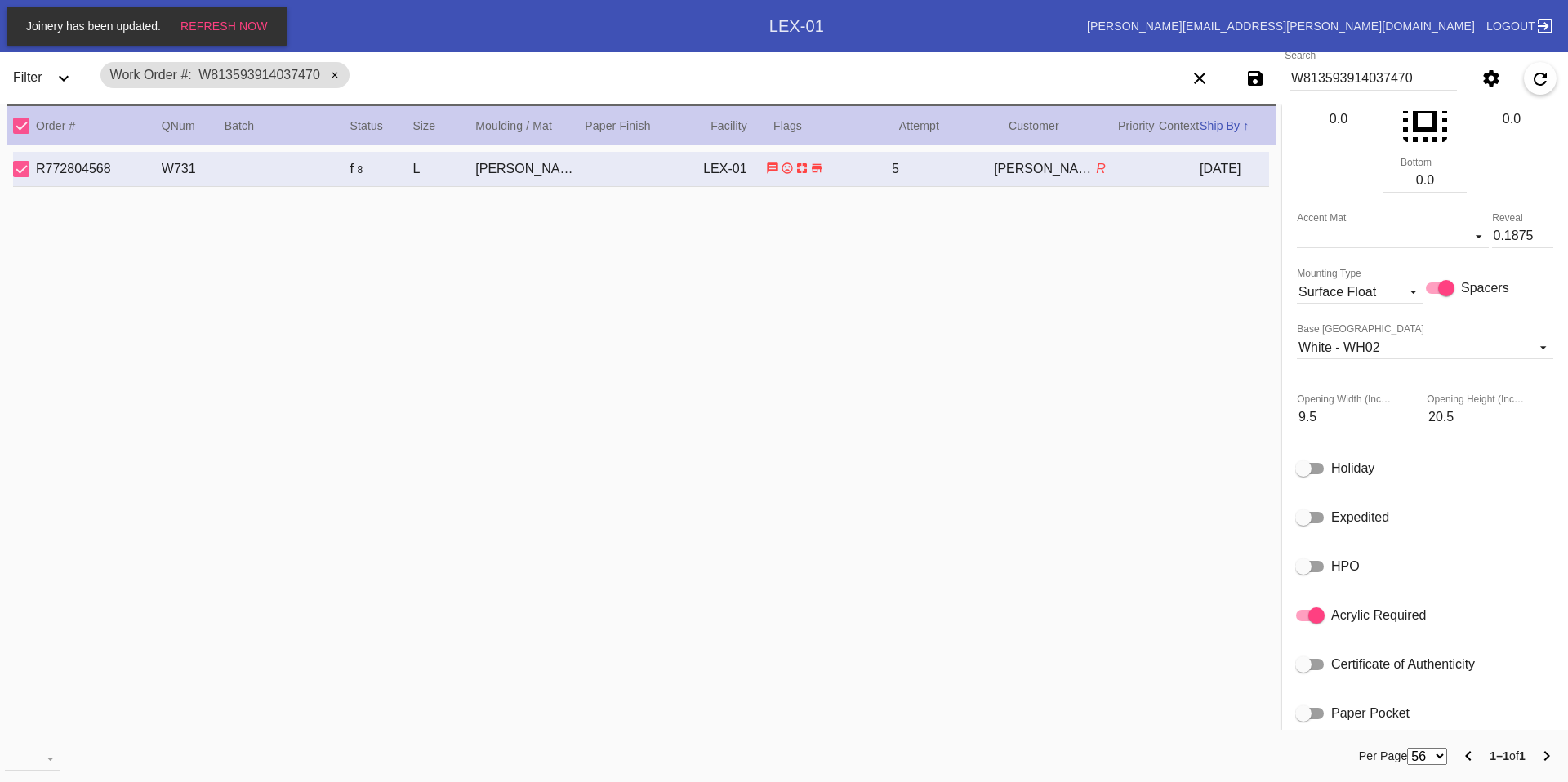 scroll, scrollTop: 705, scrollLeft: 0, axis: vertical 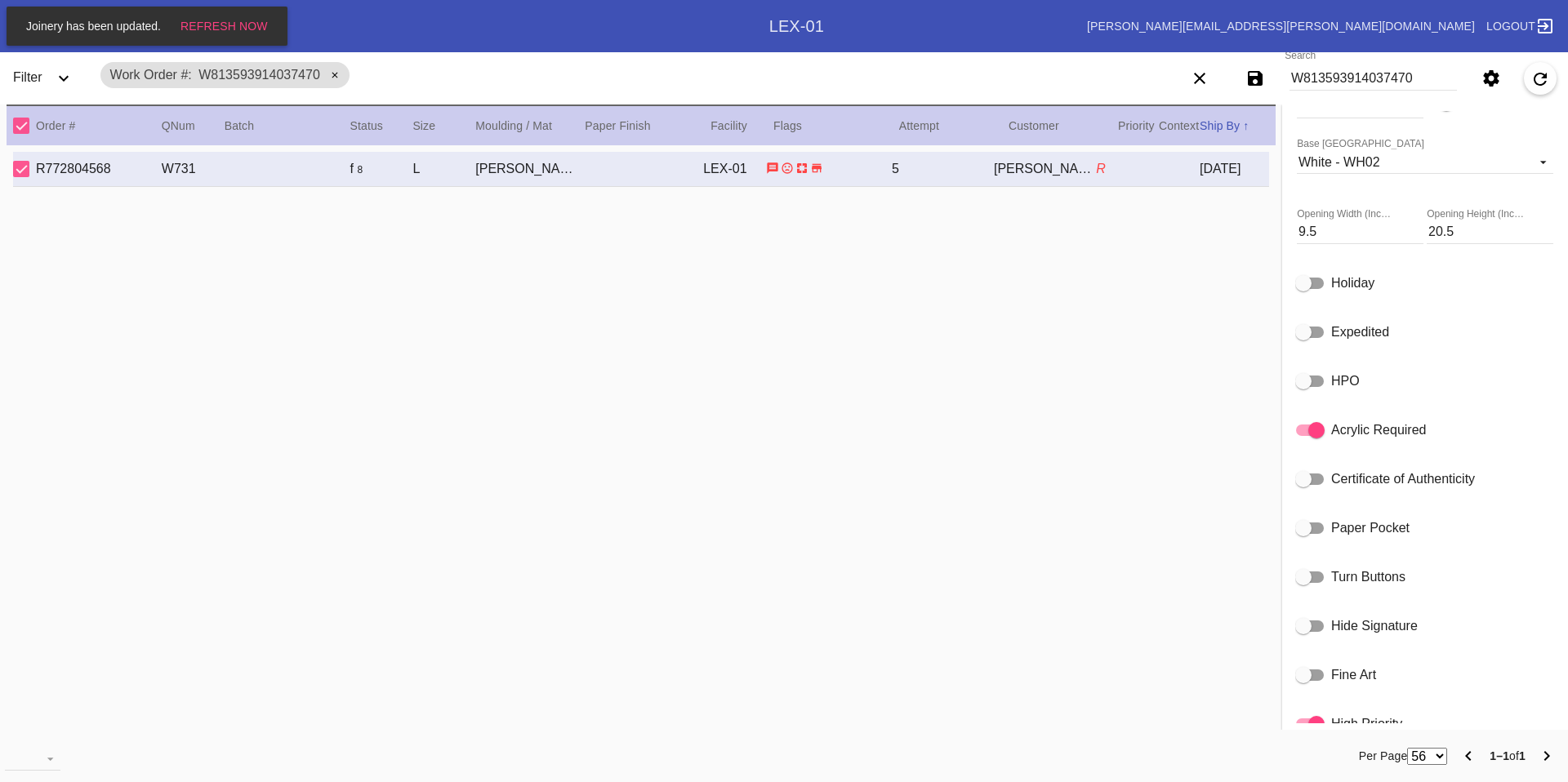 click on "HPO" 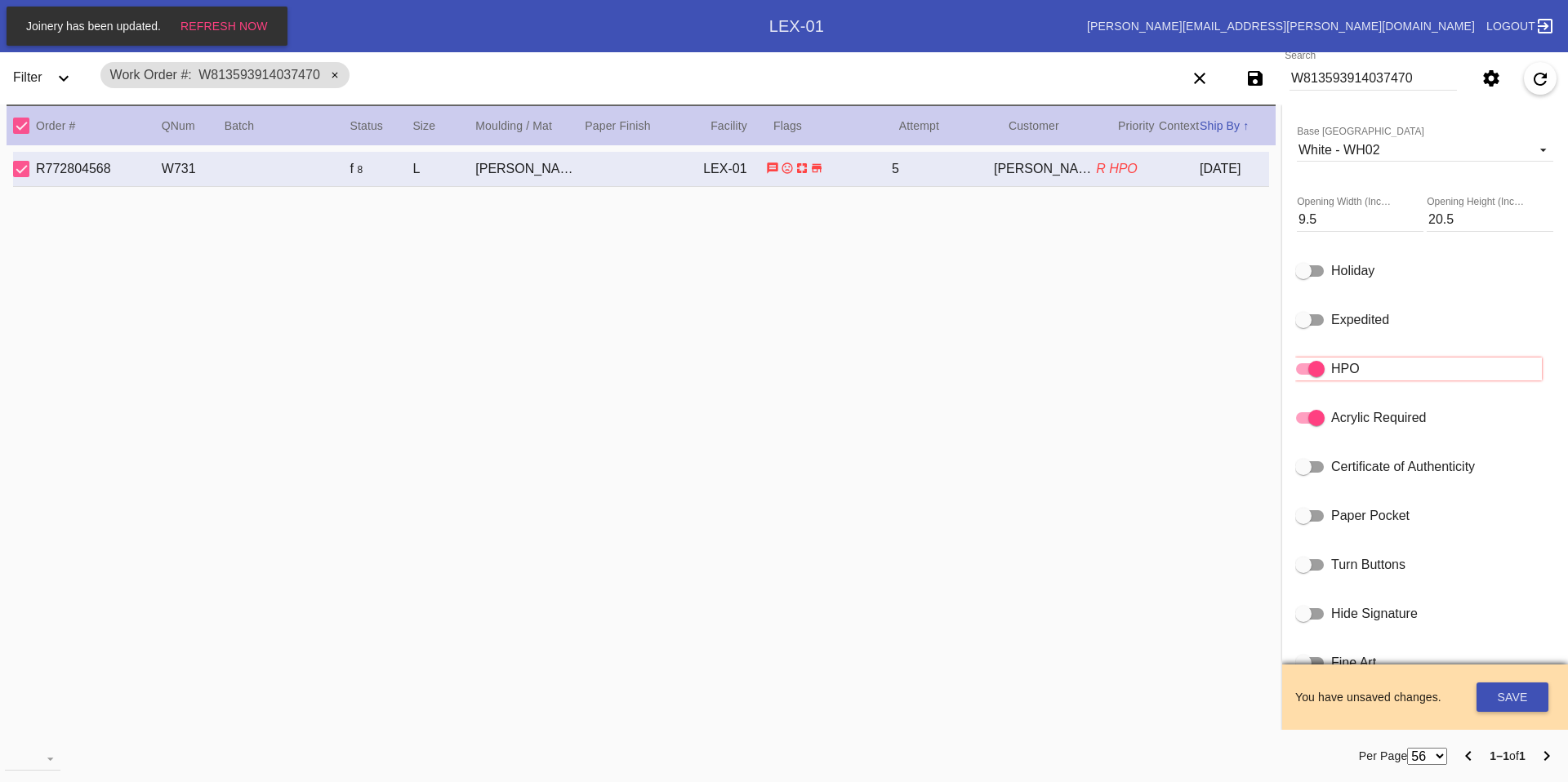 scroll, scrollTop: 705, scrollLeft: 0, axis: vertical 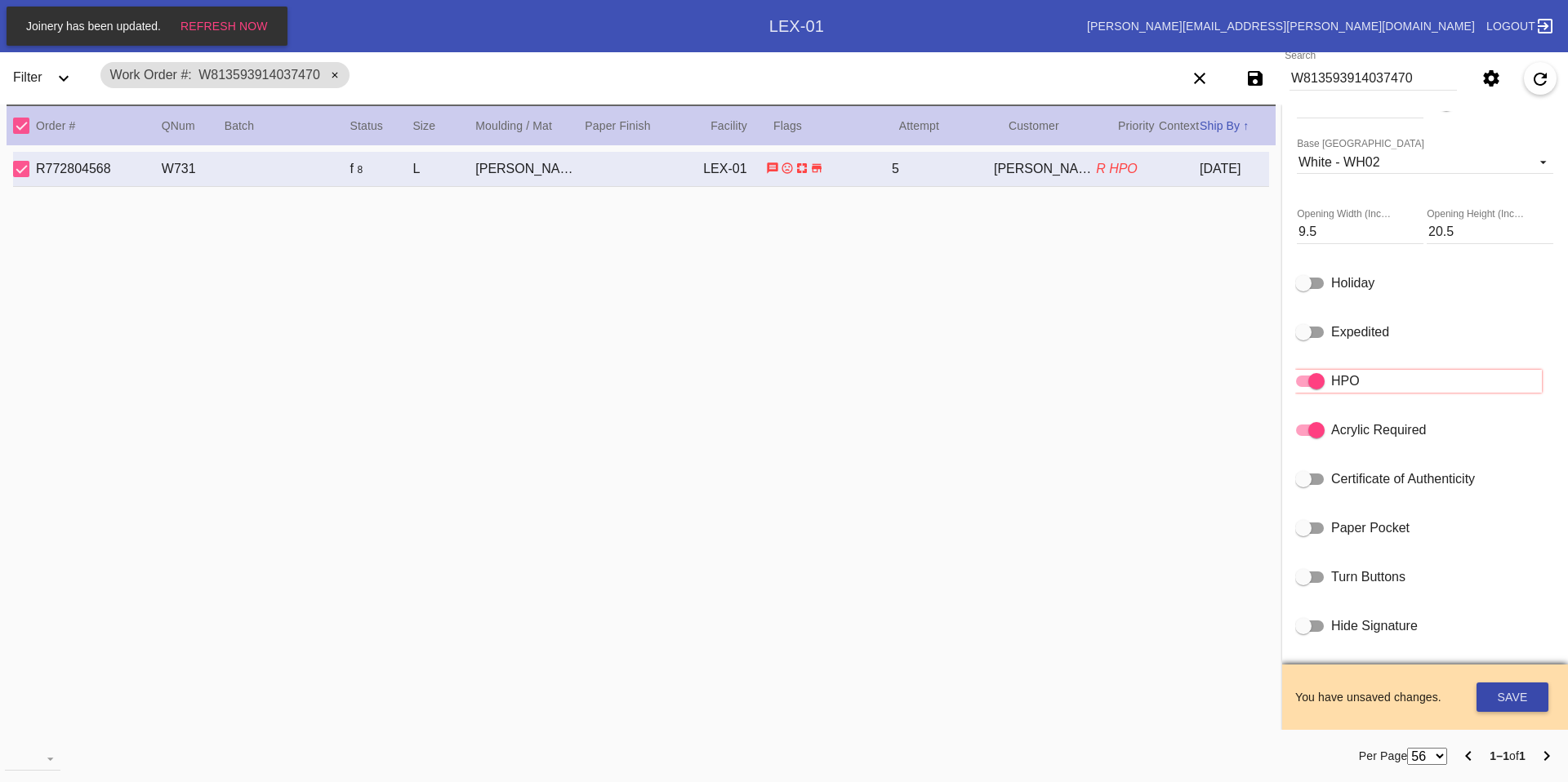 click on "Save" at bounding box center (1512, 697) 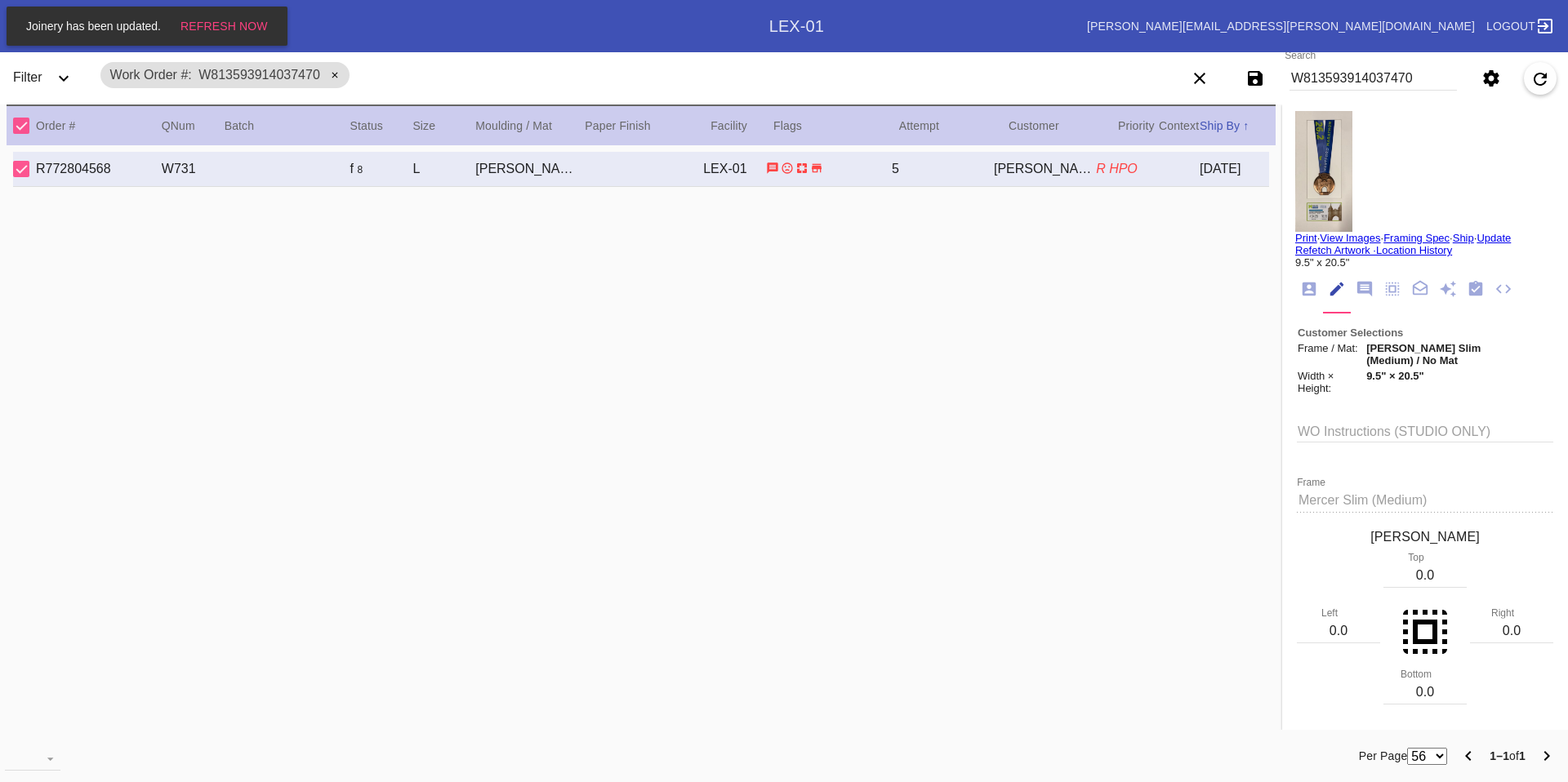 scroll, scrollTop: 0, scrollLeft: 0, axis: both 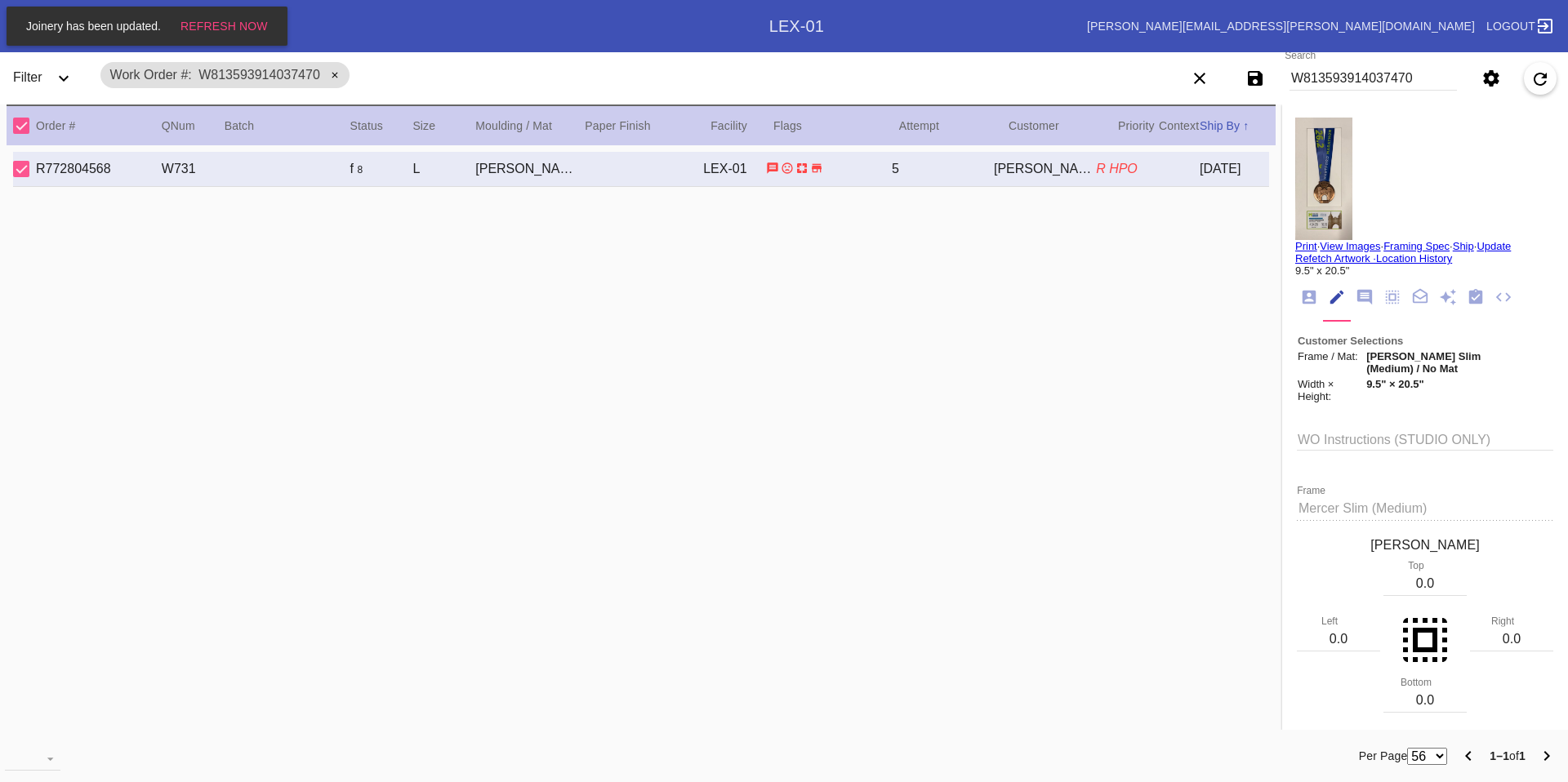click on "WO Instructions (STUDIO ONLY)" at bounding box center (1425, 438) 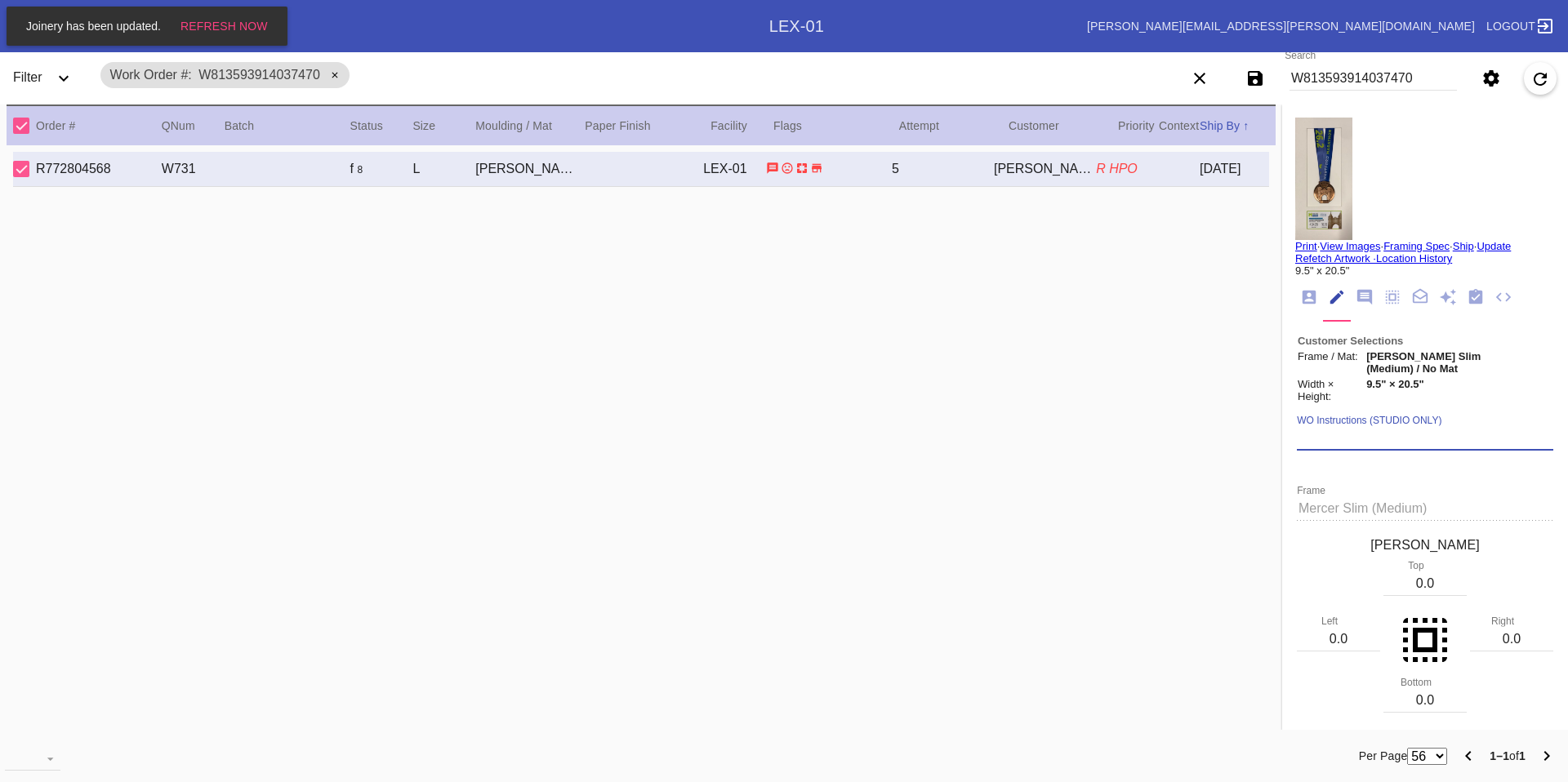 paste on "***HPO - [SPECIFICS ABOUT THE ORDER] - Must be approved by CA team to ship. ***" 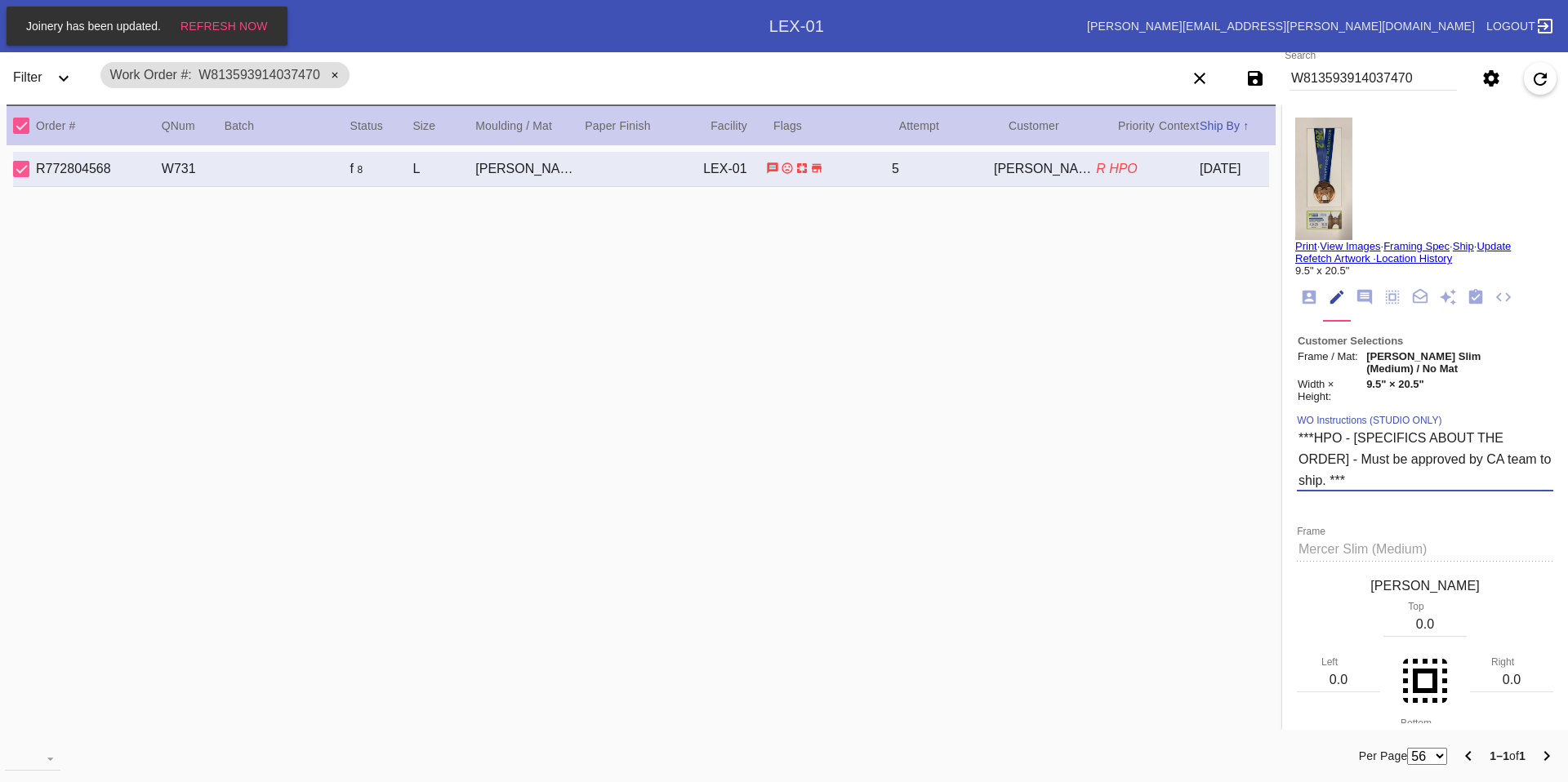 drag, startPoint x: 1339, startPoint y: 414, endPoint x: 1336, endPoint y: 439, distance: 25.179 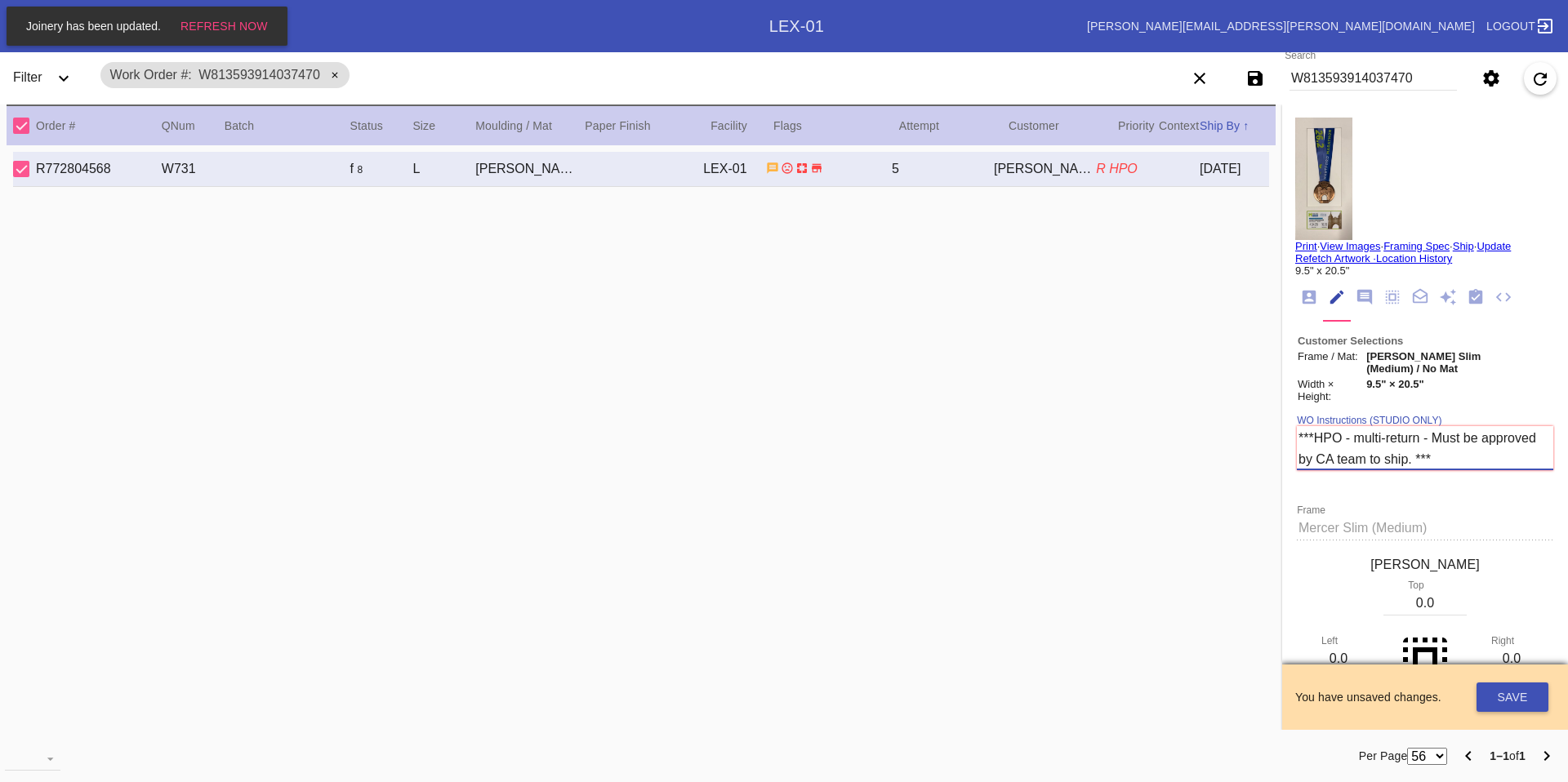 click on "WO Instructions (STUDIO ONLY) ***HPO - multi-return - Must be approved by CA team to ship. *** Frame Mat Width Top 0.0 Left 0.0 Right 0.0 0.0 Bottom Accent Mat Acrylic - ACRY01 Black with Black Core, novacore - 5089 Black - BL42 Black - Linen - 5560 Black Oversized - BLOV-1 Blue Floral Mat - FL01 Blue - Linen - 11-076 Blush - BW9571C Bottle Blue - BW334 Brazilian White, novacore - E4346 Brulée - E4770 Burgundy - BW038 Burgundy Mini Stripe - MSBG Burgundy Mini Stripe - Horizontal - MSBG-H Burgundy Mini Stripe Horizontal - Oversized - MSBG-OS-H Burgundy Mini Stripe - Oversized - MSBG-OS Cake - E4203 Camel - Linen - 5561 Canvas - CV62 Chai - 11-080 Chocolate - 11-065 Cool Gray - BW802 Cool White - 8 Ply - 229502 Corner Garden Landscape - KV02-L Cream - Linen - 5632 Dark Green - E4804P Dark Olive - 11-071 Denim - 11-074 Designer's Choice Mat - DC52 Digital White - BW8701 Digital White Oversized - BW8701O Dove White - BW222 Dove White Oversized - BW222O Dusty Blue - 11-073 Fabric White - SRM3567 Fern - 11-063 9.5" at bounding box center [1425, 1202] 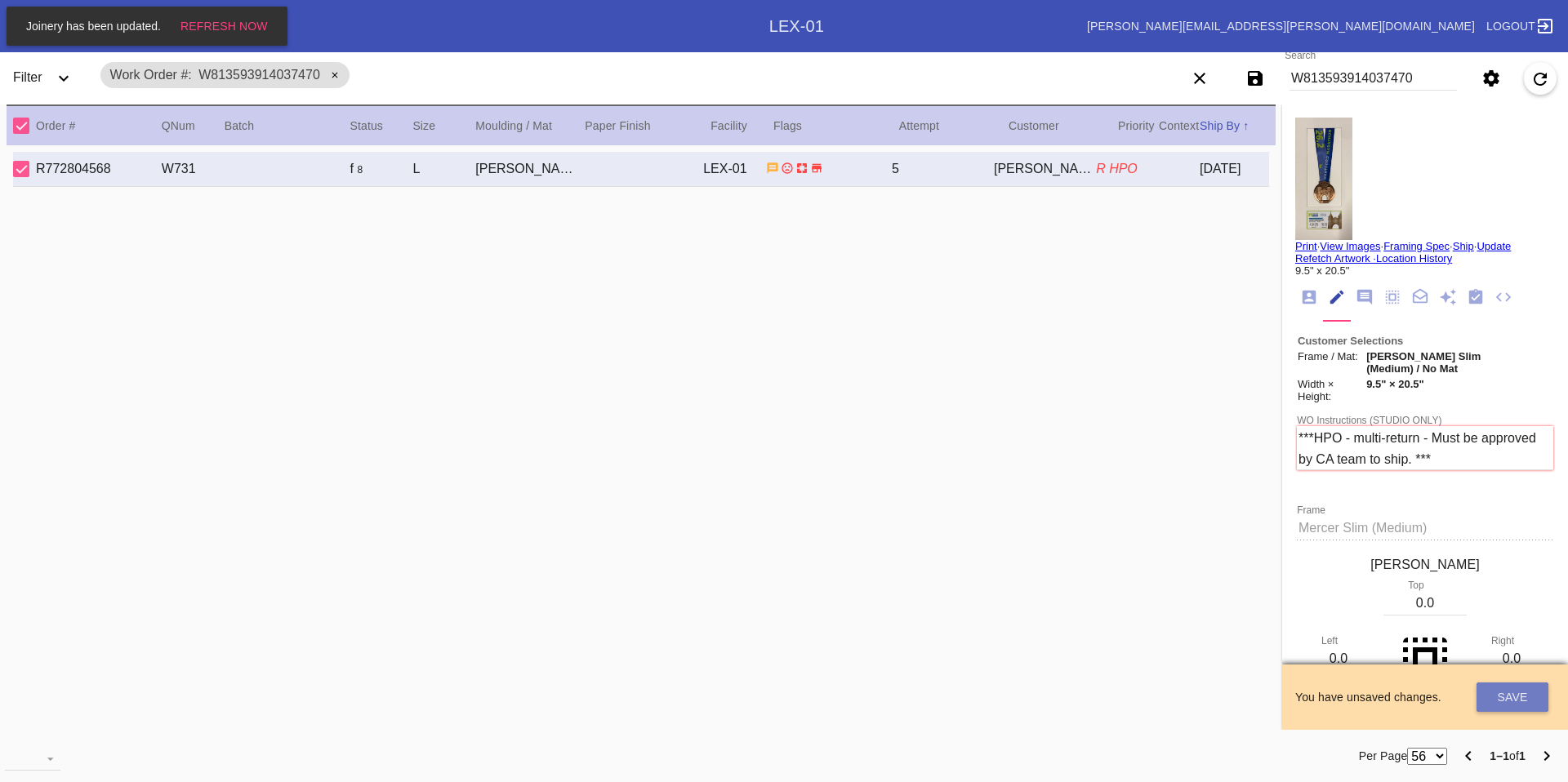 click on "Save" at bounding box center [1512, 697] 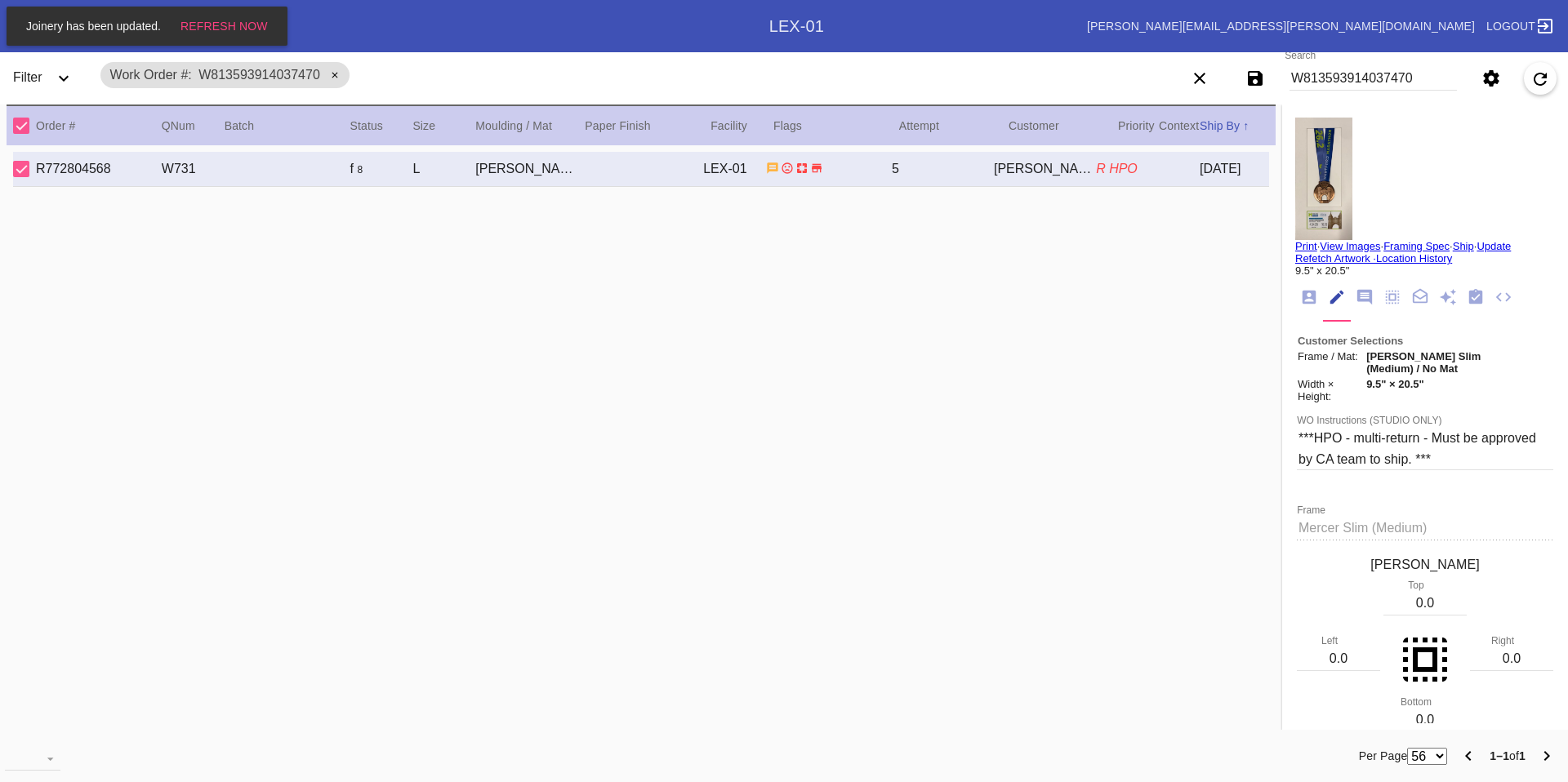 click 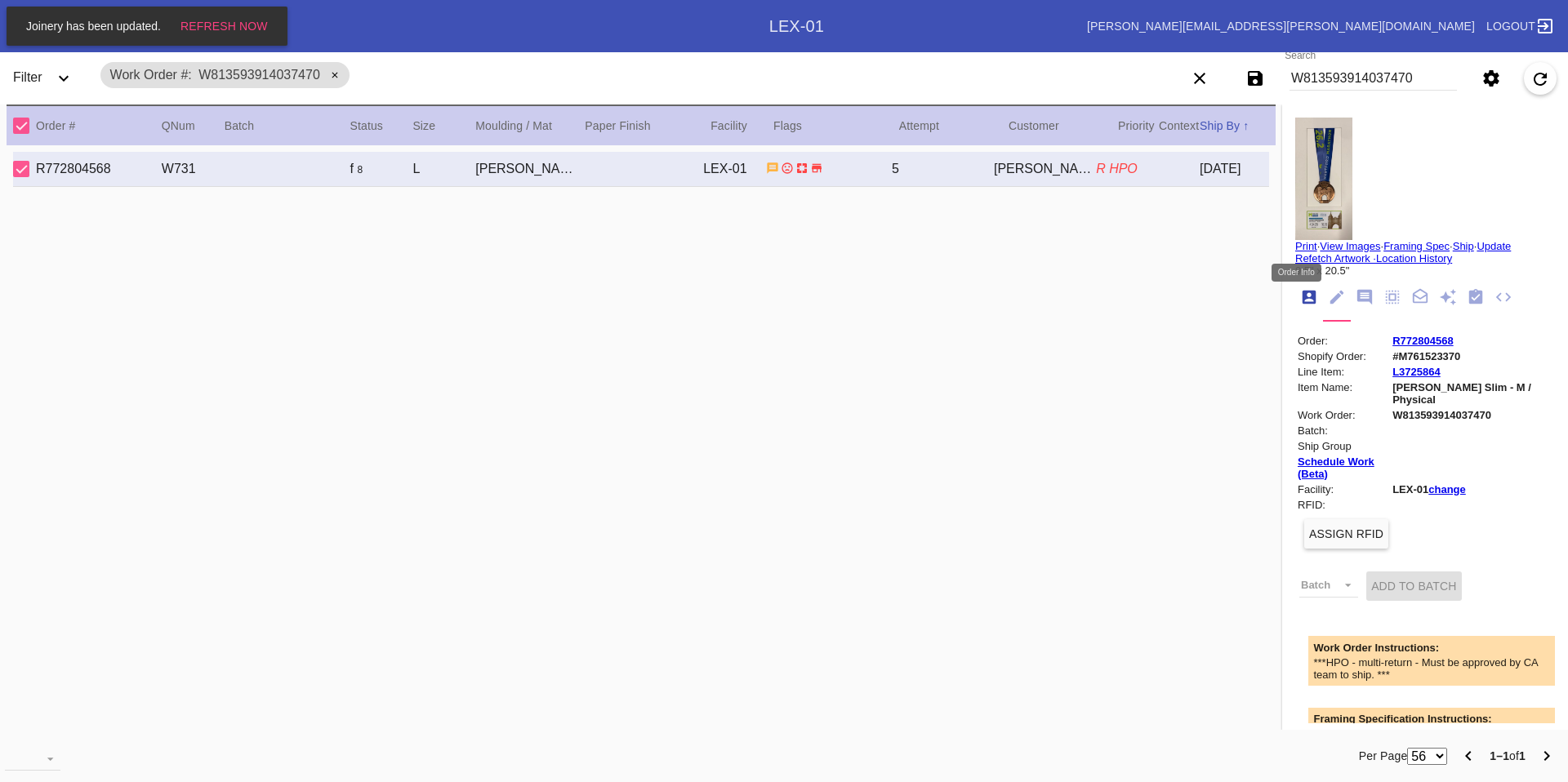 scroll, scrollTop: 20, scrollLeft: 0, axis: vertical 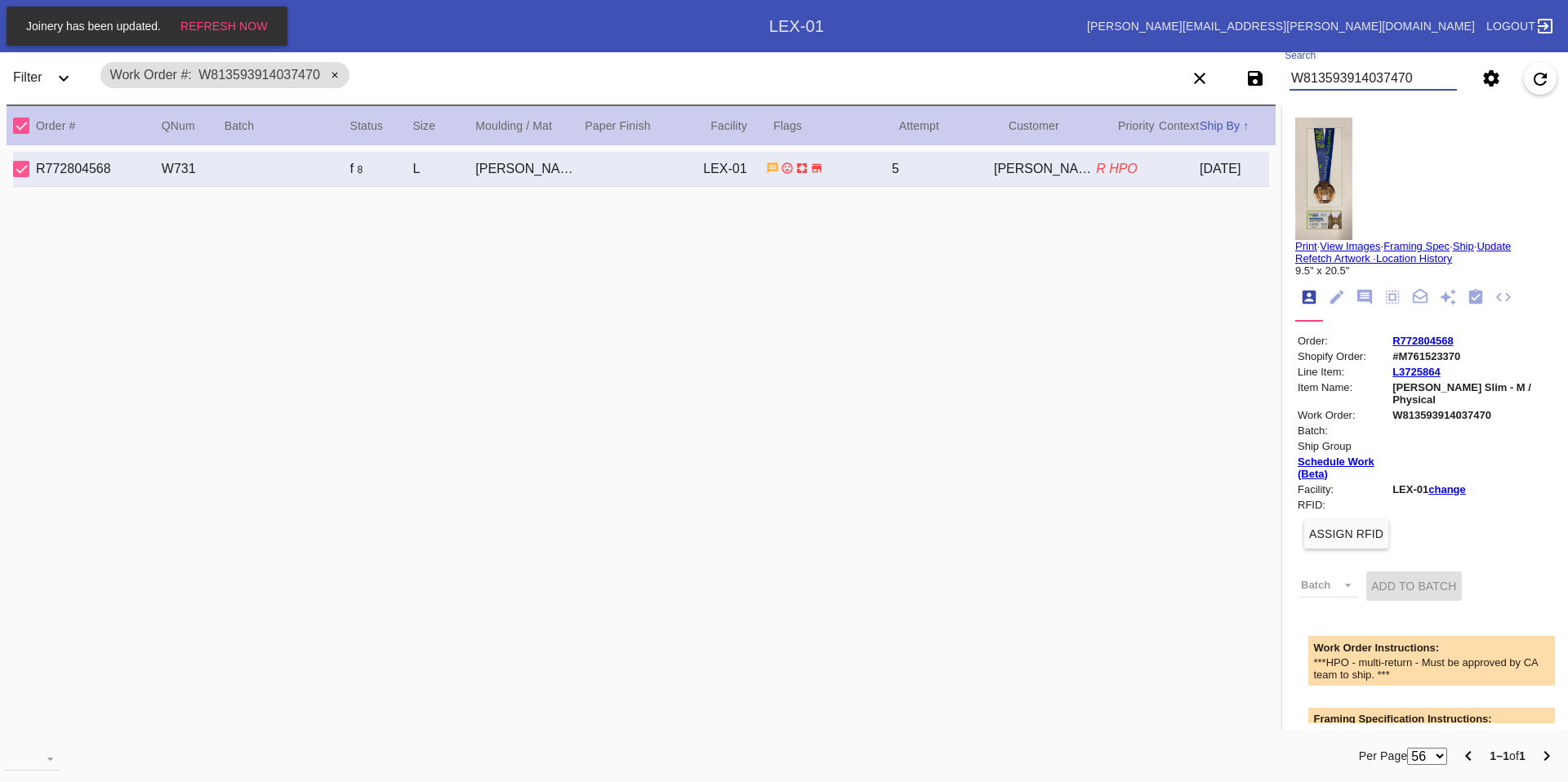 click on "W813593914037470" at bounding box center [1373, 78] 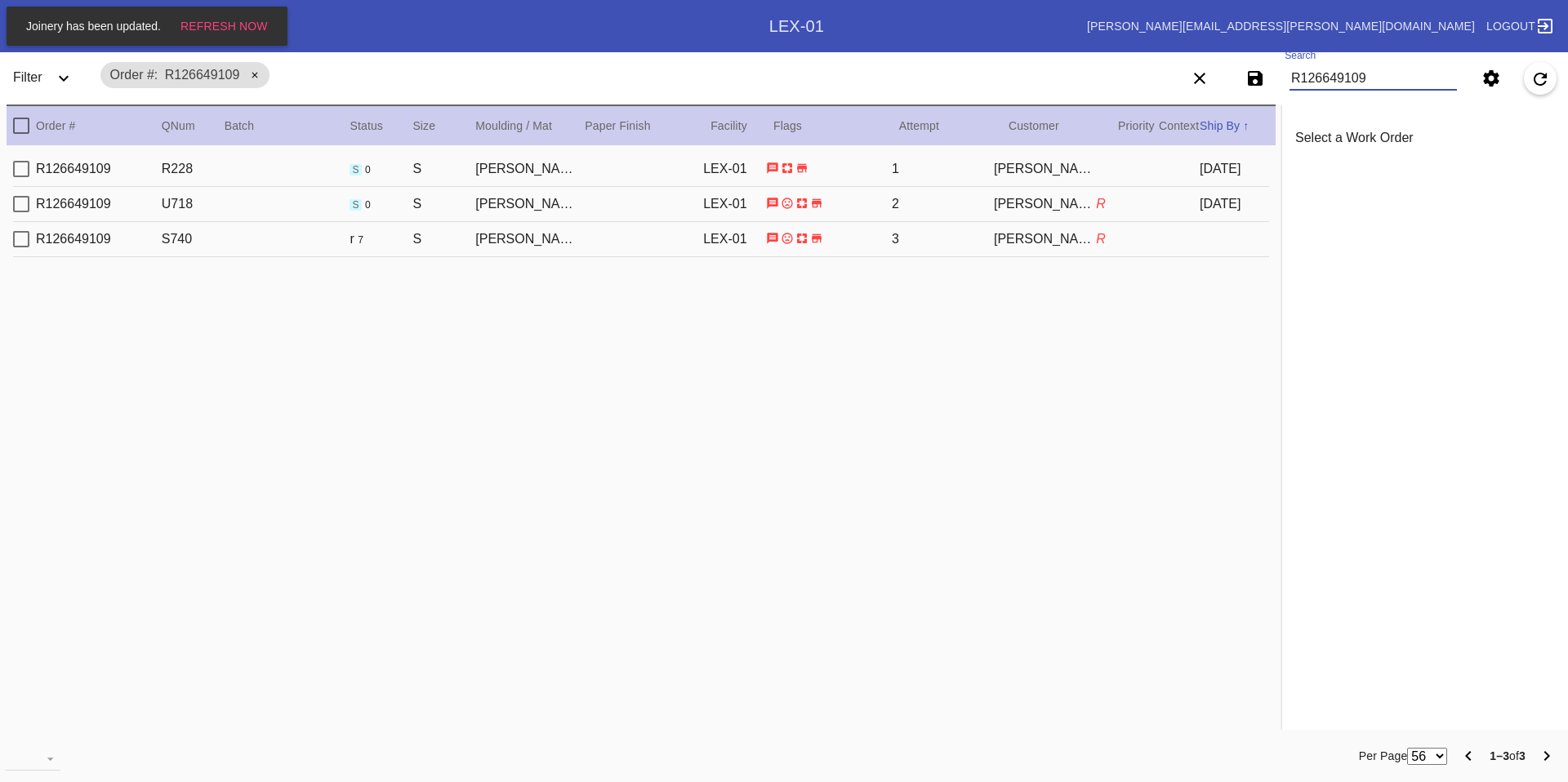 click on "R" at bounding box center [1101, 238] 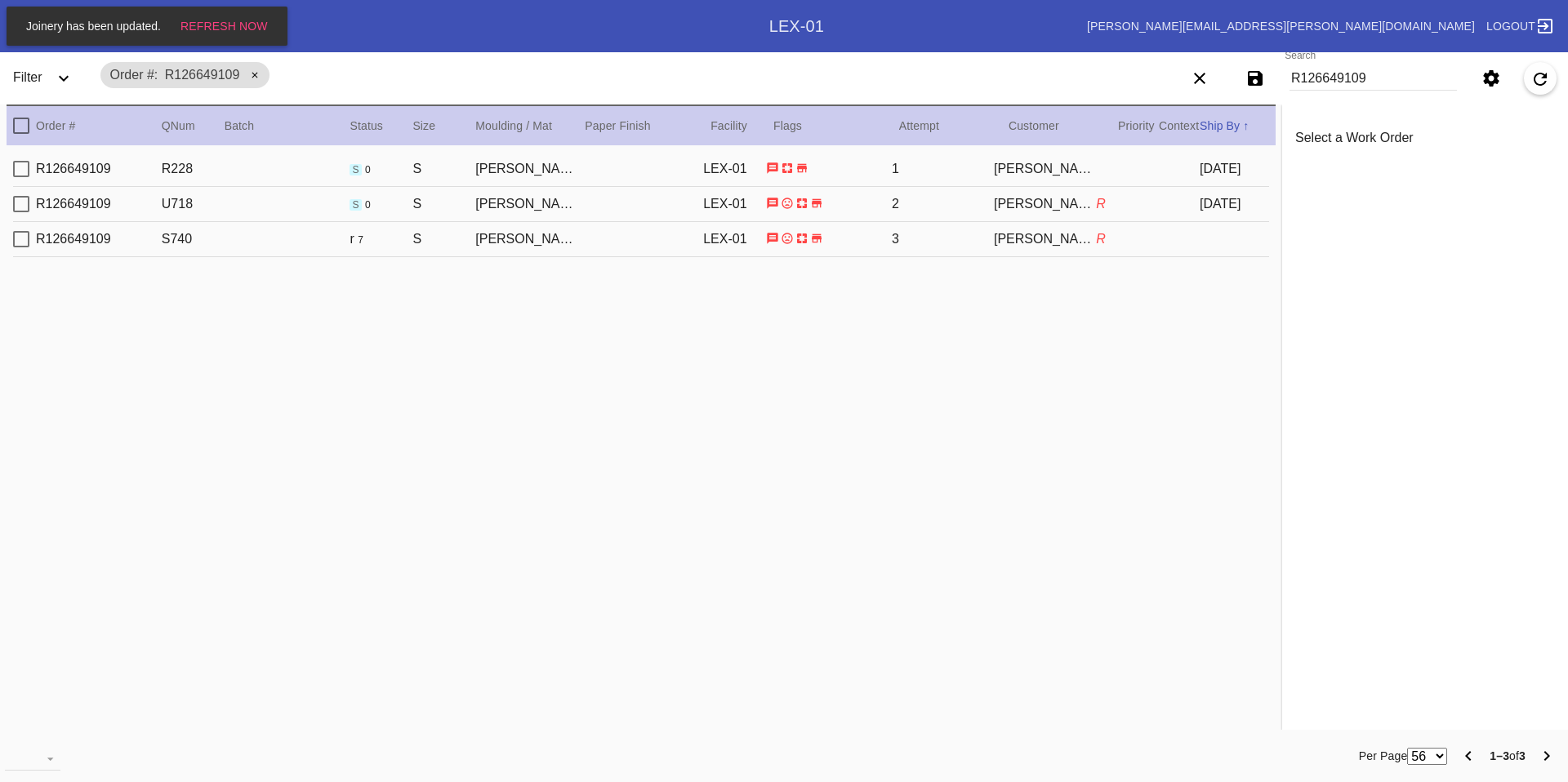 drag, startPoint x: 927, startPoint y: 266, endPoint x: 926, endPoint y: 253, distance: 13.0384 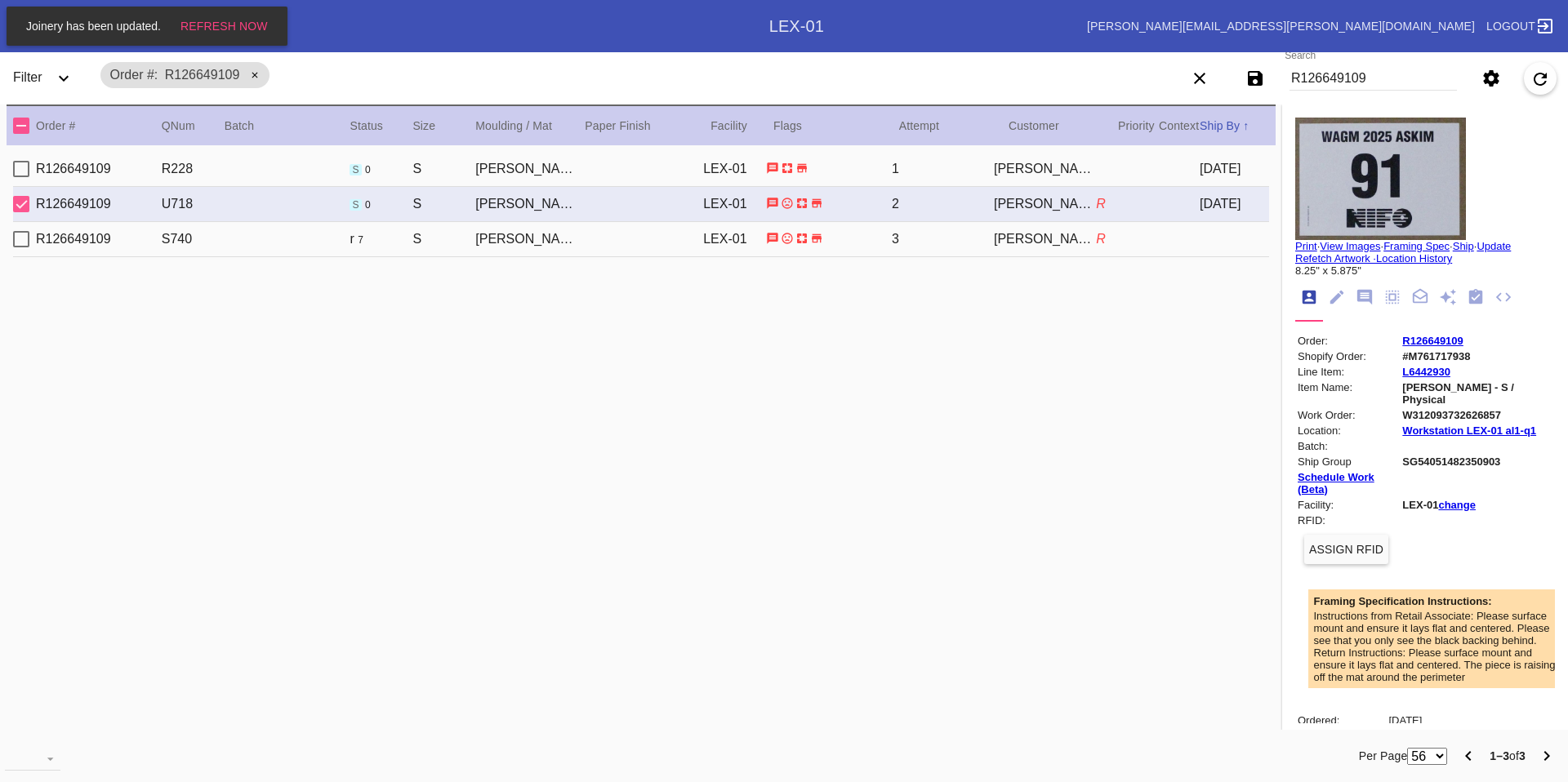 click on "R126649109 S740 r   7 S Mercer / White LEX-01 3 jeremy inabinet
R" at bounding box center [641, 239] 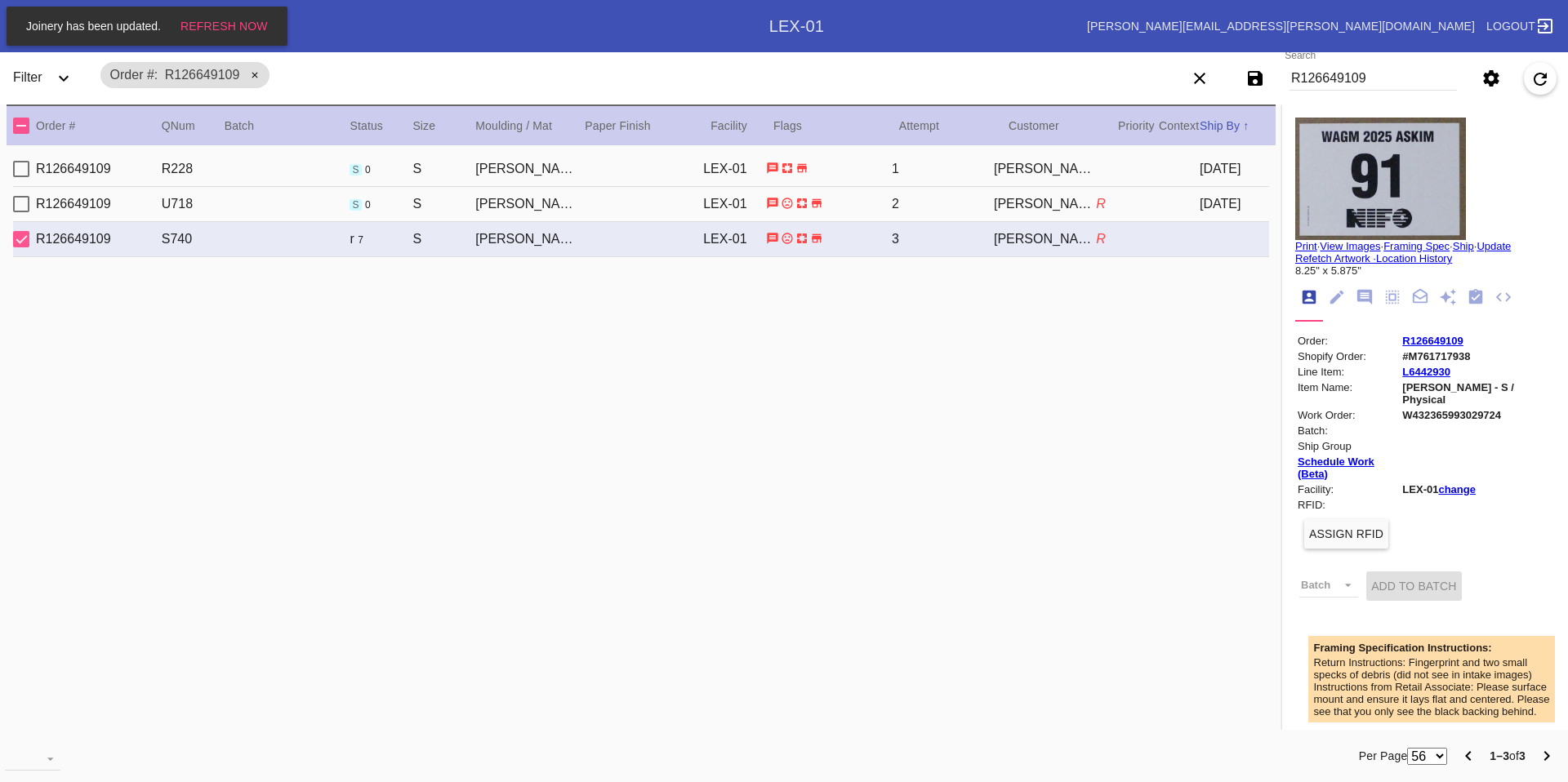 click at bounding box center [1380, 179] 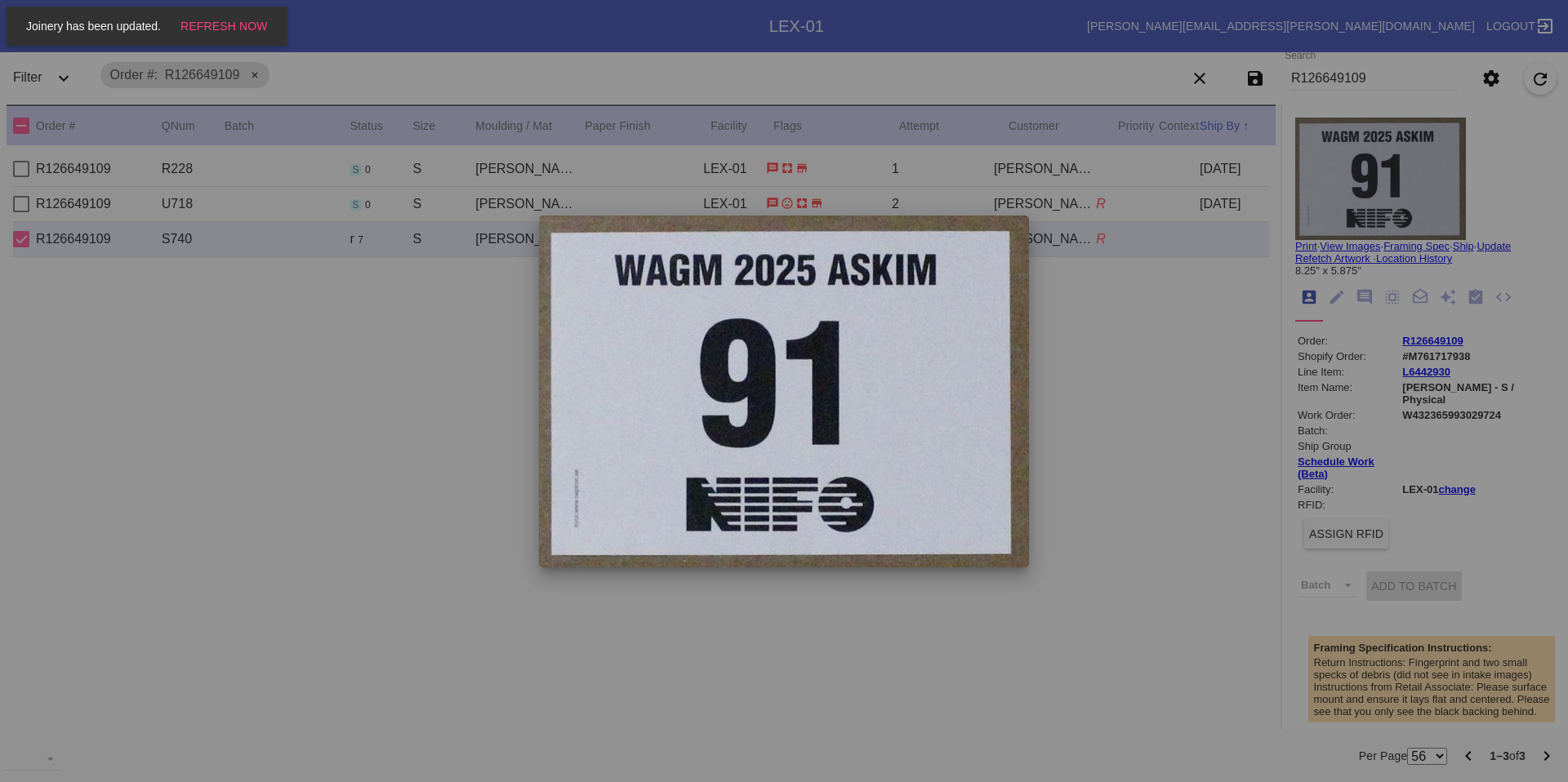 click at bounding box center (784, 391) 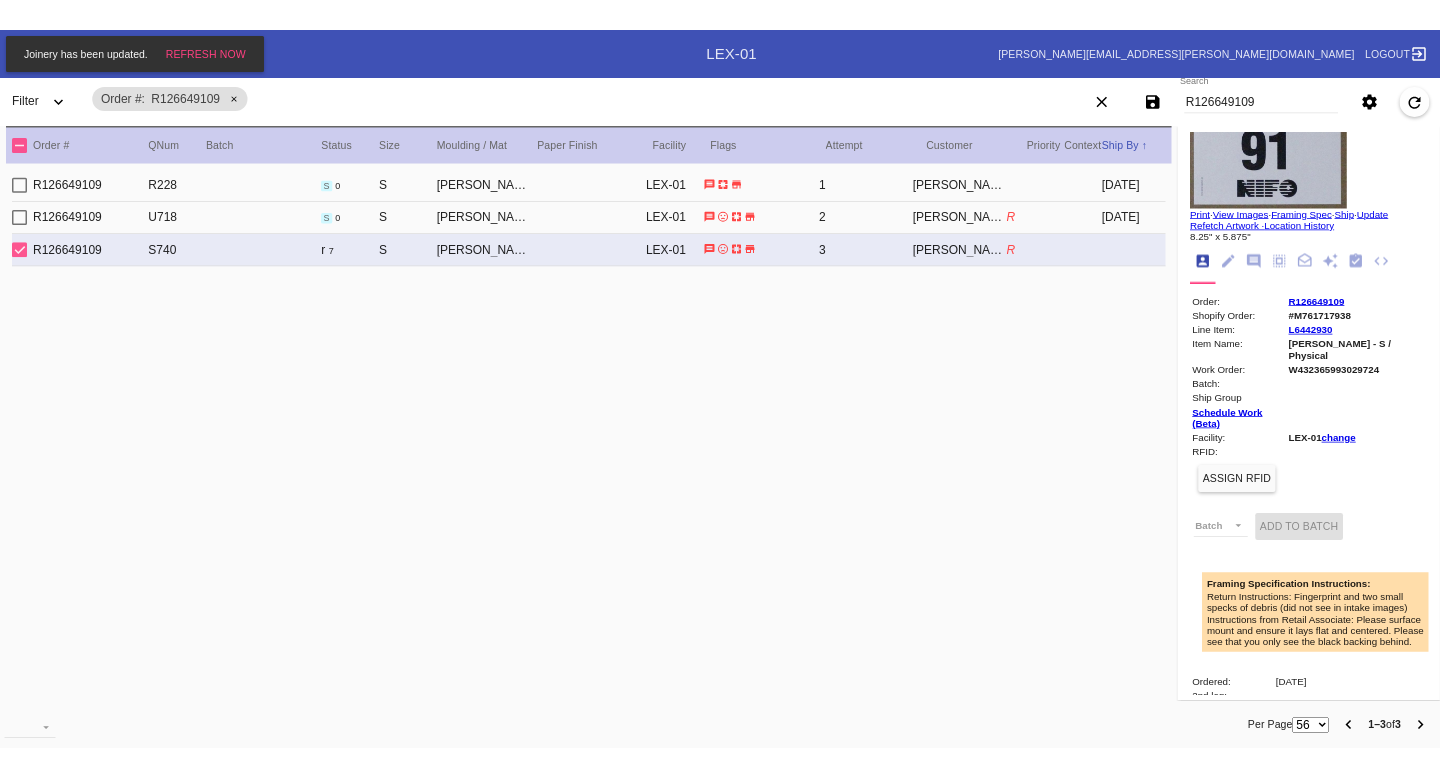 scroll, scrollTop: 0, scrollLeft: 0, axis: both 